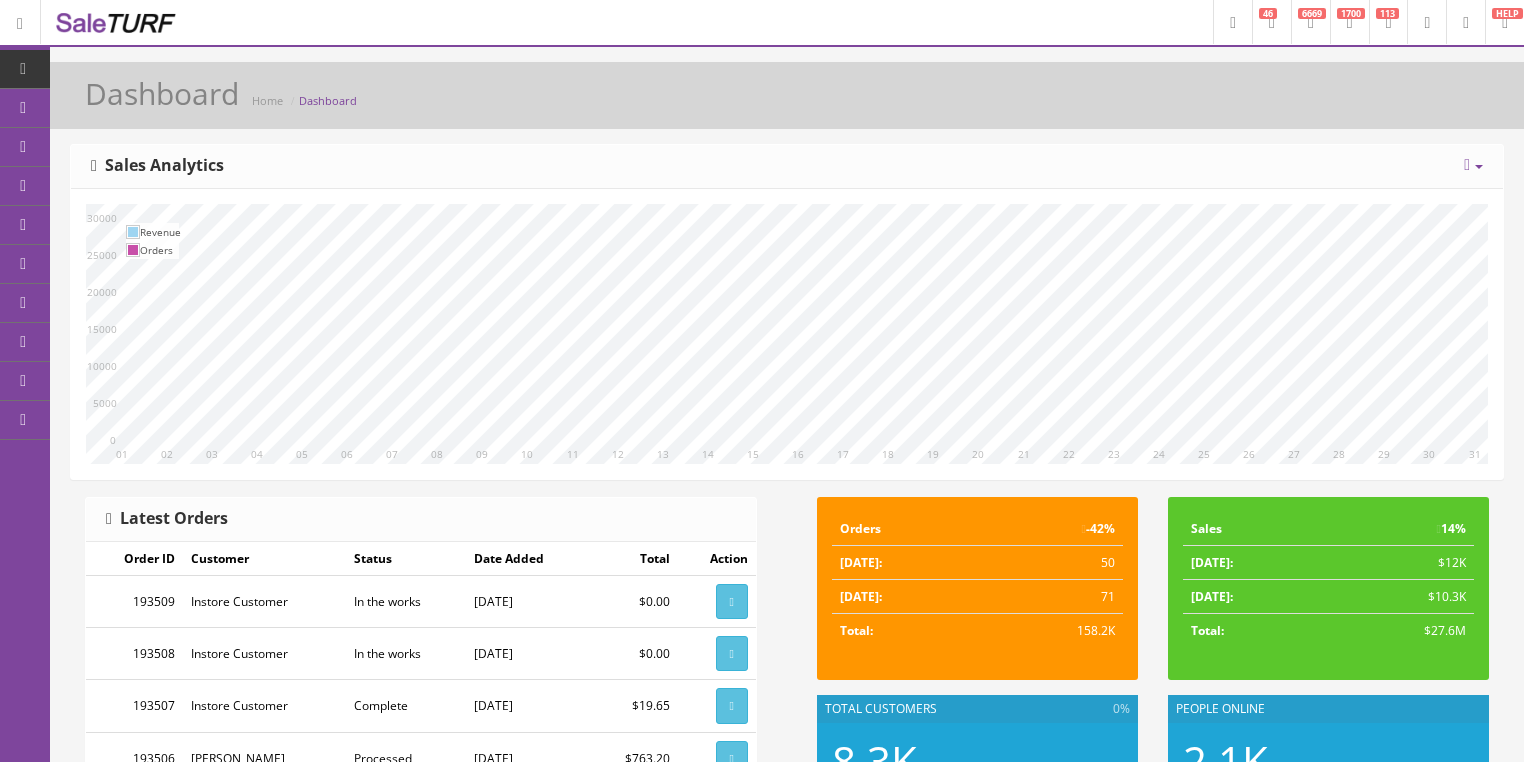 scroll, scrollTop: 0, scrollLeft: 0, axis: both 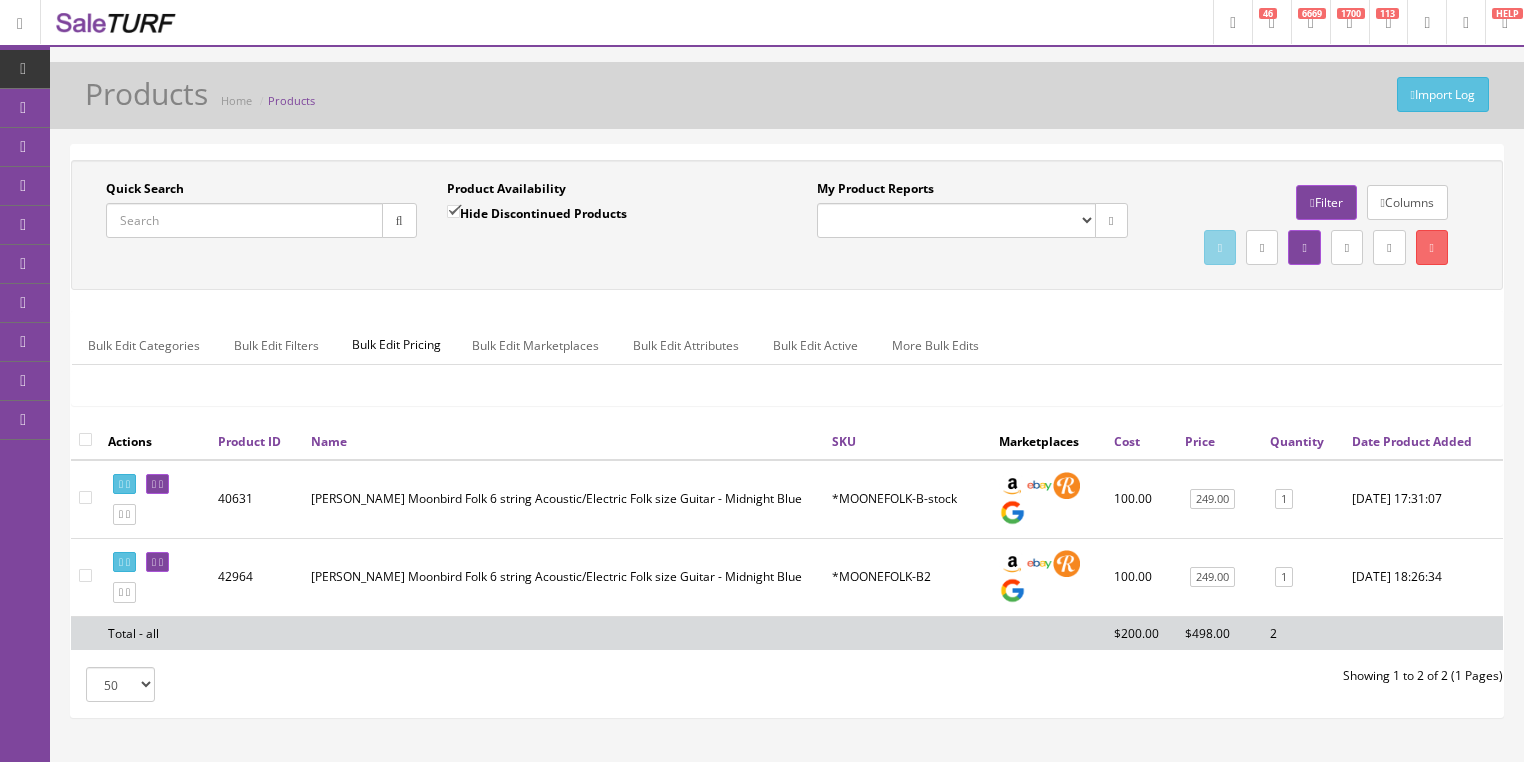 click on "Quick Search" at bounding box center [244, 220] 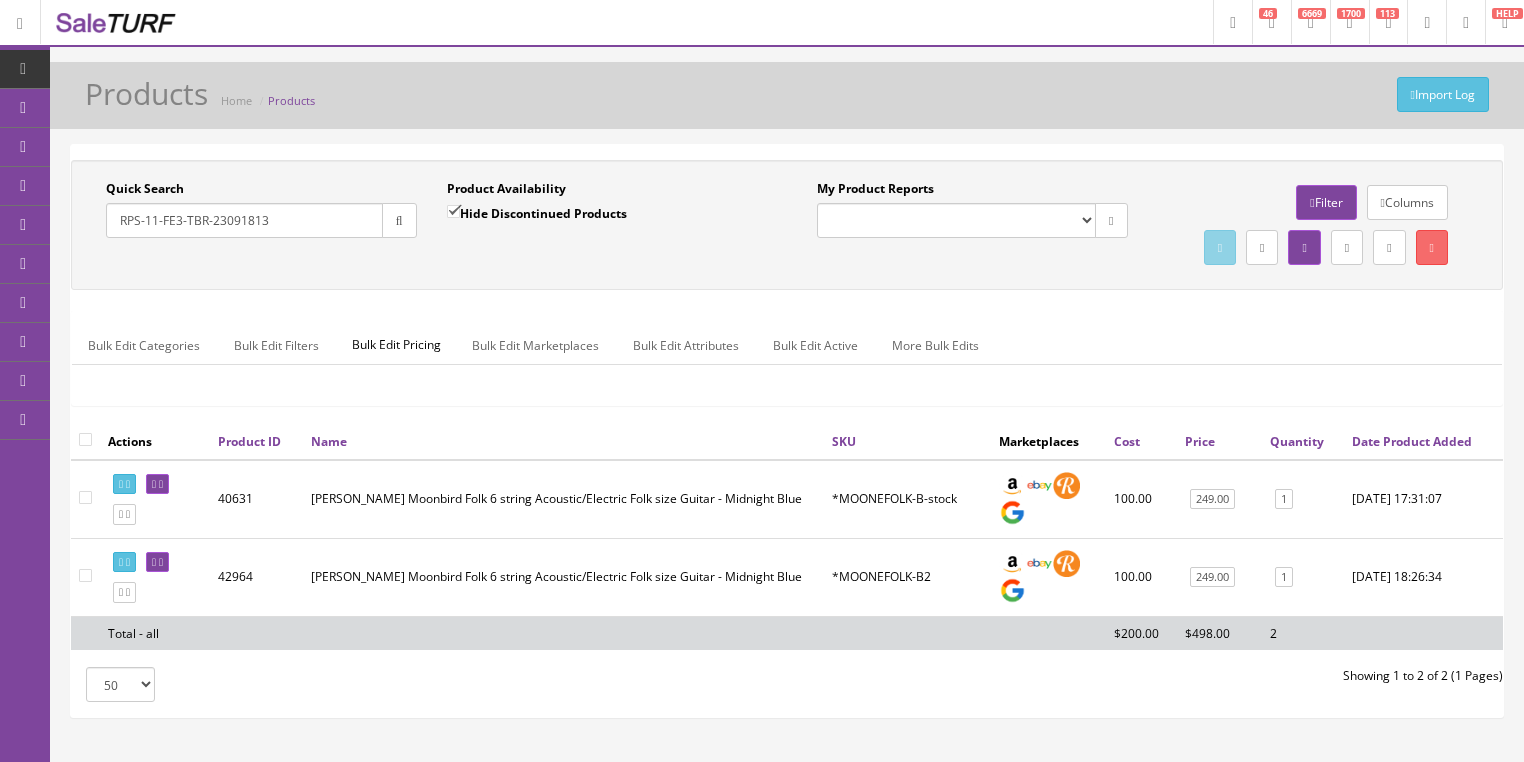 click at bounding box center [399, 220] 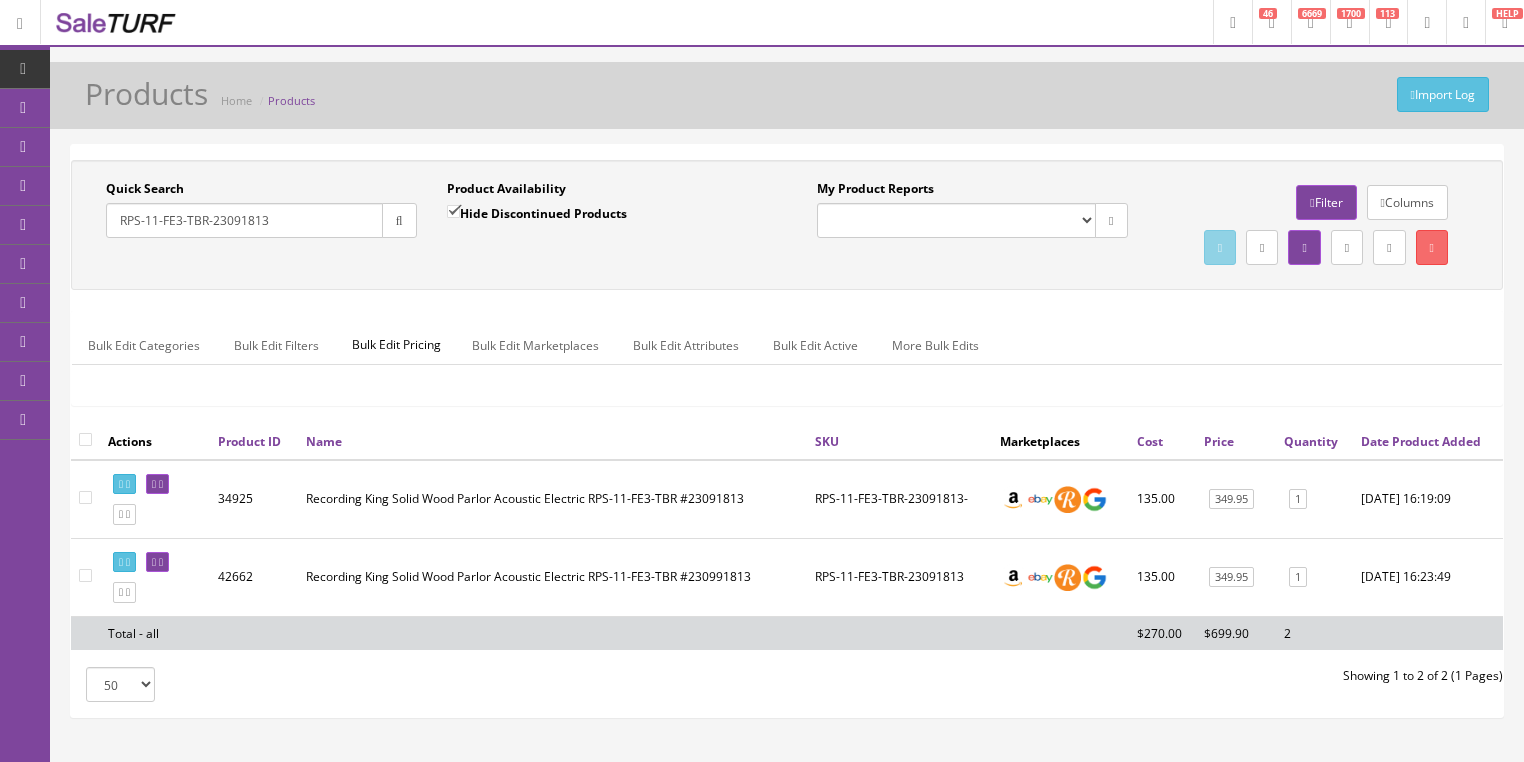 drag, startPoint x: 280, startPoint y: 220, endPoint x: 132, endPoint y: 220, distance: 148 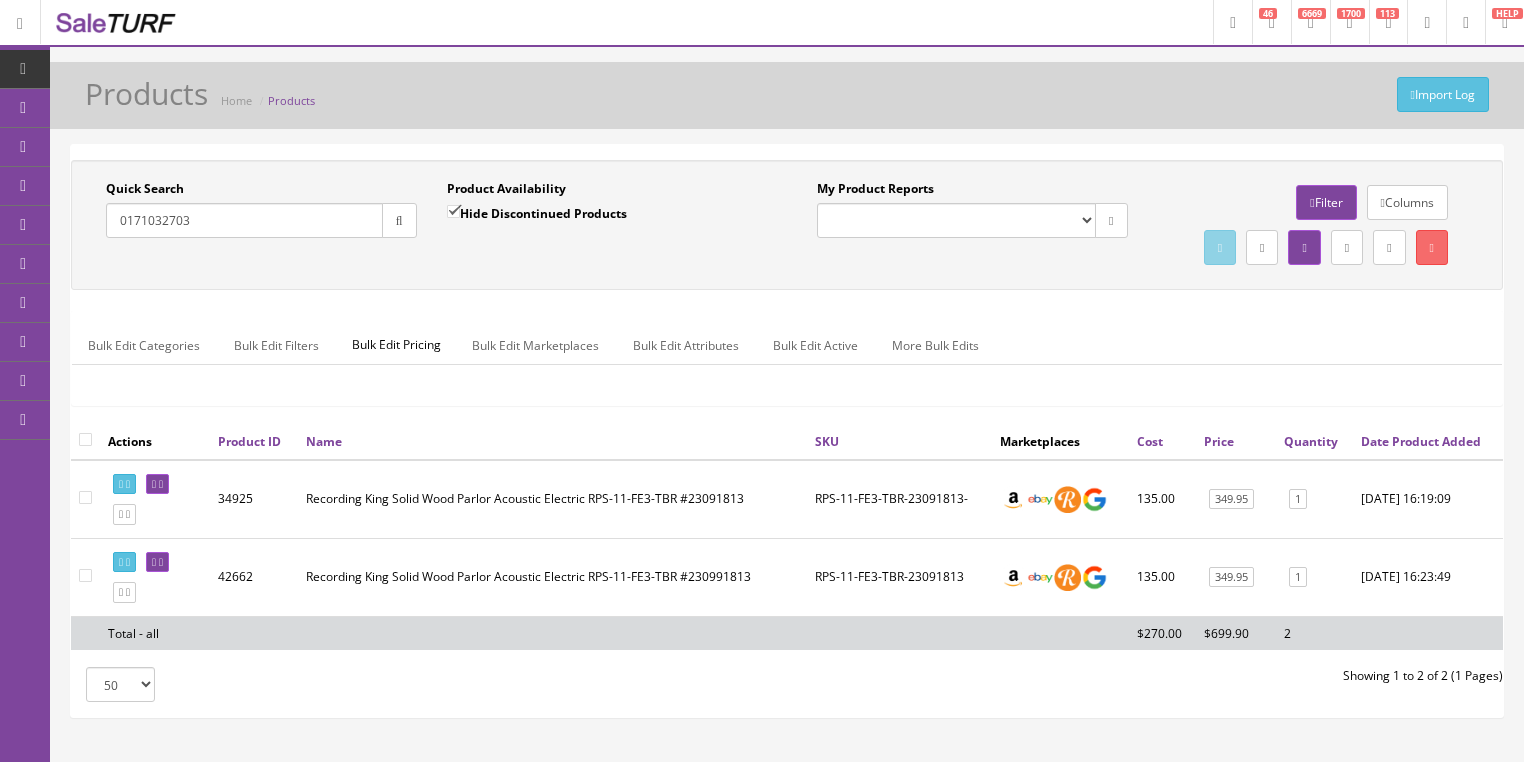 click at bounding box center (399, 220) 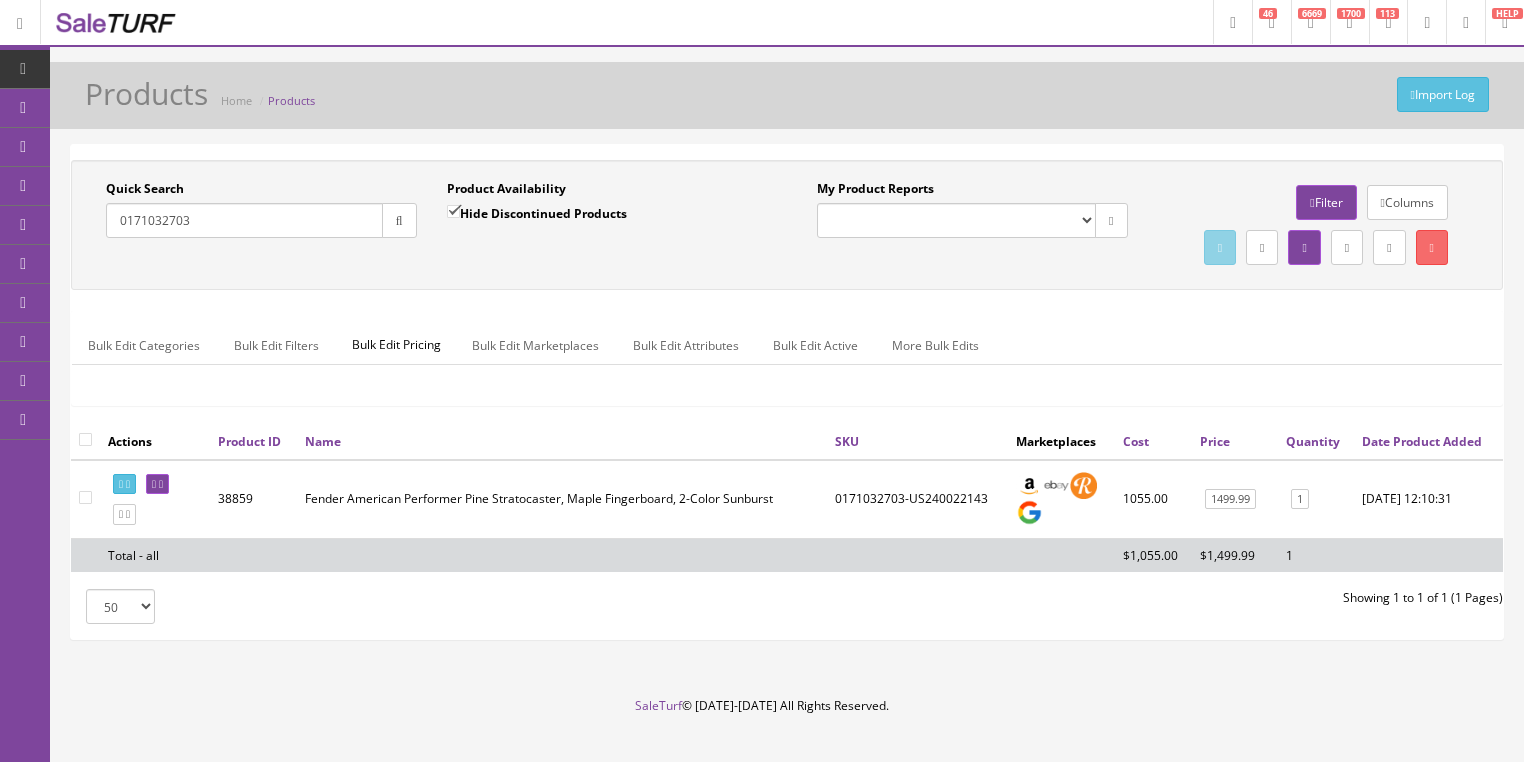 drag, startPoint x: 205, startPoint y: 222, endPoint x: 150, endPoint y: 224, distance: 55.03635 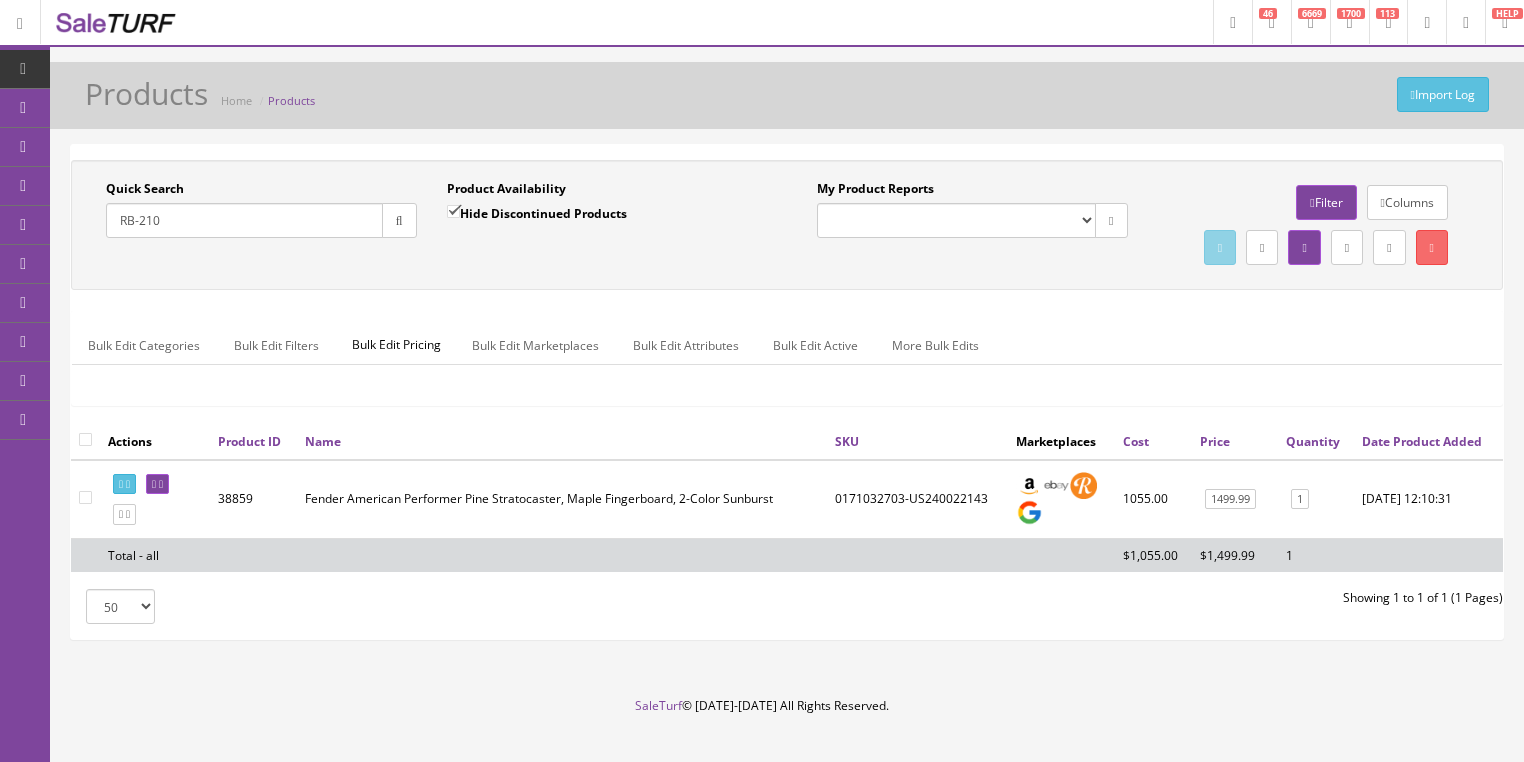 click at bounding box center (399, 220) 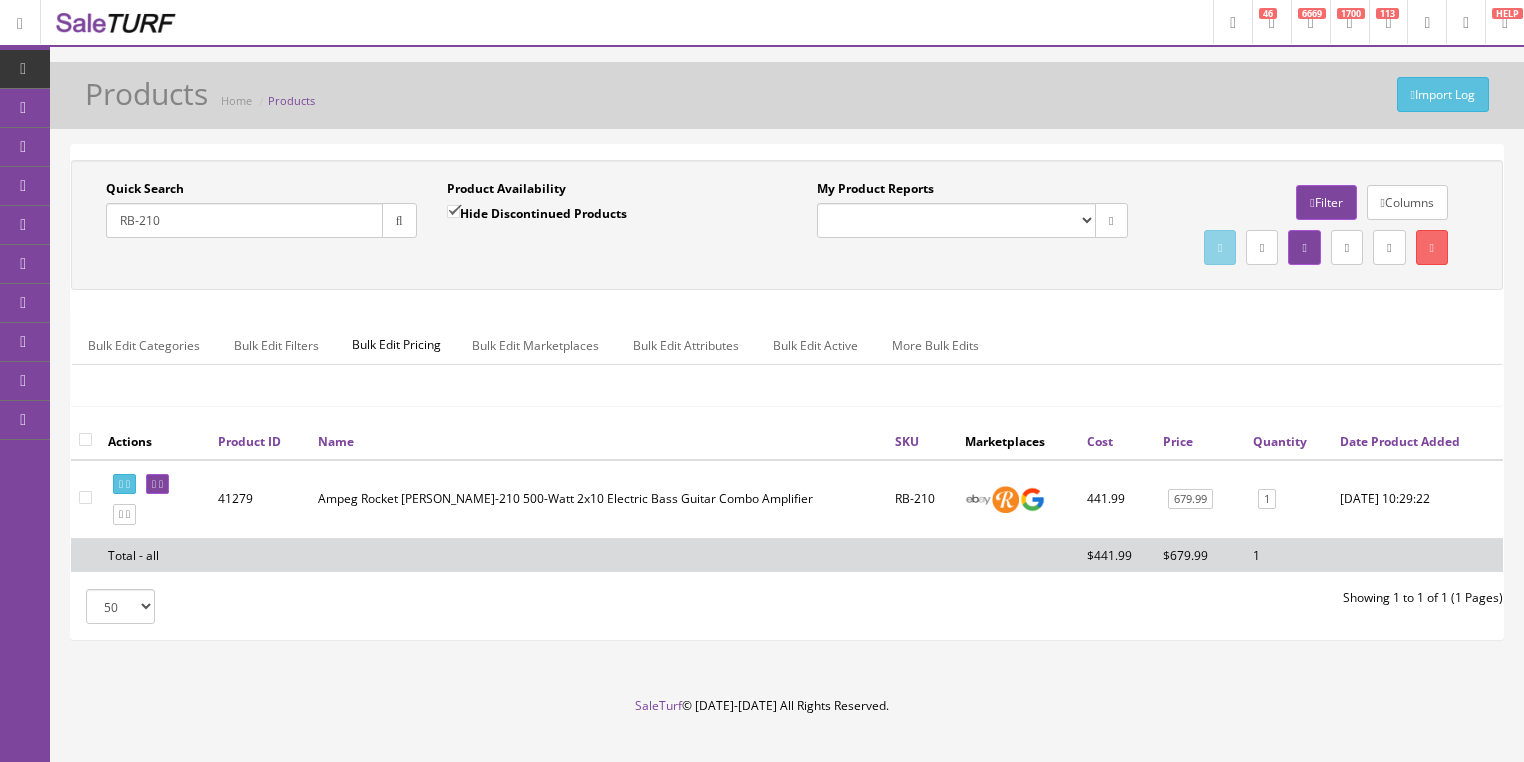 drag, startPoint x: 234, startPoint y: 221, endPoint x: 117, endPoint y: 253, distance: 121.29716 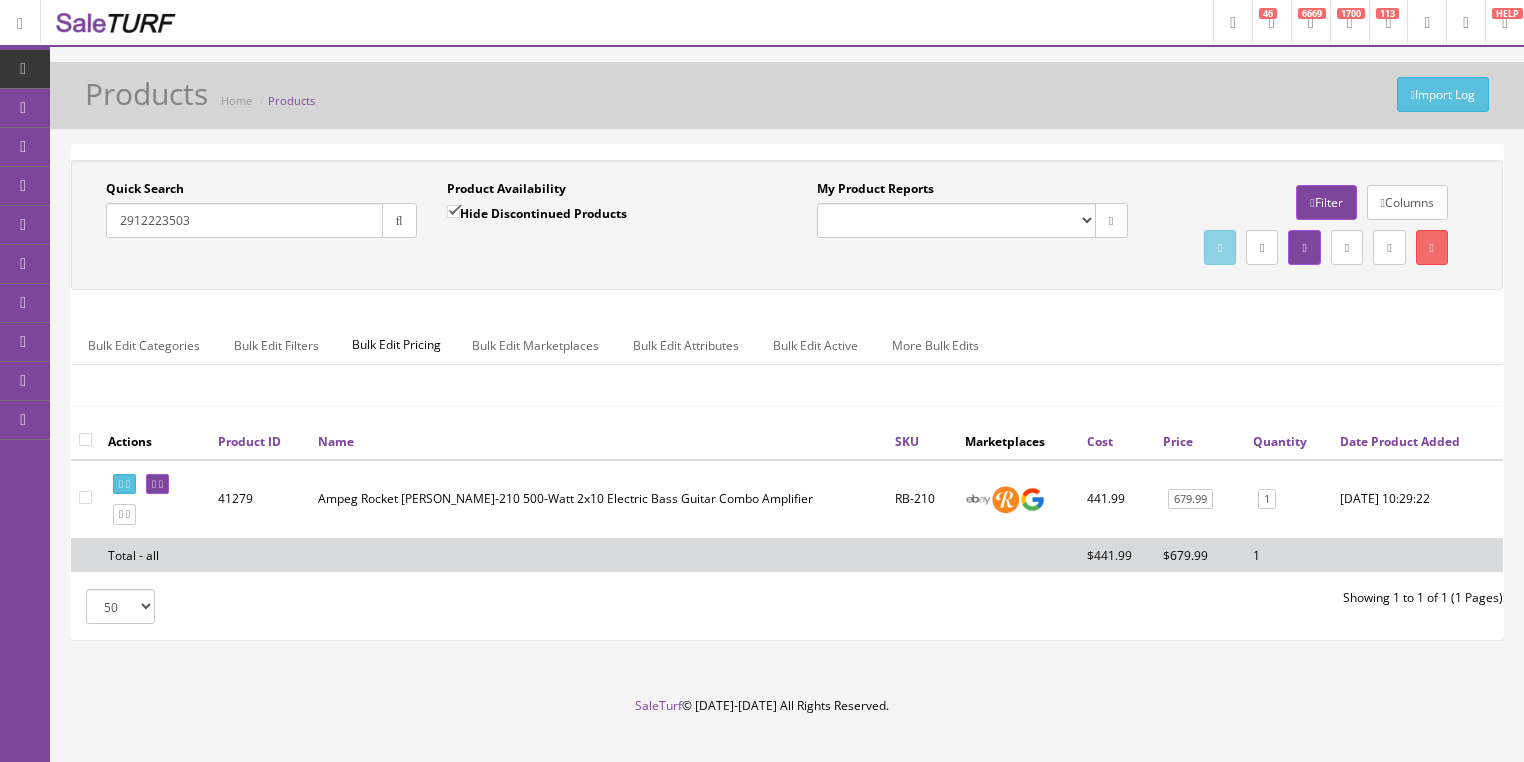 type on "2912223503" 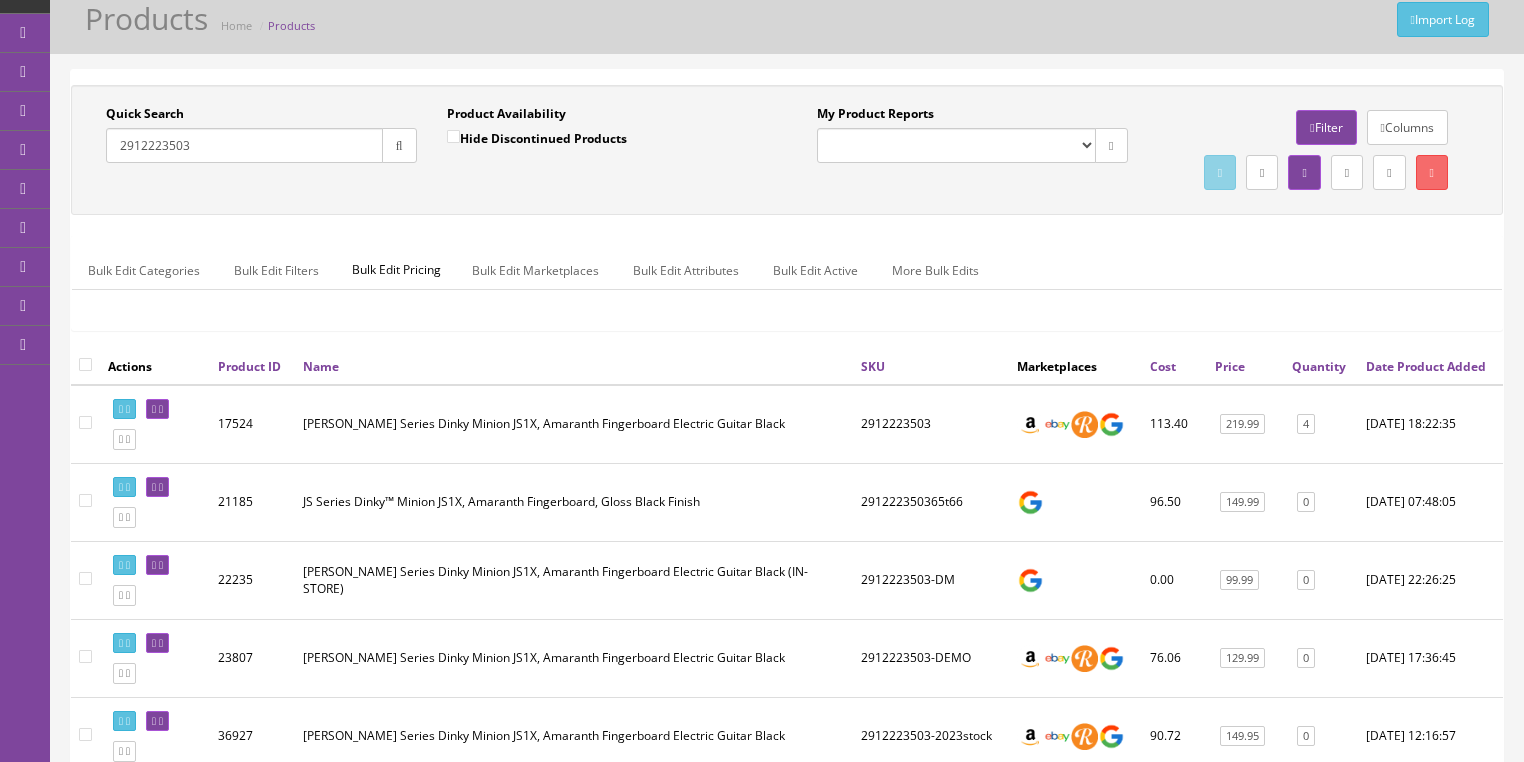 scroll, scrollTop: 80, scrollLeft: 0, axis: vertical 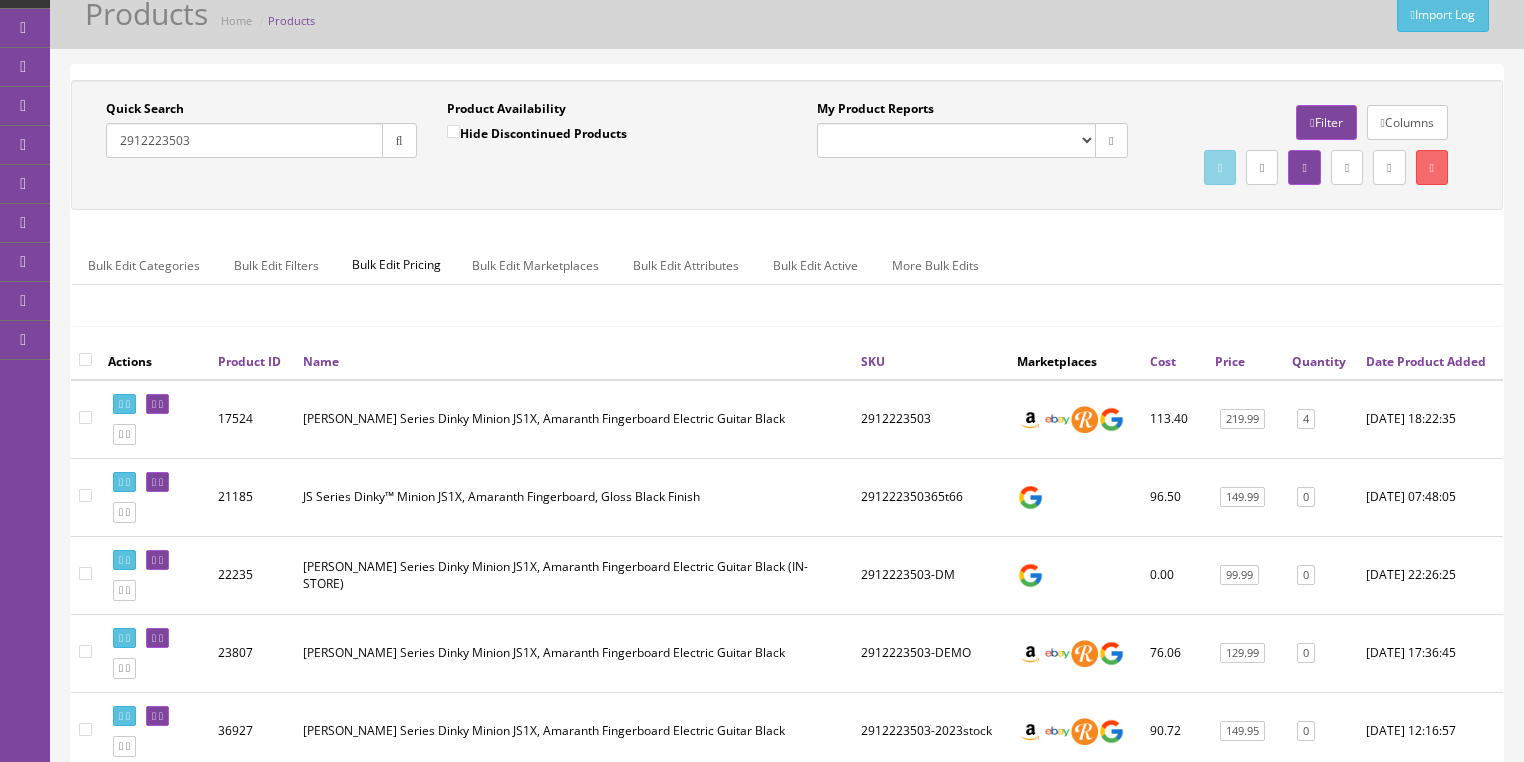 click at bounding box center [124, 404] 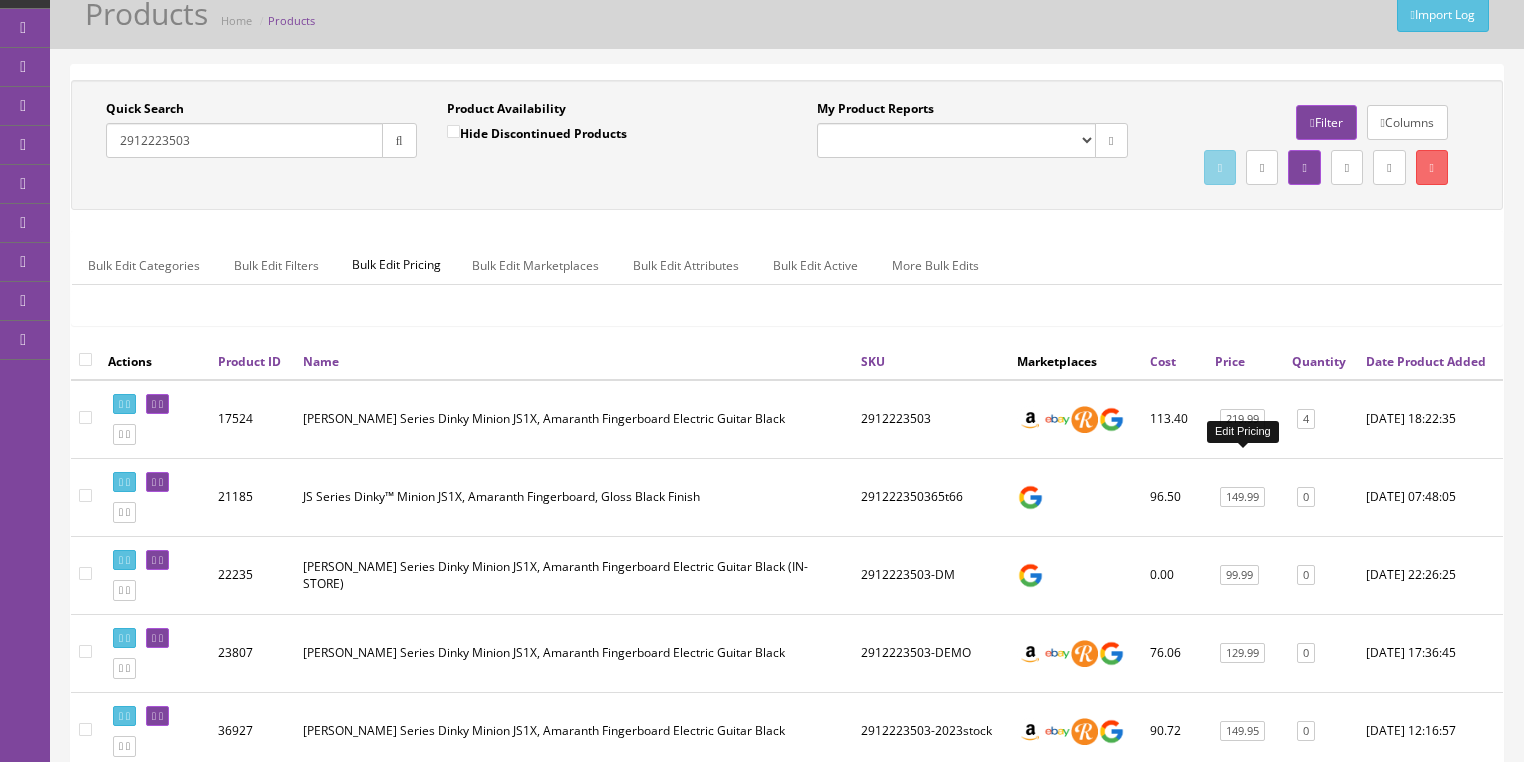 click on "219.99" at bounding box center [1242, 419] 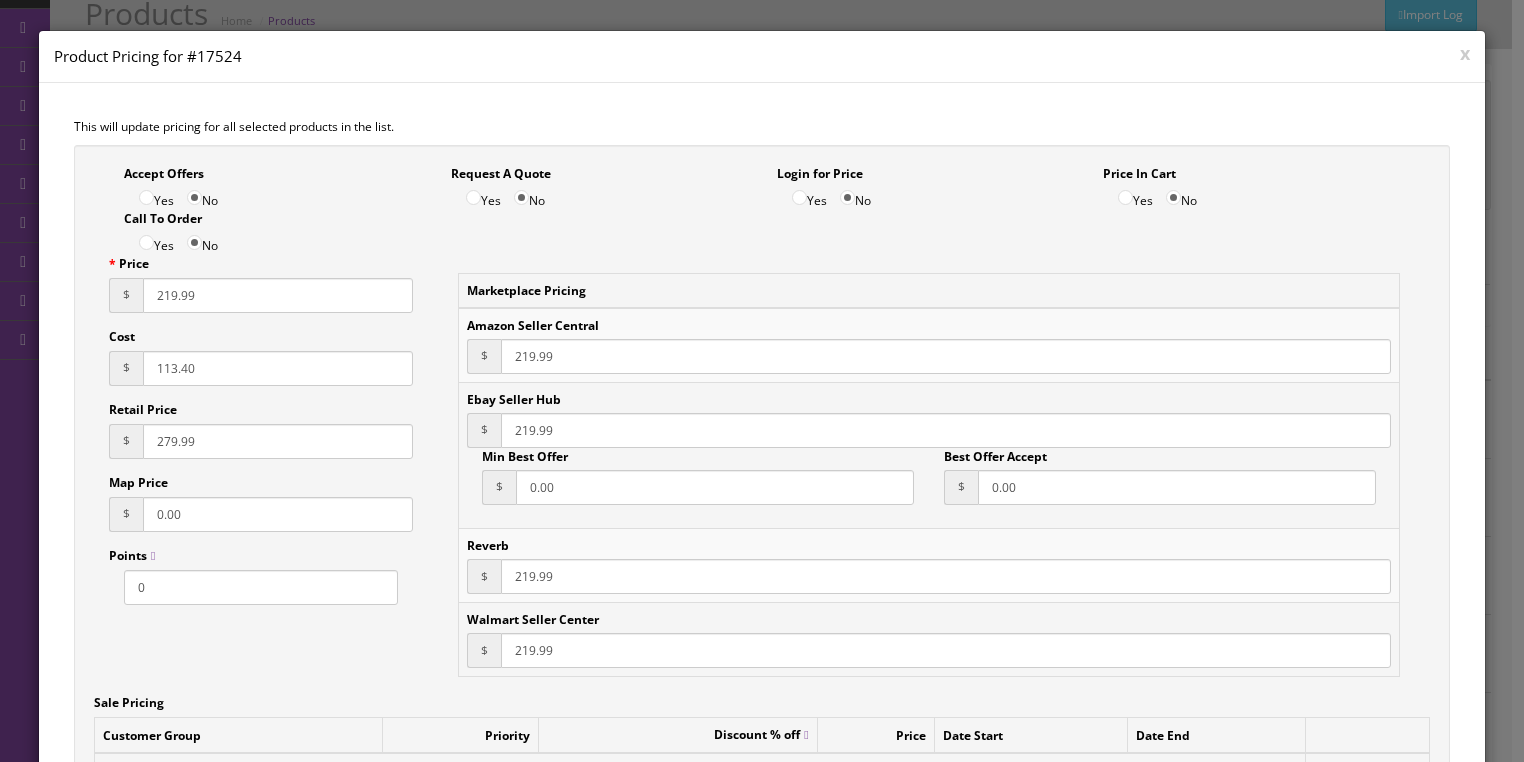 drag, startPoint x: 193, startPoint y: 373, endPoint x: 135, endPoint y: 373, distance: 58 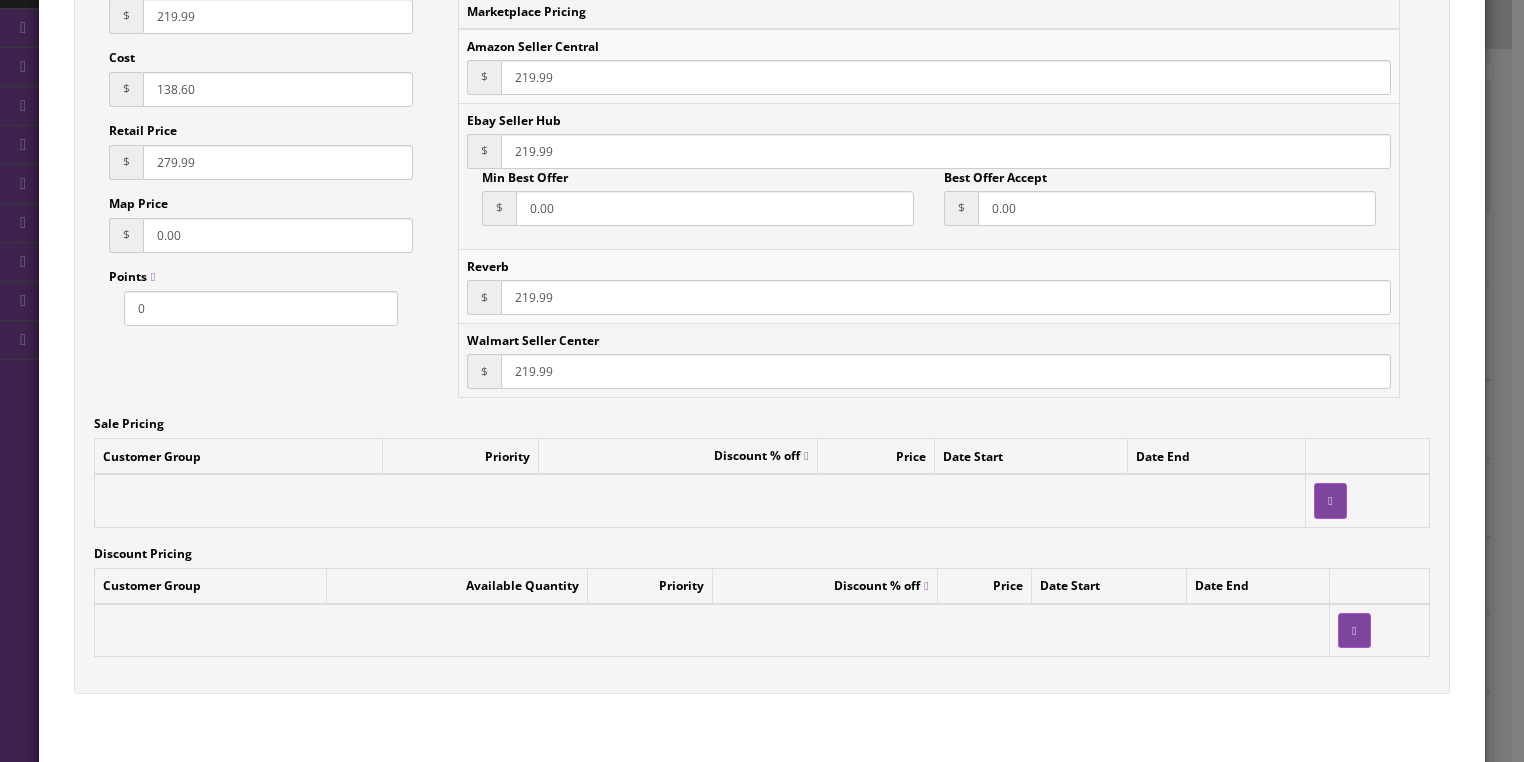 scroll, scrollTop: 320, scrollLeft: 0, axis: vertical 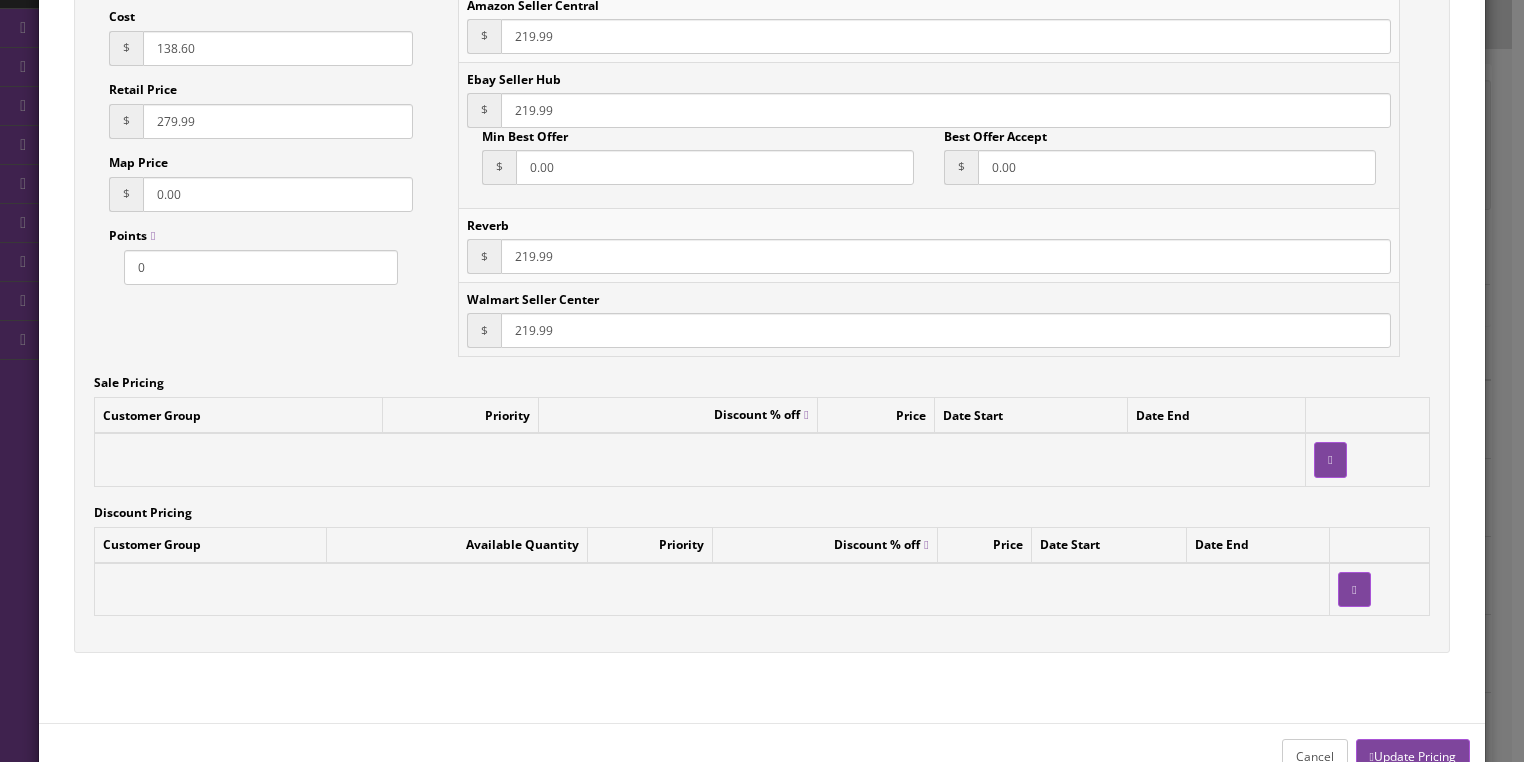 type on "138.60" 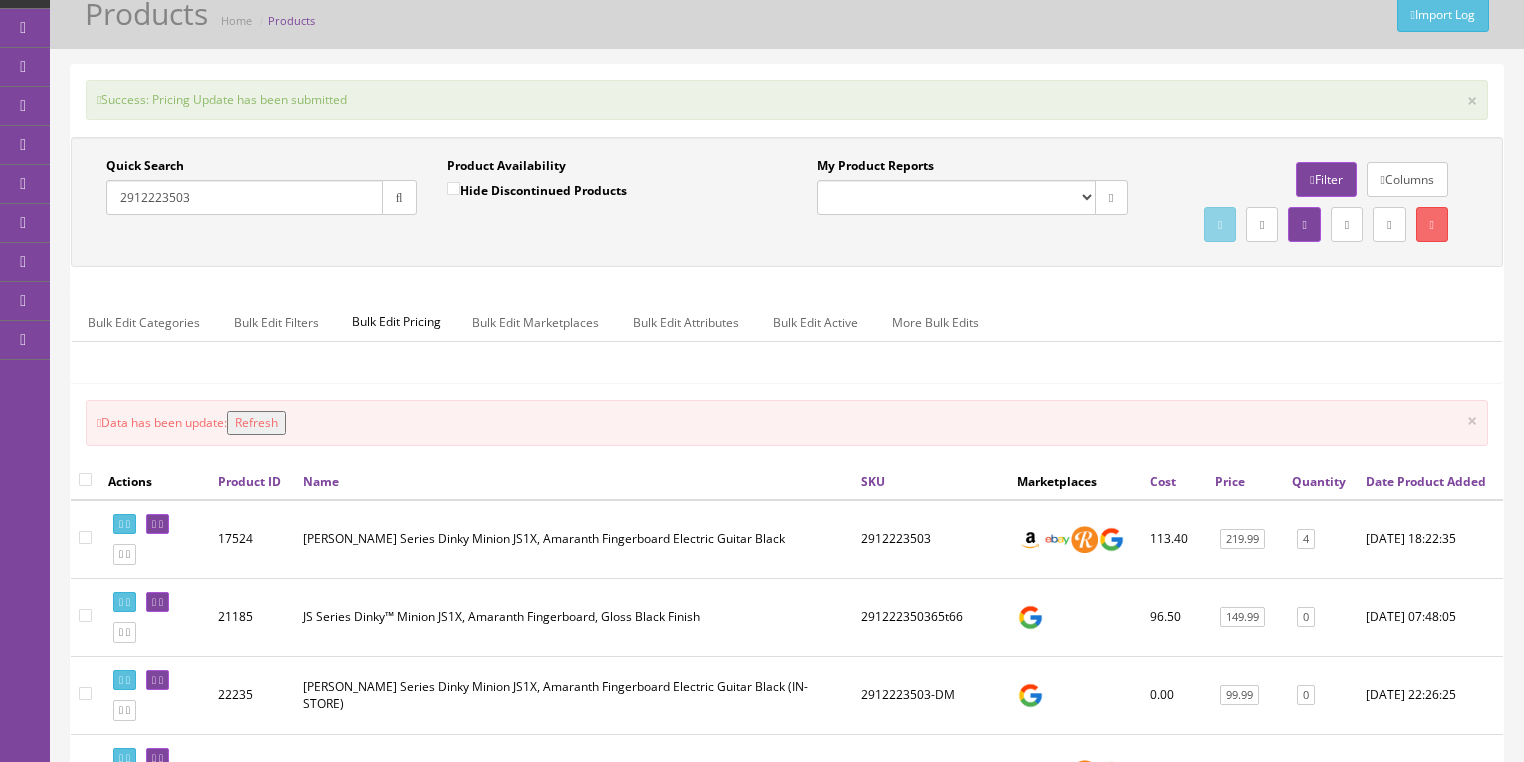 click on "Refresh" at bounding box center (256, 423) 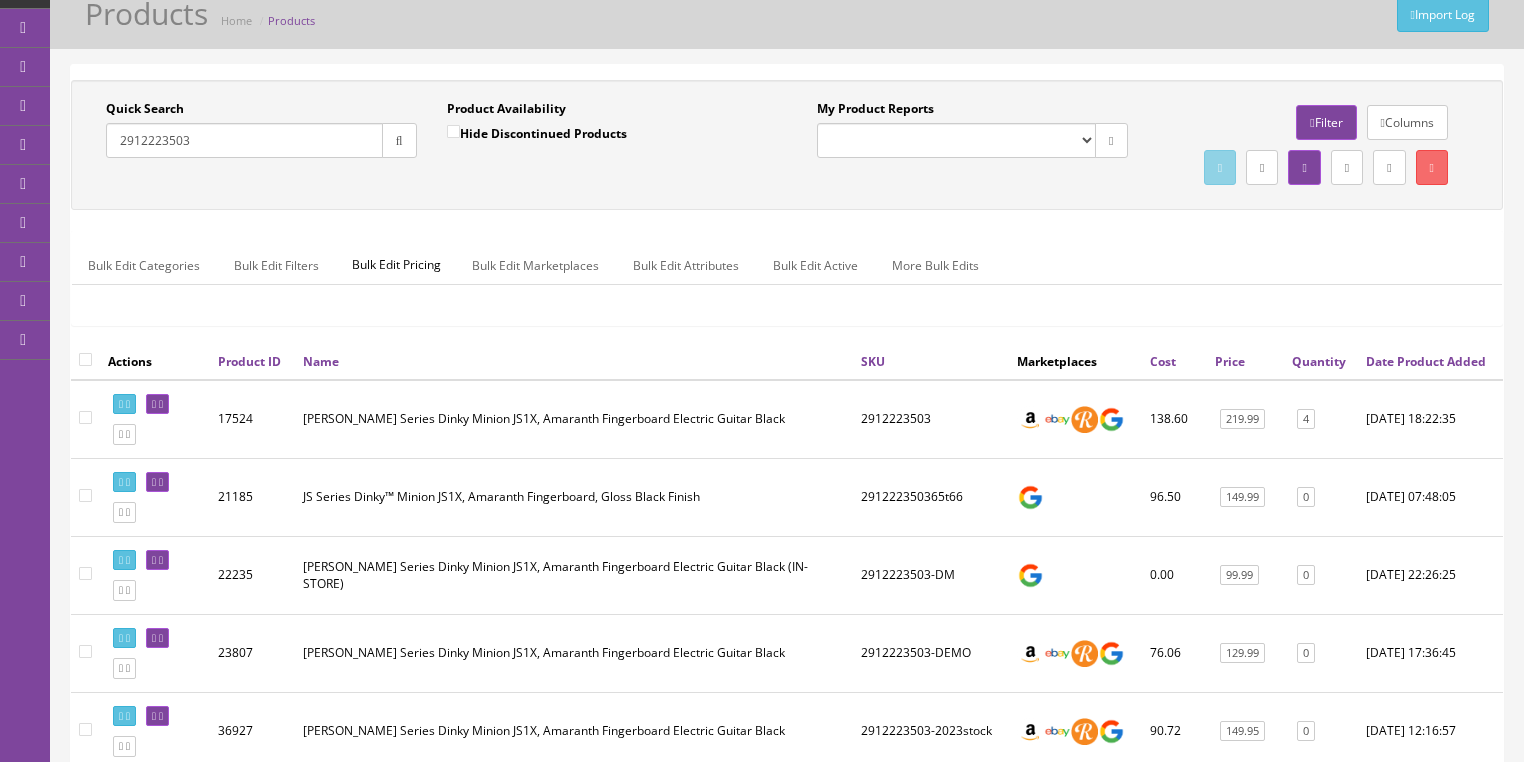 drag, startPoint x: 194, startPoint y: 164, endPoint x: 90, endPoint y: 184, distance: 105.90562 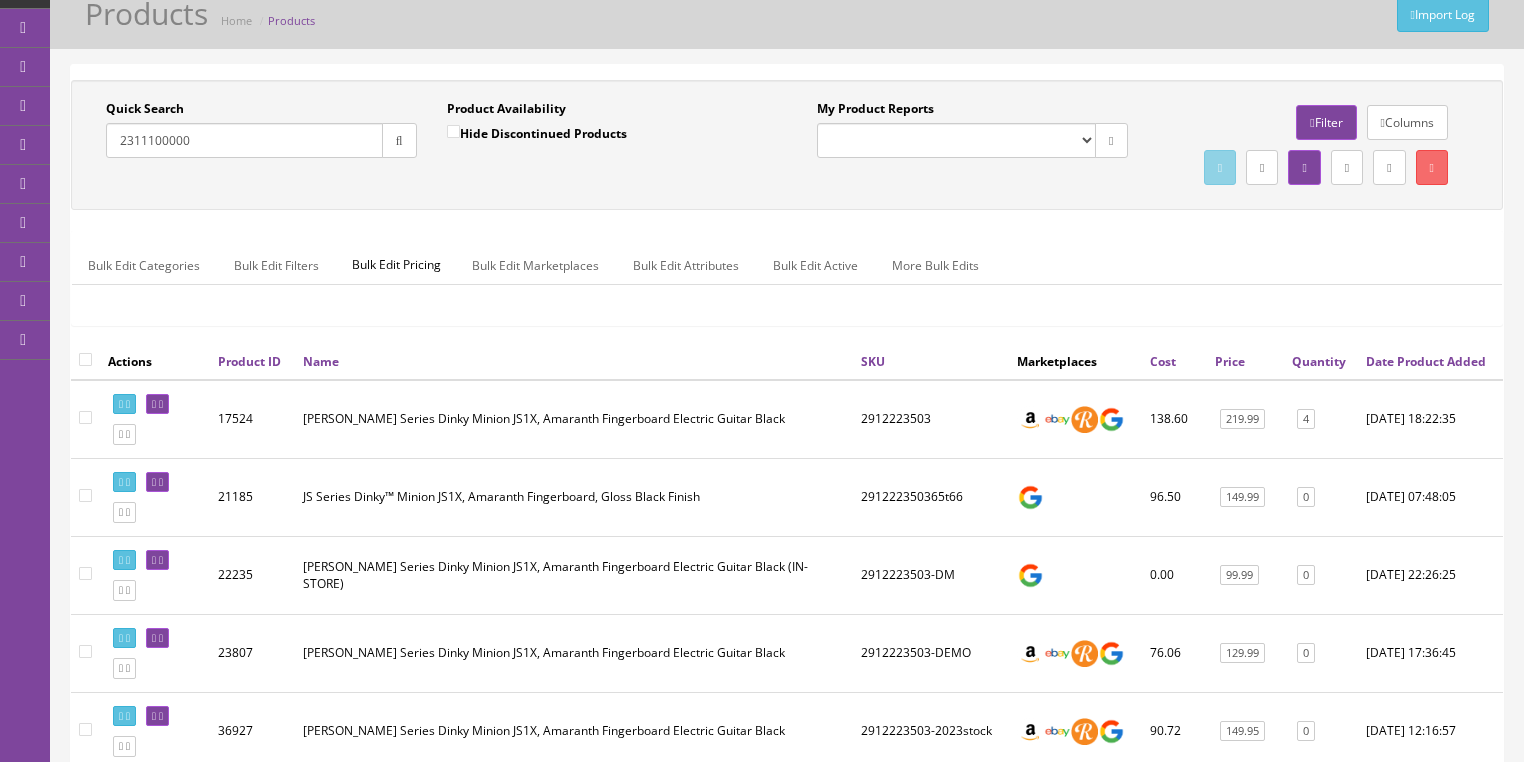 click at bounding box center [399, 140] 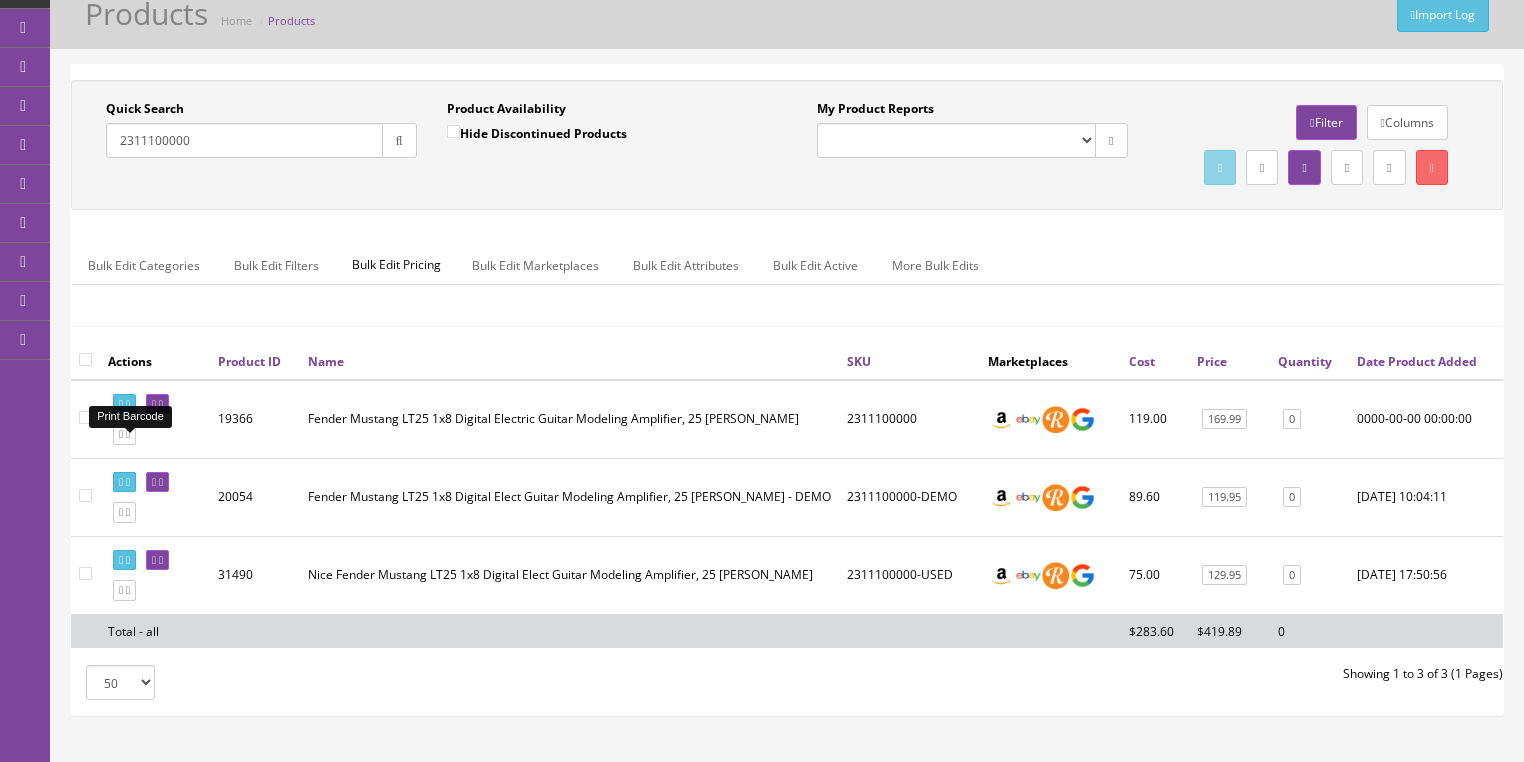 click at bounding box center (128, 404) 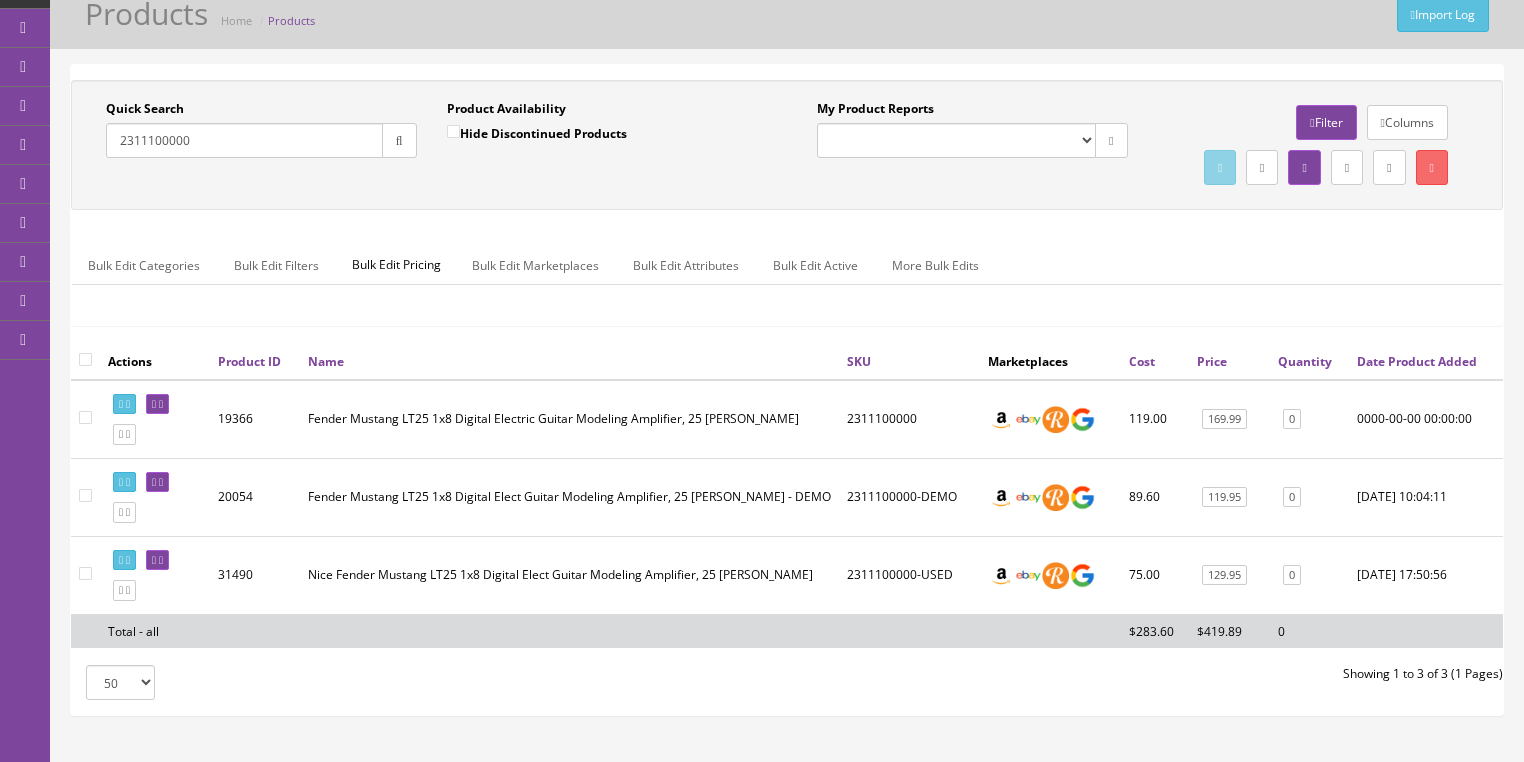 drag, startPoint x: 258, startPoint y: 148, endPoint x: 94, endPoint y: 204, distance: 173.29744 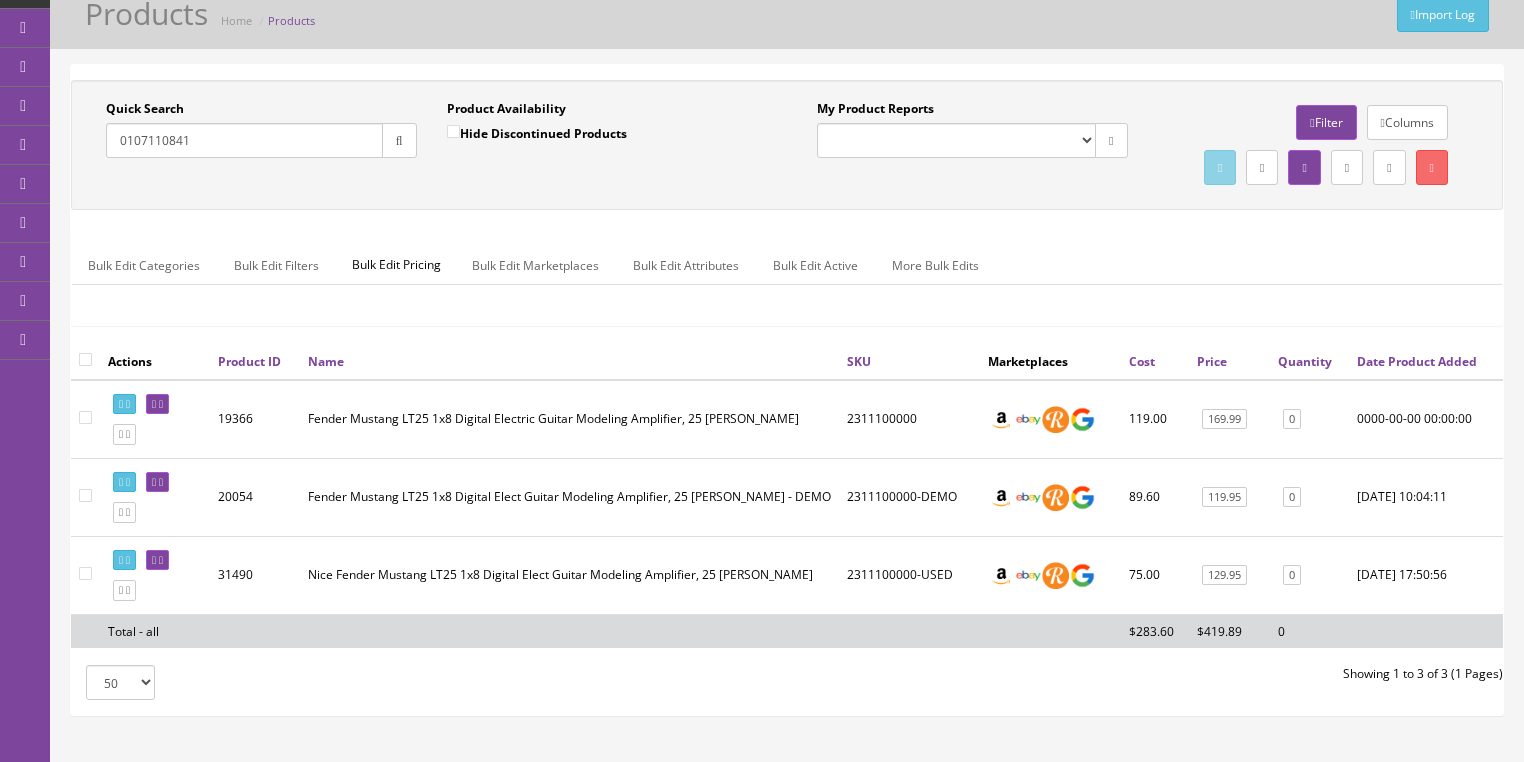 type on "0107110841" 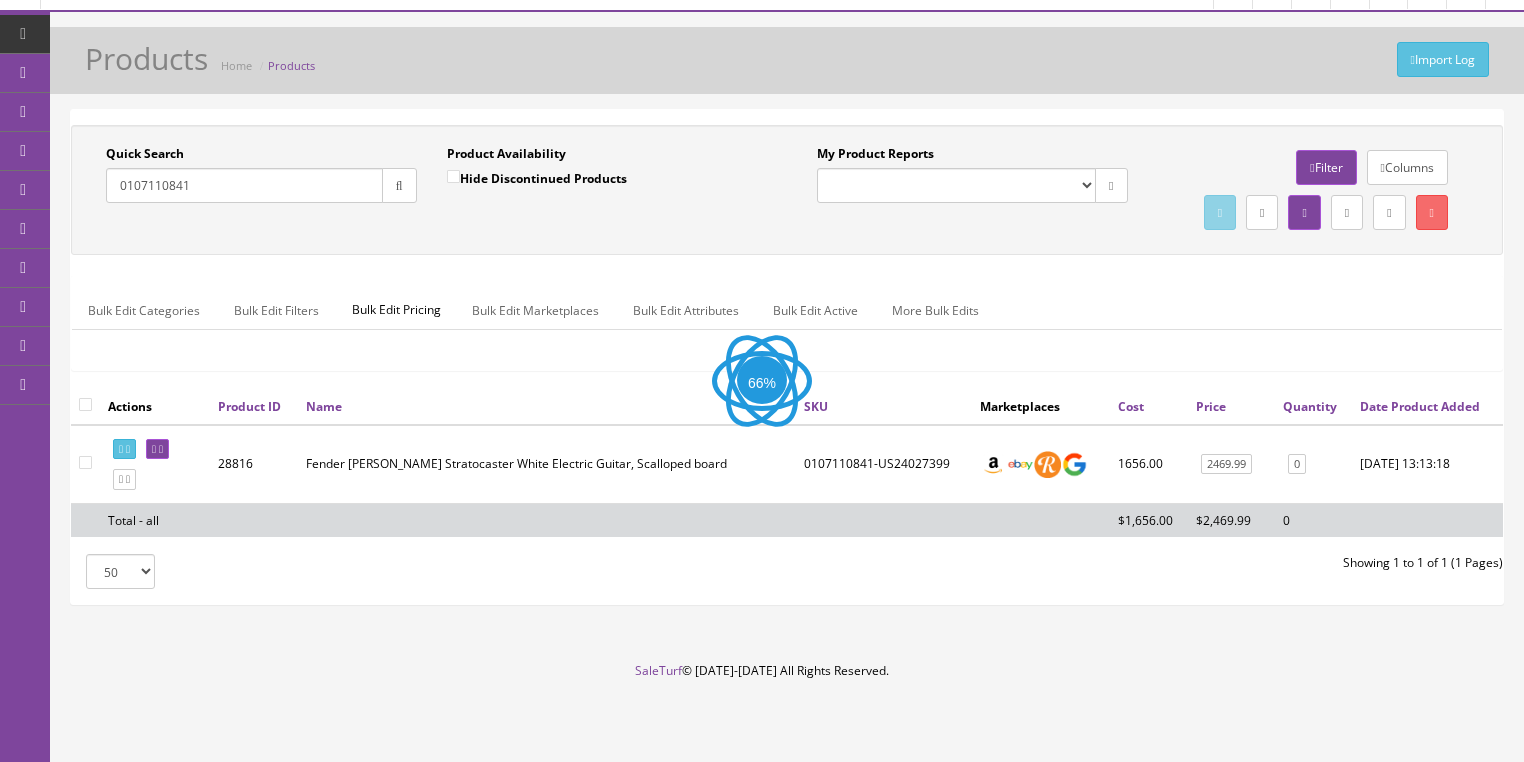 scroll, scrollTop: 75, scrollLeft: 0, axis: vertical 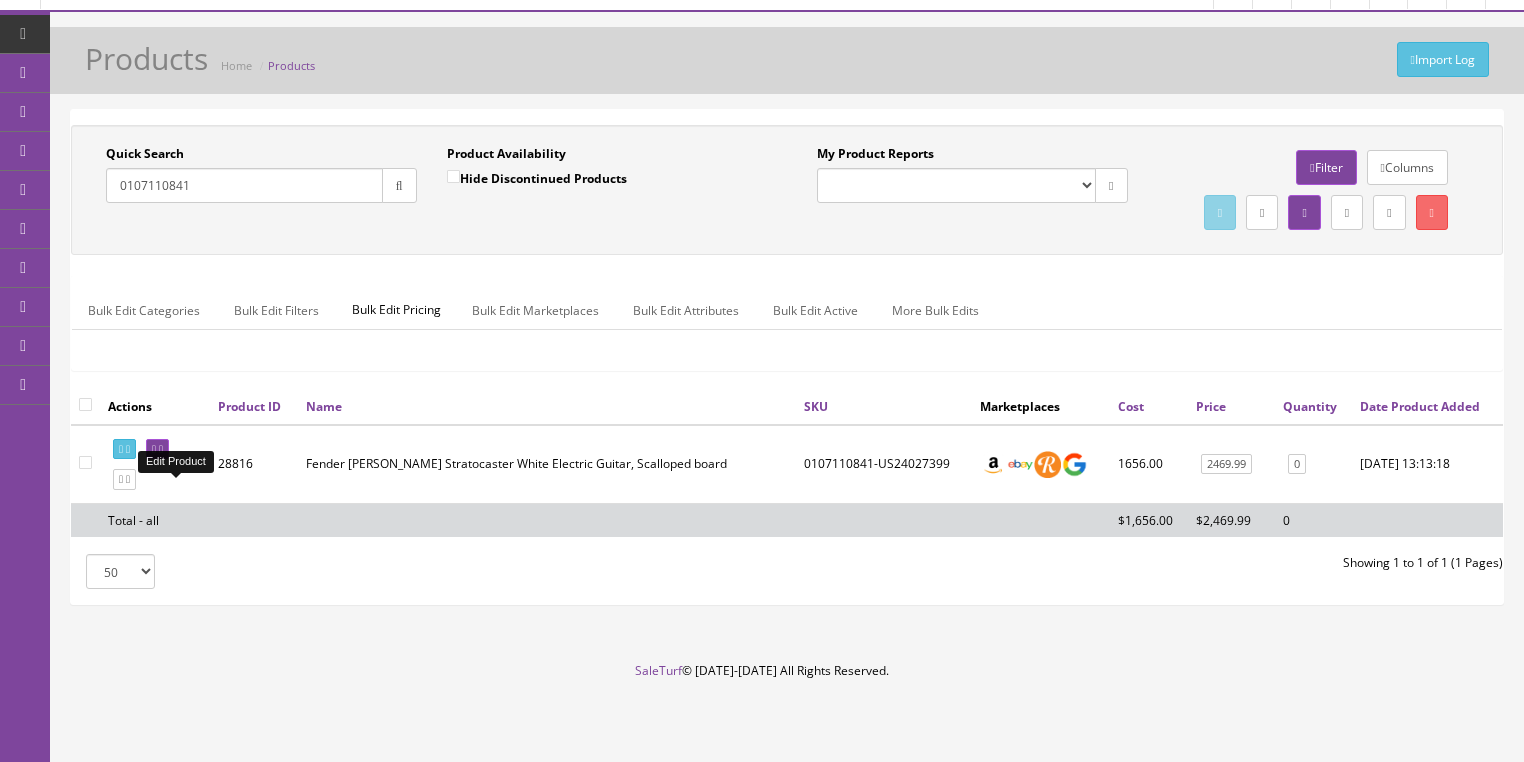 click at bounding box center [161, 449] 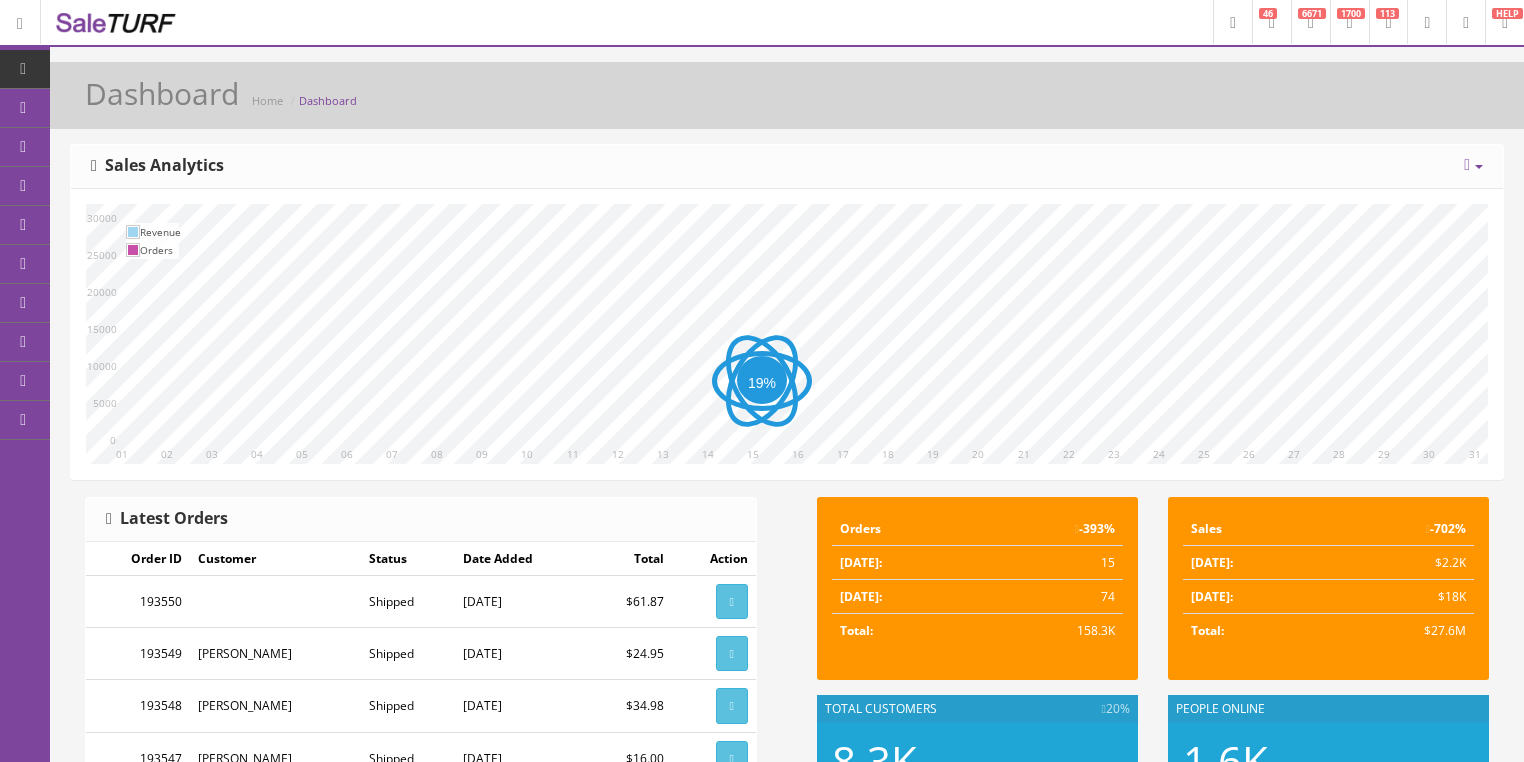 scroll, scrollTop: 0, scrollLeft: 0, axis: both 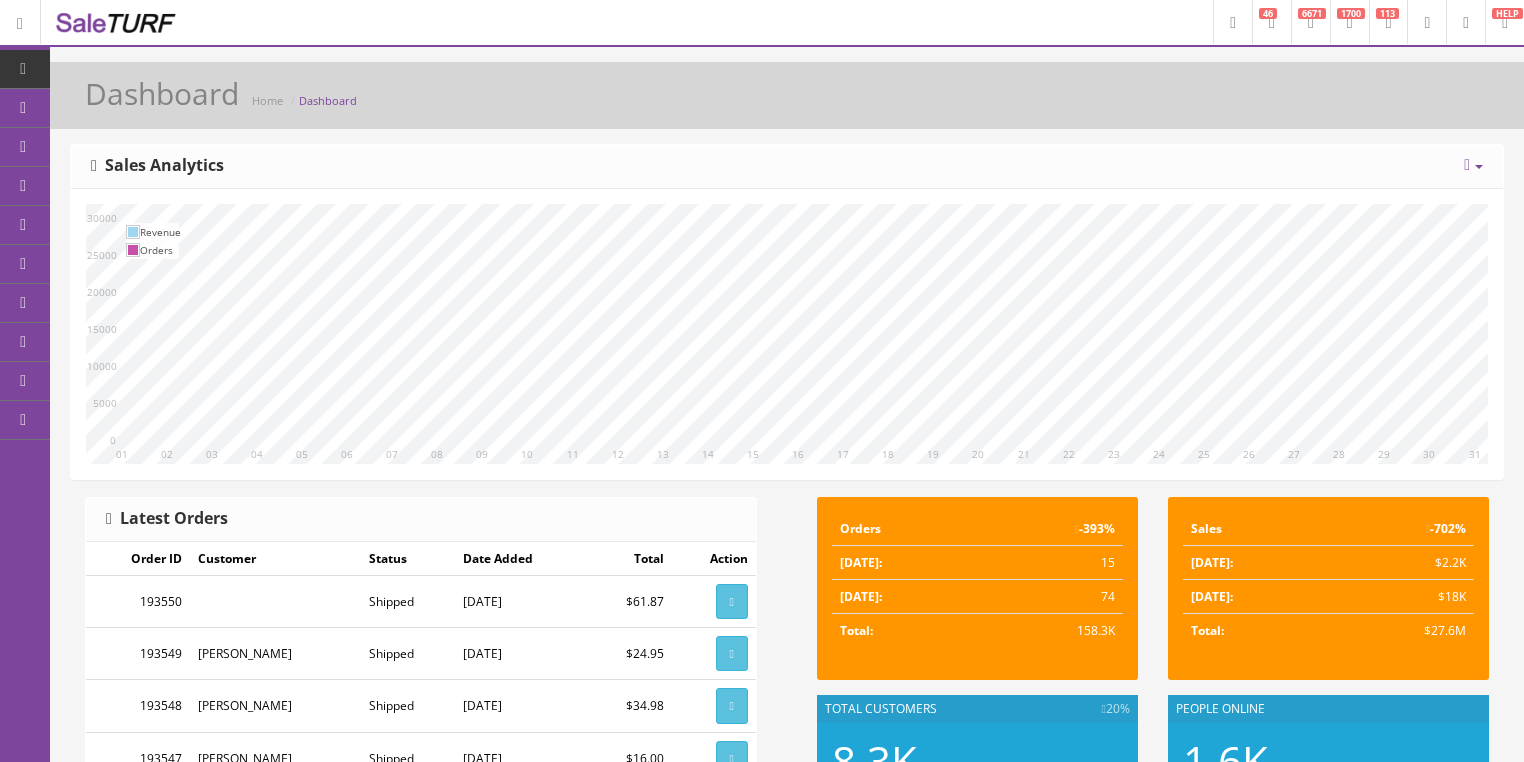 click on "6671" at bounding box center (1312, 13) 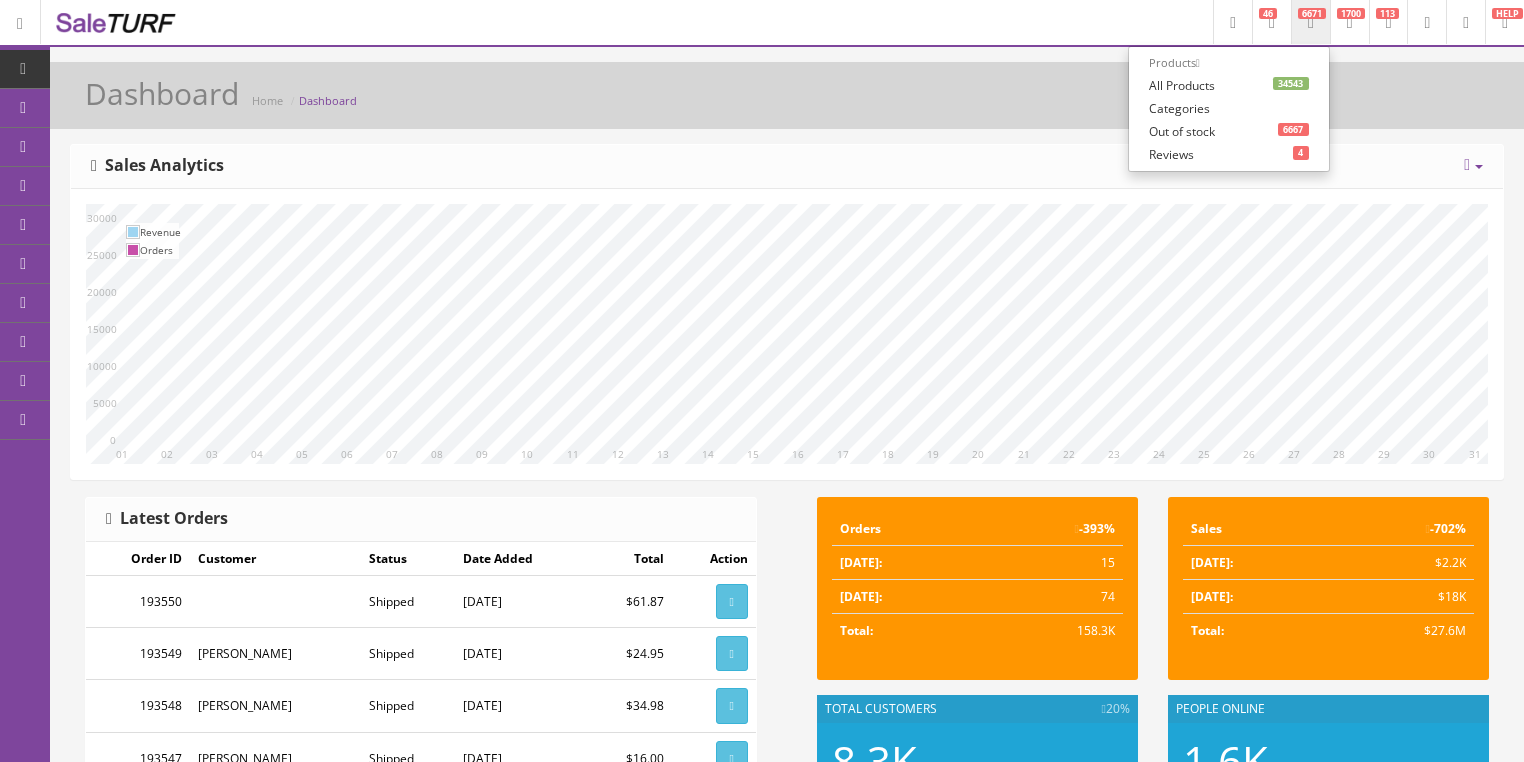 click on "34543  All Products" at bounding box center [1229, 85] 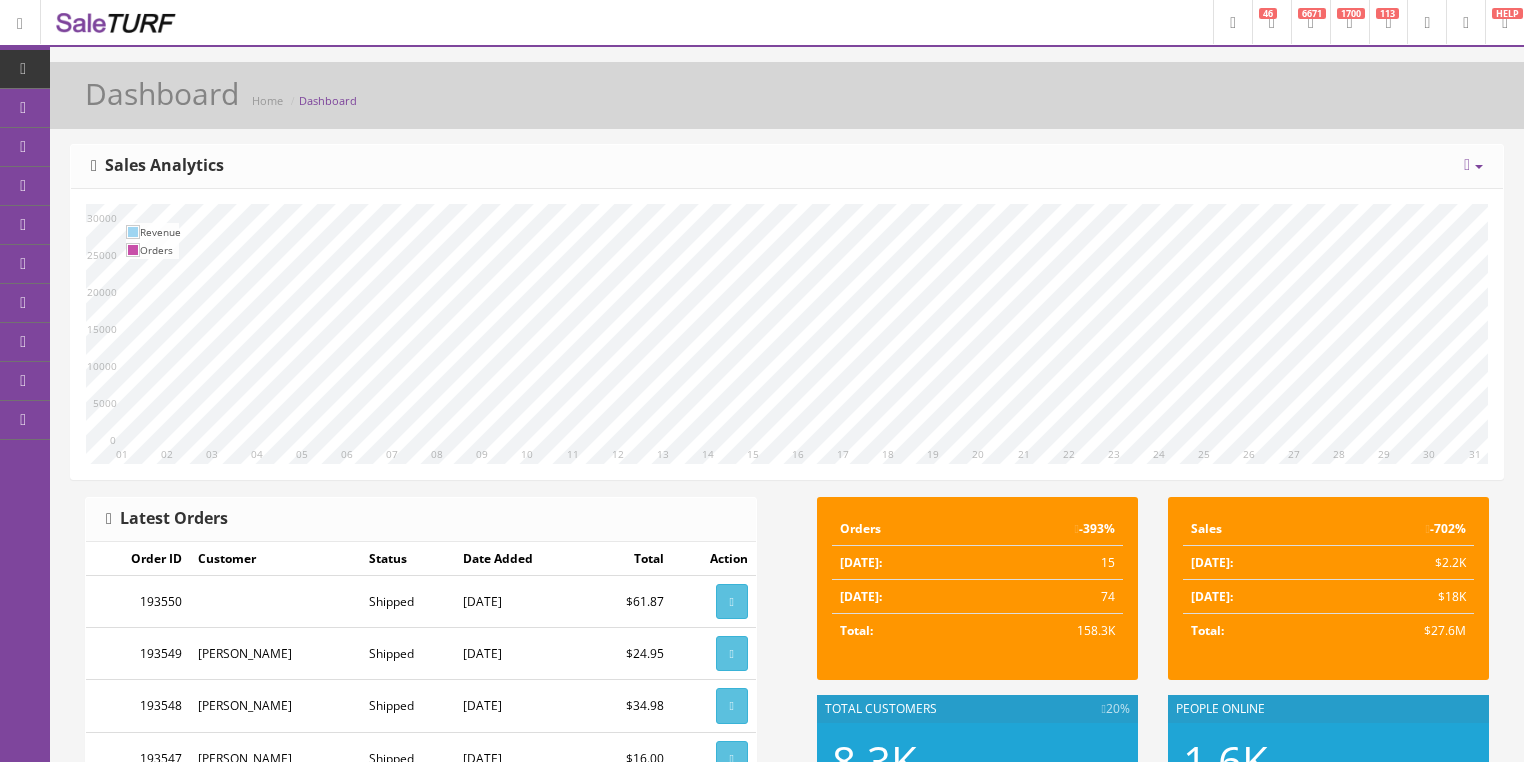 click on "6671" at bounding box center (1310, 22) 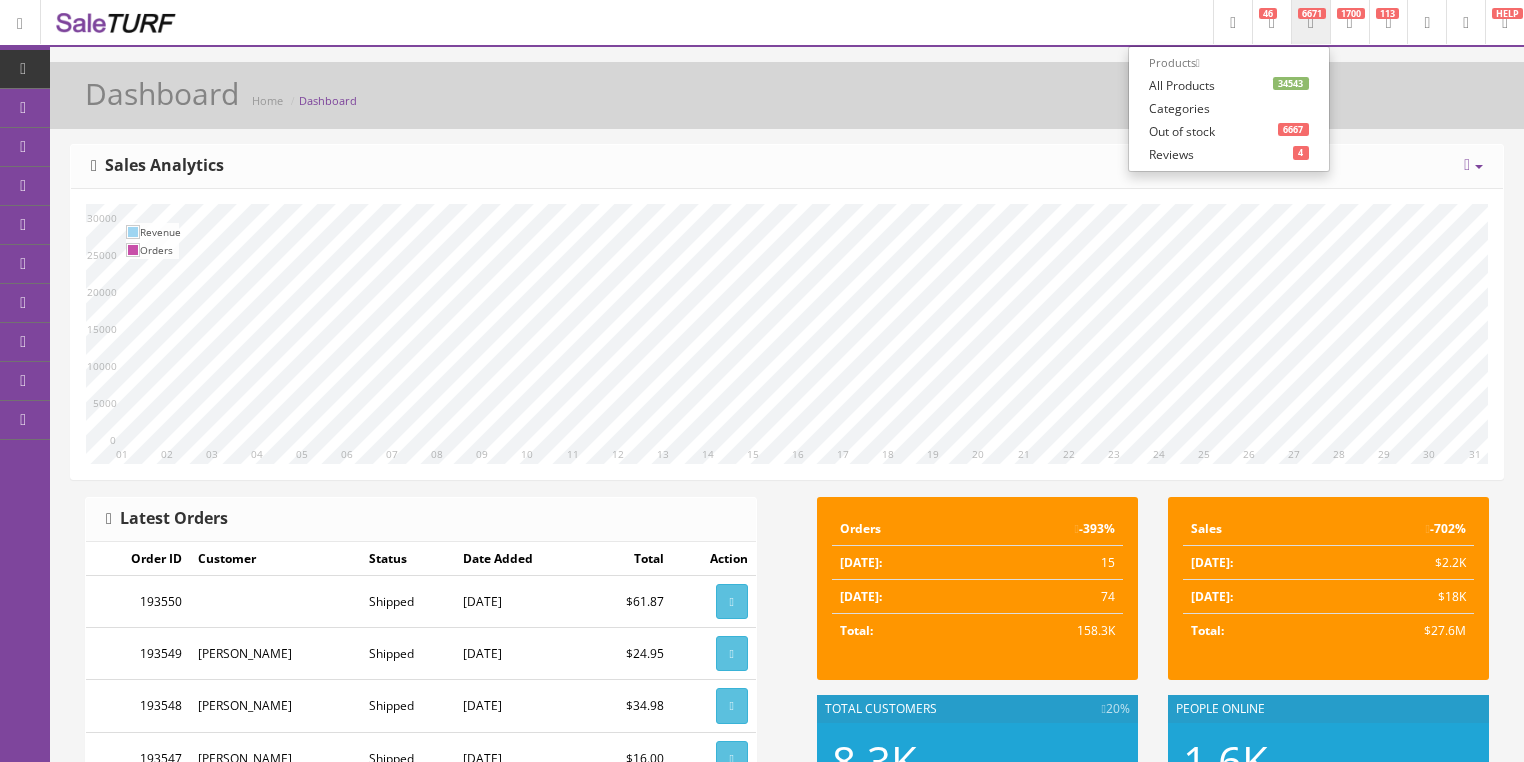 click on "34543  All Products" at bounding box center (1229, 85) 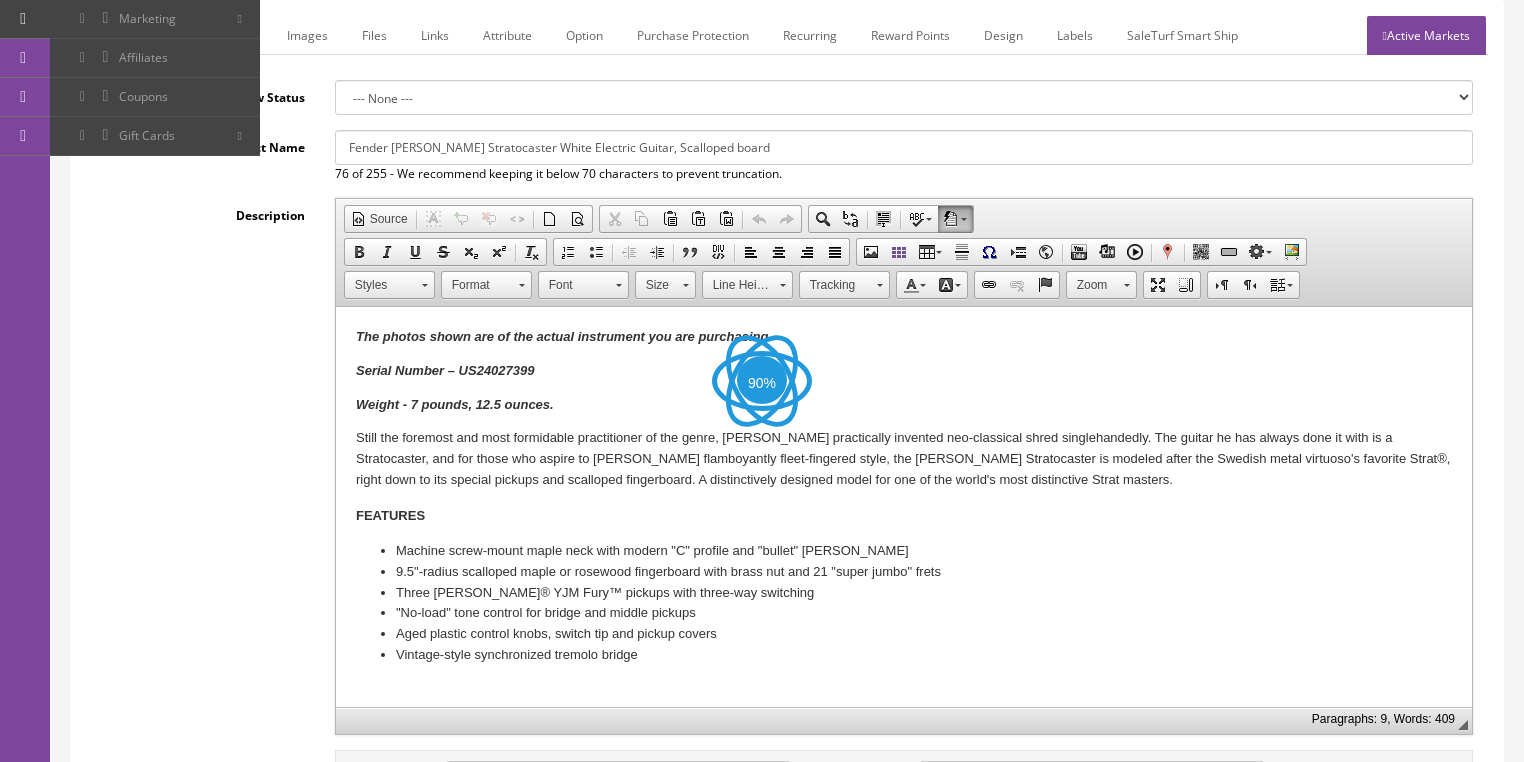 scroll, scrollTop: 320, scrollLeft: 0, axis: vertical 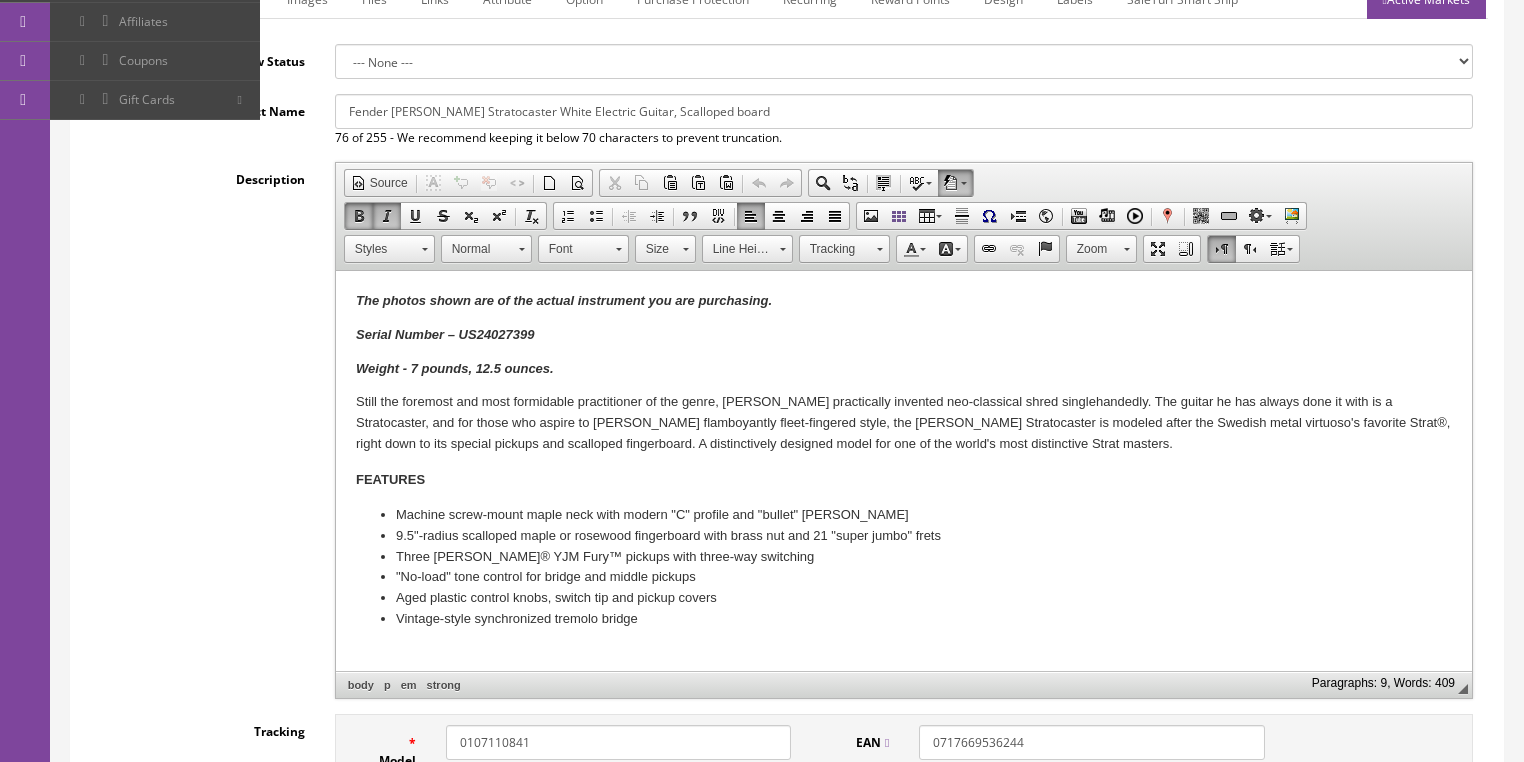 click on "Serial Number – US24027399" at bounding box center [444, 334] 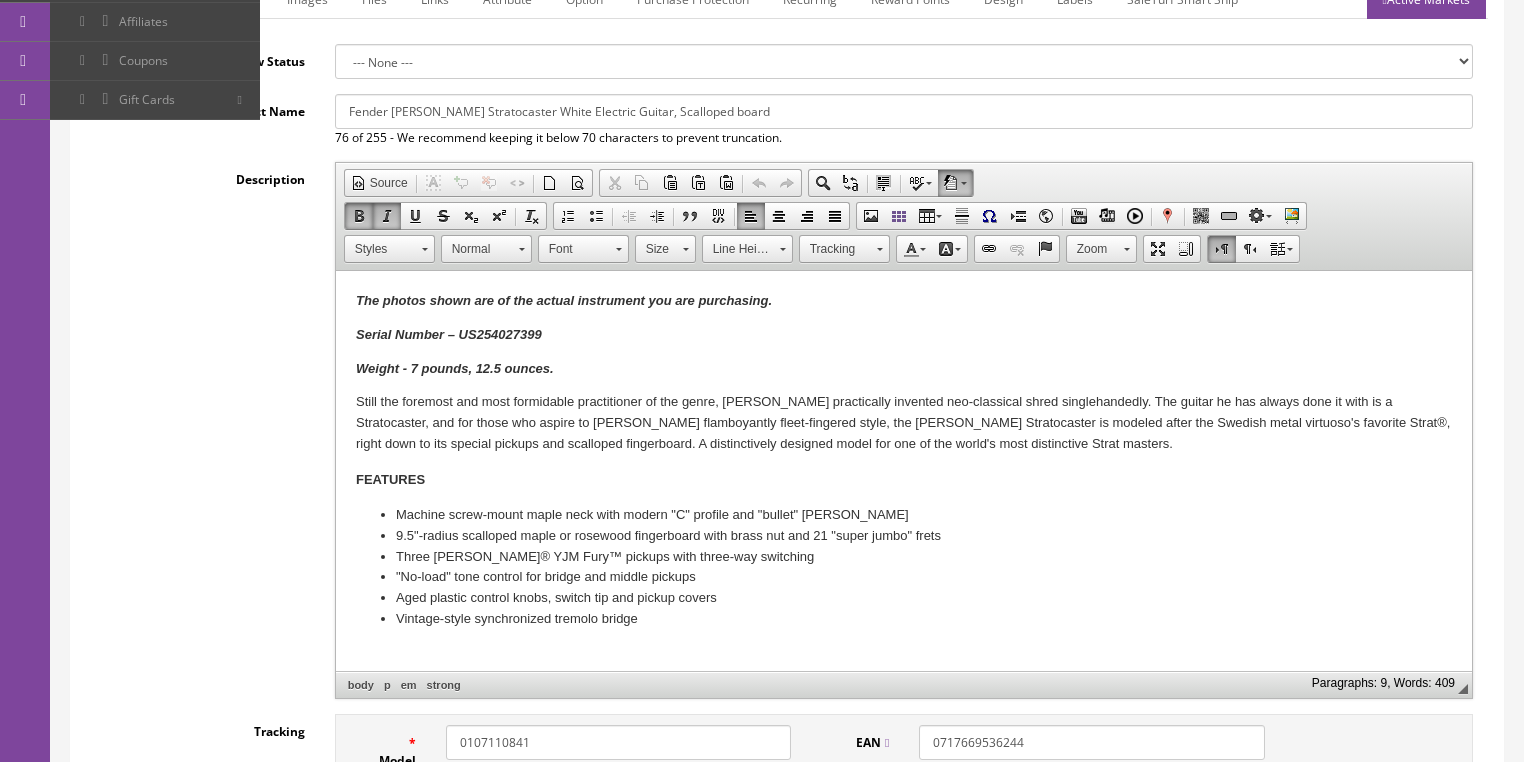 type 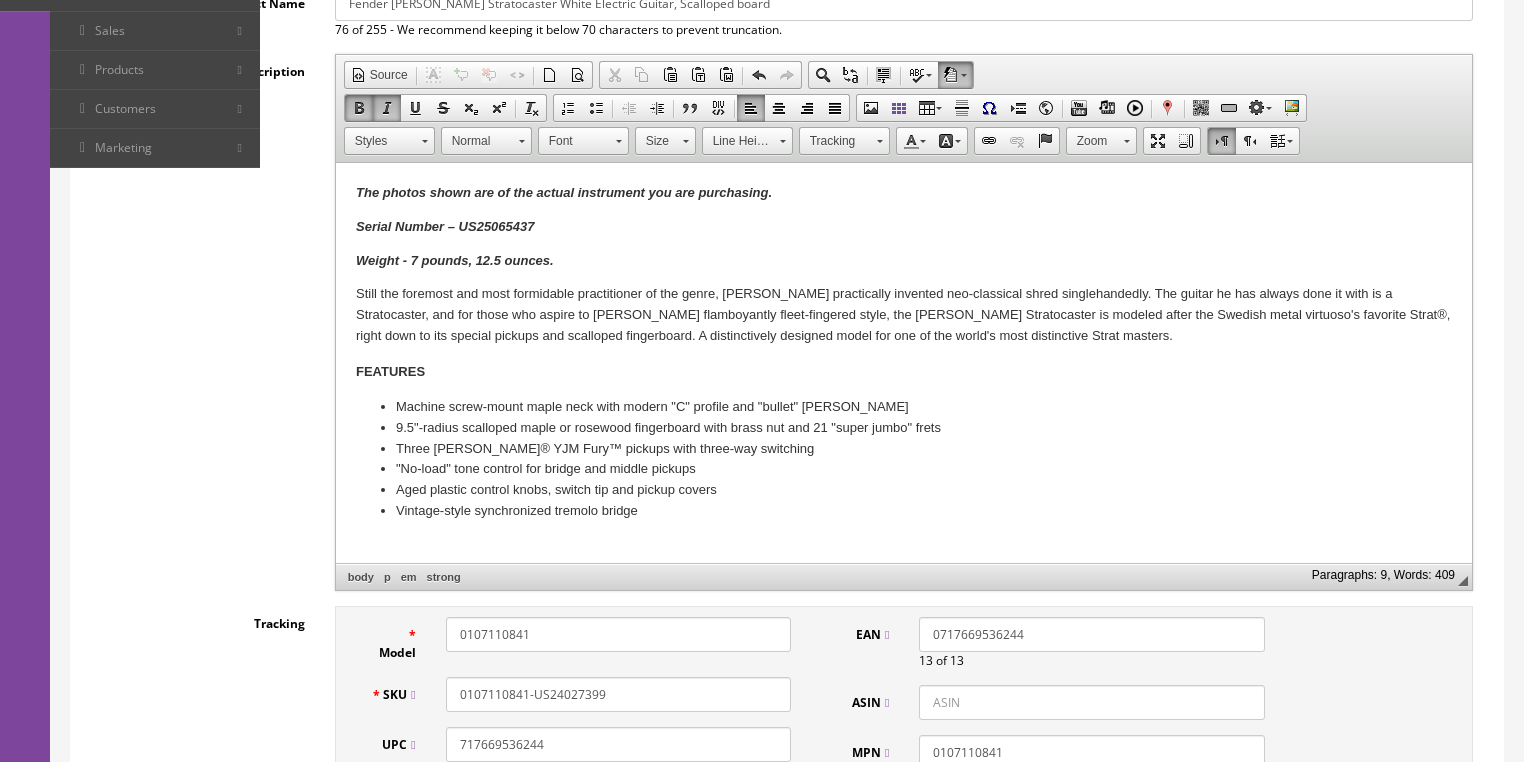 scroll, scrollTop: 640, scrollLeft: 0, axis: vertical 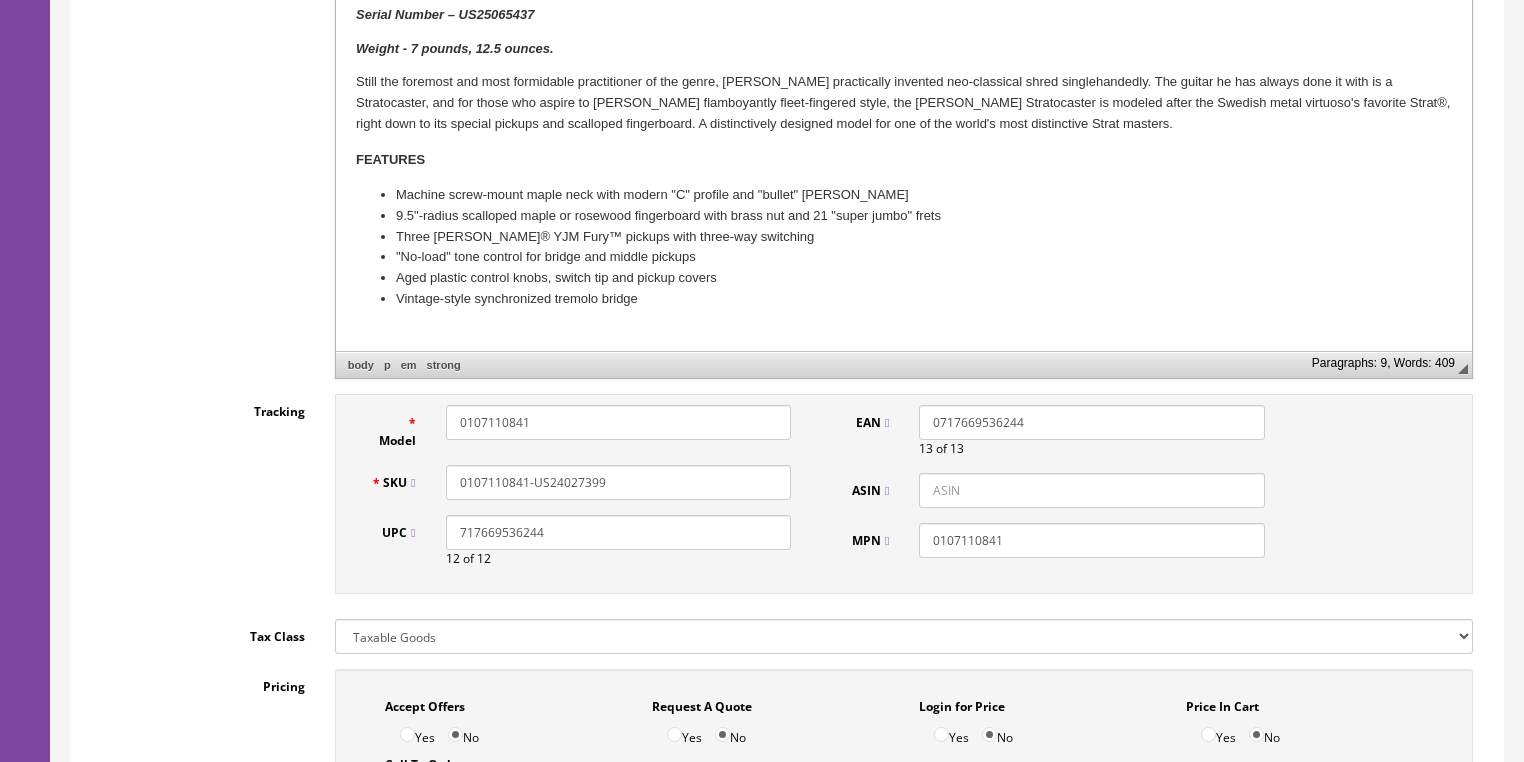 drag, startPoint x: 555, startPoint y: 484, endPoint x: 646, endPoint y: 484, distance: 91 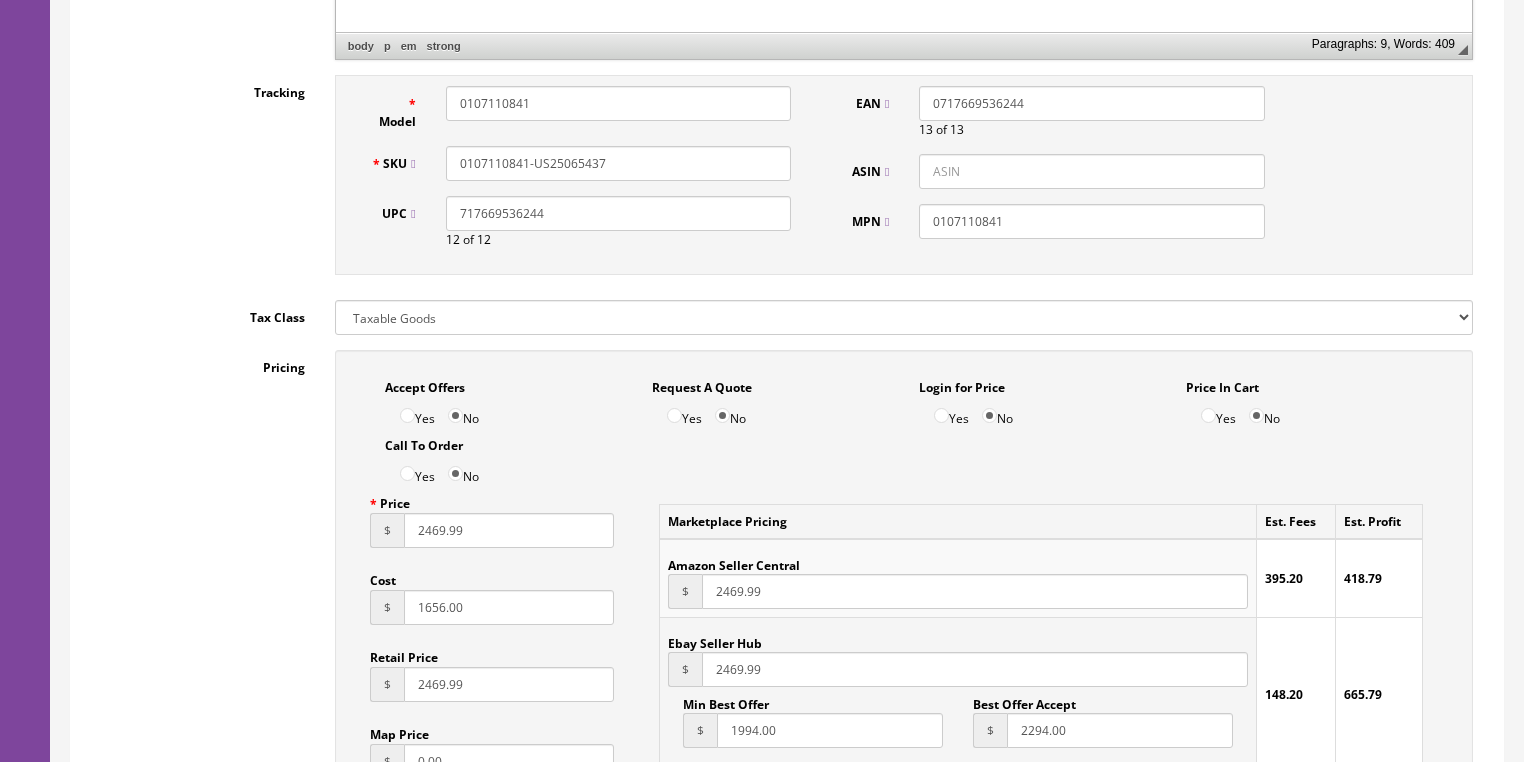 scroll, scrollTop: 960, scrollLeft: 0, axis: vertical 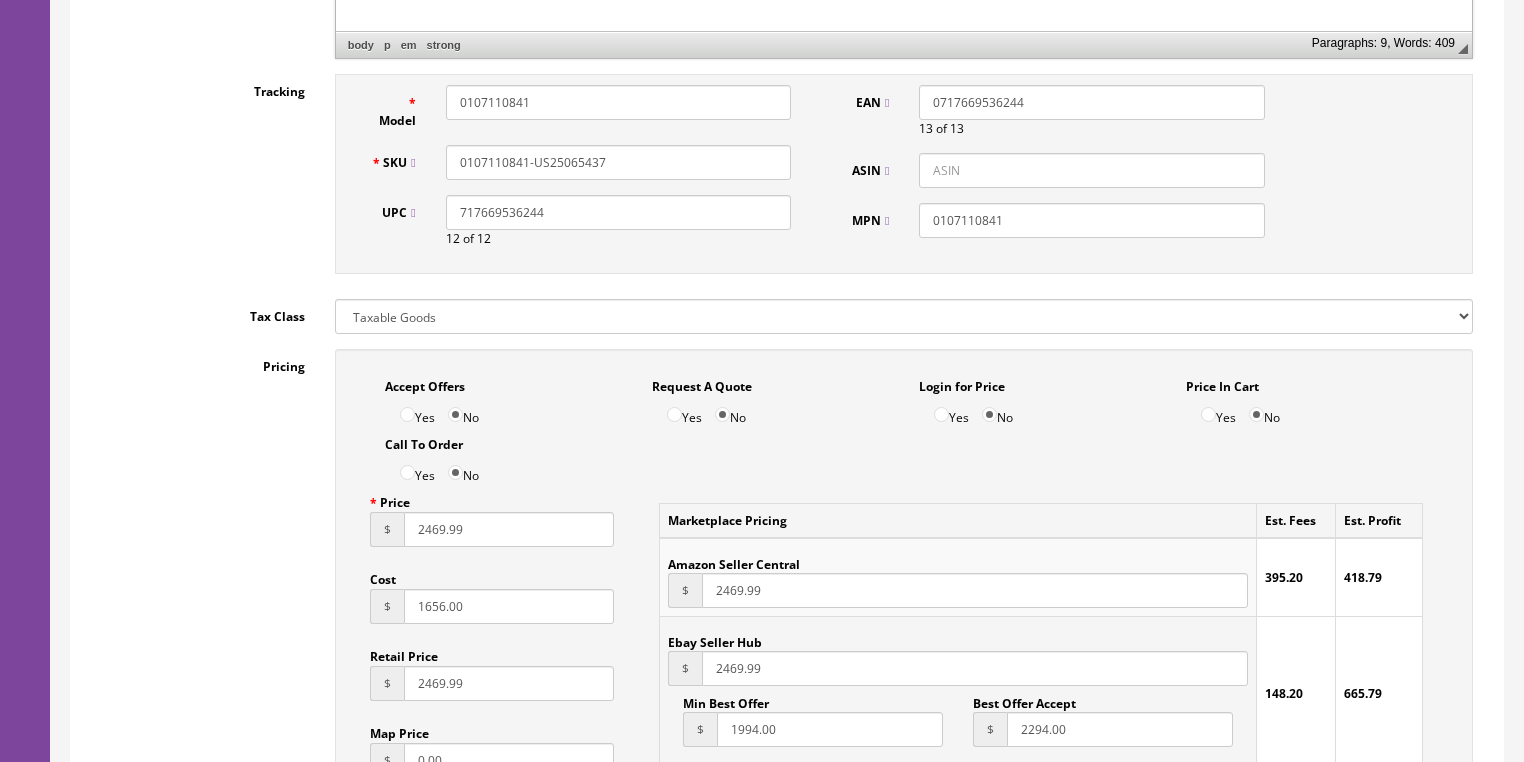 type on "0107110841-US25065437" 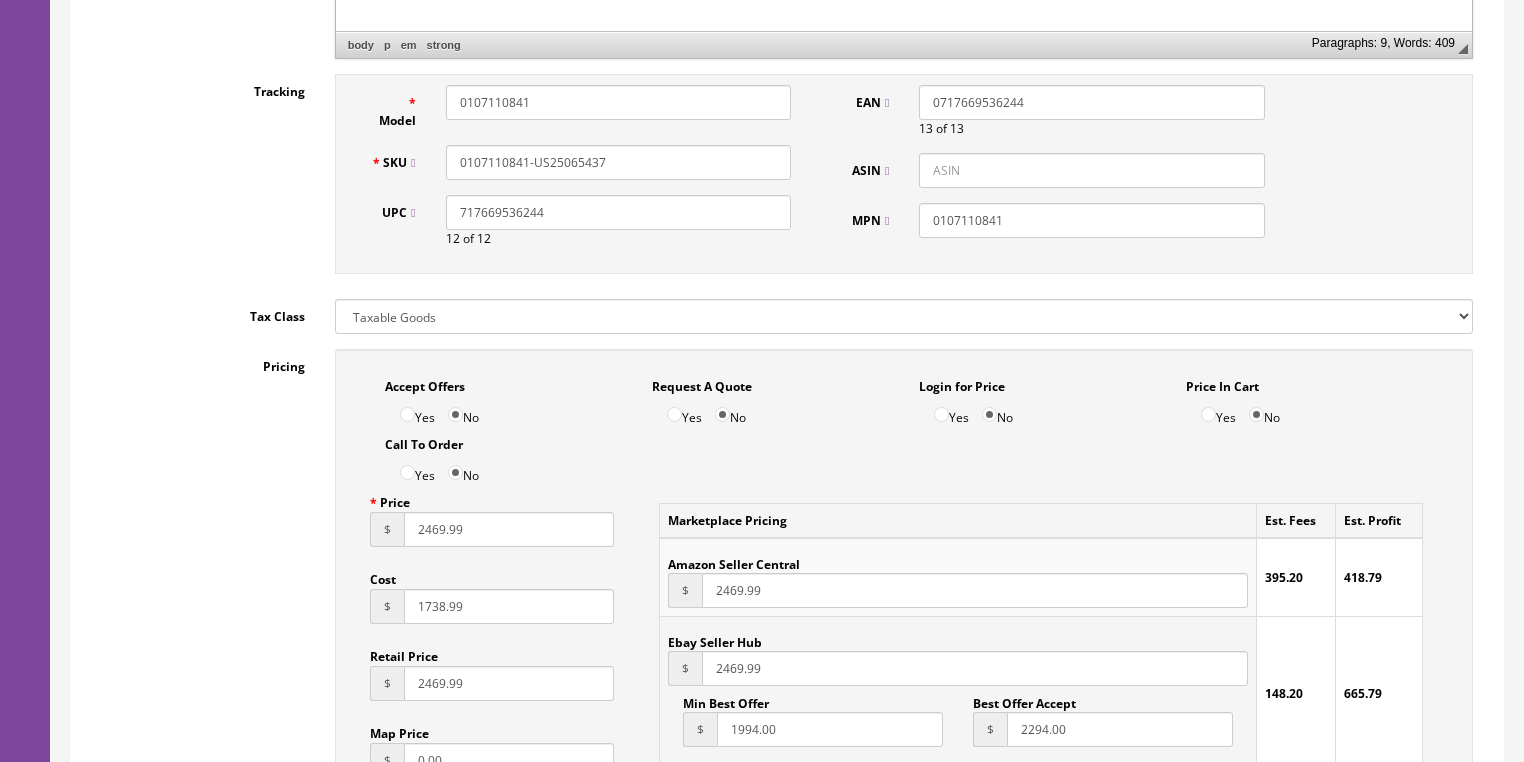 type on "1738.99" 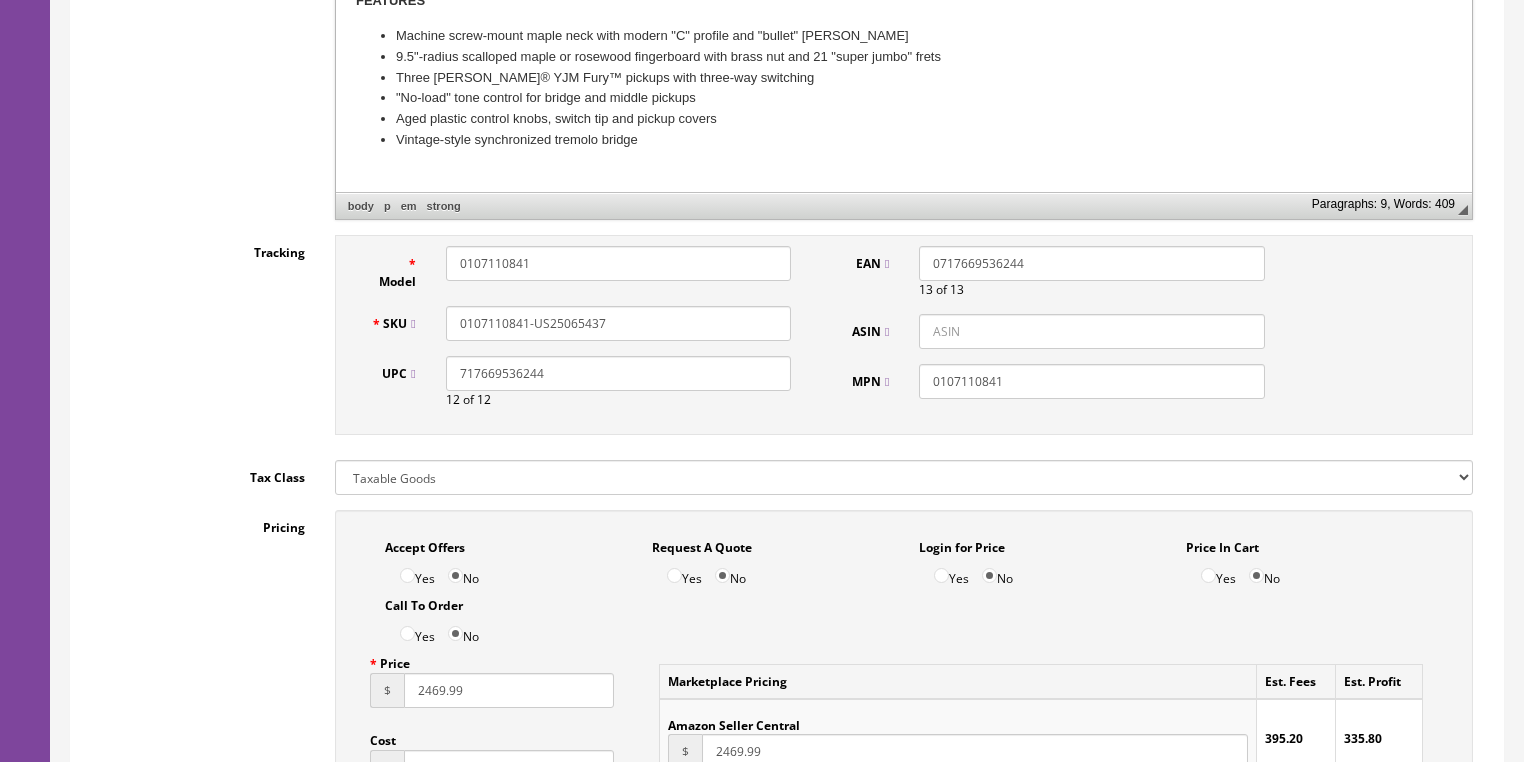 scroll, scrollTop: 720, scrollLeft: 0, axis: vertical 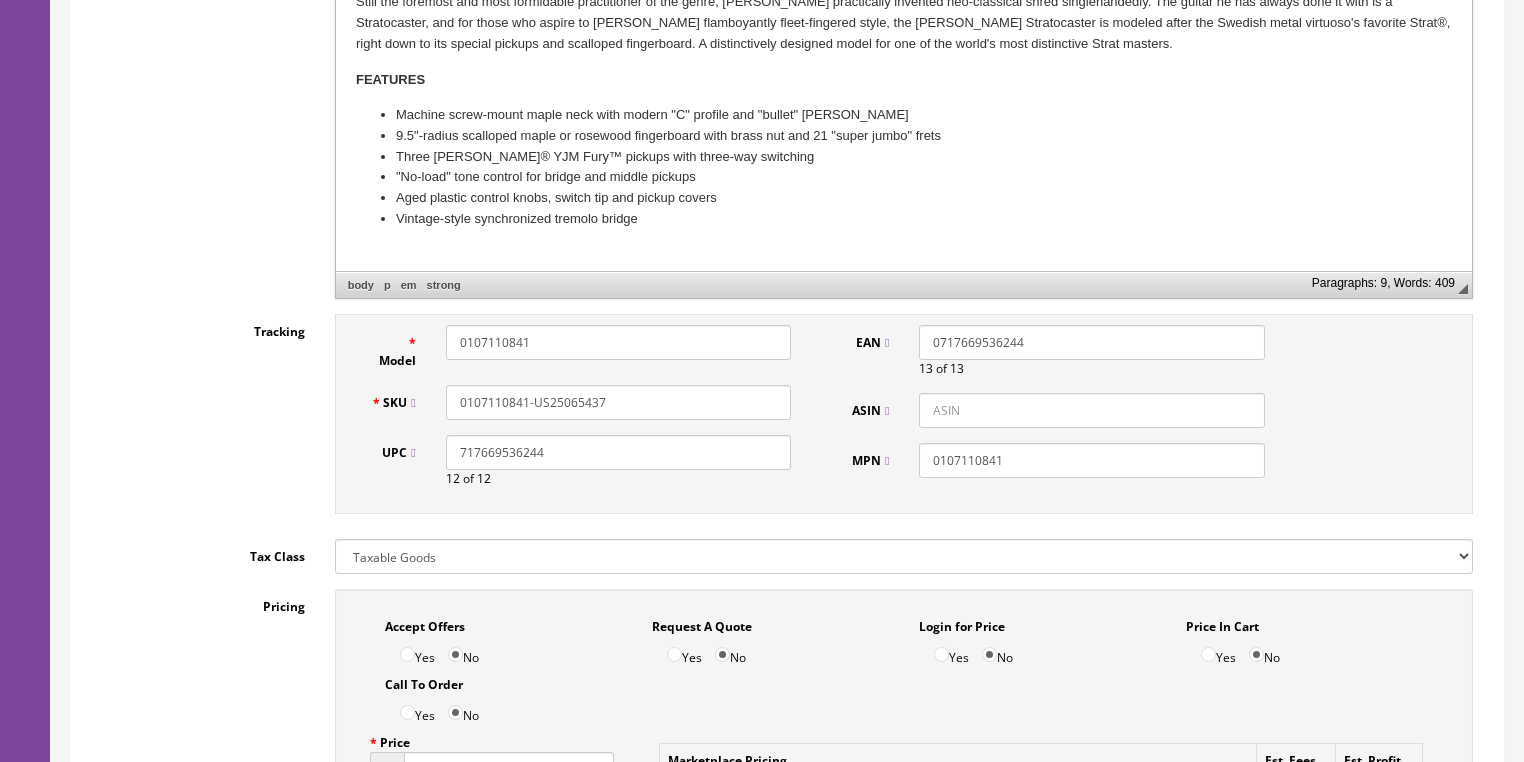 drag, startPoint x: 607, startPoint y: 404, endPoint x: 424, endPoint y: 404, distance: 183 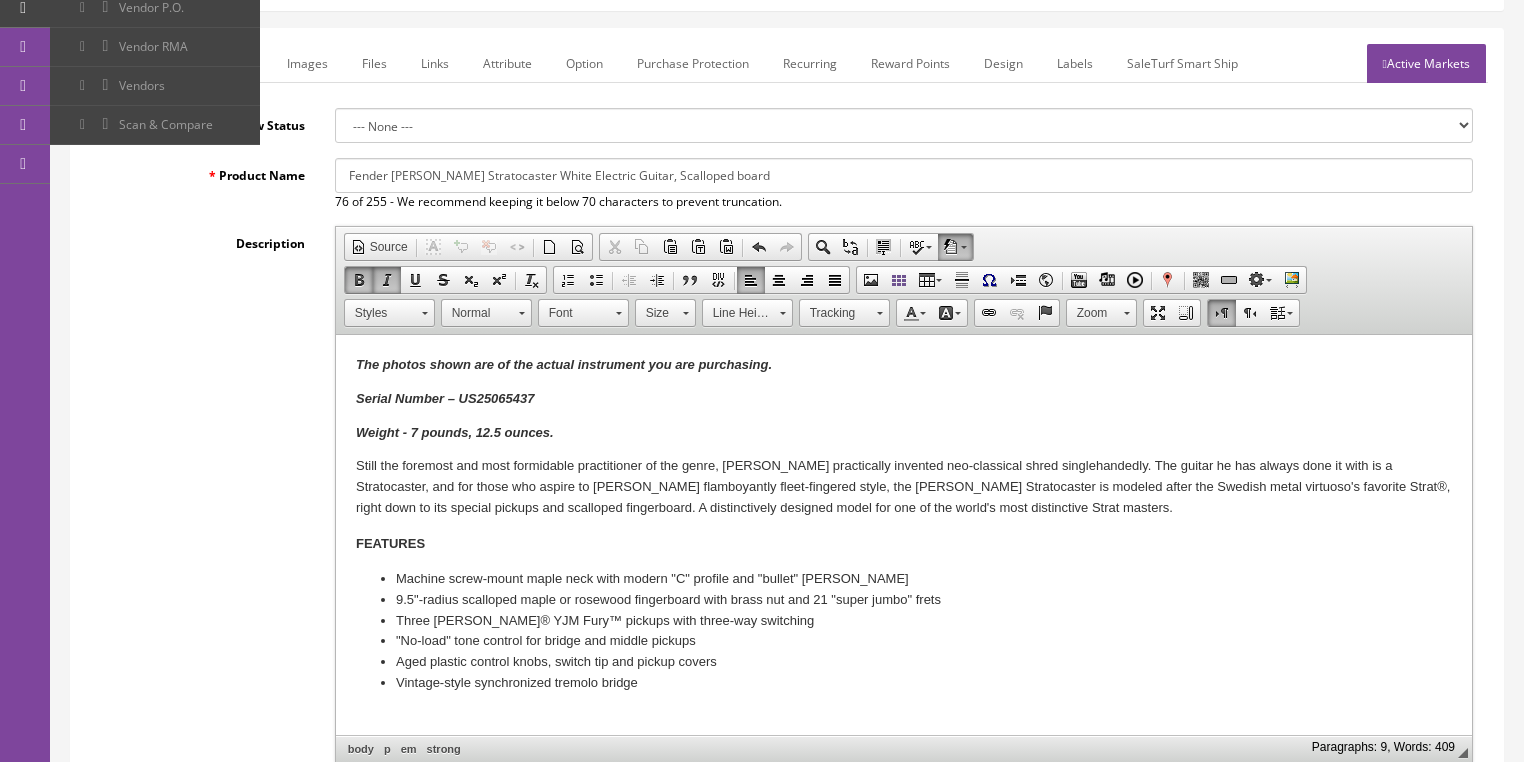 scroll, scrollTop: 240, scrollLeft: 0, axis: vertical 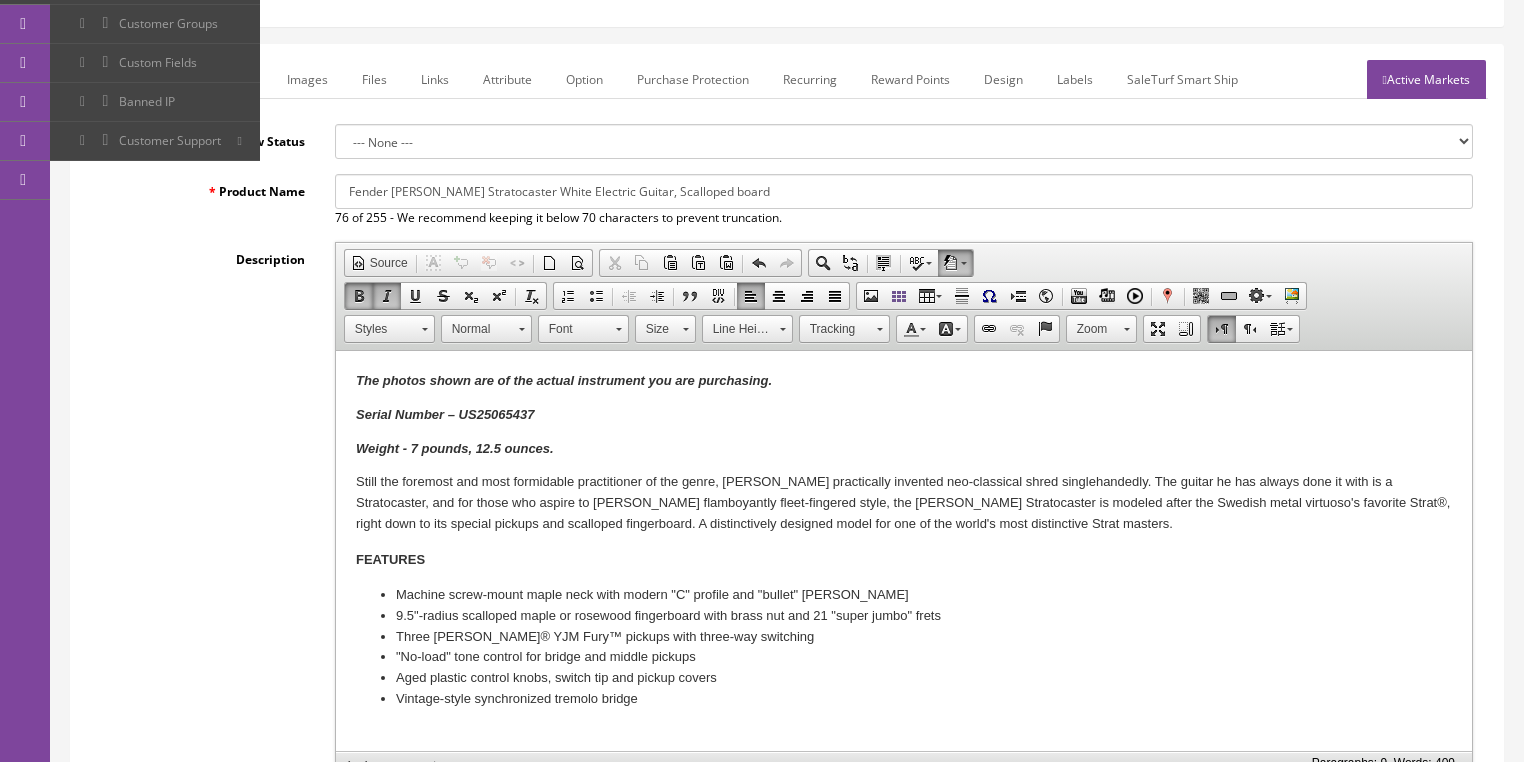 click on "Active Markets" at bounding box center [1426, 79] 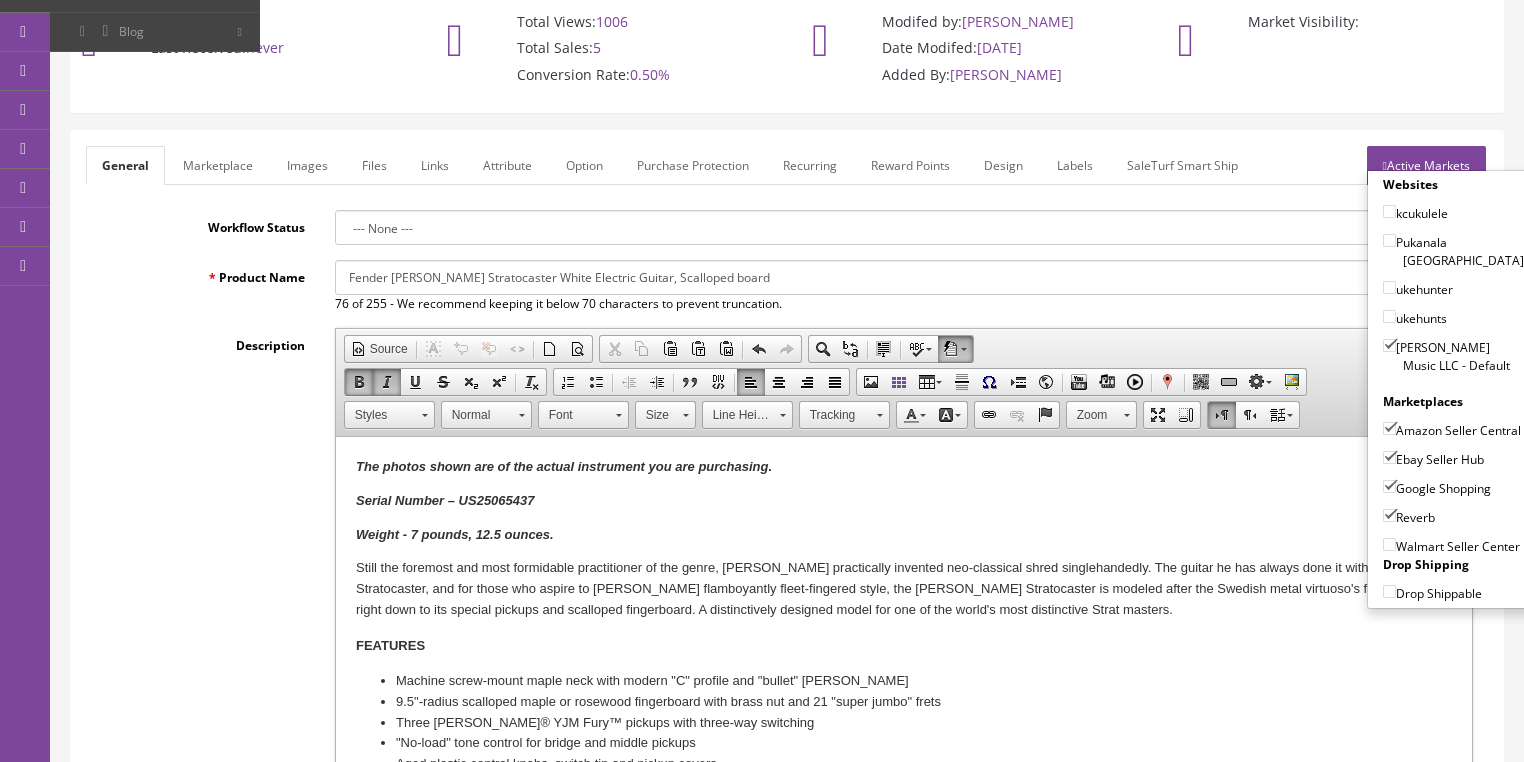 scroll, scrollTop: 80, scrollLeft: 0, axis: vertical 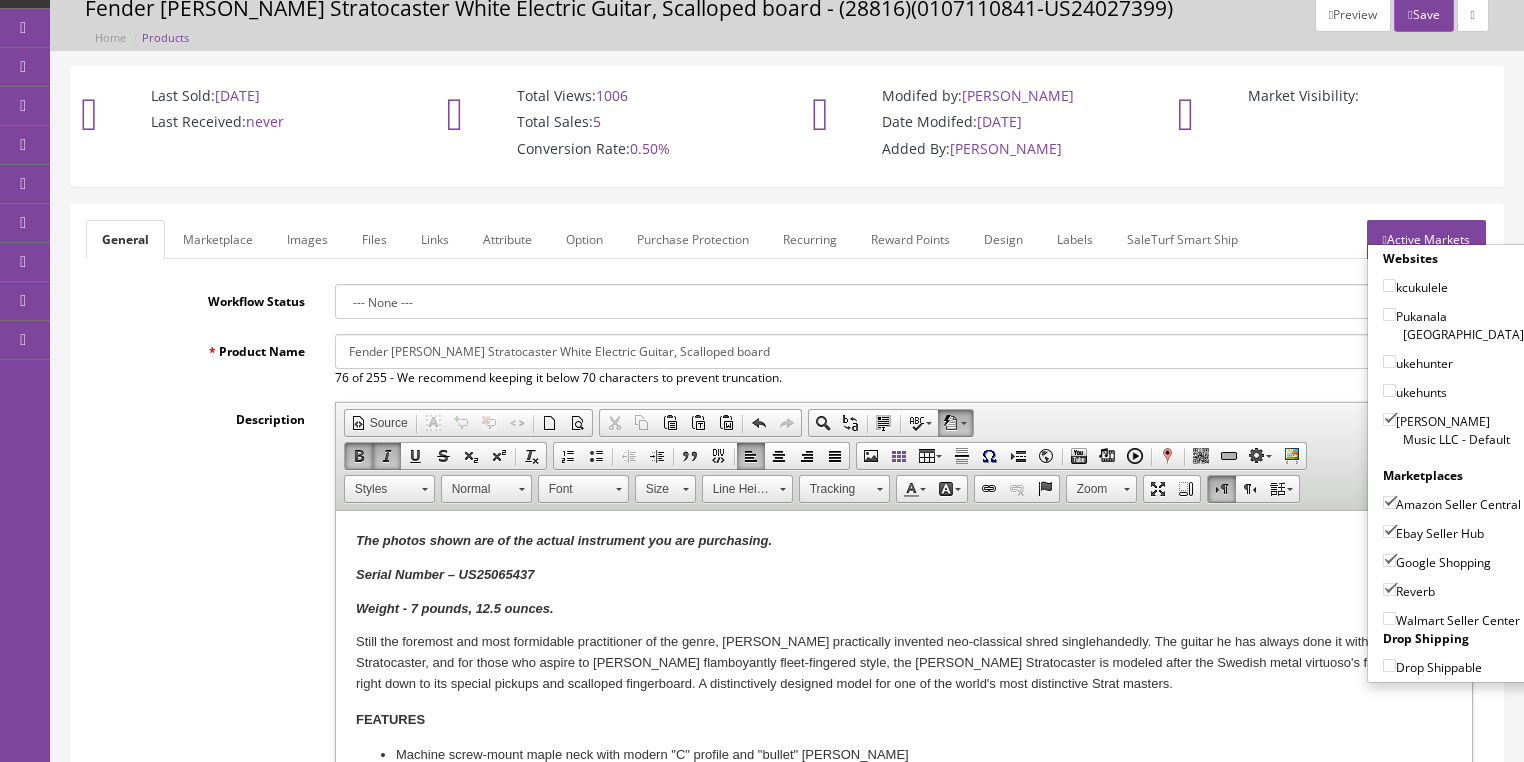click on "Save" at bounding box center (1423, 14) 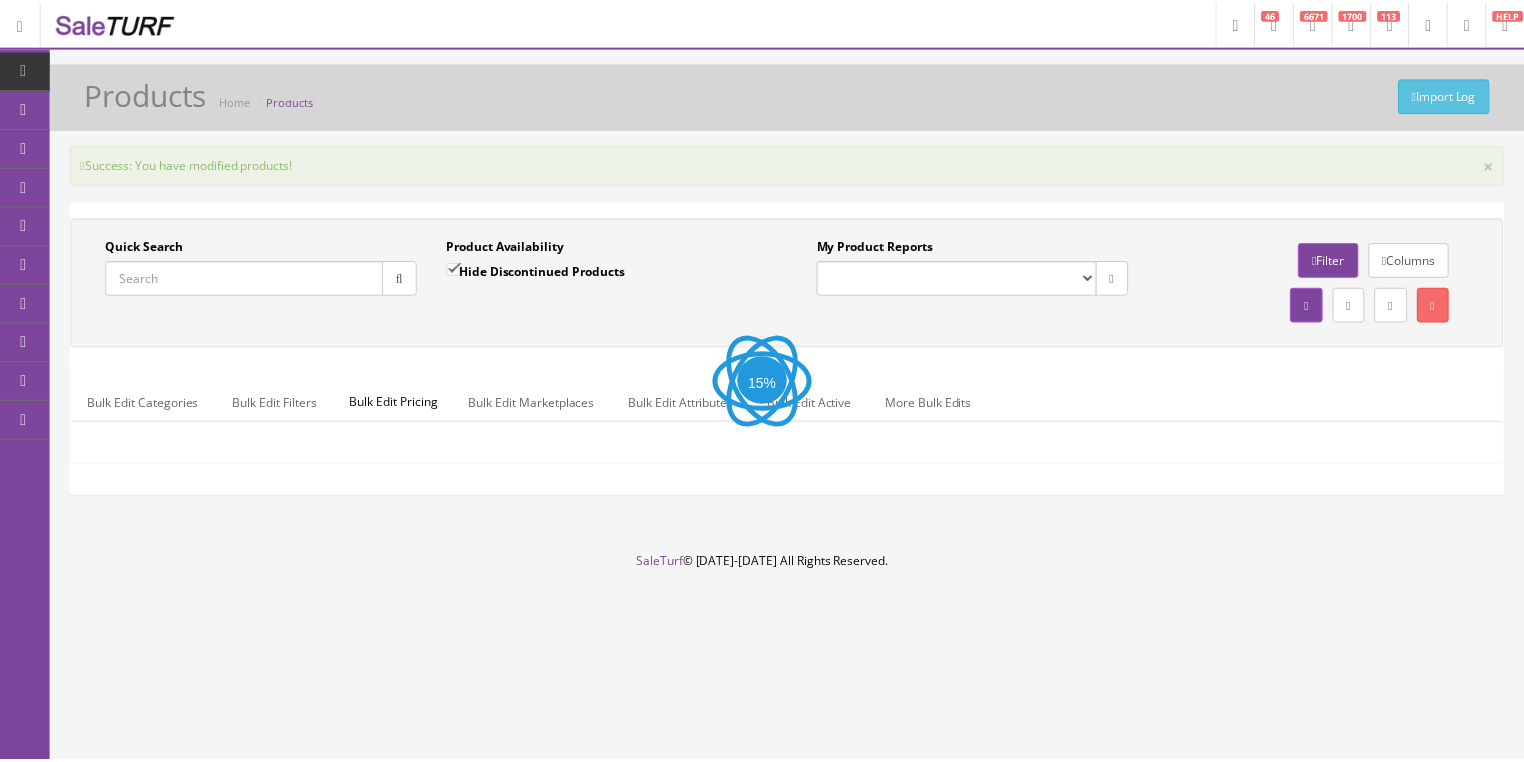 scroll, scrollTop: 0, scrollLeft: 0, axis: both 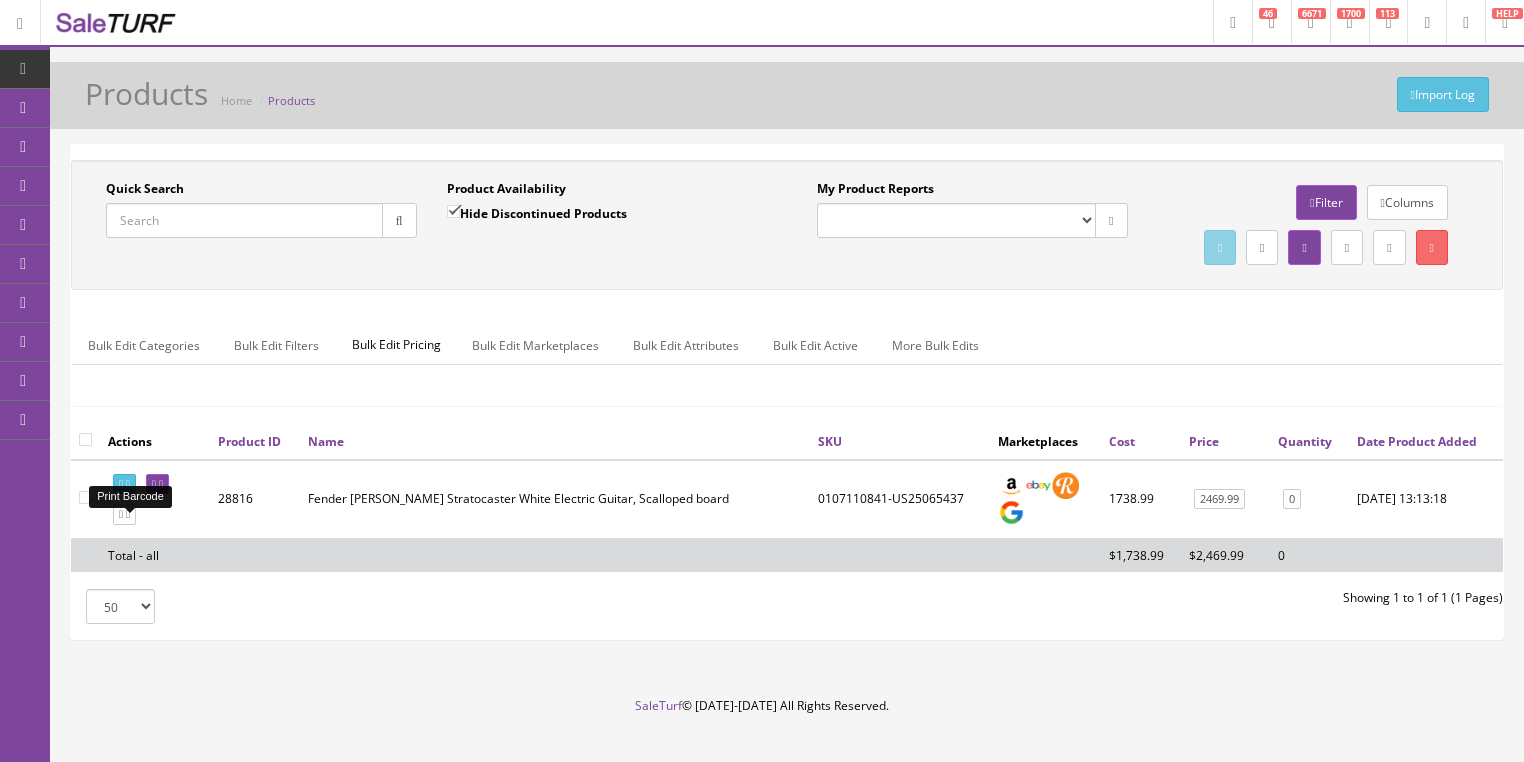 click at bounding box center (128, 484) 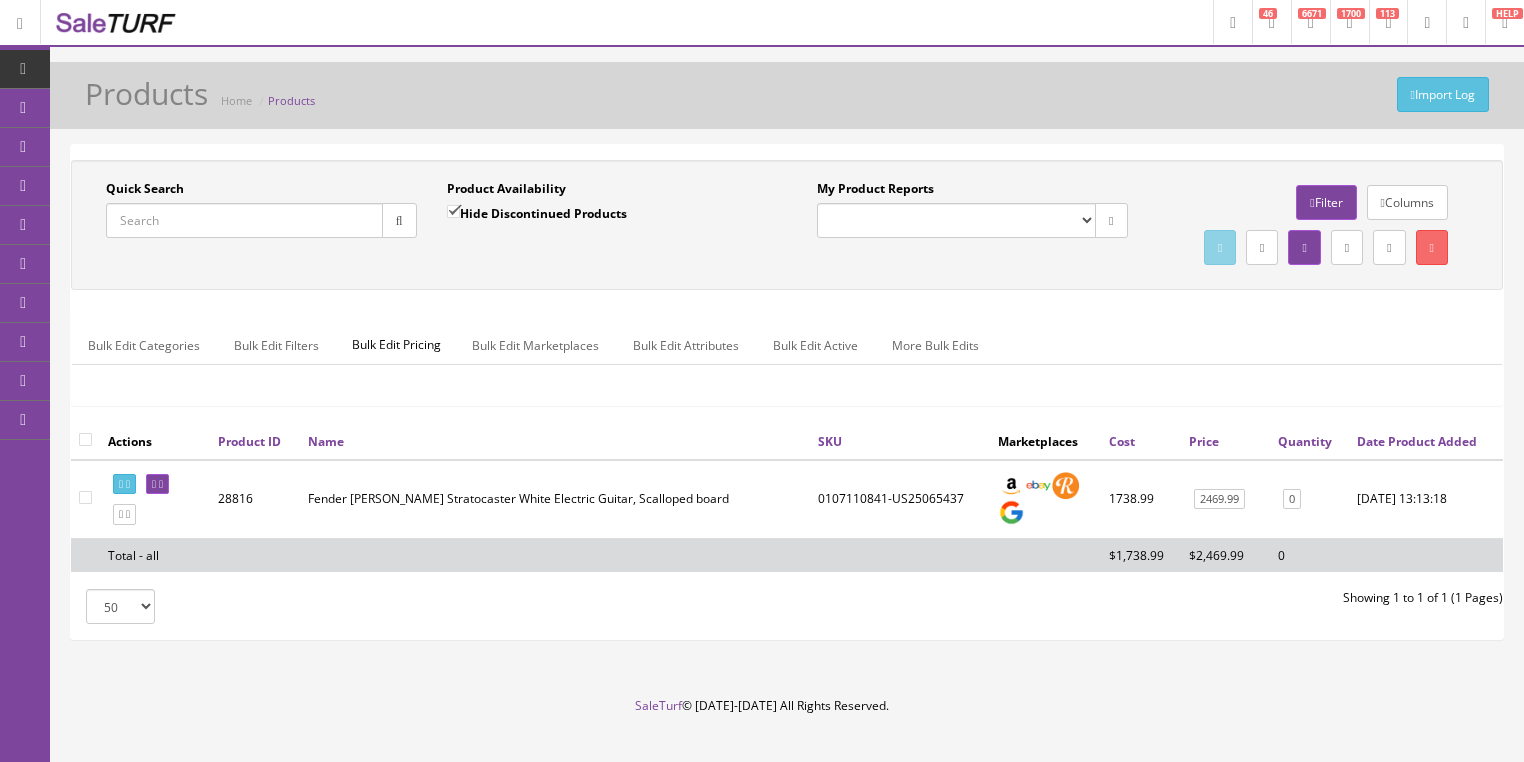 click on "Quick Search" at bounding box center (244, 220) 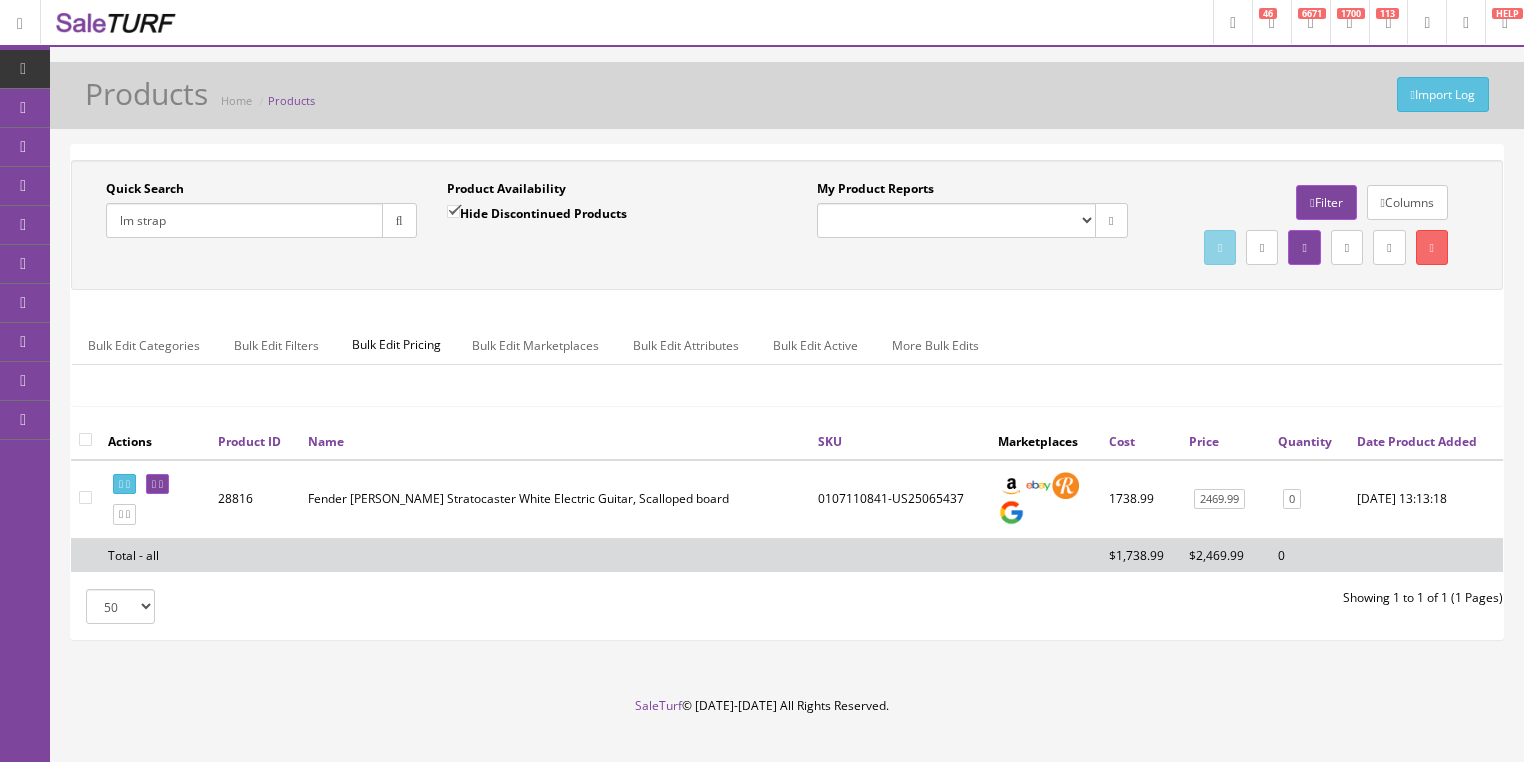type on "lm strap" 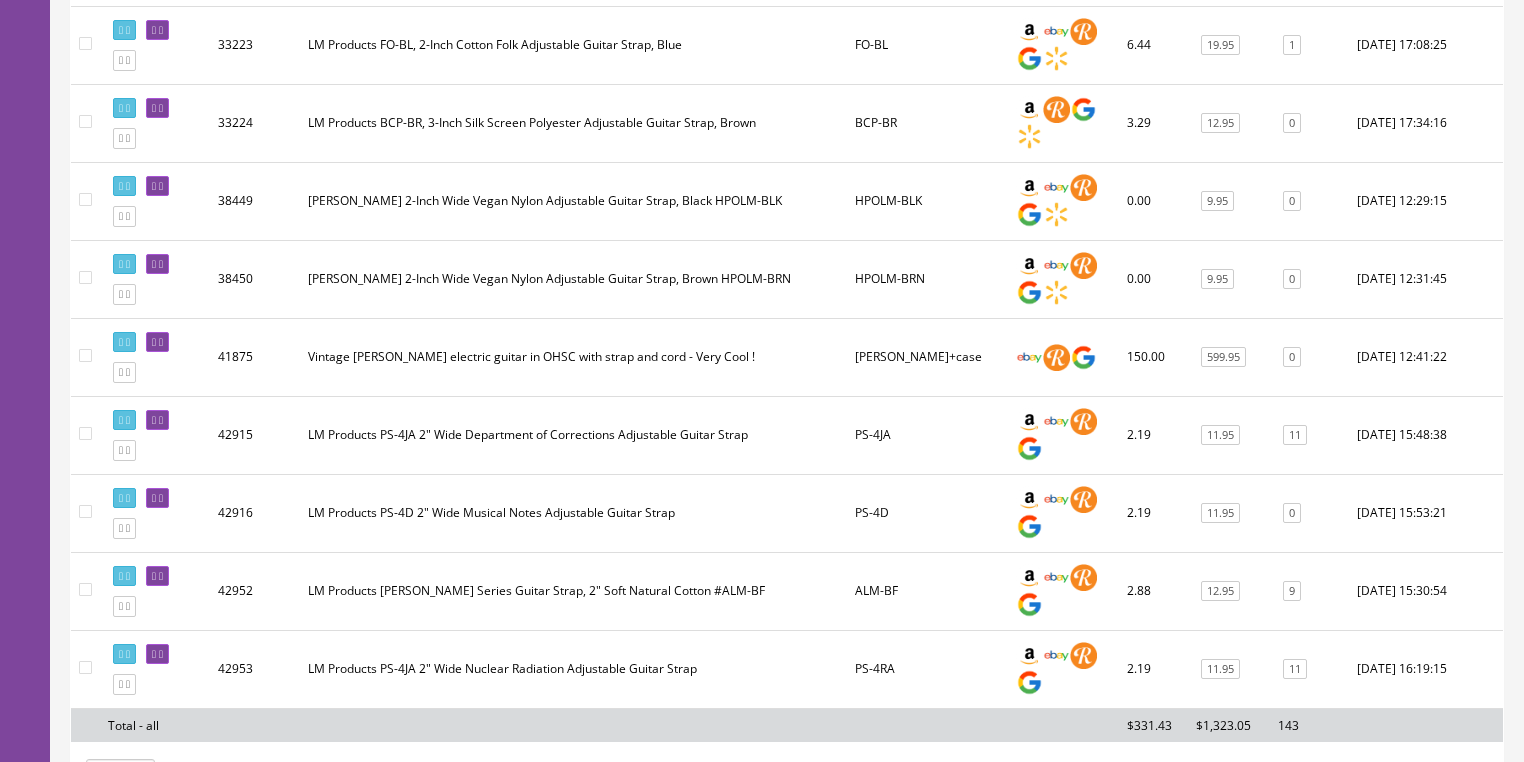 scroll, scrollTop: 2800, scrollLeft: 0, axis: vertical 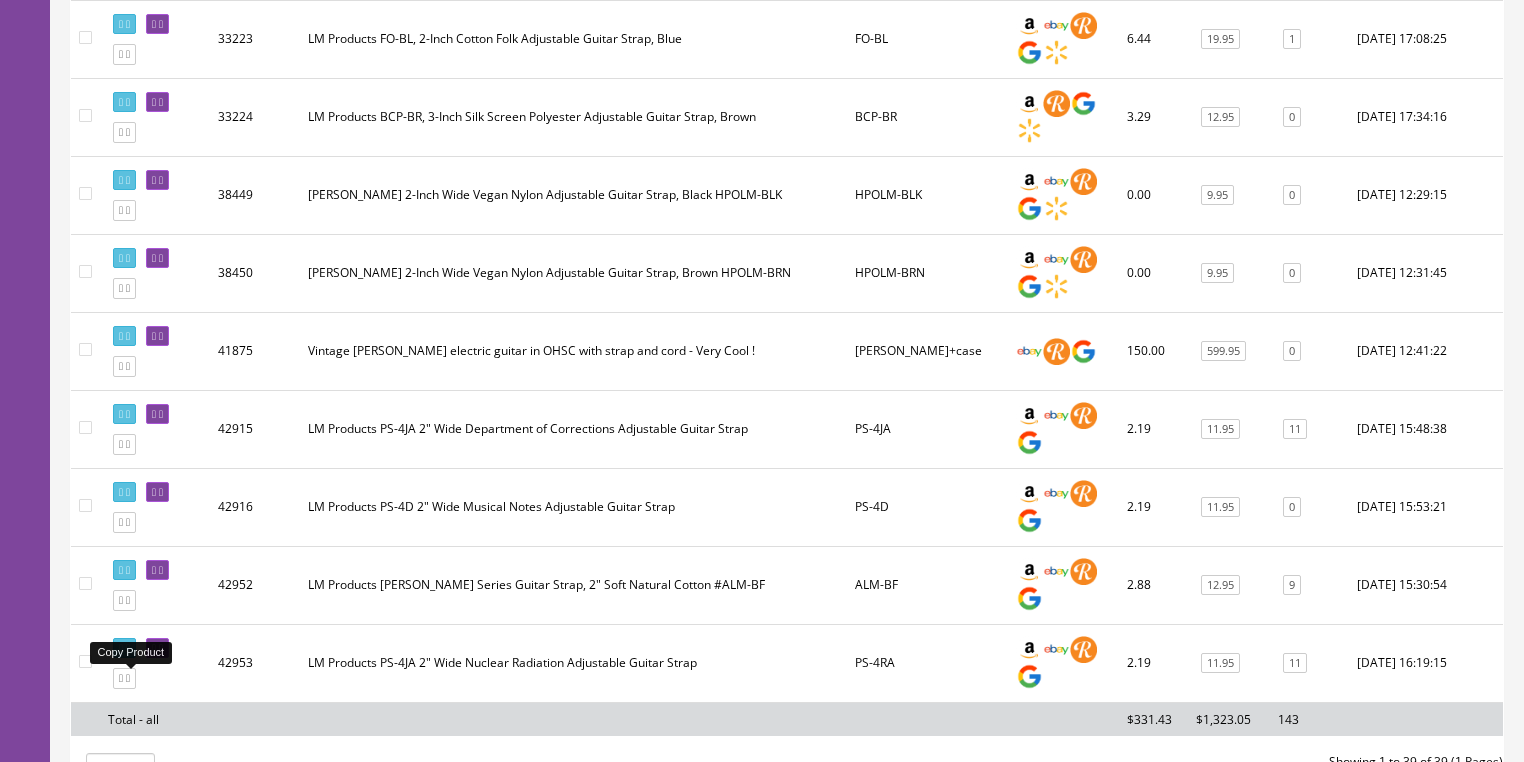click at bounding box center [128, 678] 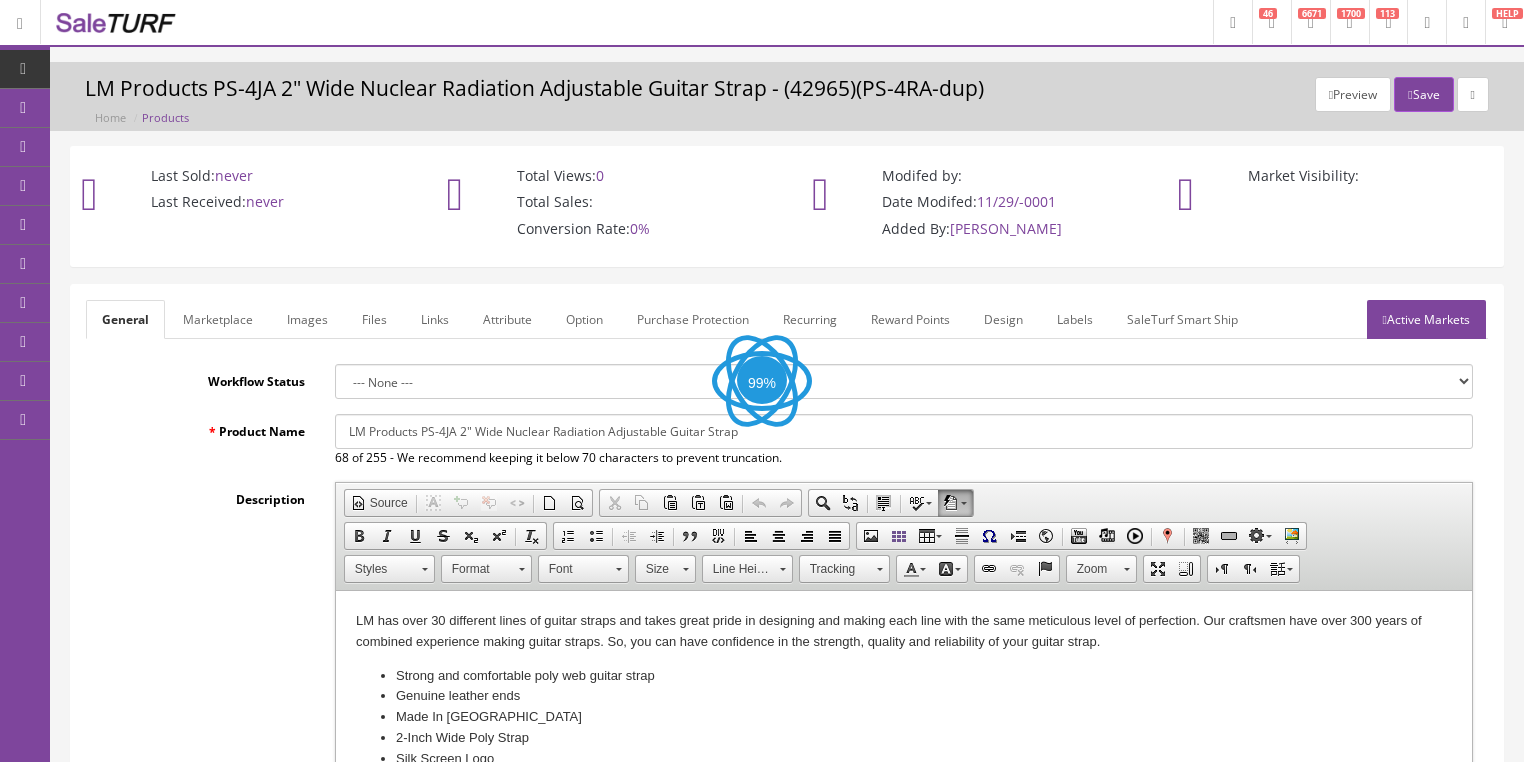 scroll, scrollTop: 0, scrollLeft: 0, axis: both 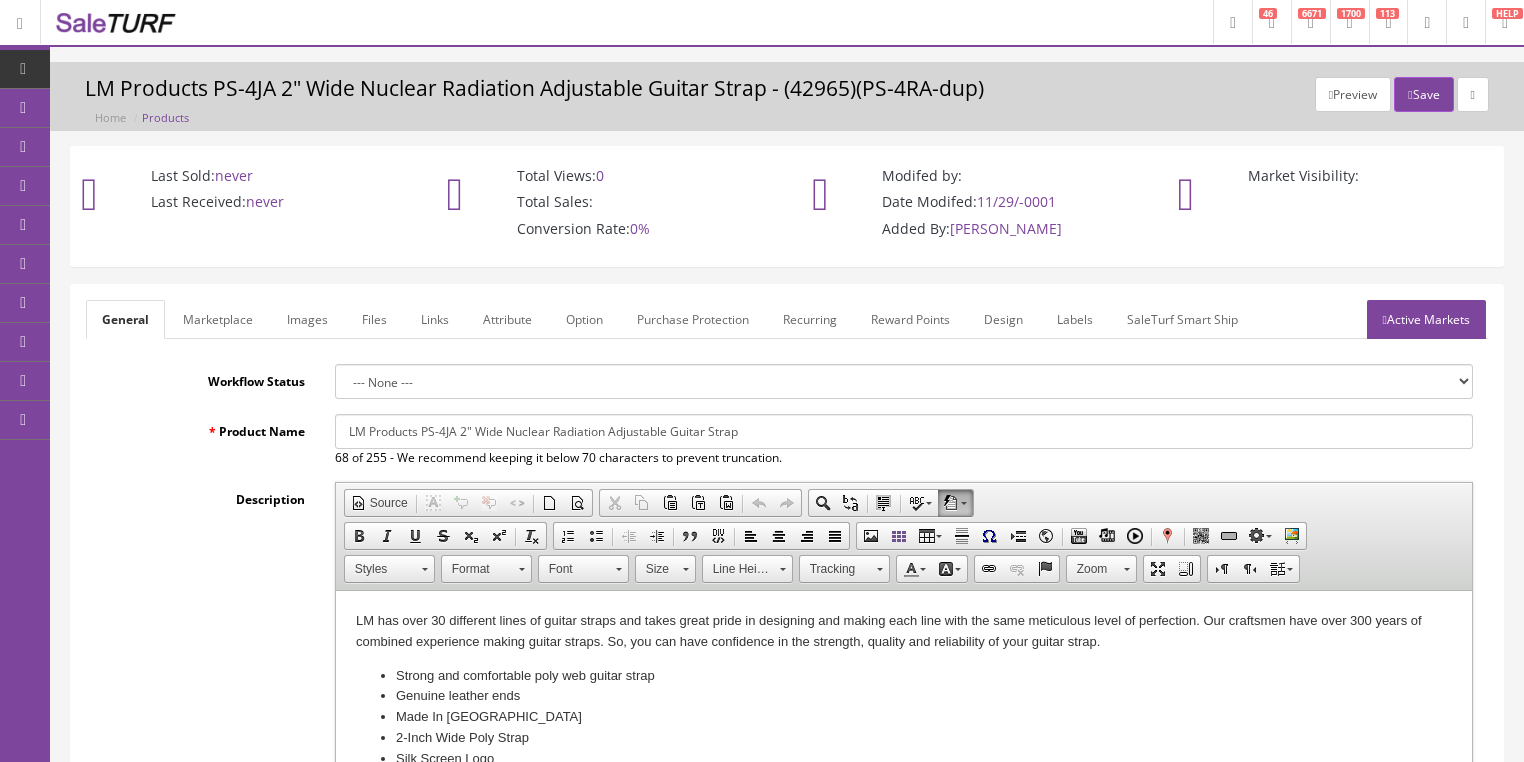 click on "LM Products PS-4JA 2" Wide Nuclear Radiation Adjustable Guitar Strap" at bounding box center (904, 431) 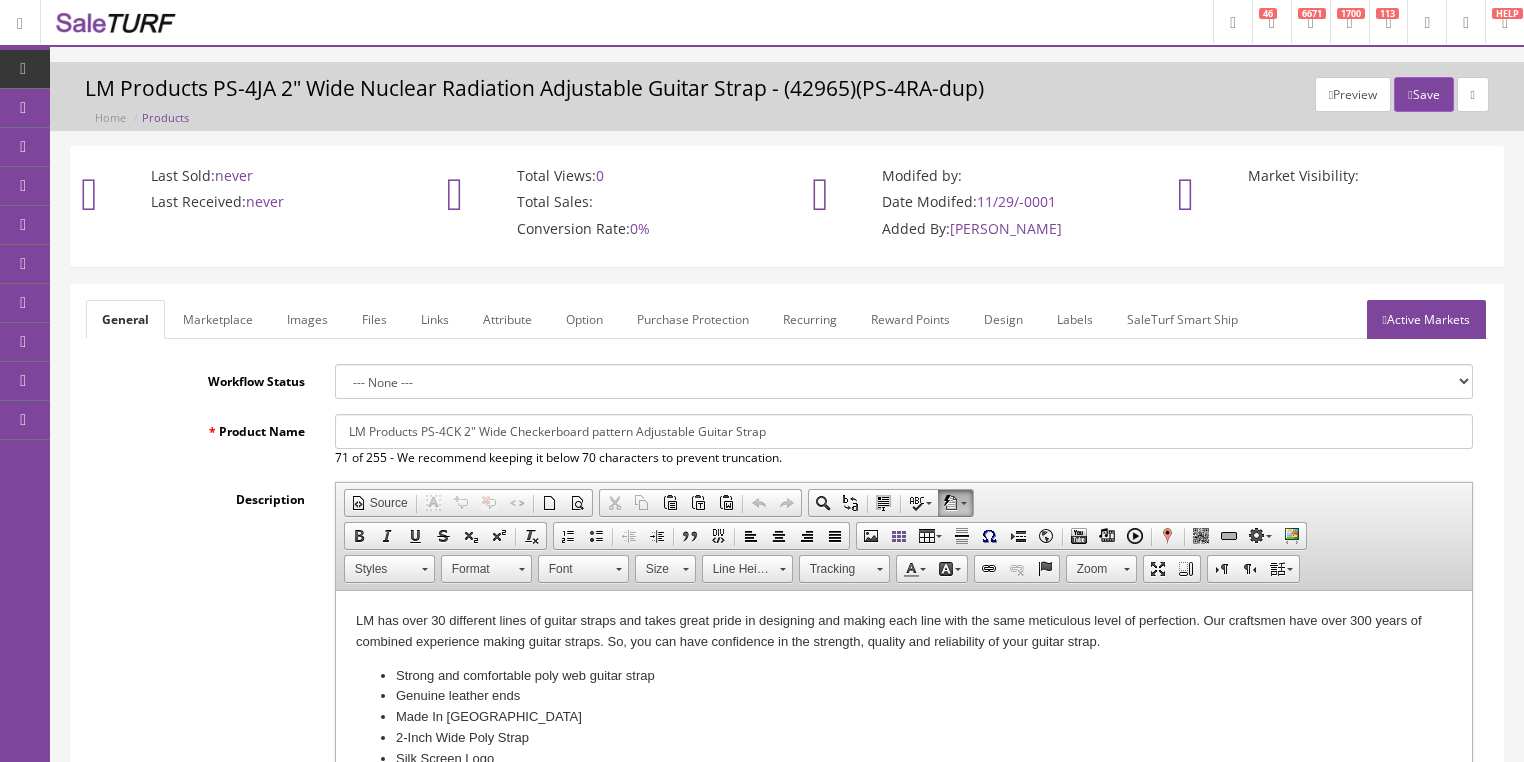 drag, startPoint x: 342, startPoint y: 428, endPoint x: 815, endPoint y: 443, distance: 473.2378 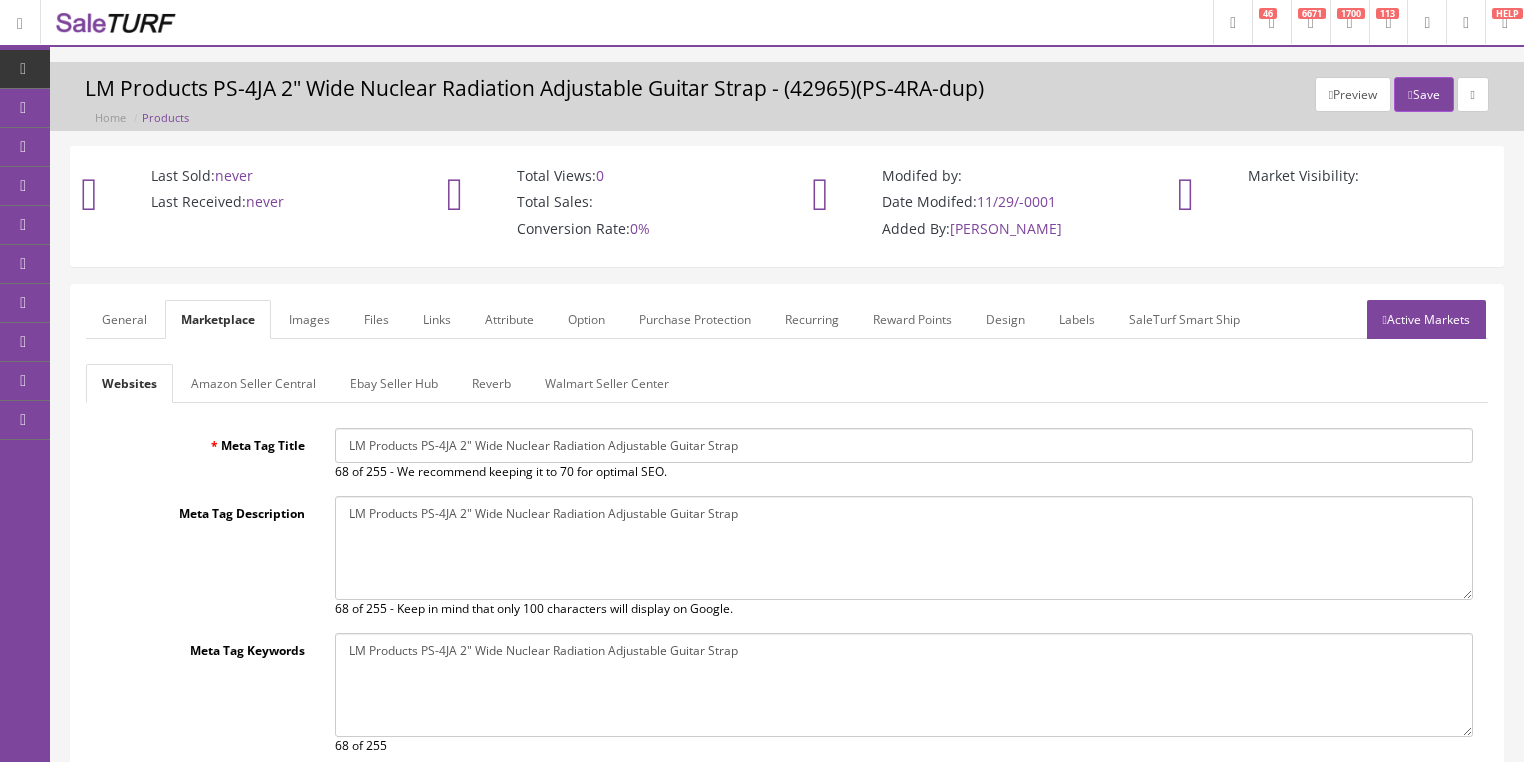 drag, startPoint x: 340, startPoint y: 440, endPoint x: 824, endPoint y: 468, distance: 484.80923 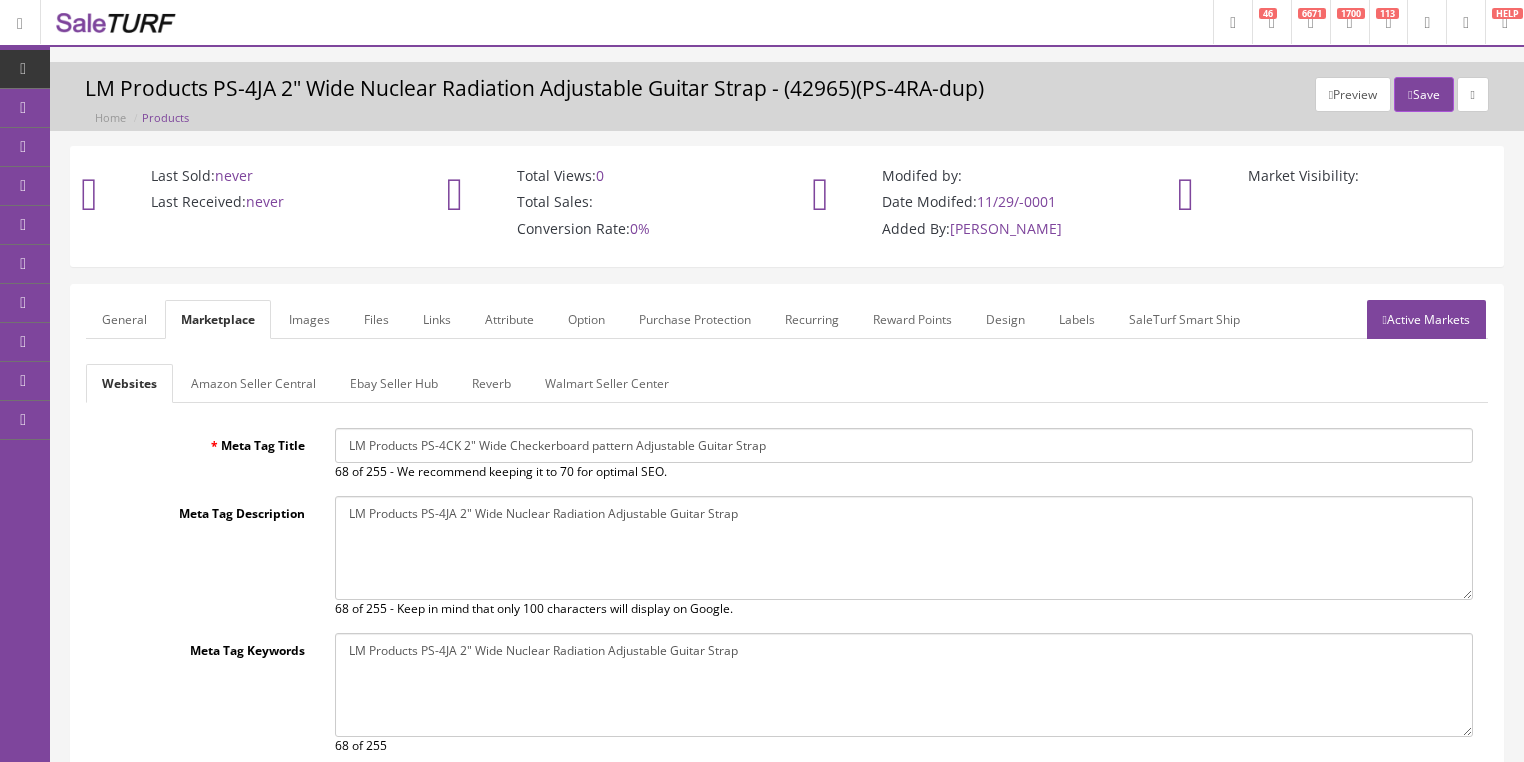 type on "LM Products PS-4CK 2" Wide Checkerboard pattern Adjustable Guitar Strap" 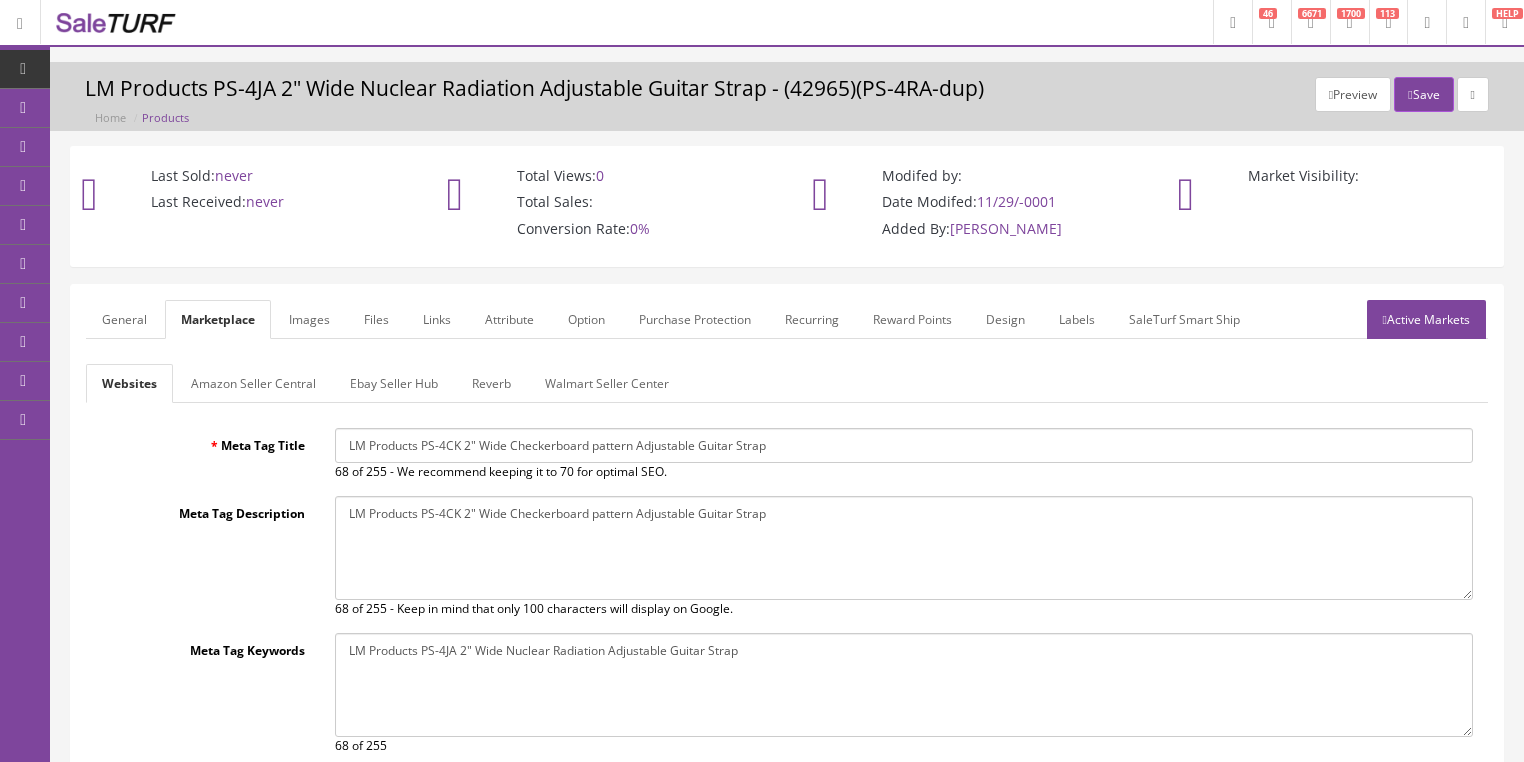 type on "LM Products PS-4CK 2" Wide Checkerboard pattern Adjustable Guitar Strap" 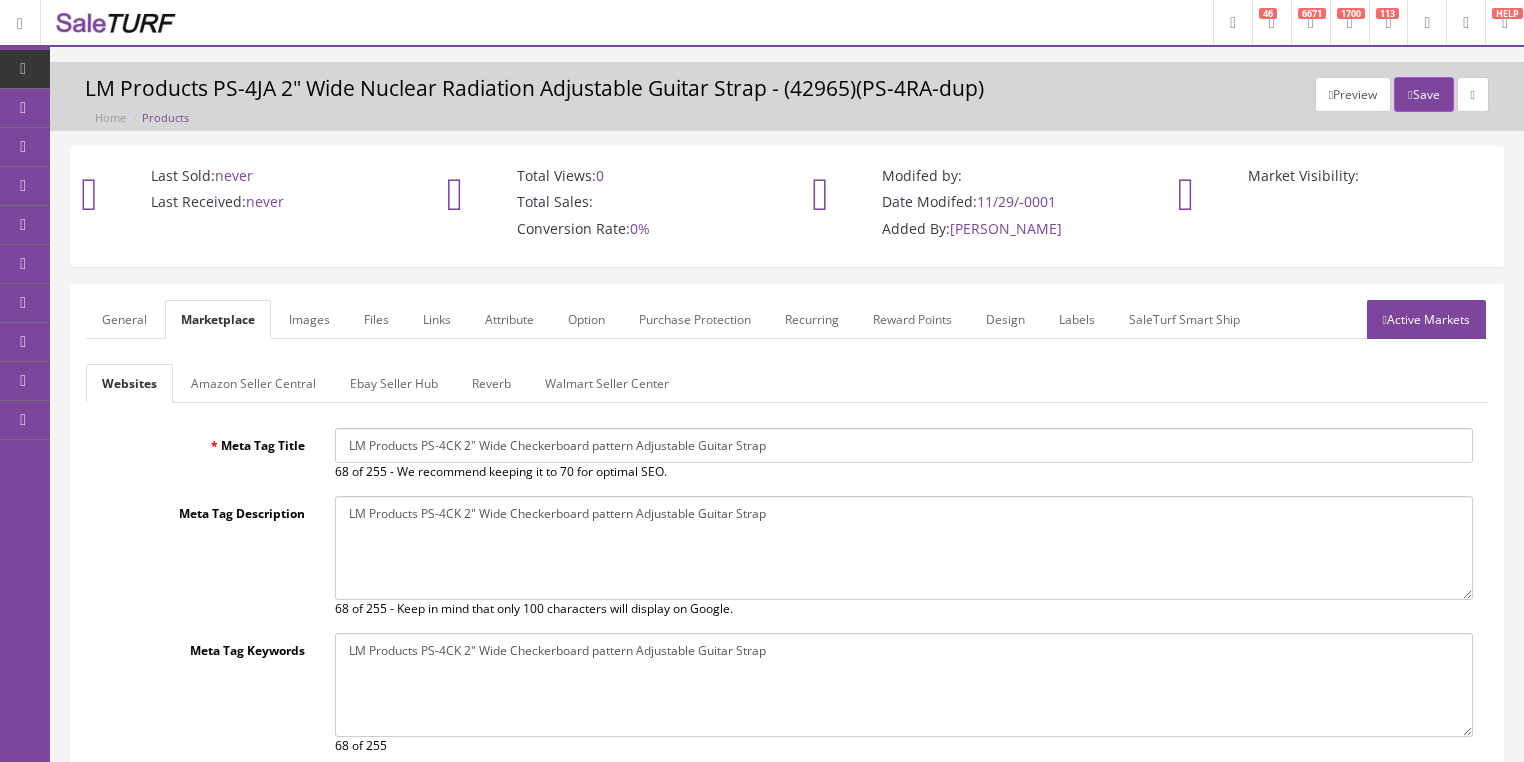 type on "LM Products PS-4CK 2" Wide Checkerboard pattern Adjustable Guitar Strap" 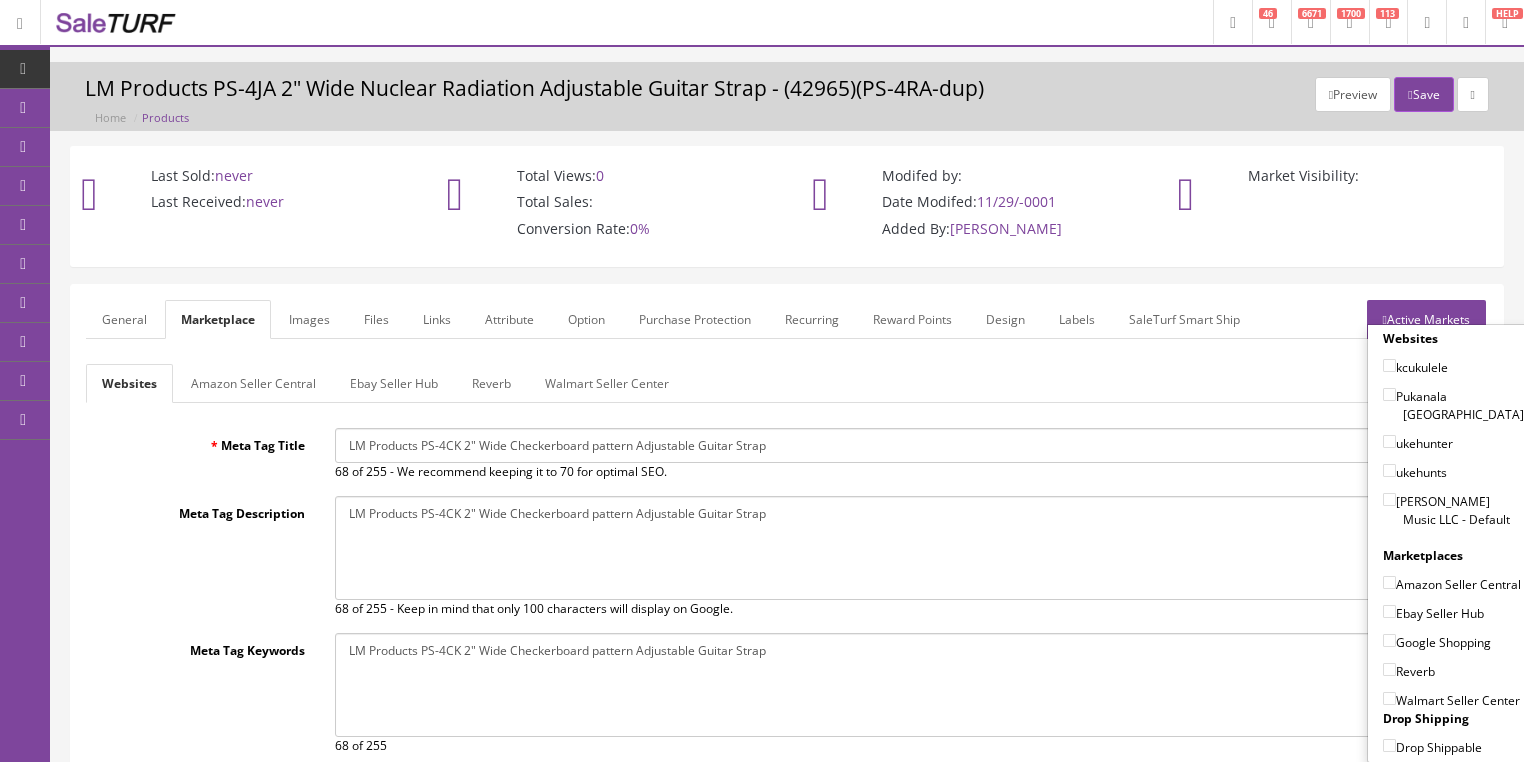 click on "[PERSON_NAME] Music LLC - Default" at bounding box center [1389, 499] 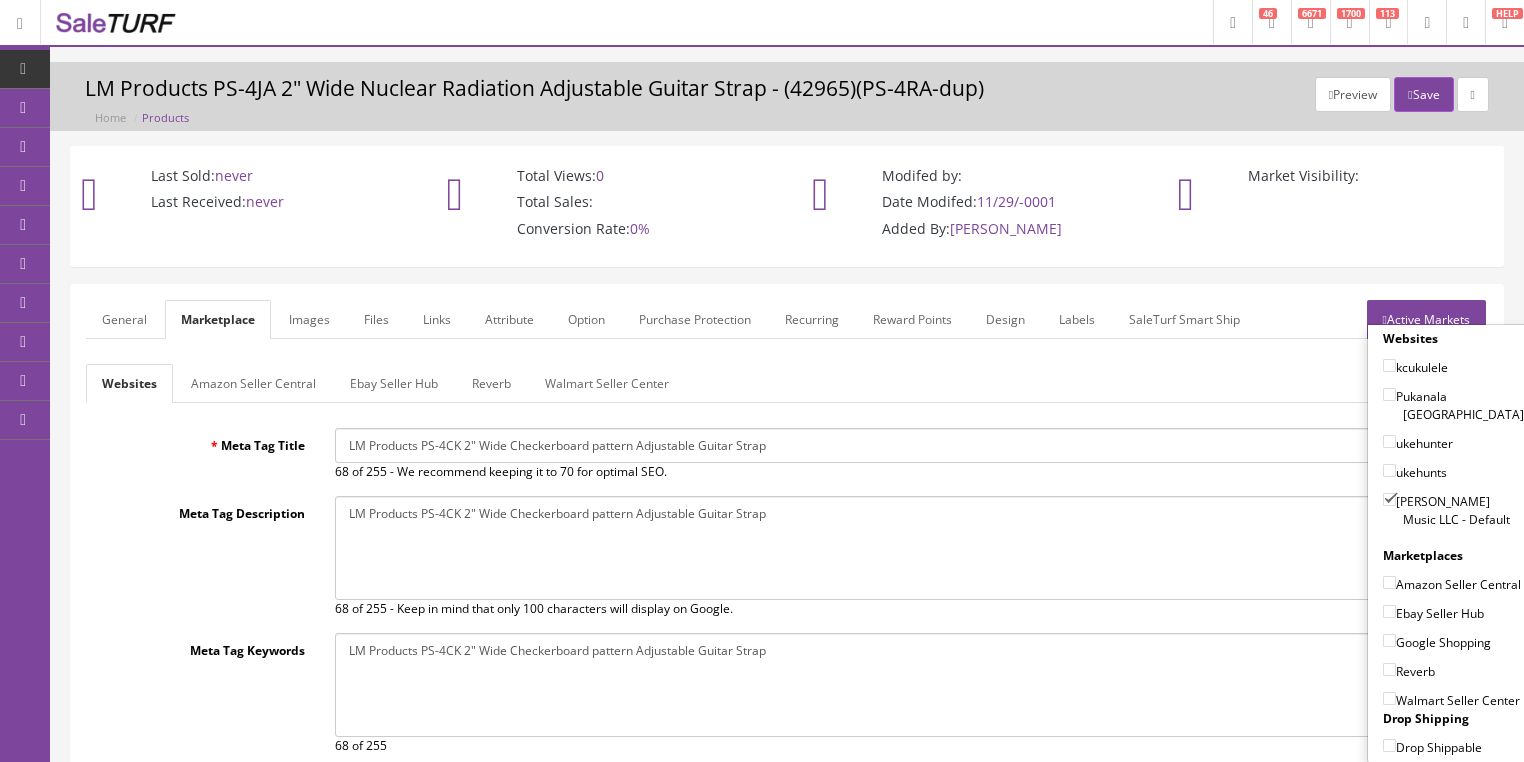 click on "Amazon Seller Central" at bounding box center (1389, 582) 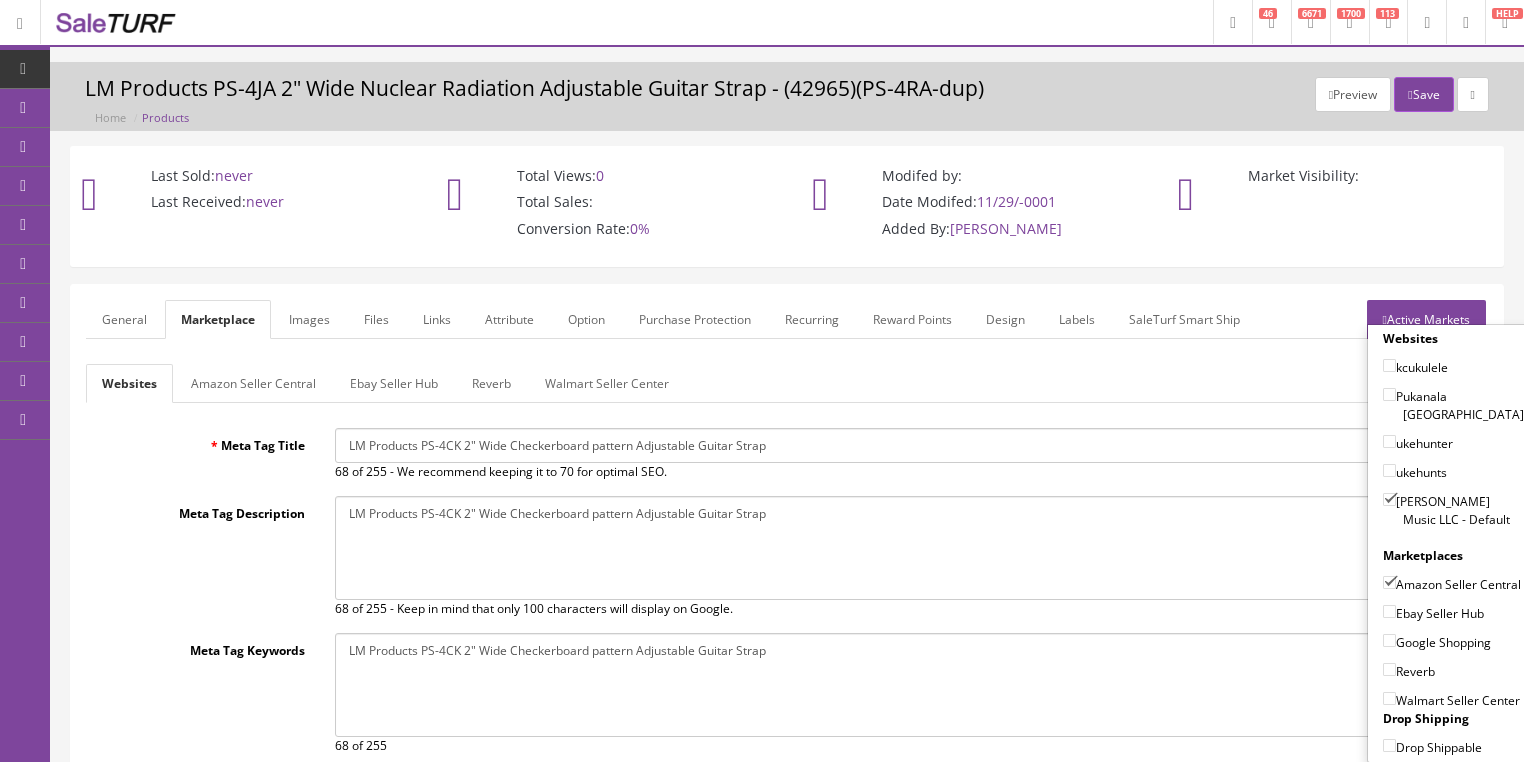 drag, startPoint x: 1387, startPoint y: 608, endPoint x: 1384, endPoint y: 634, distance: 26.172504 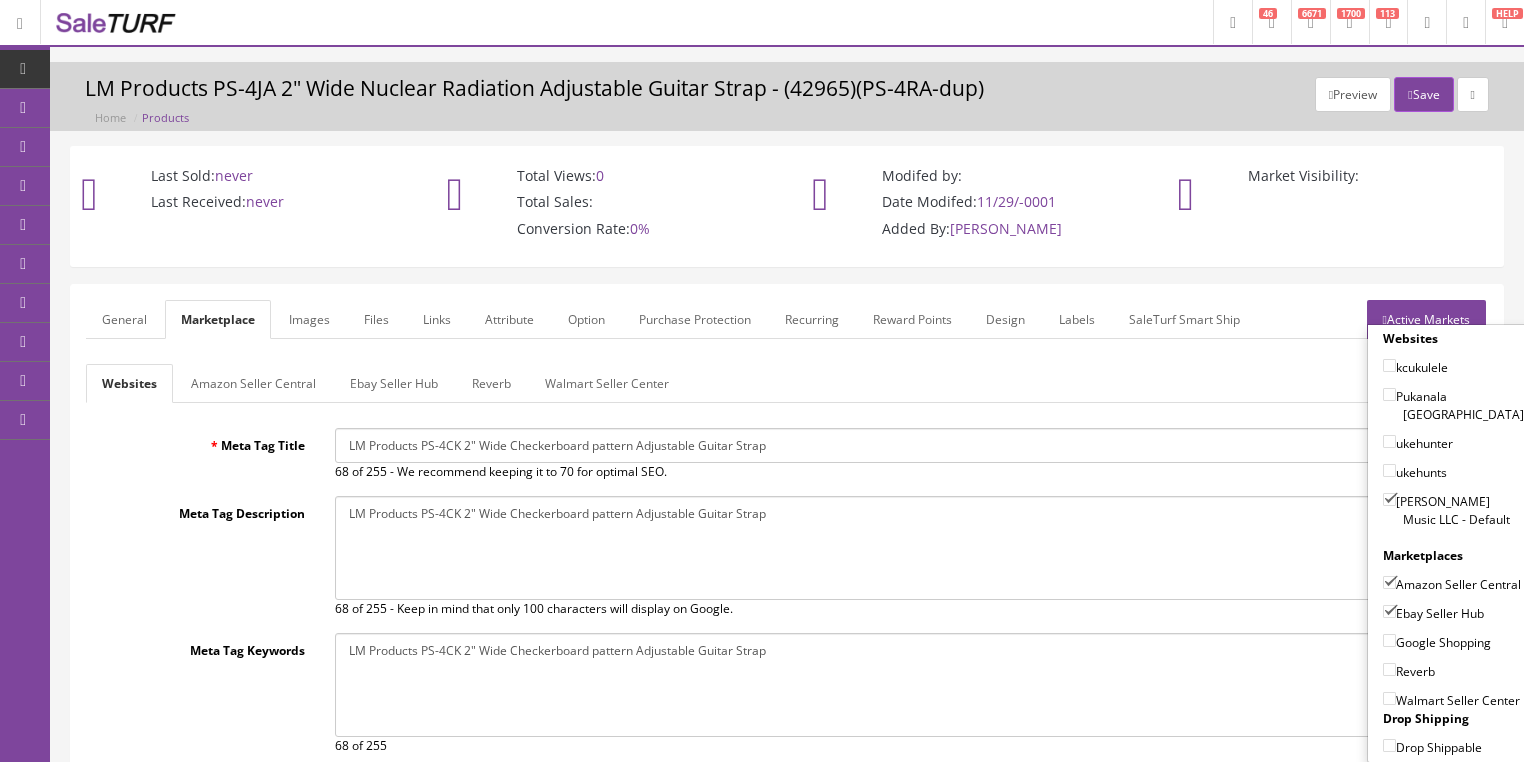drag, startPoint x: 1383, startPoint y: 641, endPoint x: 1381, endPoint y: 662, distance: 21.095022 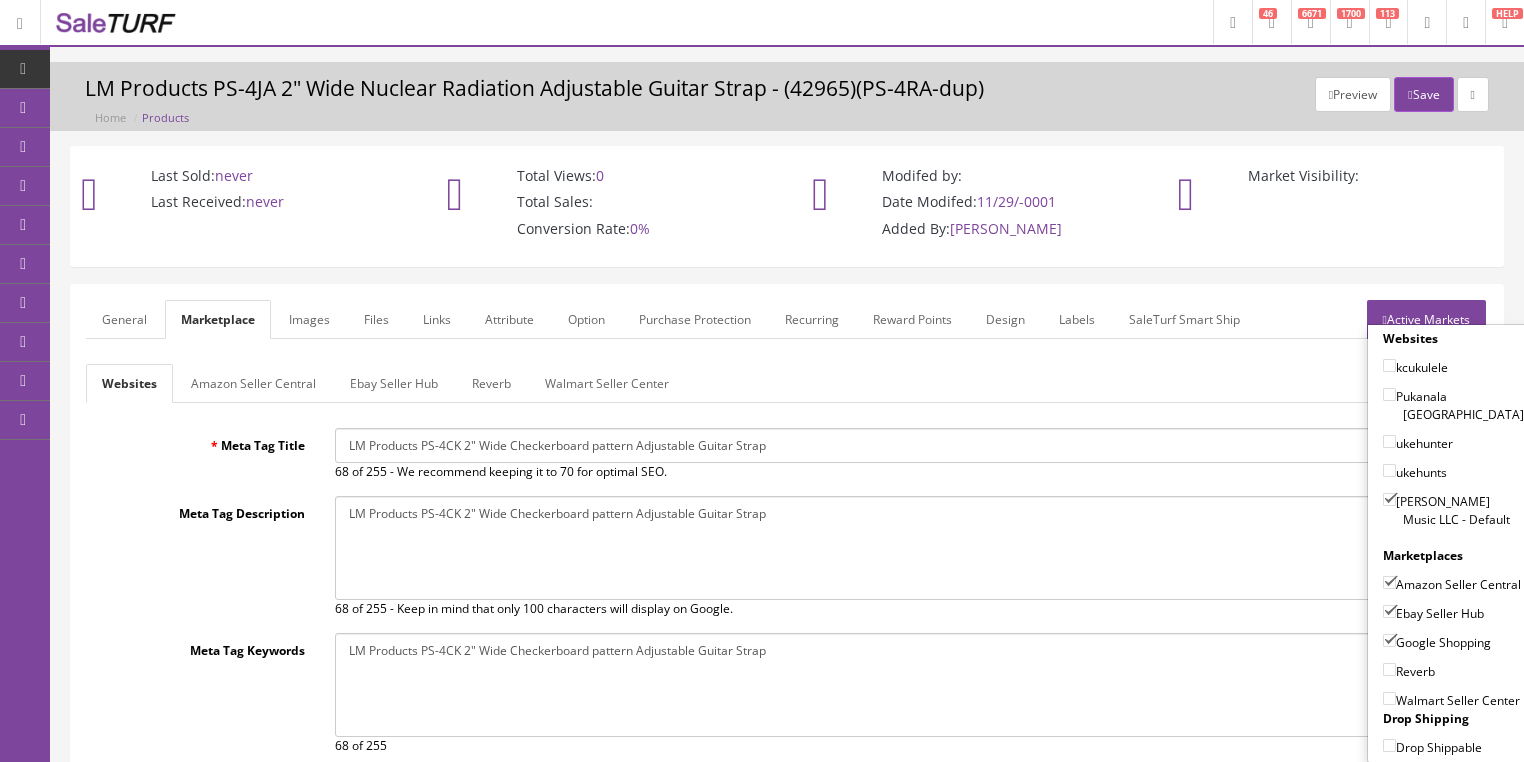 click on "Reverb" at bounding box center (1389, 669) 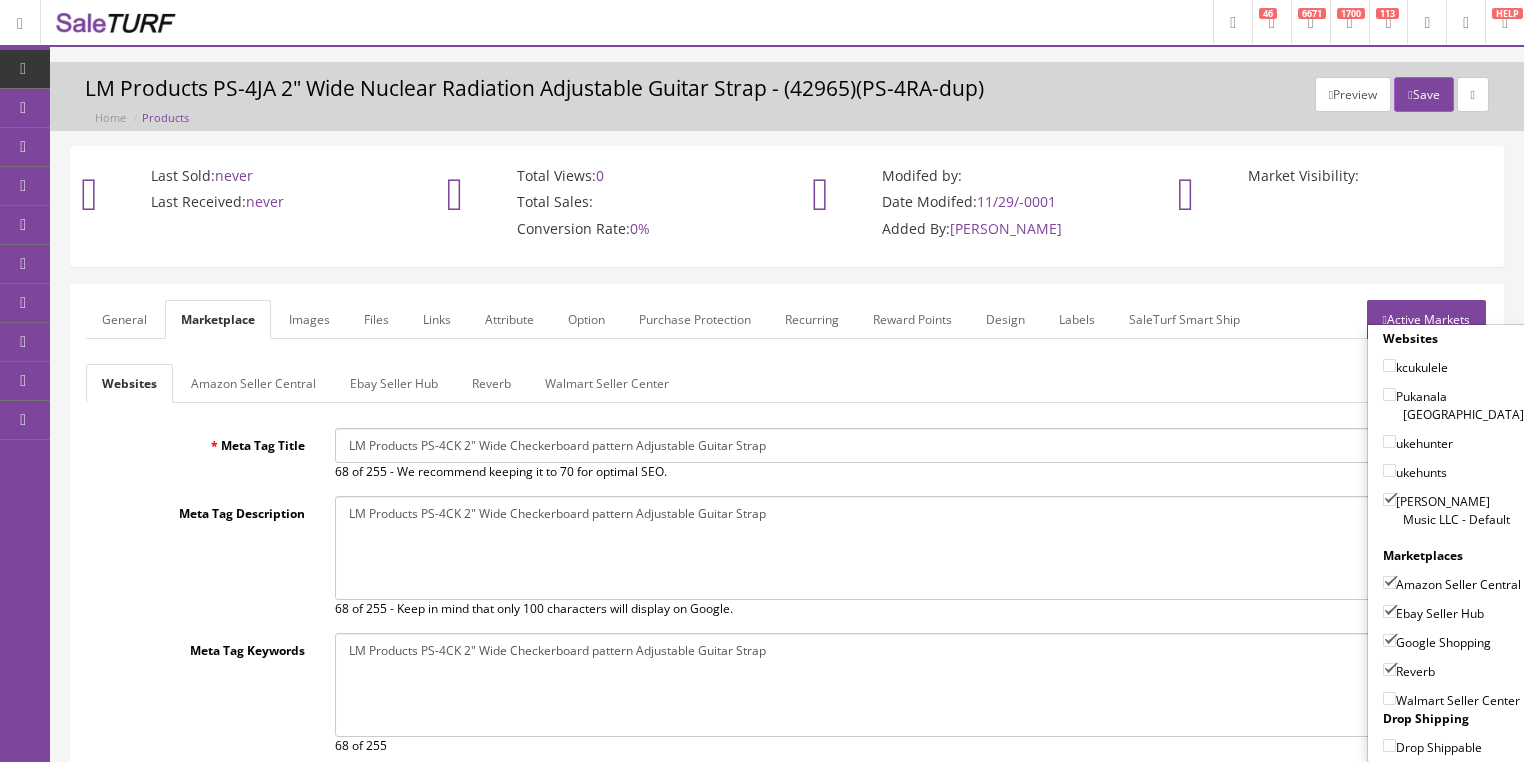 click on "Active Markets" at bounding box center (1426, 319) 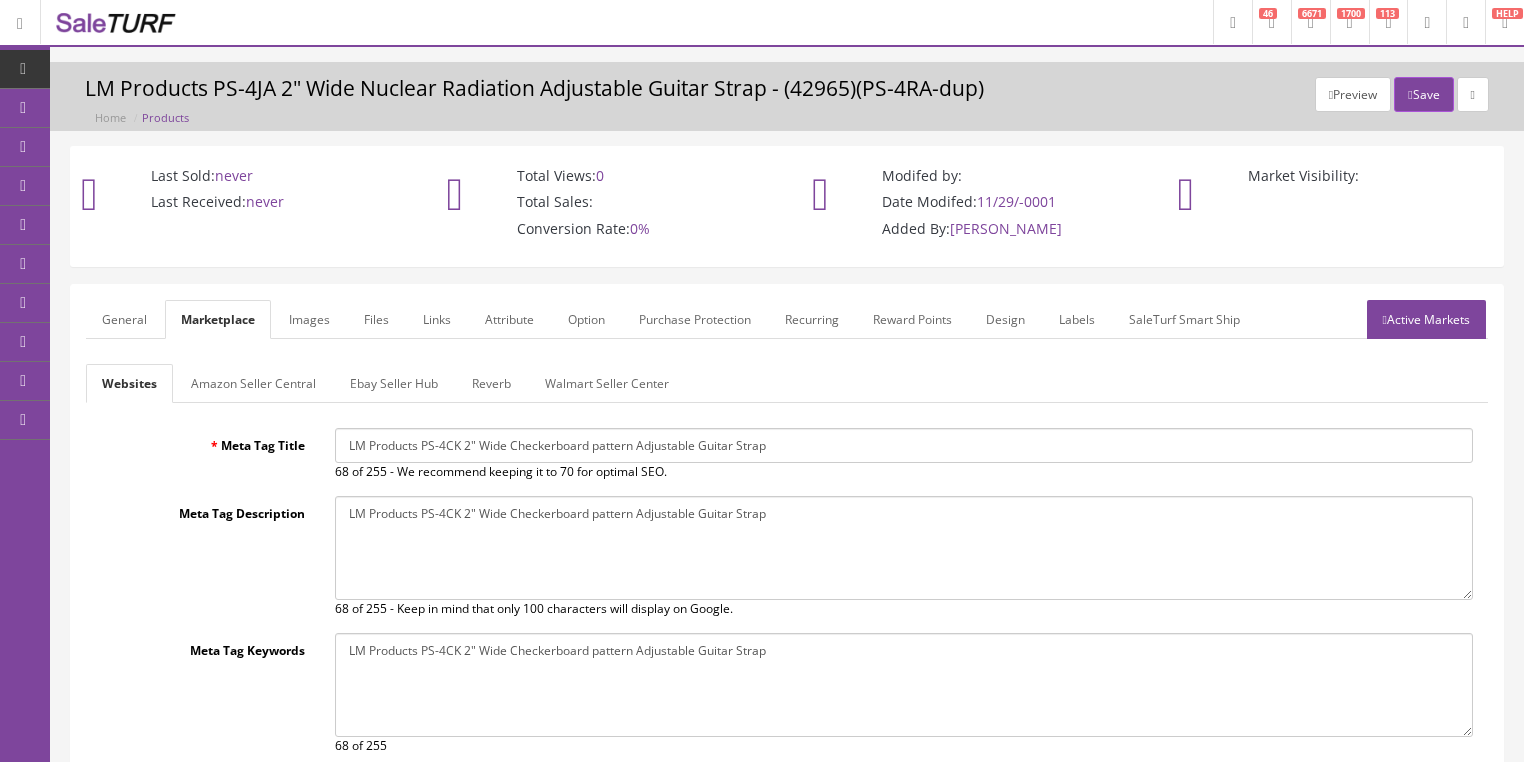 click on "General" at bounding box center [124, 319] 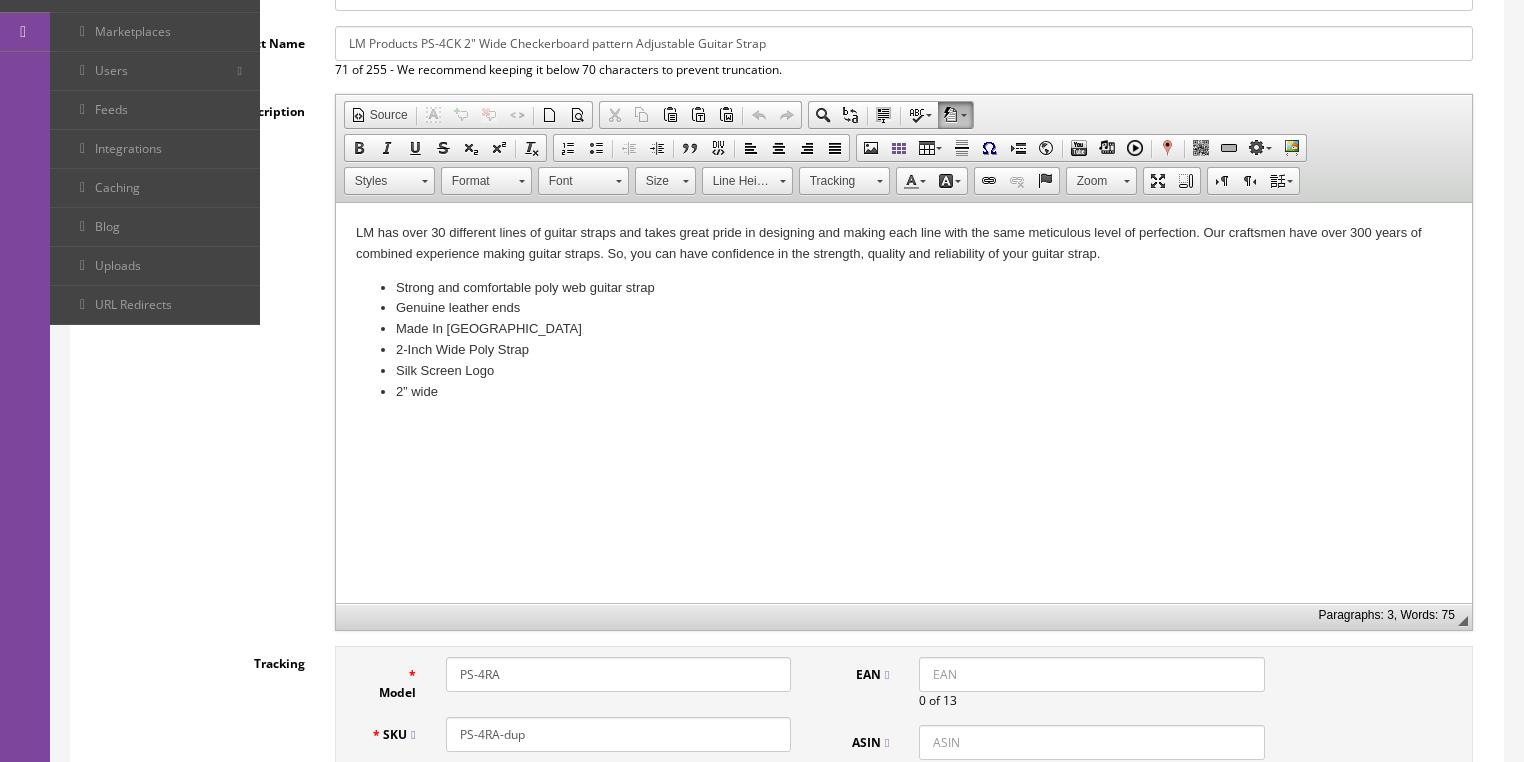 scroll, scrollTop: 480, scrollLeft: 0, axis: vertical 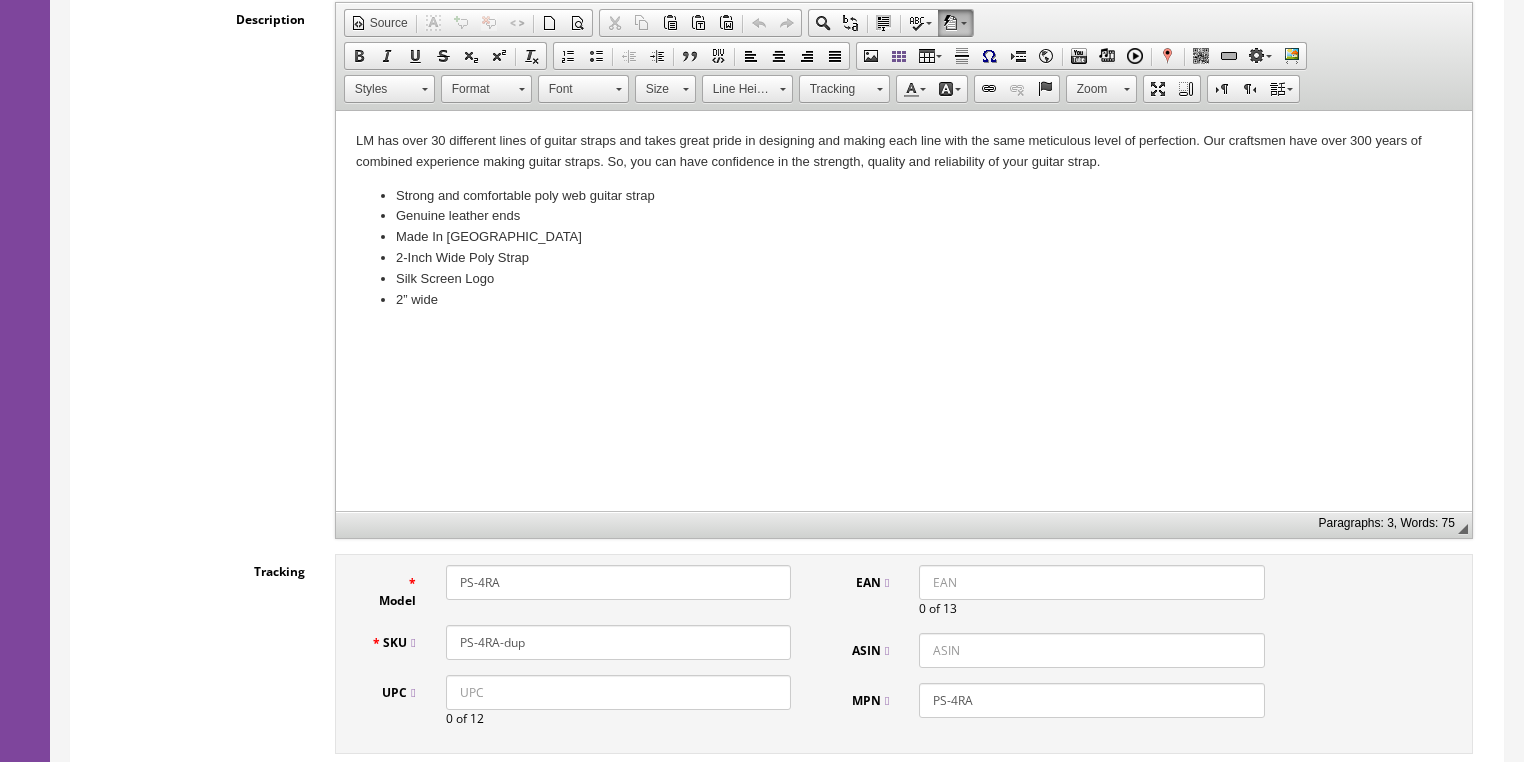 drag, startPoint x: 485, startPoint y: 575, endPoint x: 541, endPoint y: 582, distance: 56.435802 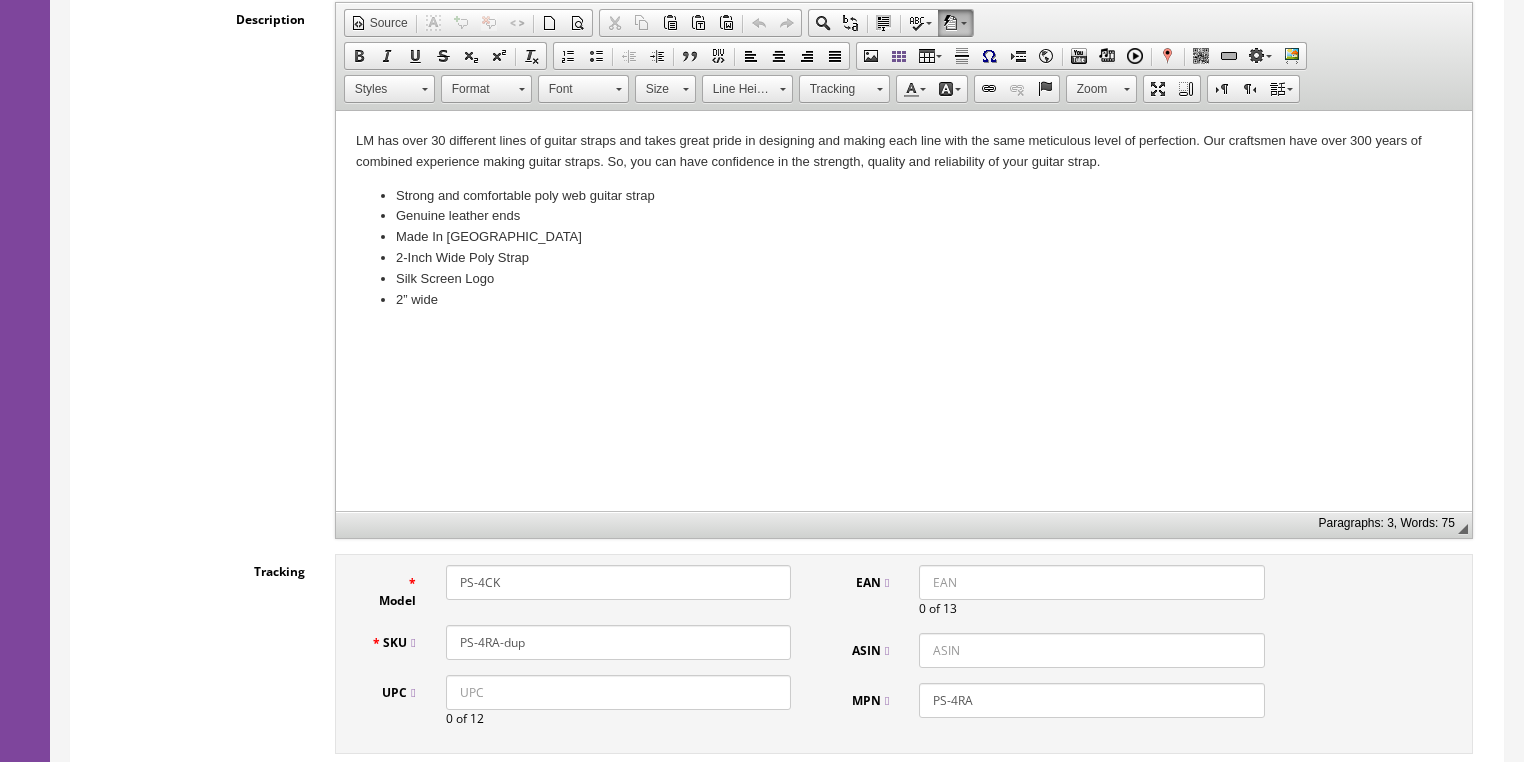type on "PS-4CK" 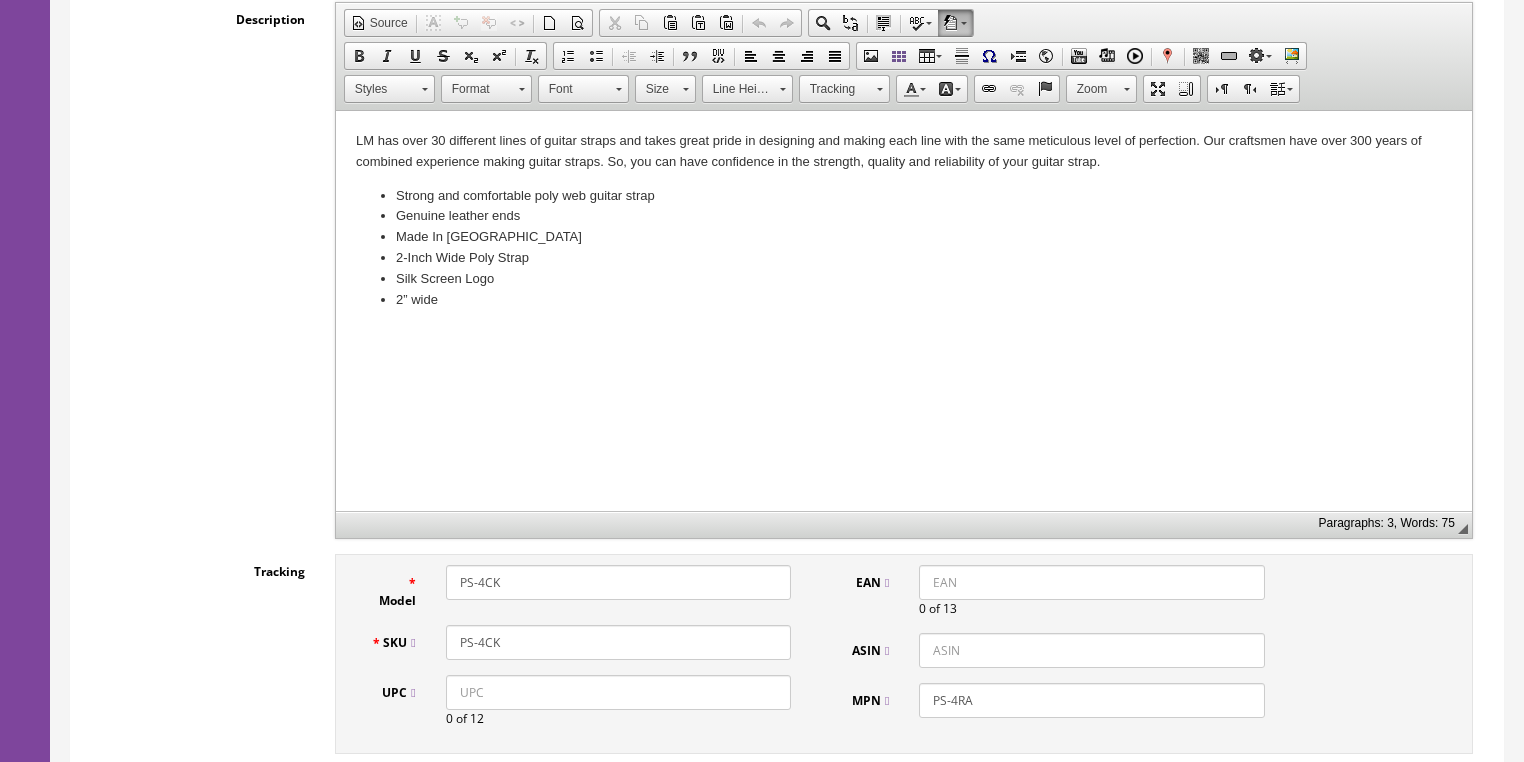type on "PS-4CK" 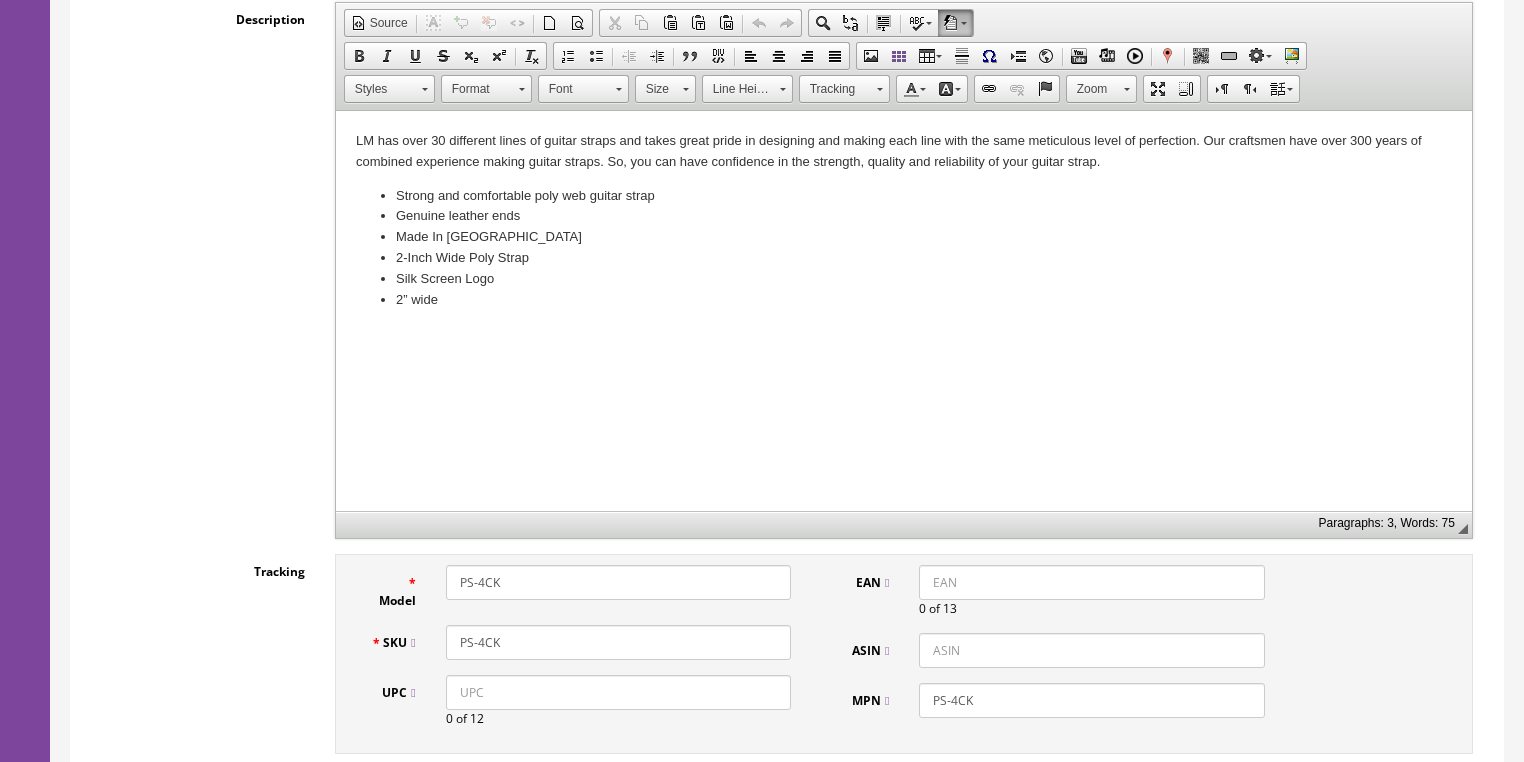 type on "PS-4CK" 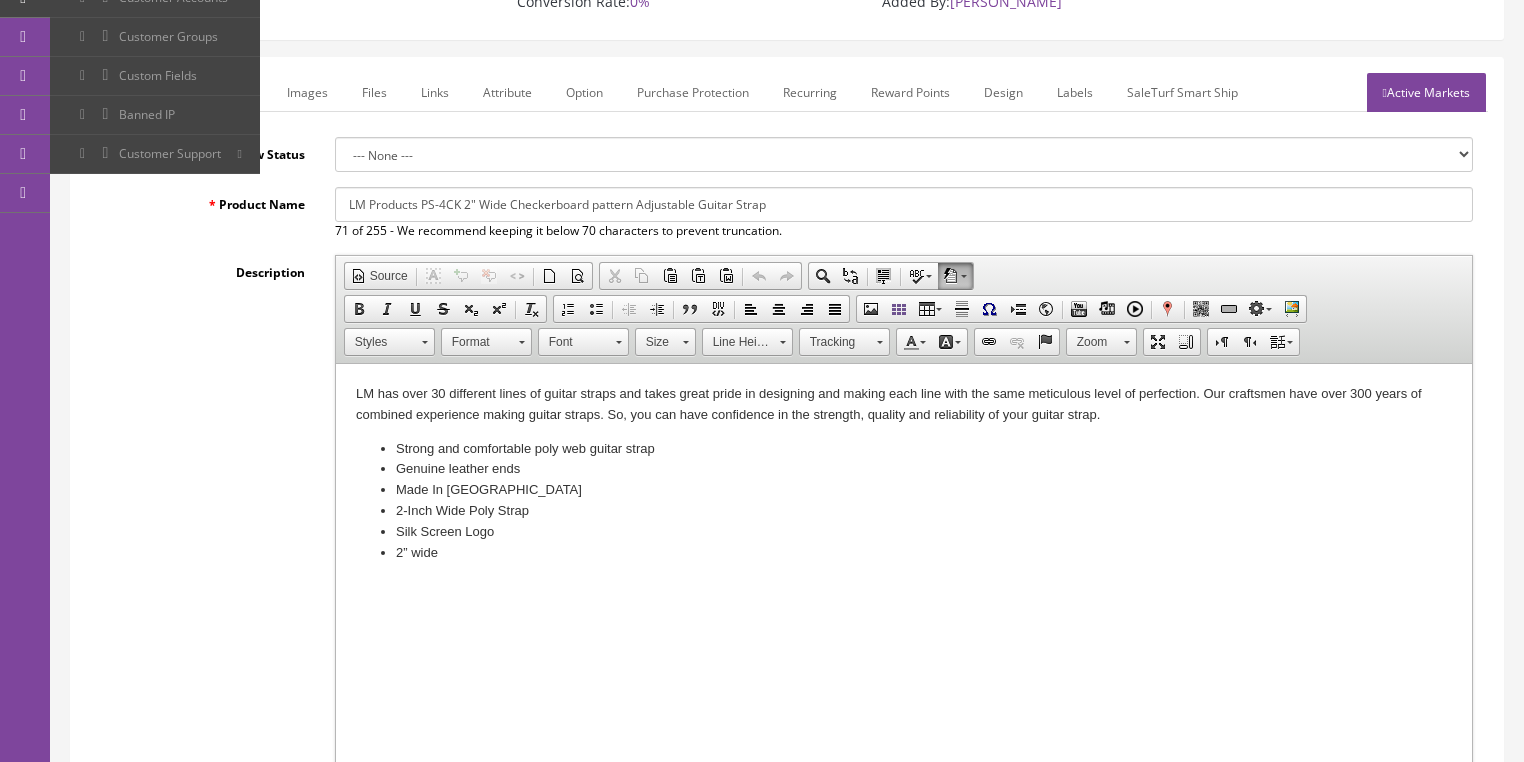 scroll, scrollTop: 160, scrollLeft: 0, axis: vertical 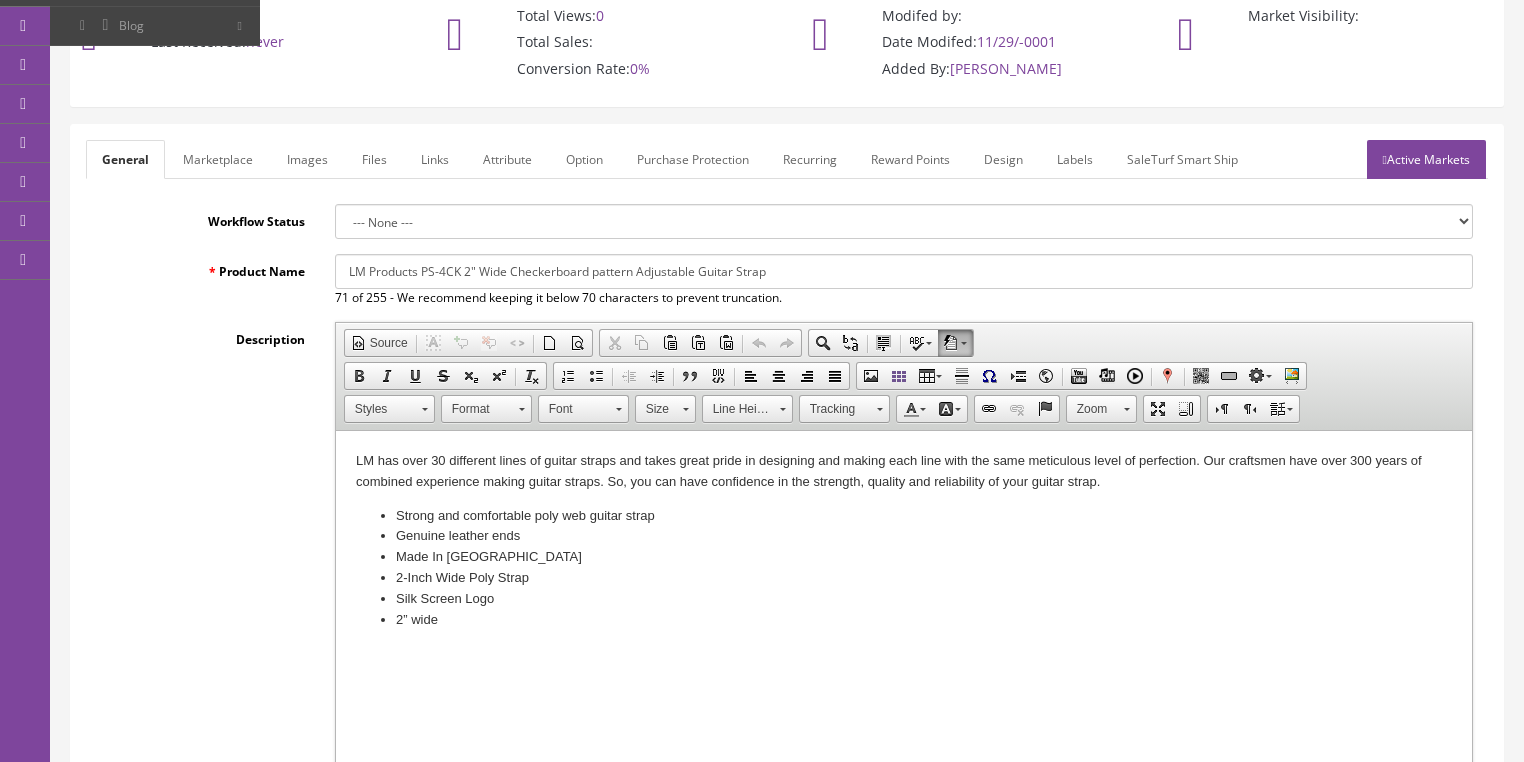 click on "Images" at bounding box center (307, 159) 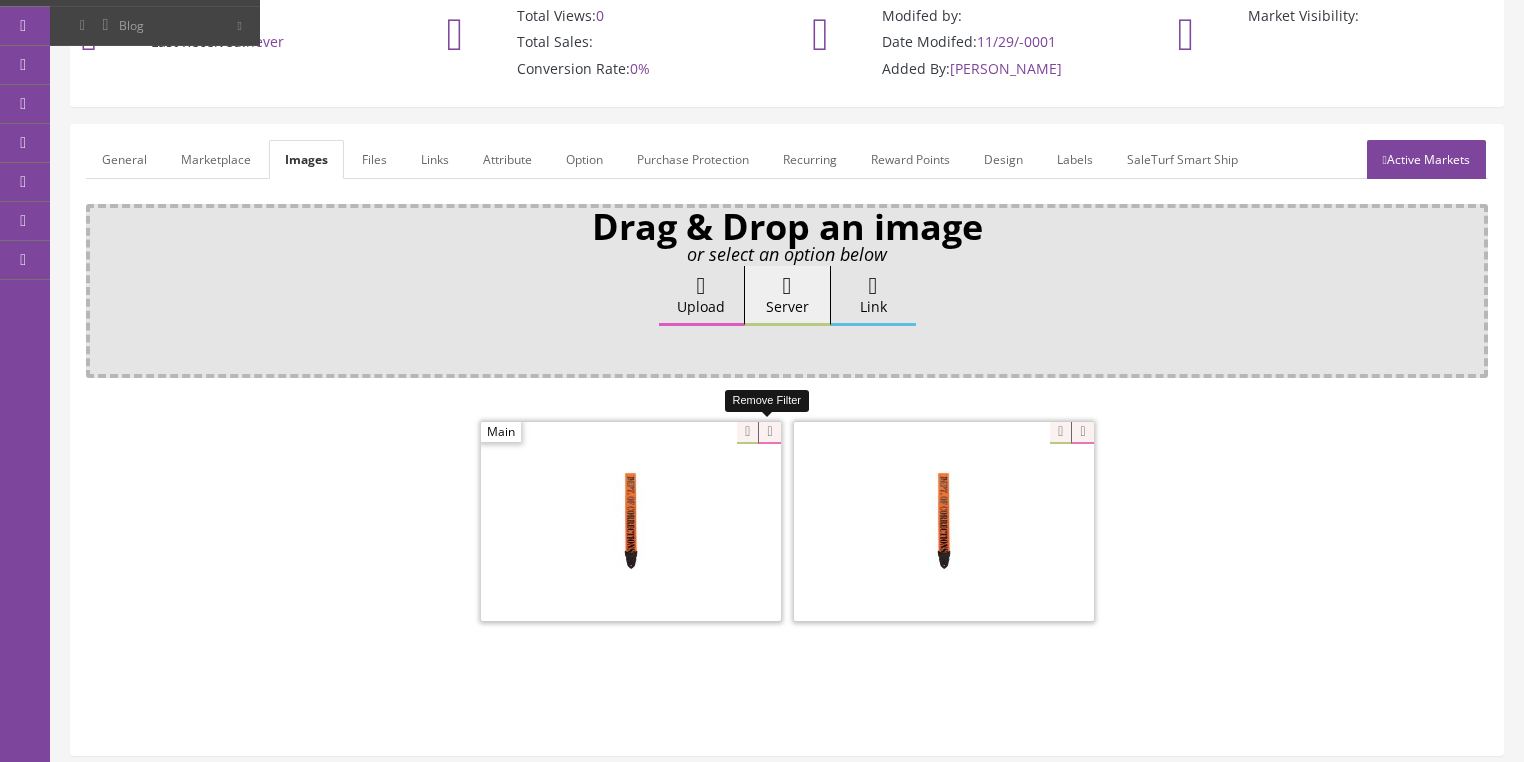 click at bounding box center [769, 433] 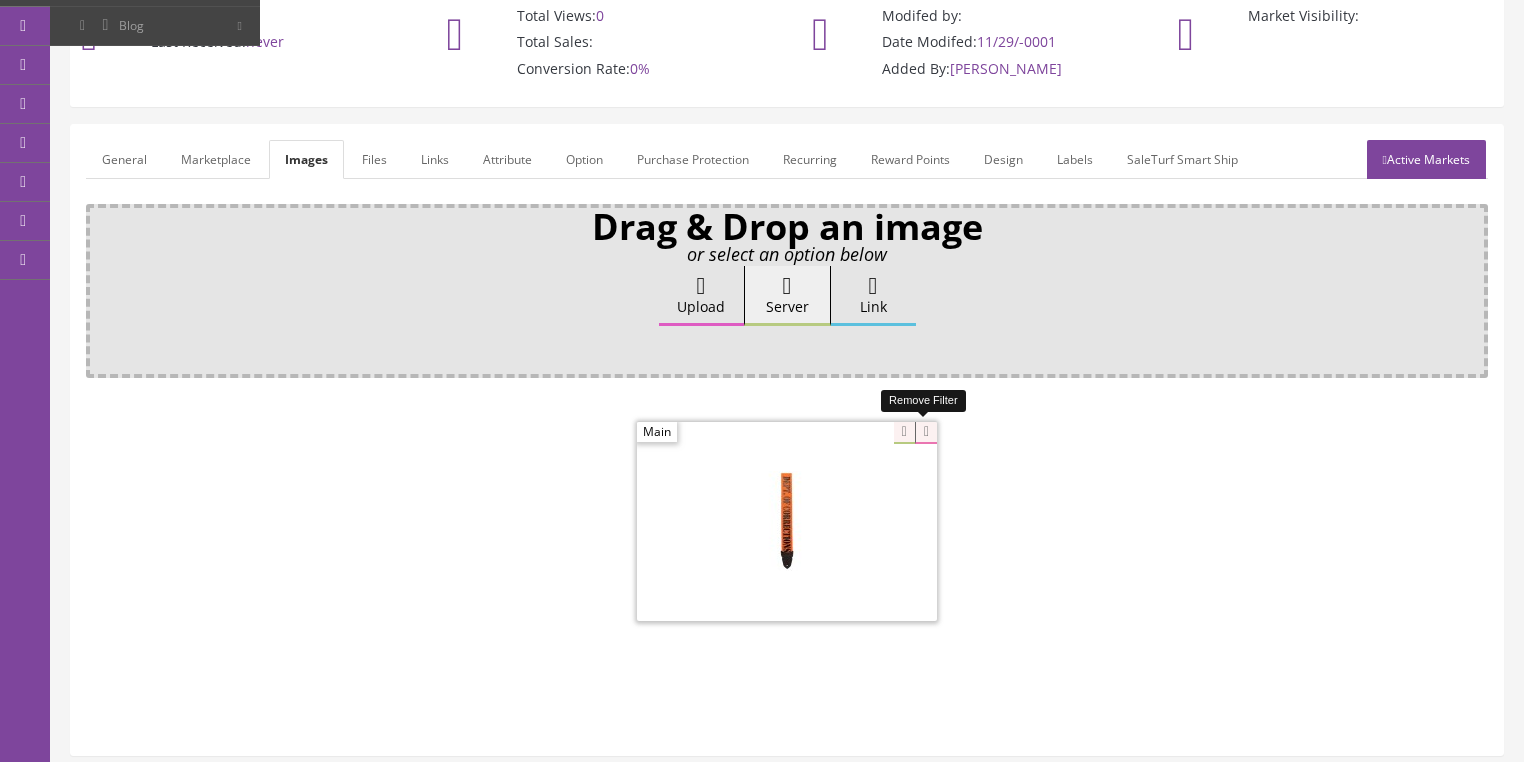 click at bounding box center (926, 433) 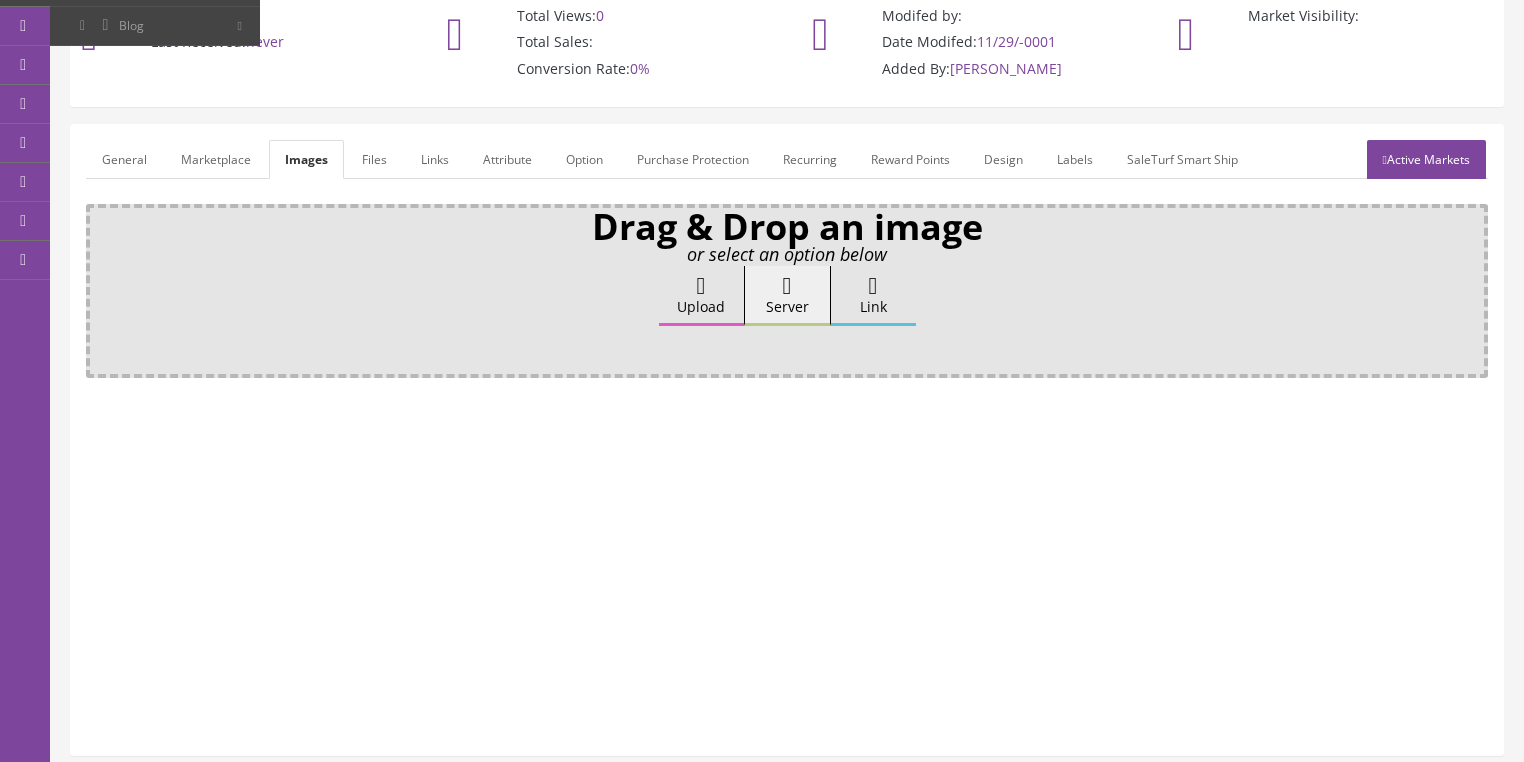 click at bounding box center (701, 286) 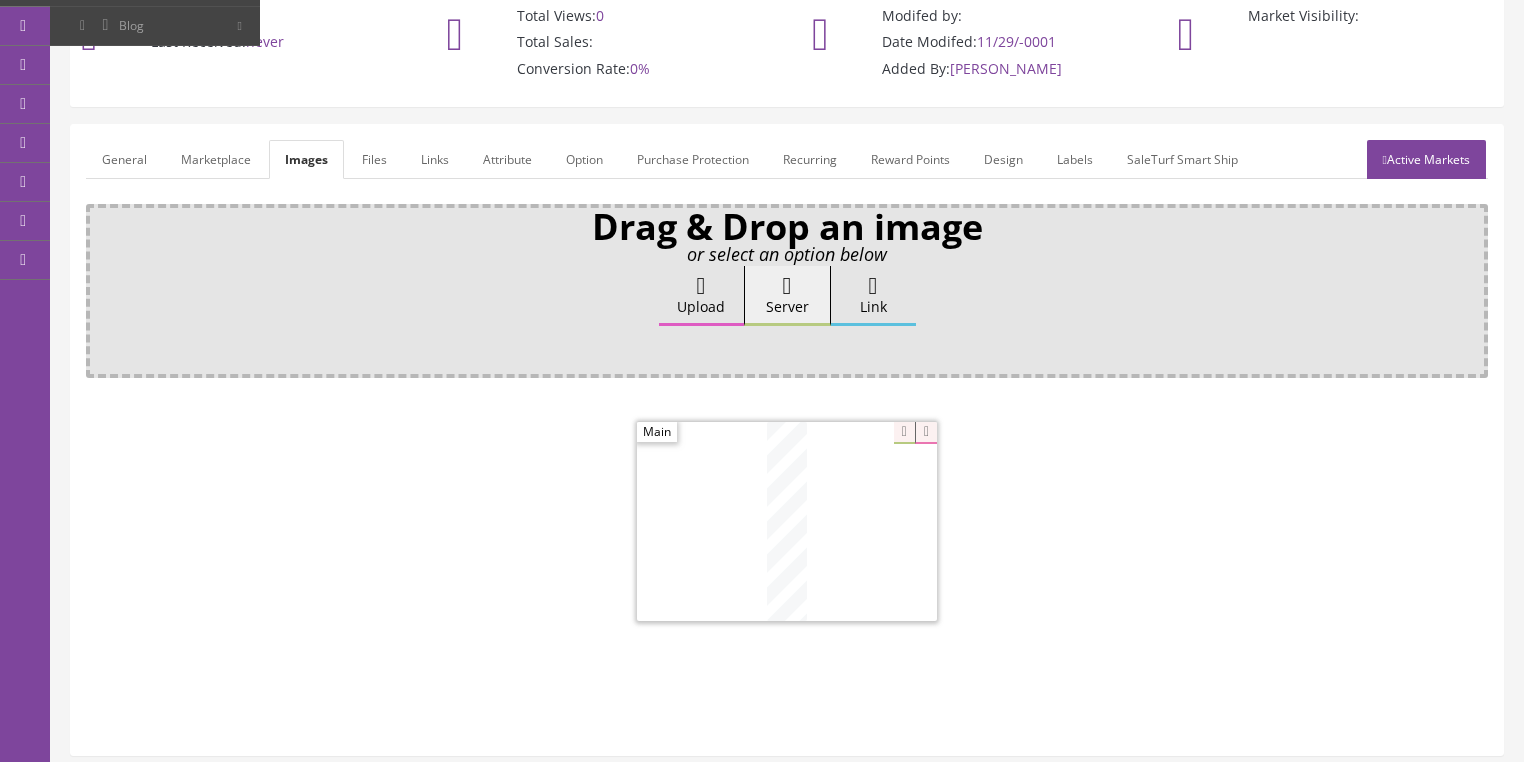 click on "General" at bounding box center (124, 159) 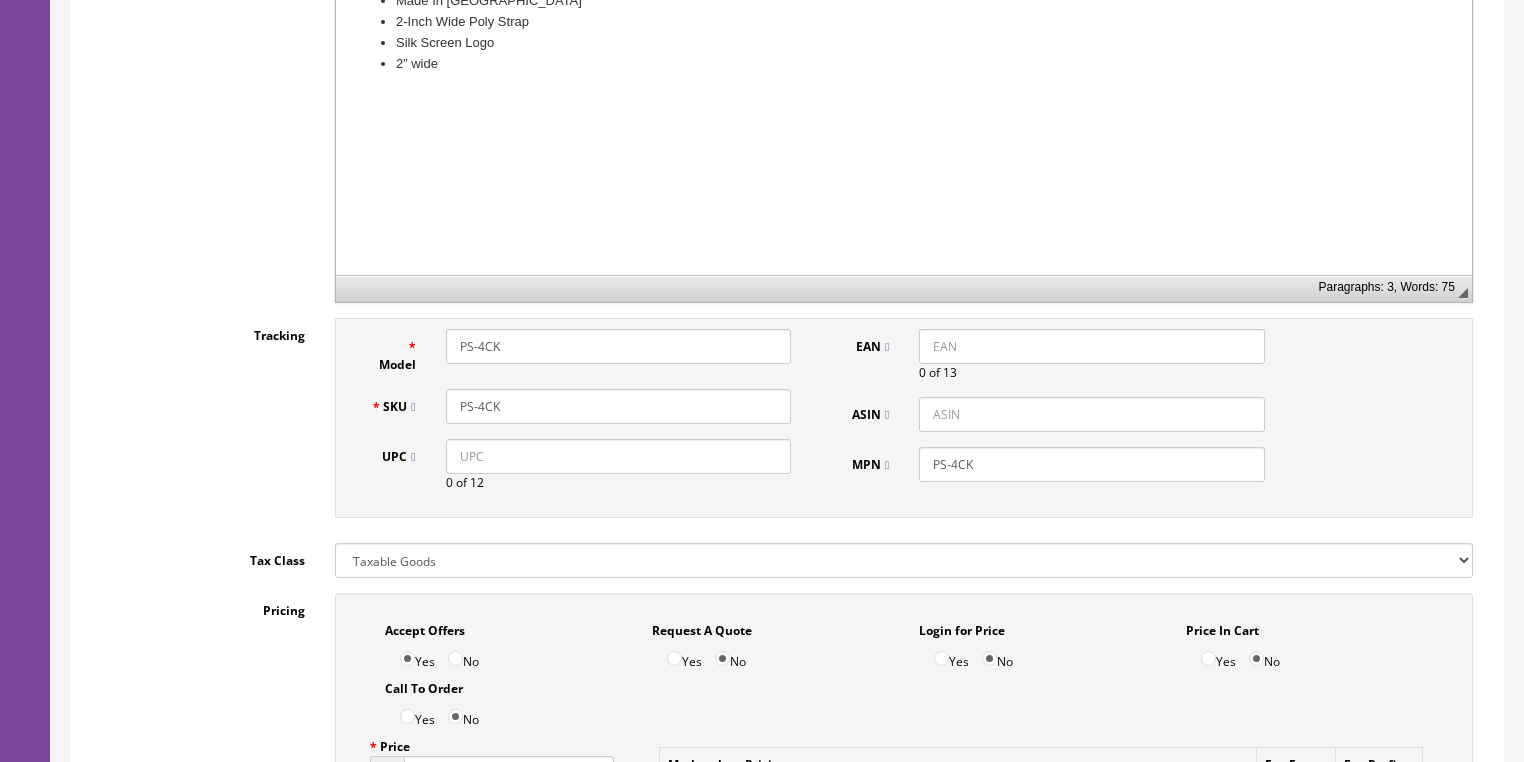 scroll, scrollTop: 720, scrollLeft: 0, axis: vertical 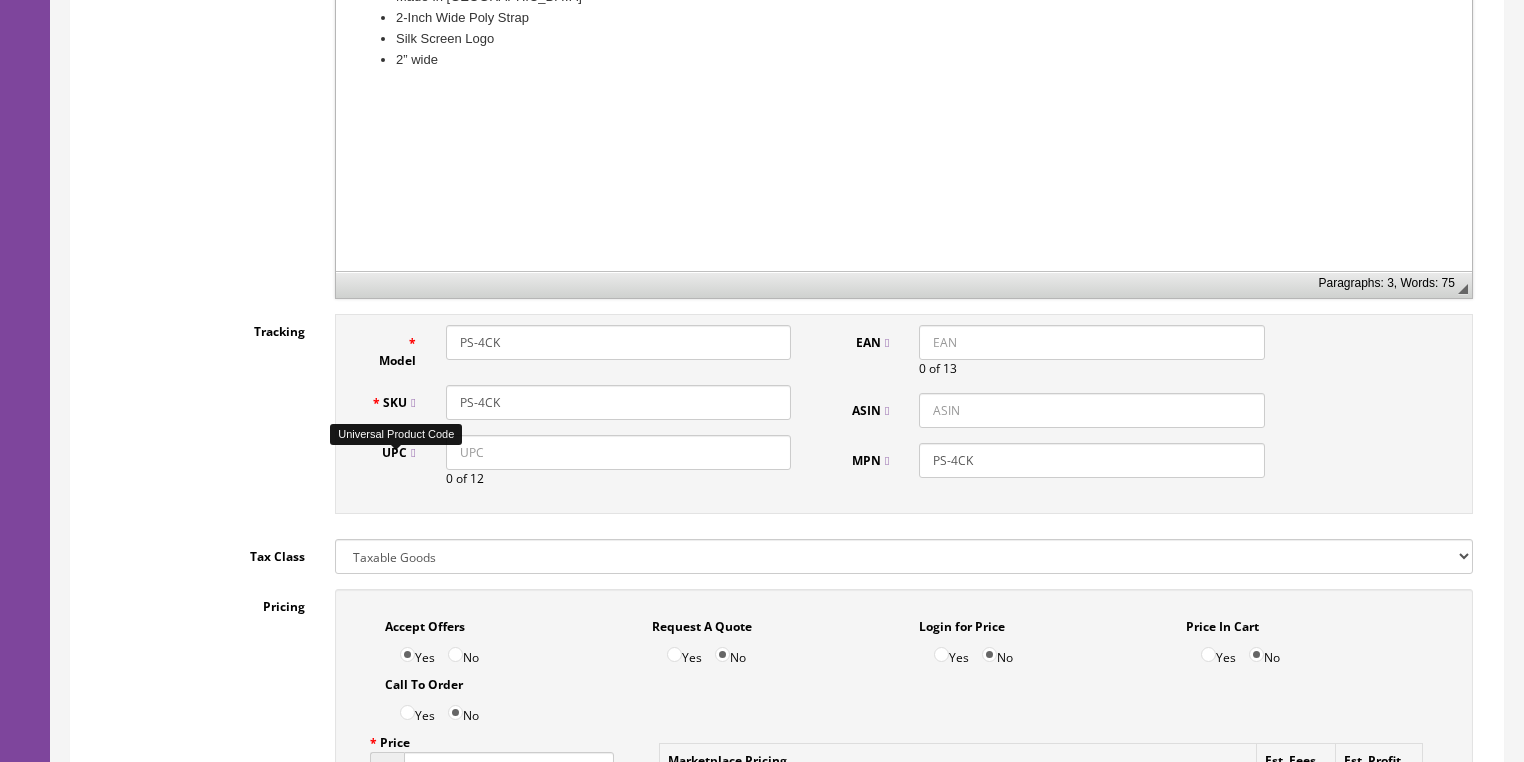 click on "UPC" at bounding box center (618, 452) 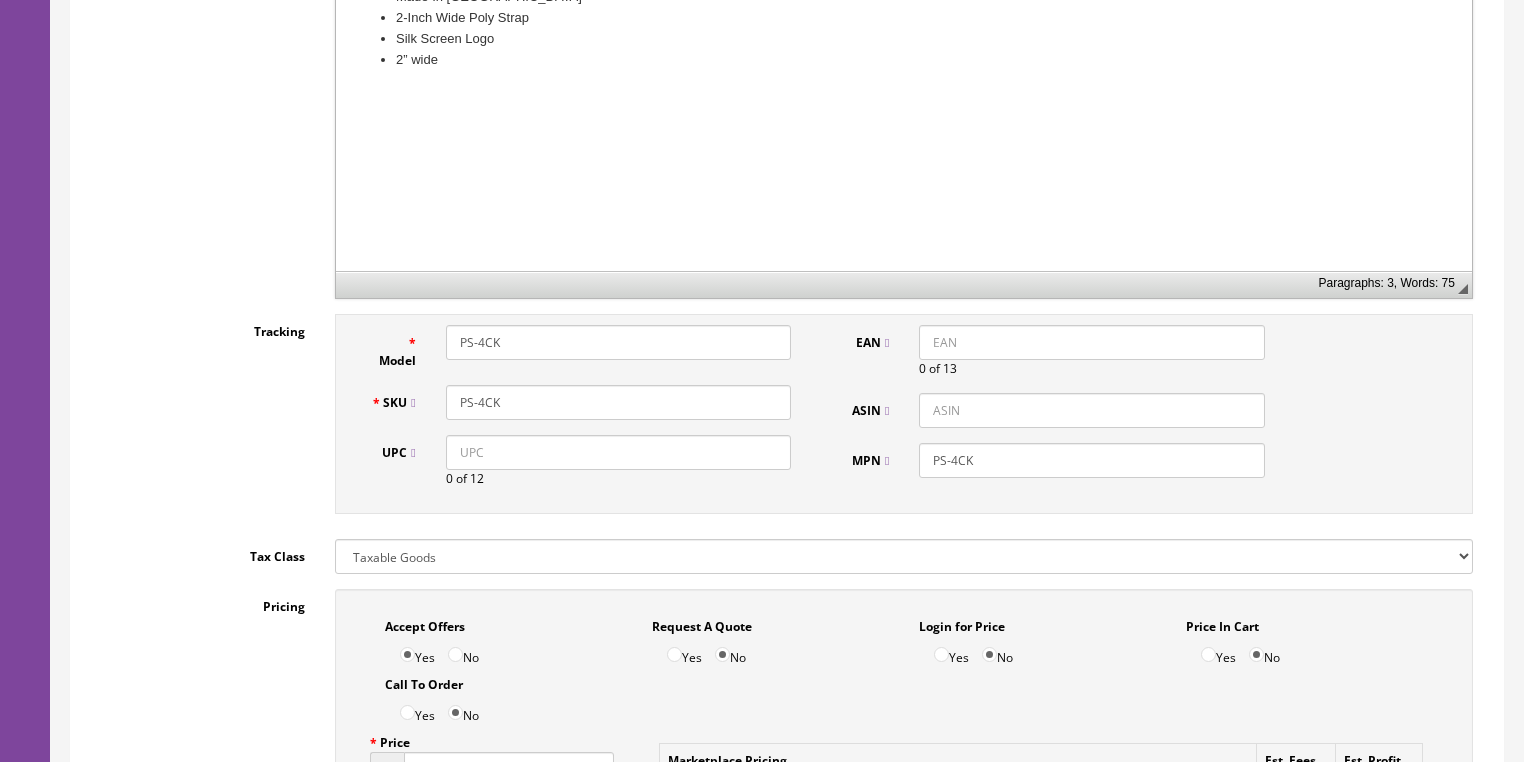 paste on "647571009607" 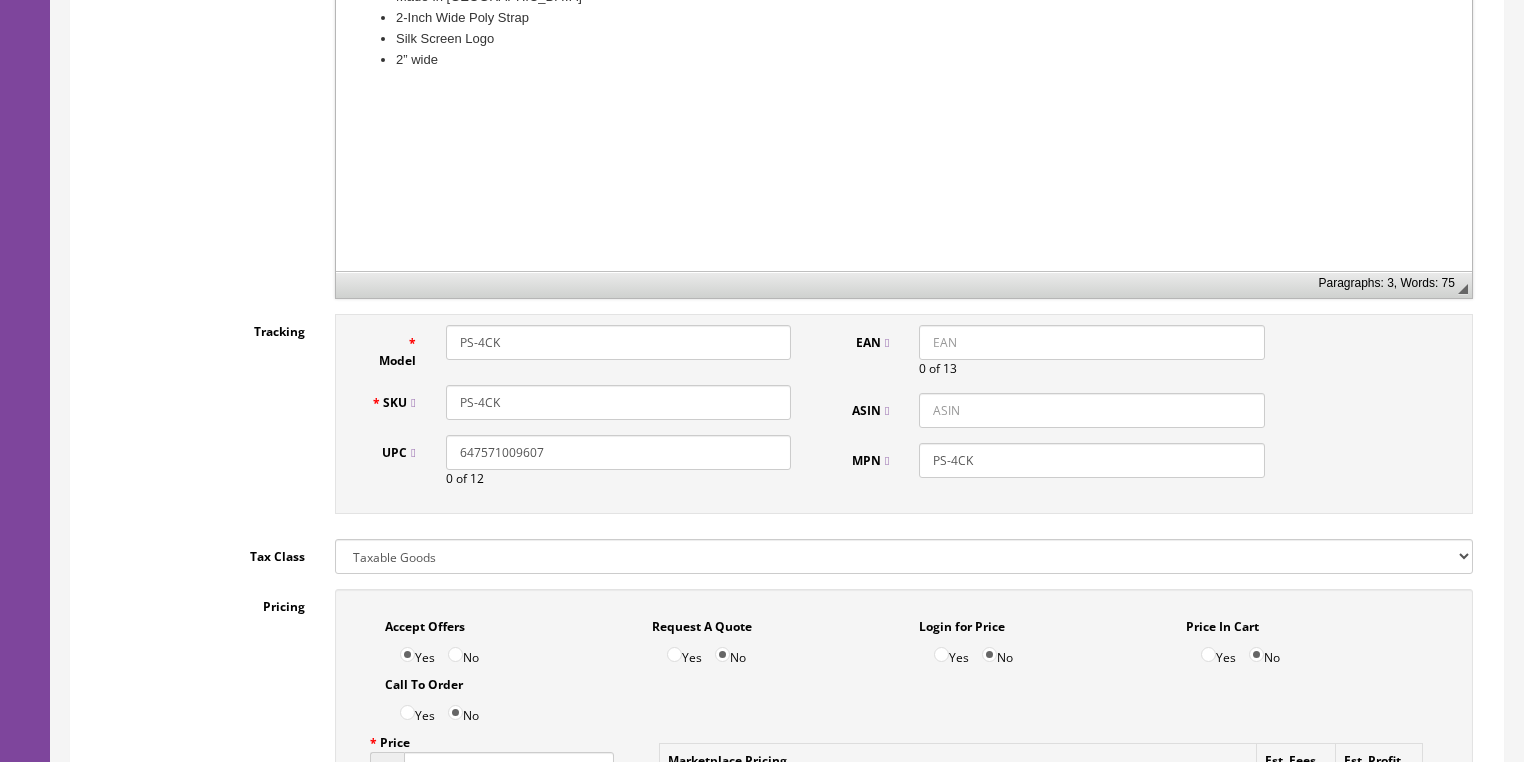 drag, startPoint x: 455, startPoint y: 462, endPoint x: 415, endPoint y: 470, distance: 40.792156 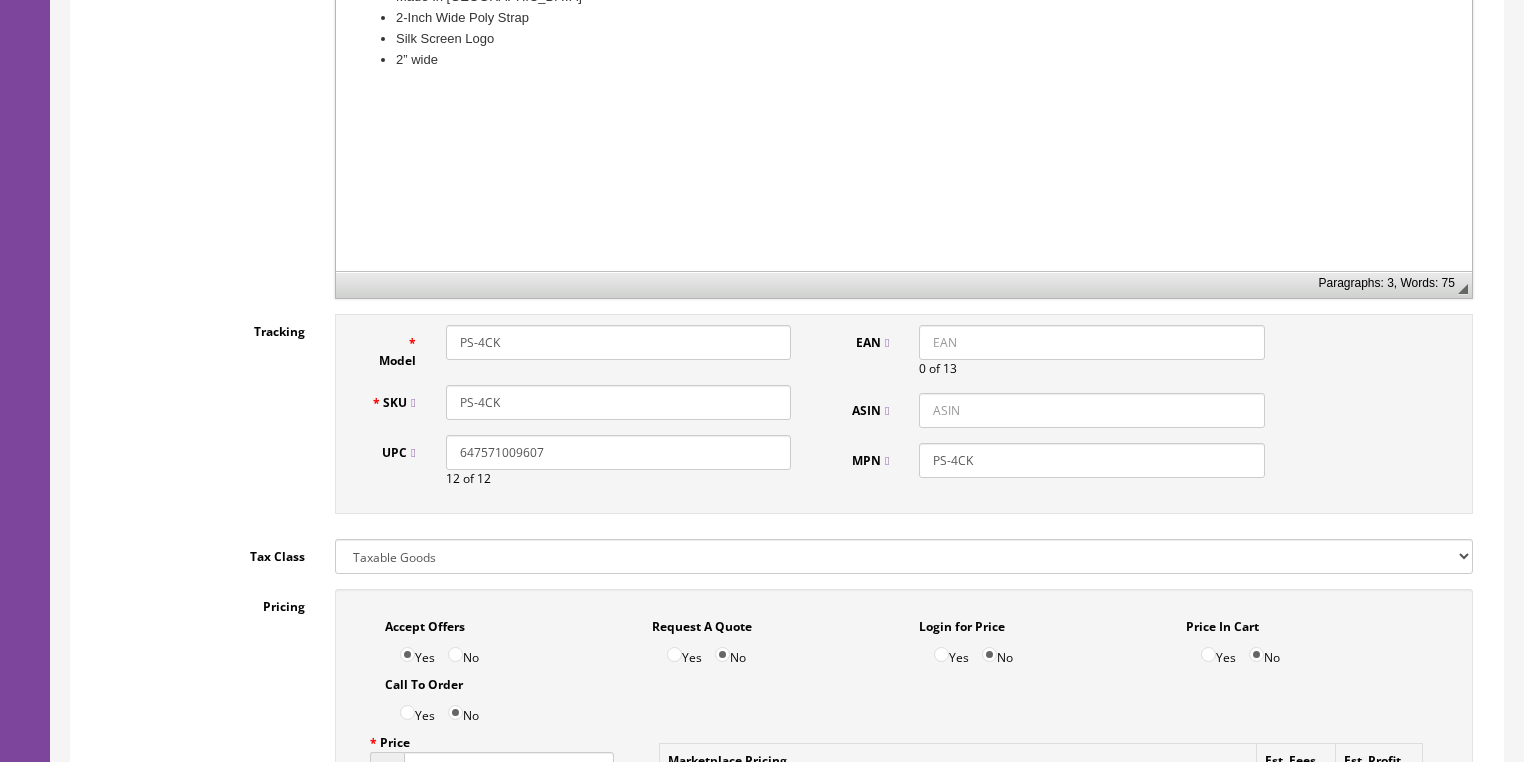 click on "EAN" at bounding box center [1091, 342] 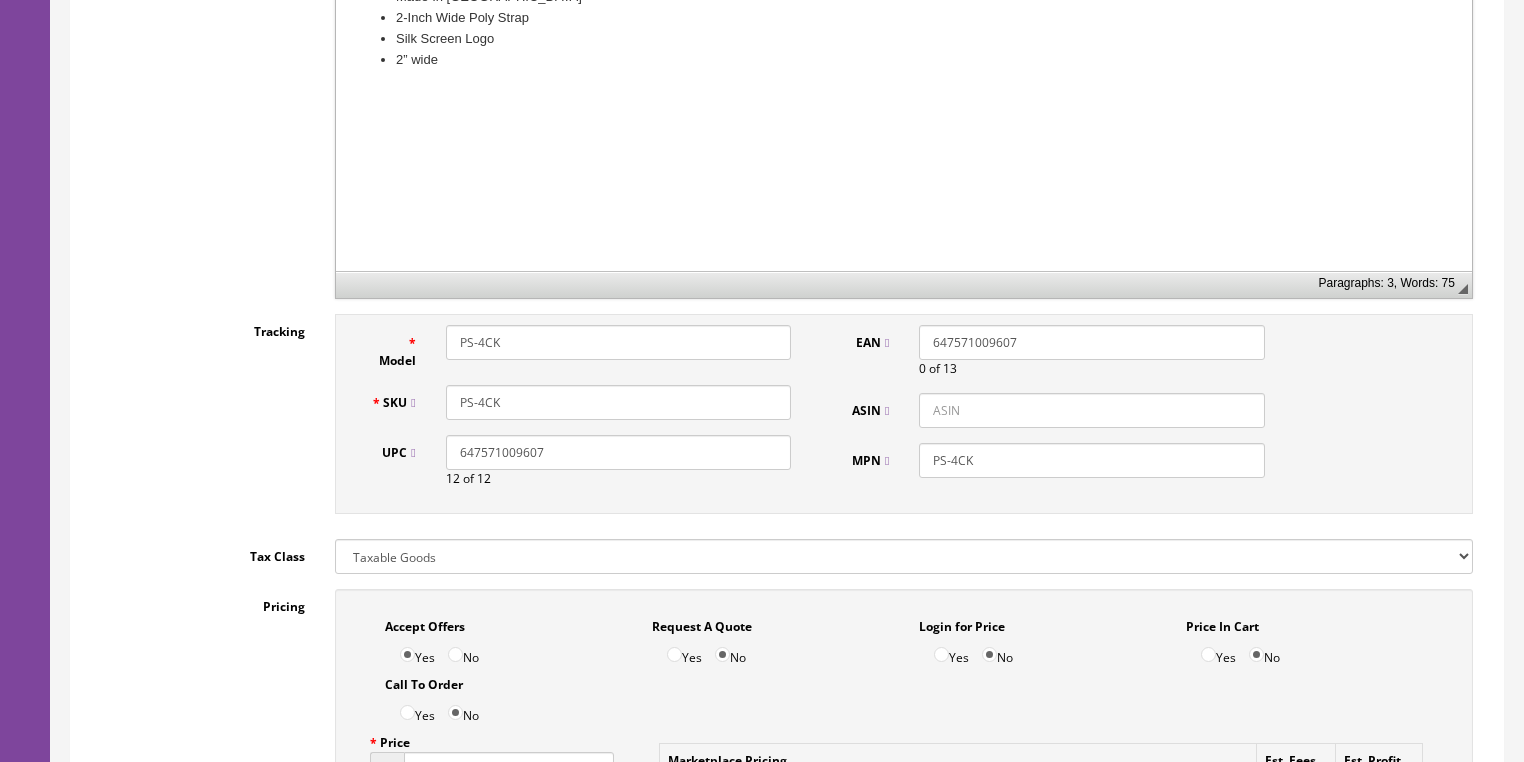 click on "647571009607" at bounding box center (1091, 342) 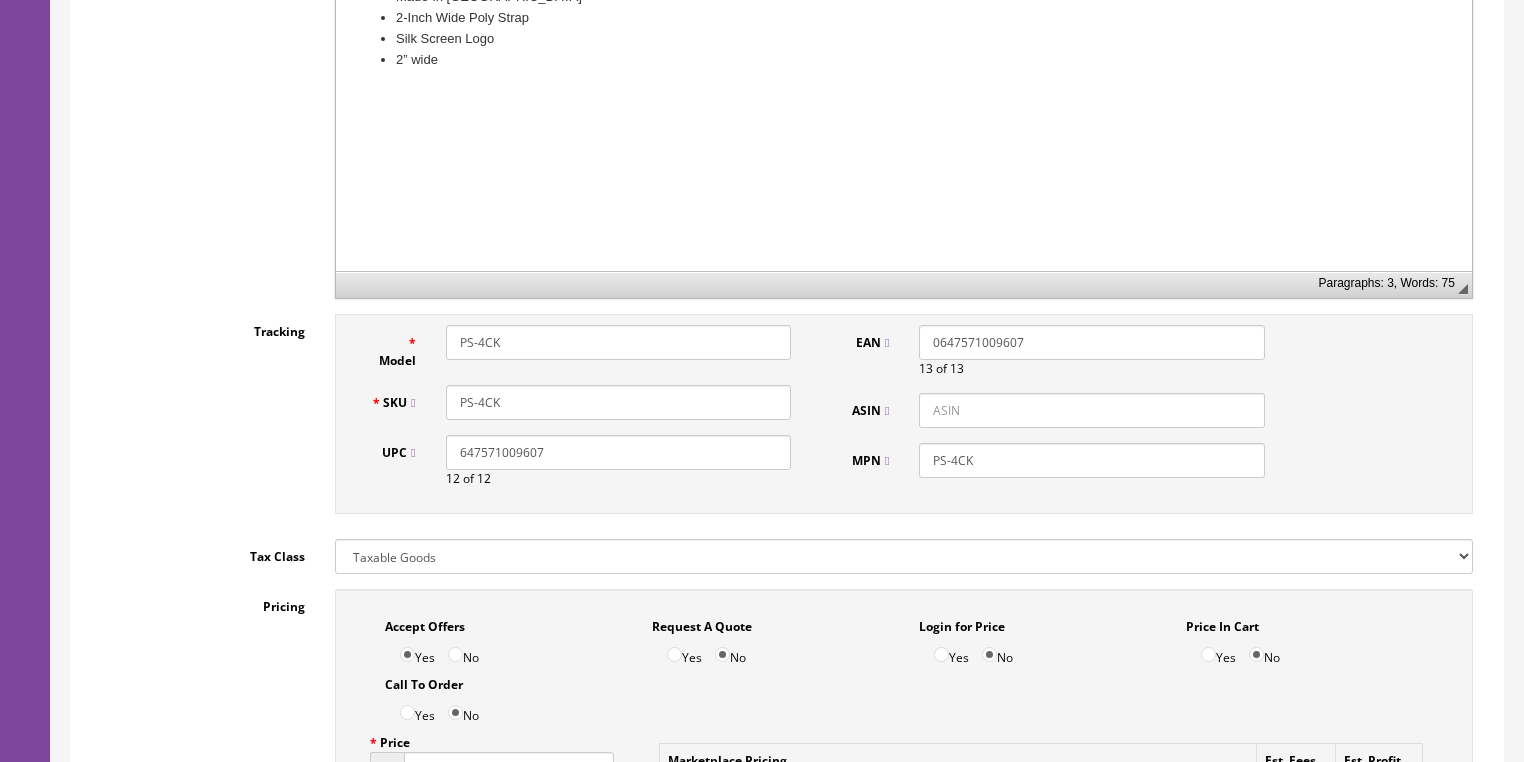 type on "0647571009607" 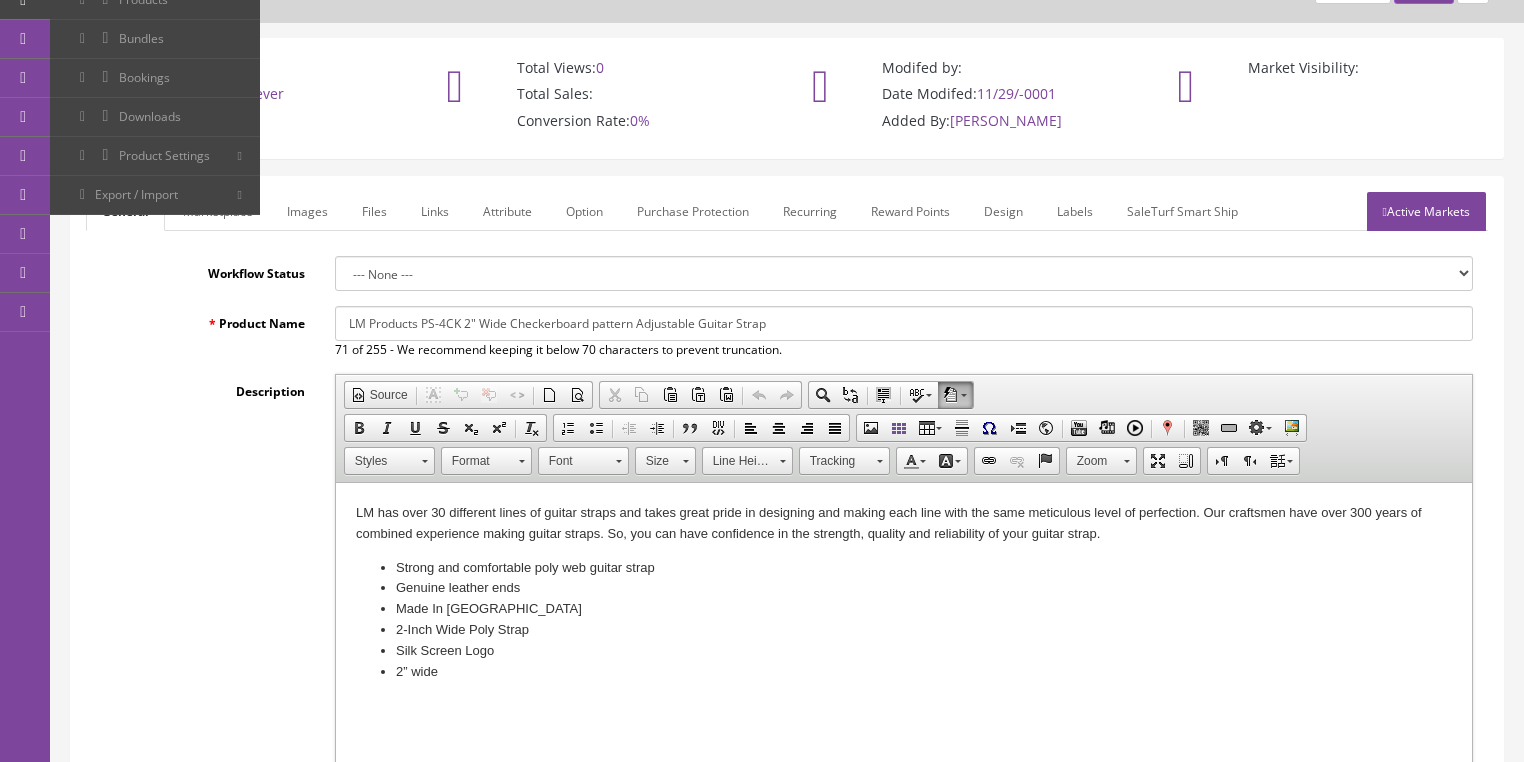 scroll, scrollTop: 80, scrollLeft: 0, axis: vertical 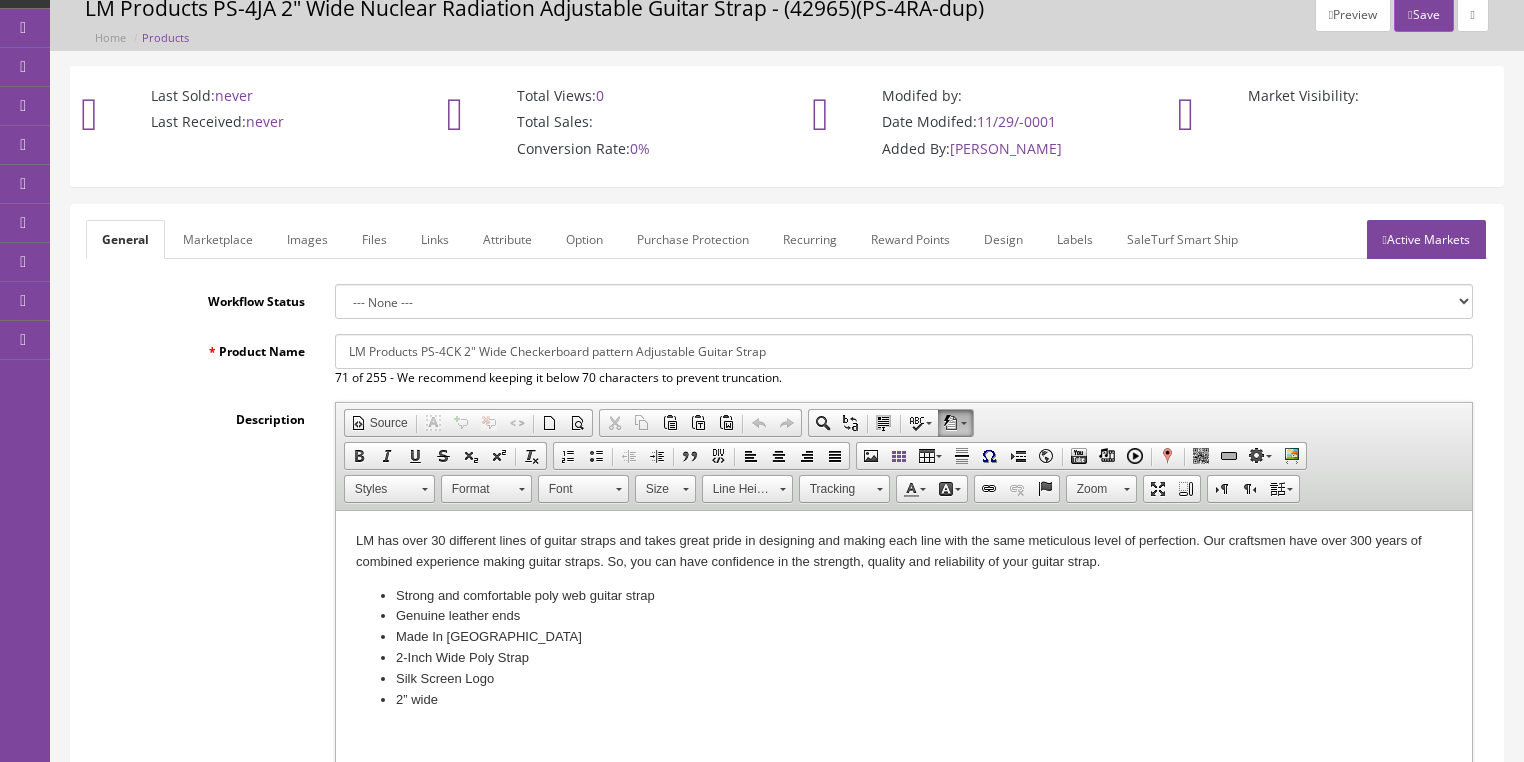 click on "Images" at bounding box center (307, 239) 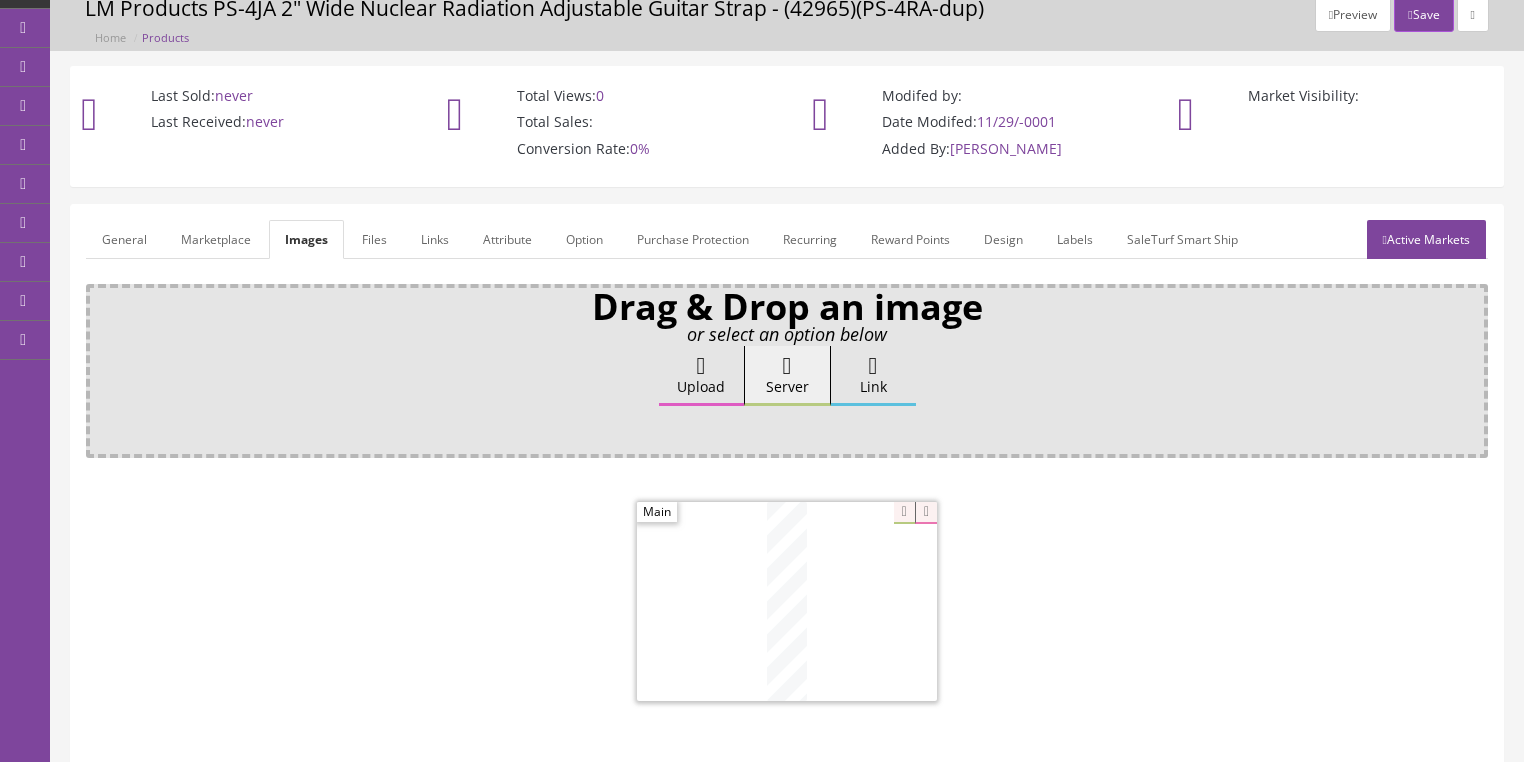 click on "Upload" at bounding box center [701, 376] 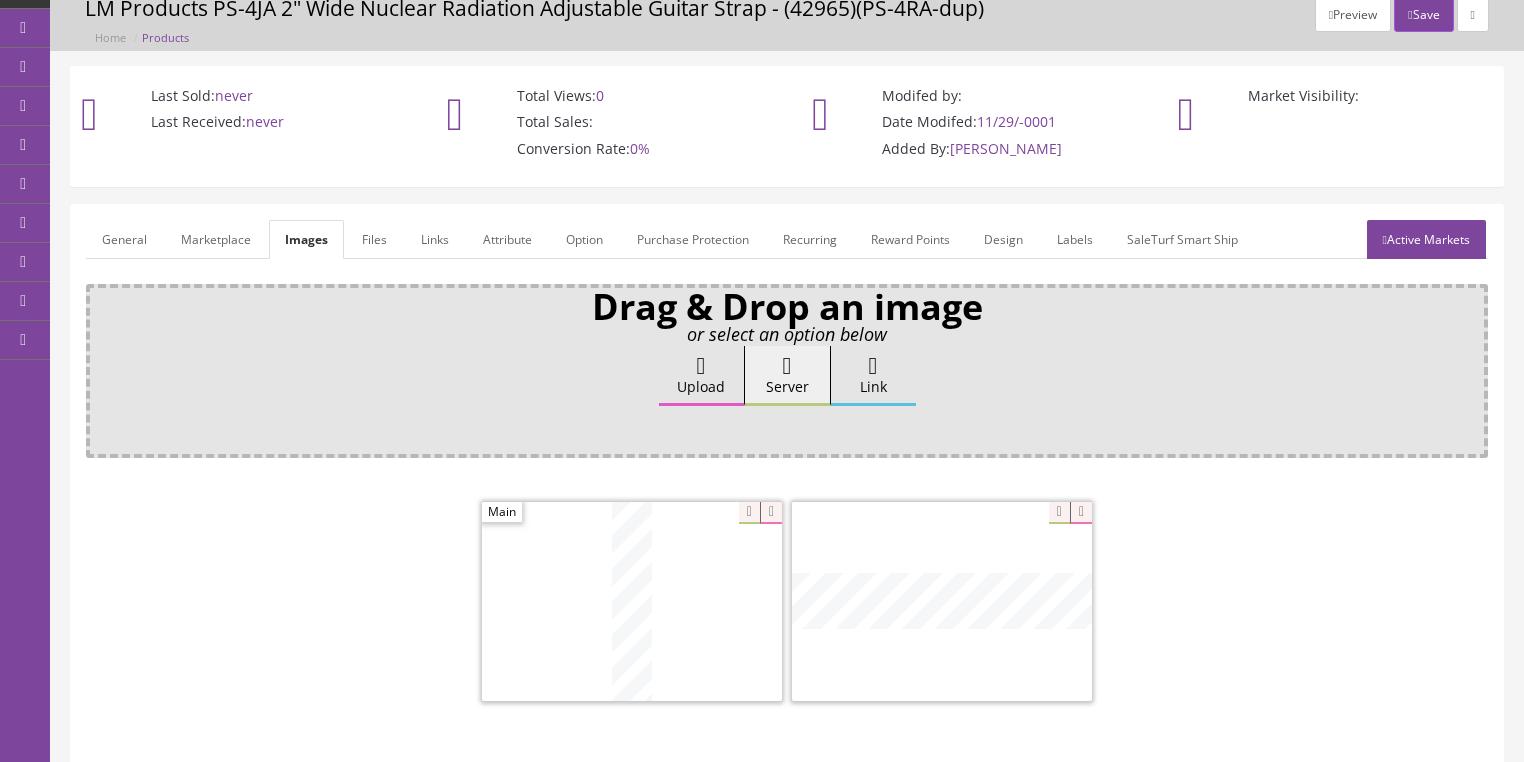 click on "Active Markets" at bounding box center [1426, 239] 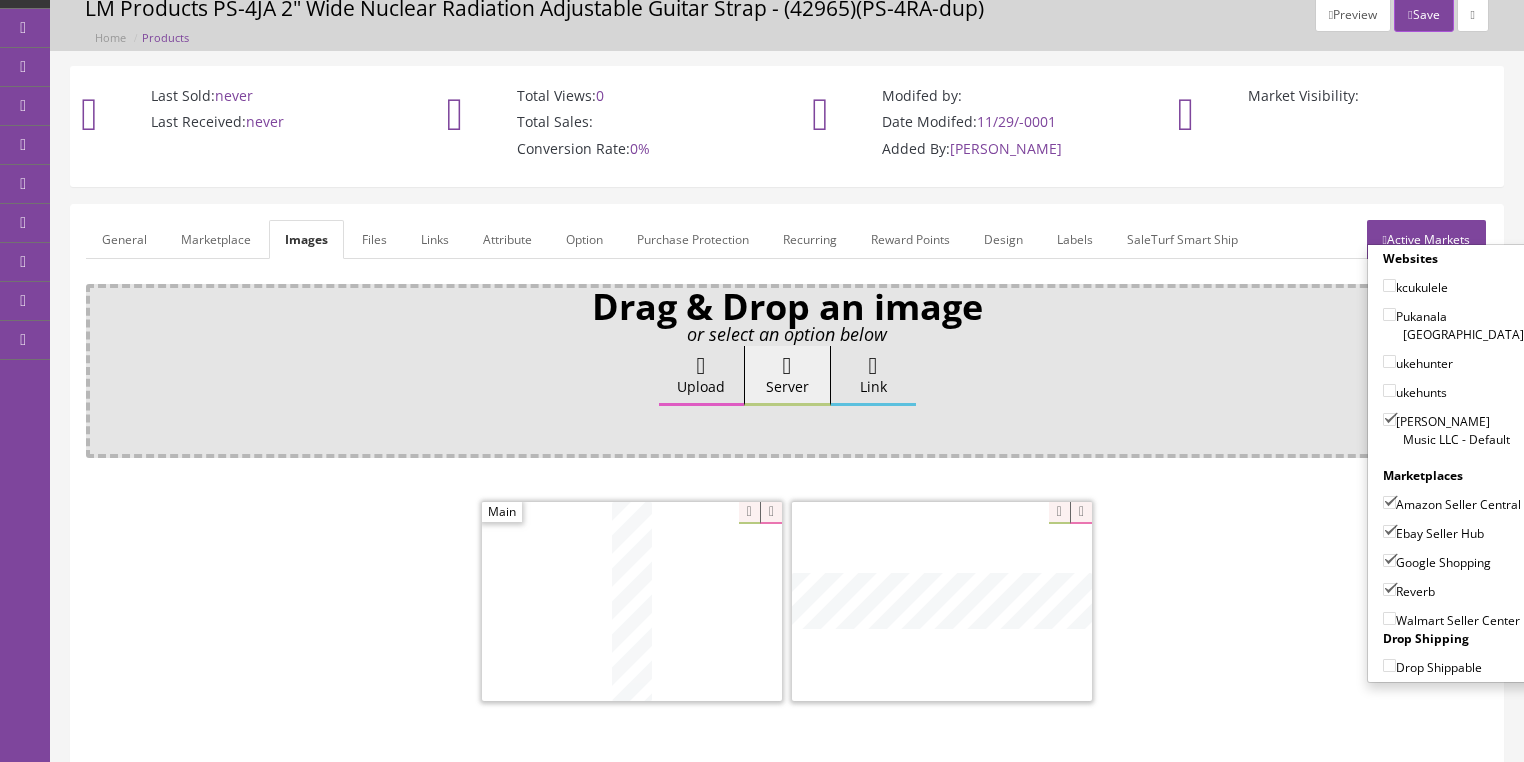 click on "Active Markets" at bounding box center (1426, 239) 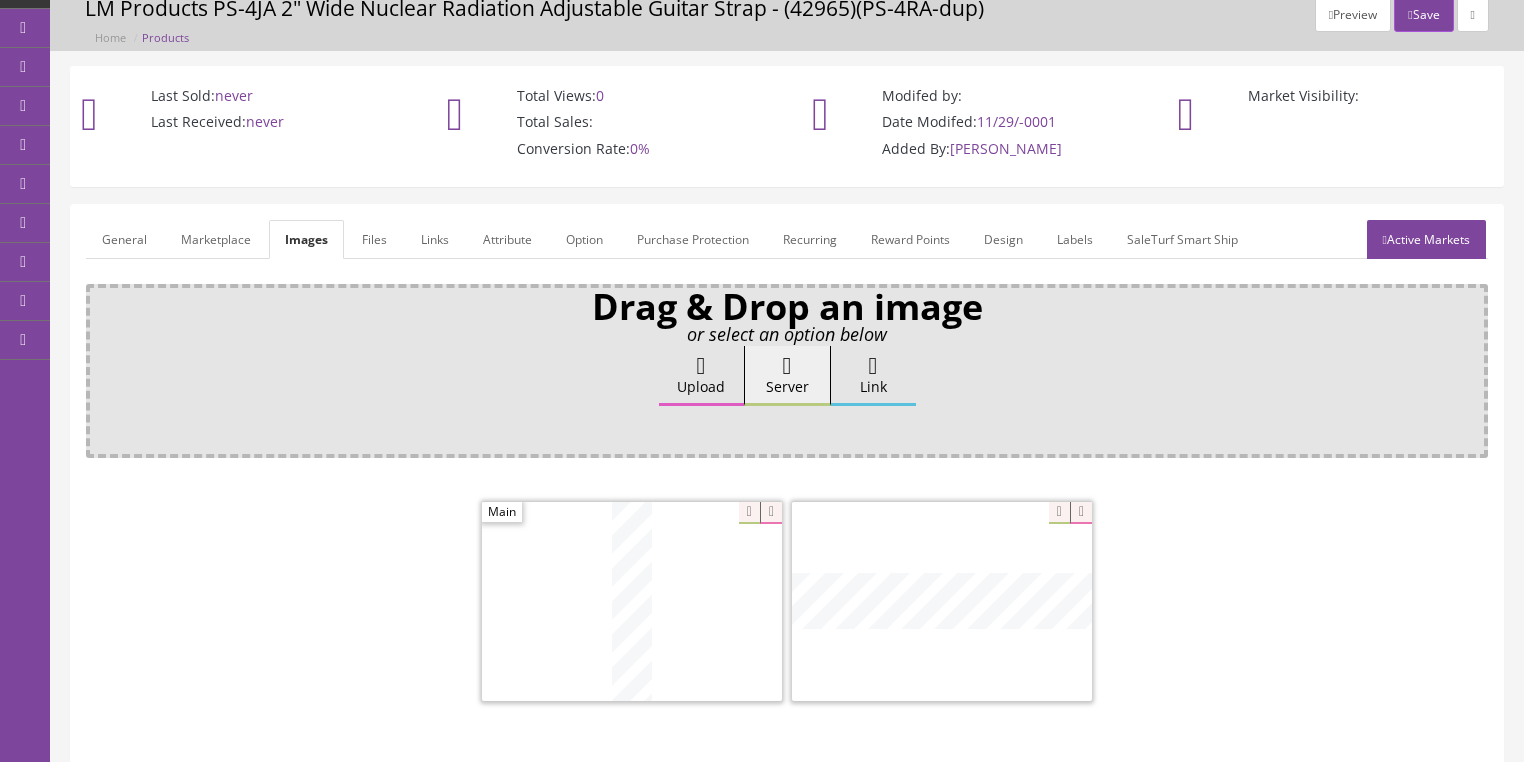 click on "General" at bounding box center (124, 239) 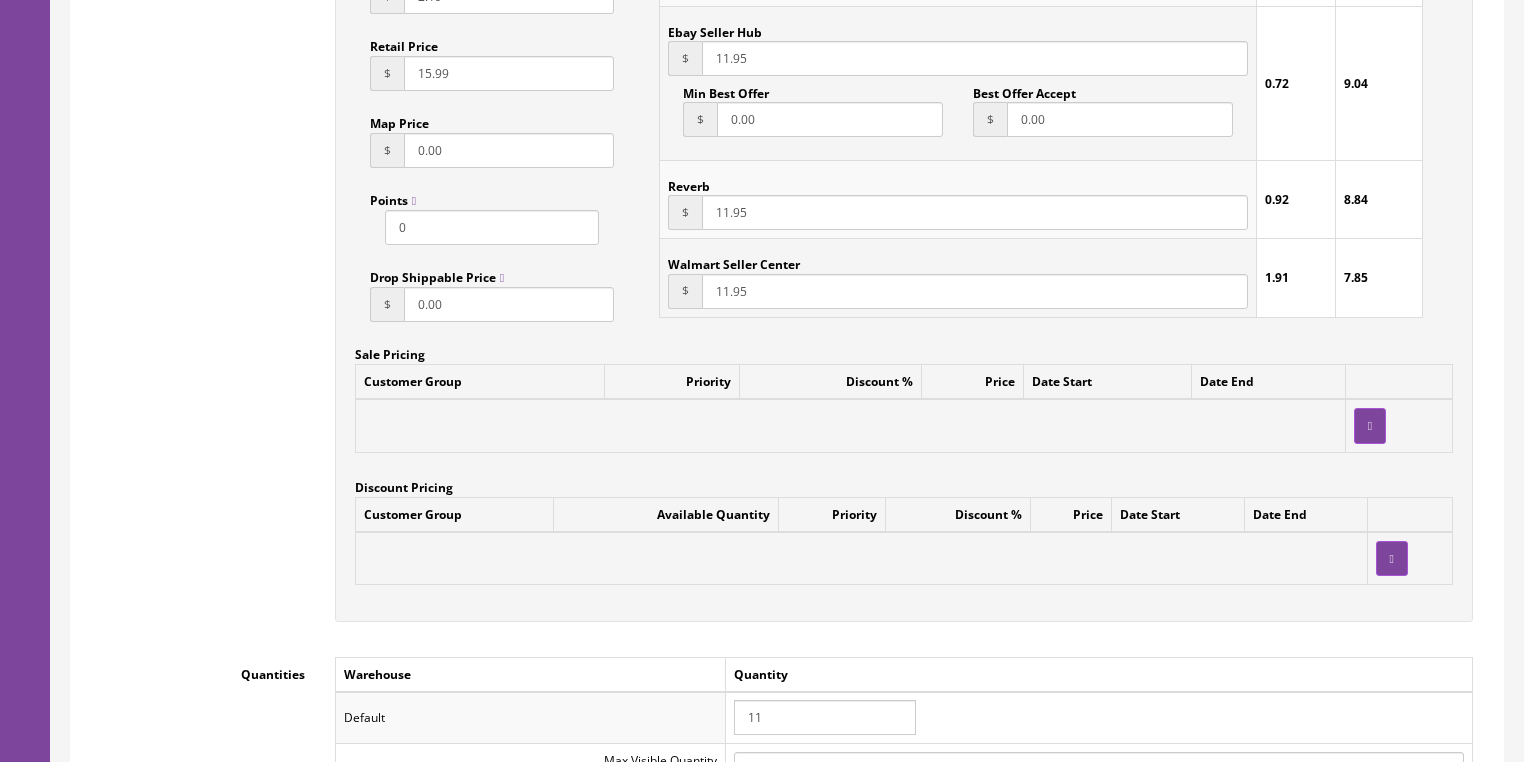 scroll, scrollTop: 1840, scrollLeft: 0, axis: vertical 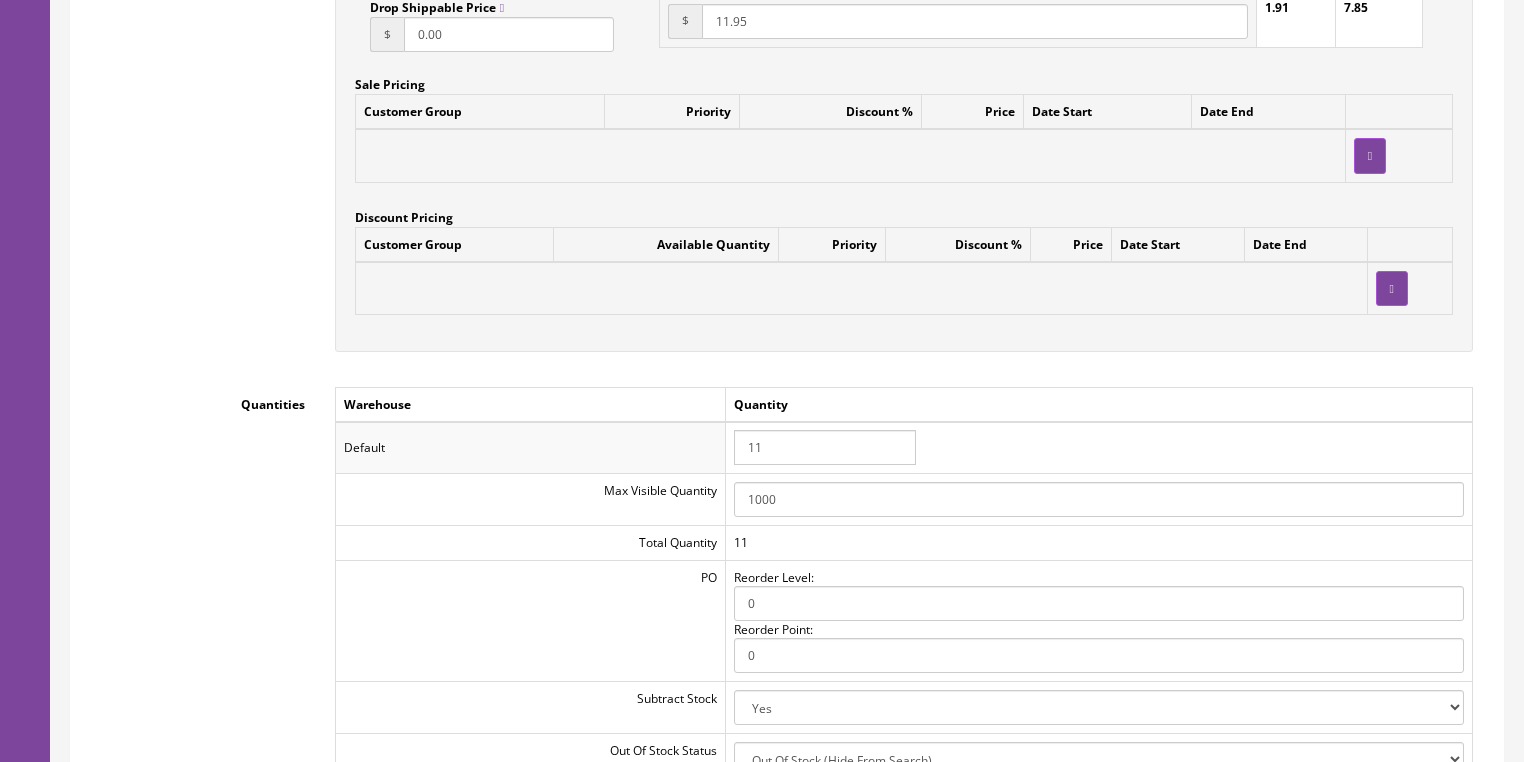 drag, startPoint x: 784, startPoint y: 452, endPoint x: 690, endPoint y: 461, distance: 94.42987 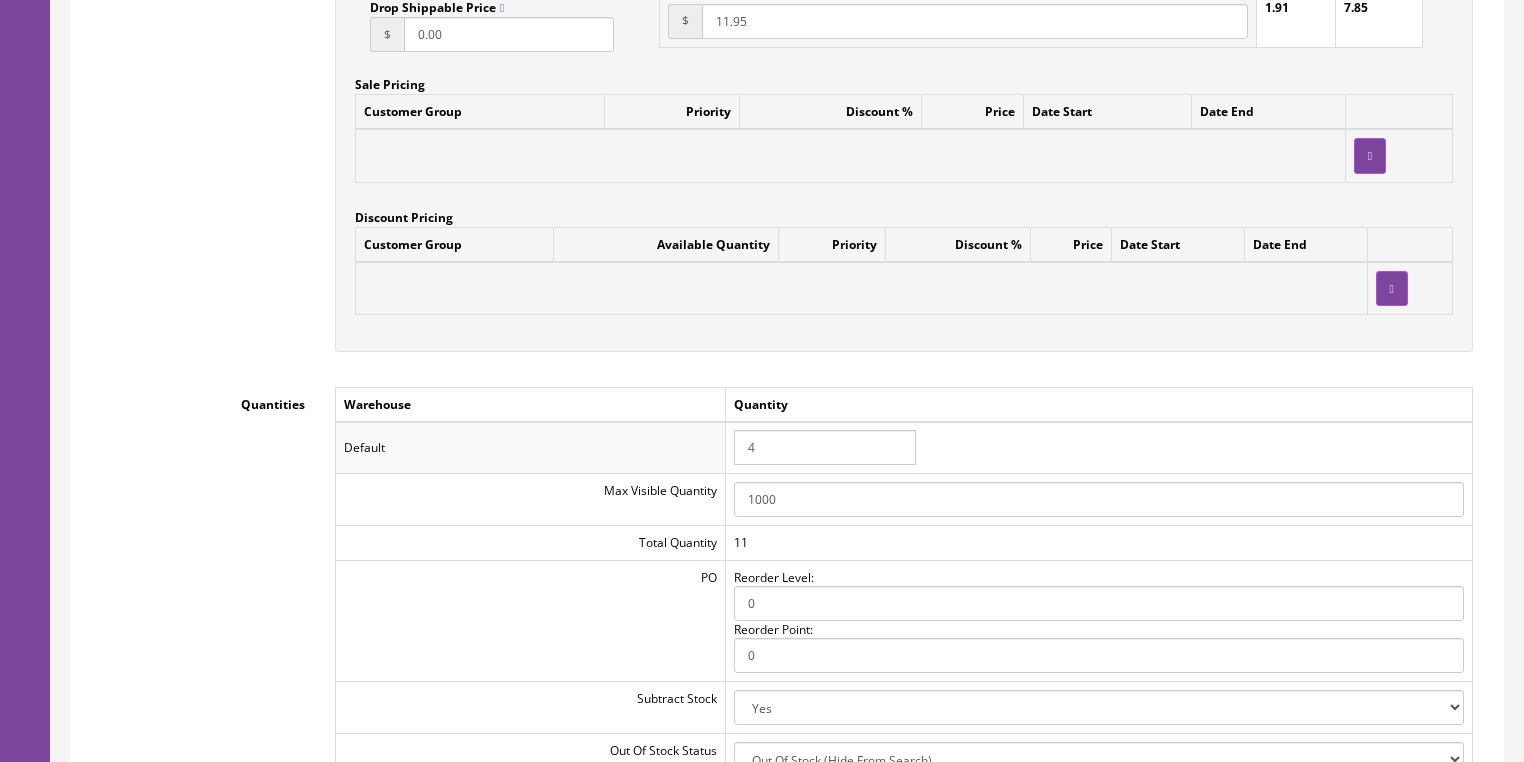 type on "4" 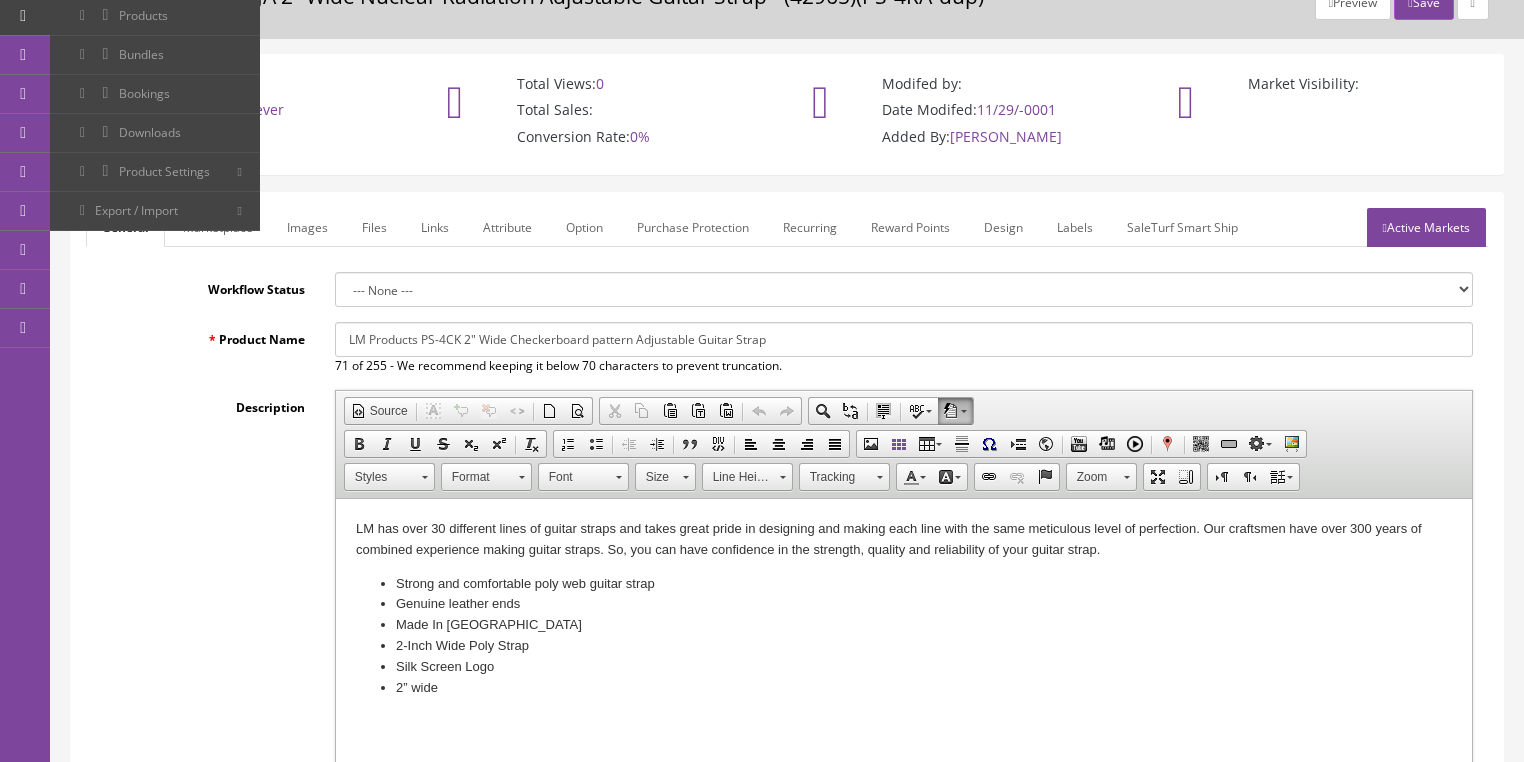 scroll, scrollTop: 0, scrollLeft: 0, axis: both 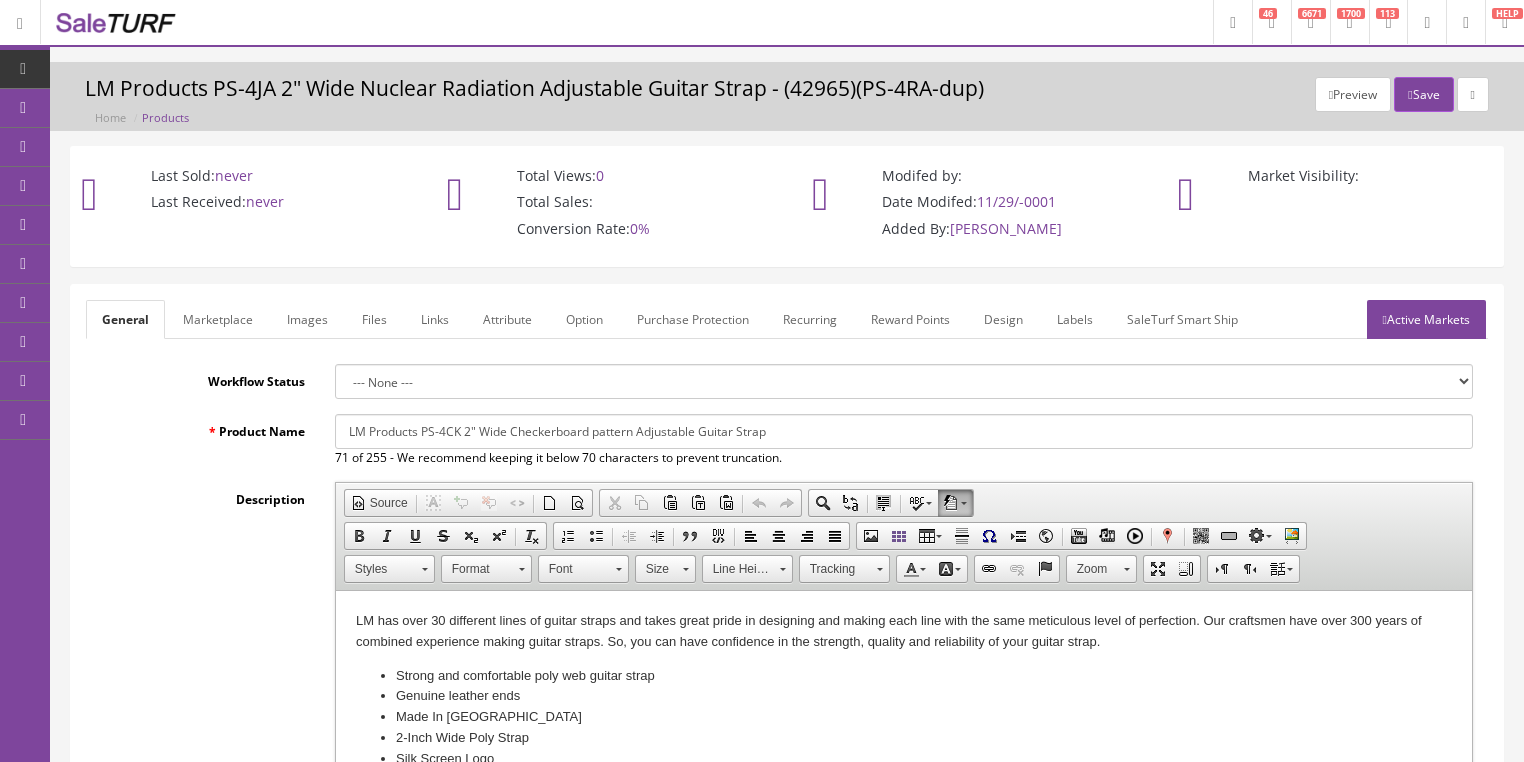click on "Active Markets" at bounding box center [1426, 319] 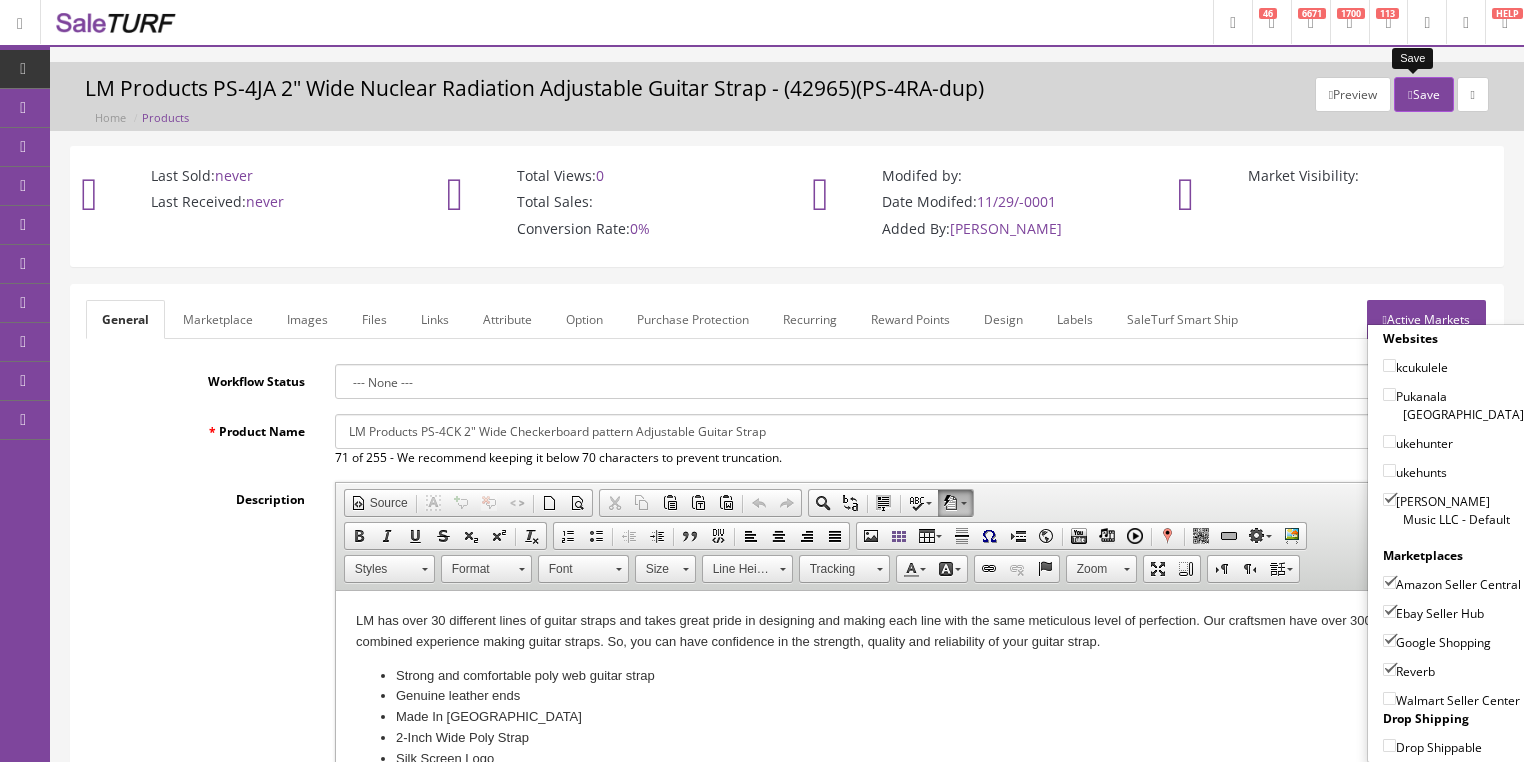 click on "Save" at bounding box center [1423, 94] 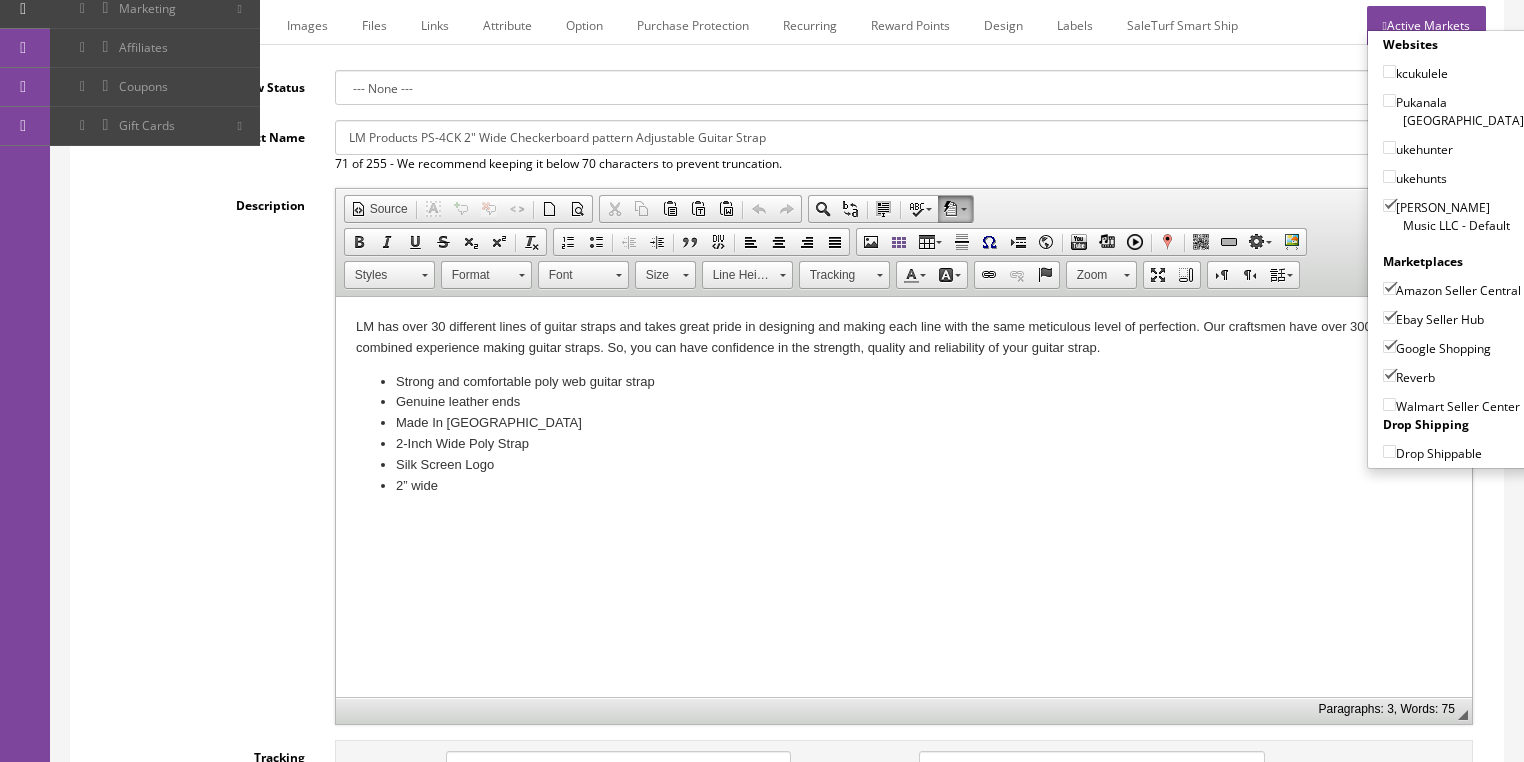 scroll, scrollTop: 240, scrollLeft: 0, axis: vertical 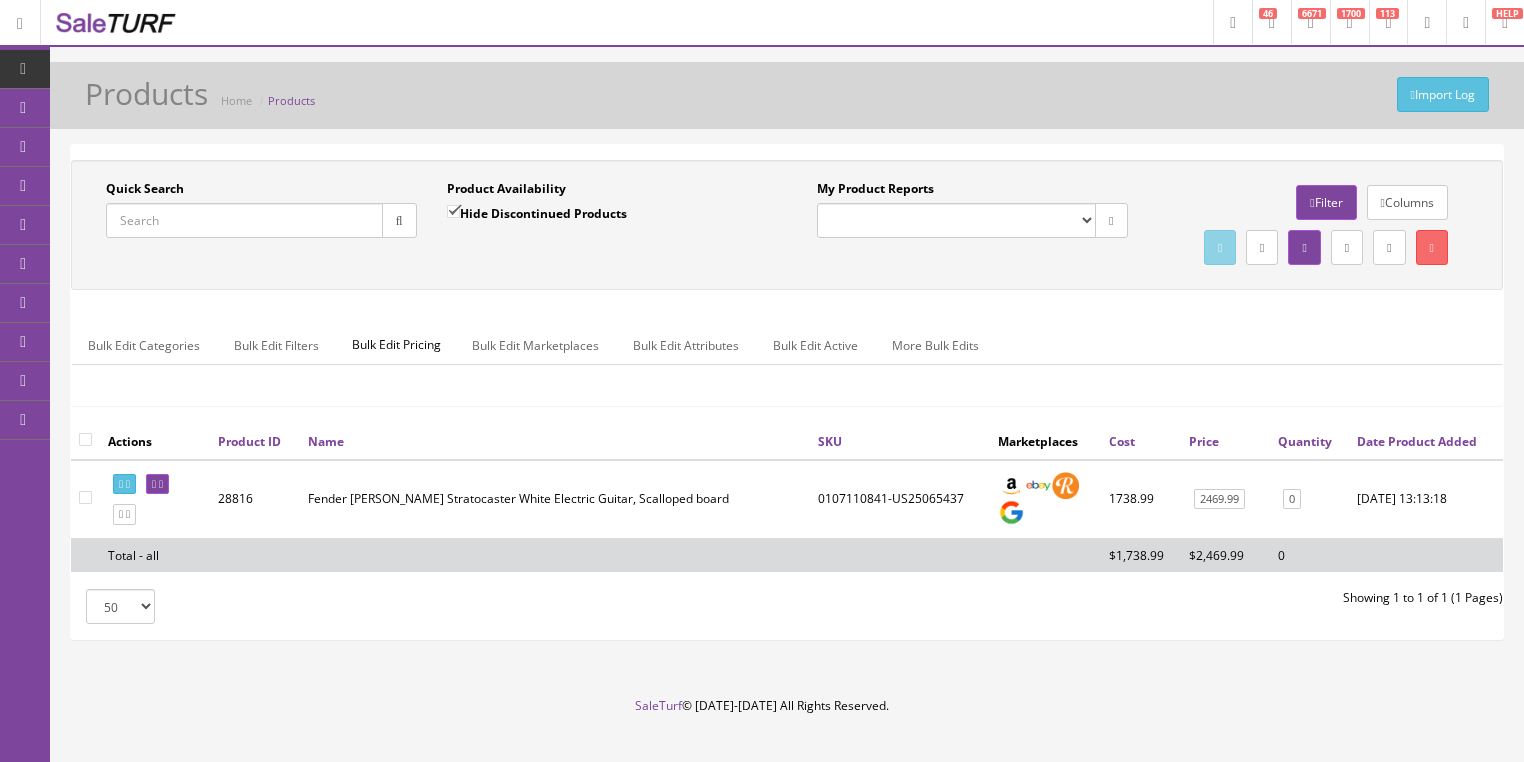 click on "Quick Search" at bounding box center (244, 220) 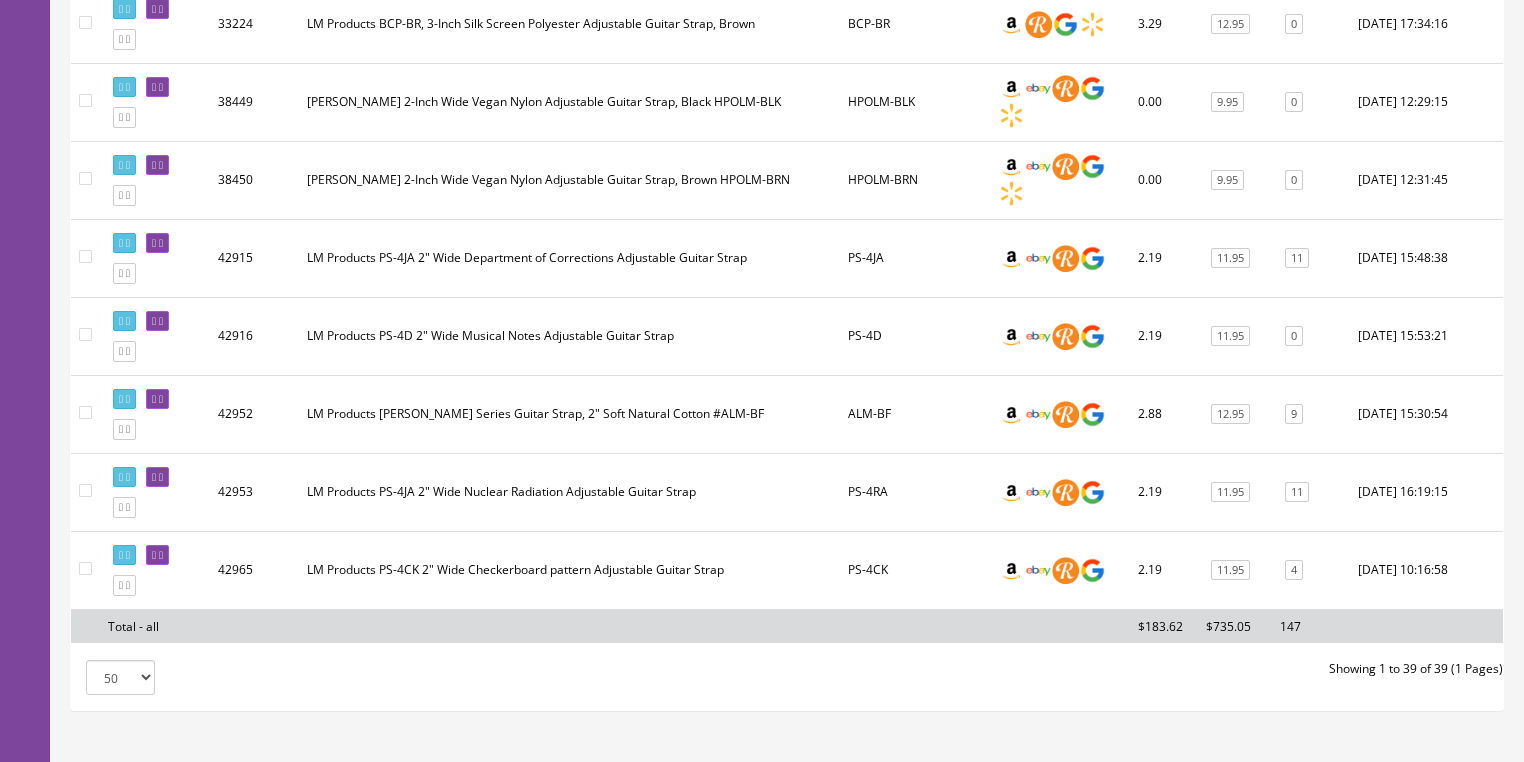scroll, scrollTop: 3000, scrollLeft: 0, axis: vertical 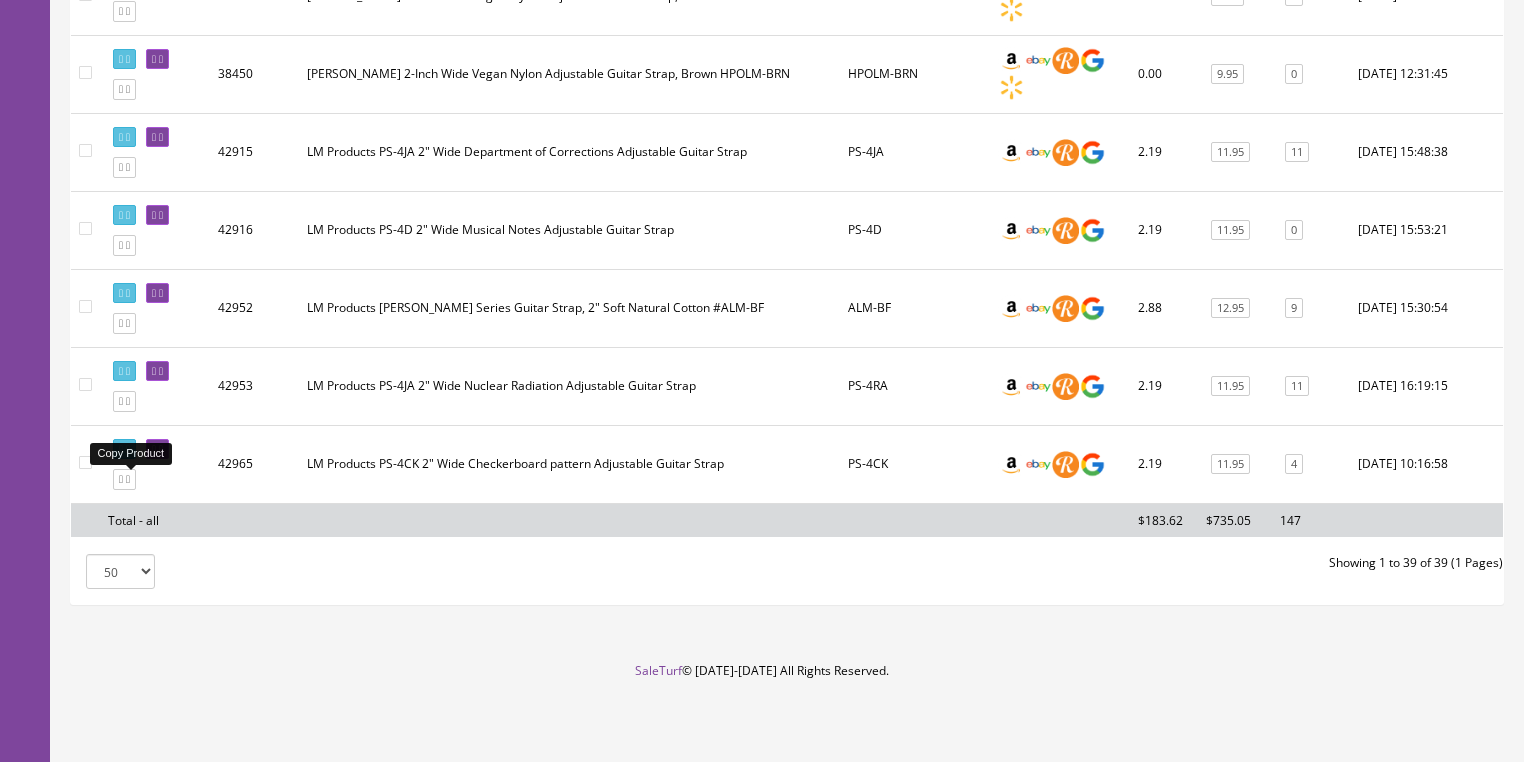 type on "lm strapo" 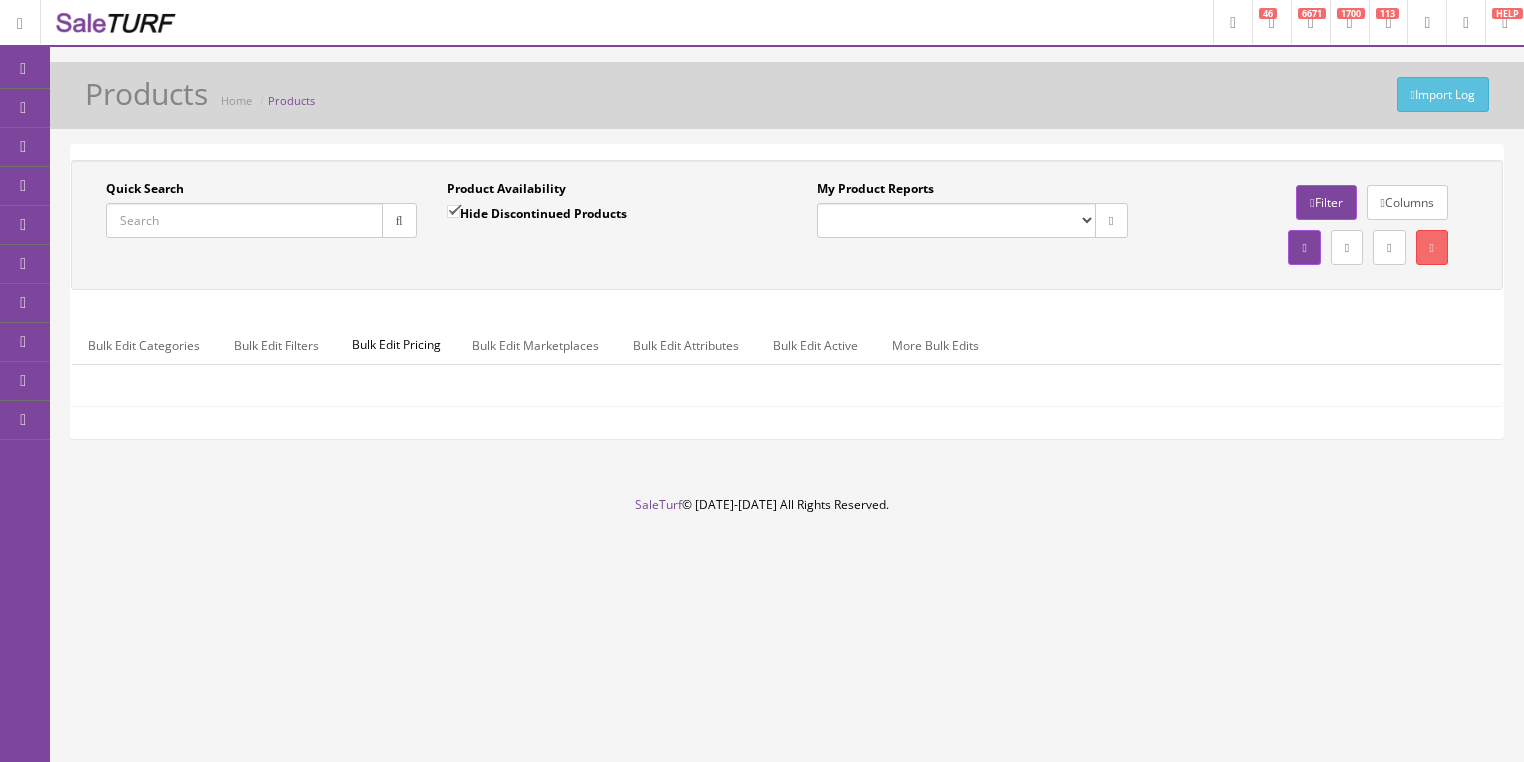 scroll, scrollTop: 0, scrollLeft: 0, axis: both 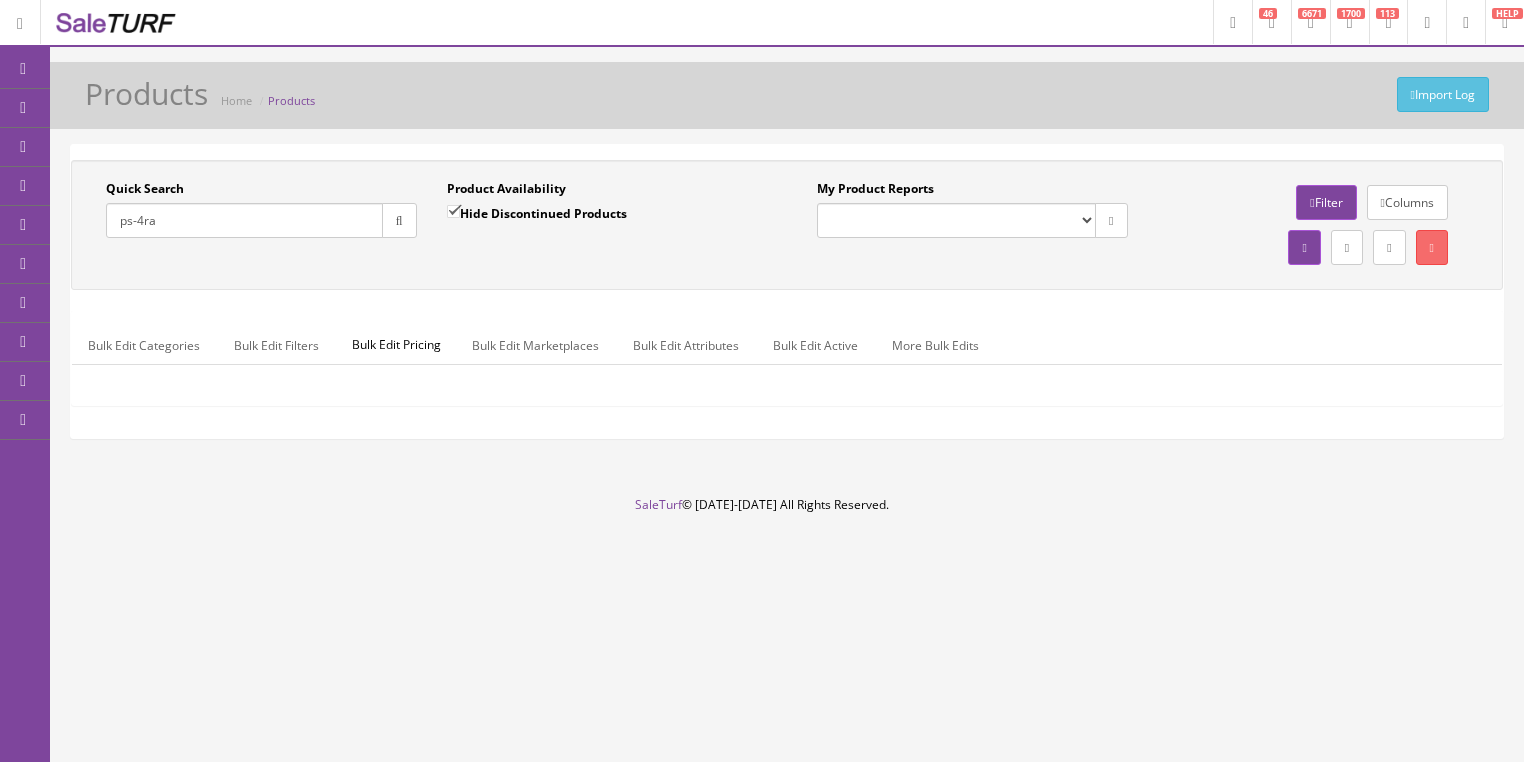 type on "ps-4ra" 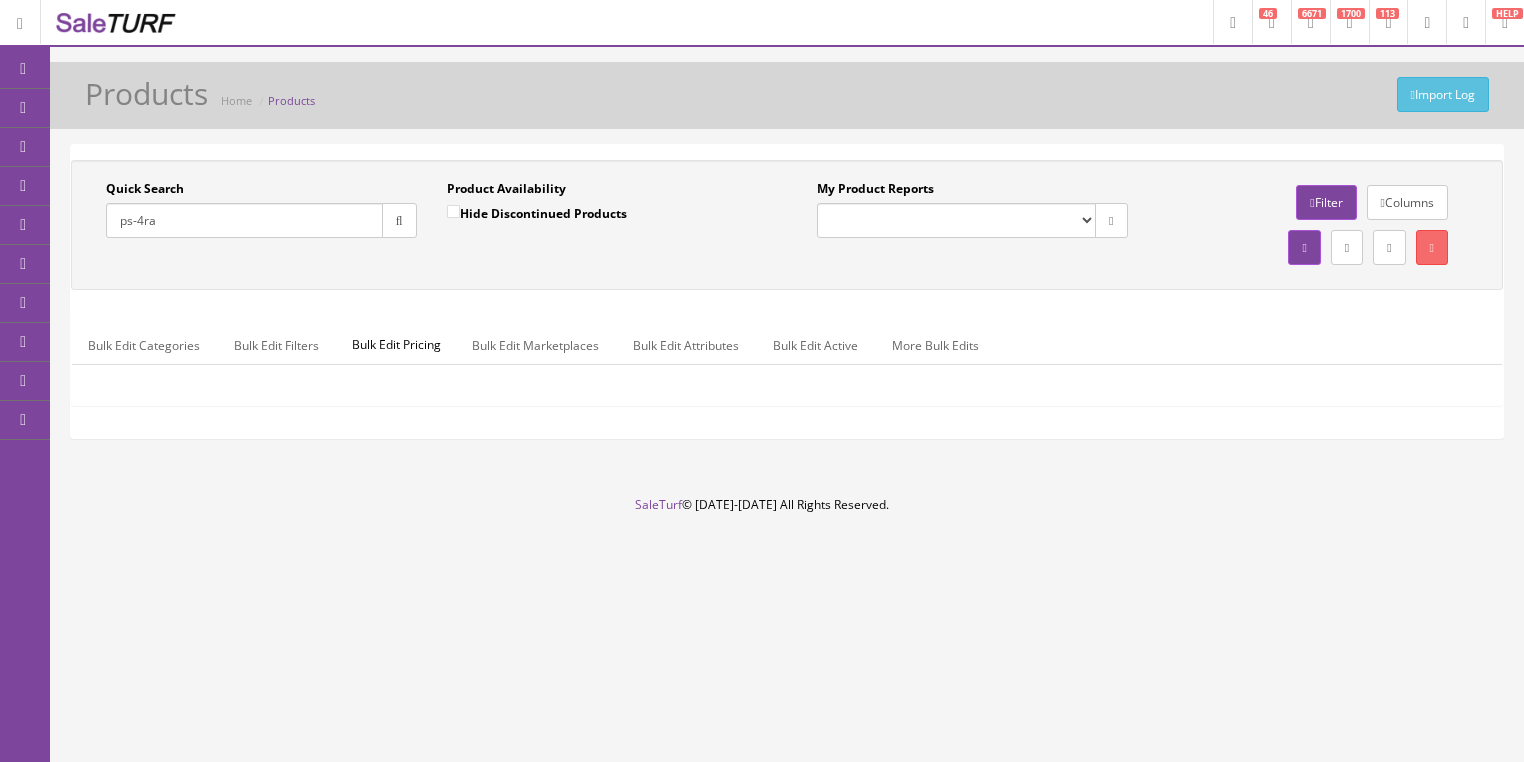 click at bounding box center (399, 220) 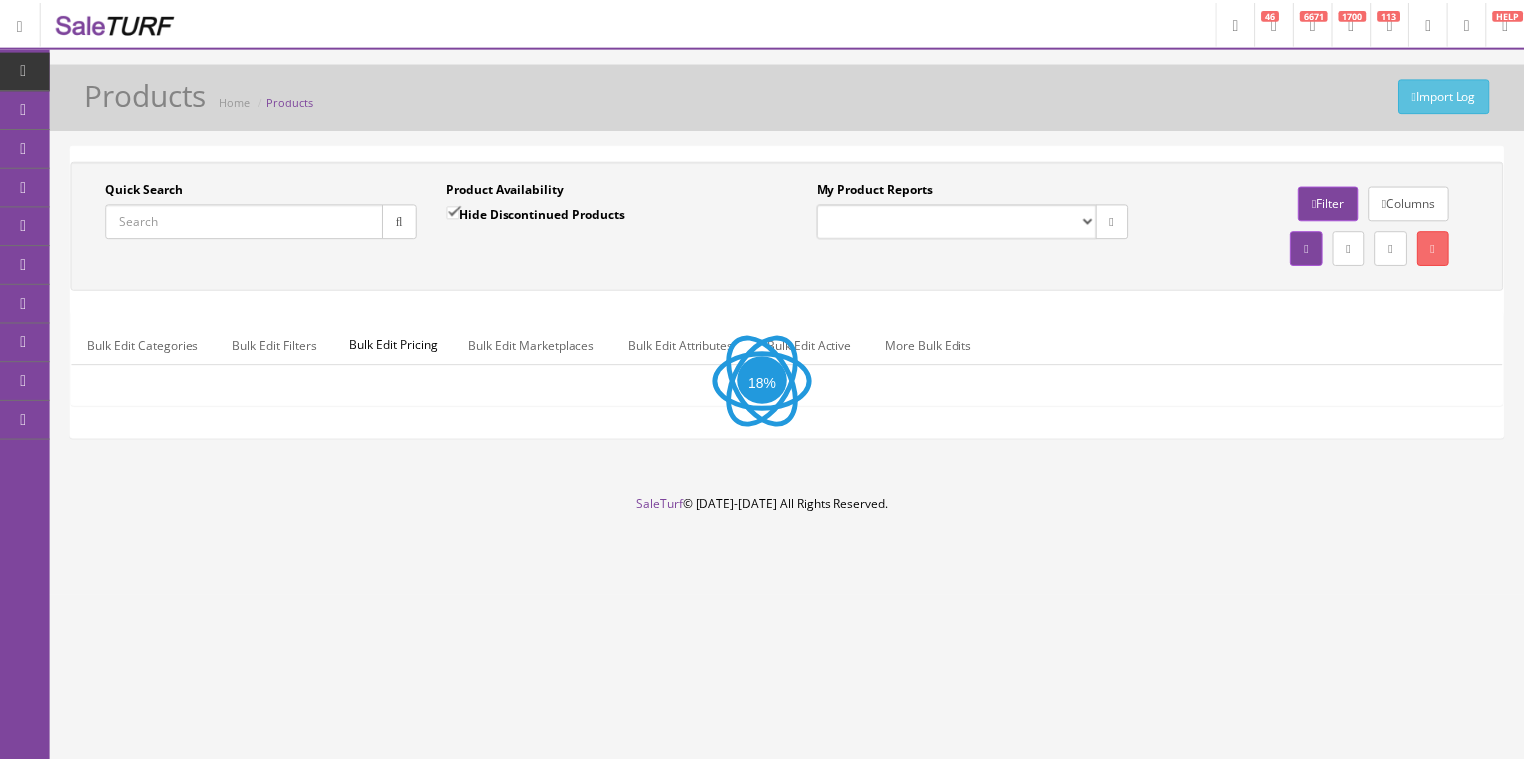 scroll, scrollTop: 0, scrollLeft: 0, axis: both 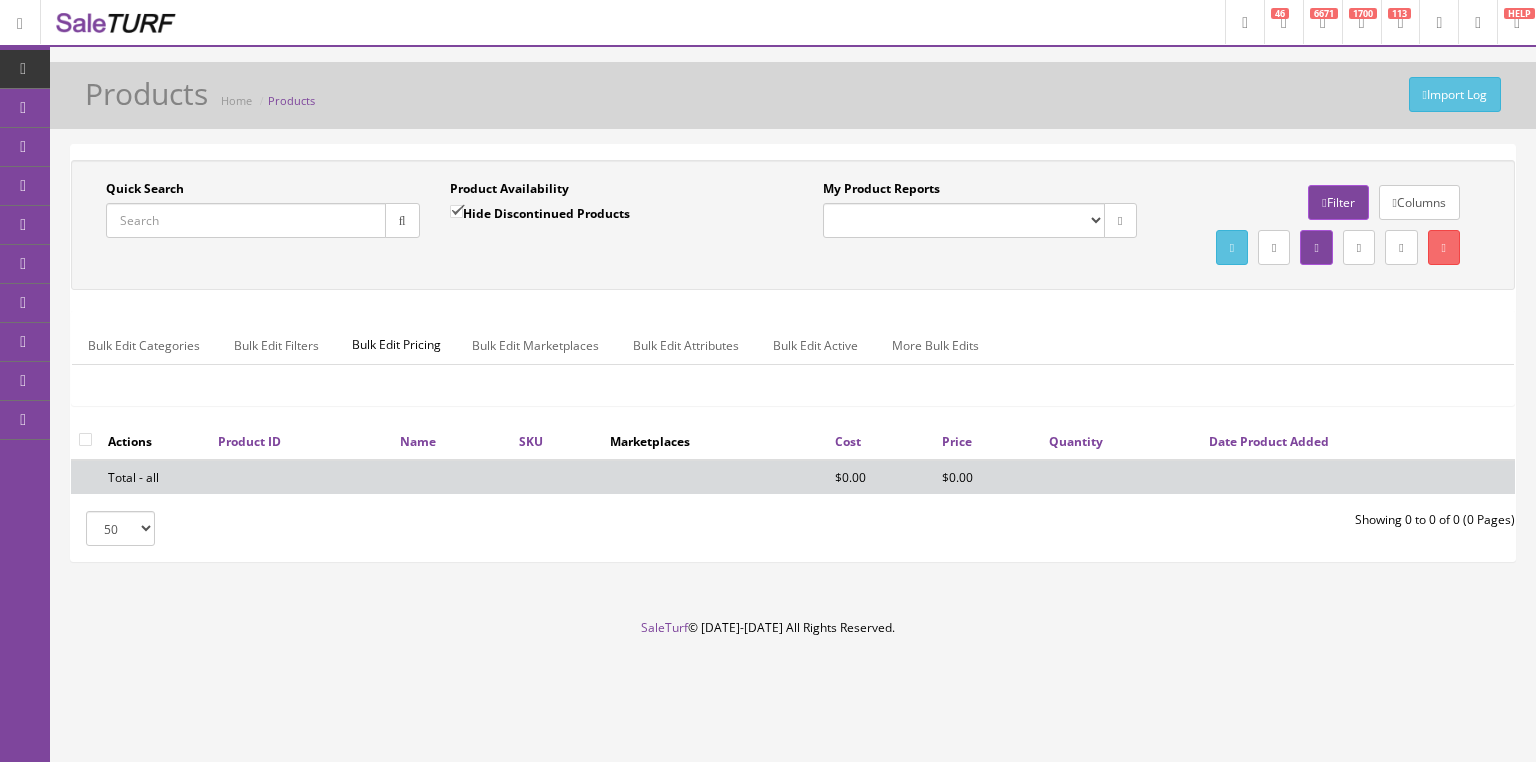click on "Quick Search" at bounding box center (246, 220) 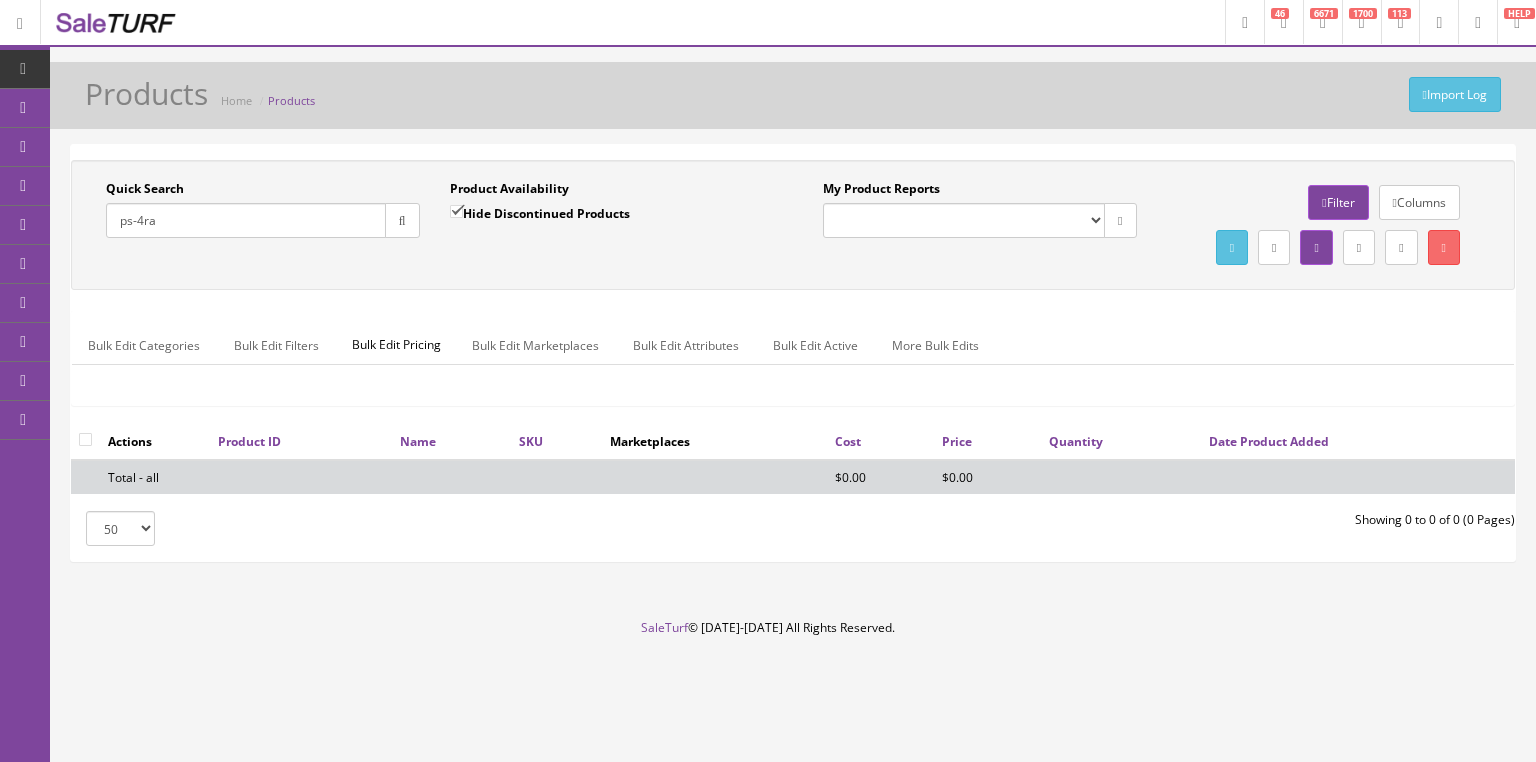 type on "ps-4ra" 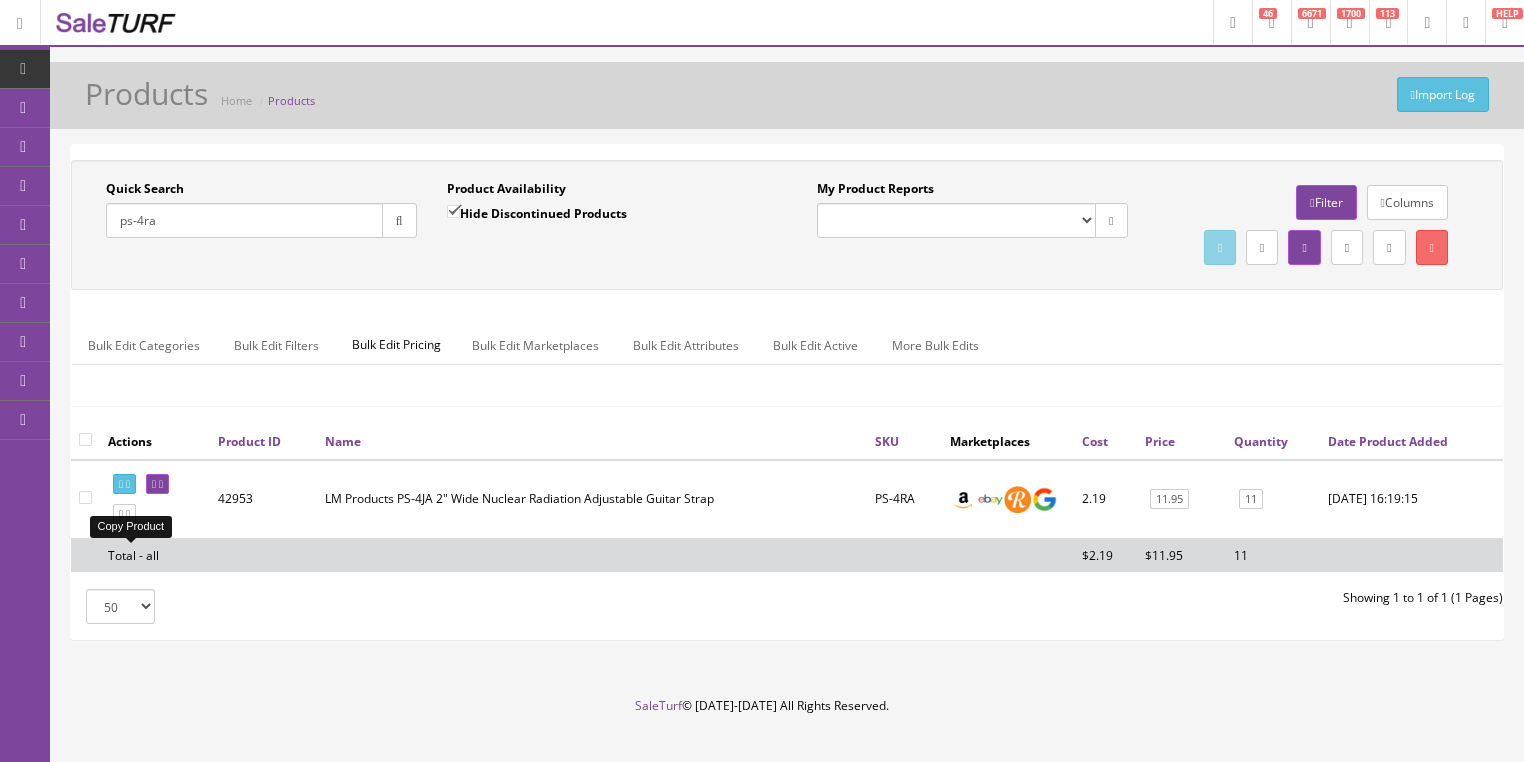 click at bounding box center [128, 514] 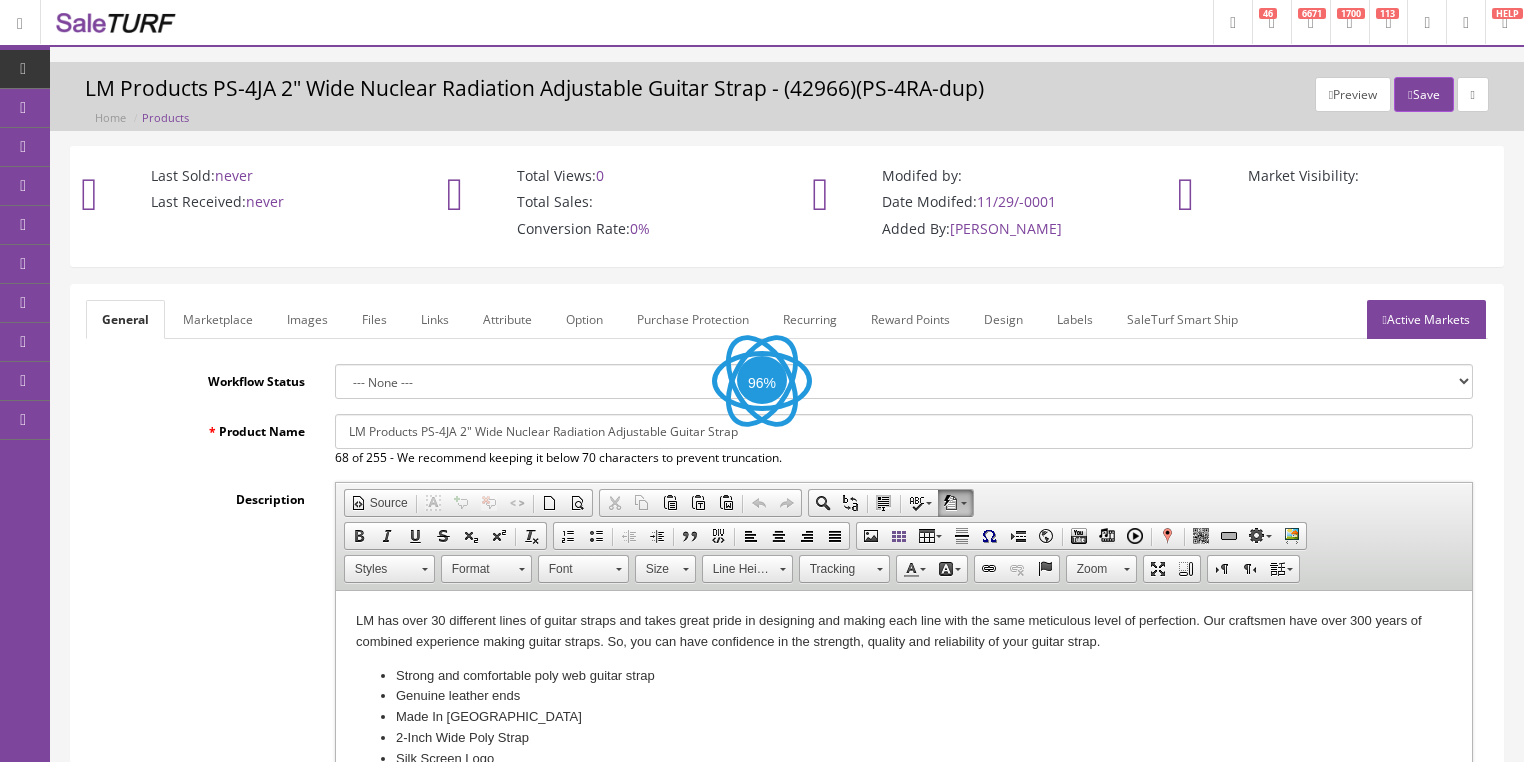 scroll, scrollTop: 0, scrollLeft: 0, axis: both 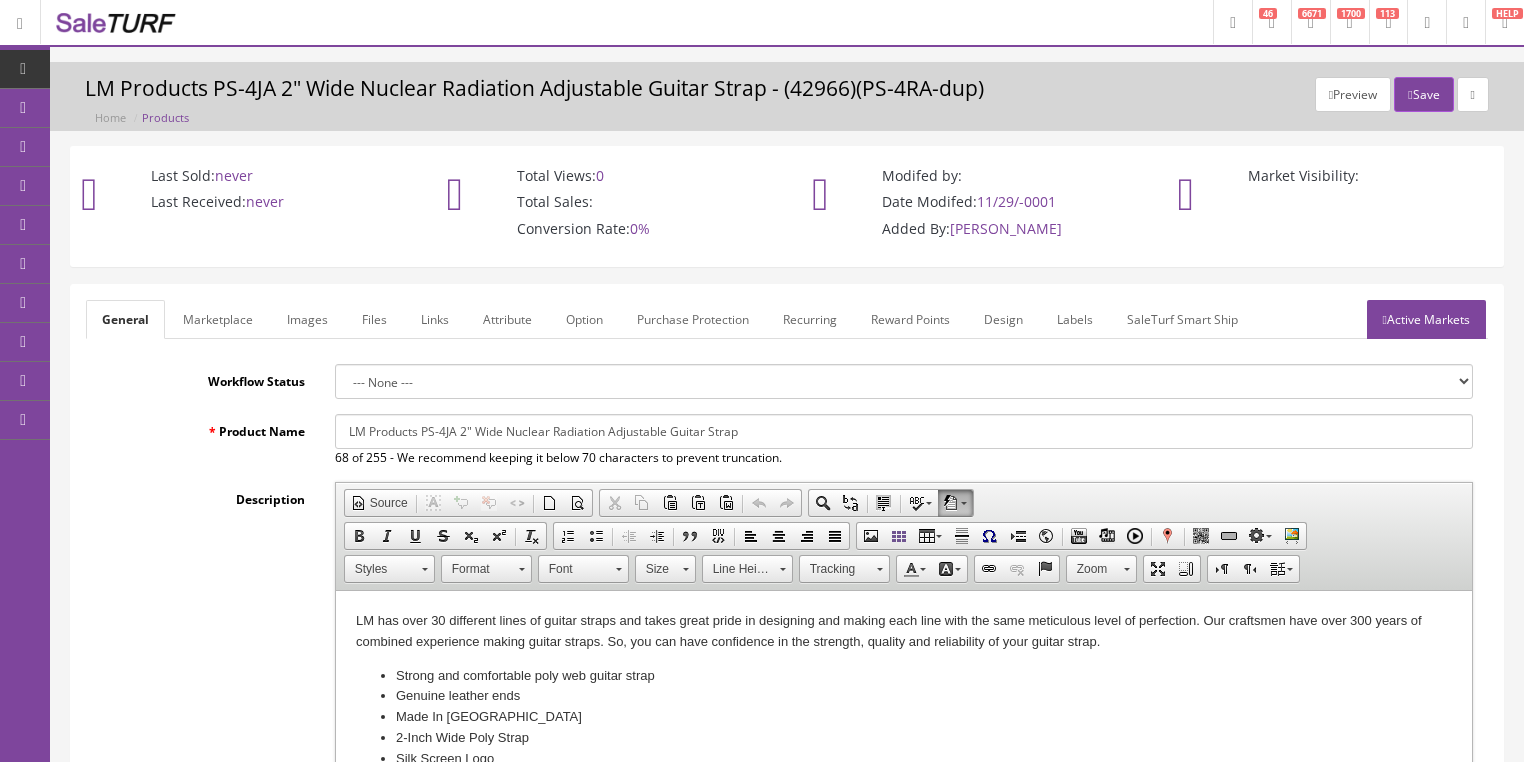click on "LM Products PS-4JA 2" Wide Nuclear Radiation Adjustable Guitar Strap" at bounding box center [904, 431] 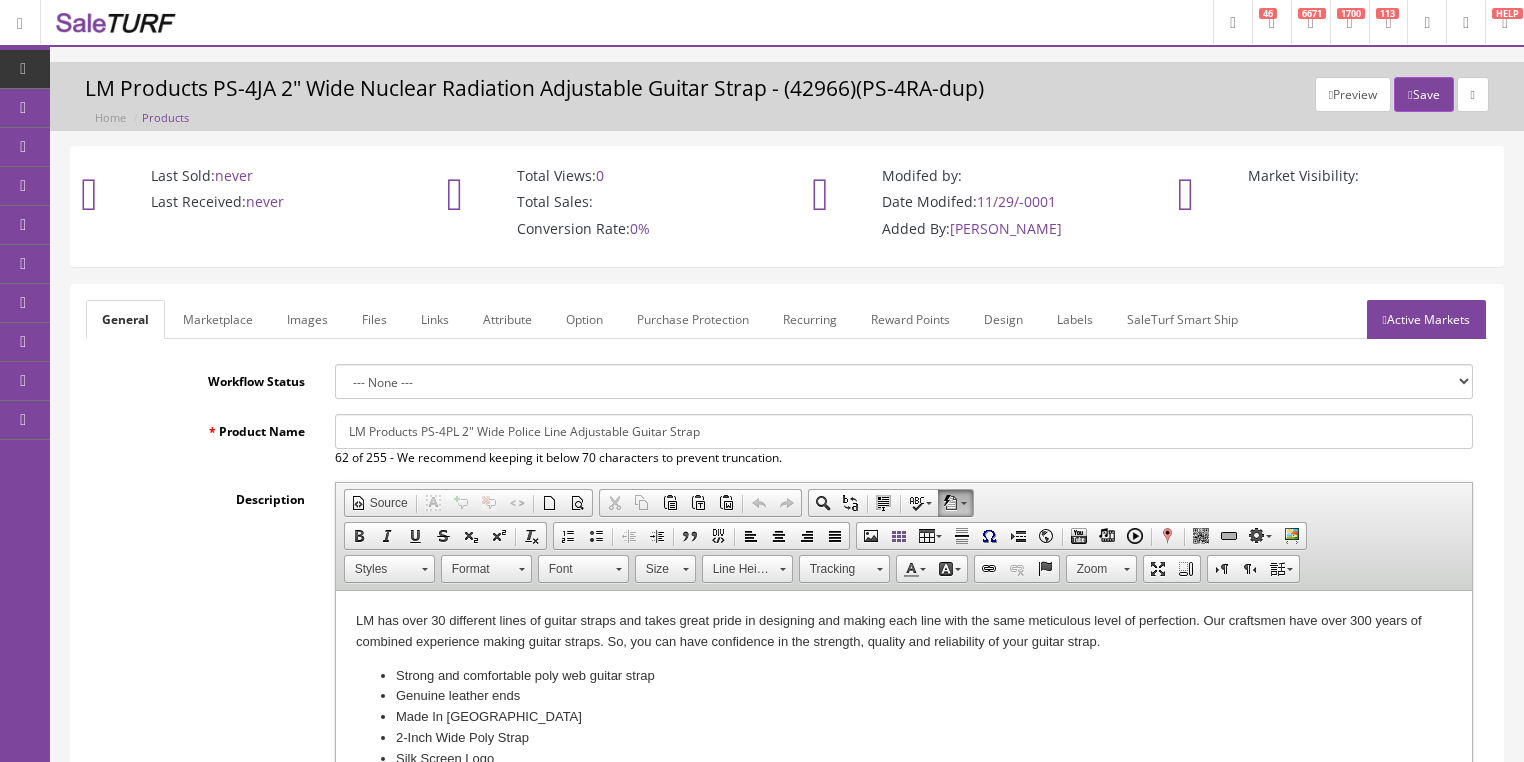 drag, startPoint x: 339, startPoint y: 438, endPoint x: 764, endPoint y: 447, distance: 425.09528 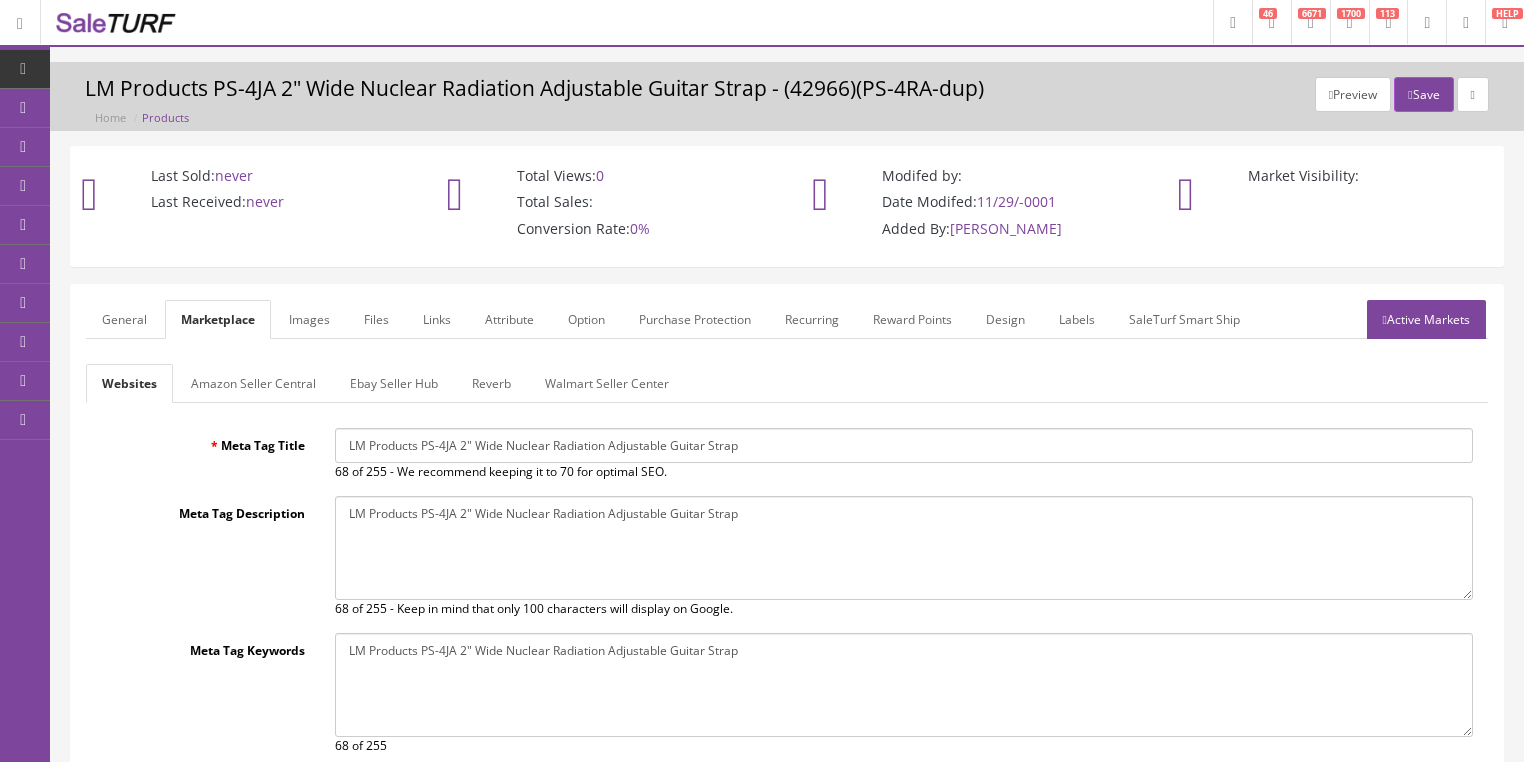 drag, startPoint x: 352, startPoint y: 444, endPoint x: 939, endPoint y: 459, distance: 587.19165 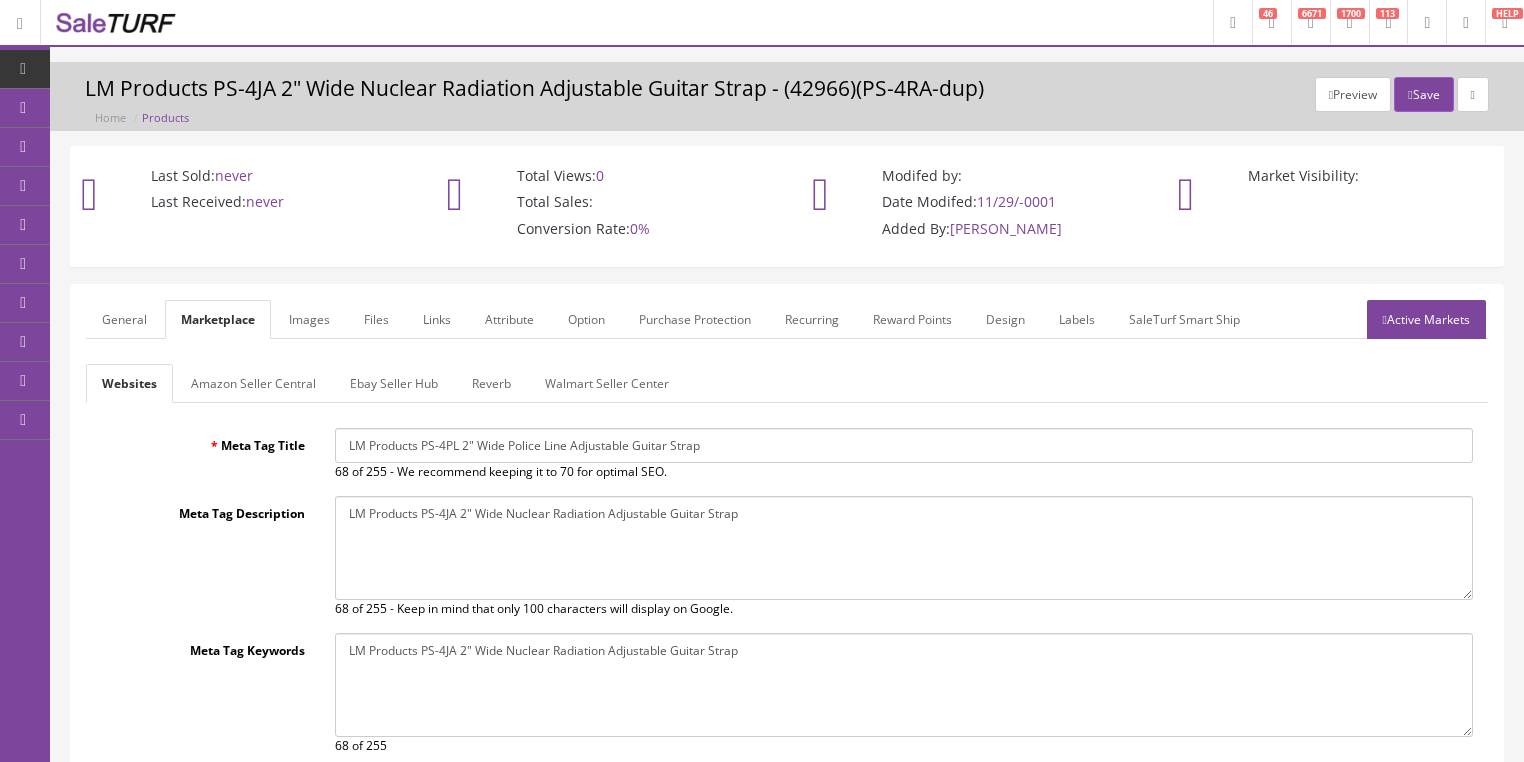 type on "LM Products PS-4PL 2" Wide Police Line Adjustable Guitar Strap" 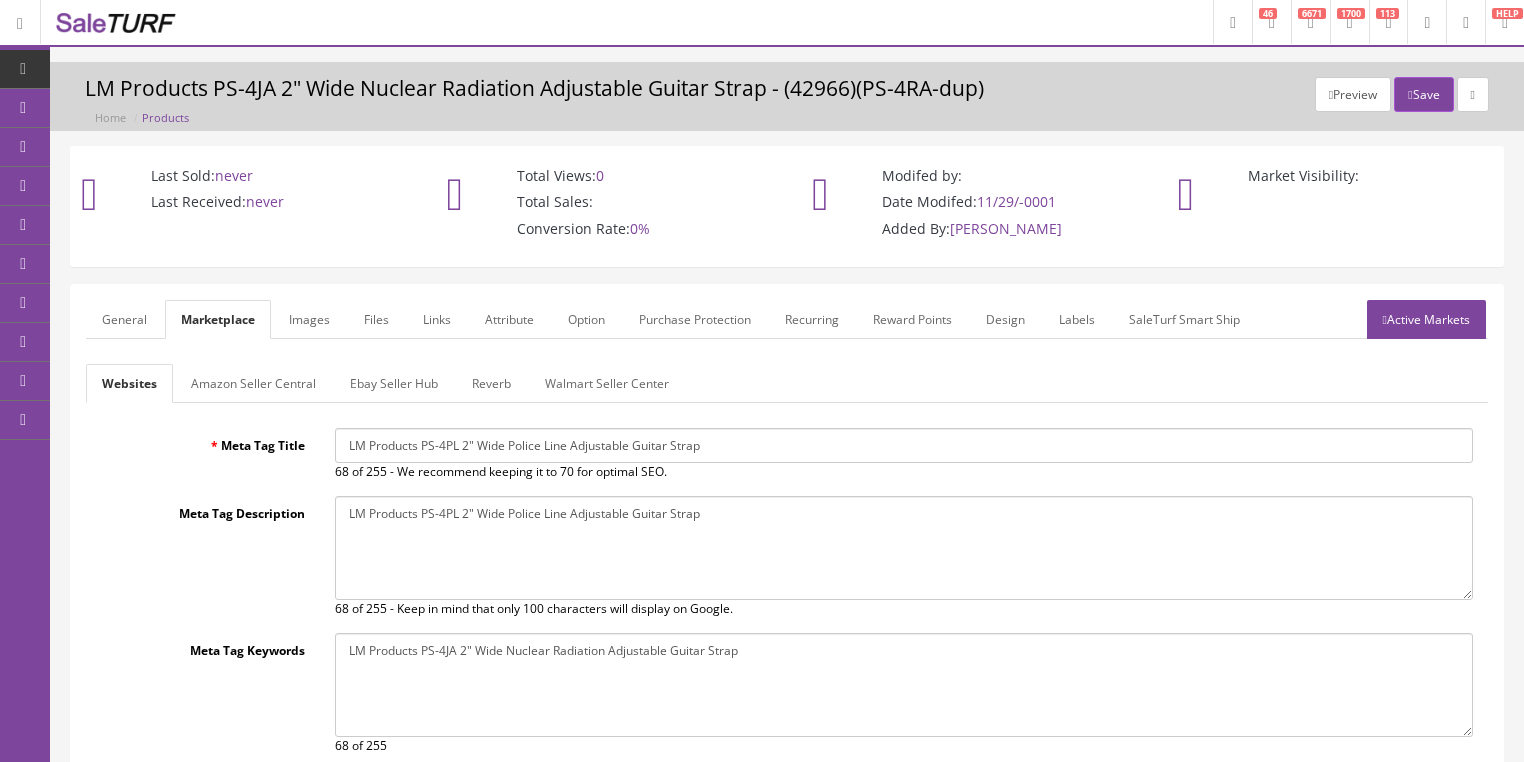type on "LM Products PS-4PL 2" Wide Police Line Adjustable Guitar Strap" 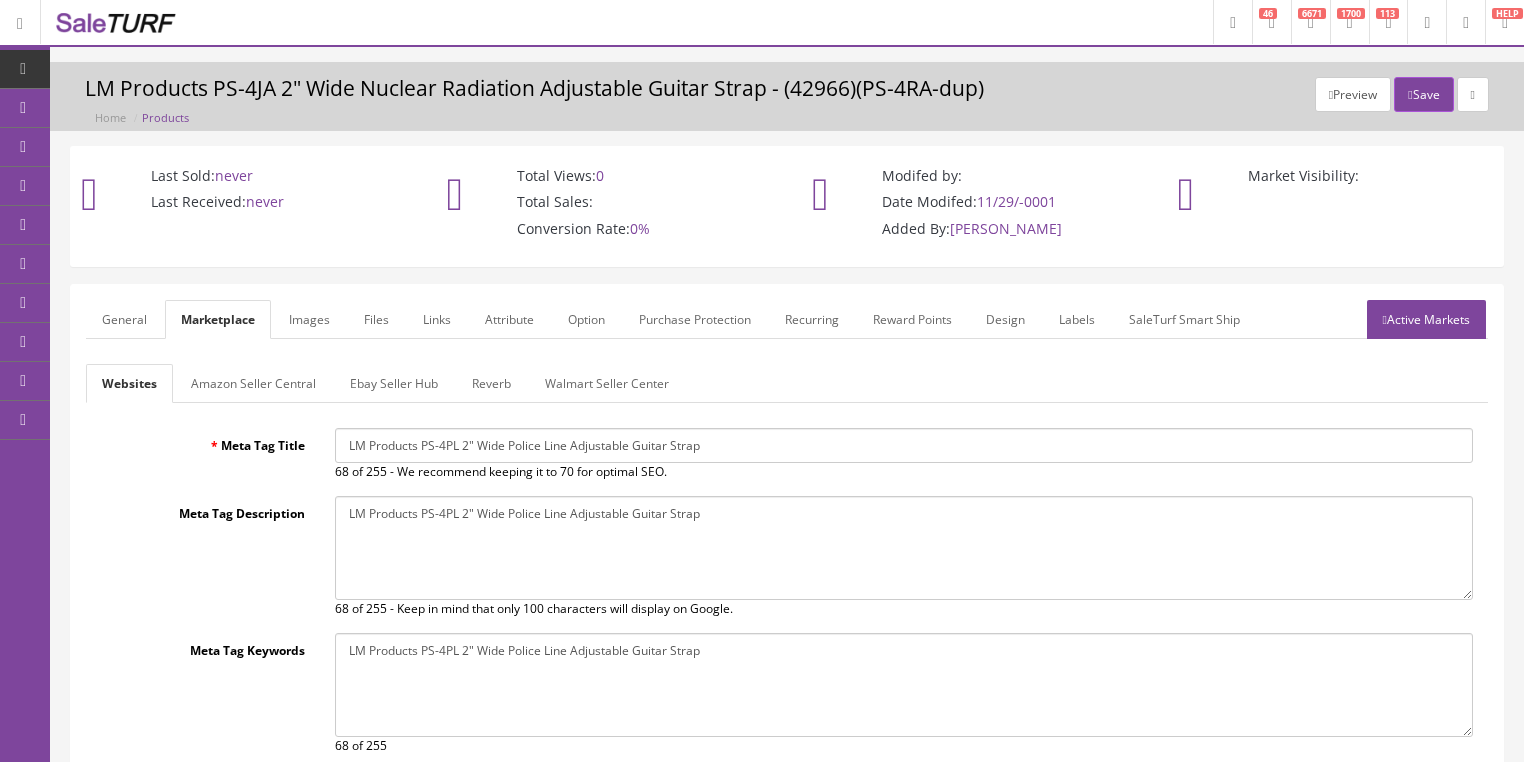 type on "LM Products PS-4PL 2" Wide Police Line Adjustable Guitar Strap" 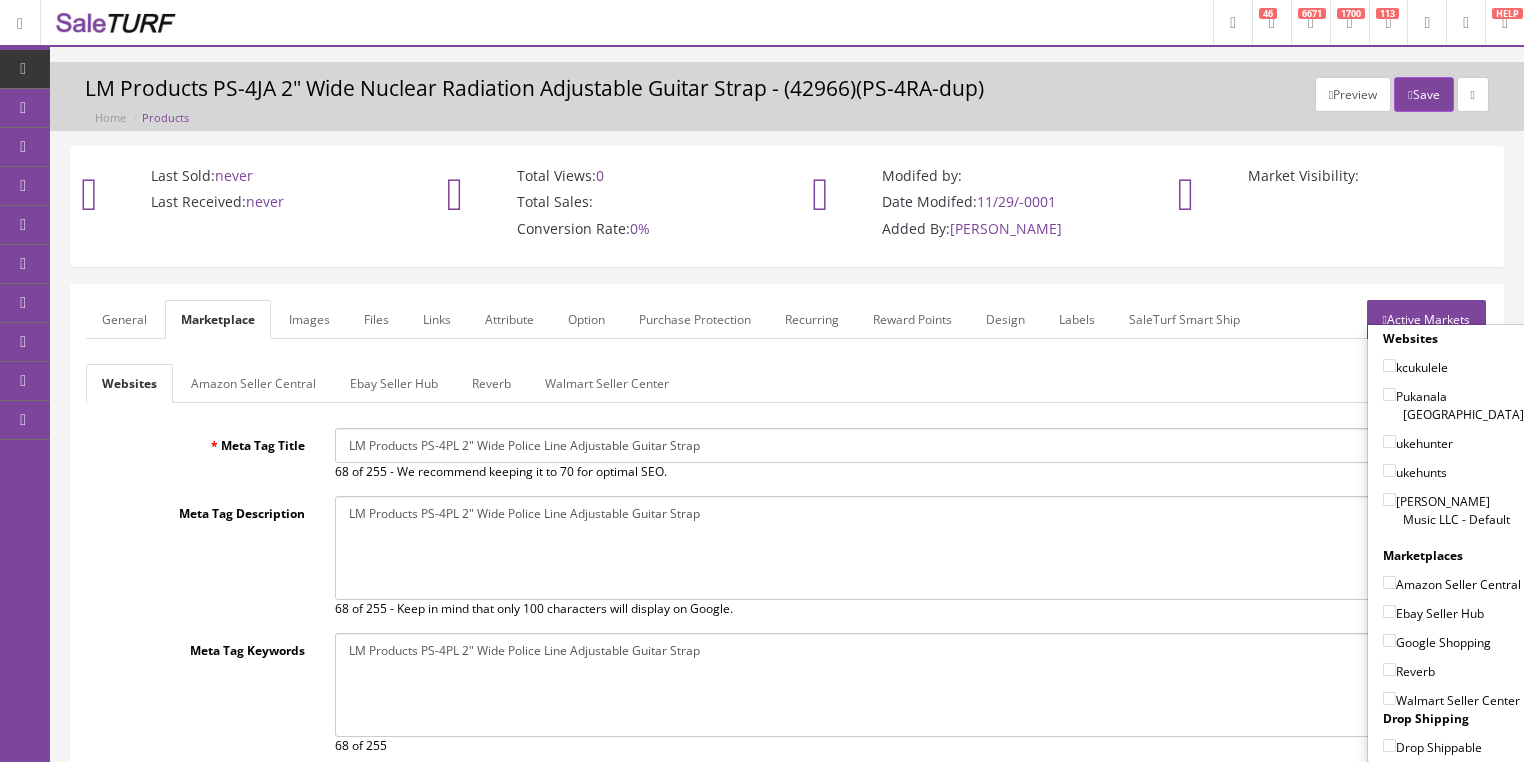 click on "[PERSON_NAME] Music LLC - Default" at bounding box center [1389, 499] 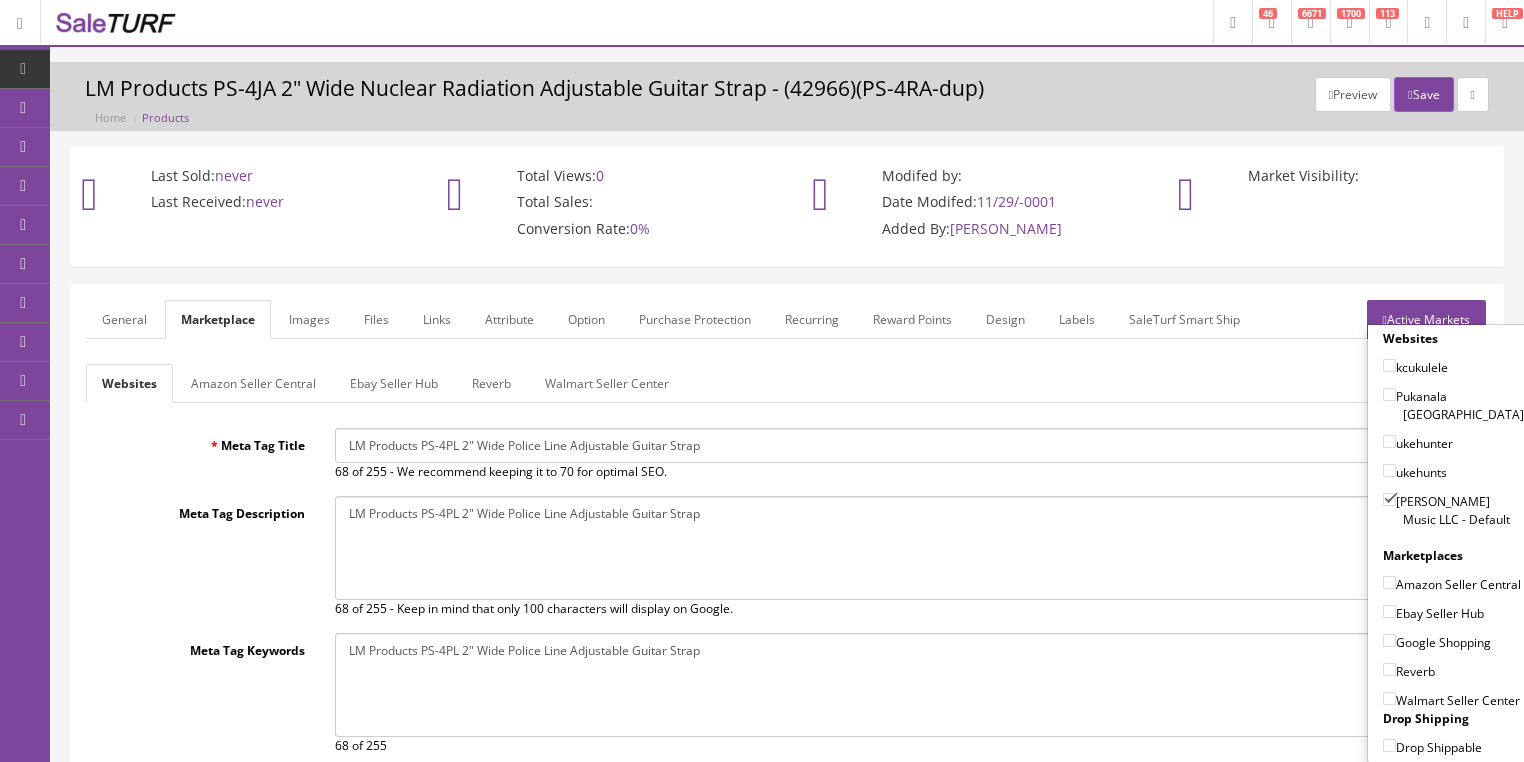click on "Amazon Seller Central" at bounding box center [1389, 582] 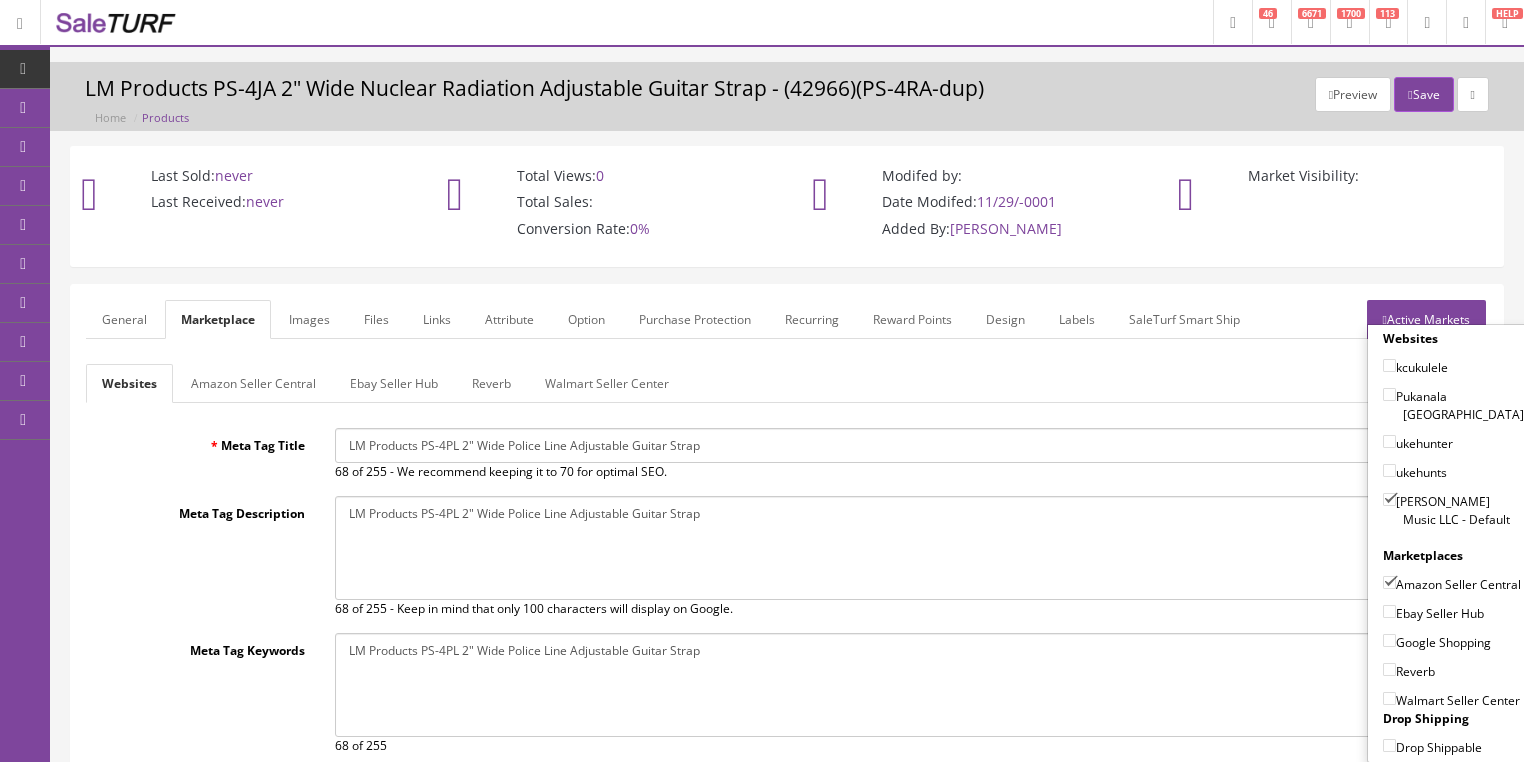 click on "Ebay Seller Hub" at bounding box center (1389, 611) 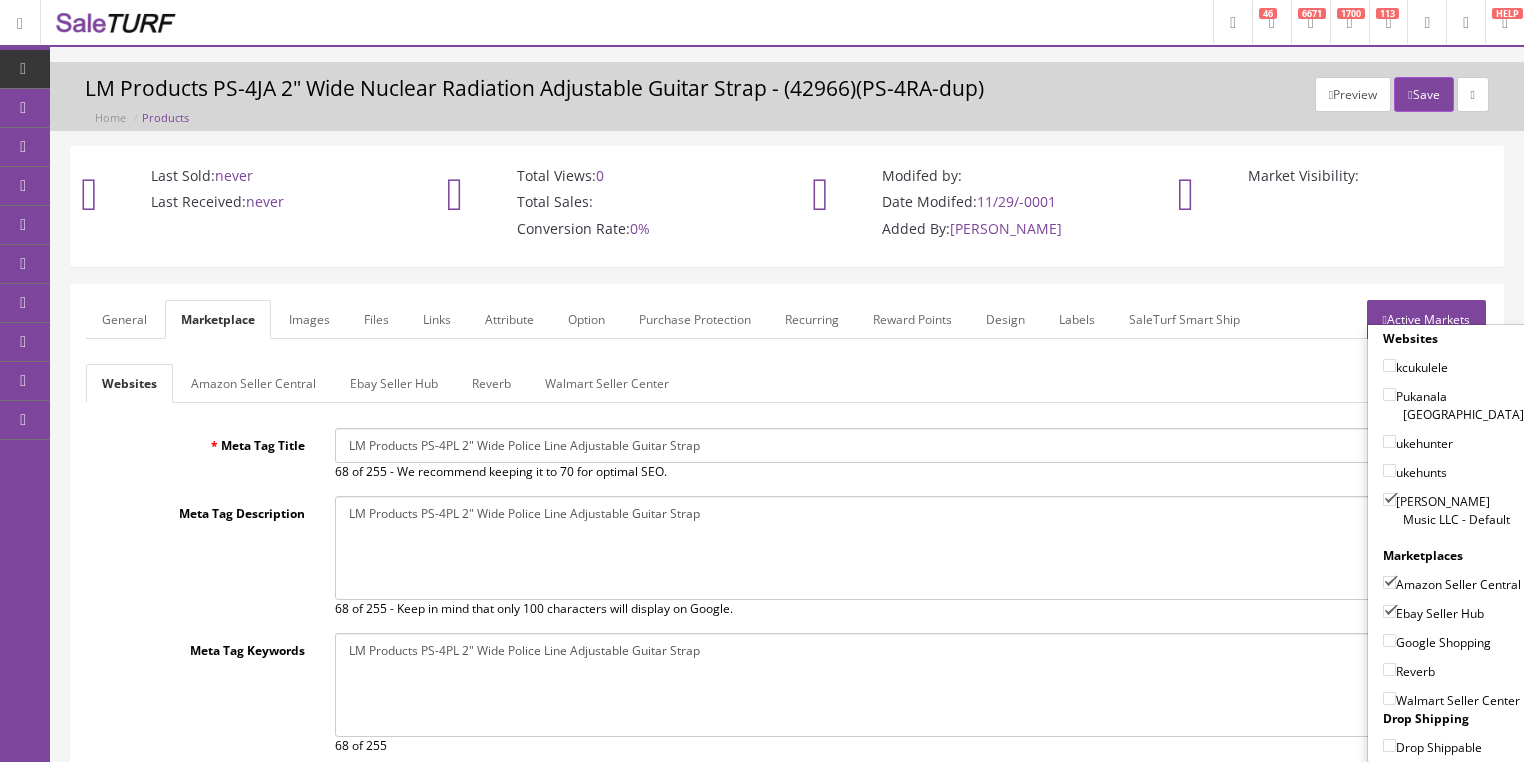 click on "Google Shopping" at bounding box center [1389, 640] 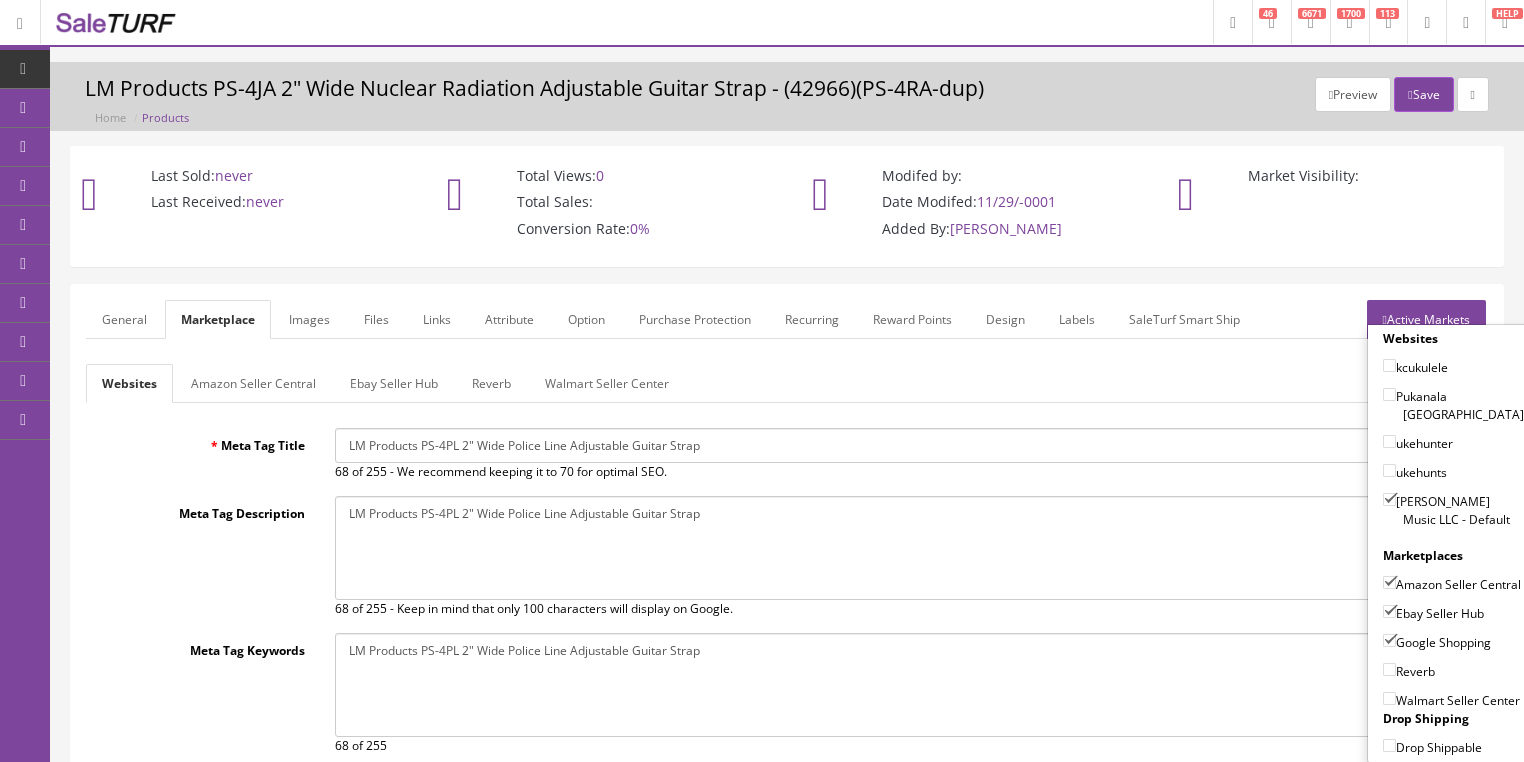 click on "Reverb" at bounding box center [1389, 669] 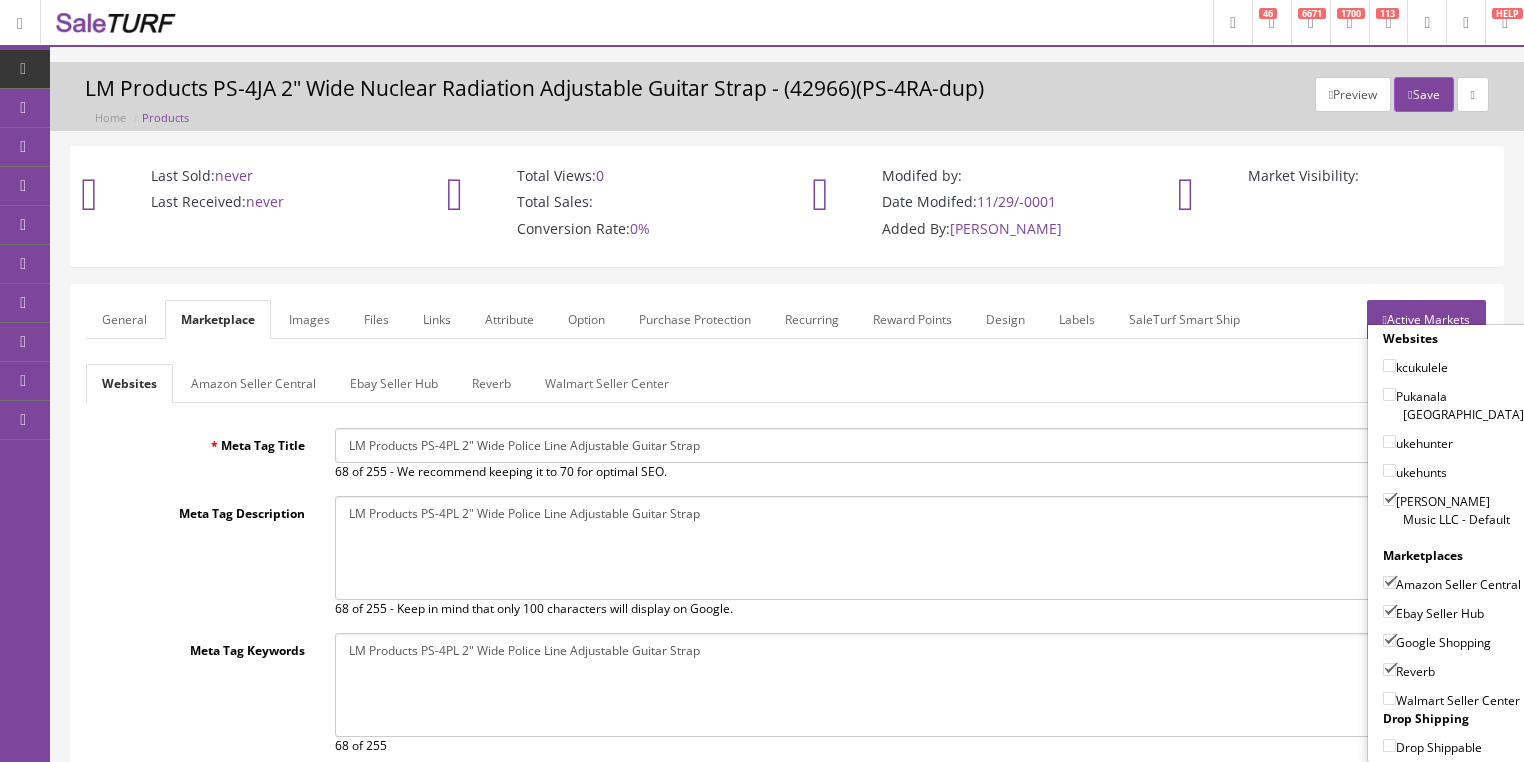 click on "Active Markets" at bounding box center [1426, 319] 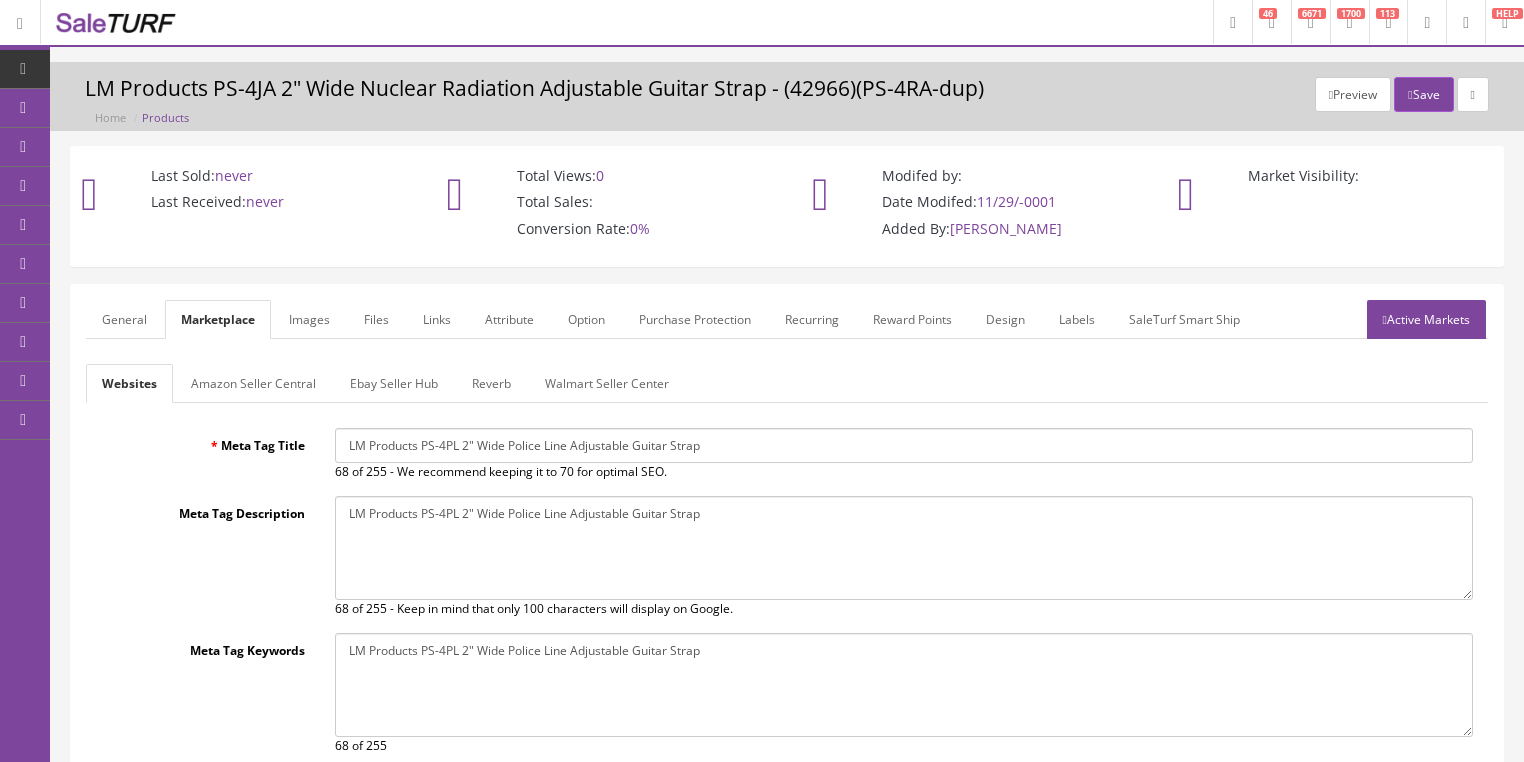 click on "Images" at bounding box center [309, 319] 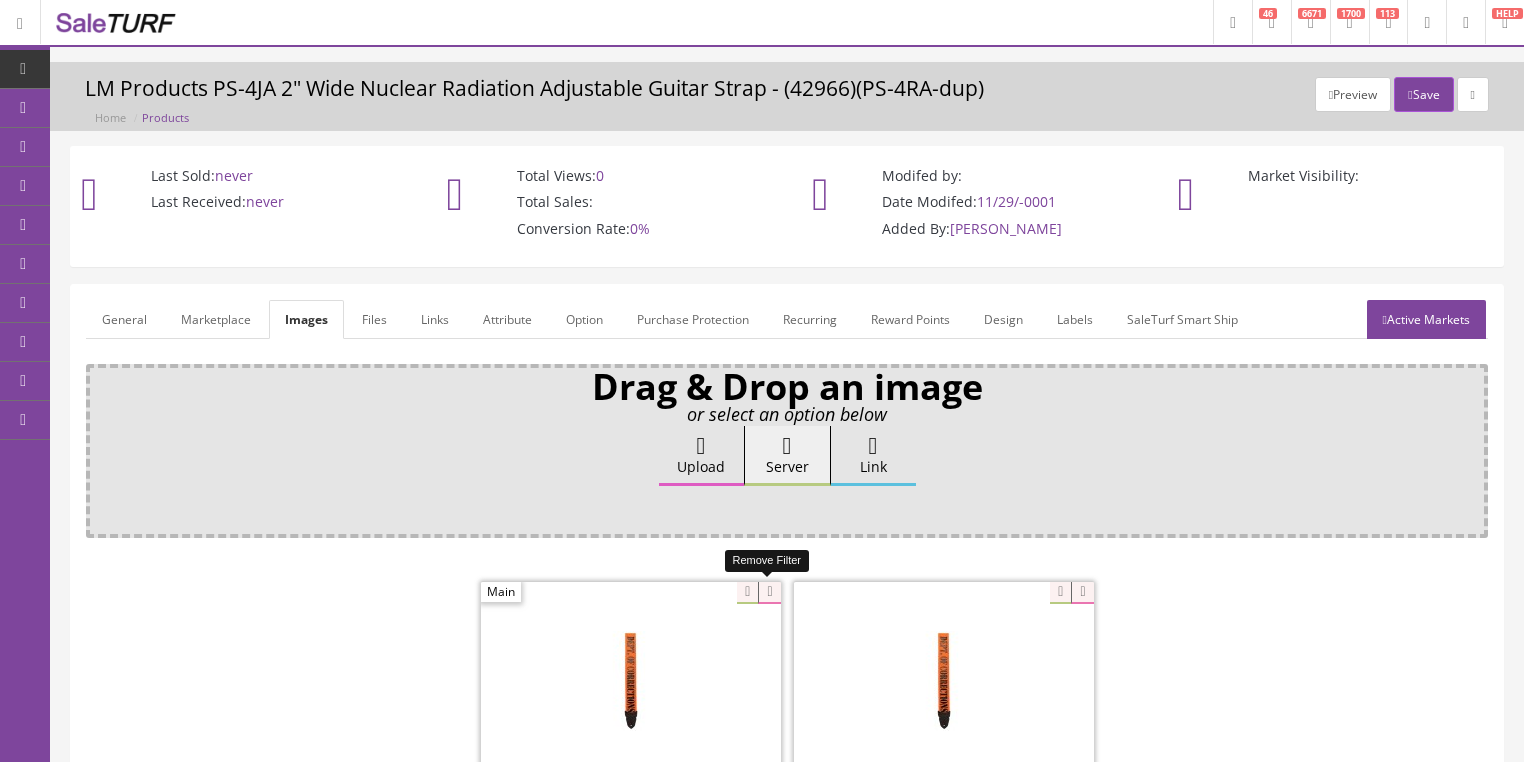 click at bounding box center (769, 593) 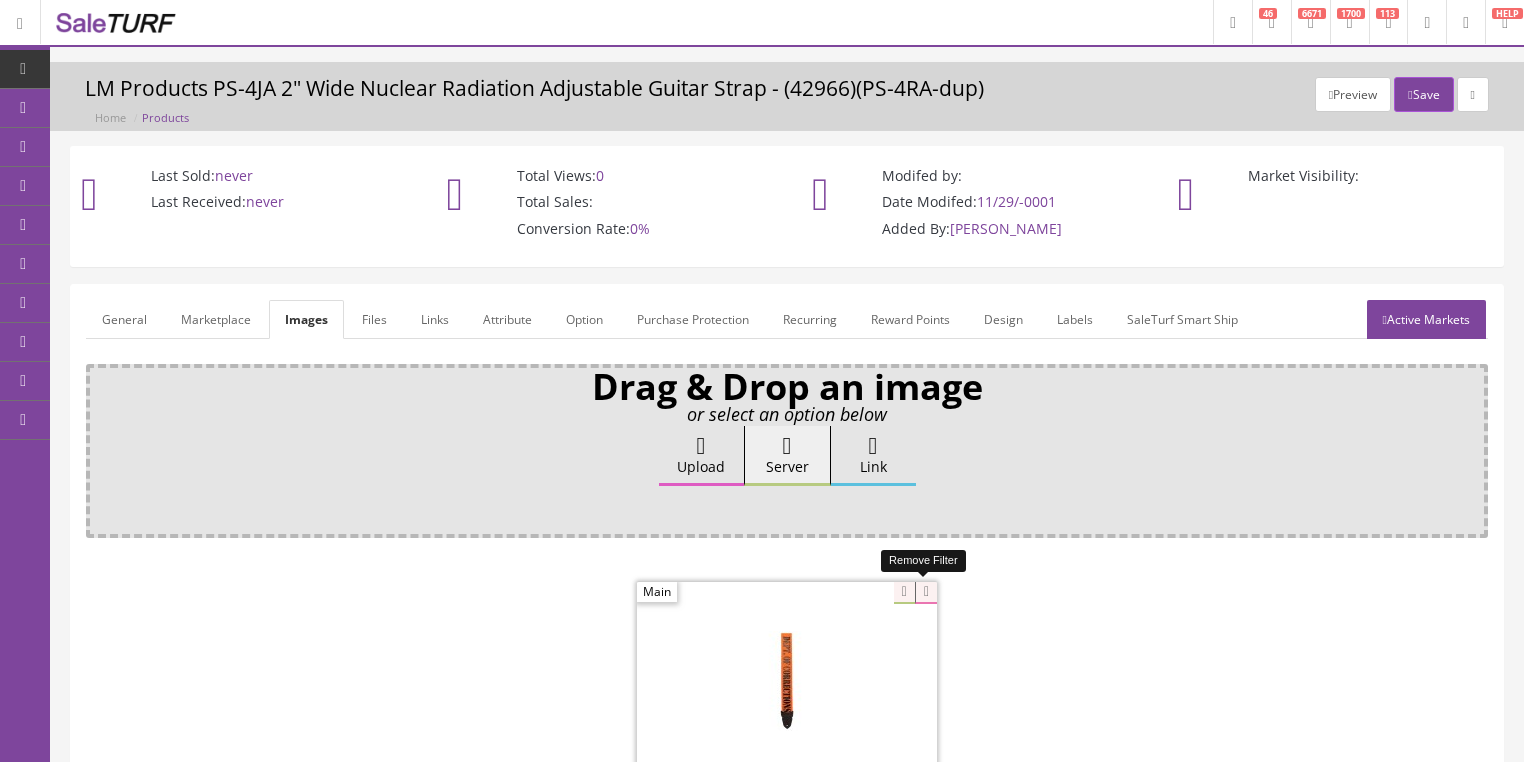 click at bounding box center [926, 593] 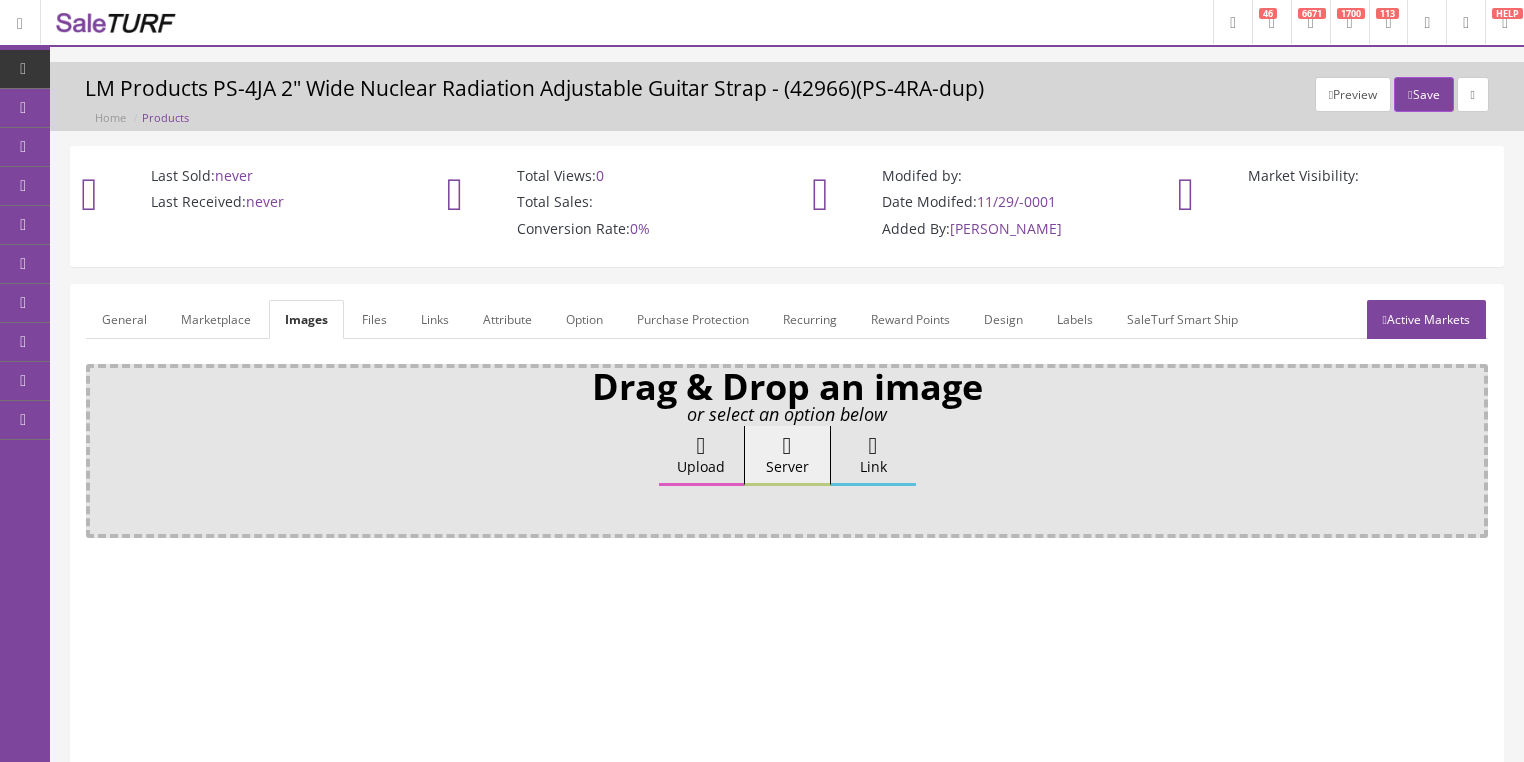 click on "Upload" at bounding box center [701, 456] 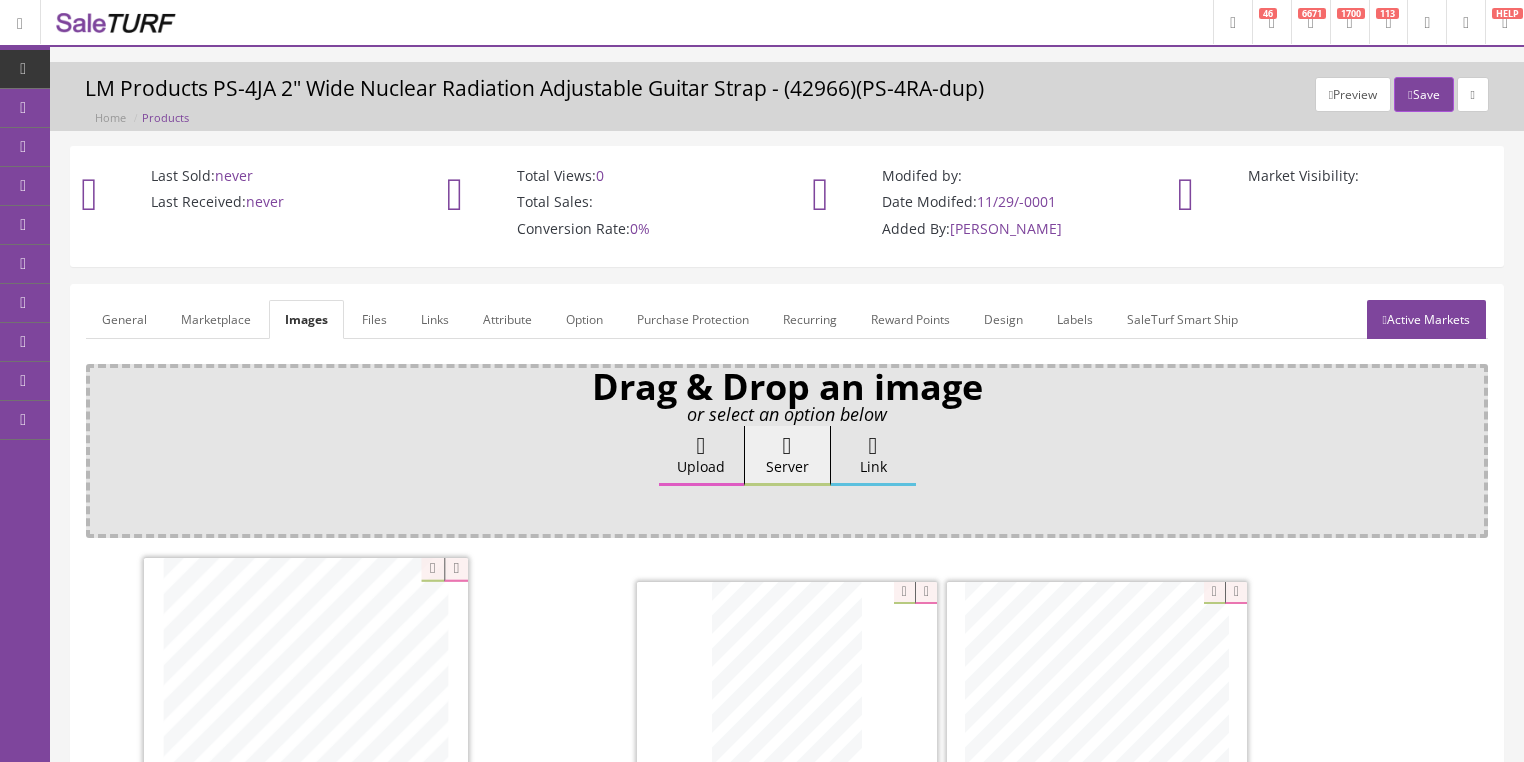 drag, startPoint x: 1106, startPoint y: 661, endPoint x: 315, endPoint y: 647, distance: 791.1239 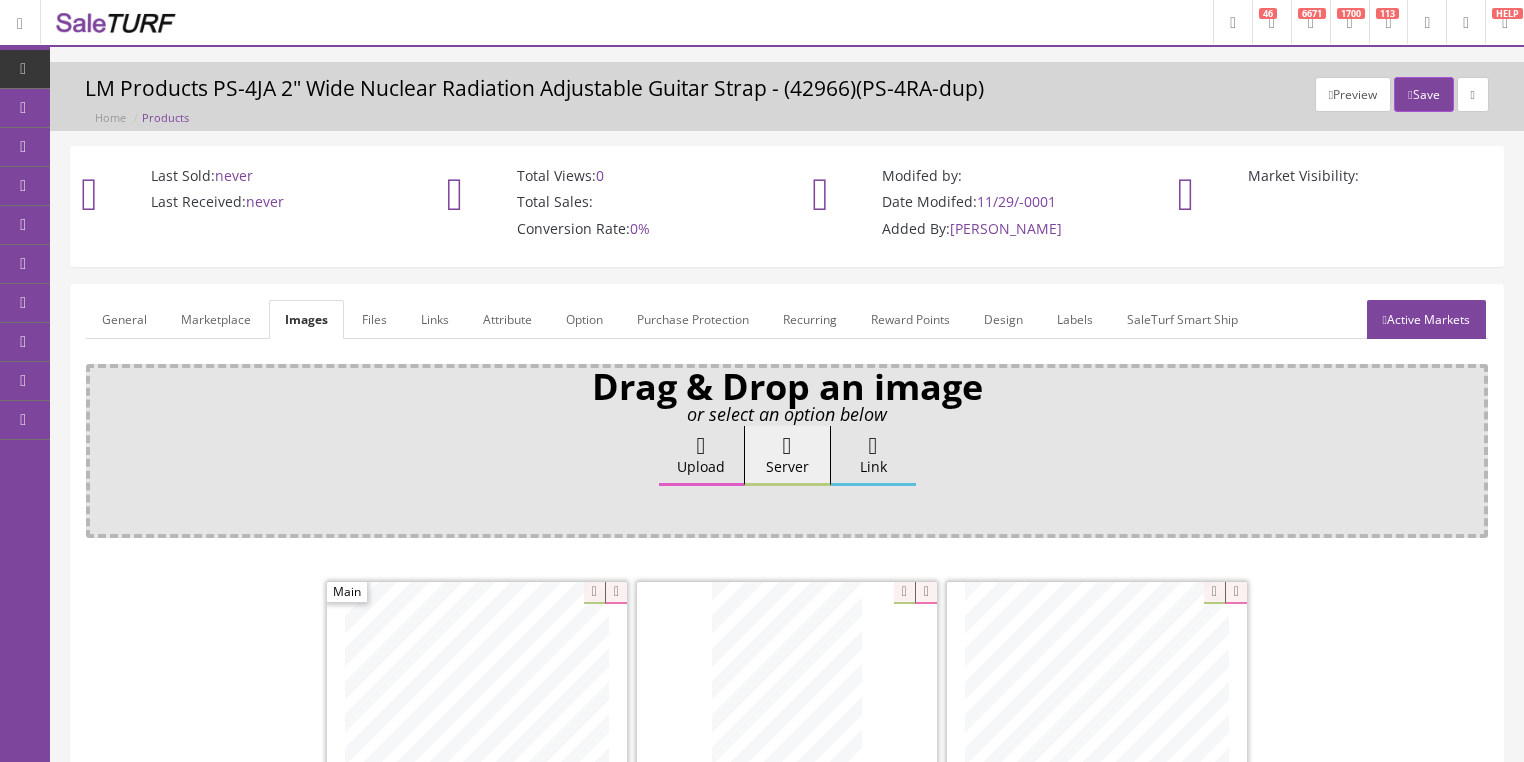 click on "Active Markets" at bounding box center (1426, 319) 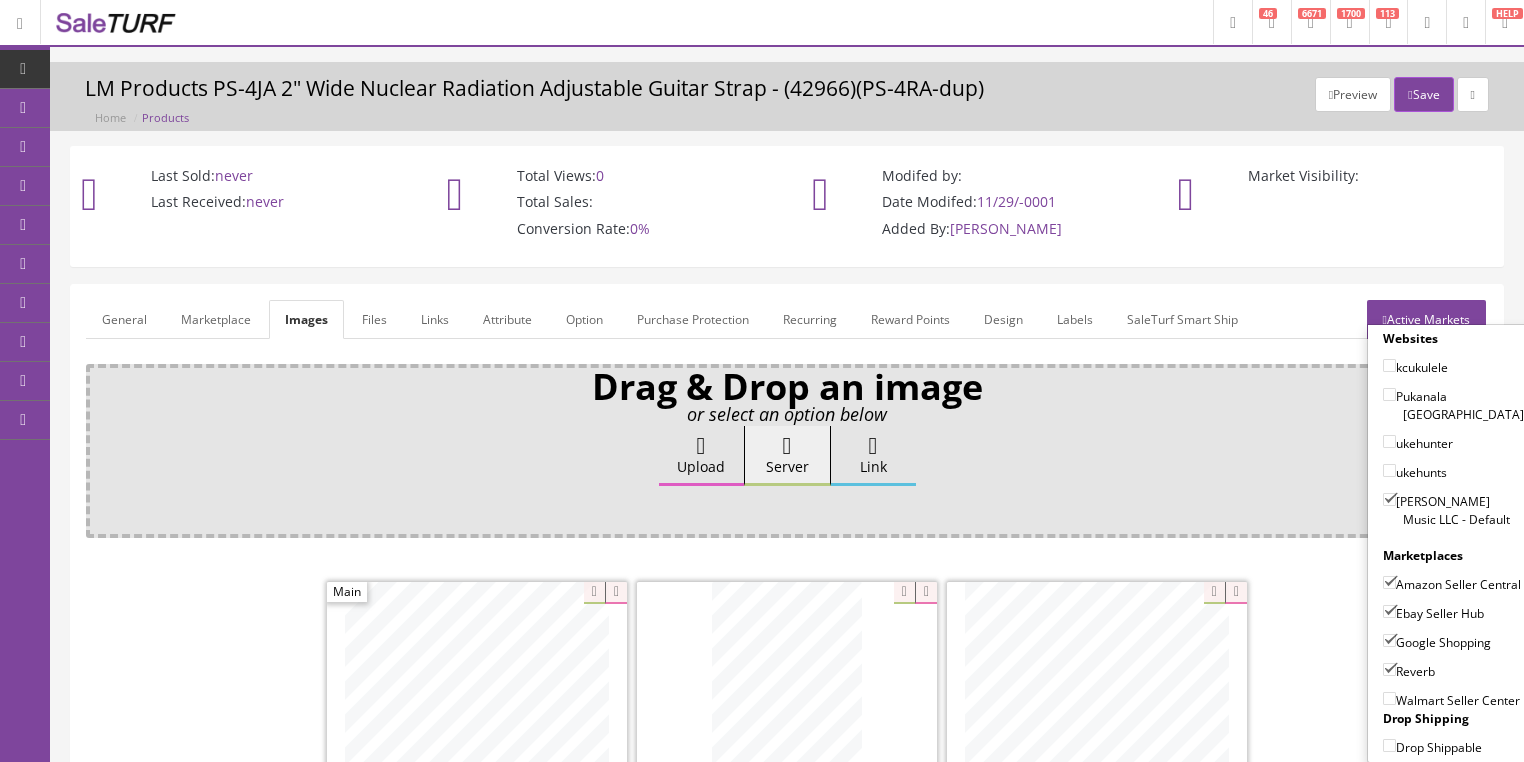 click on "Websites
kcukulele
Pukanala USA
ukehunter
ukehunts
Butler Music LLC - Default
Marketplaces
Amazon Seller Central
Ebay Seller Hub
Google Shopping
Reverb
Walmart Seller Center
Drop Shipping
Drop Shippable" at bounding box center [1453, 543] 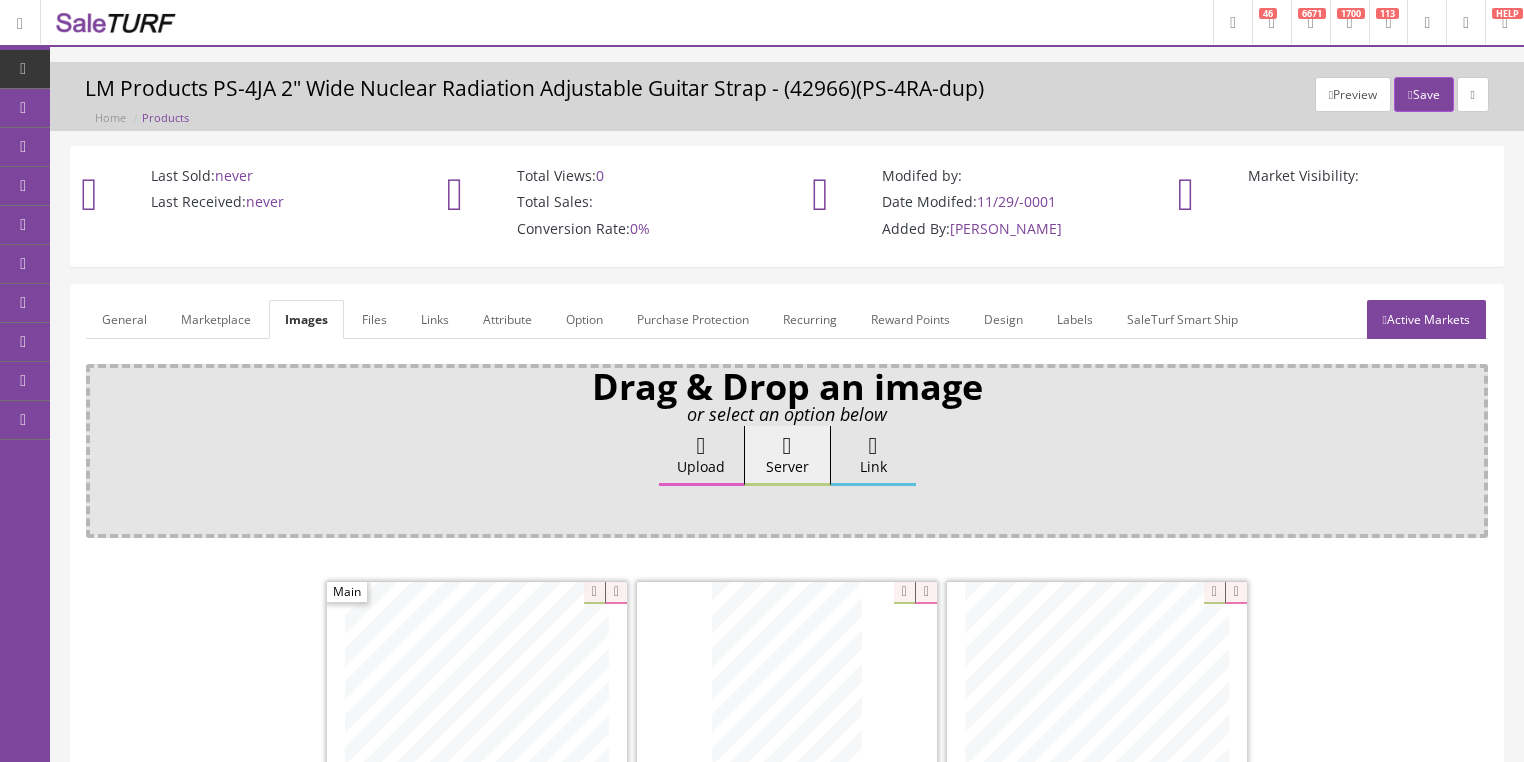 click on "General" at bounding box center [124, 319] 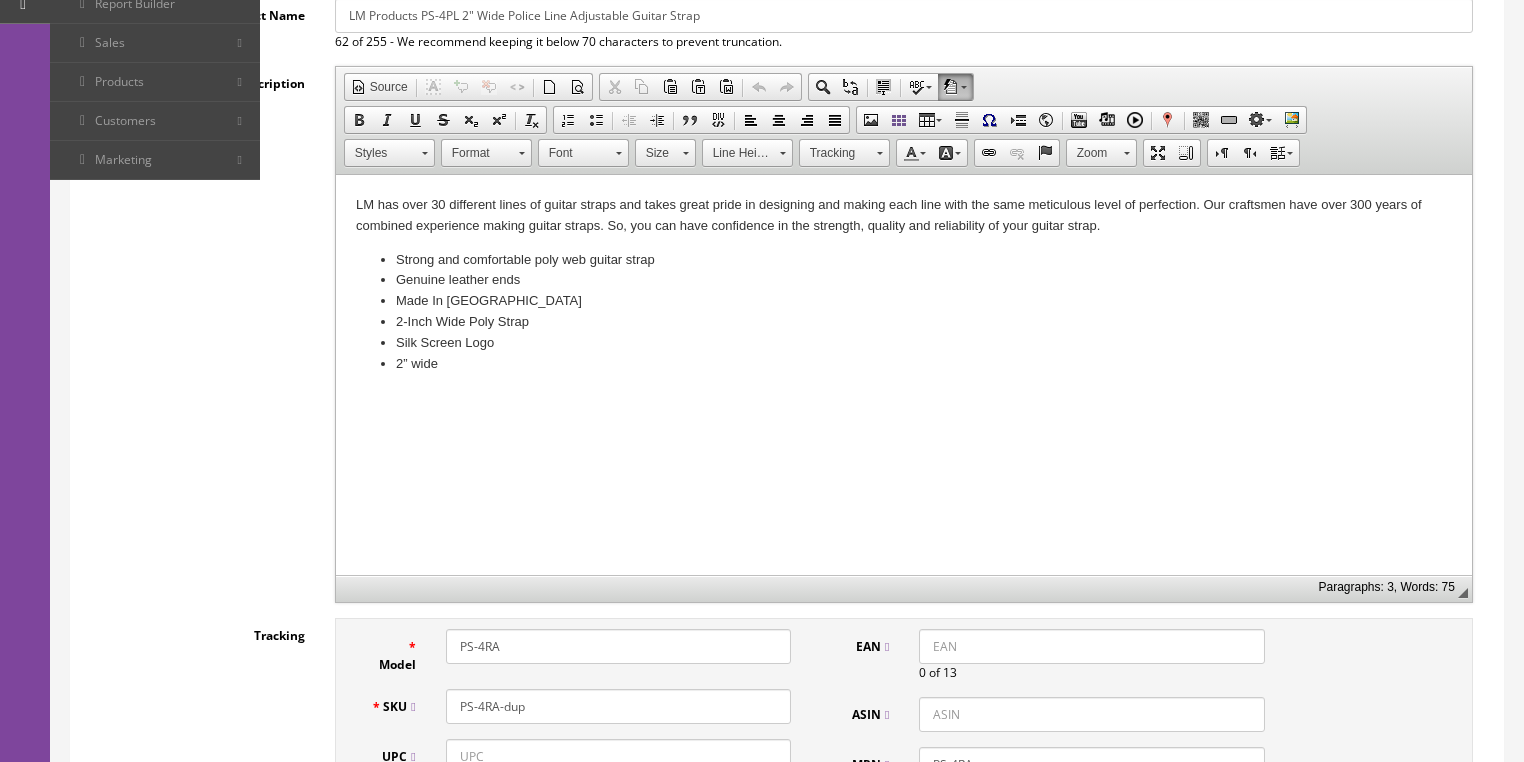 scroll, scrollTop: 560, scrollLeft: 0, axis: vertical 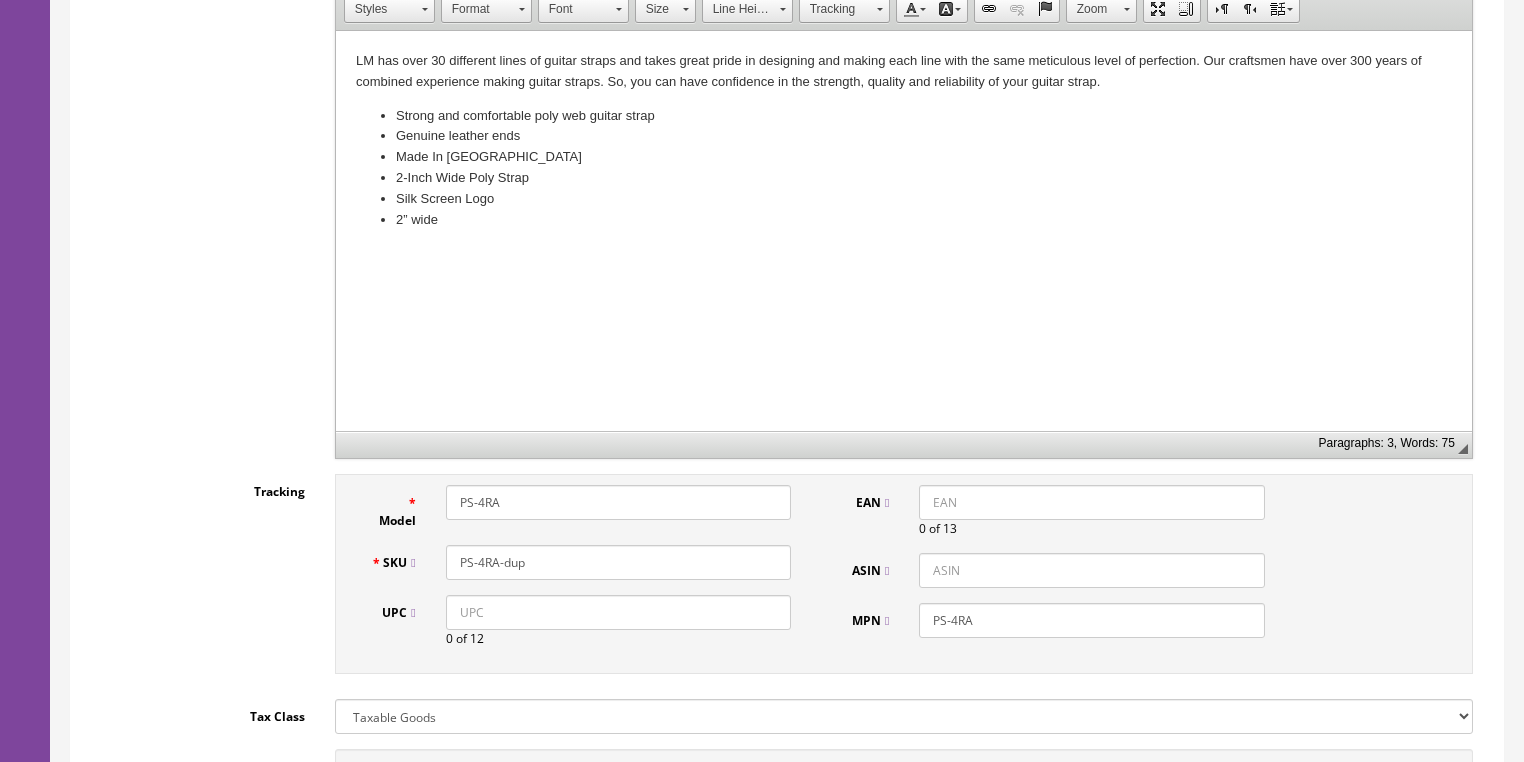 drag, startPoint x: 484, startPoint y: 504, endPoint x: 524, endPoint y: 508, distance: 40.1995 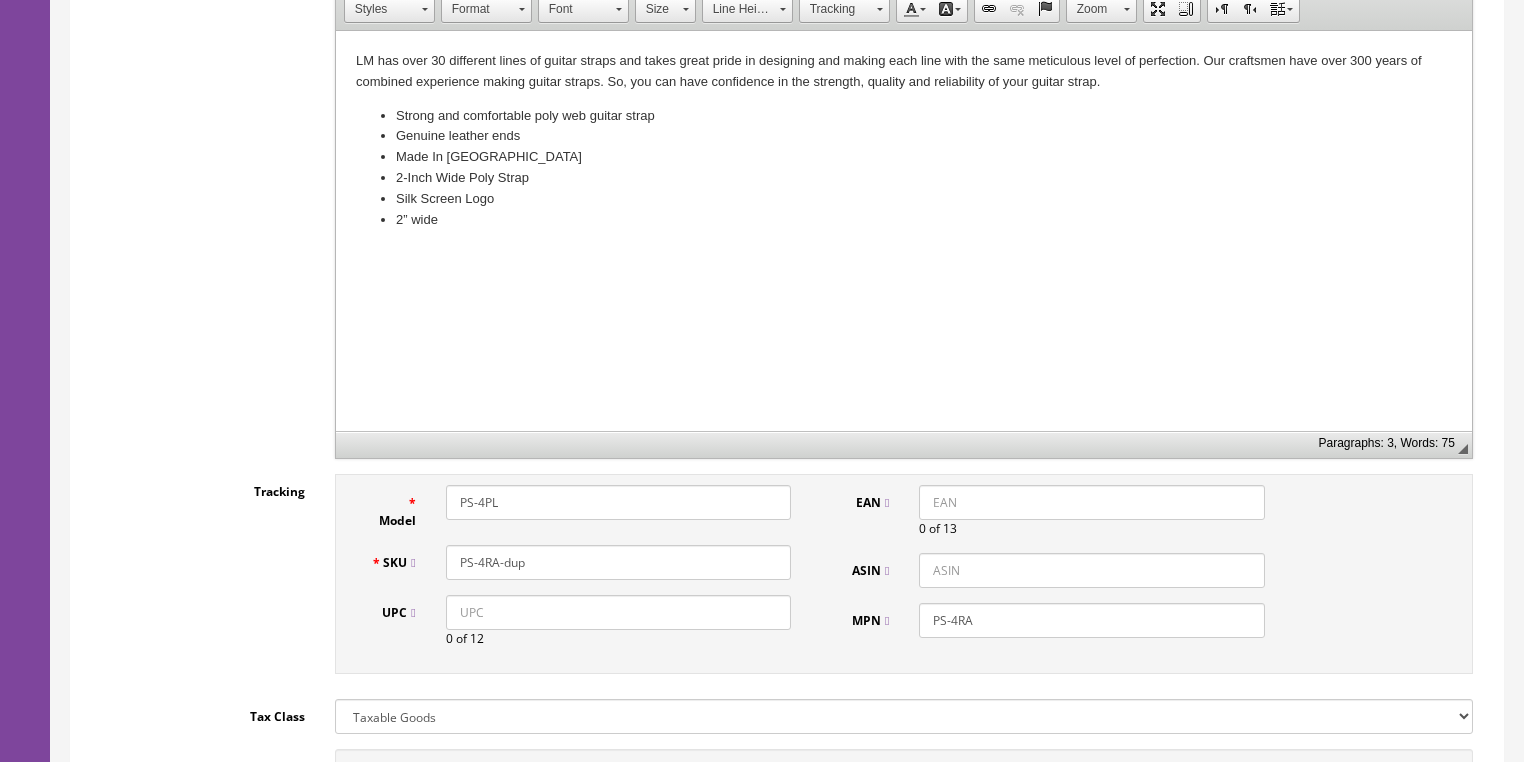 type on "PS-4PL" 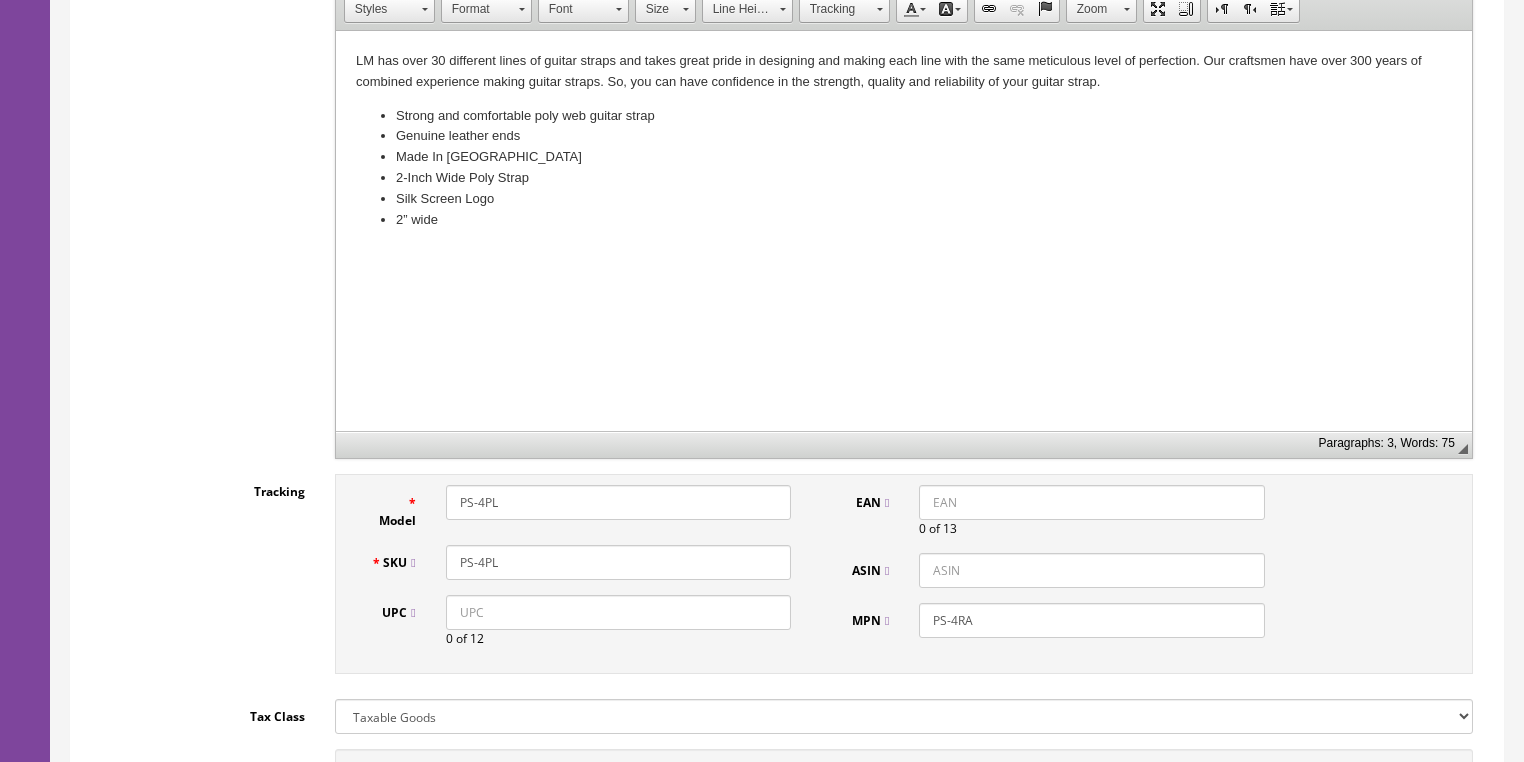 type on "PS-4PL" 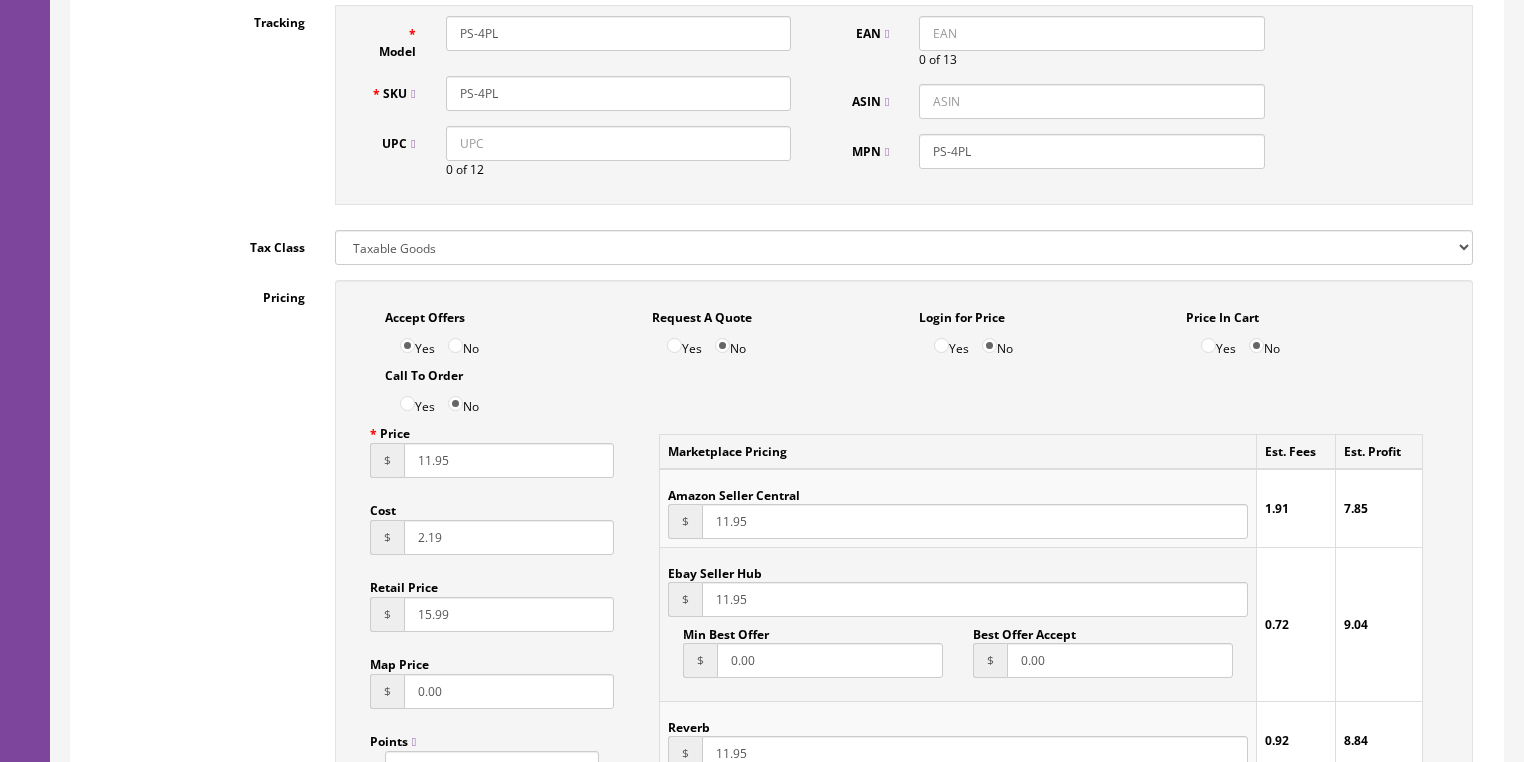 scroll, scrollTop: 1040, scrollLeft: 0, axis: vertical 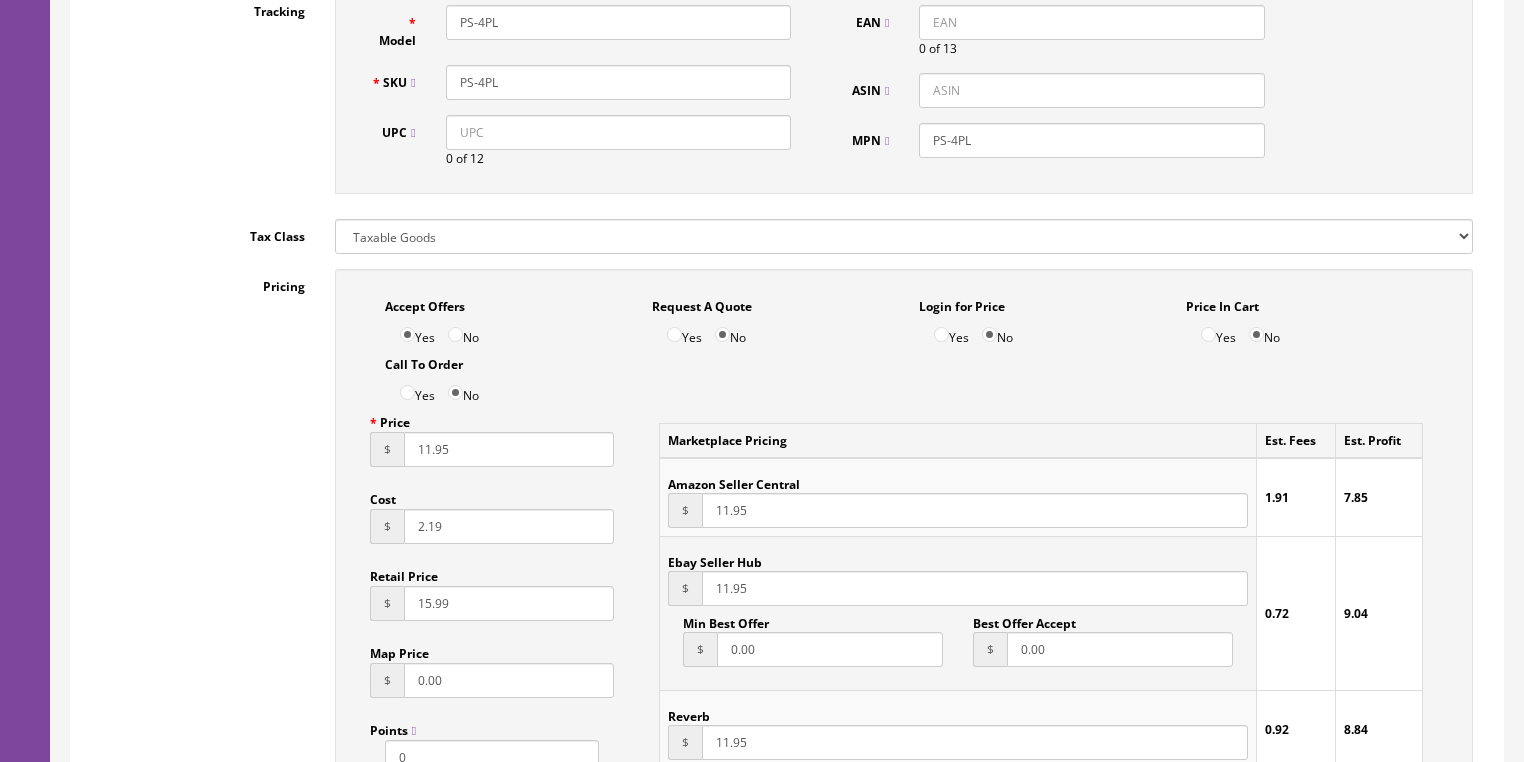 type on "PS-4PL" 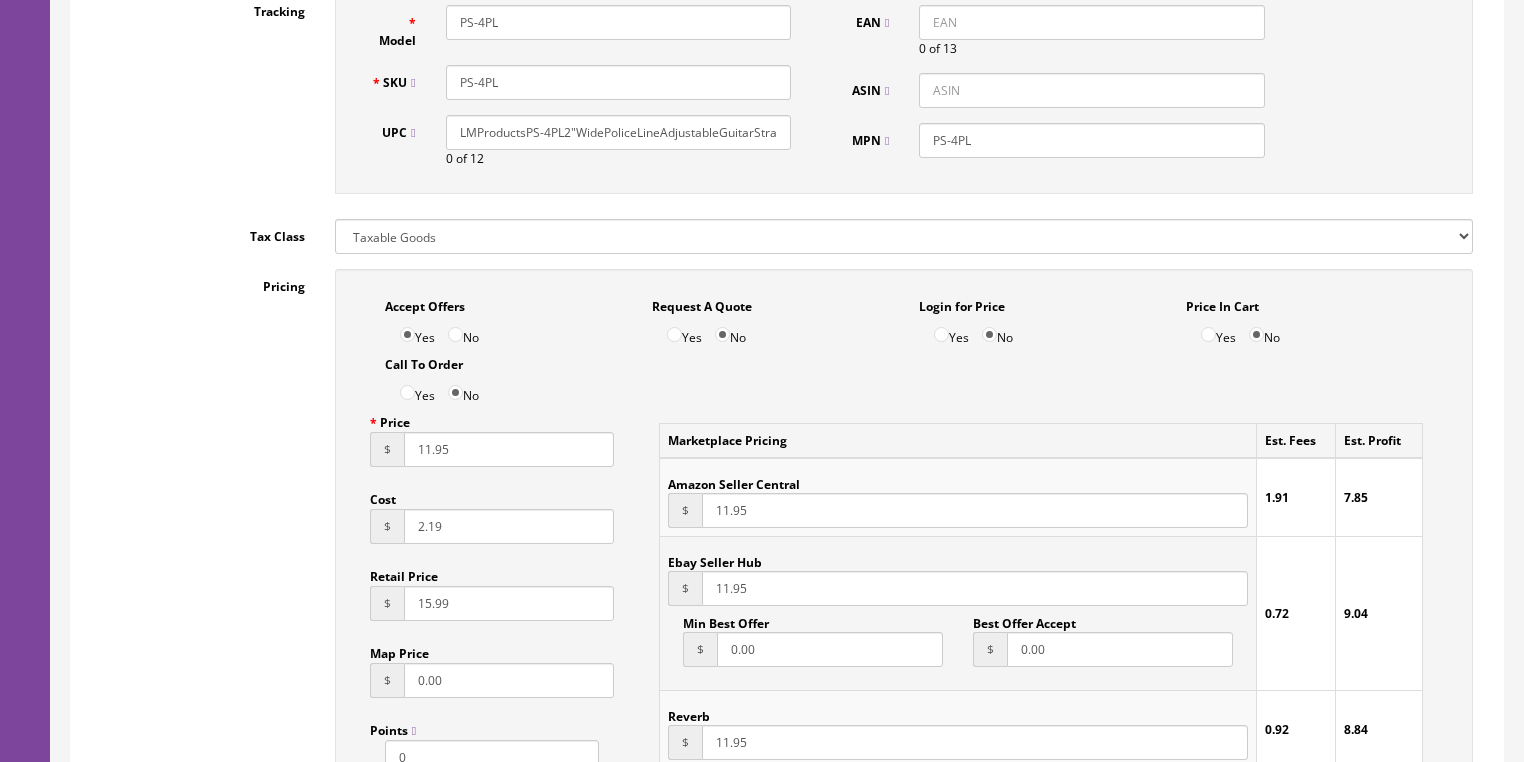 scroll, scrollTop: 0, scrollLeft: 6, axis: horizontal 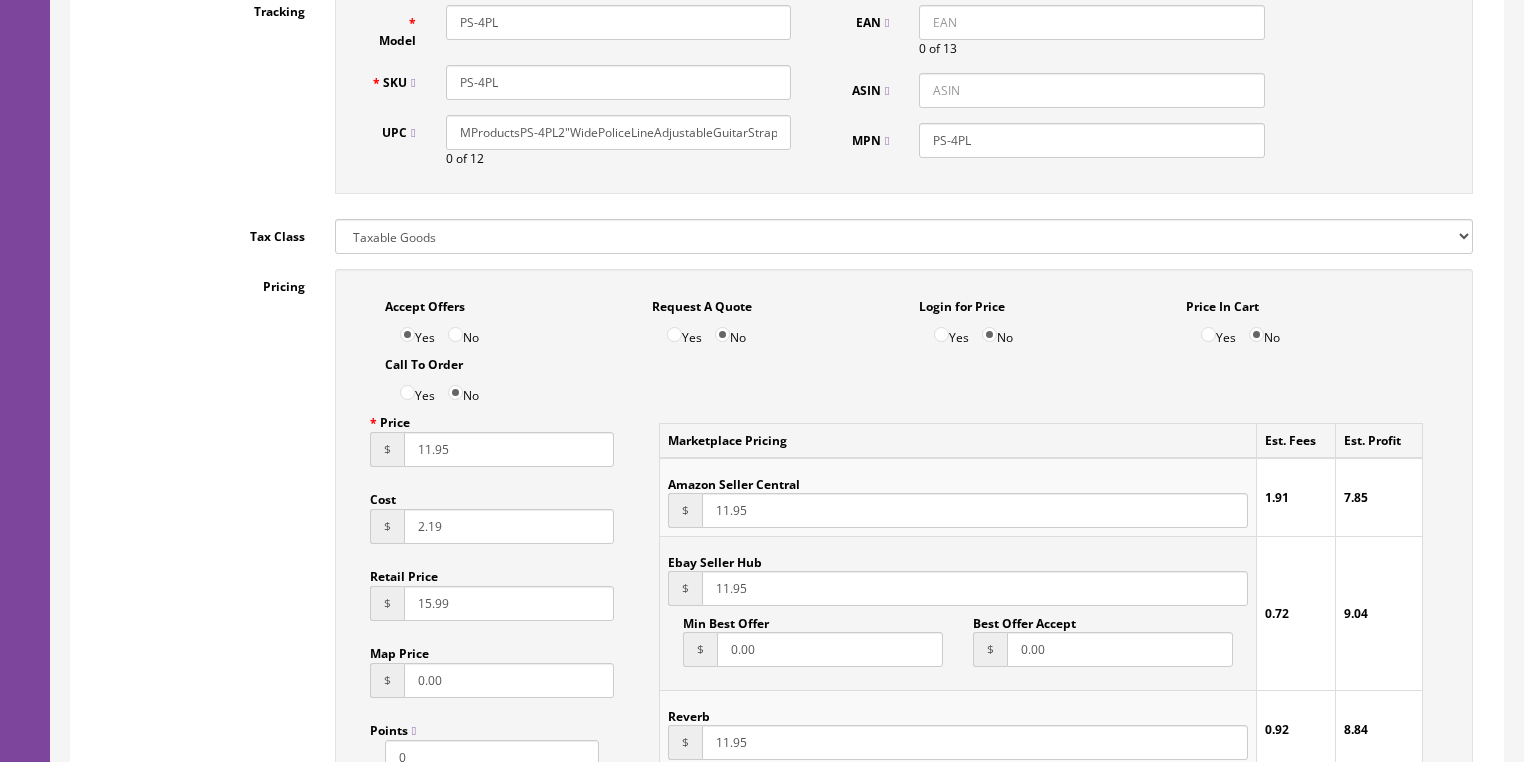 drag, startPoint x: 460, startPoint y: 145, endPoint x: 954, endPoint y: 224, distance: 500.27692 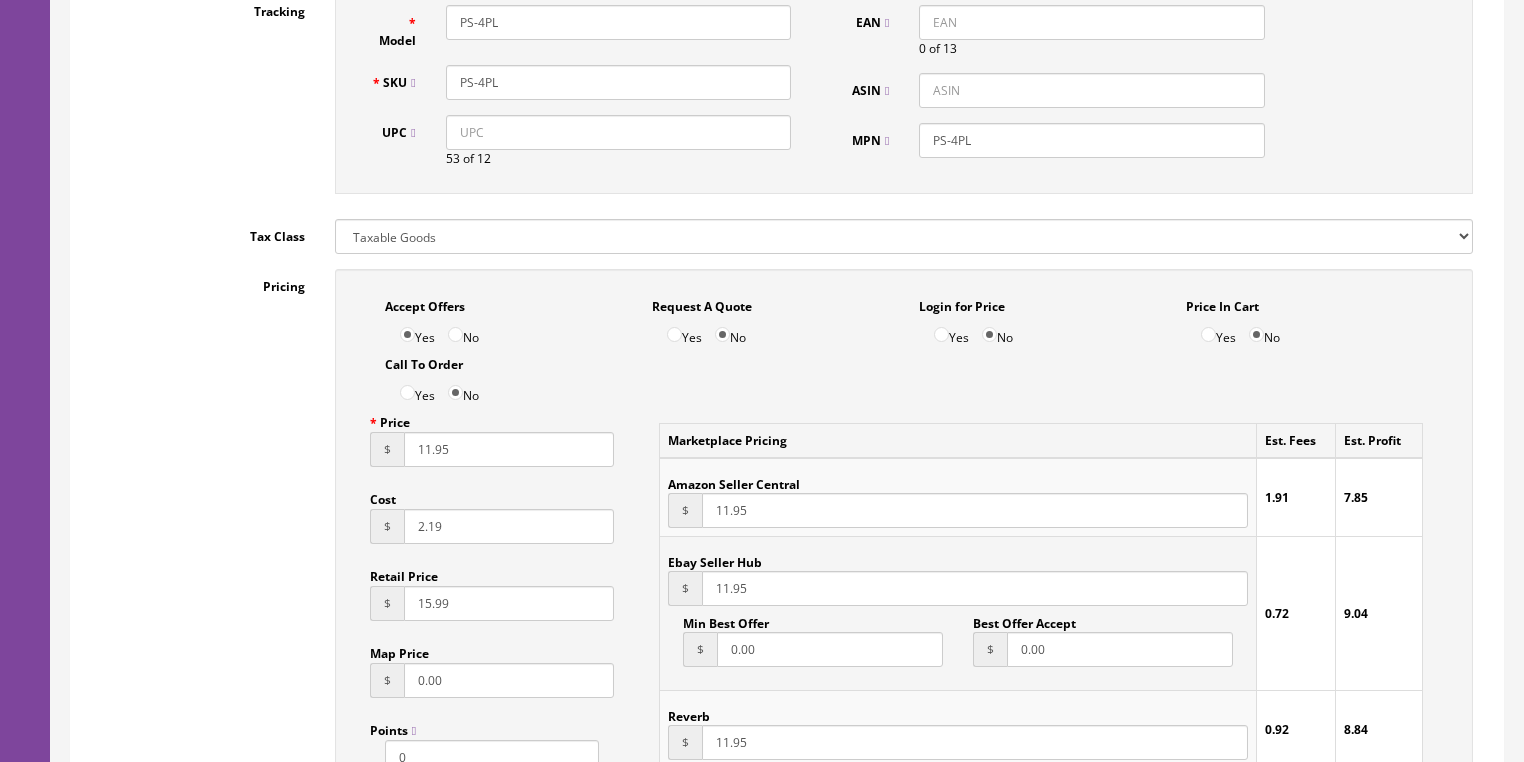 scroll, scrollTop: 0, scrollLeft: 0, axis: both 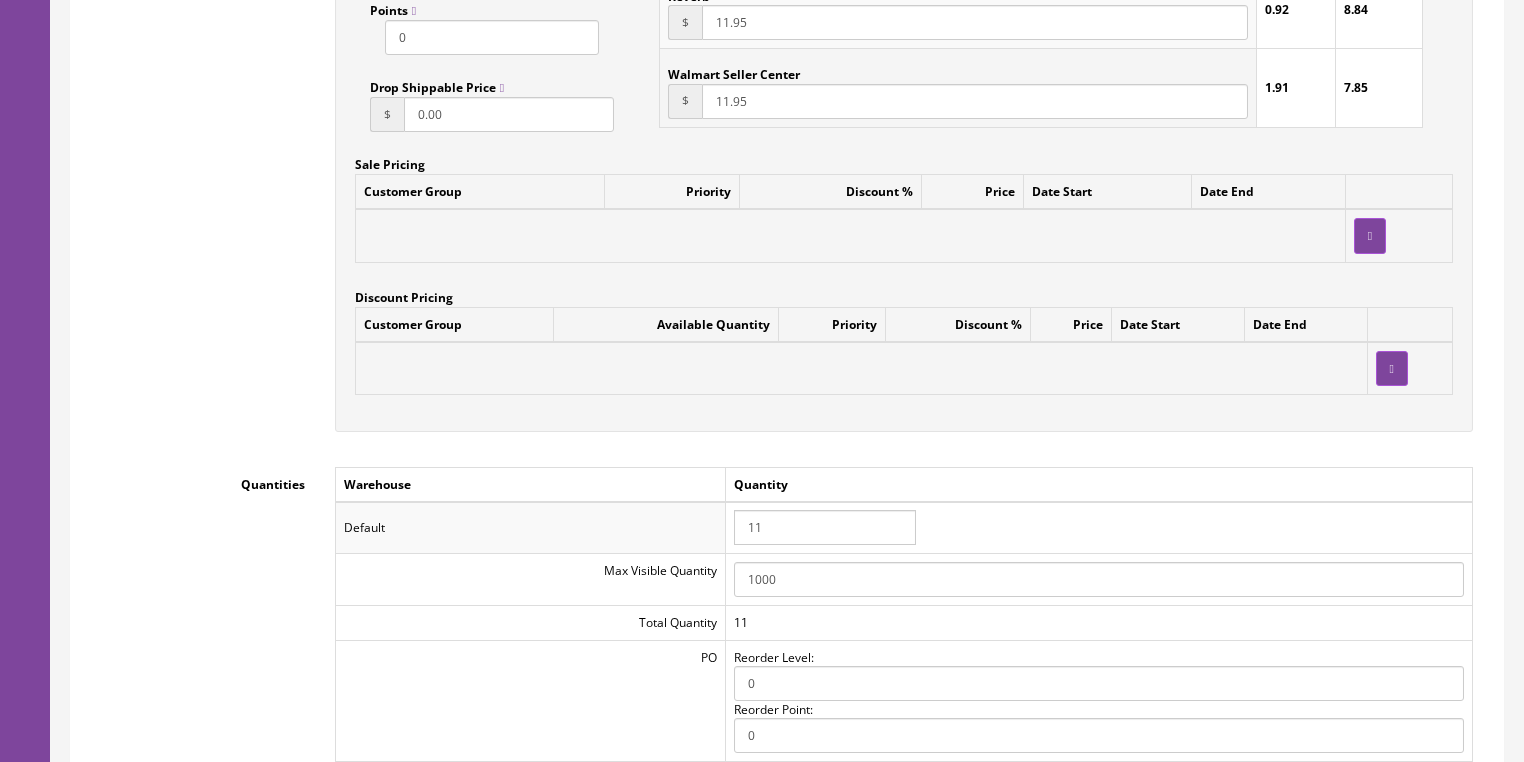 type 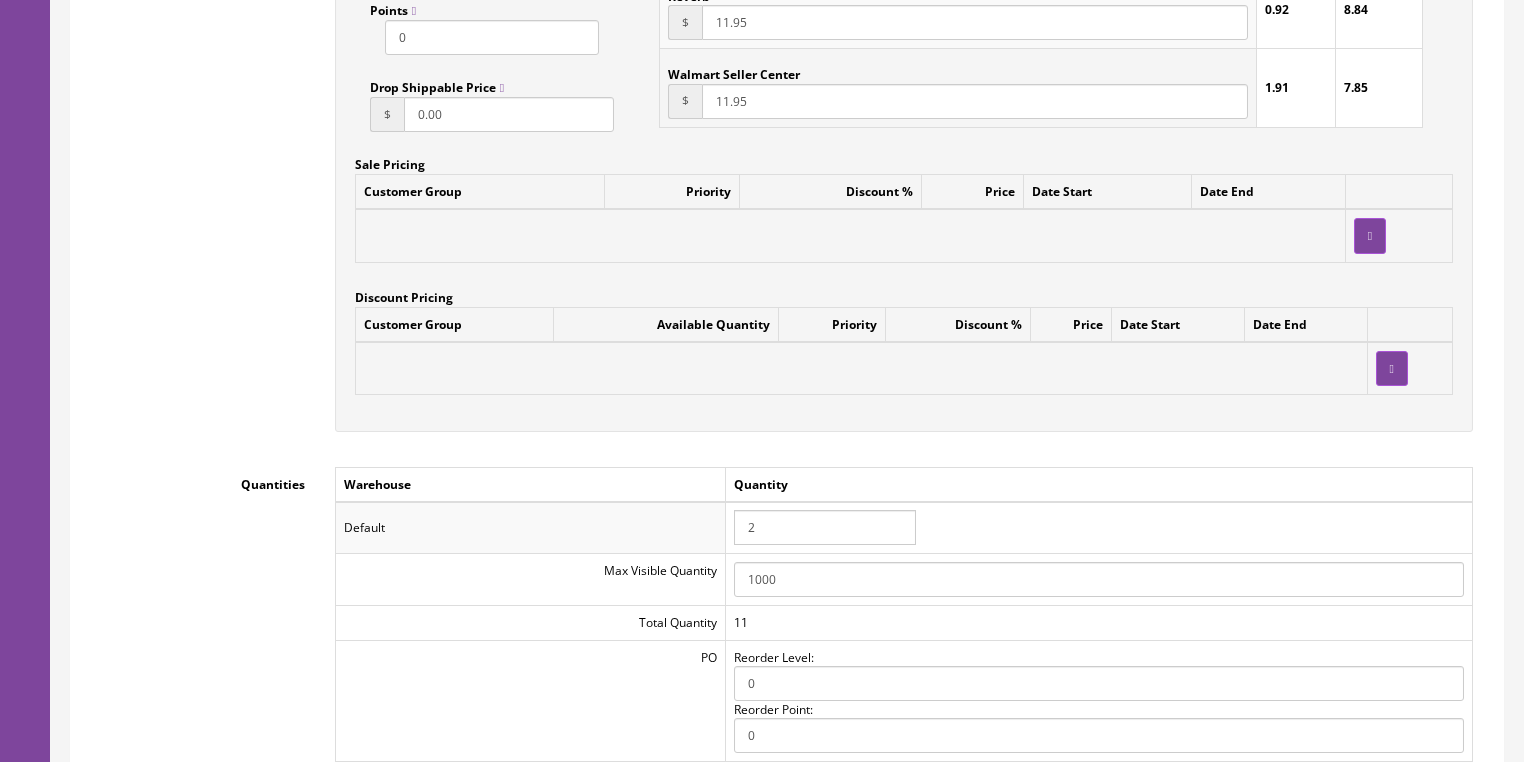 type on "2" 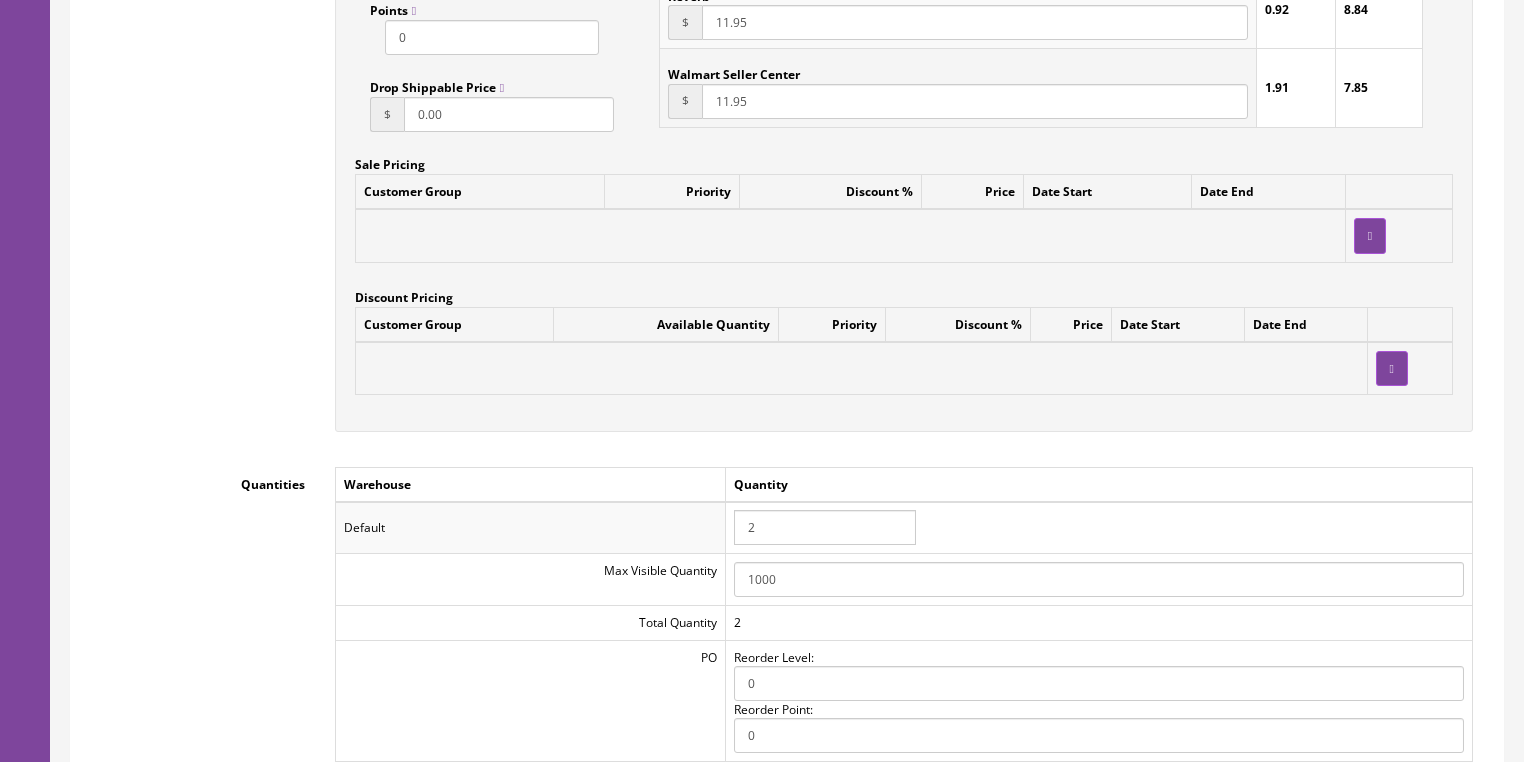 drag, startPoint x: 137, startPoint y: 288, endPoint x: 194, endPoint y: 301, distance: 58.463665 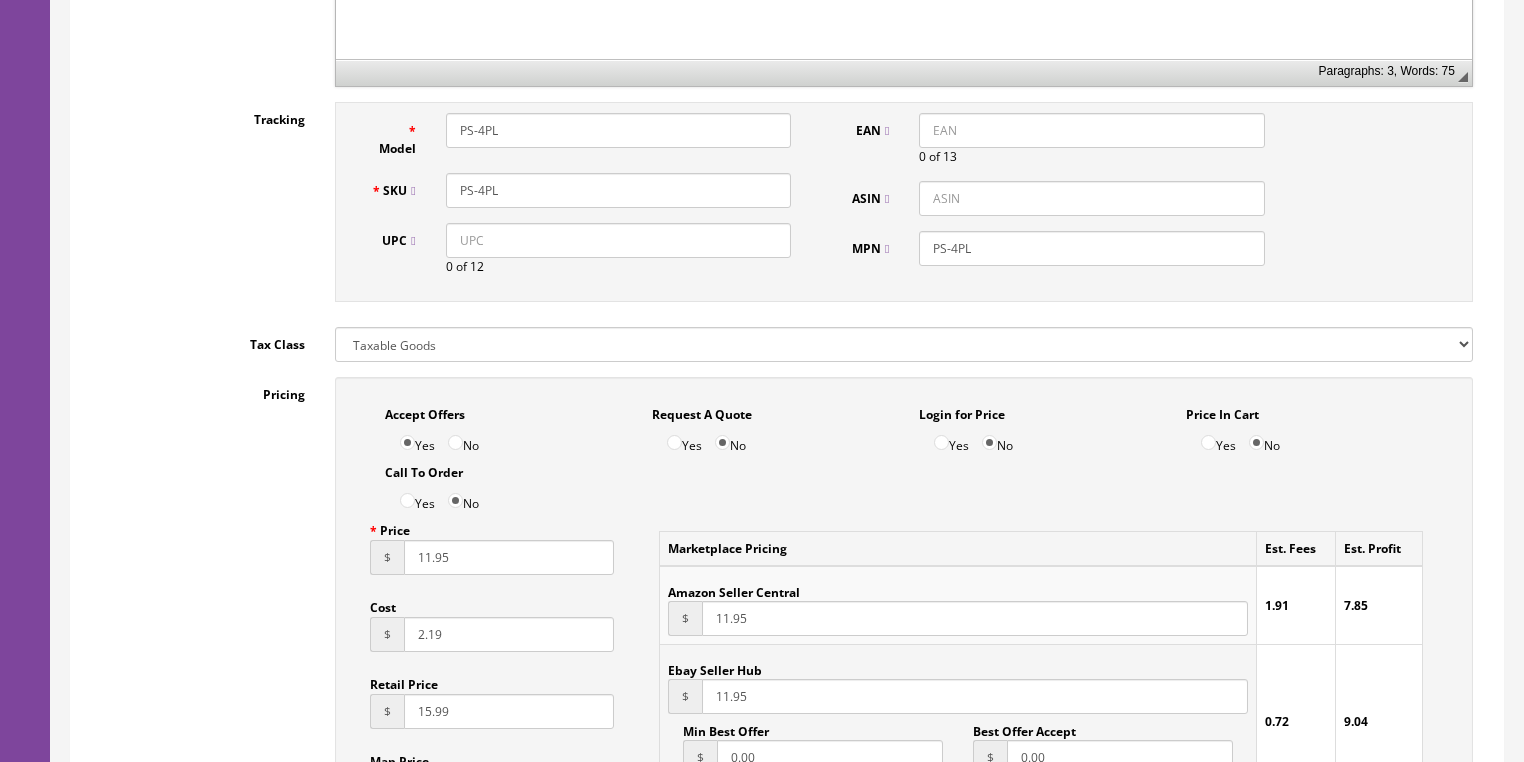 scroll, scrollTop: 880, scrollLeft: 0, axis: vertical 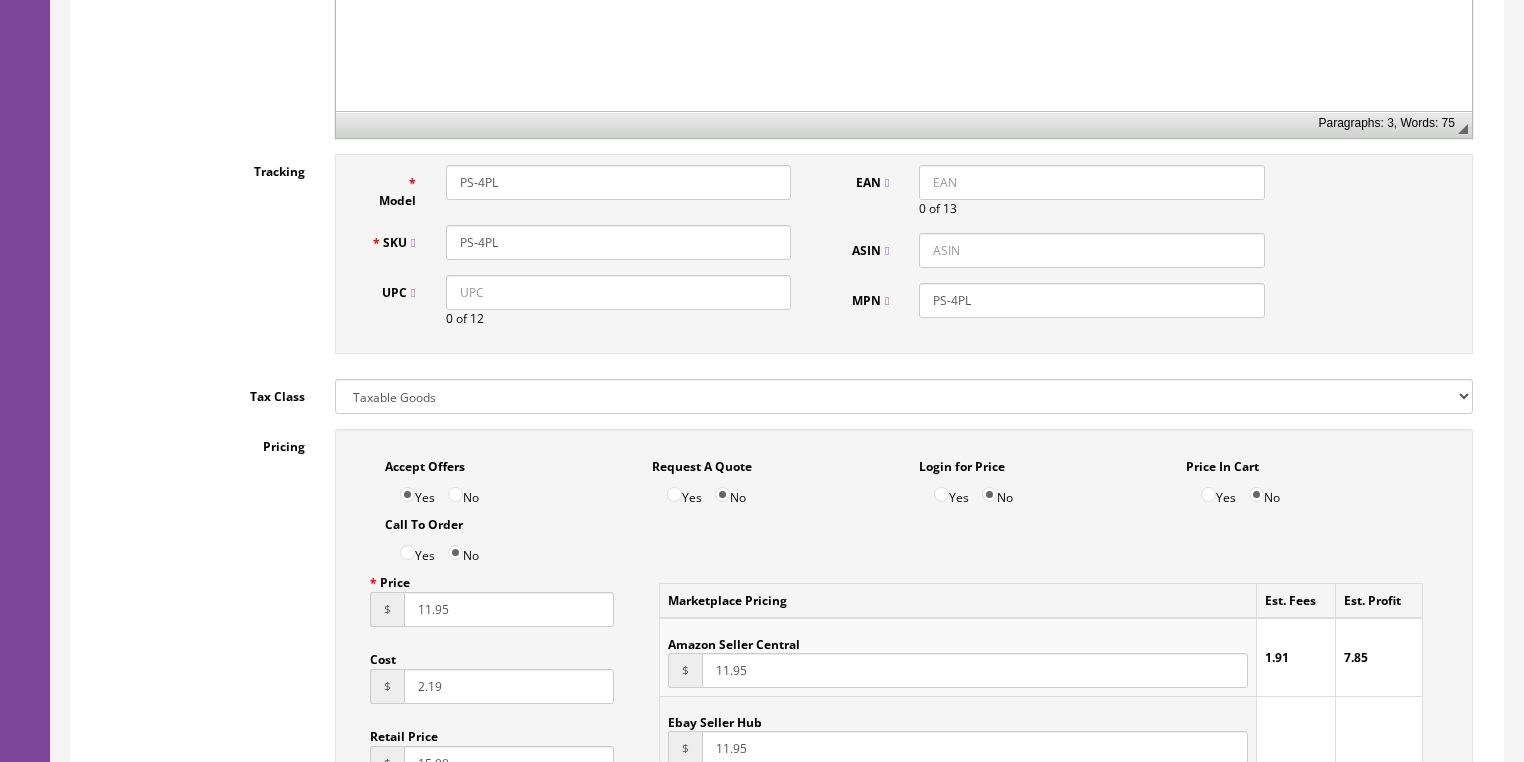 click on "UPC" at bounding box center (618, 292) 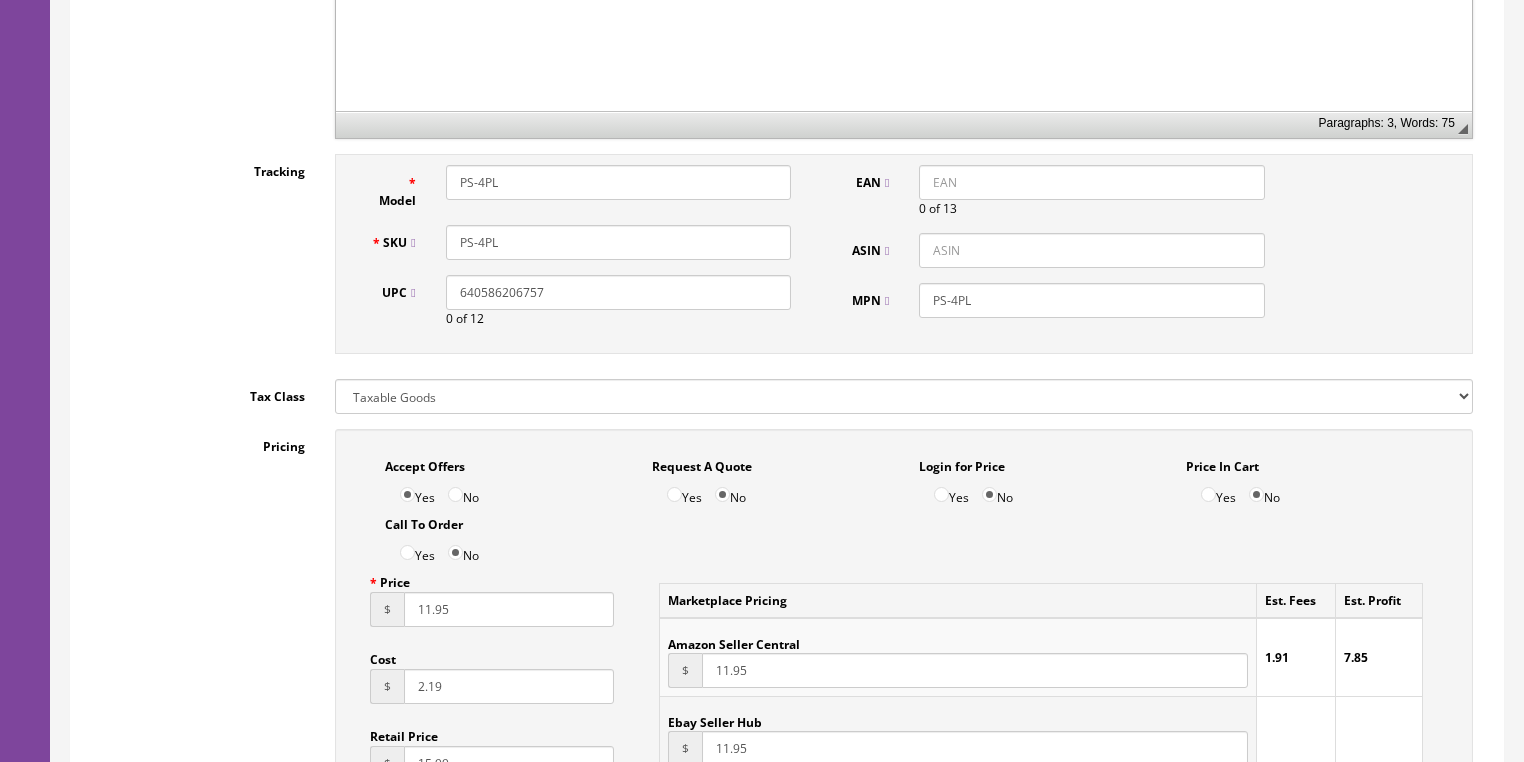 click on "640586206757" at bounding box center [618, 292] 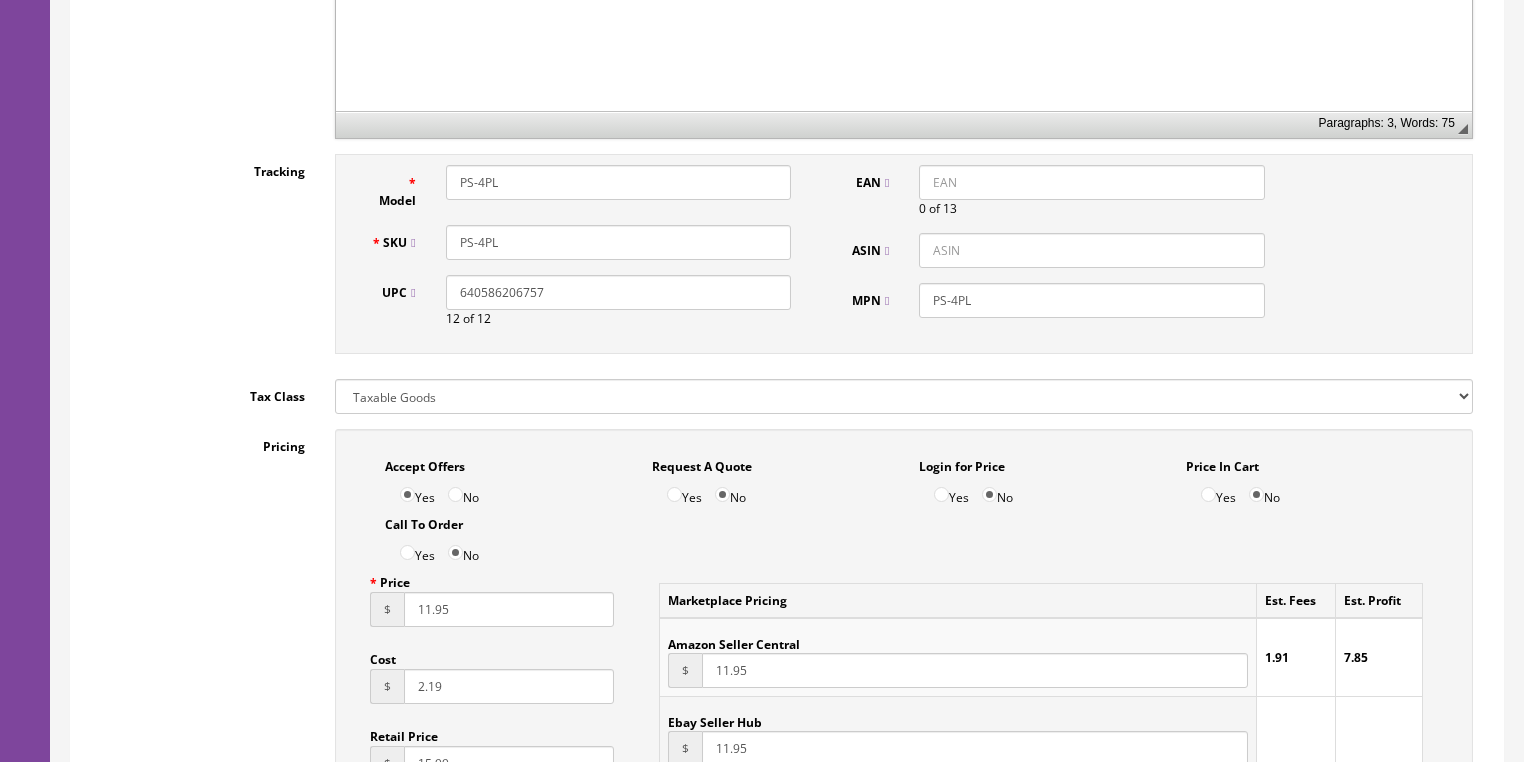 click on "EAN" at bounding box center (1091, 182) 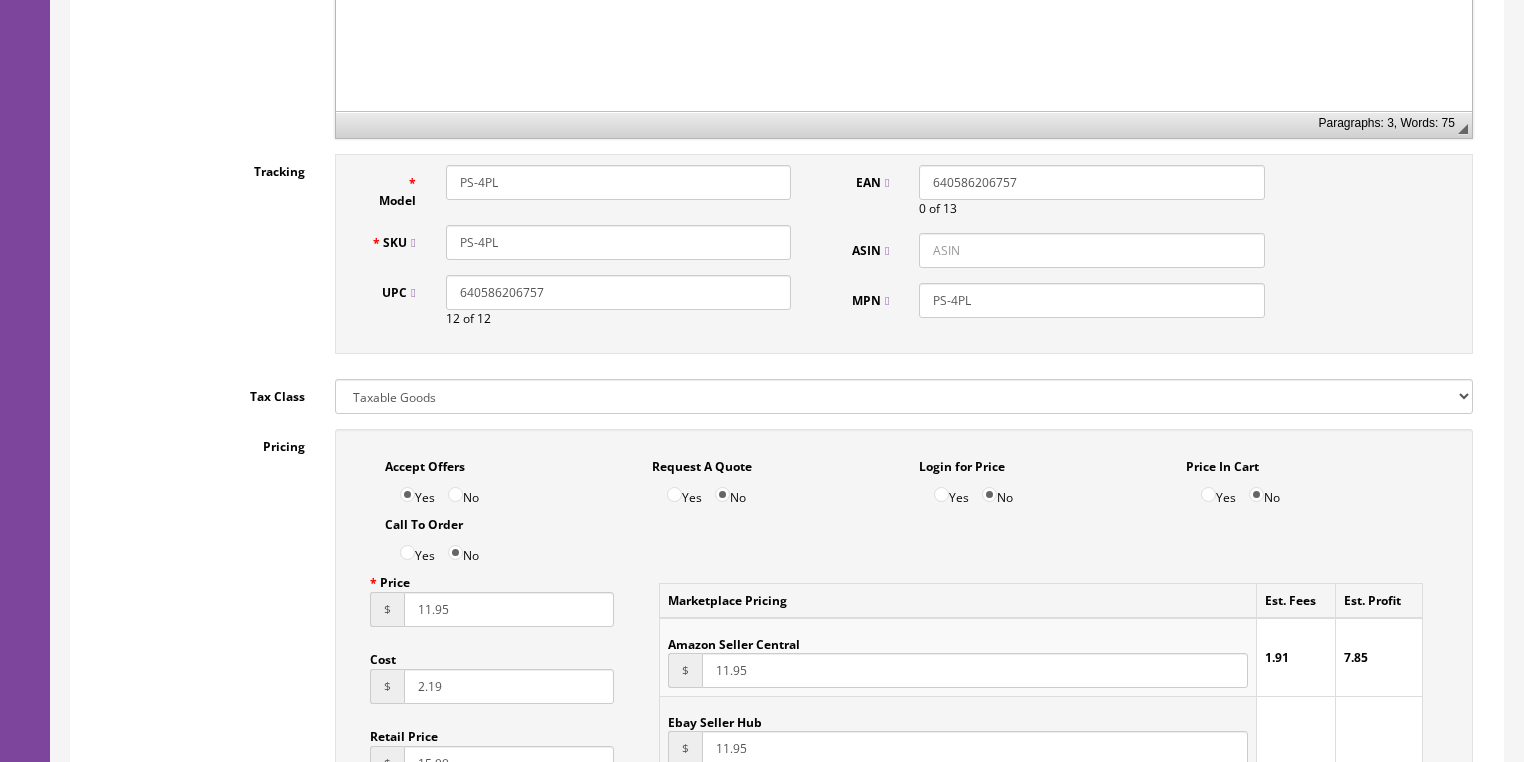 click on "640586206757" at bounding box center (1091, 182) 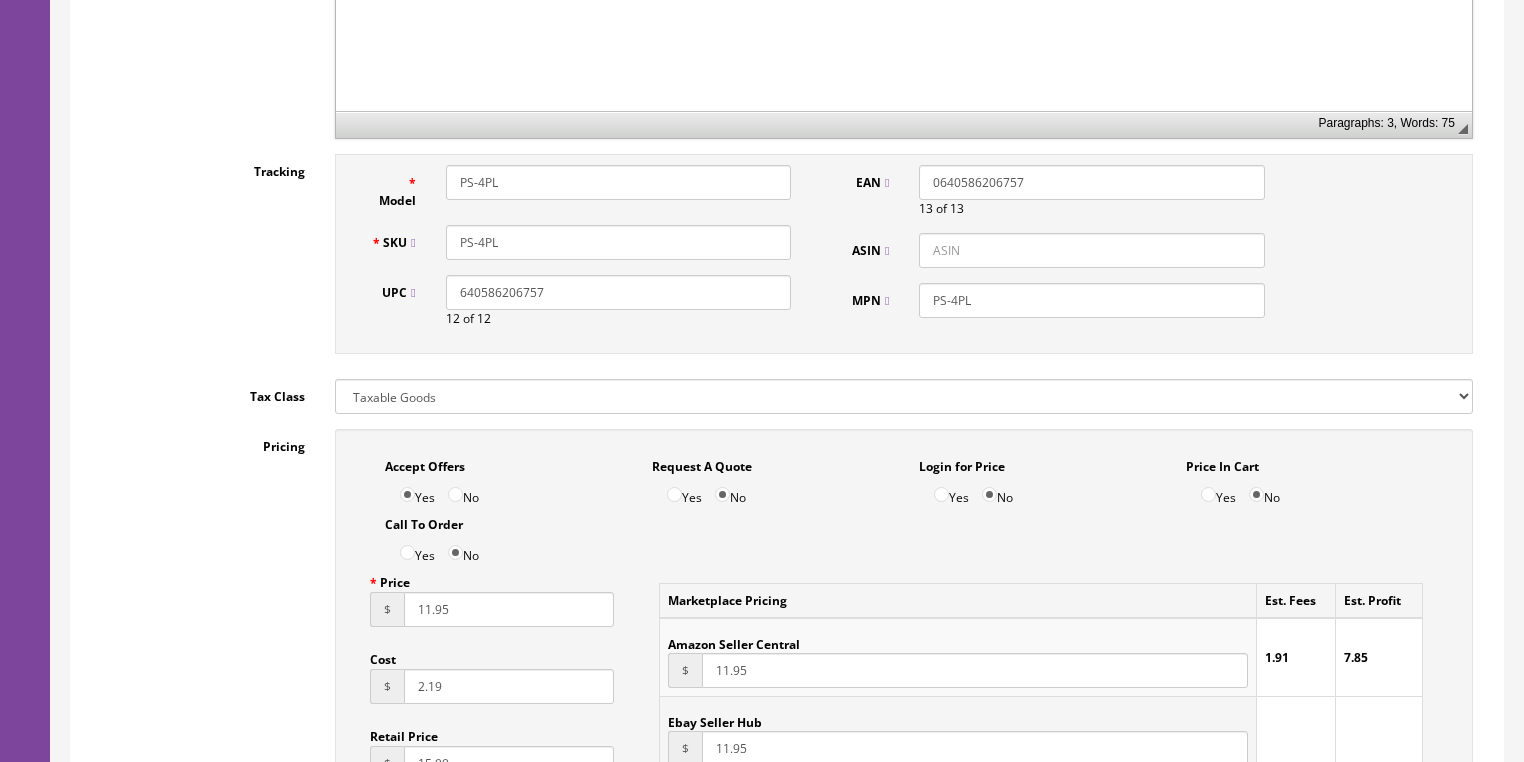 type on "0640586206757" 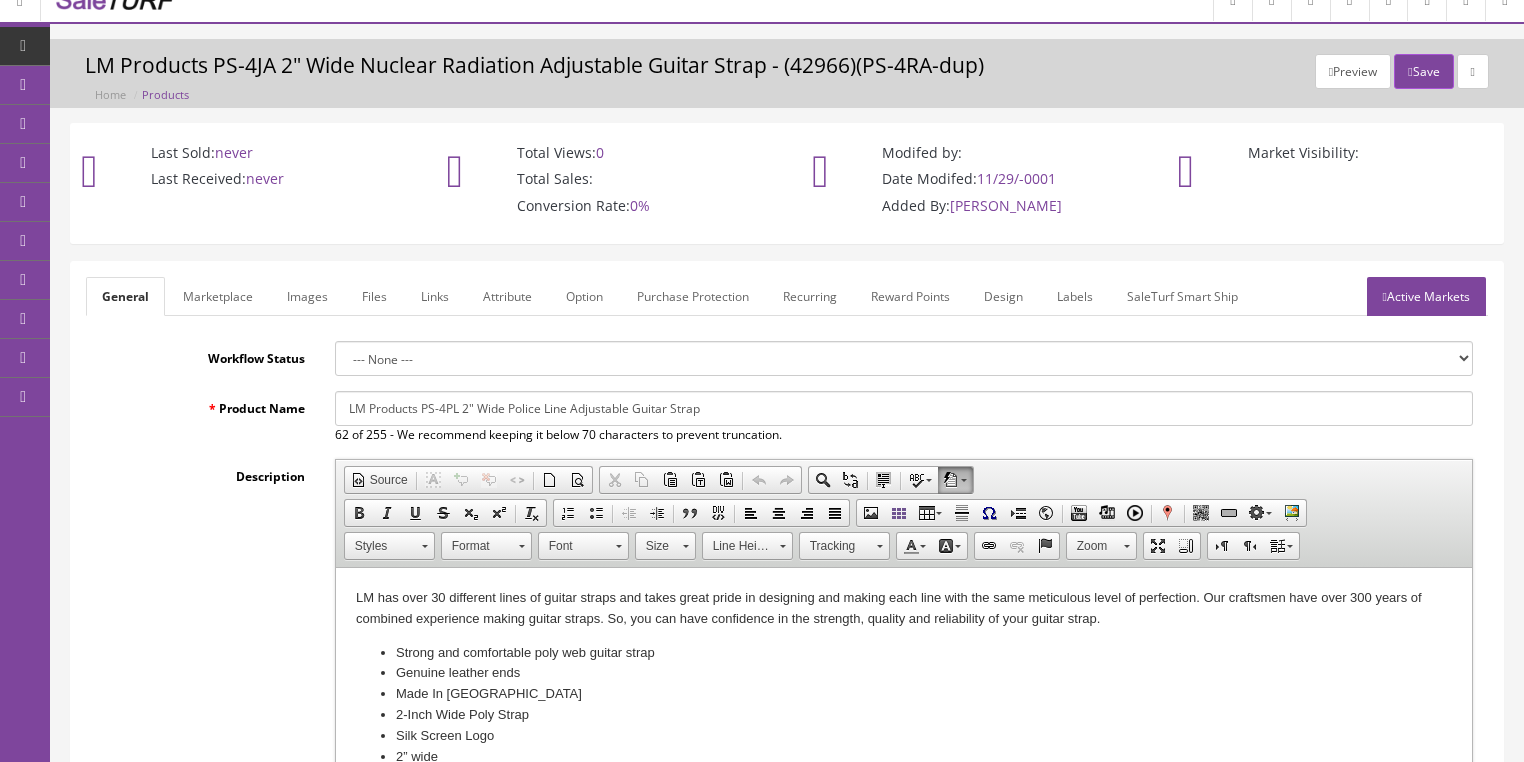 scroll, scrollTop: 0, scrollLeft: 0, axis: both 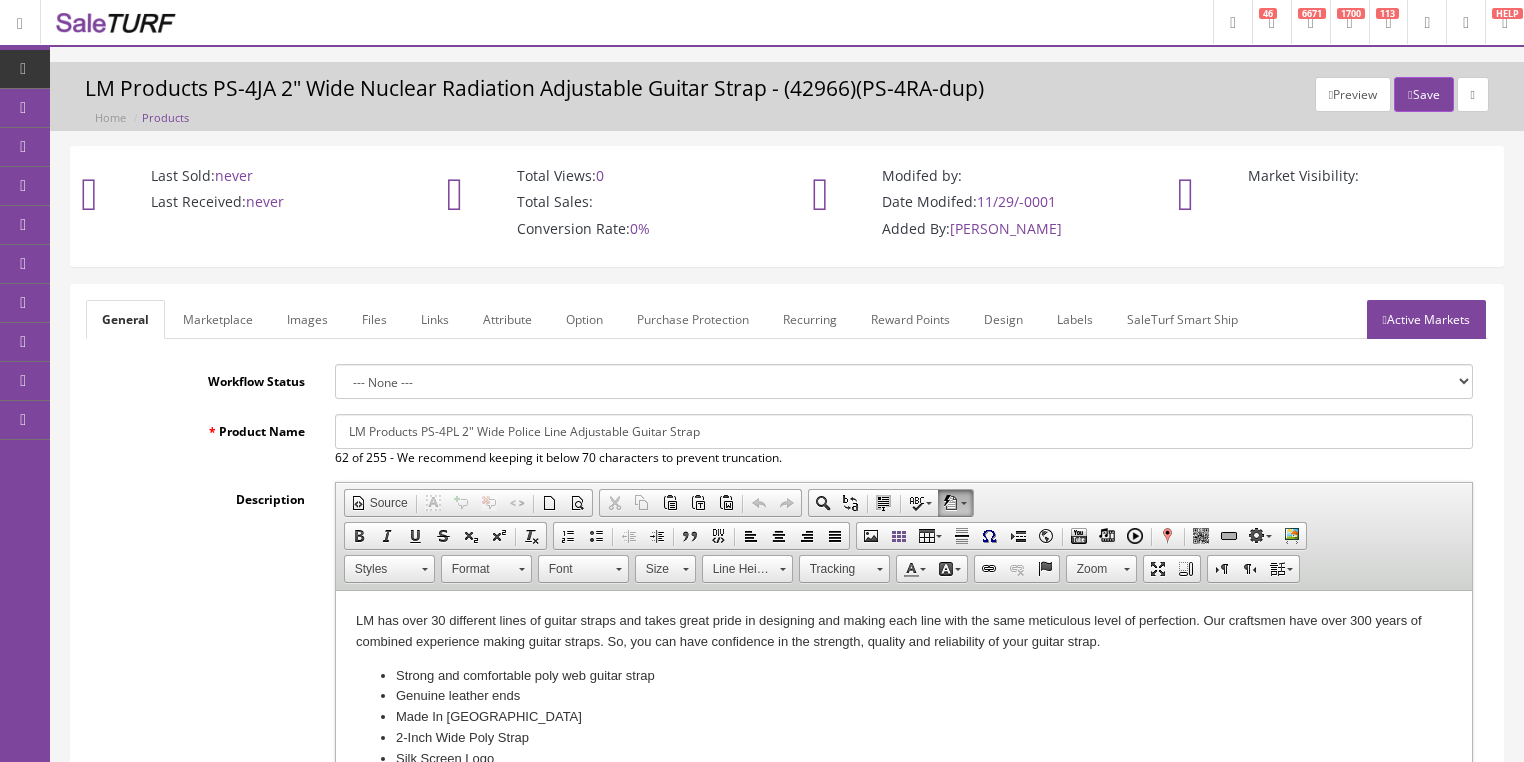 click on "Active Markets" at bounding box center [1426, 319] 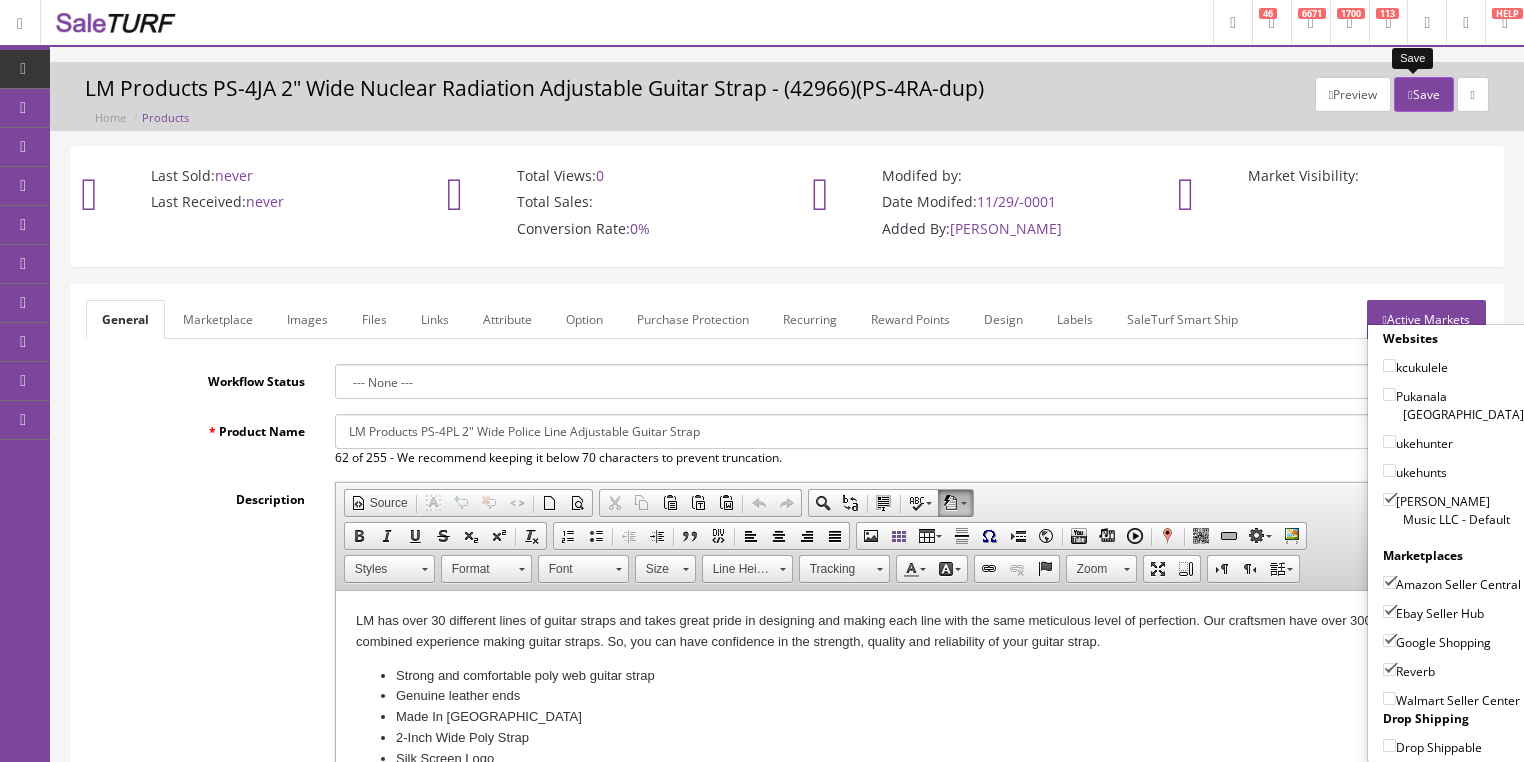 click on "Save" at bounding box center [1423, 94] 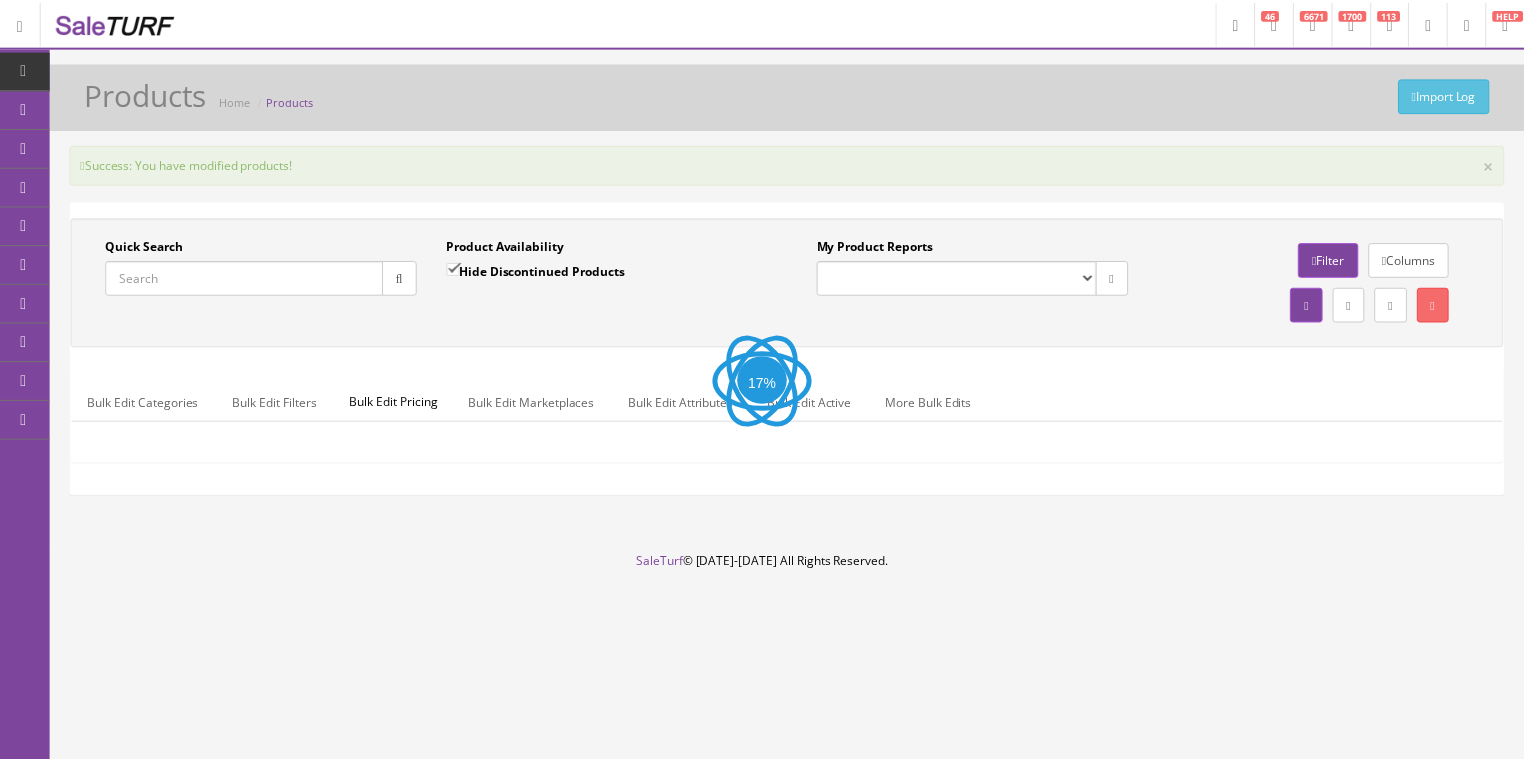 scroll, scrollTop: 0, scrollLeft: 0, axis: both 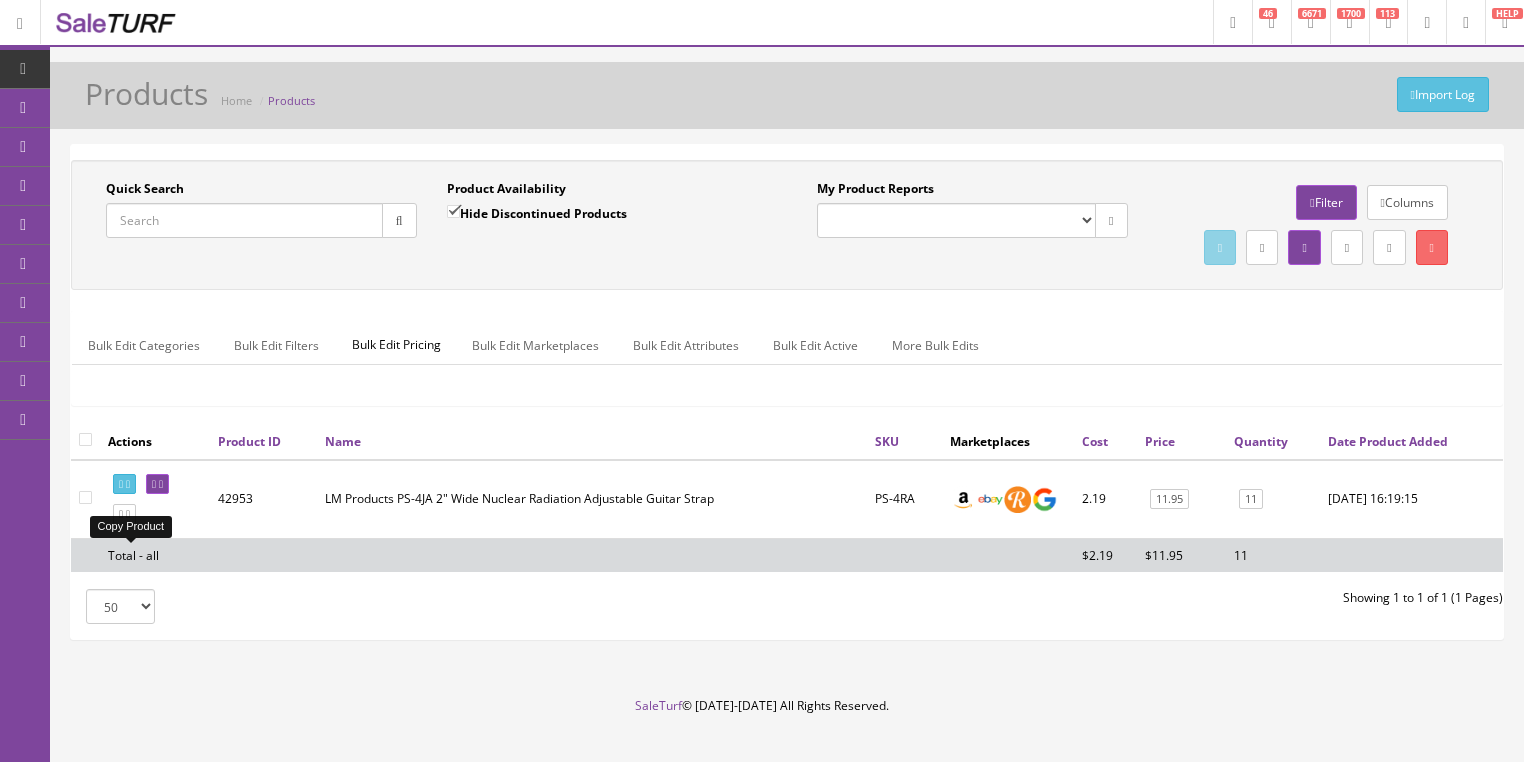 click at bounding box center [128, 514] 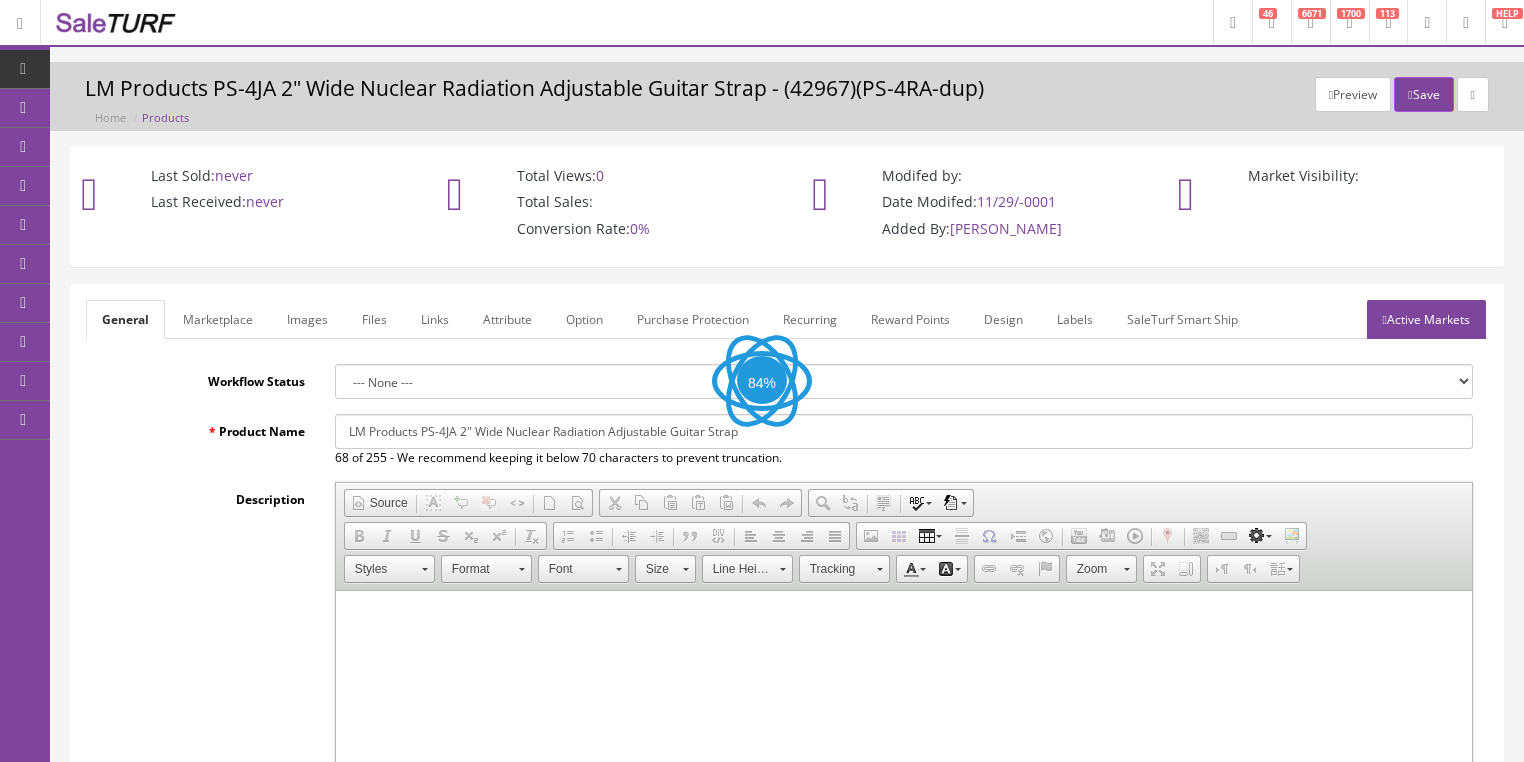 click on "Images" at bounding box center (307, 319) 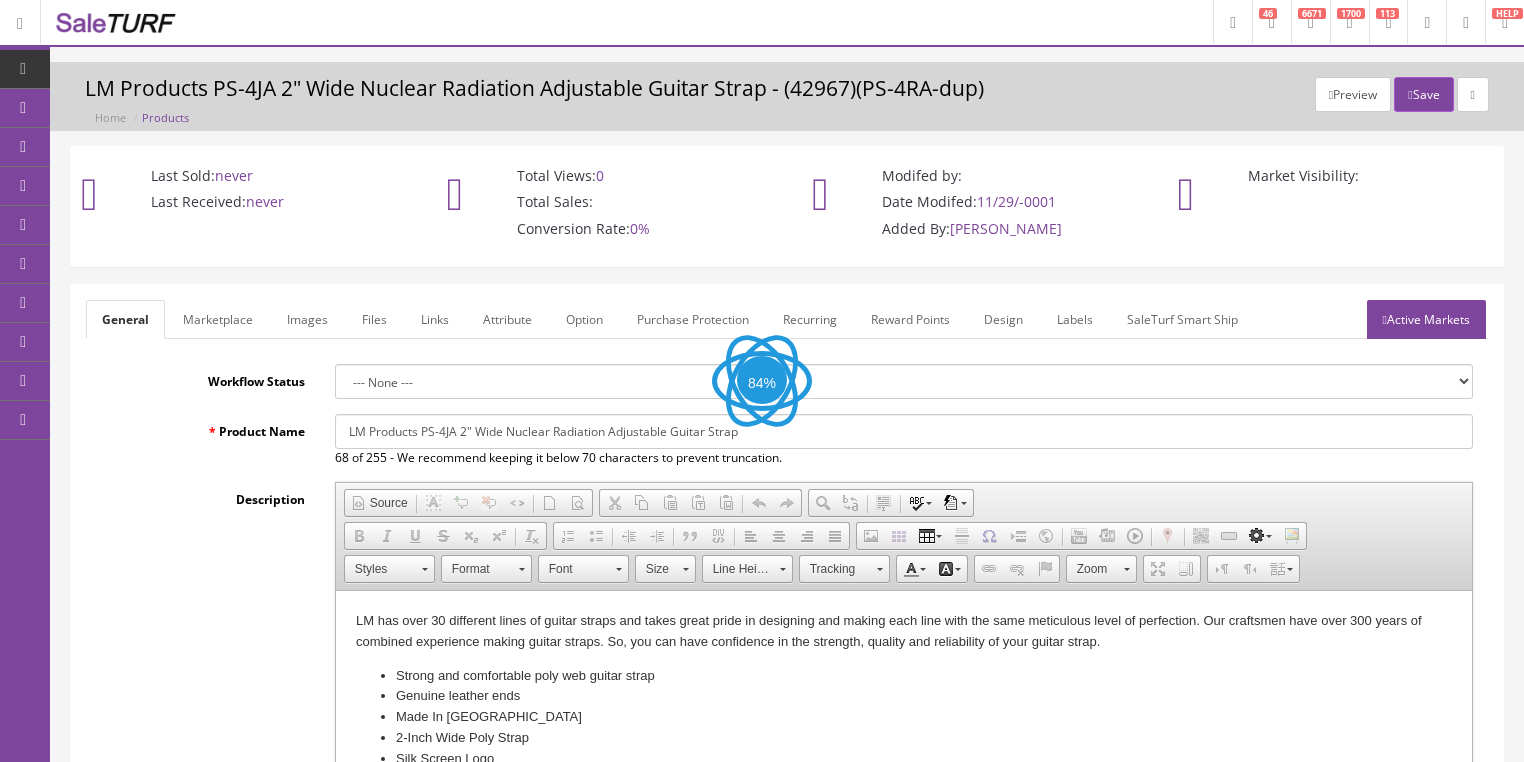 scroll, scrollTop: 0, scrollLeft: 0, axis: both 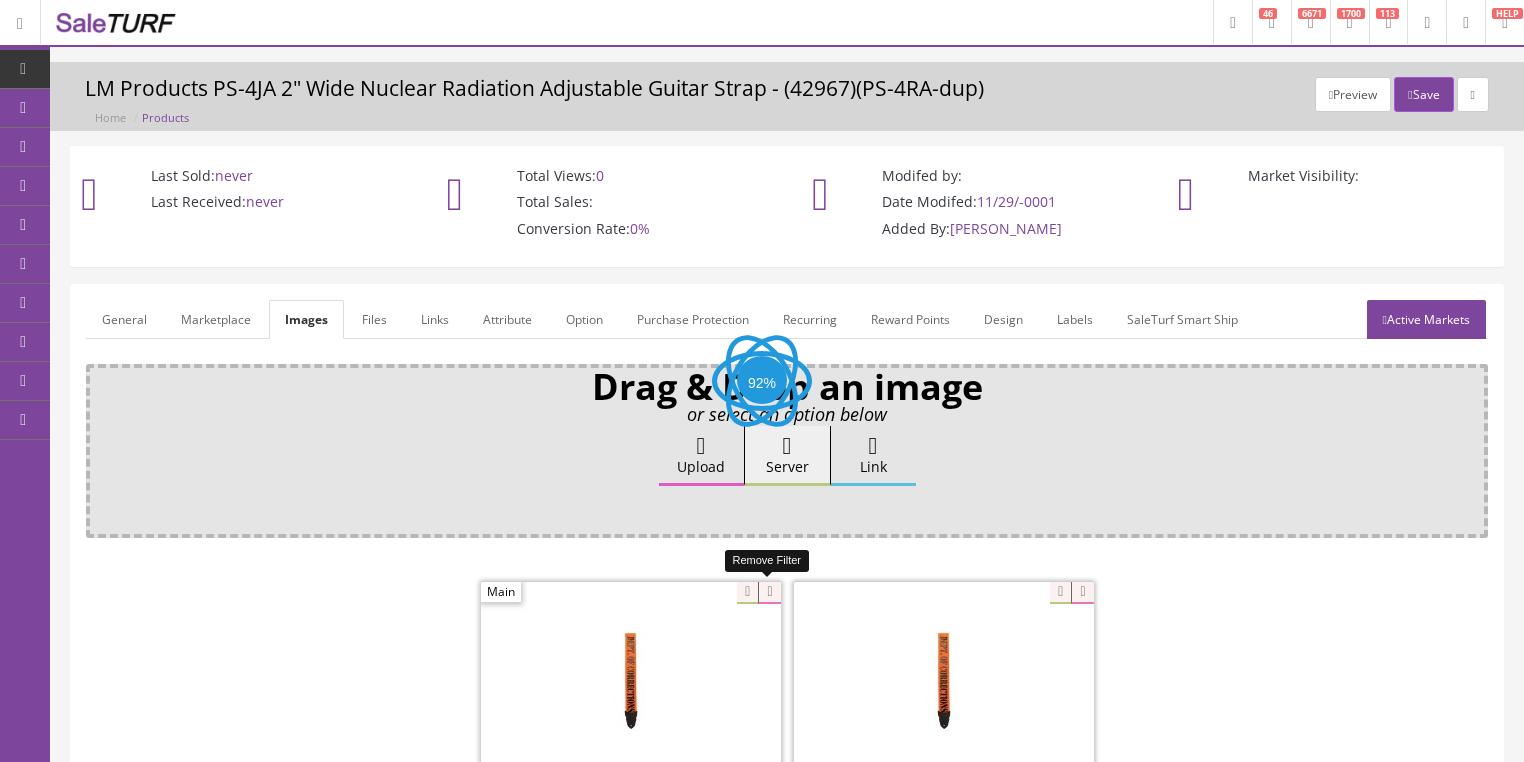 click at bounding box center [769, 593] 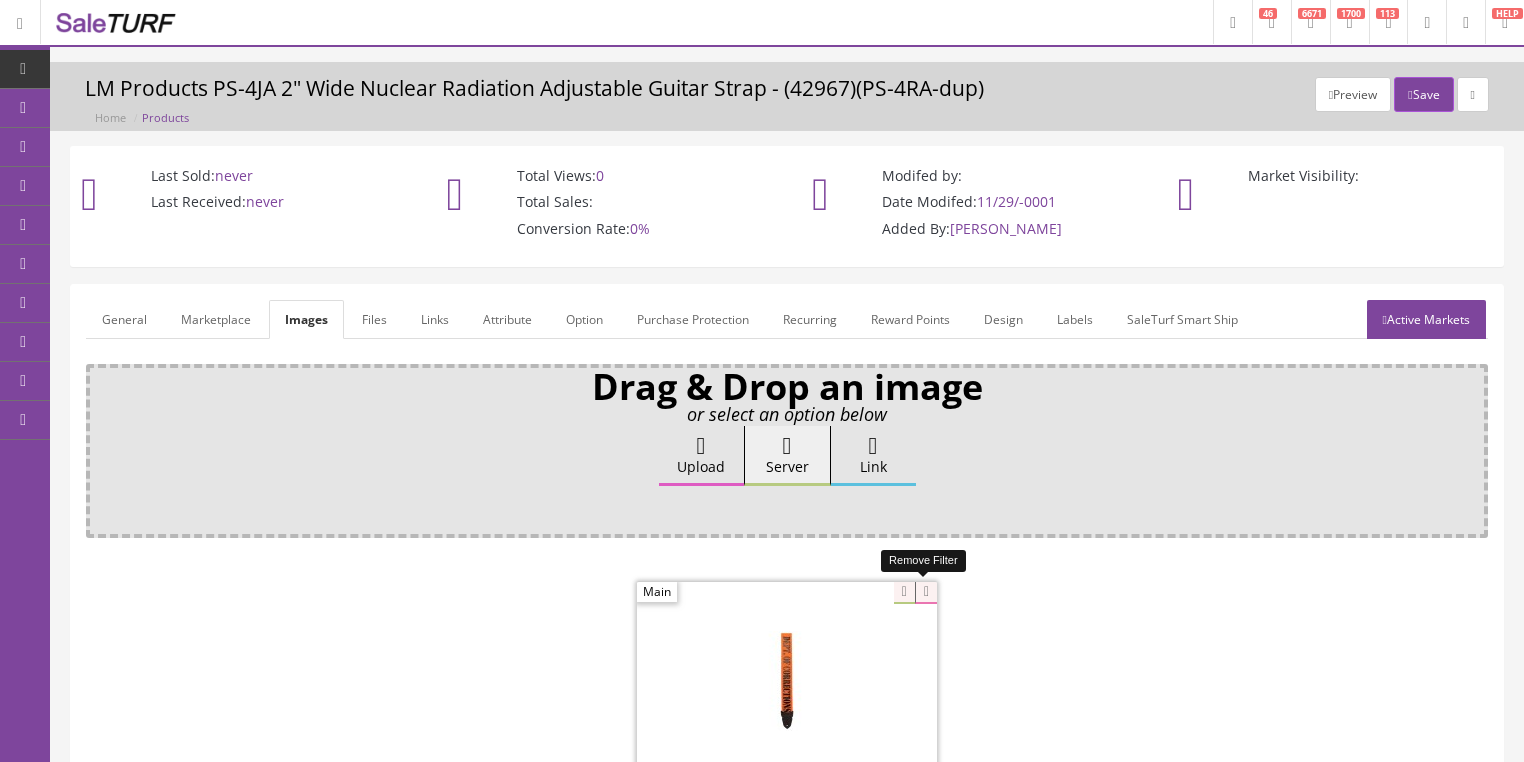 click at bounding box center (926, 593) 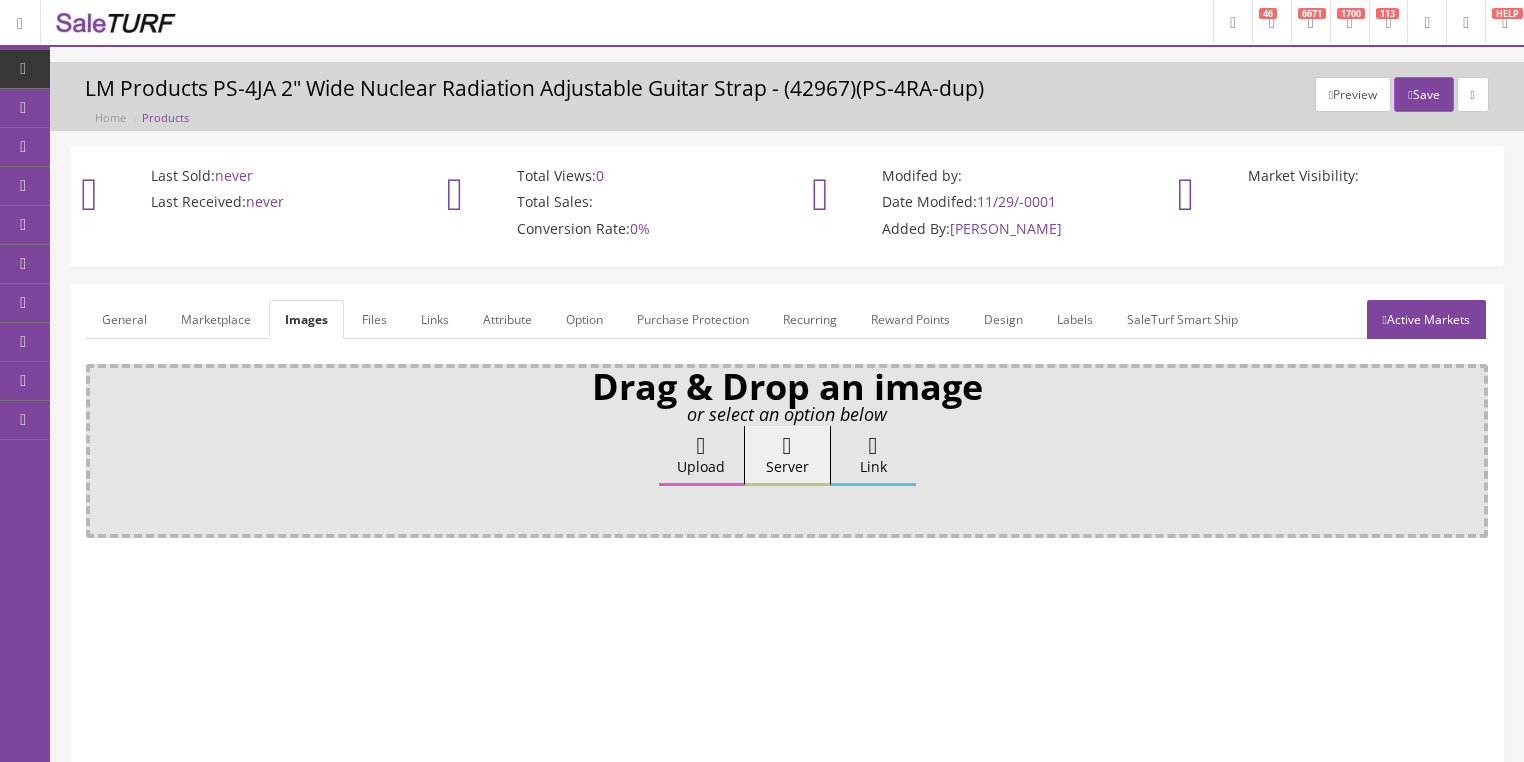 click on "Upload" at bounding box center [701, 456] 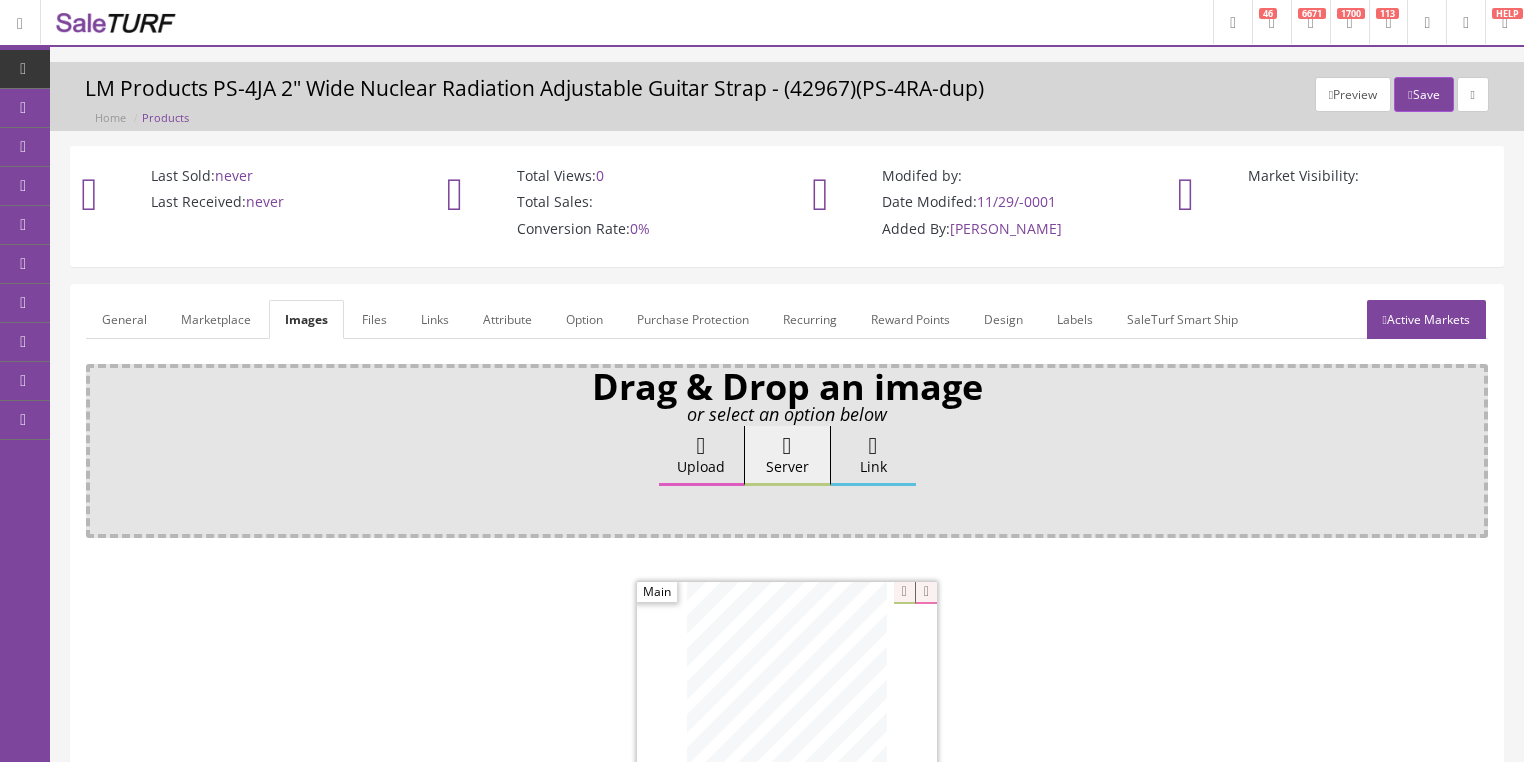 click on "Active Markets" at bounding box center (1426, 319) 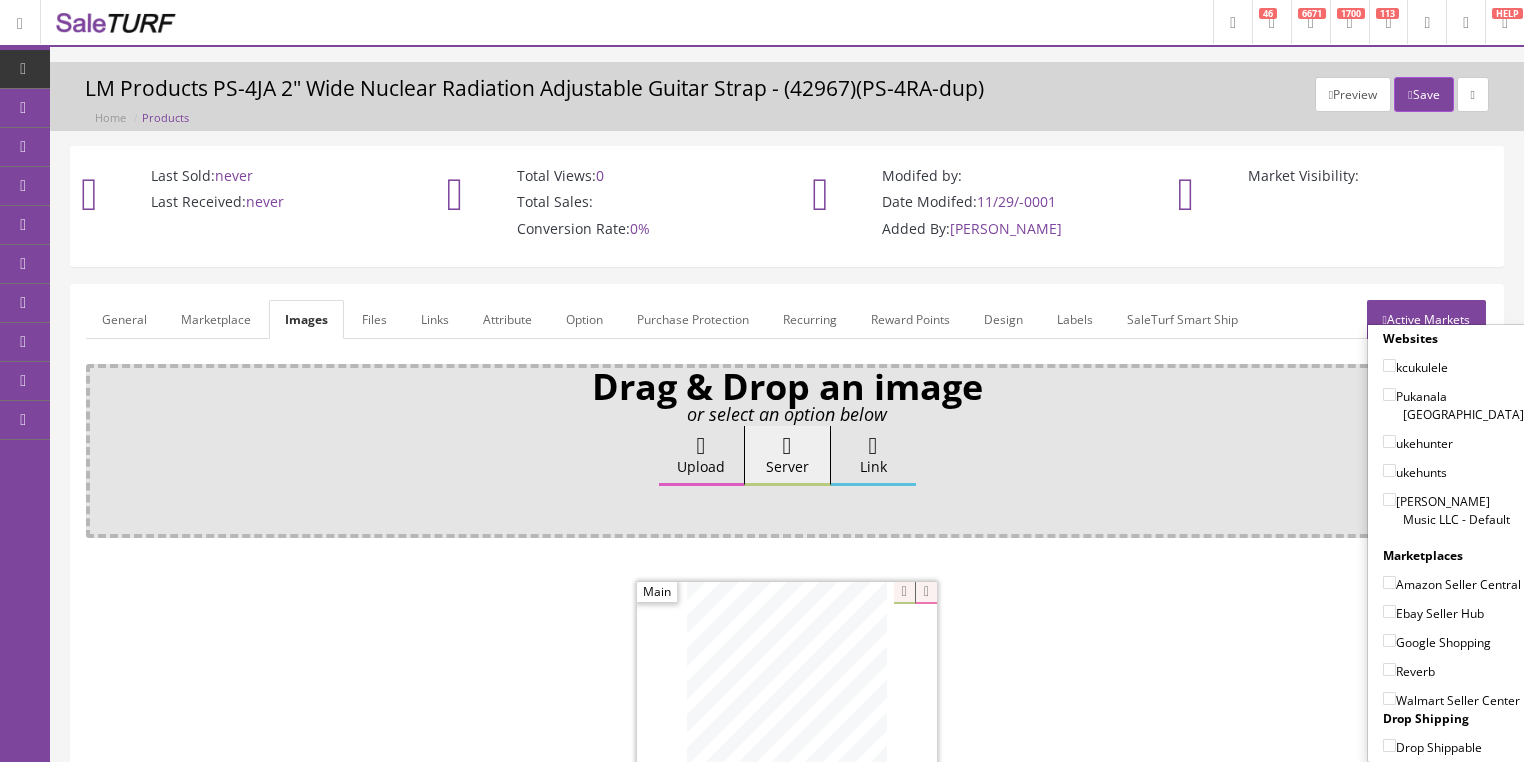 click on "[PERSON_NAME] Music LLC - Default" at bounding box center (1389, 499) 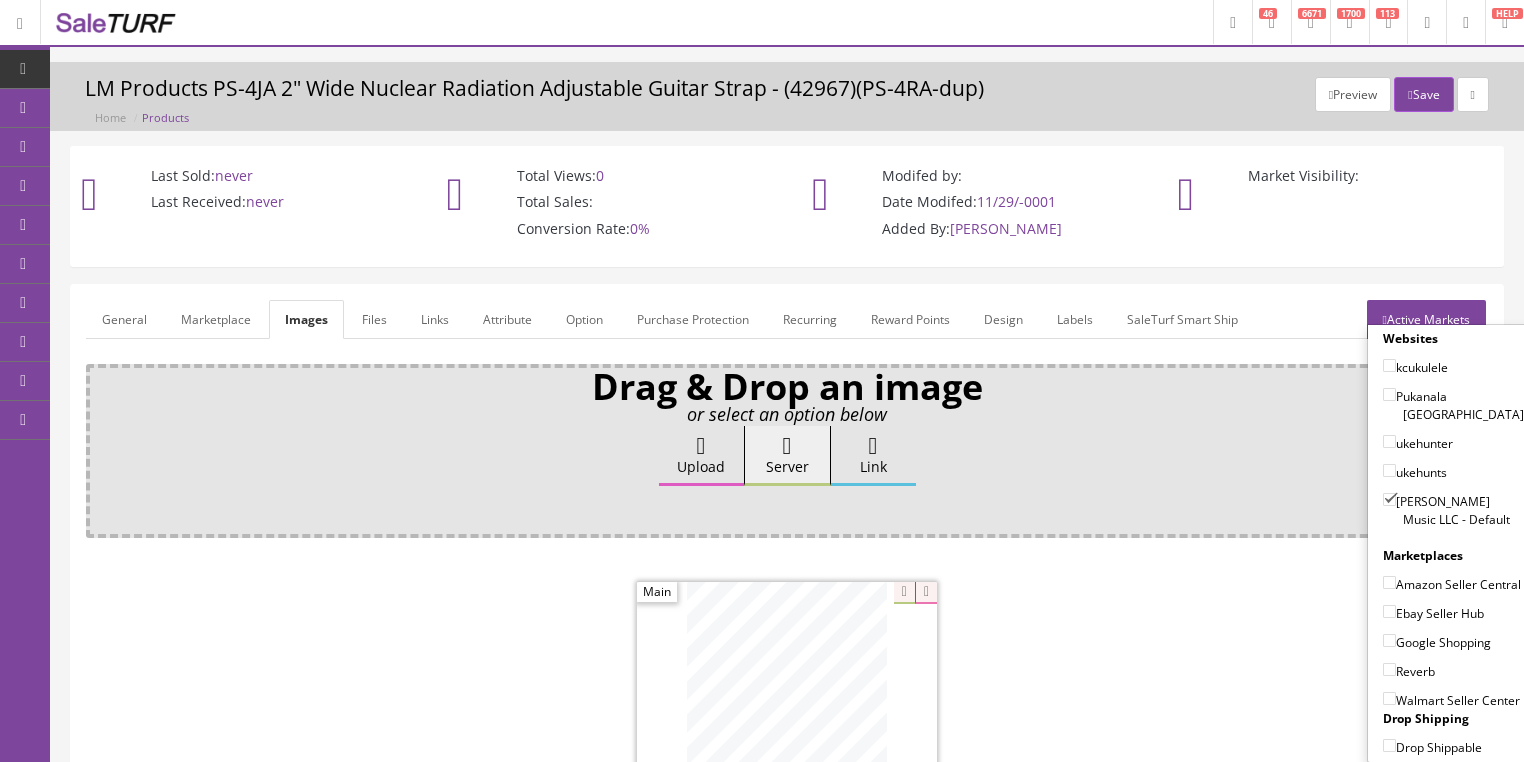 click on "Amazon Seller Central" at bounding box center (1389, 582) 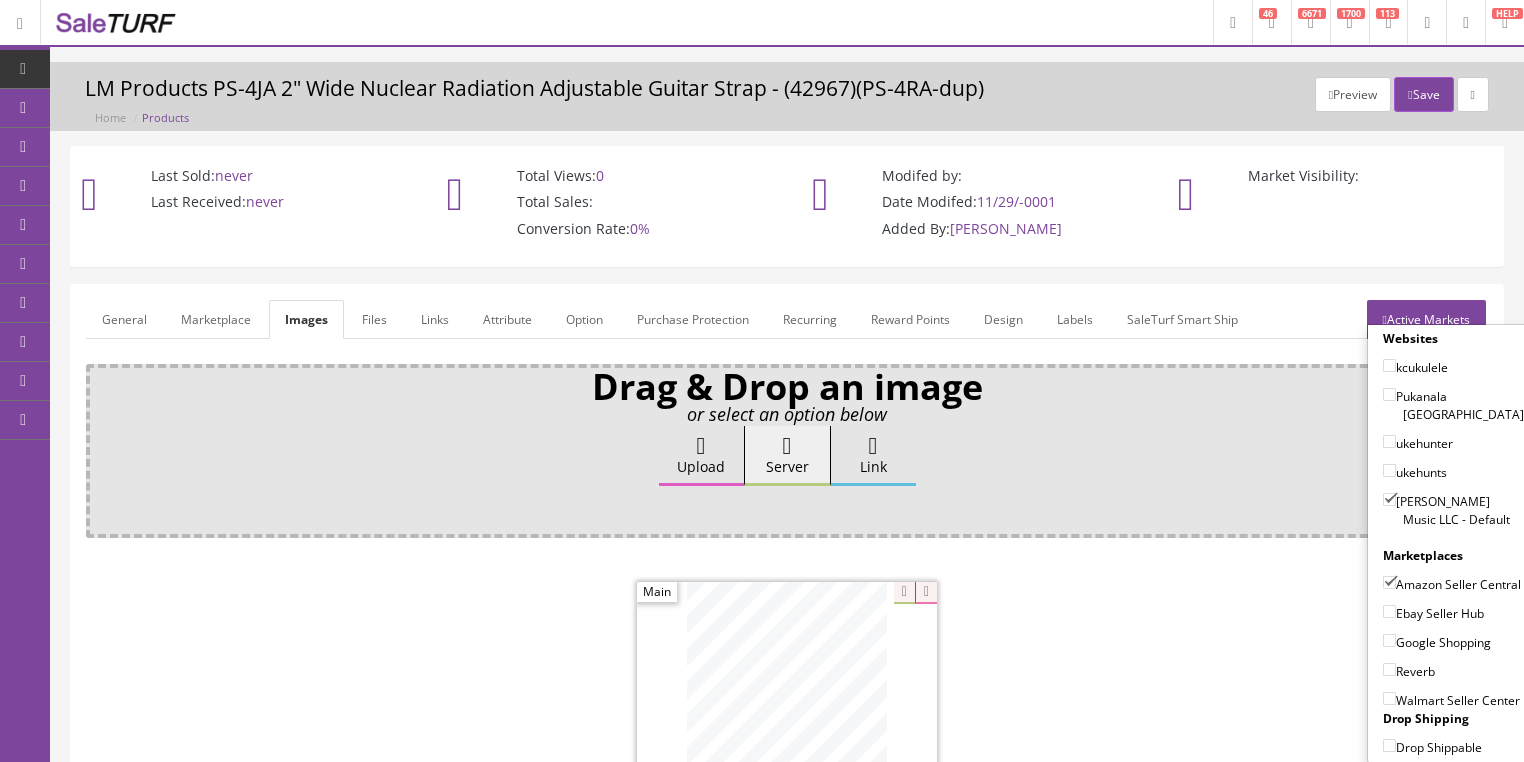 drag, startPoint x: 1380, startPoint y: 600, endPoint x: 1380, endPoint y: 615, distance: 15 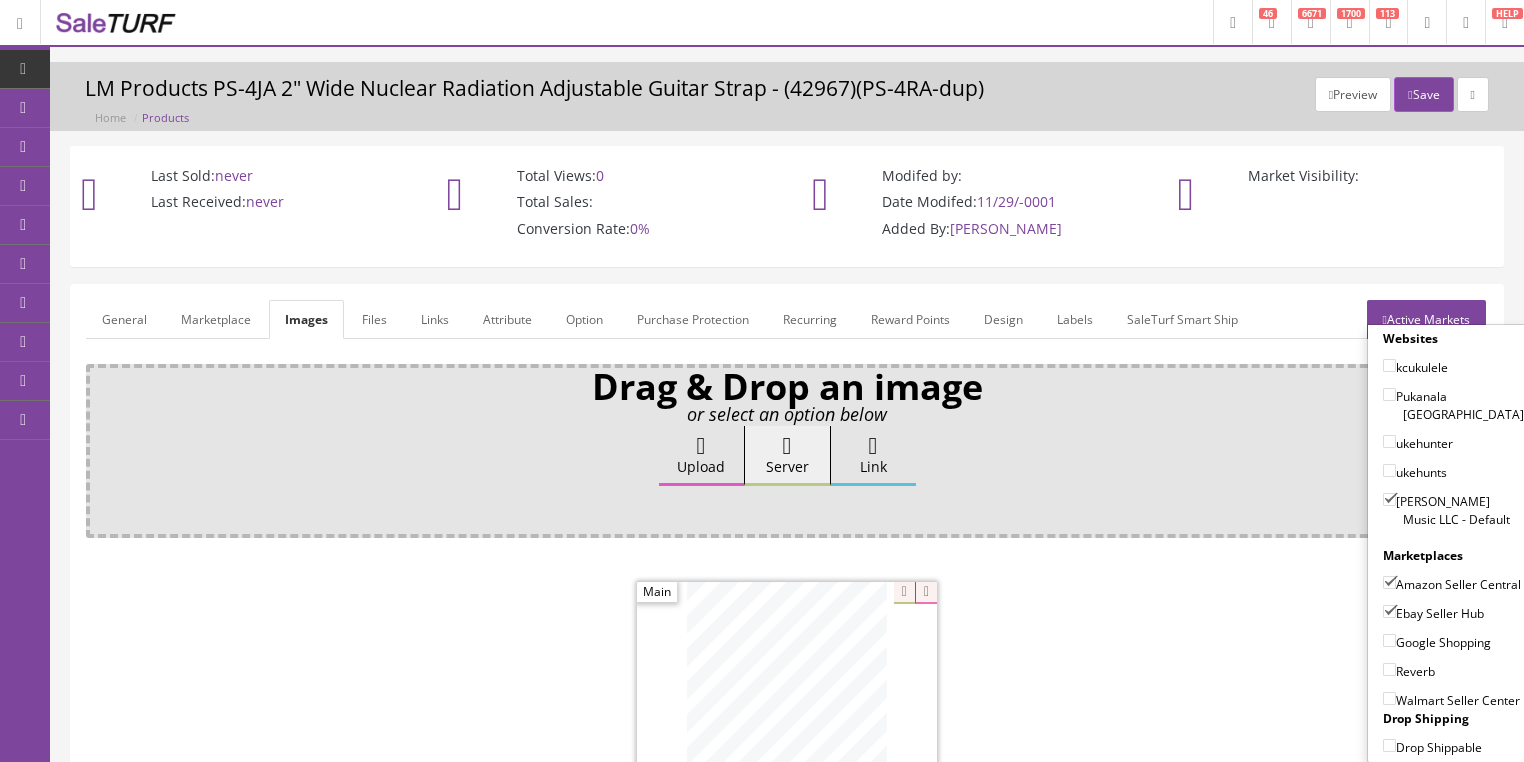 click on "Google Shopping" at bounding box center (1389, 640) 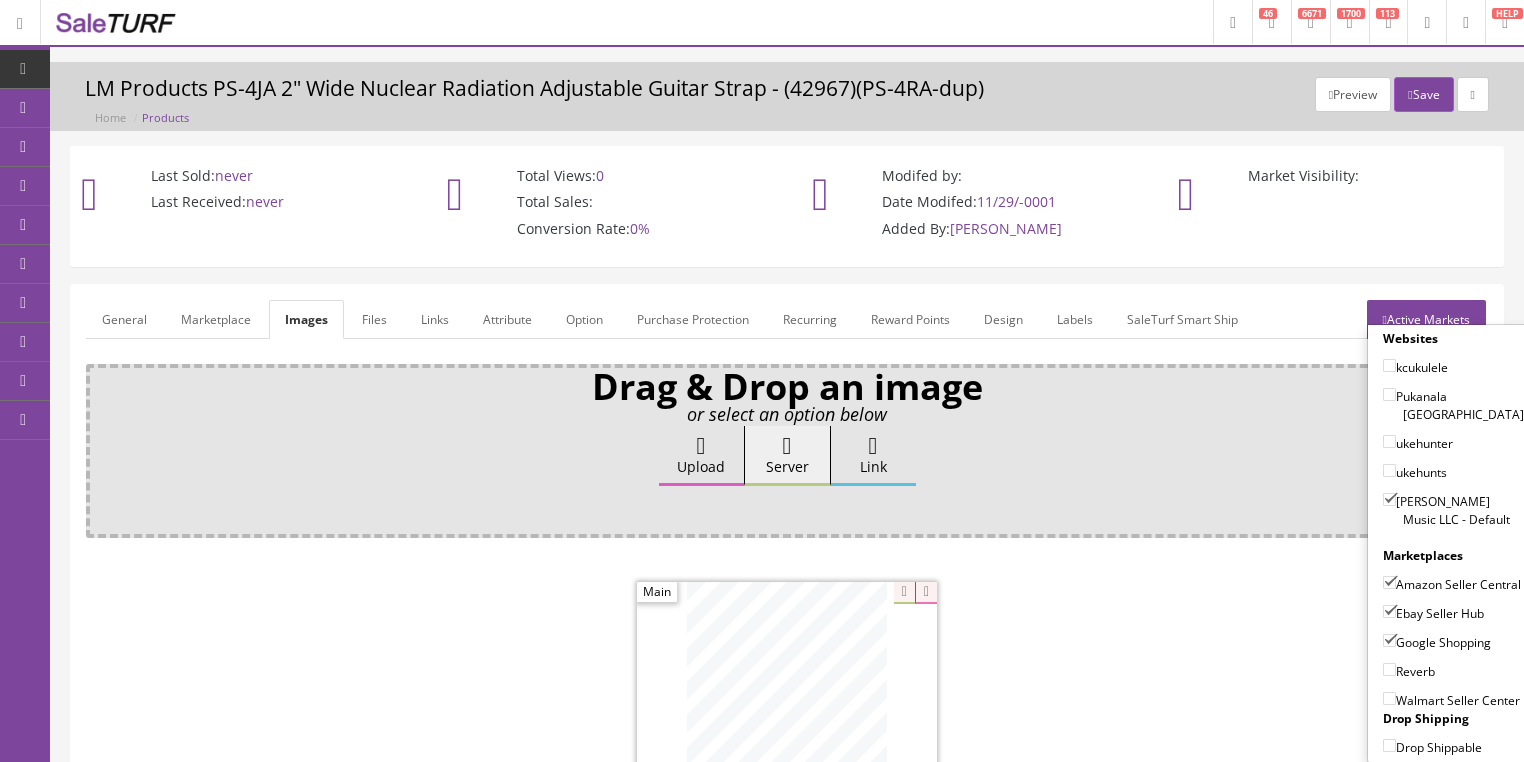 click on "Reverb" at bounding box center (1389, 669) 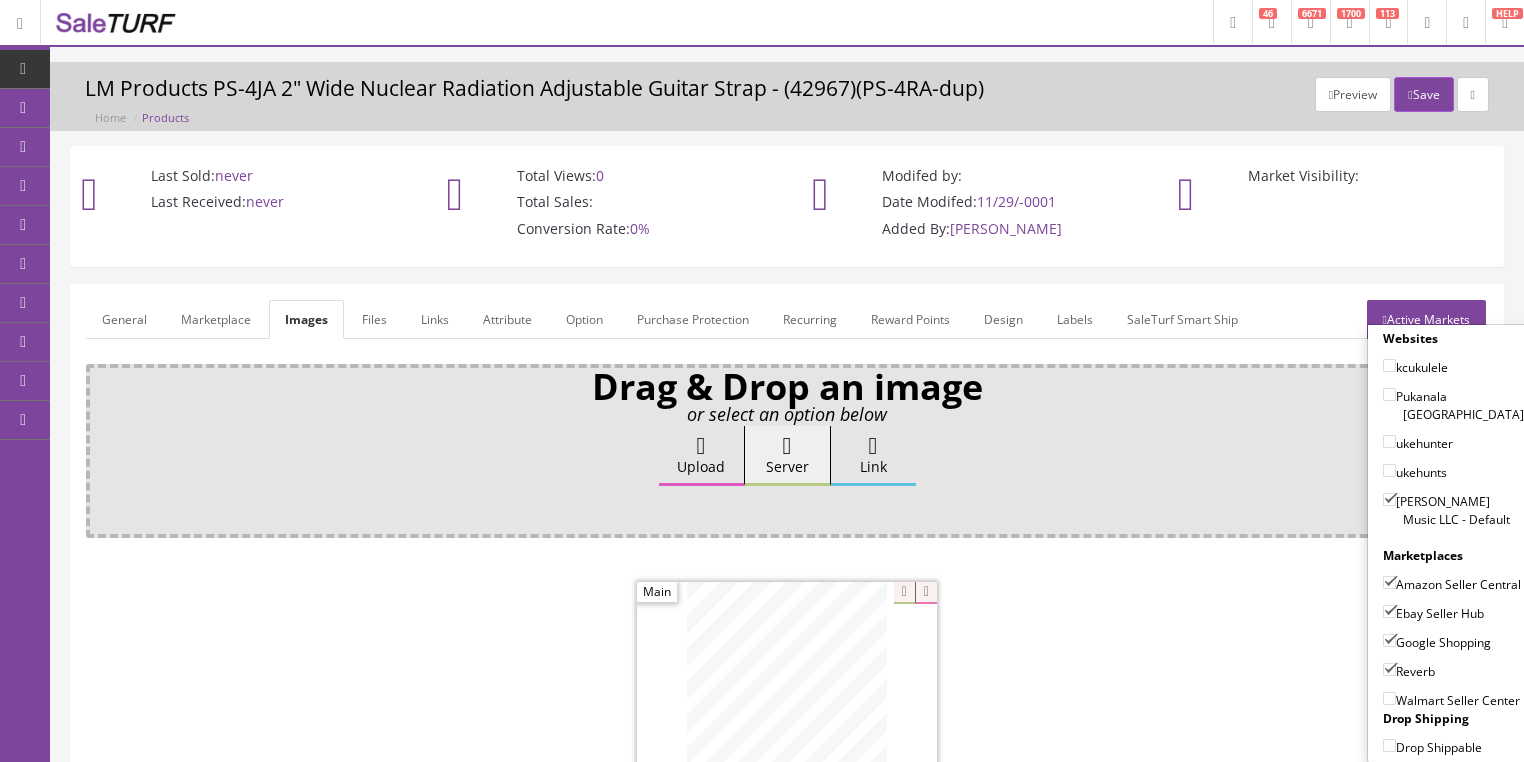click on "Active Markets" at bounding box center (1426, 319) 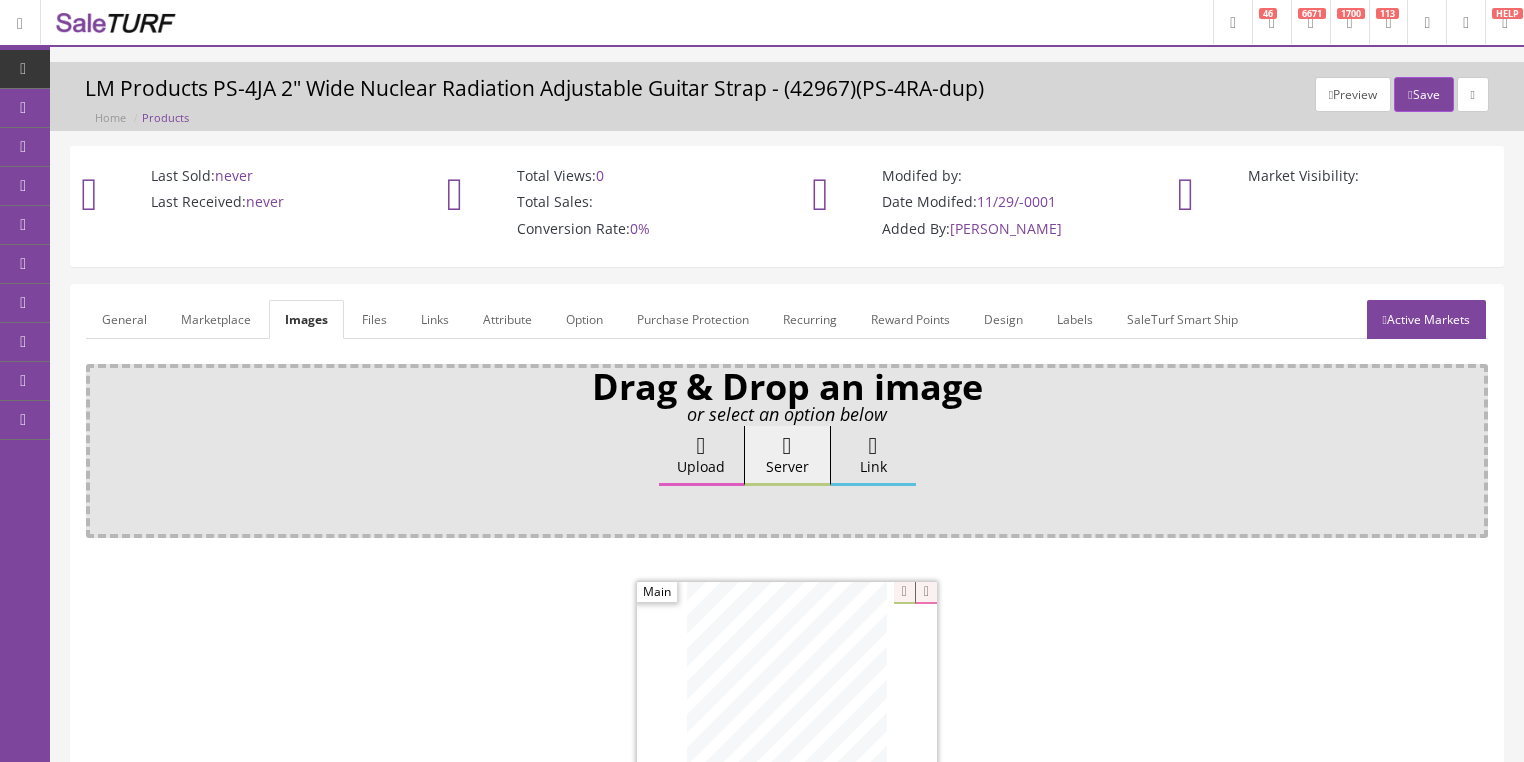 click on "General" at bounding box center [124, 319] 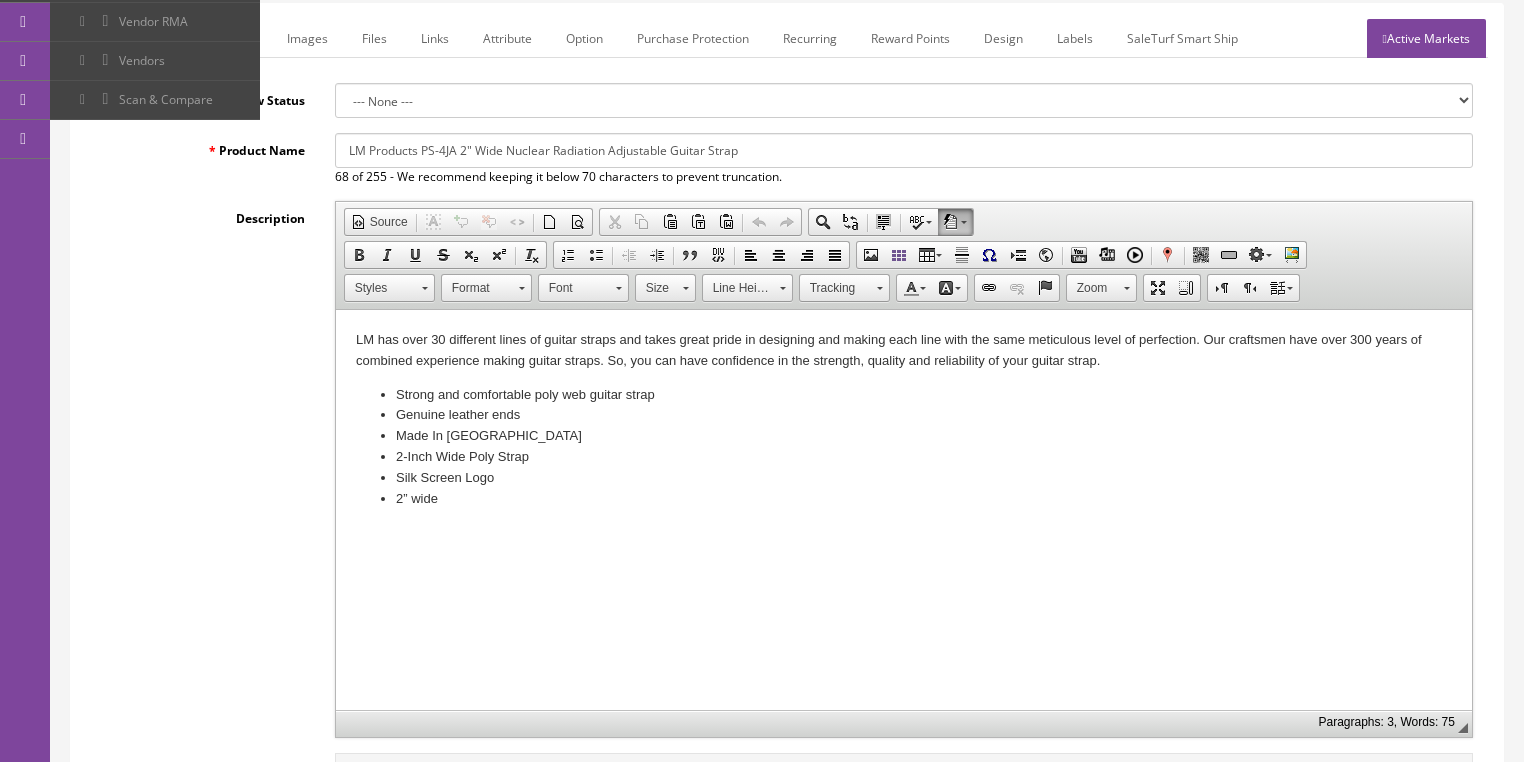 scroll, scrollTop: 320, scrollLeft: 0, axis: vertical 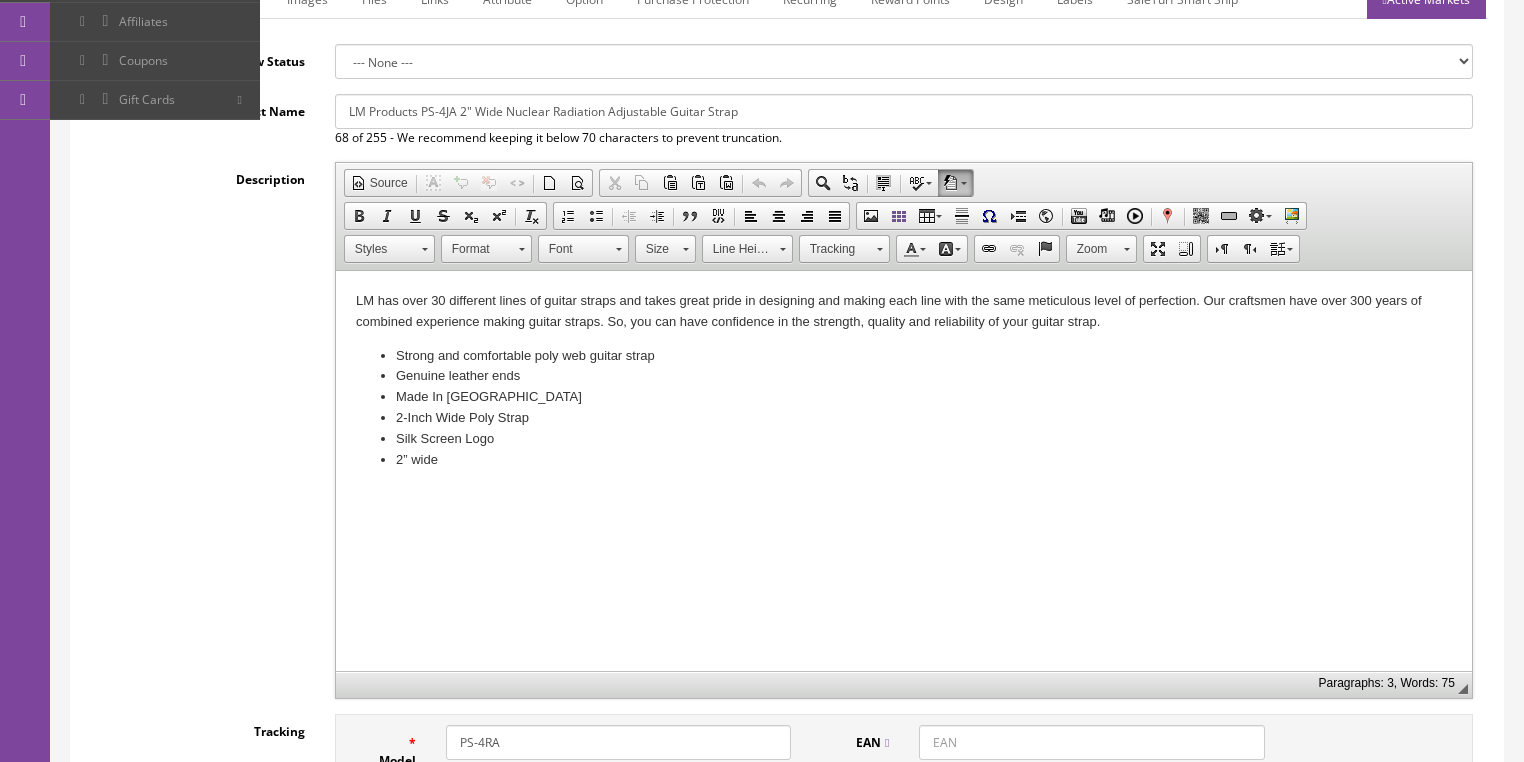 click on "LM has over 30 different lines of guitar straps and takes great pride in designing and making each line with the same meticulous level of perfection. Our craftsmen have over 300 years of combined experience making guitar straps. So, you can have confidence in the strength, quality and reliability of your guitar strap." at bounding box center (903, 312) 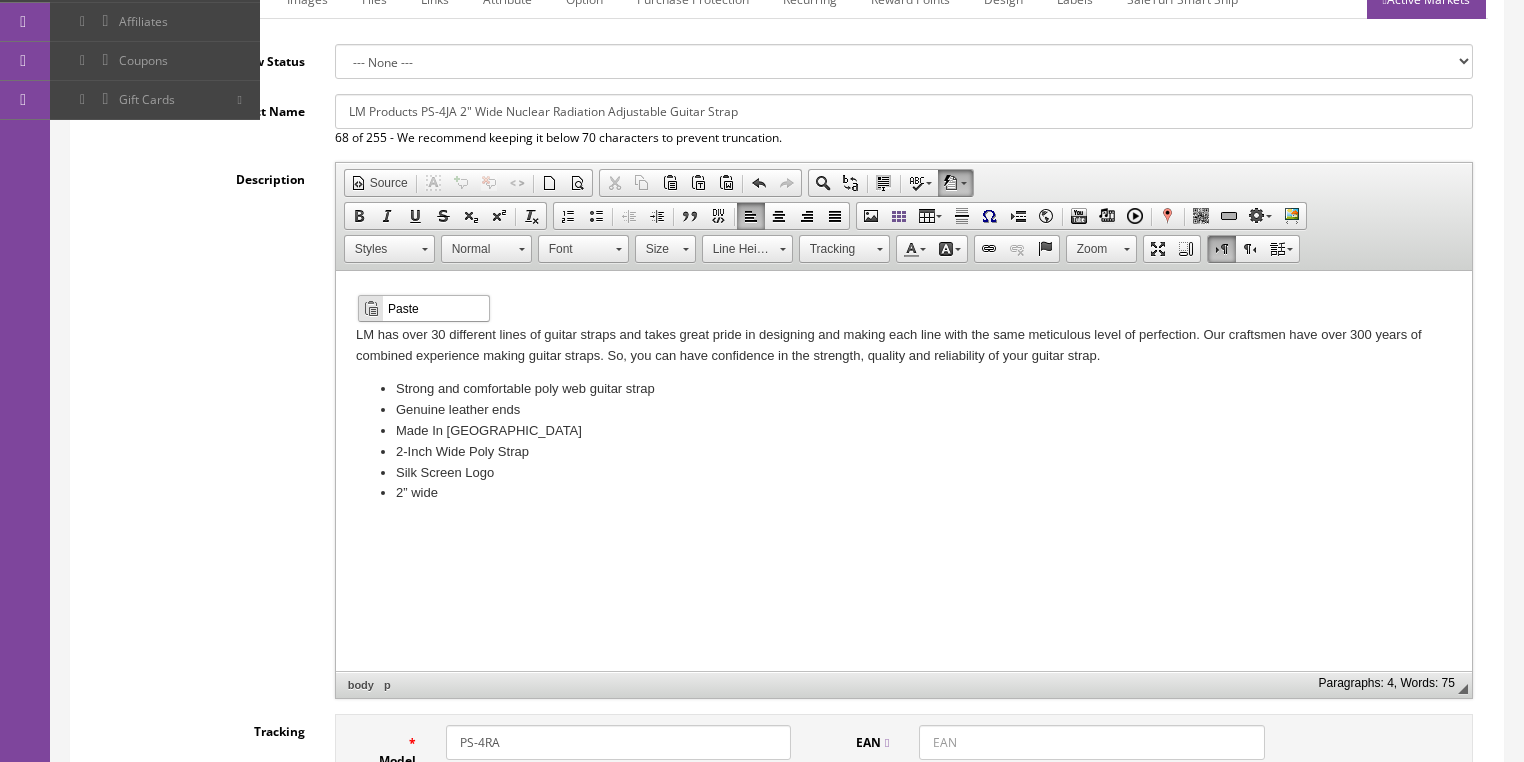 scroll, scrollTop: 0, scrollLeft: 0, axis: both 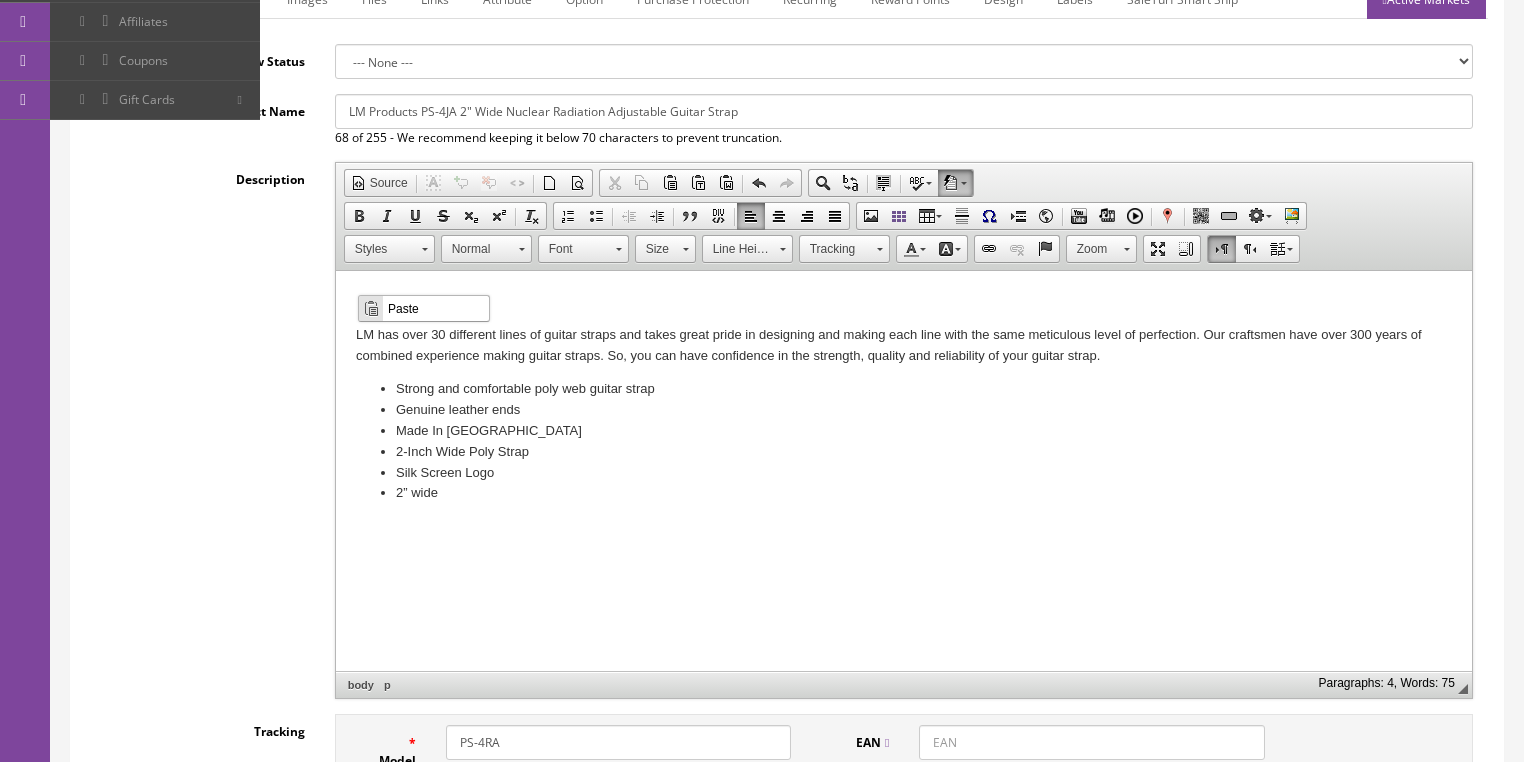 click on "Paste" at bounding box center (436, 307) 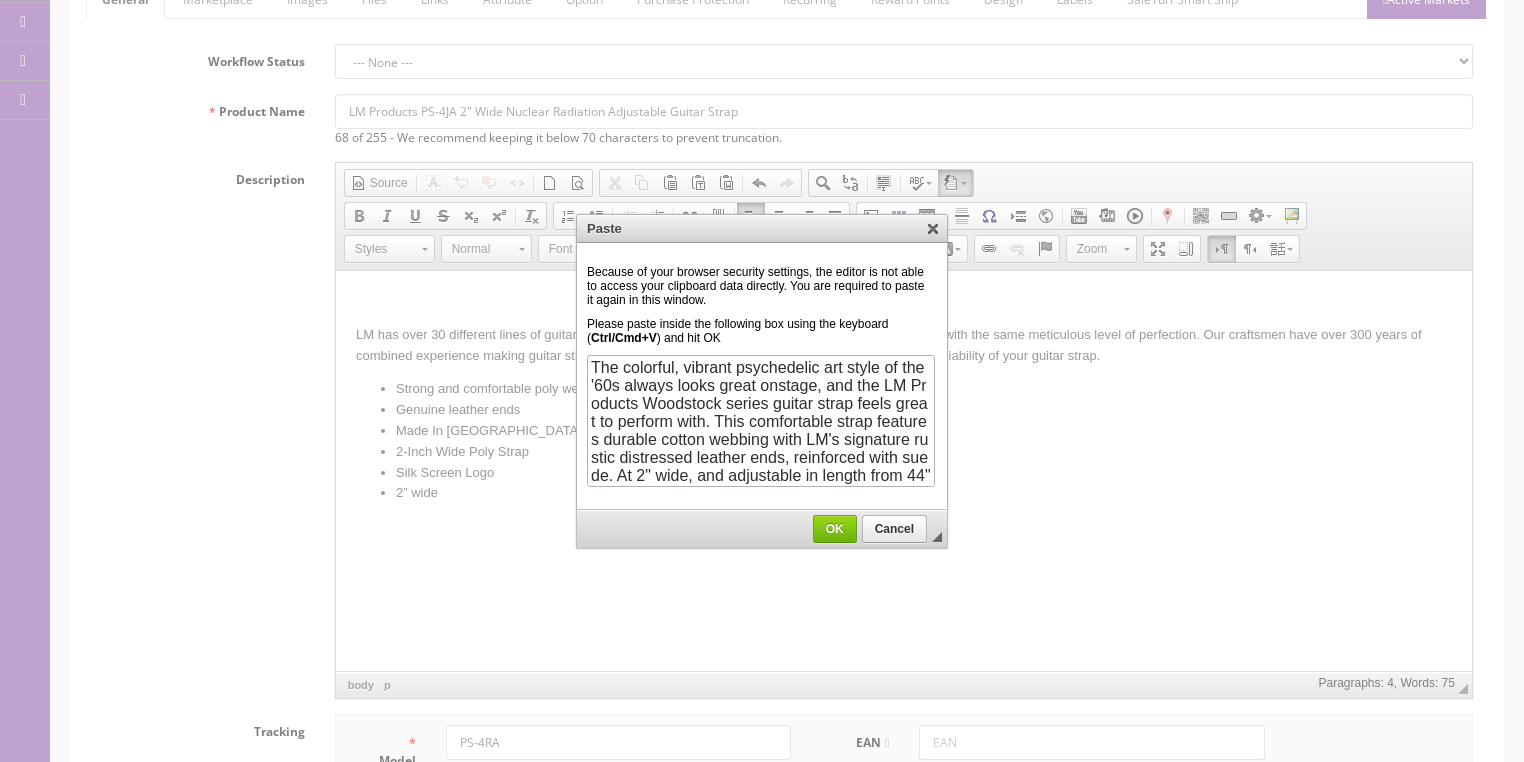 scroll, scrollTop: 56, scrollLeft: 0, axis: vertical 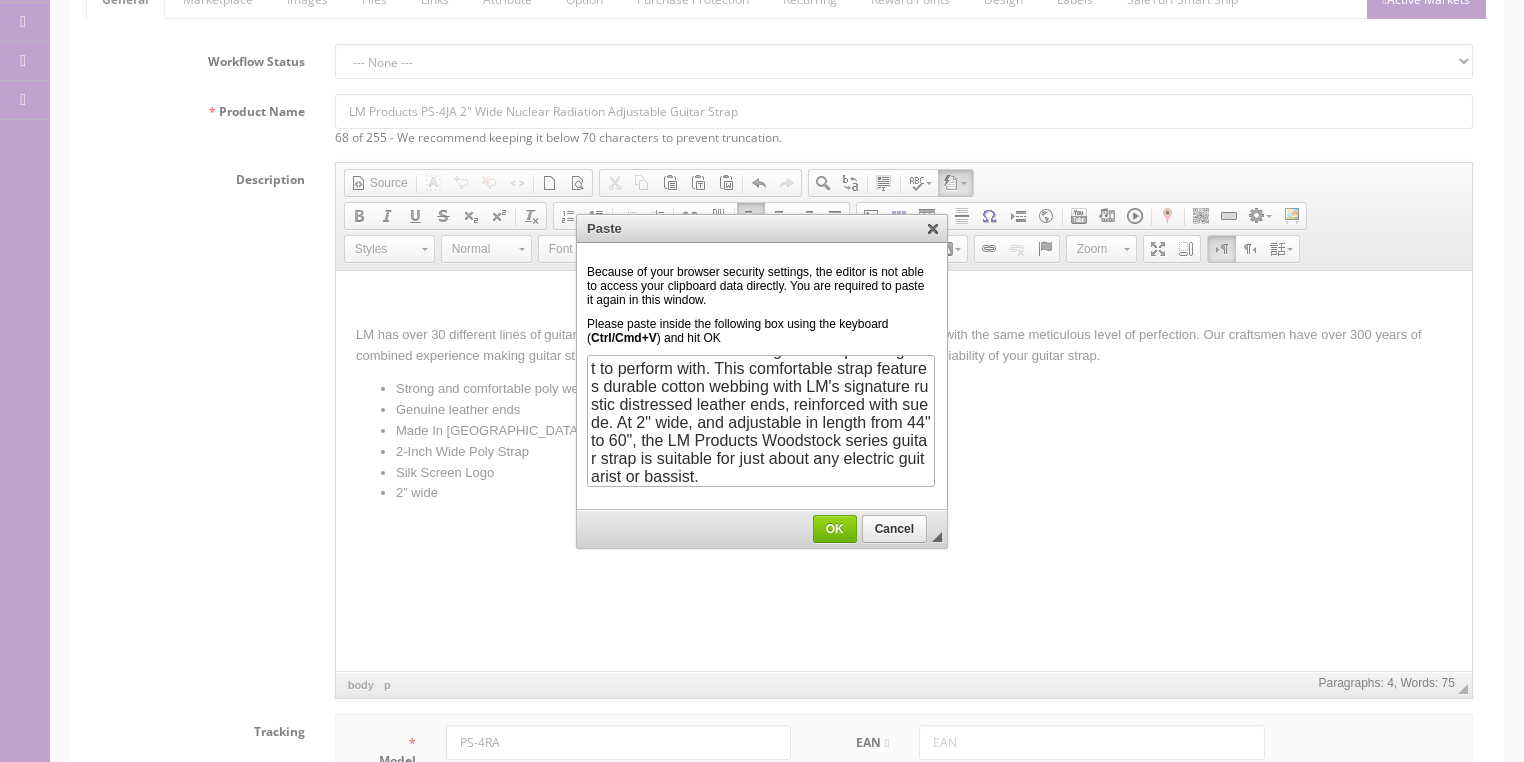 drag, startPoint x: 833, startPoint y: 524, endPoint x: 502, endPoint y: 256, distance: 425.8932 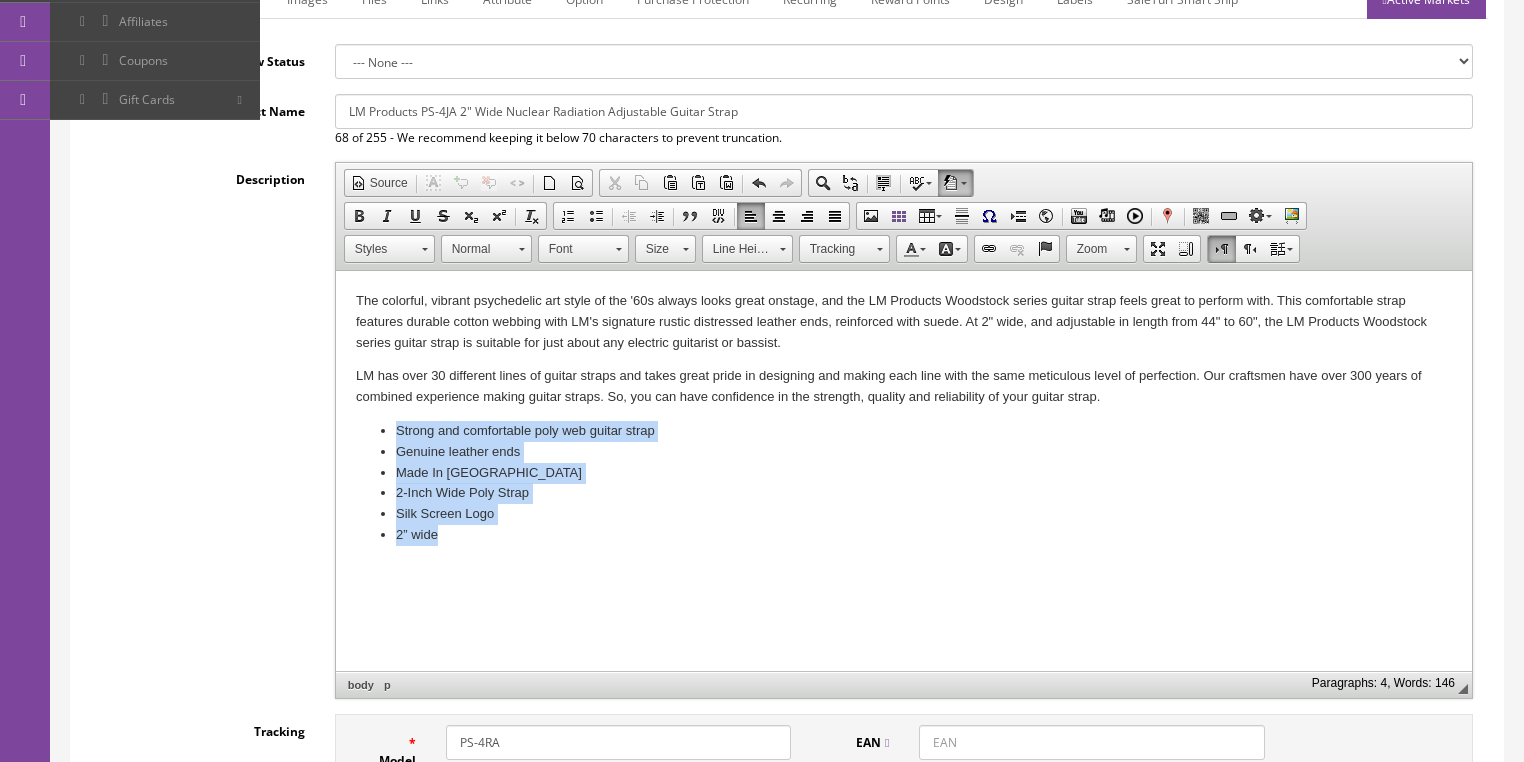 drag, startPoint x: 390, startPoint y: 429, endPoint x: 538, endPoint y: 524, distance: 175.86642 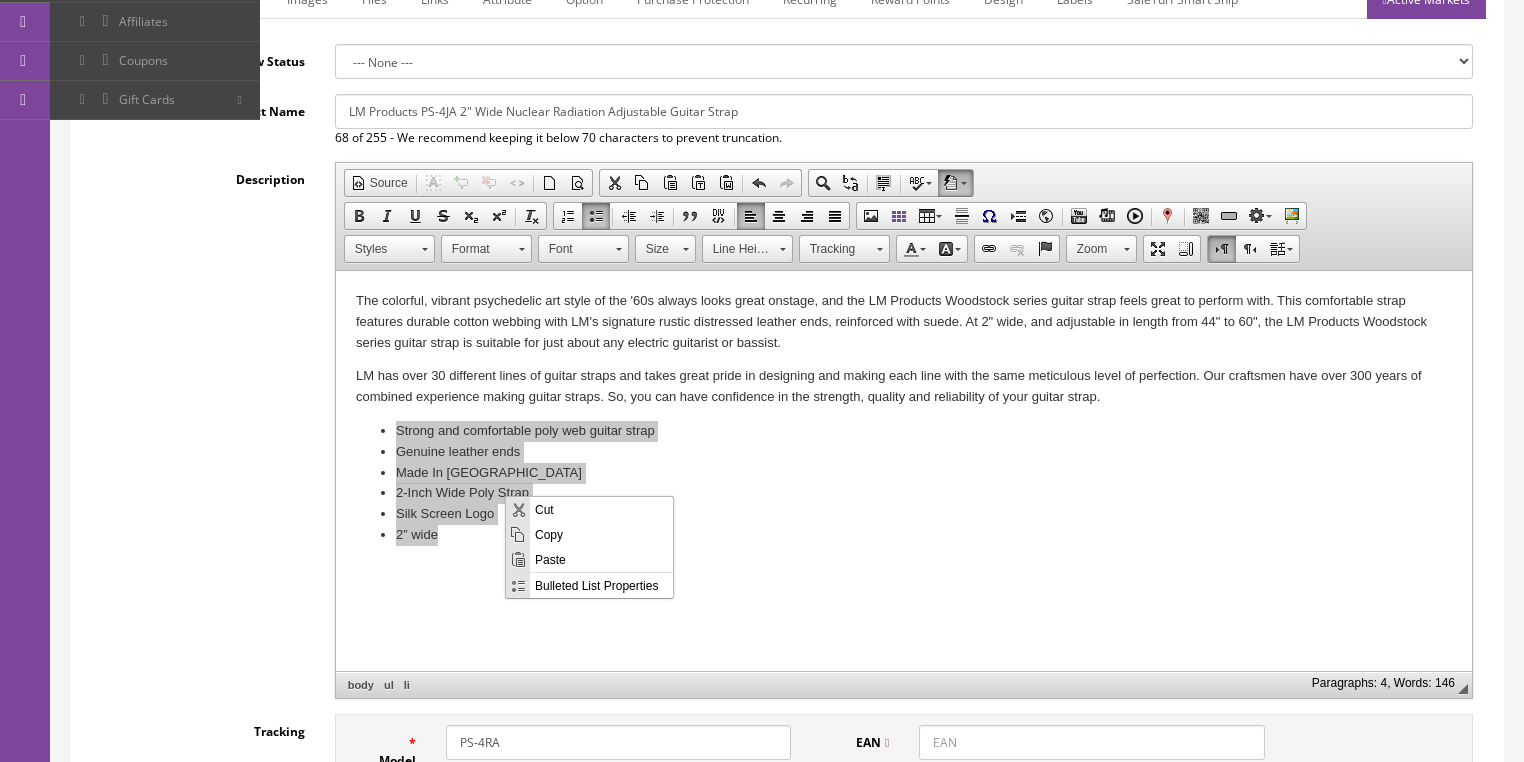 click on "Paste" at bounding box center [601, 558] 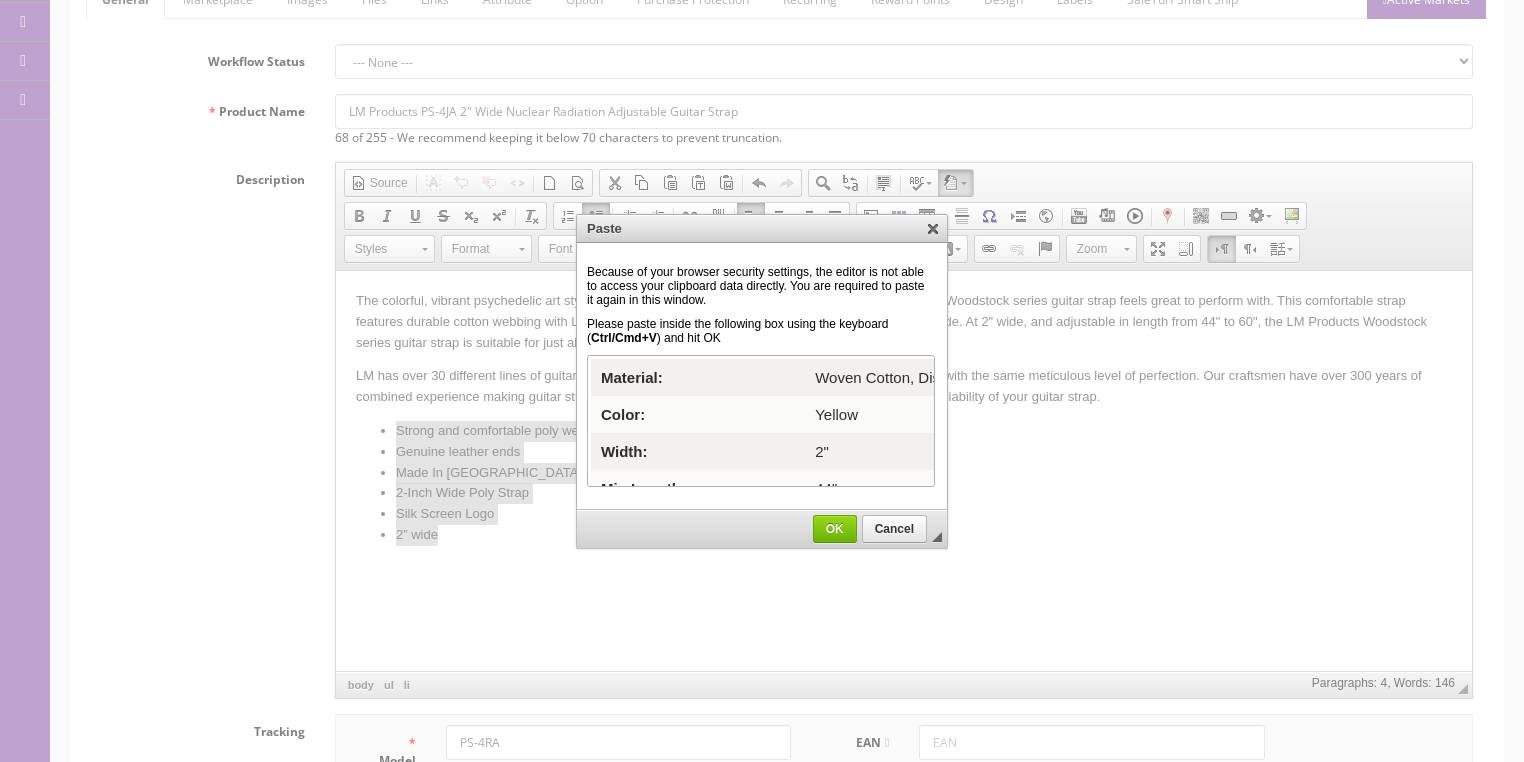 scroll, scrollTop: 137, scrollLeft: 0, axis: vertical 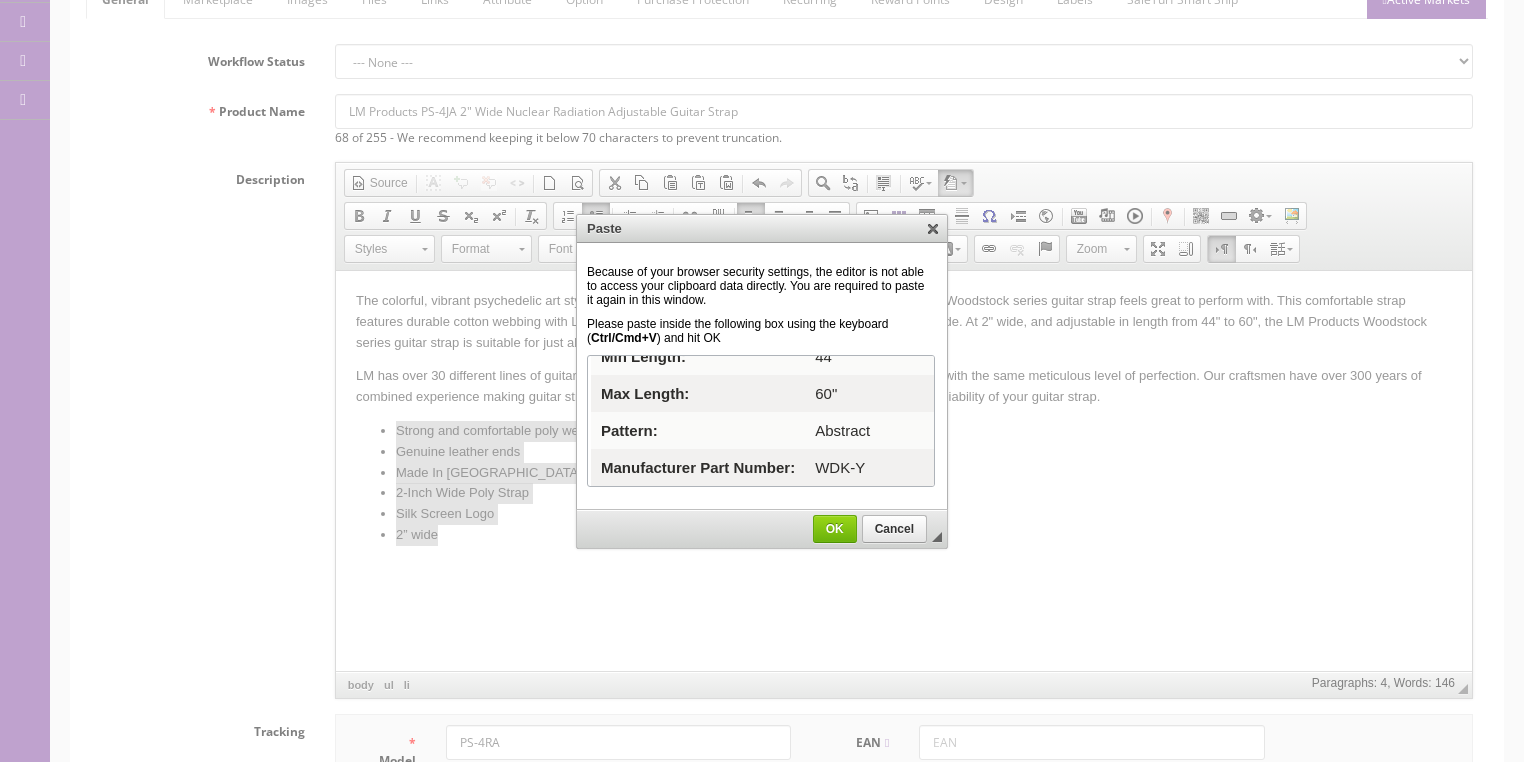 click on "OK" at bounding box center [835, 529] 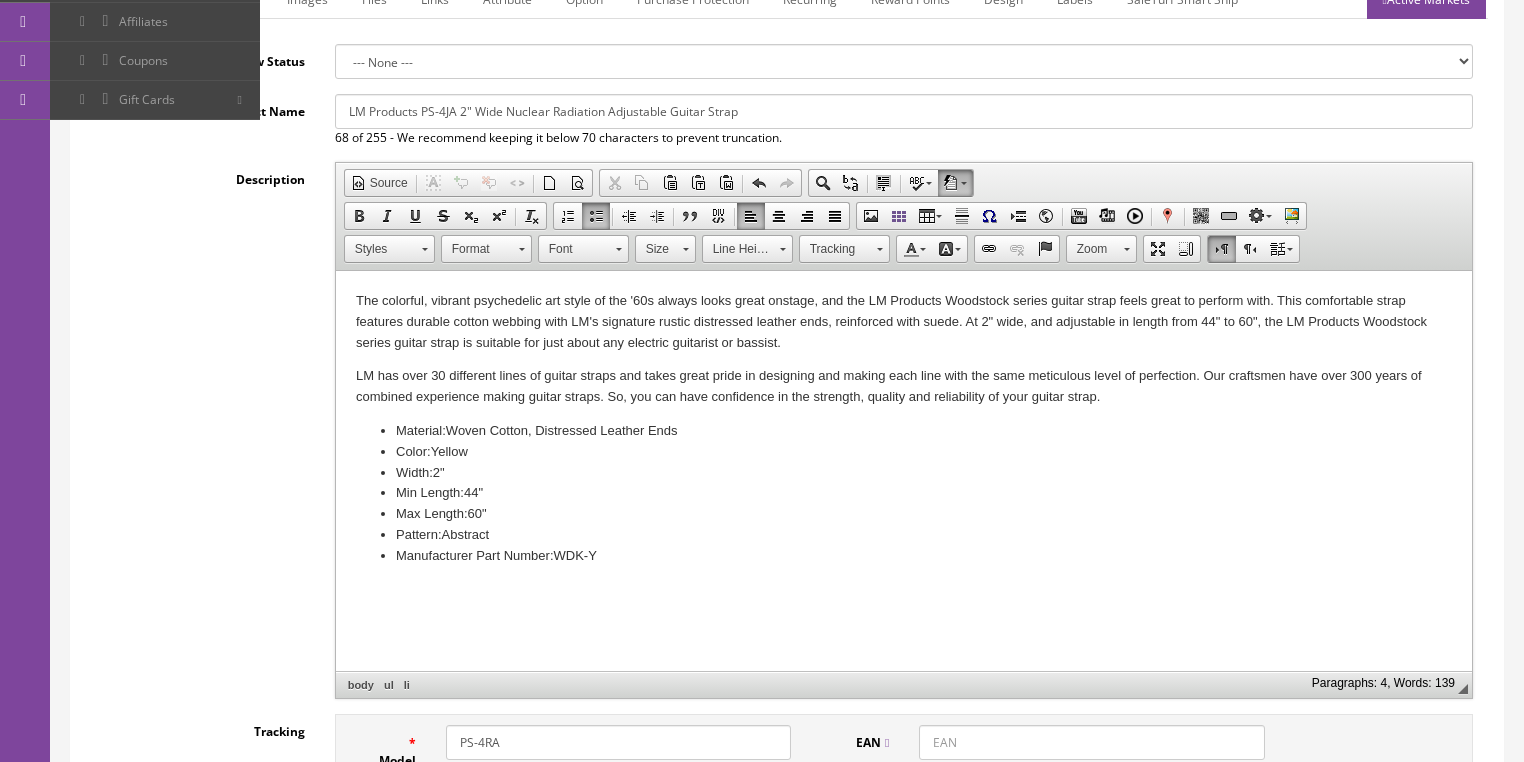scroll, scrollTop: 0, scrollLeft: 0, axis: both 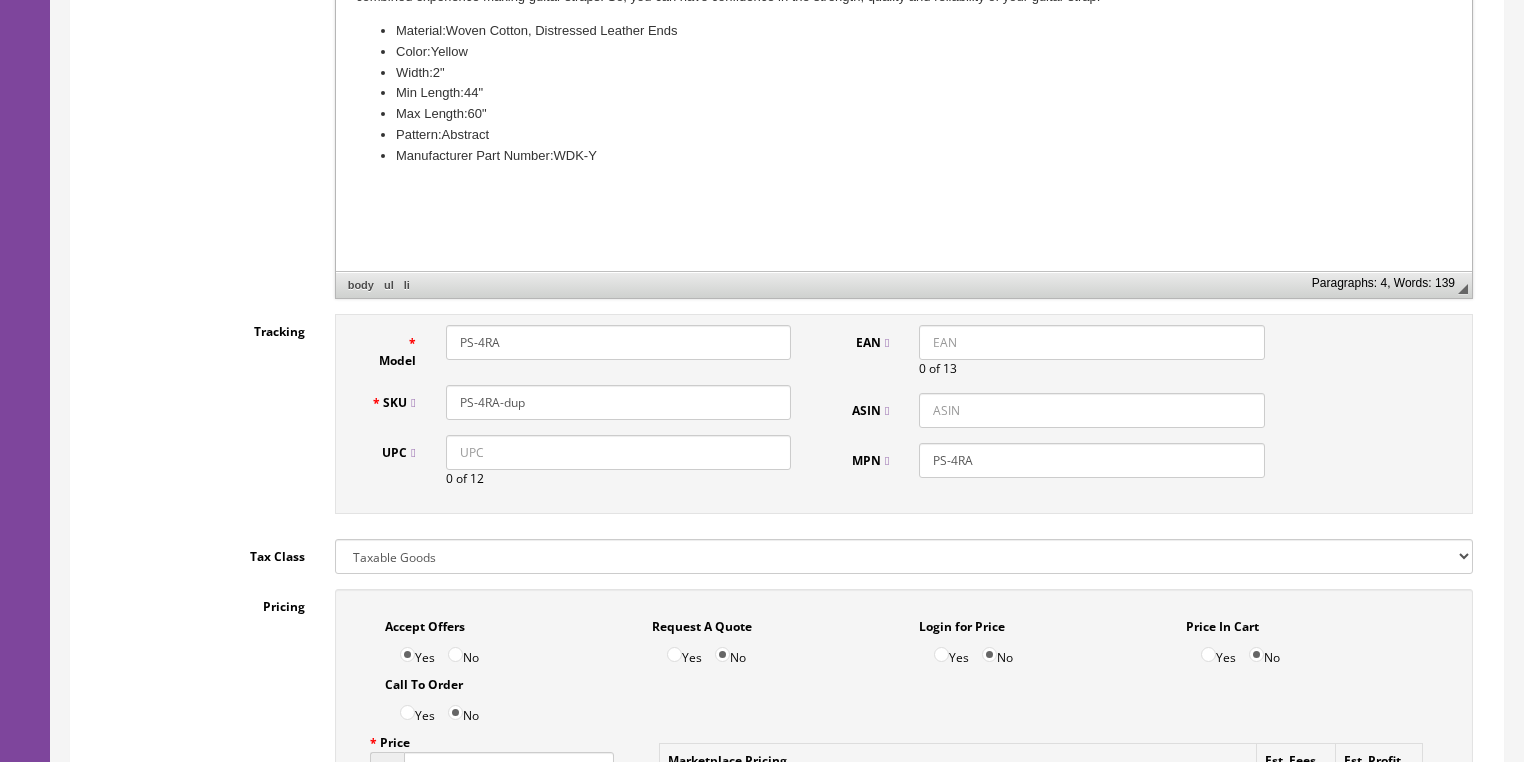 drag, startPoint x: 461, startPoint y: 346, endPoint x: 564, endPoint y: 352, distance: 103.17461 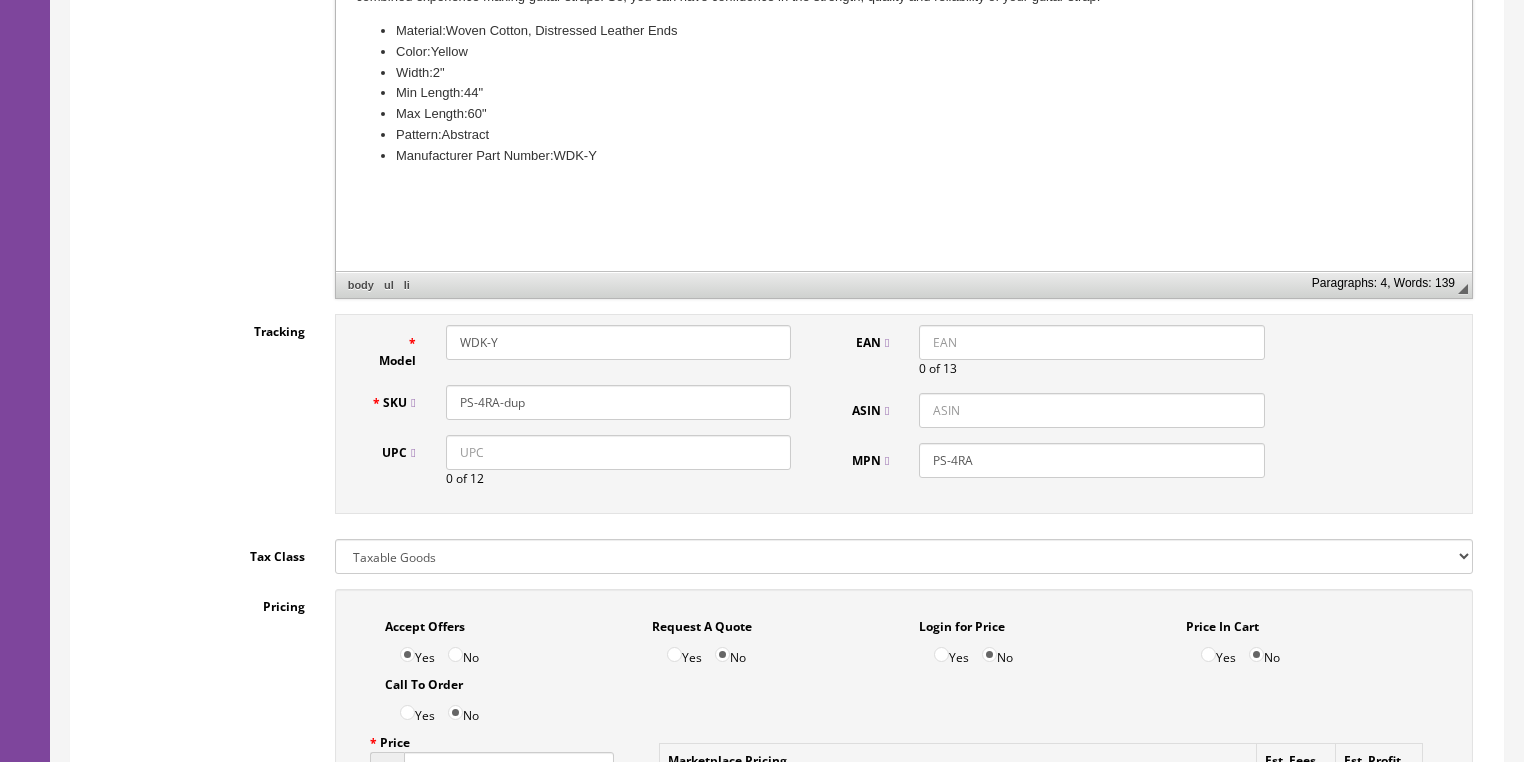 type on "WDK-Y" 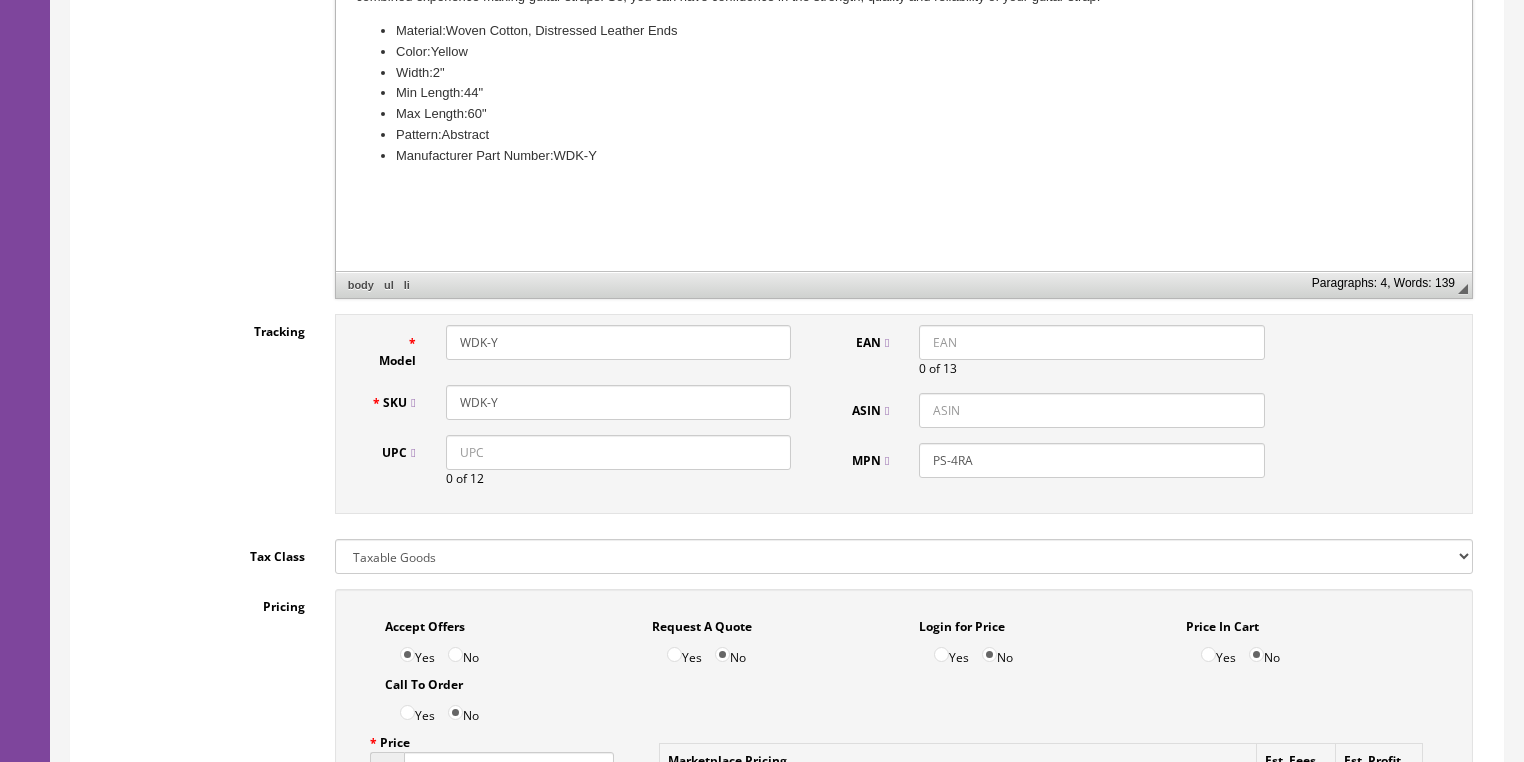 type on "WDK-Y" 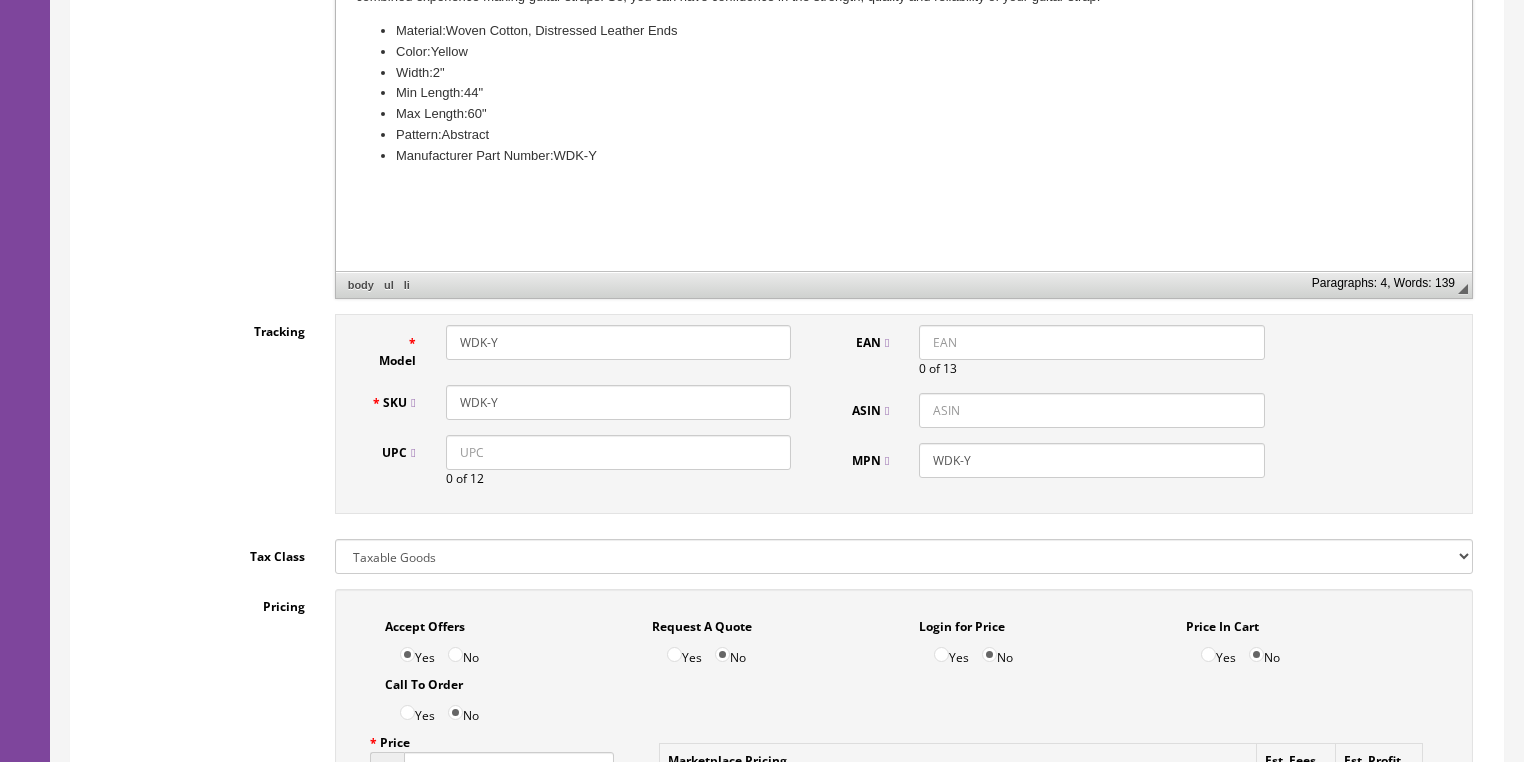 type on "WDK-Y" 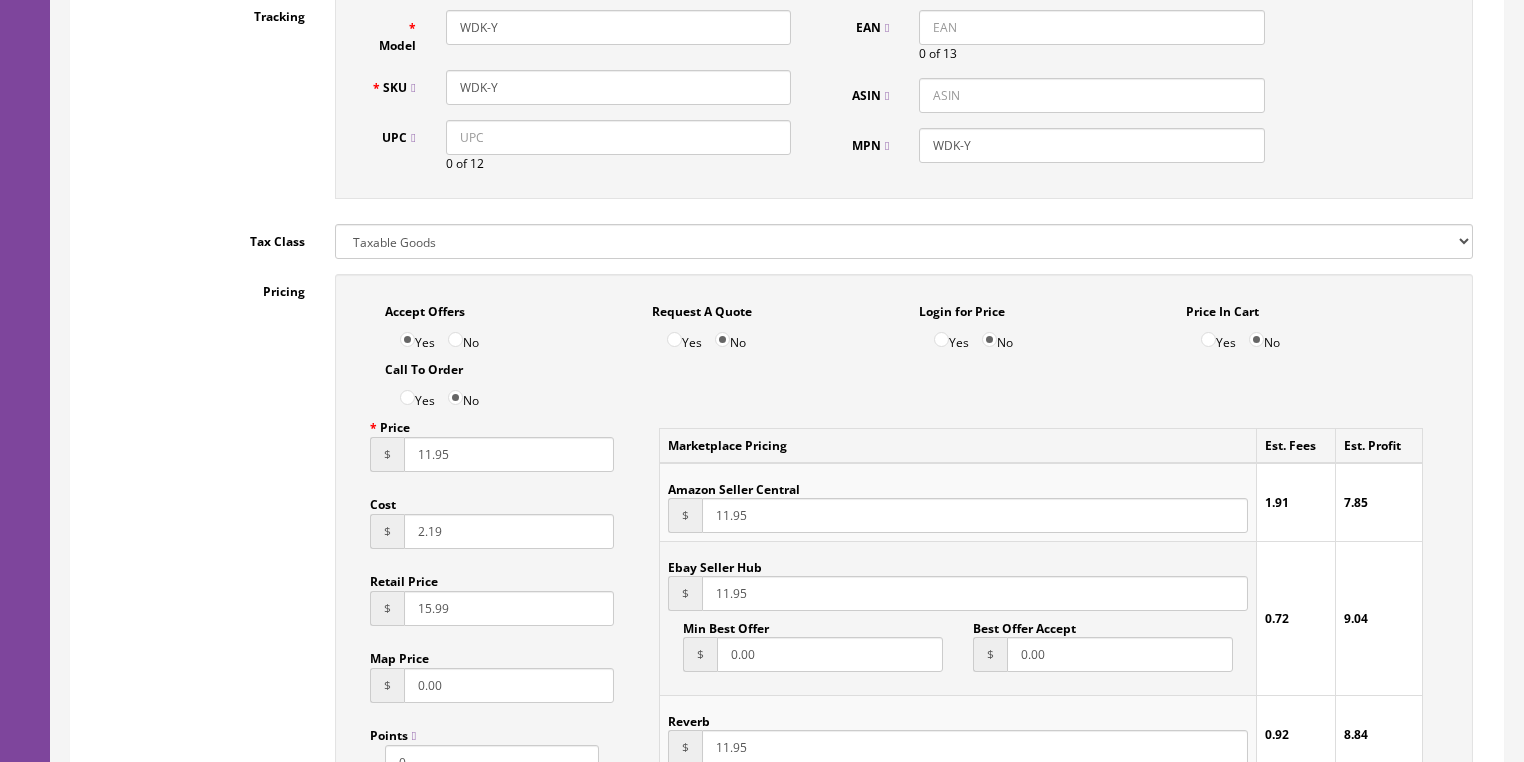 scroll, scrollTop: 1040, scrollLeft: 0, axis: vertical 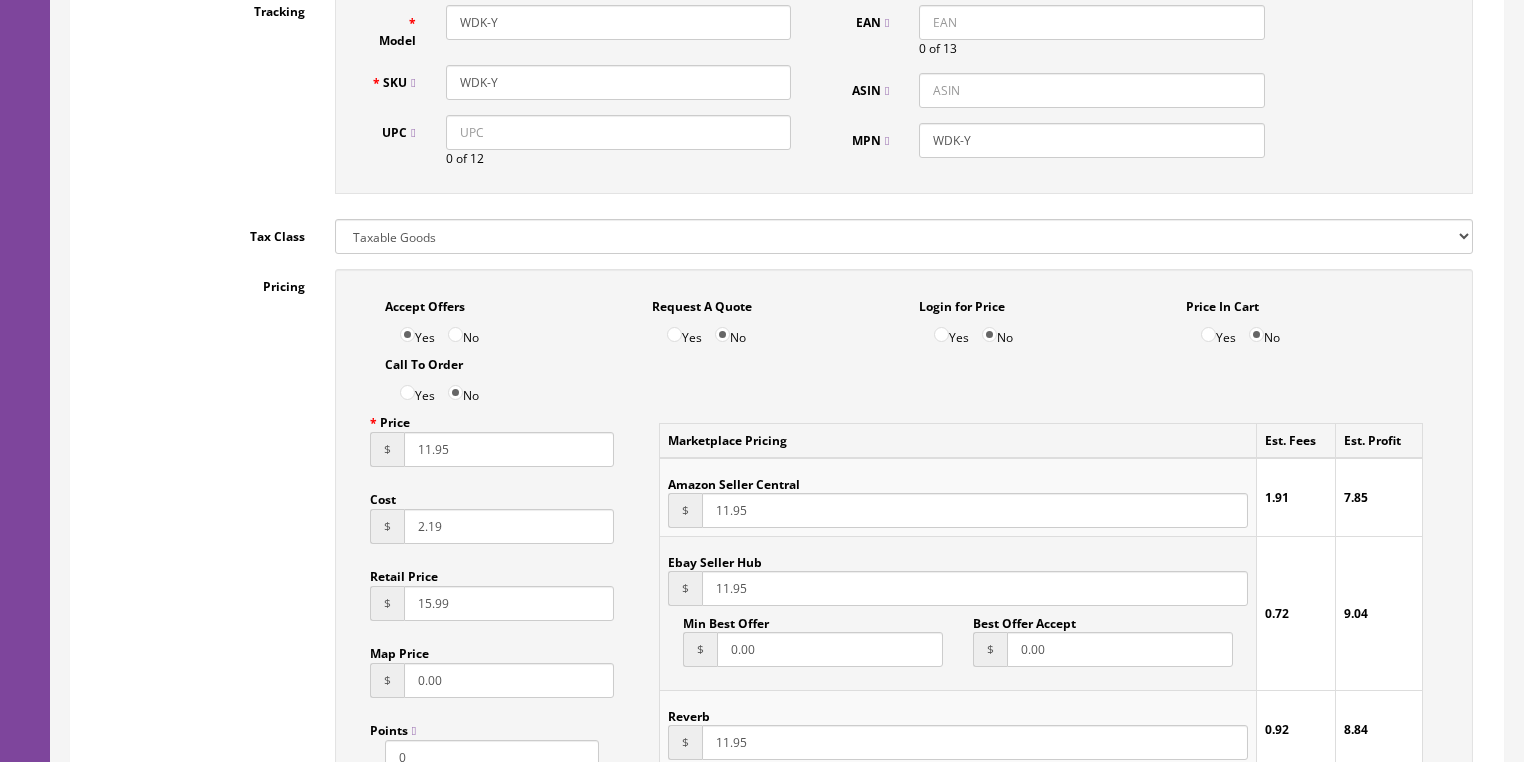 click on "11.95" at bounding box center (509, 449) 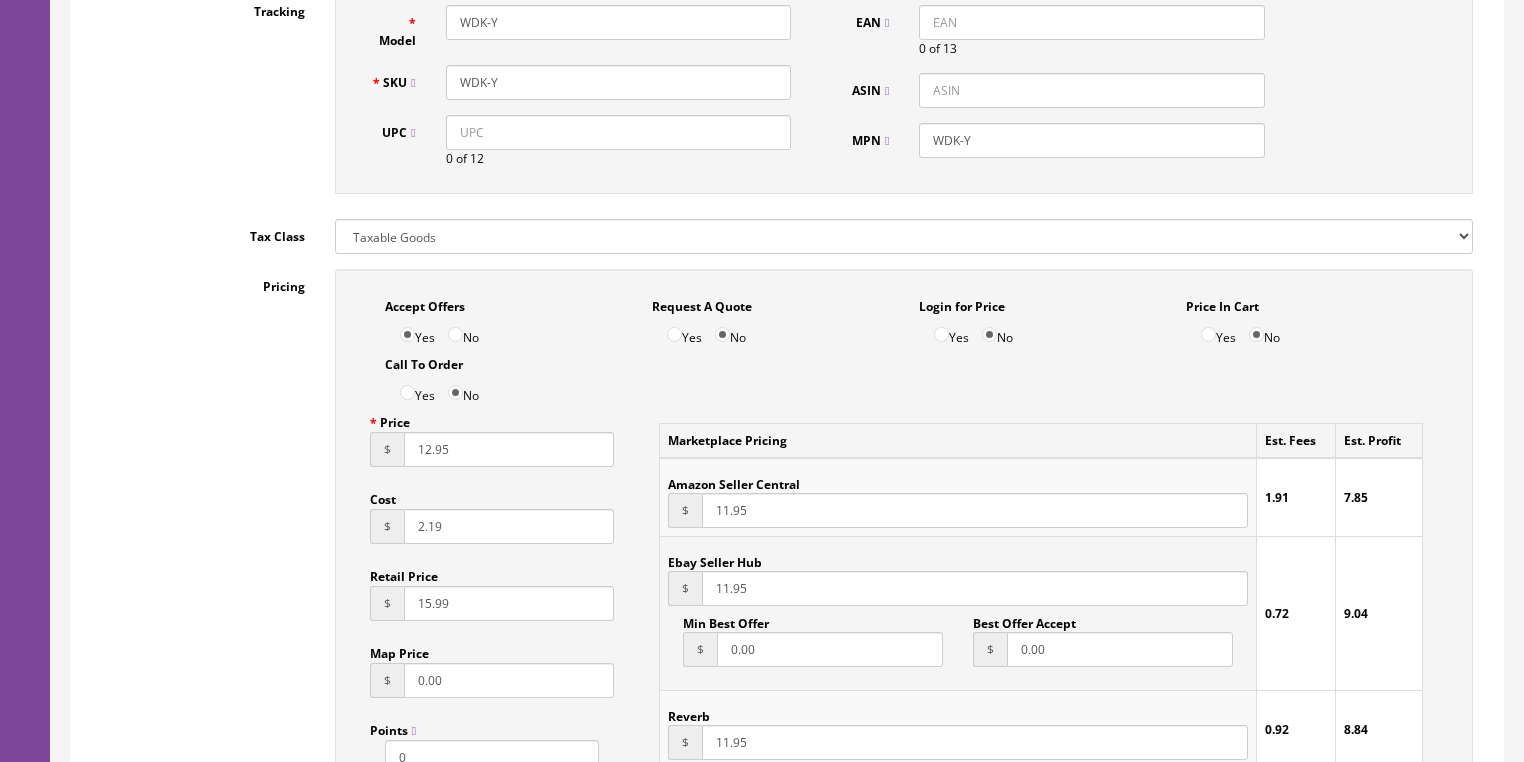 type on "12.95" 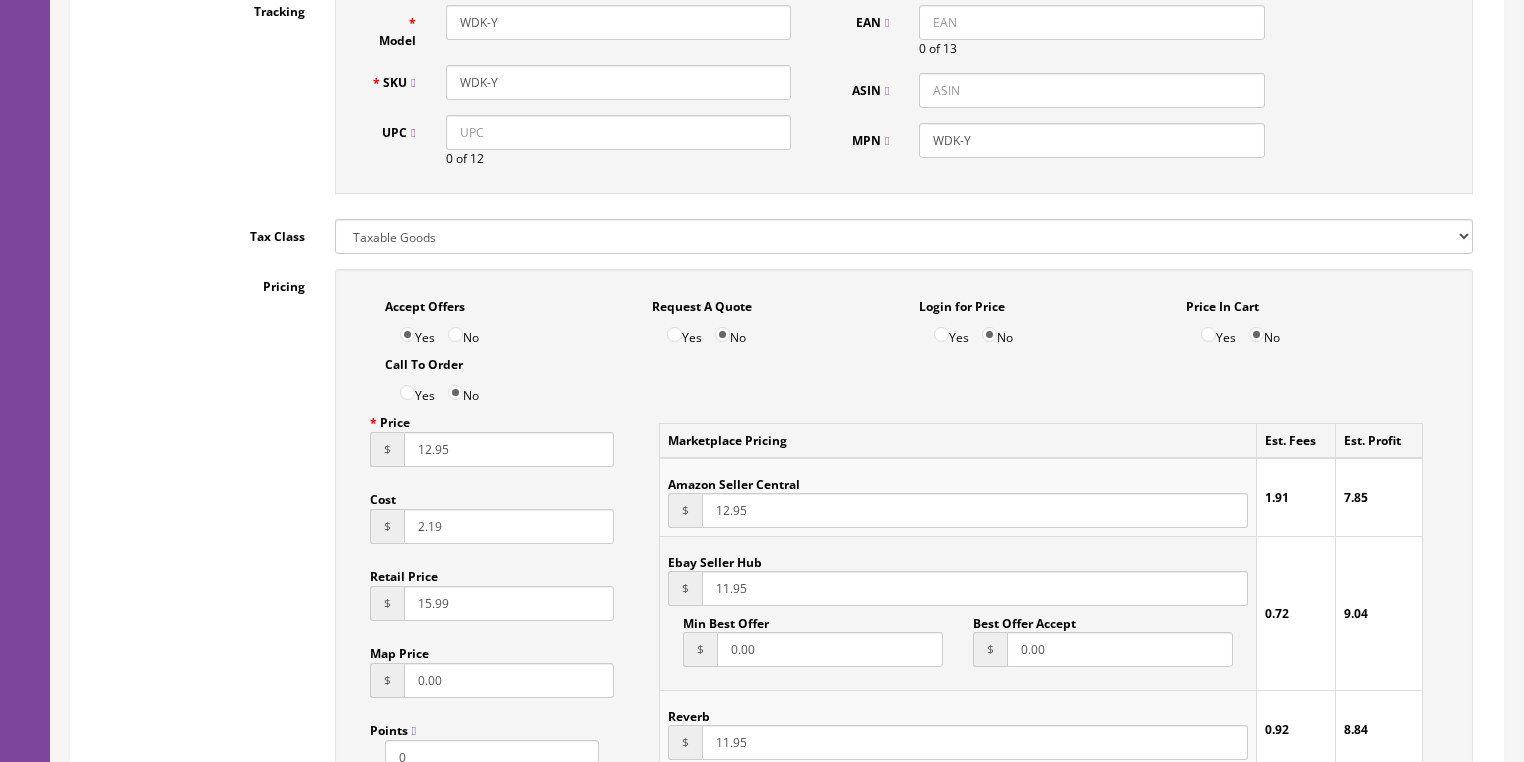 type on "12.95" 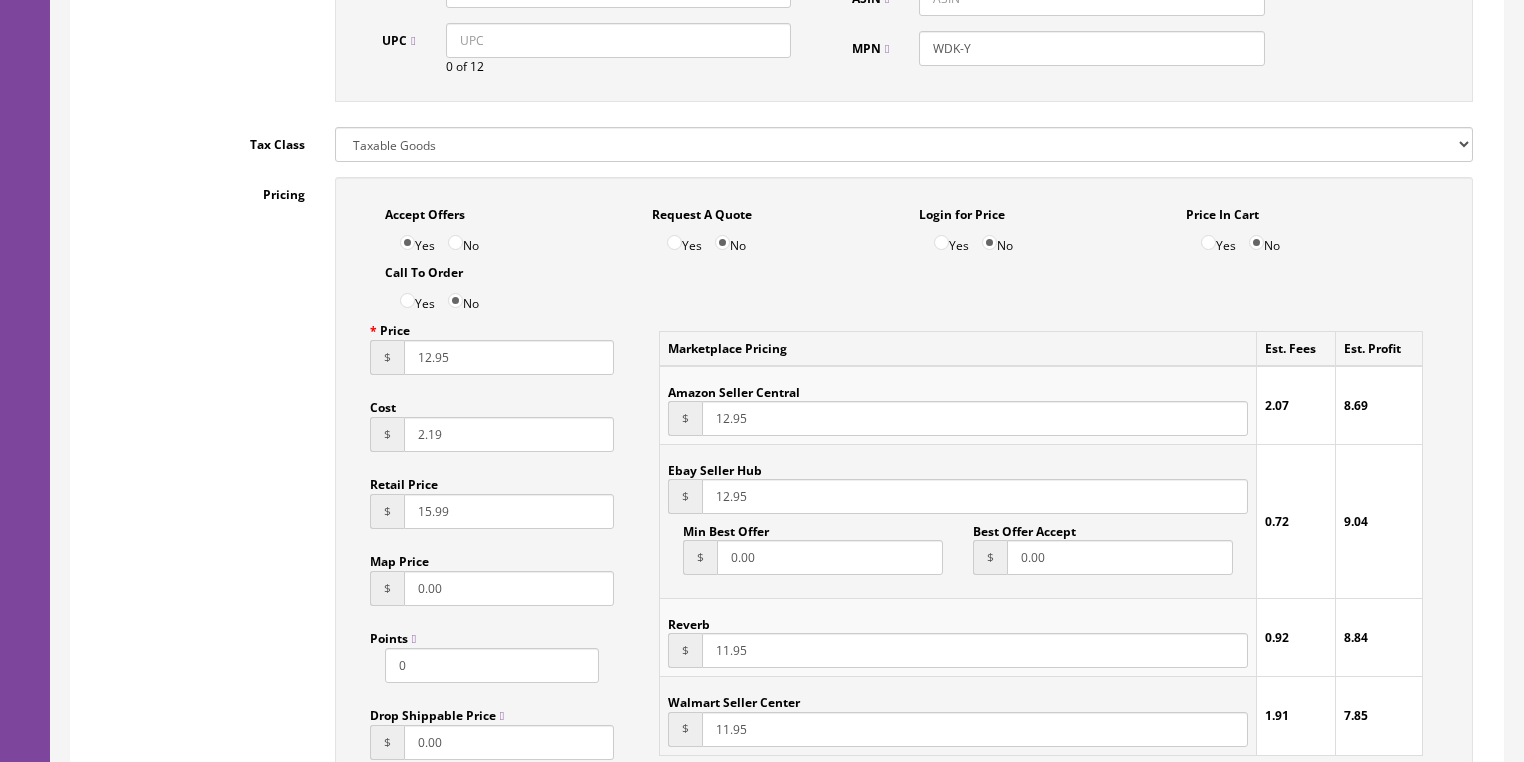 scroll, scrollTop: 1280, scrollLeft: 0, axis: vertical 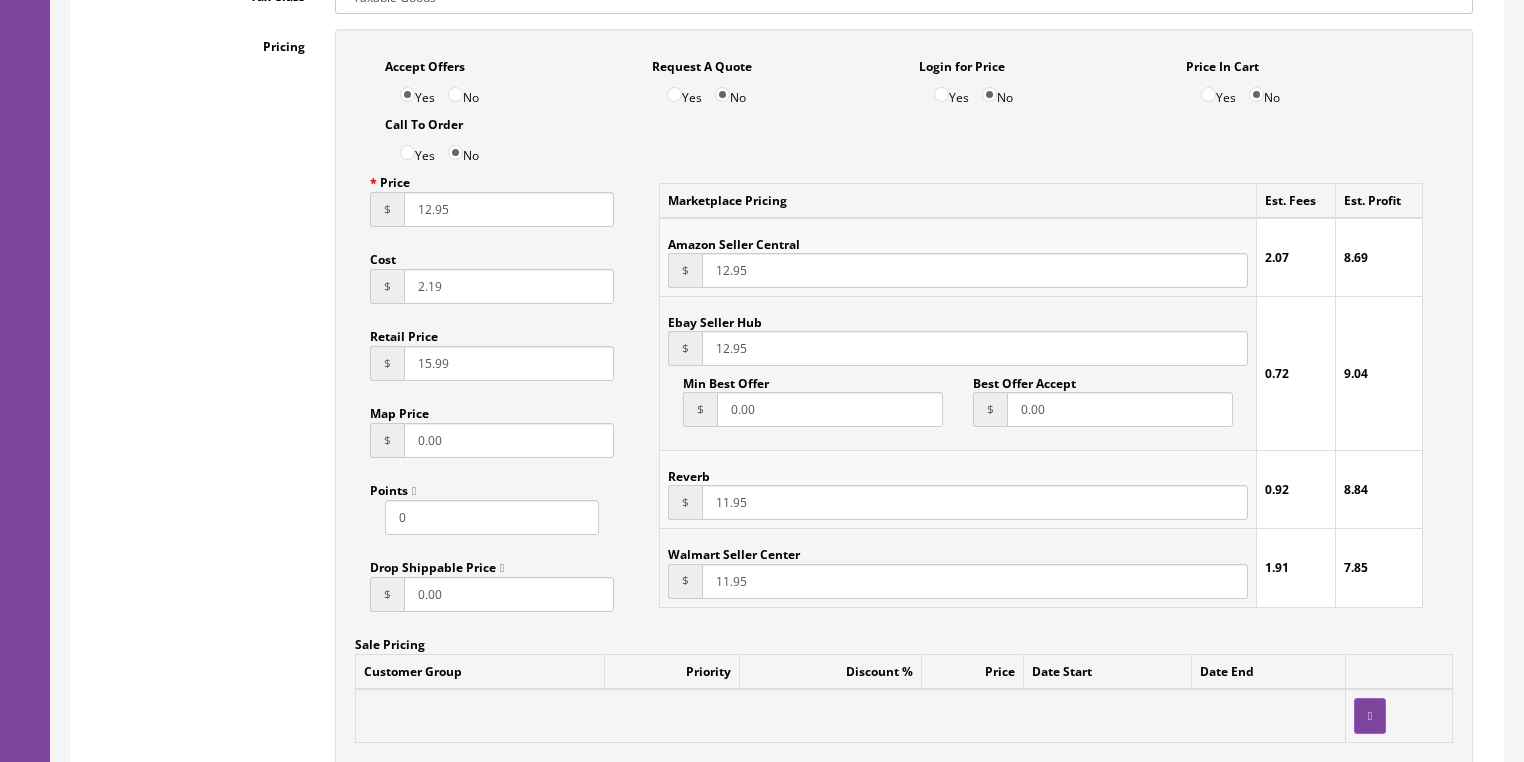 type on "12.95" 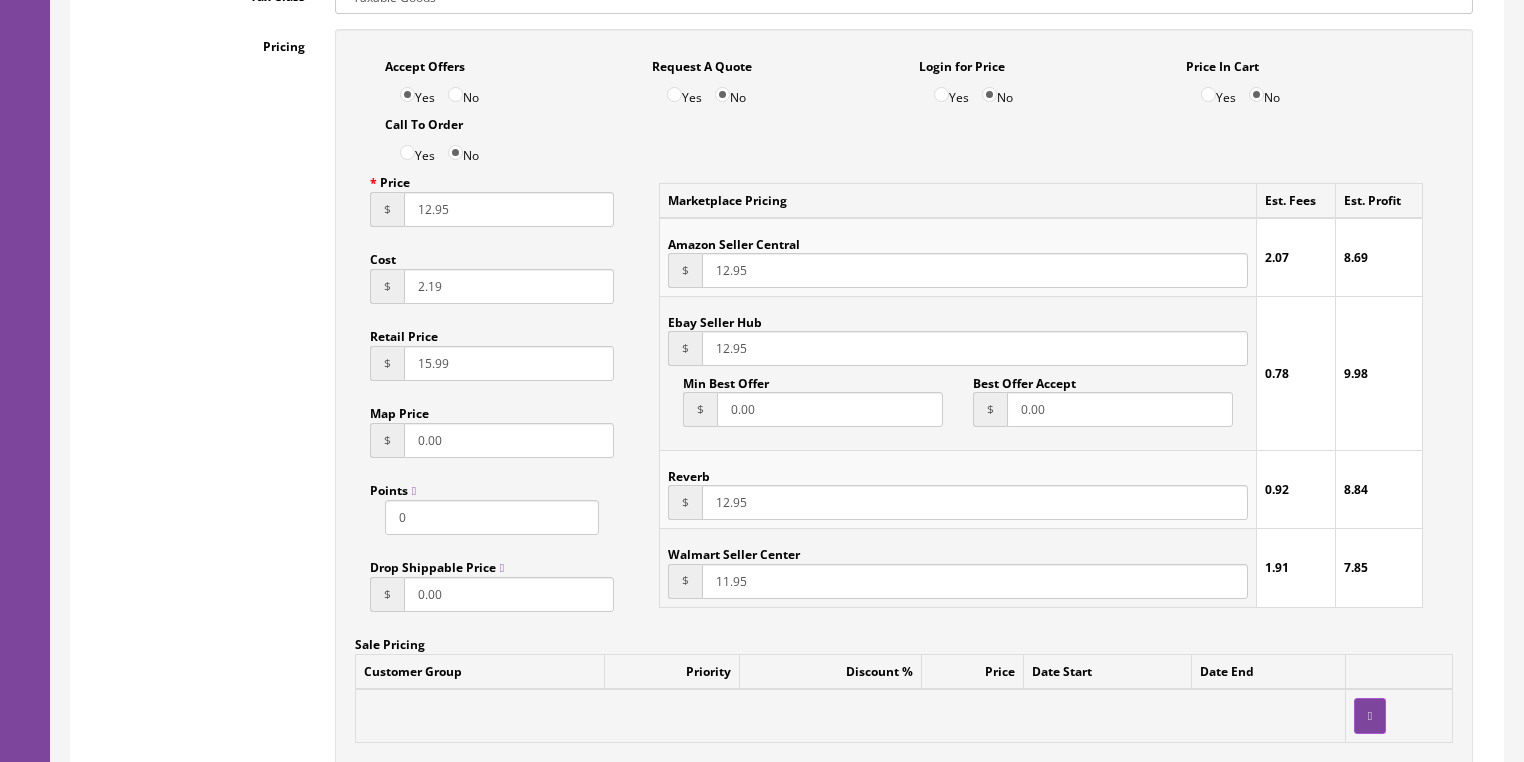 type on "12.95" 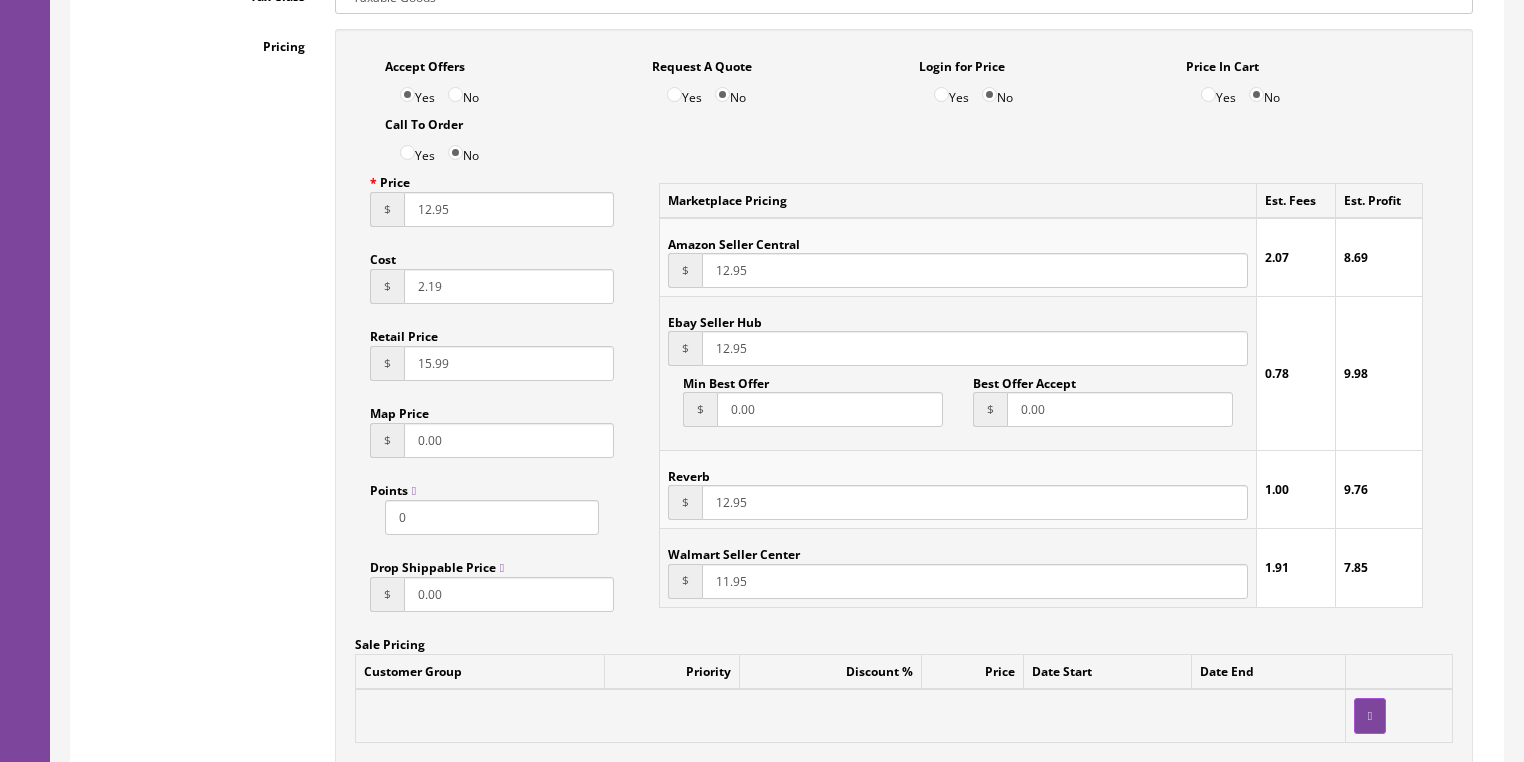 click on "11.95" at bounding box center [974, 581] 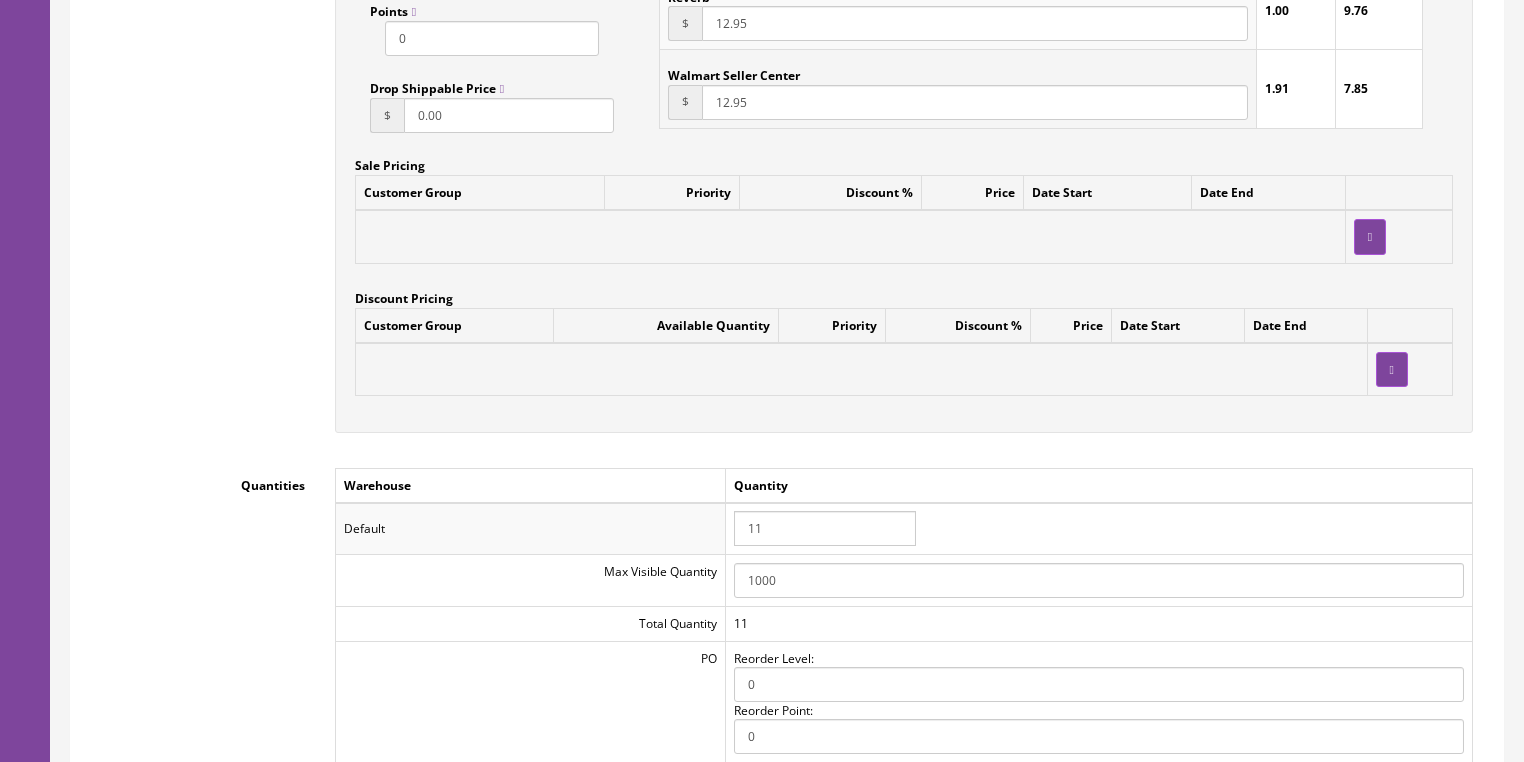 scroll, scrollTop: 1760, scrollLeft: 0, axis: vertical 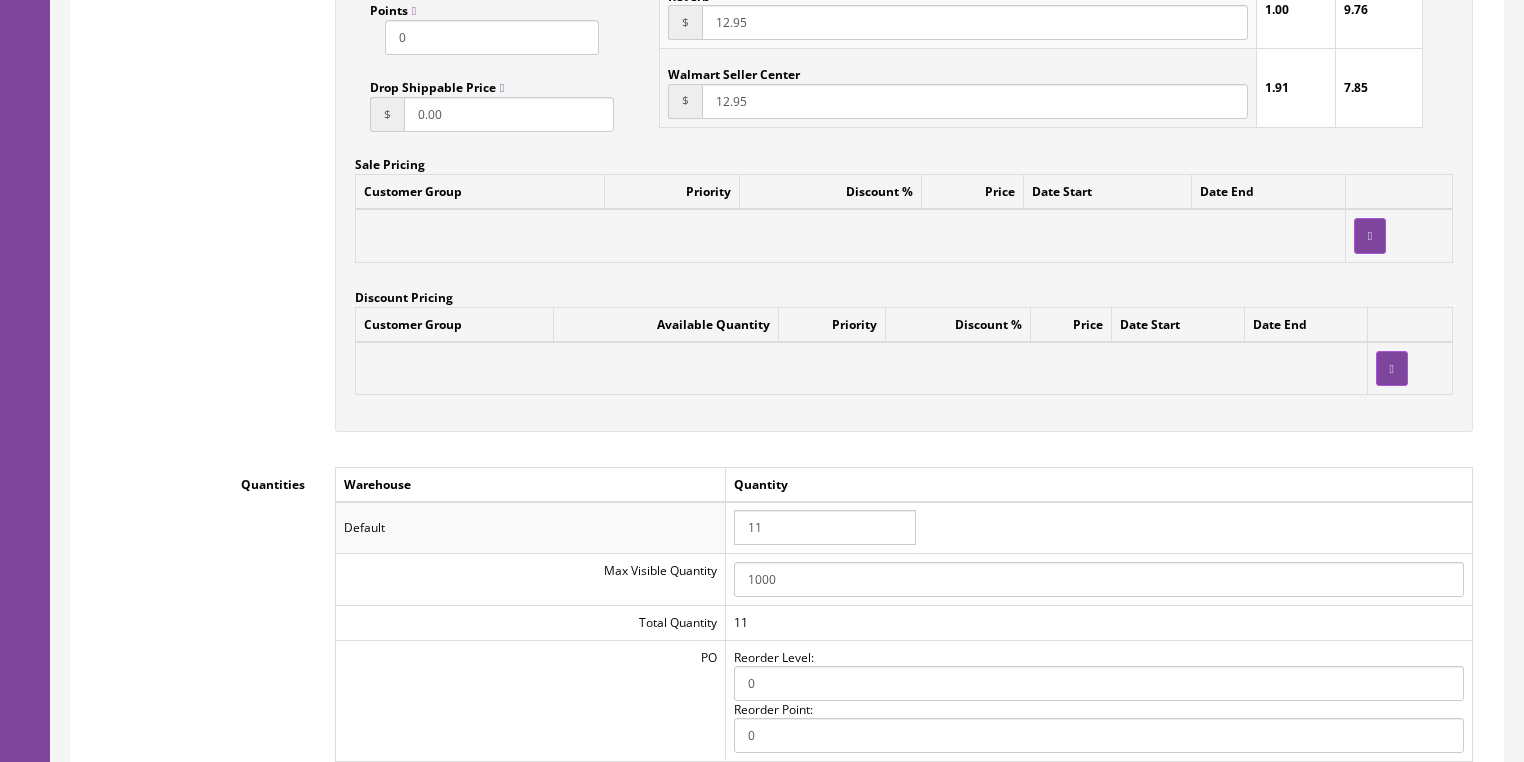 type on "12.95" 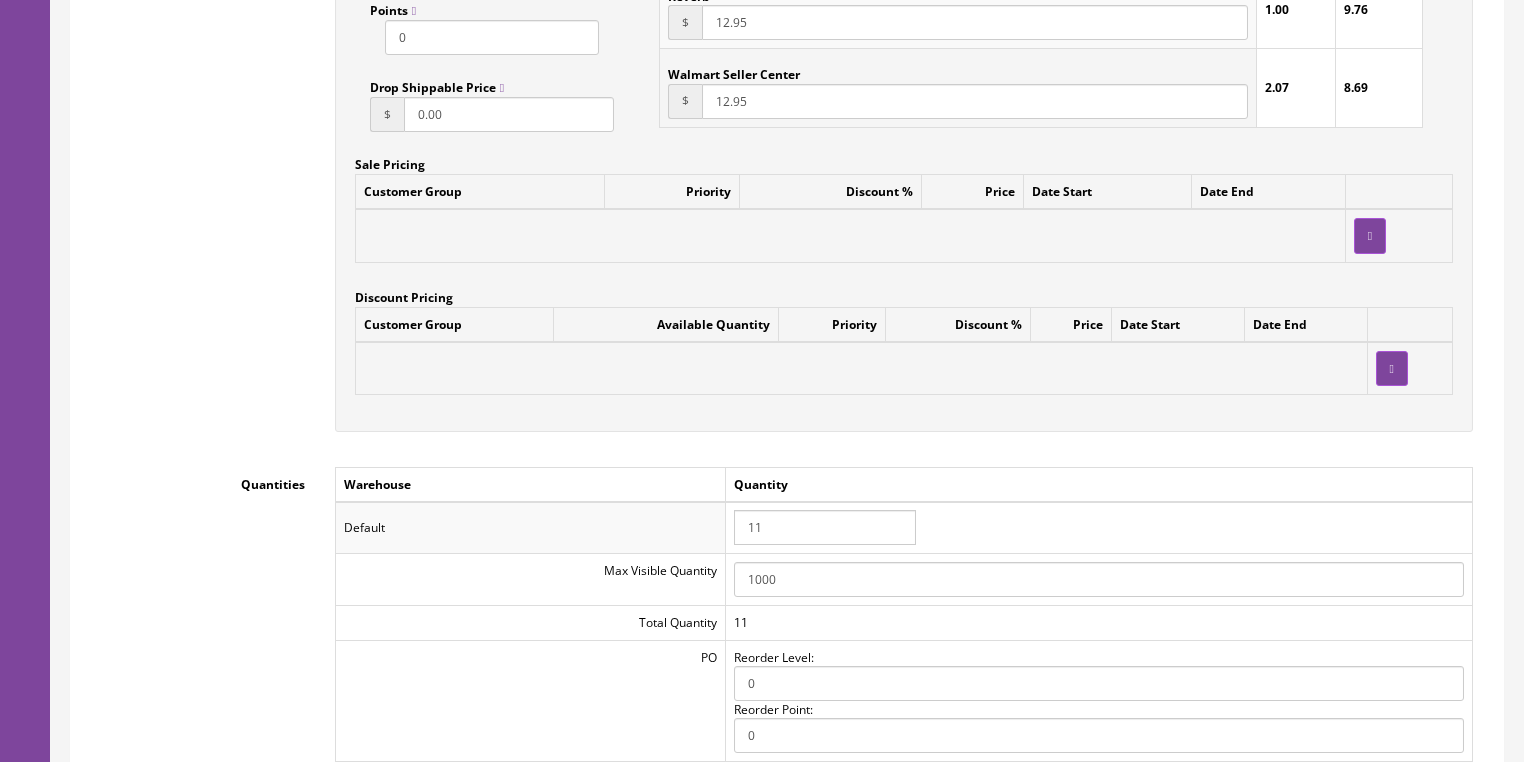 drag, startPoint x: 782, startPoint y: 536, endPoint x: 704, endPoint y: 532, distance: 78.10249 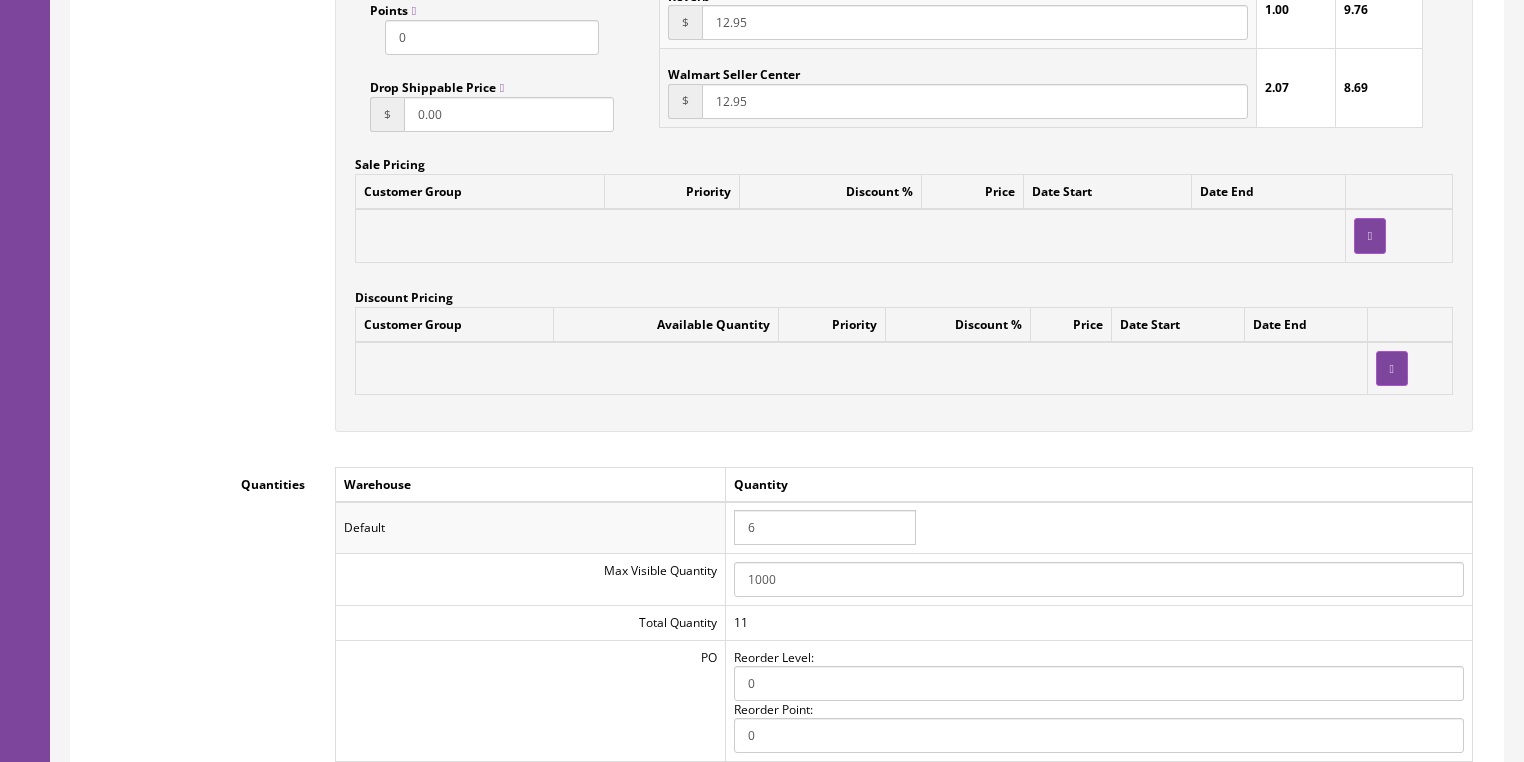 type on "6" 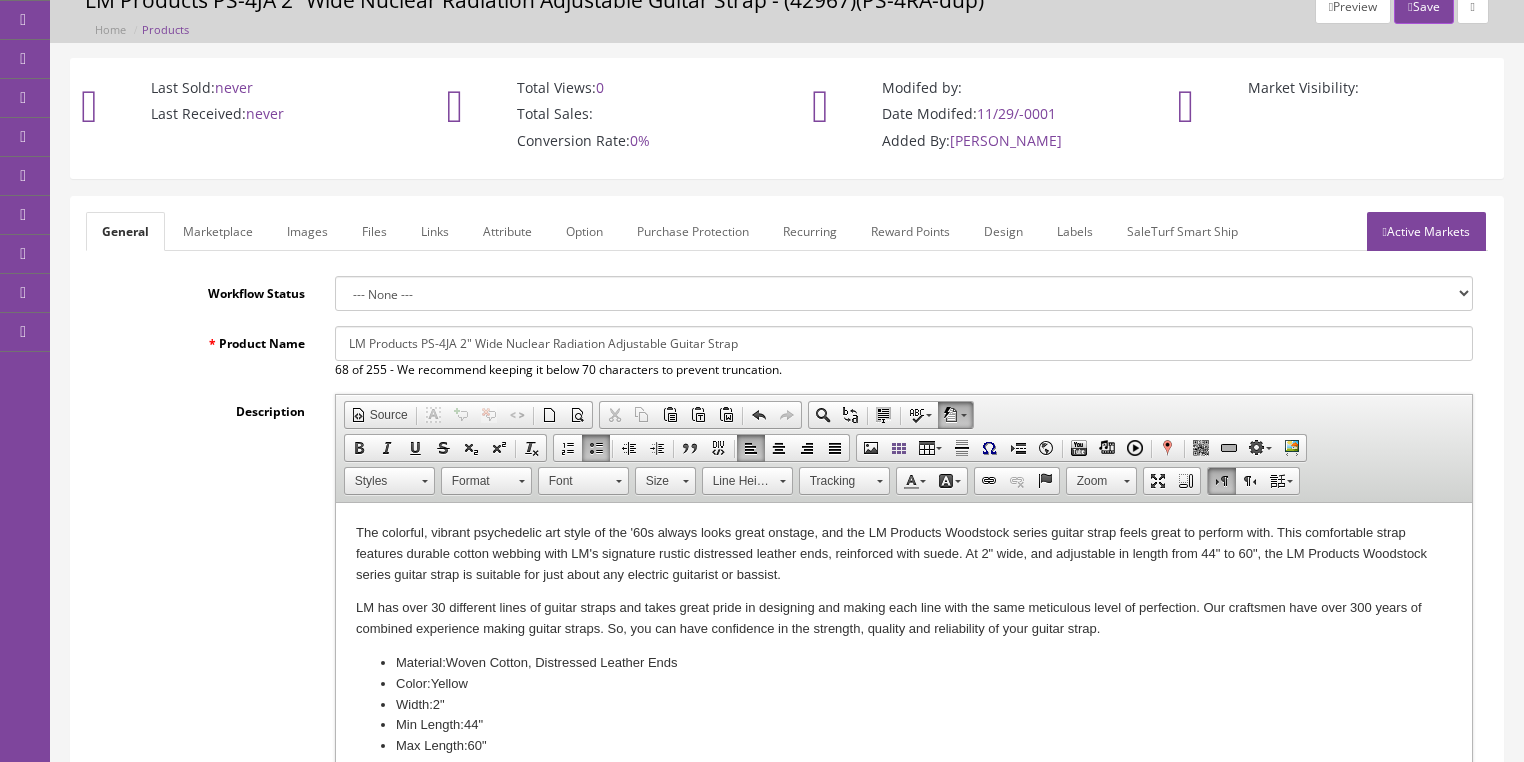 scroll, scrollTop: 160, scrollLeft: 0, axis: vertical 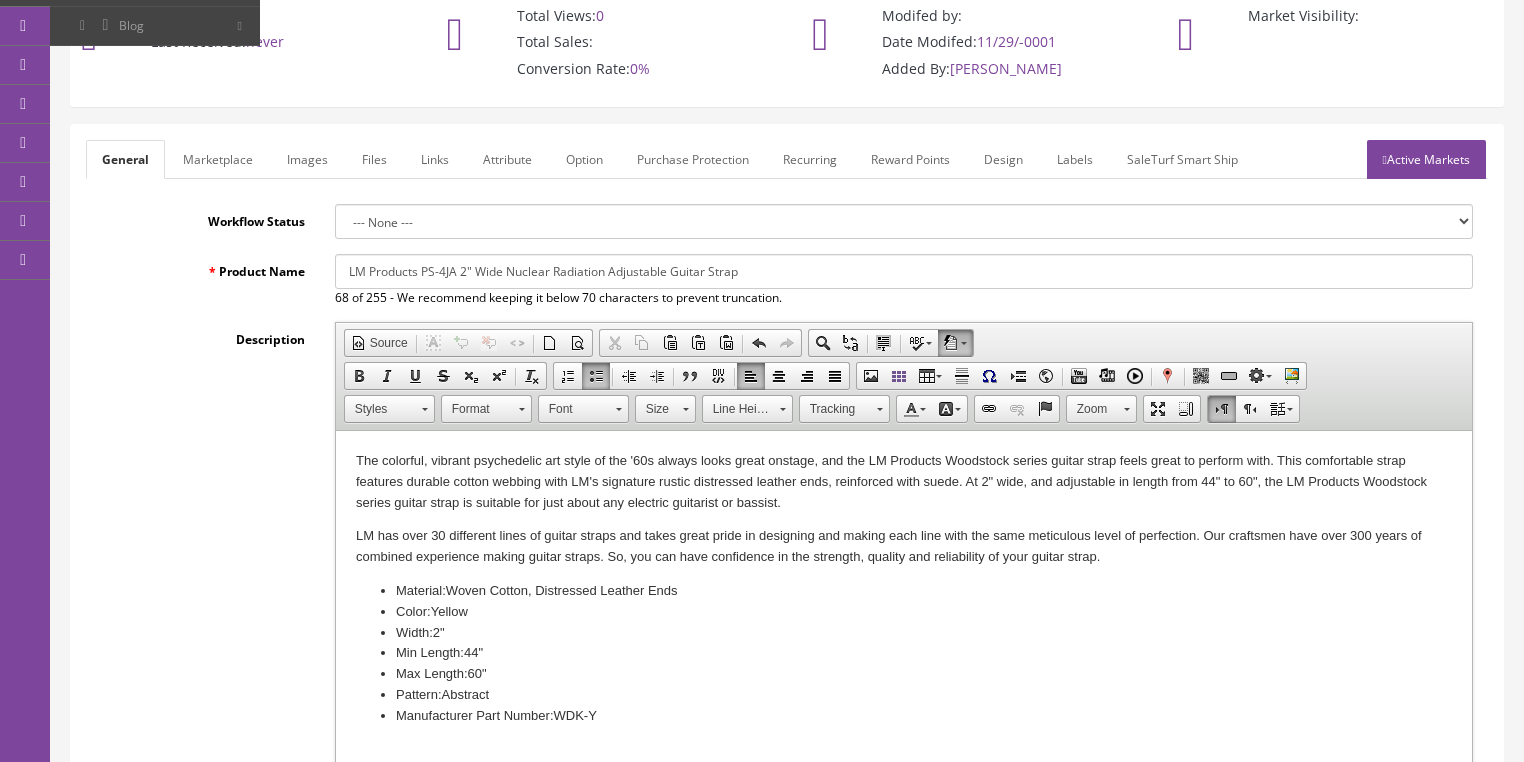 click on "LM Products PS-4JA 2" Wide Nuclear Radiation Adjustable Guitar Strap" at bounding box center (904, 271) 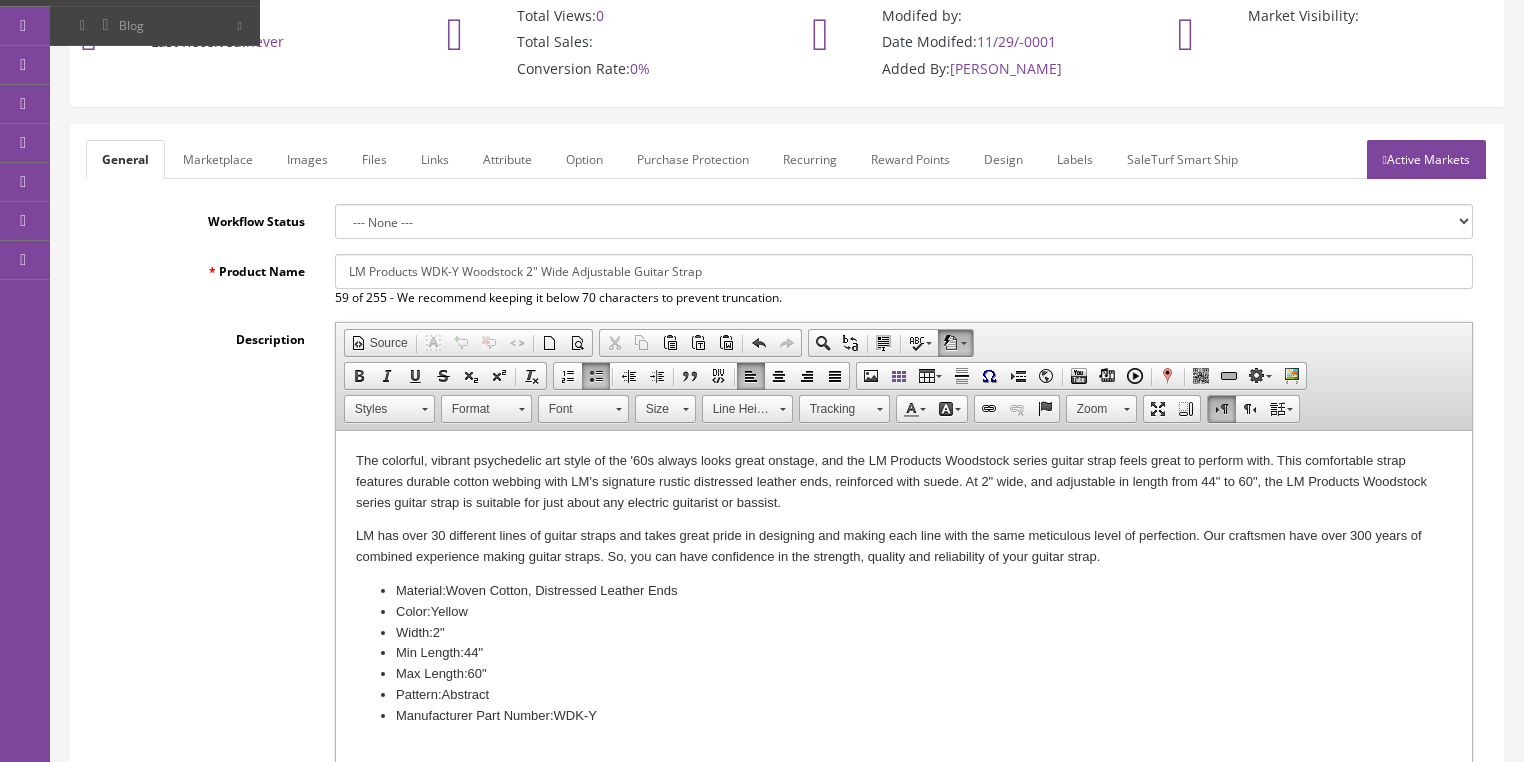 click on "LM Products WDK-Y Woodstock 2" Wide Adjustable Guitar Strap" at bounding box center (904, 271) 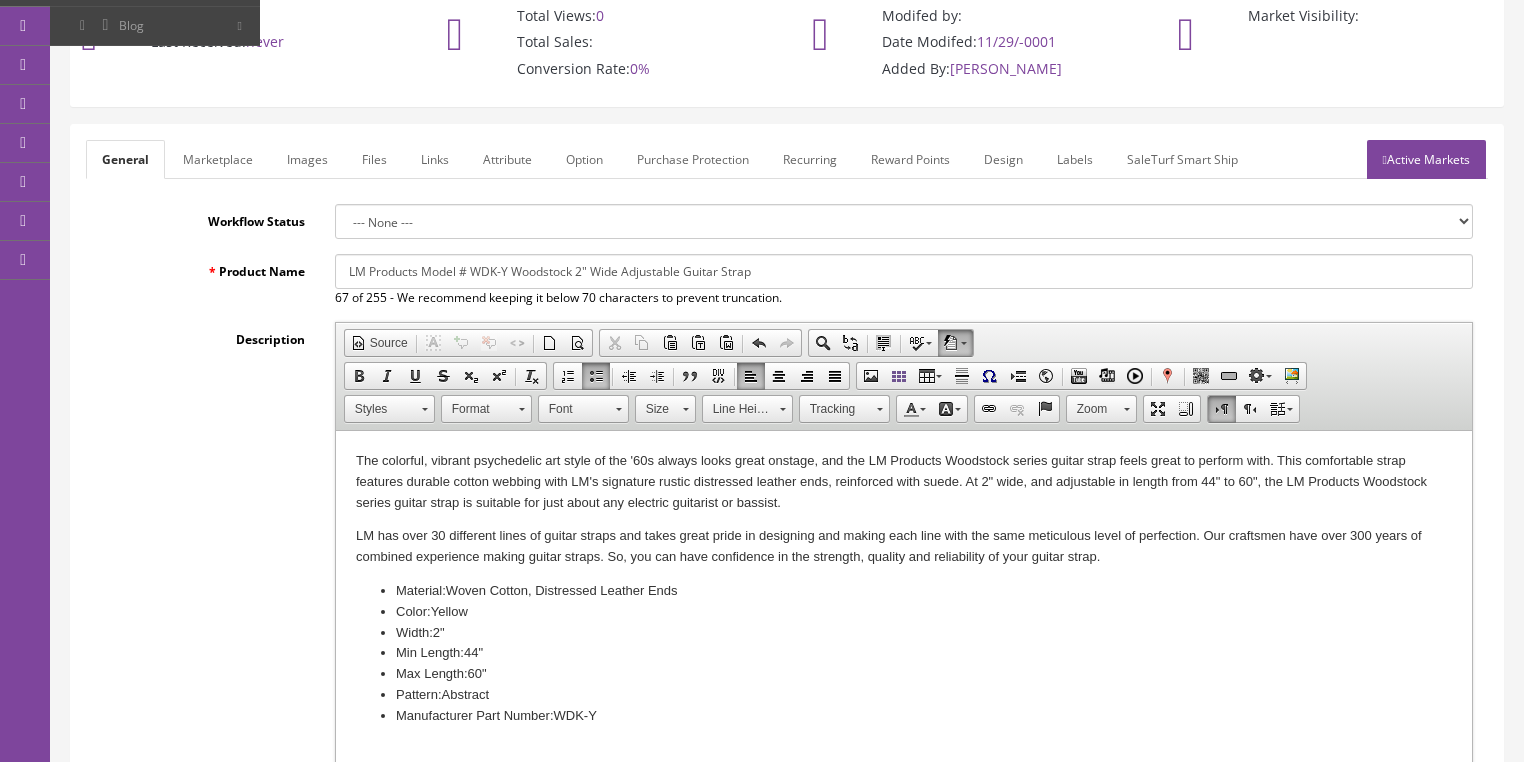 drag, startPoint x: 344, startPoint y: 277, endPoint x: 804, endPoint y: 267, distance: 460.10867 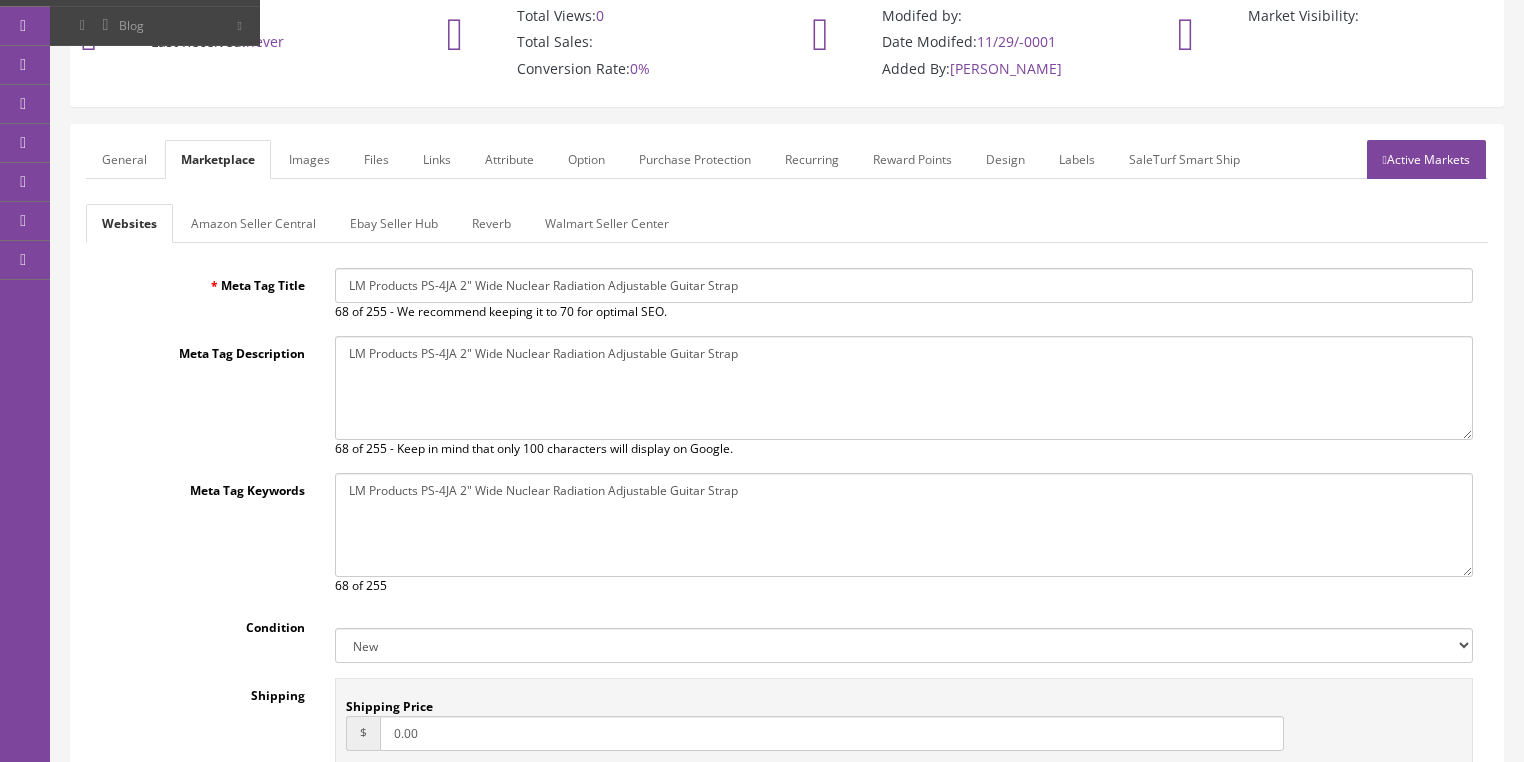 drag, startPoint x: 347, startPoint y: 276, endPoint x: 839, endPoint y: 282, distance: 492.0366 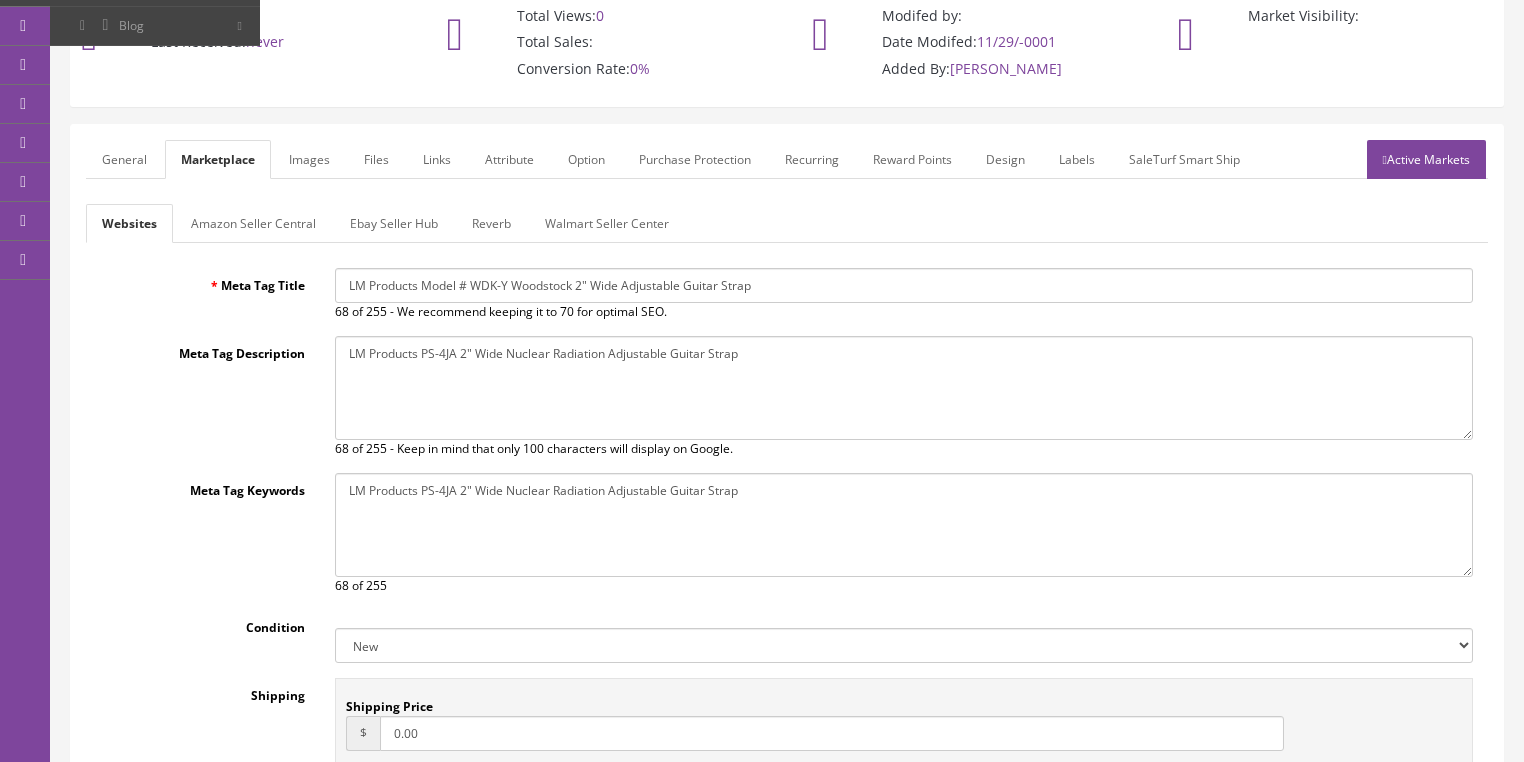 type on "LM Products Model # WDK-Y Woodstock 2" Wide Adjustable Guitar Strap" 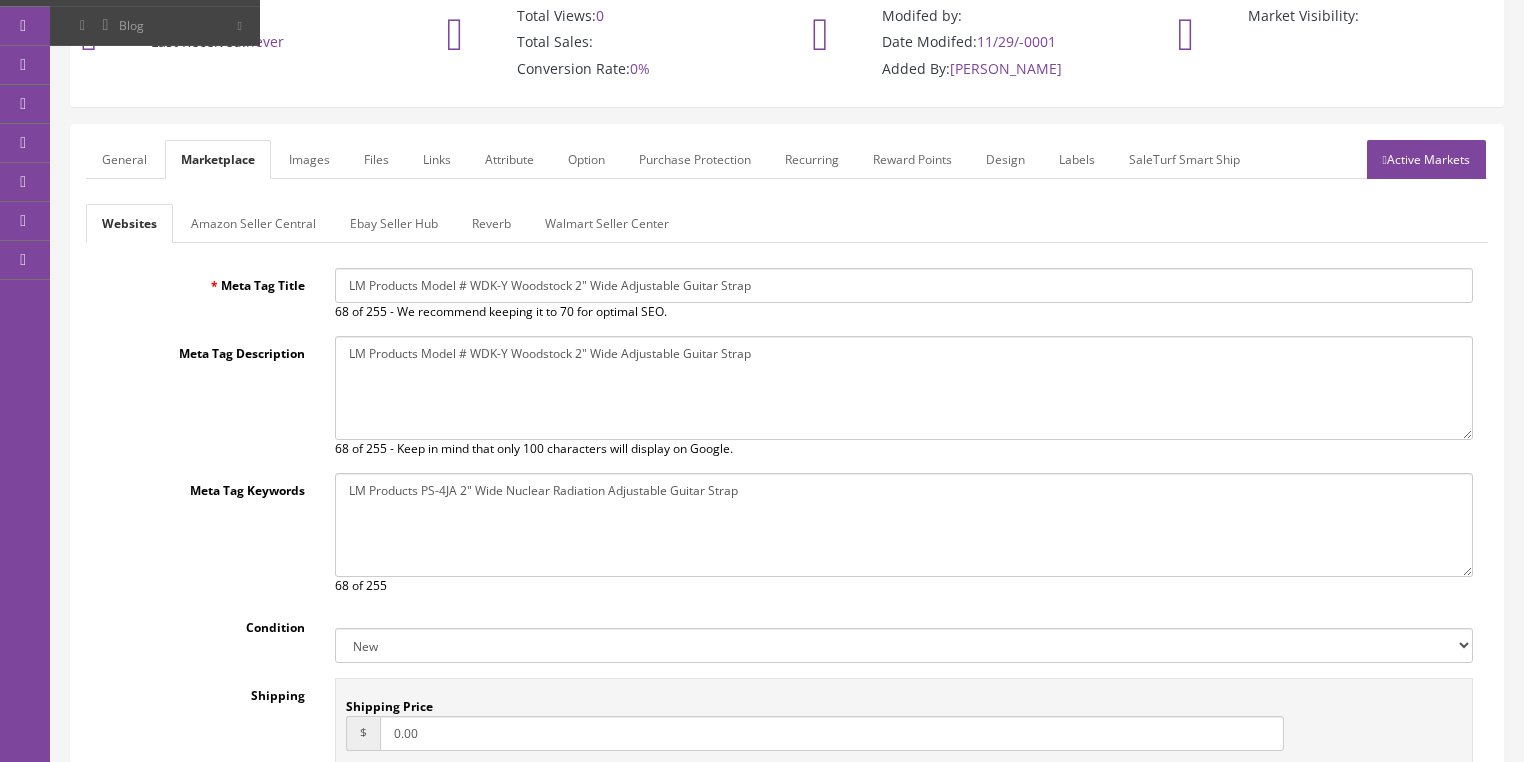 type on "LM Products Model # WDK-Y Woodstock 2" Wide Adjustable Guitar Strap" 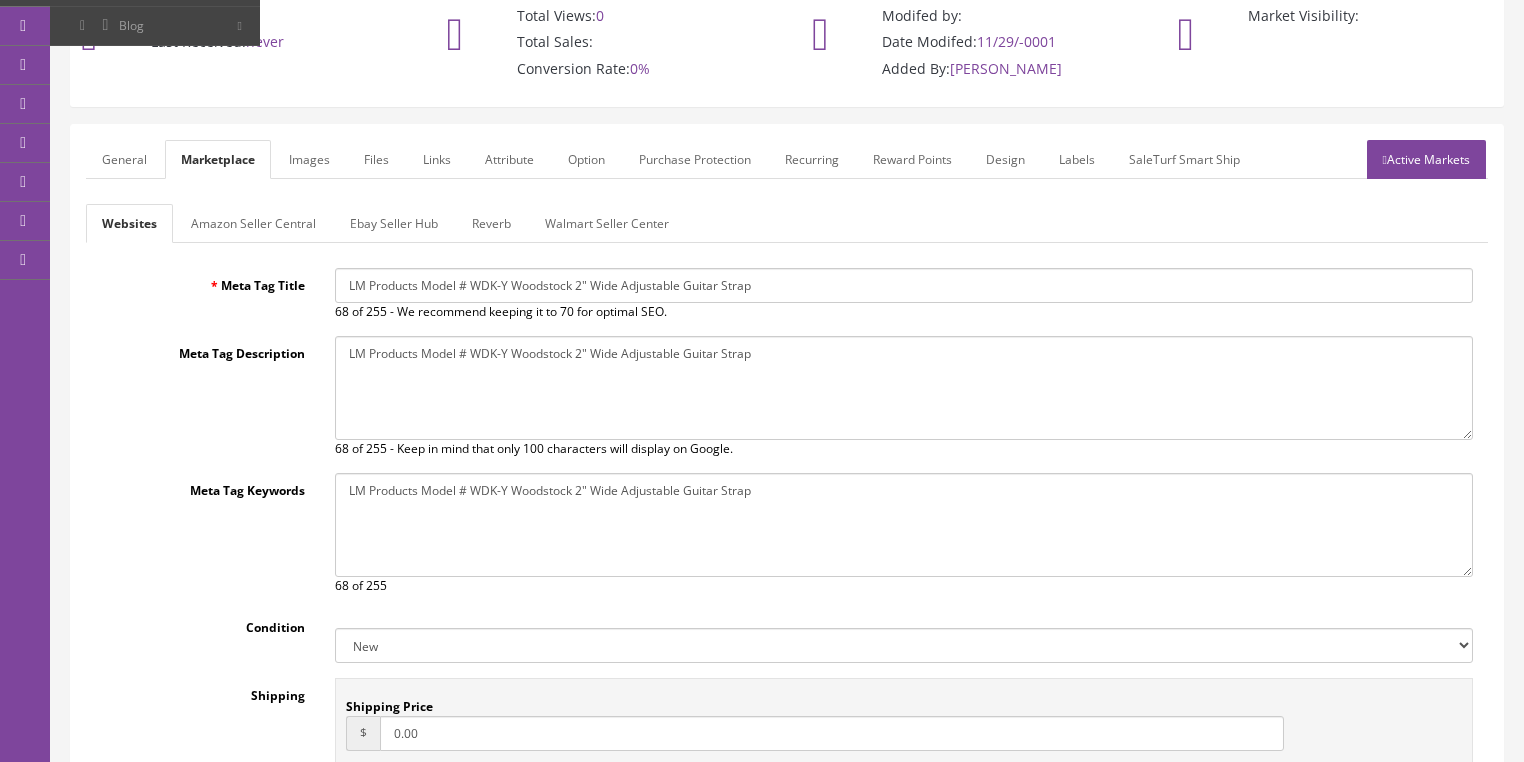 type on "LM Products Model # WDK-Y Woodstock 2" Wide Adjustable Guitar Strap" 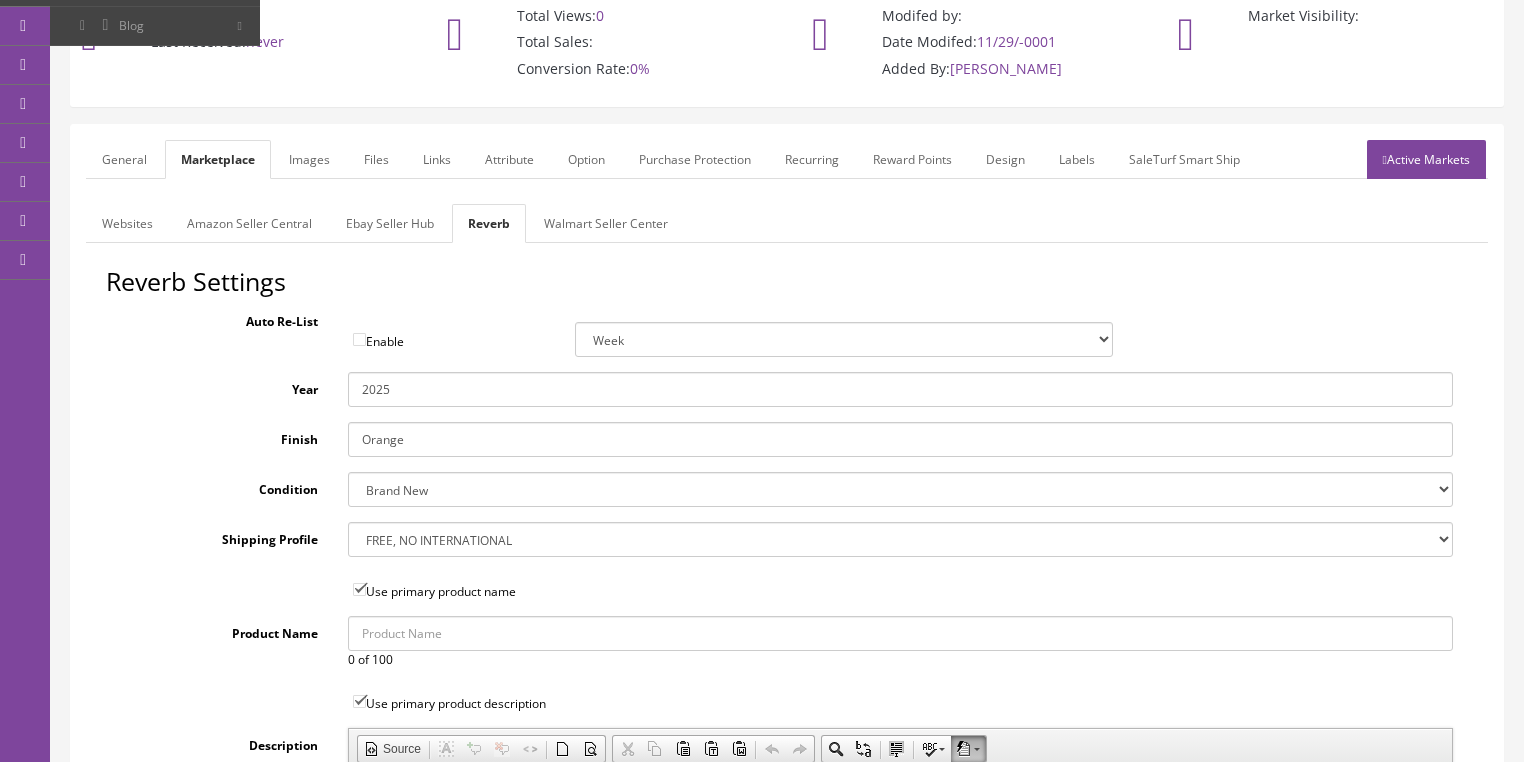drag, startPoint x: 432, startPoint y: 436, endPoint x: 261, endPoint y: 407, distance: 173.44164 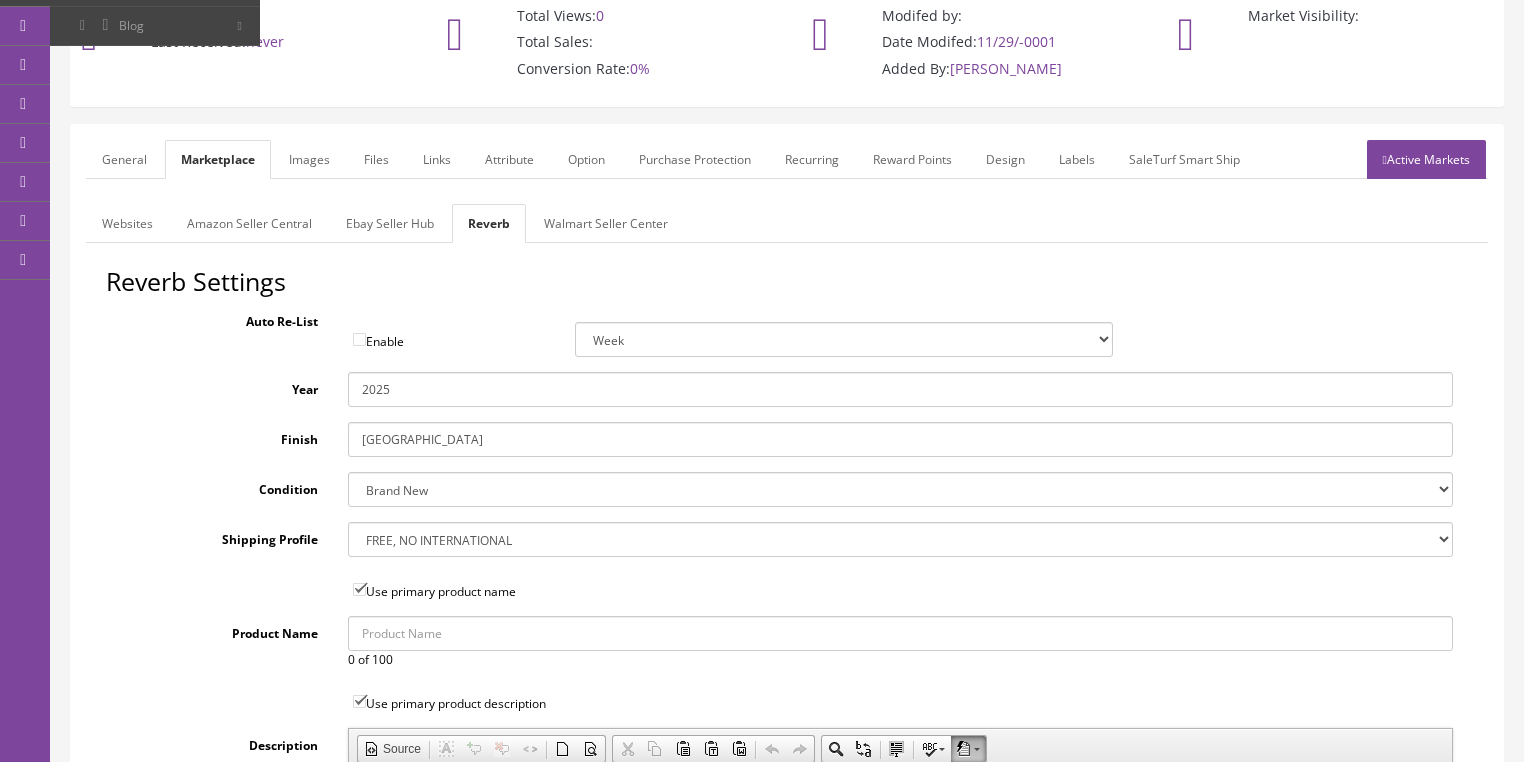 type on "[GEOGRAPHIC_DATA]" 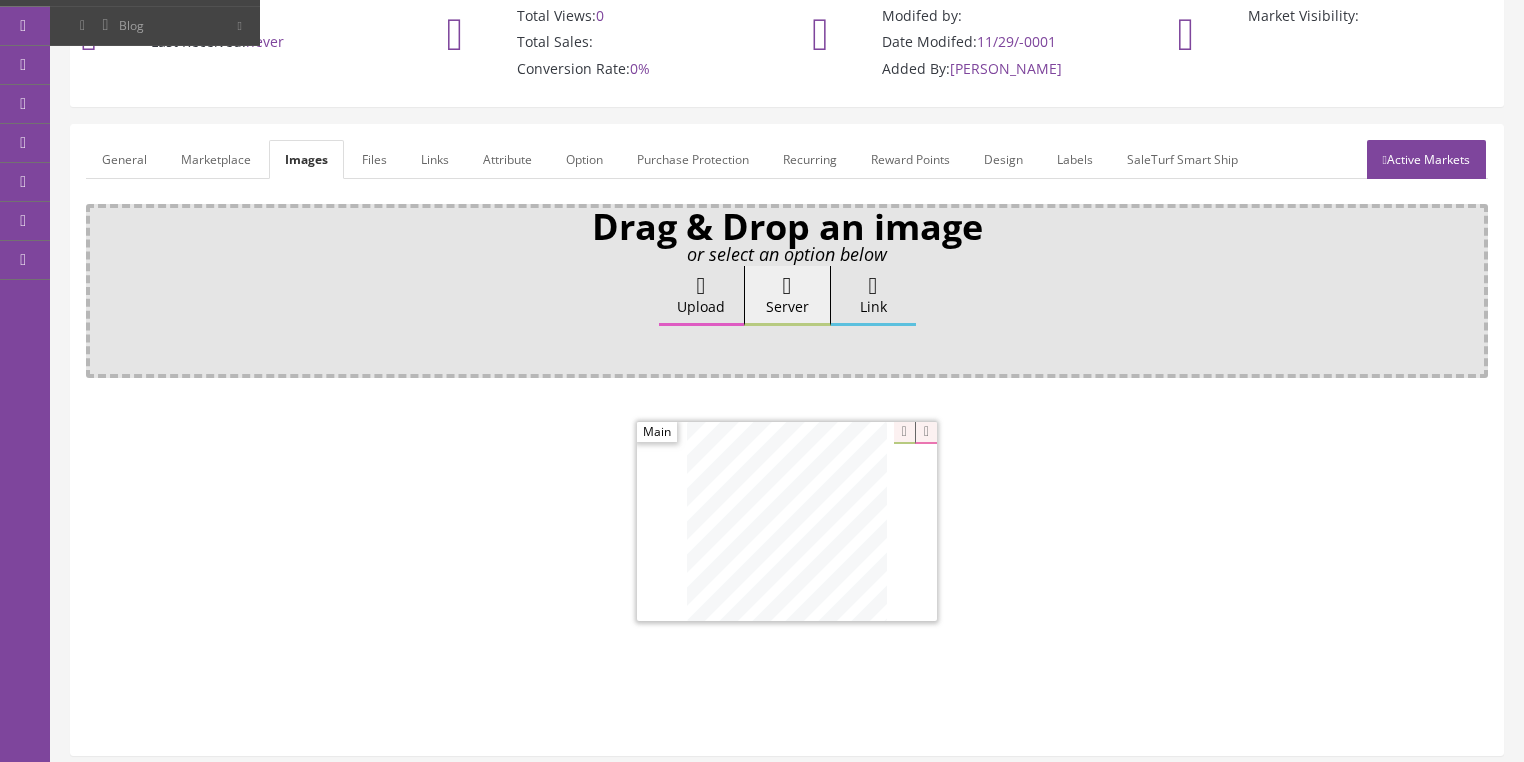 click at bounding box center (701, 286) 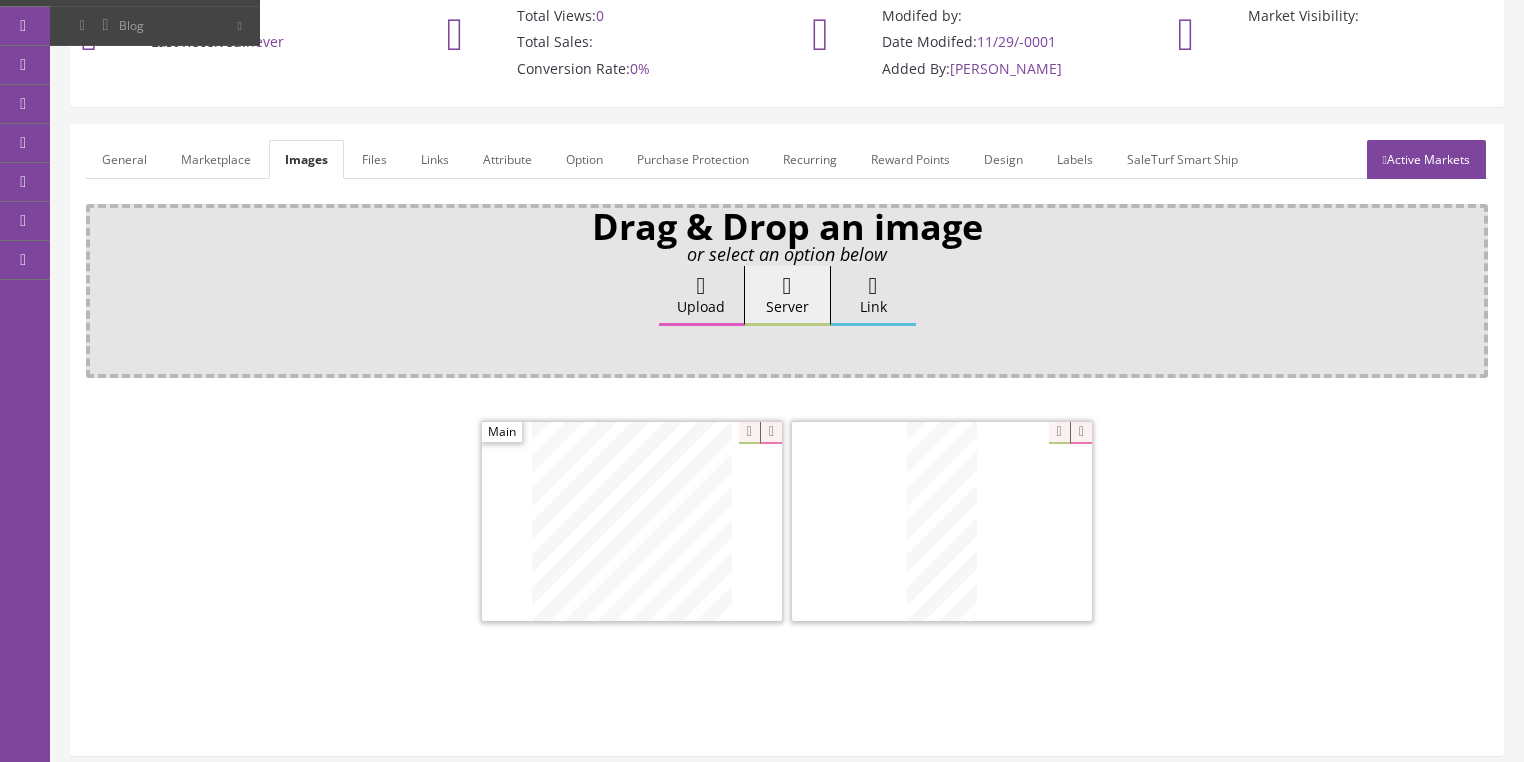click at bounding box center [1081, 433] 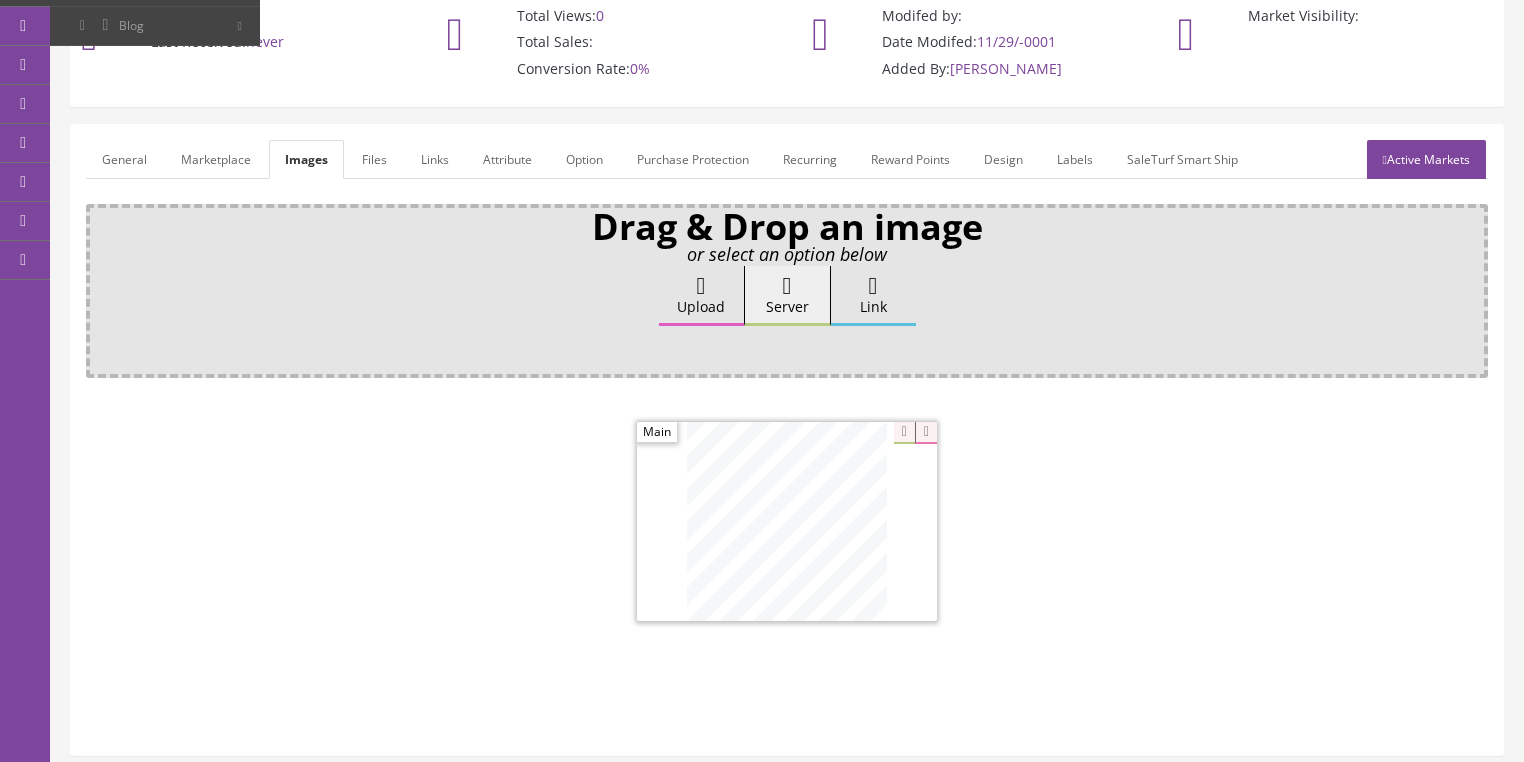click on "Active Markets" at bounding box center [1426, 159] 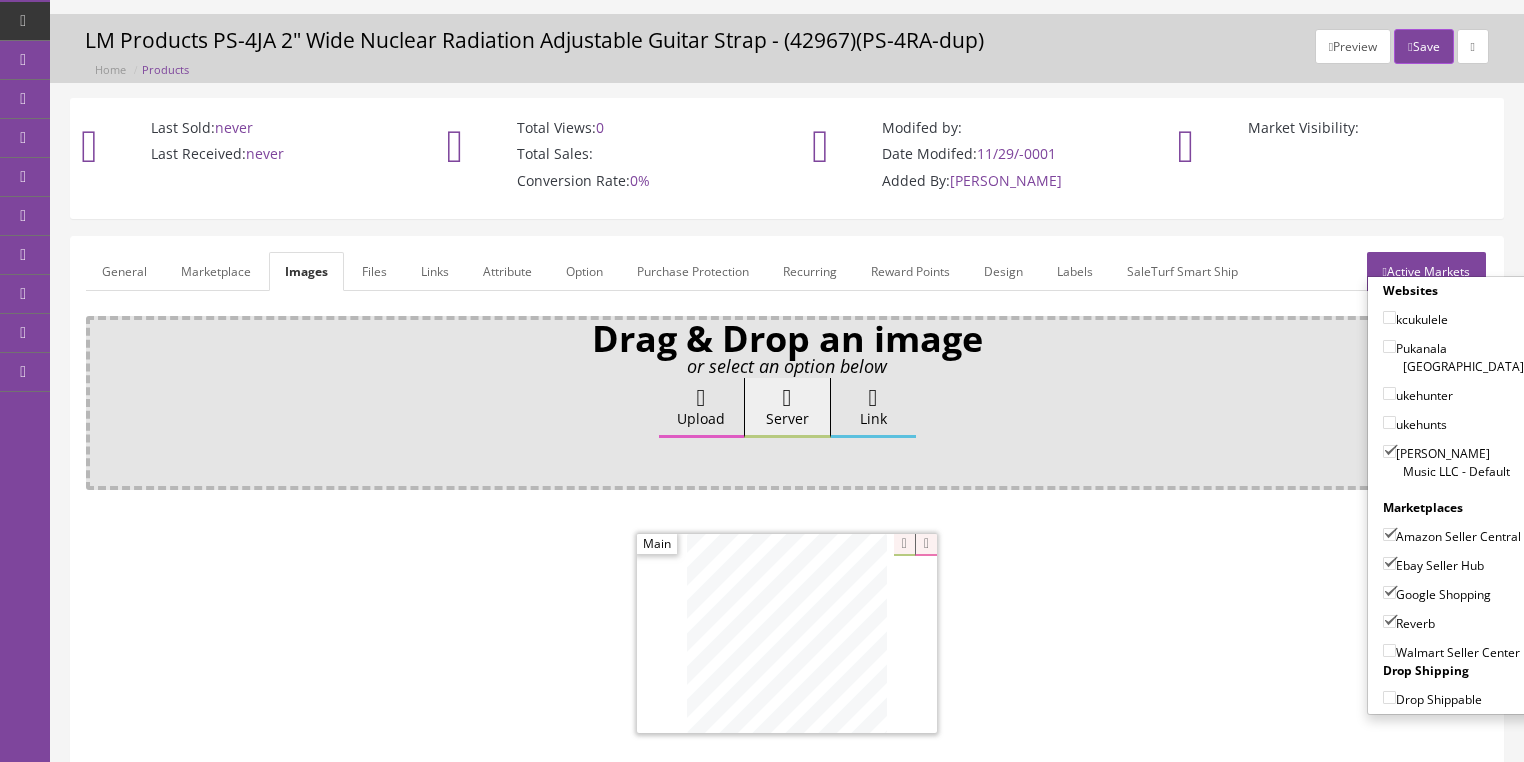 scroll, scrollTop: 0, scrollLeft: 0, axis: both 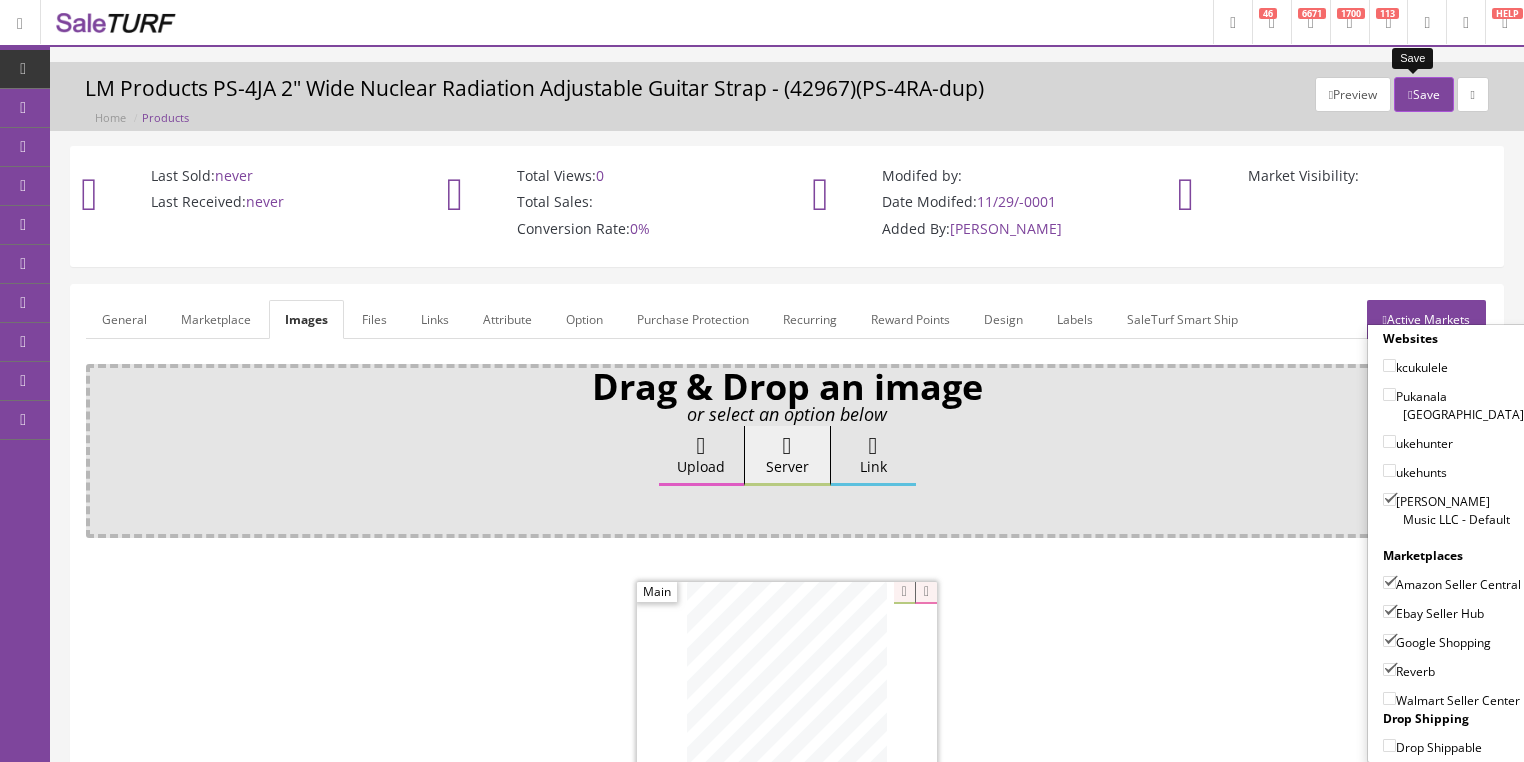 click on "Save" at bounding box center (1423, 94) 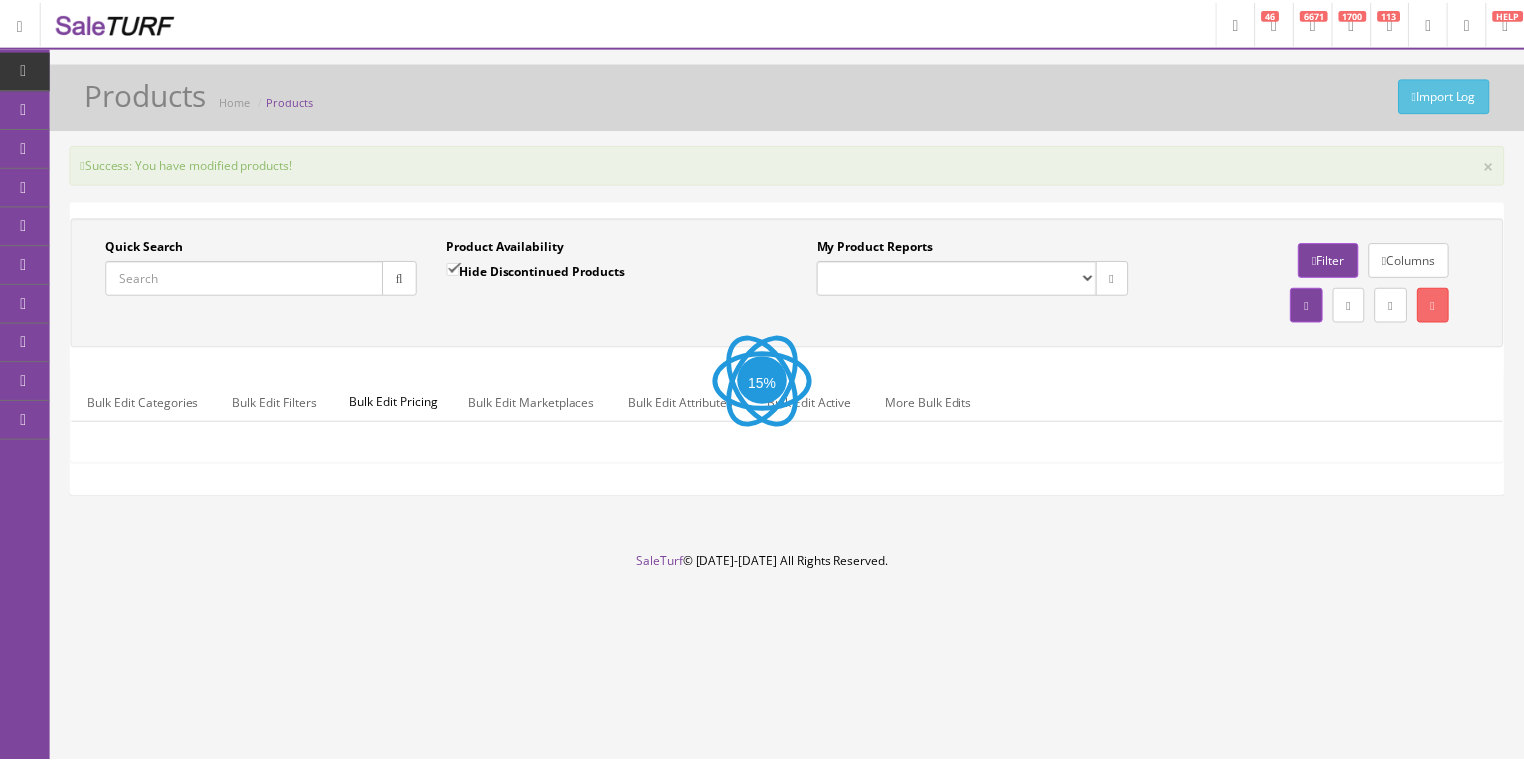 scroll, scrollTop: 0, scrollLeft: 0, axis: both 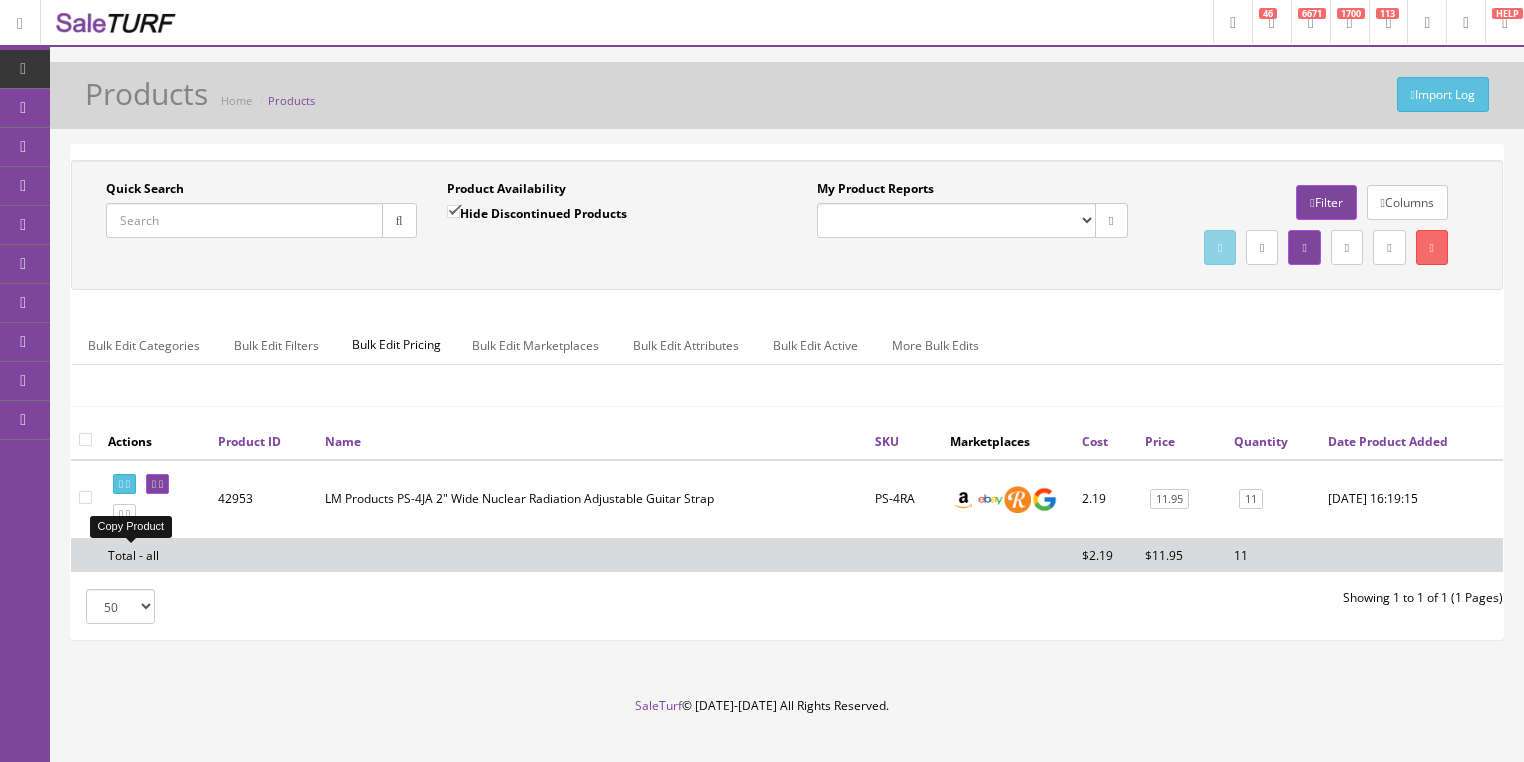 click at bounding box center [128, 514] 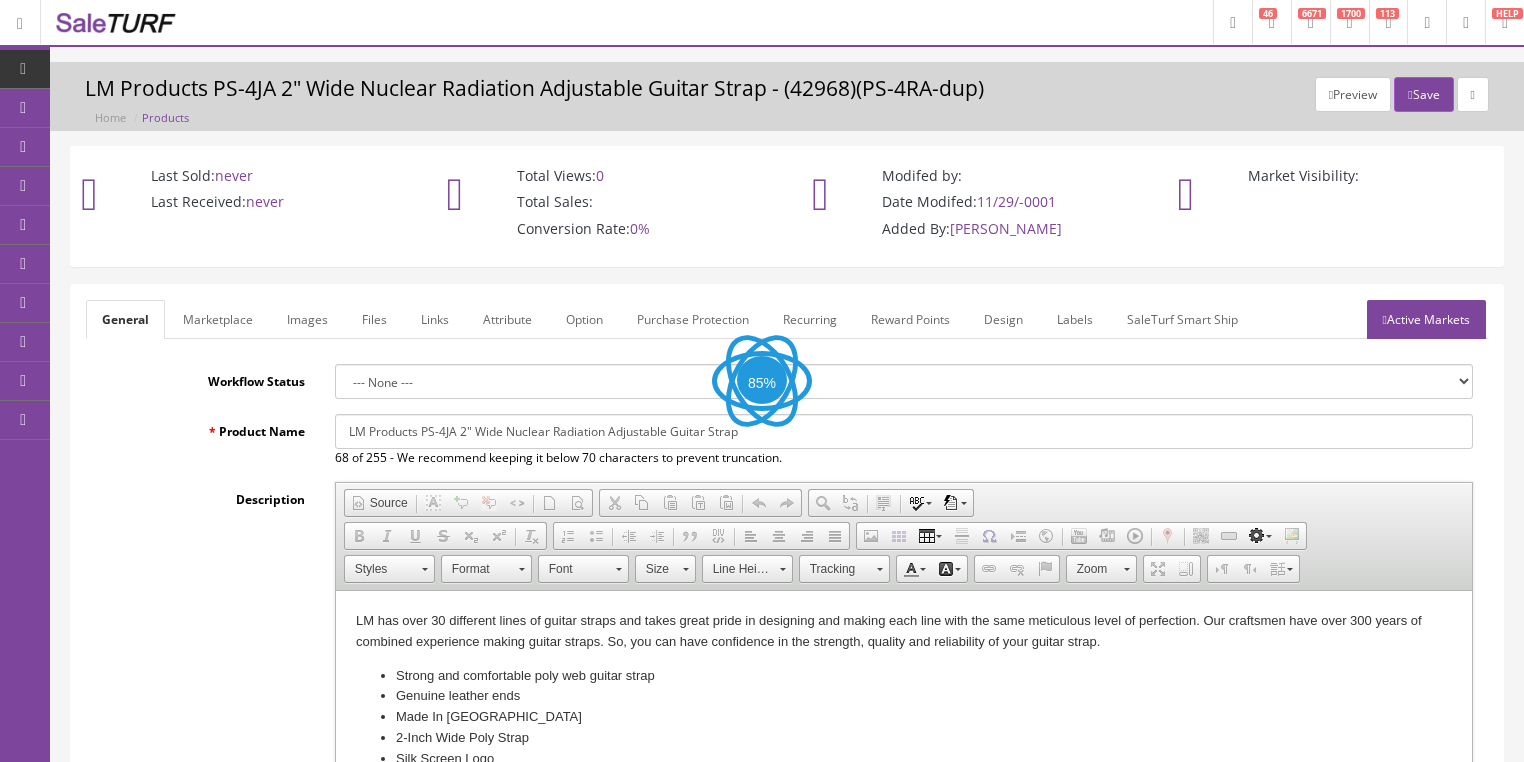 scroll, scrollTop: 0, scrollLeft: 0, axis: both 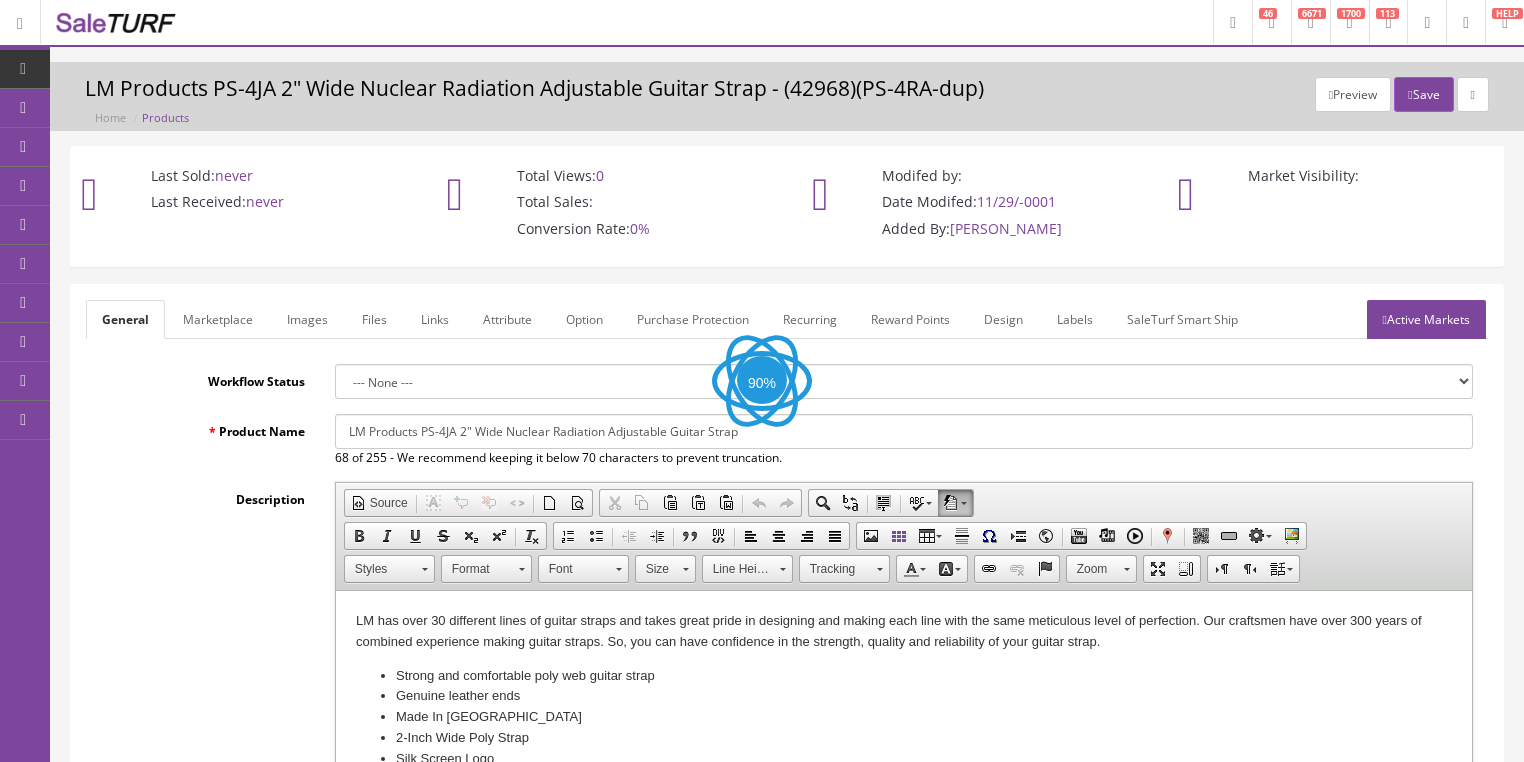 click on "Images" at bounding box center (307, 319) 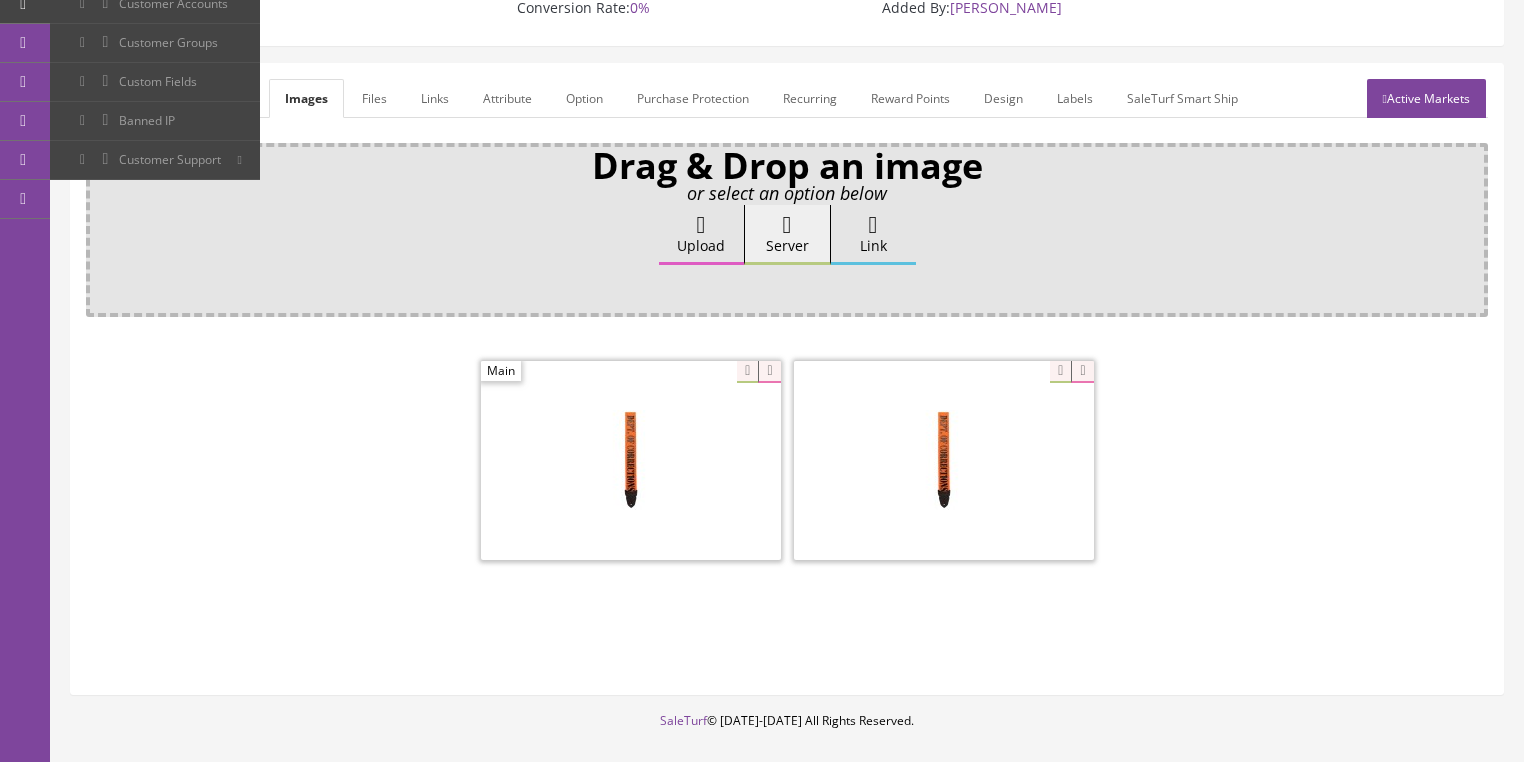 scroll, scrollTop: 240, scrollLeft: 0, axis: vertical 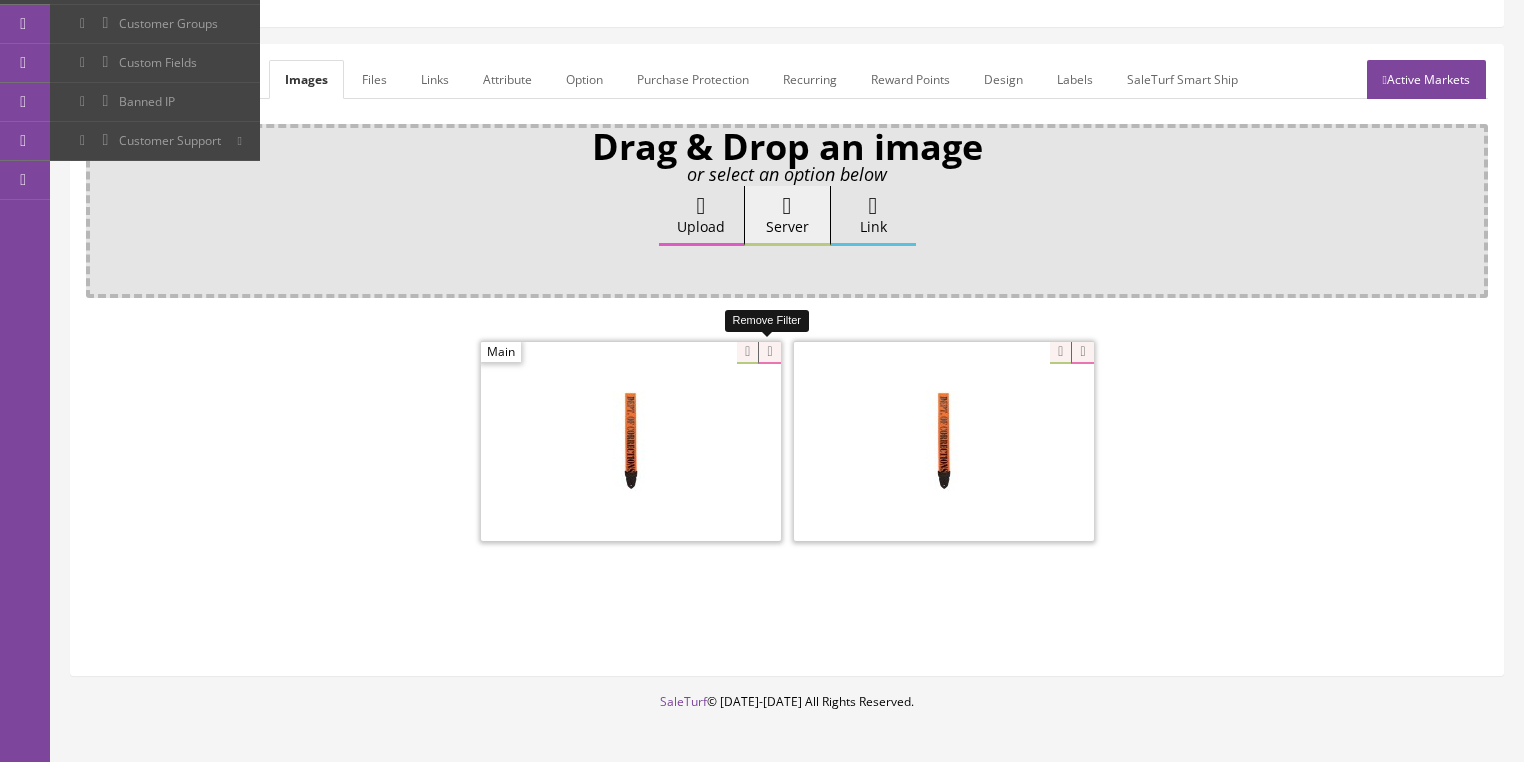 click at bounding box center [769, 353] 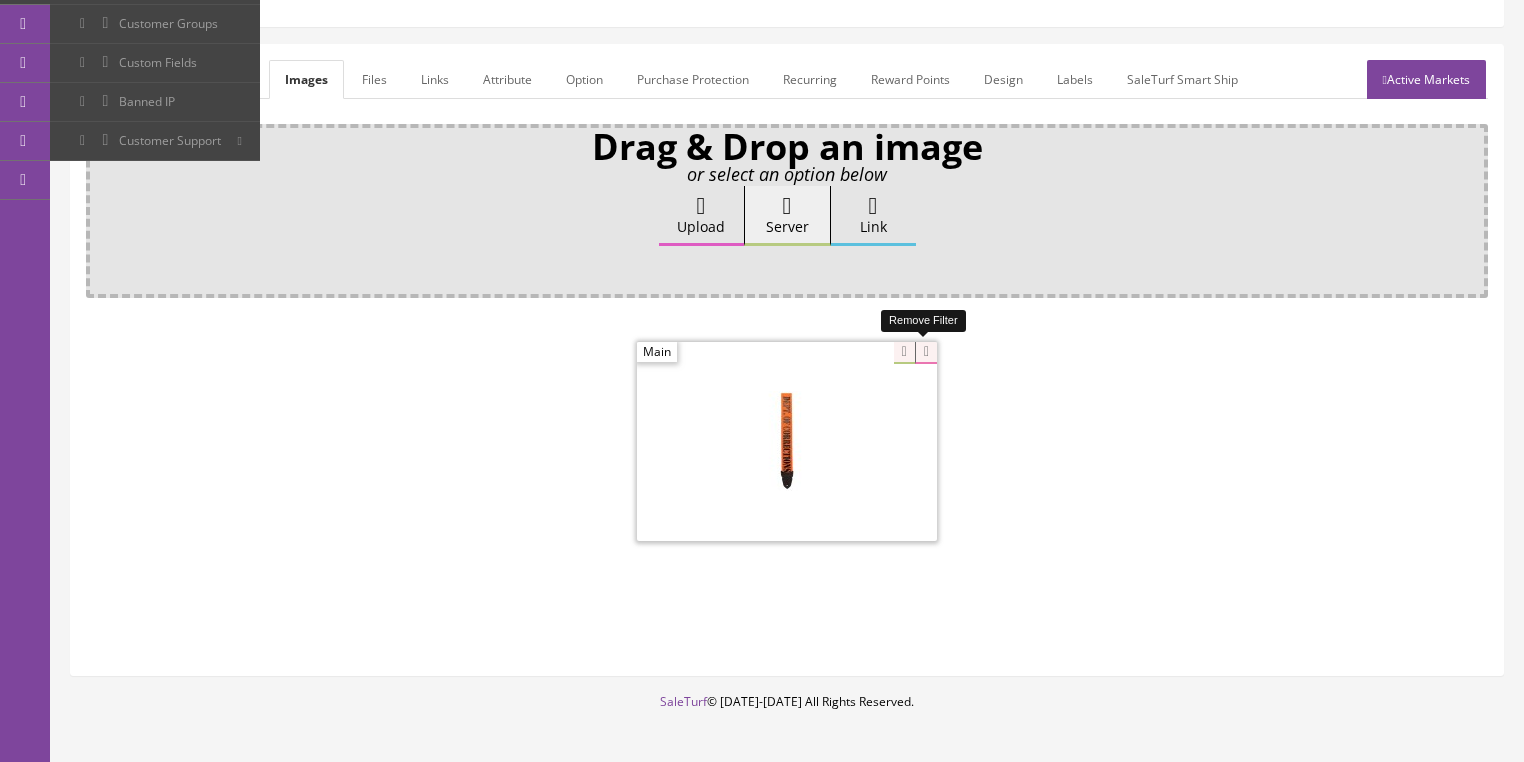 click at bounding box center (926, 353) 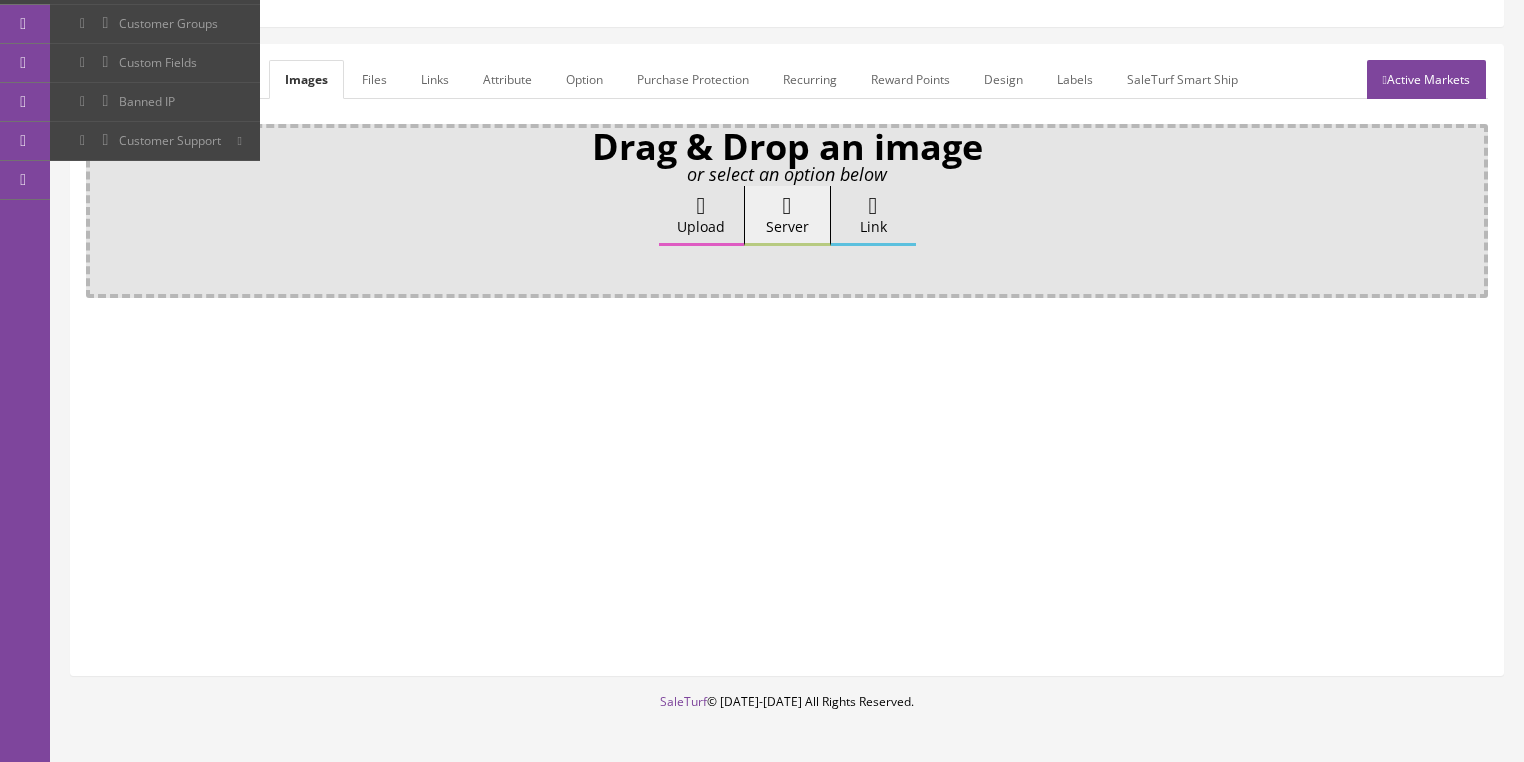 click at bounding box center (701, 206) 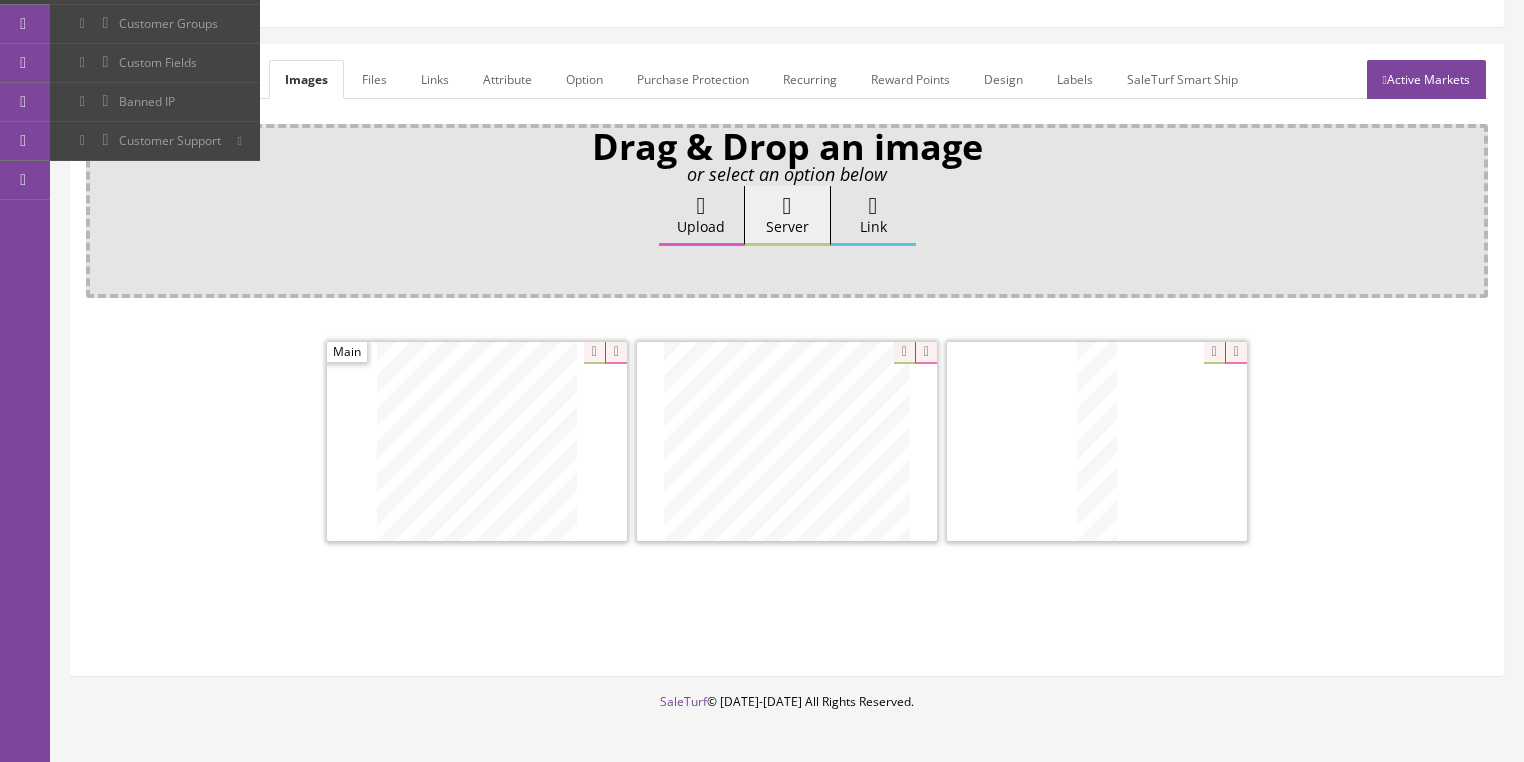 click on "Active Markets" at bounding box center (1426, 79) 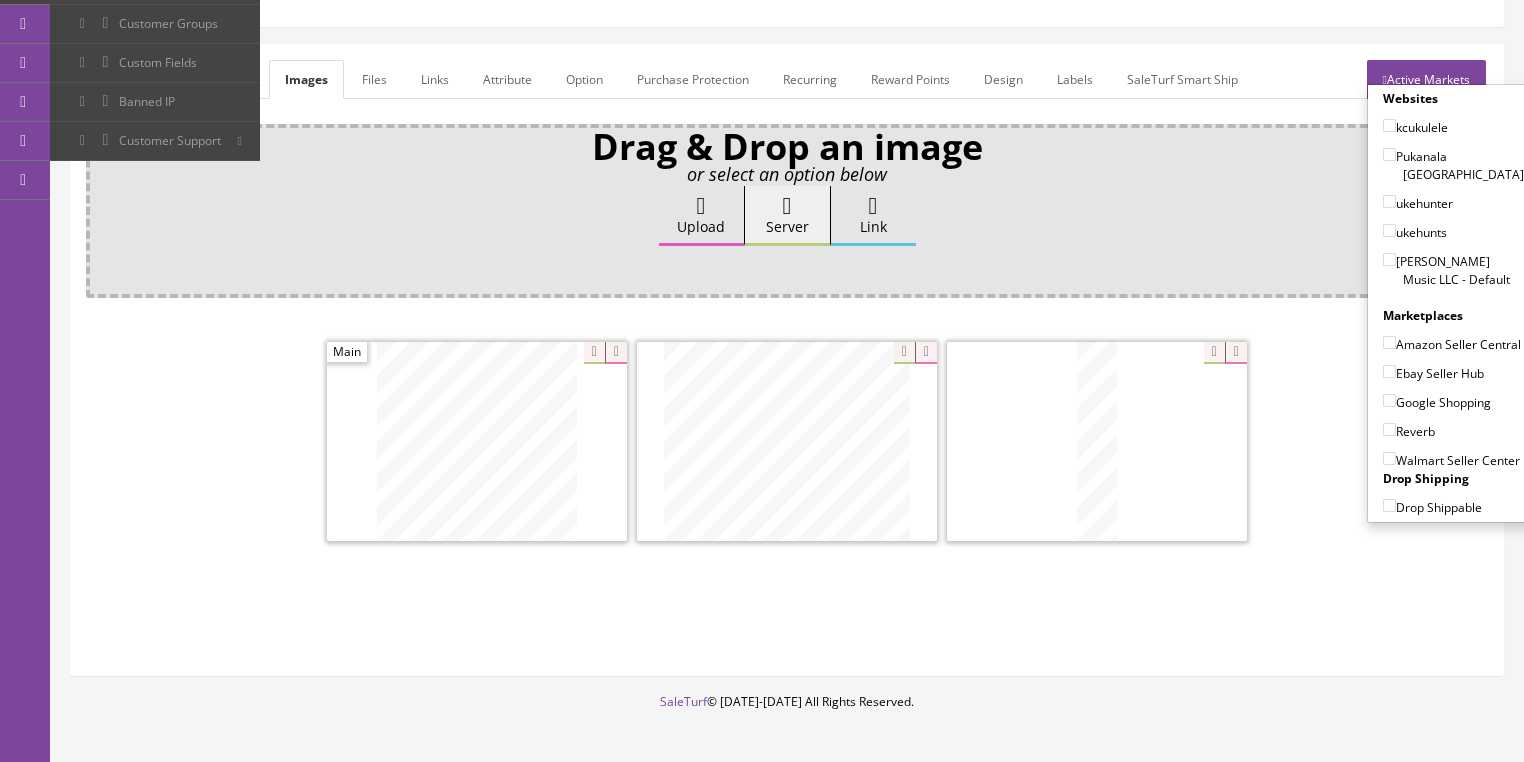 click on "[PERSON_NAME] Music LLC - Default" at bounding box center (1389, 259) 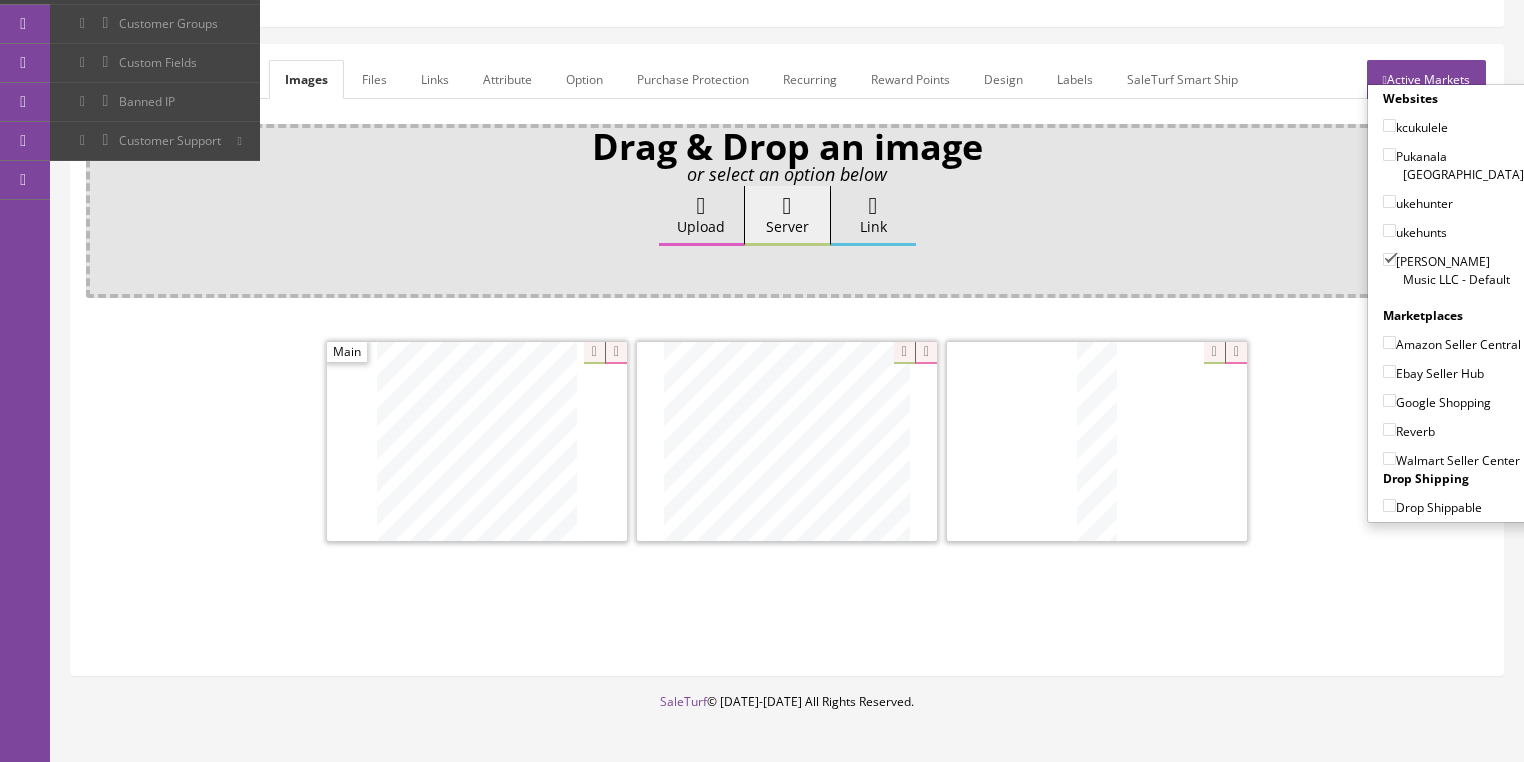 click on "Amazon Seller Central" at bounding box center [1389, 342] 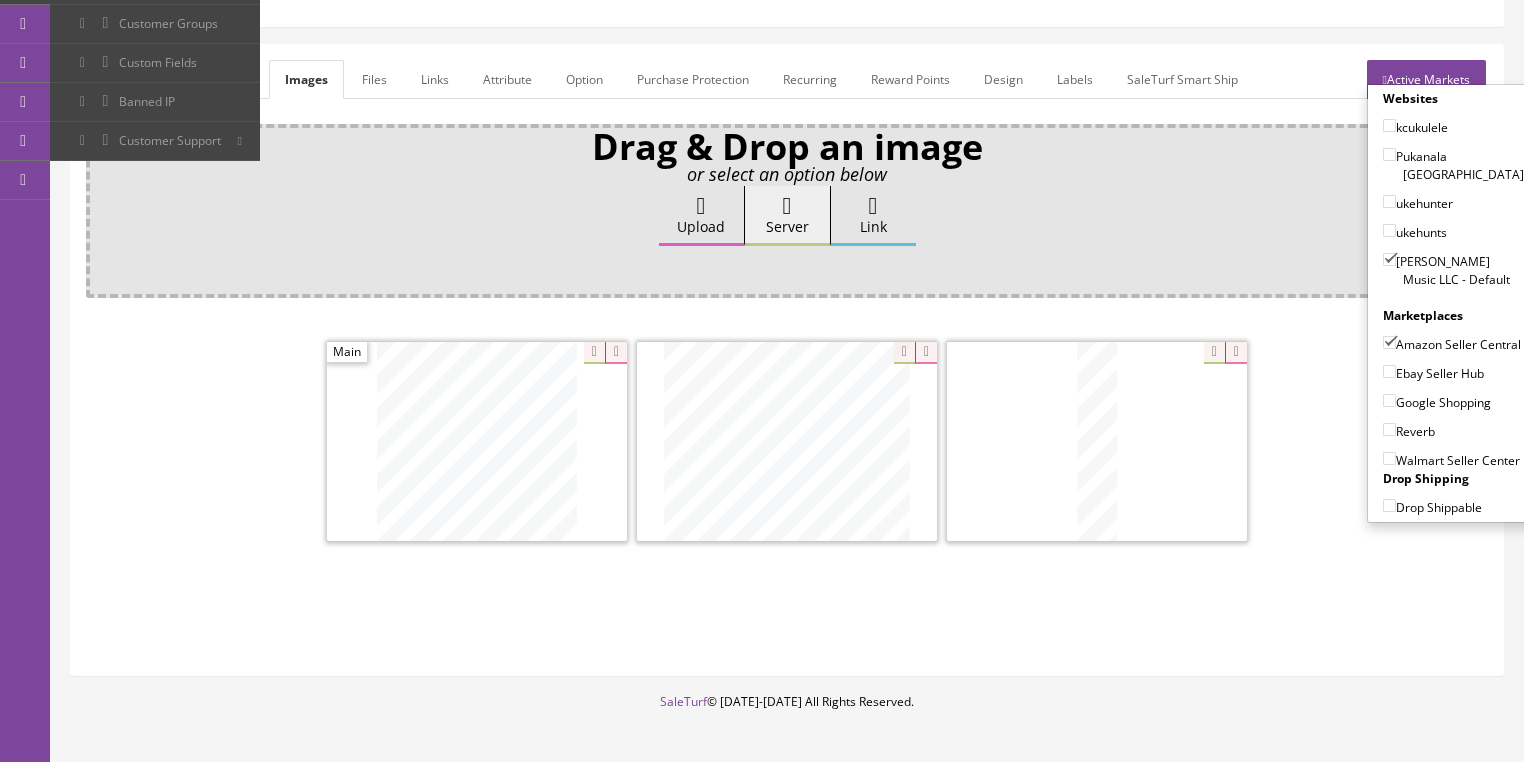 click on "Ebay Seller Hub" at bounding box center (1389, 371) 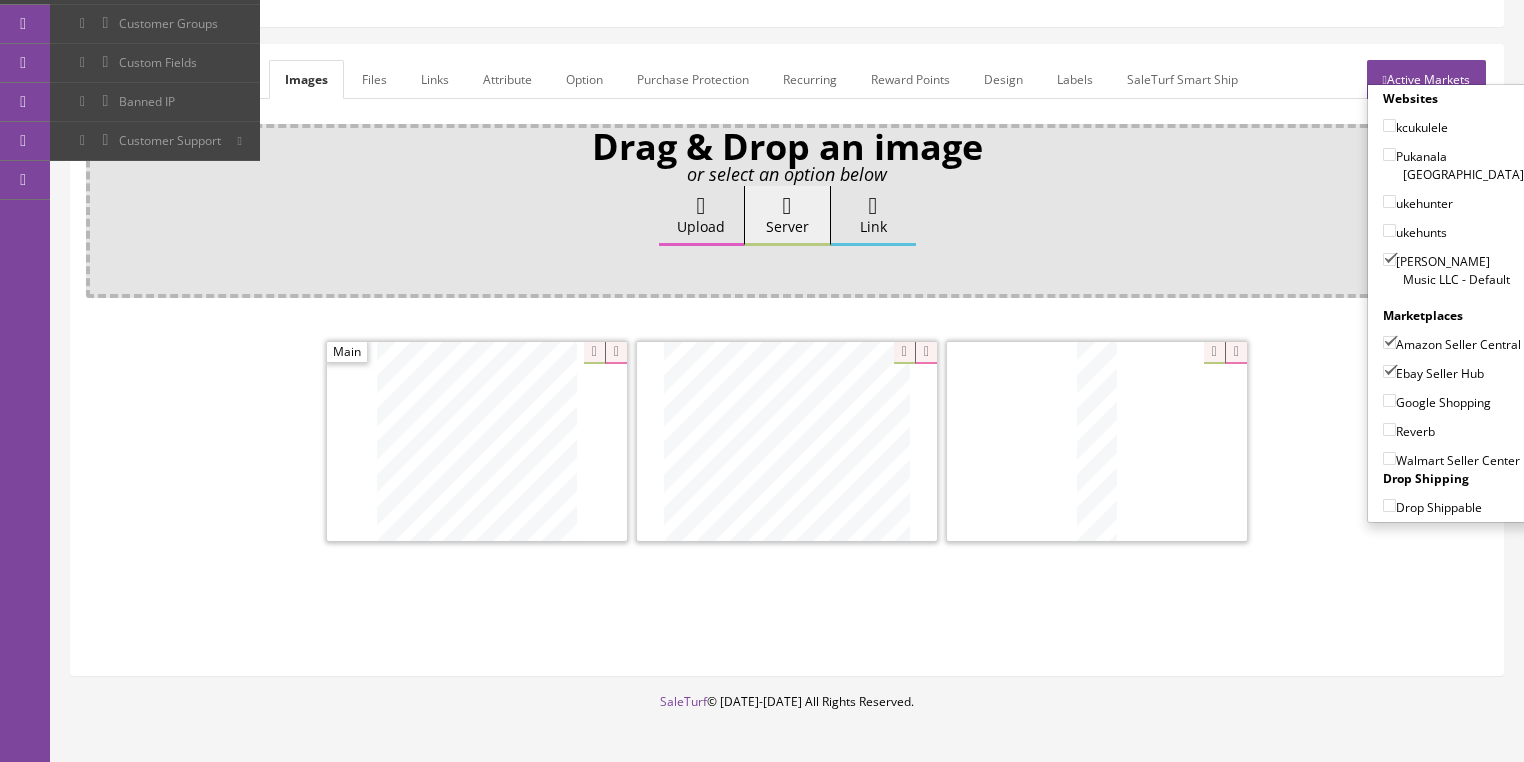 drag, startPoint x: 1378, startPoint y: 393, endPoint x: 1377, endPoint y: 408, distance: 15.033297 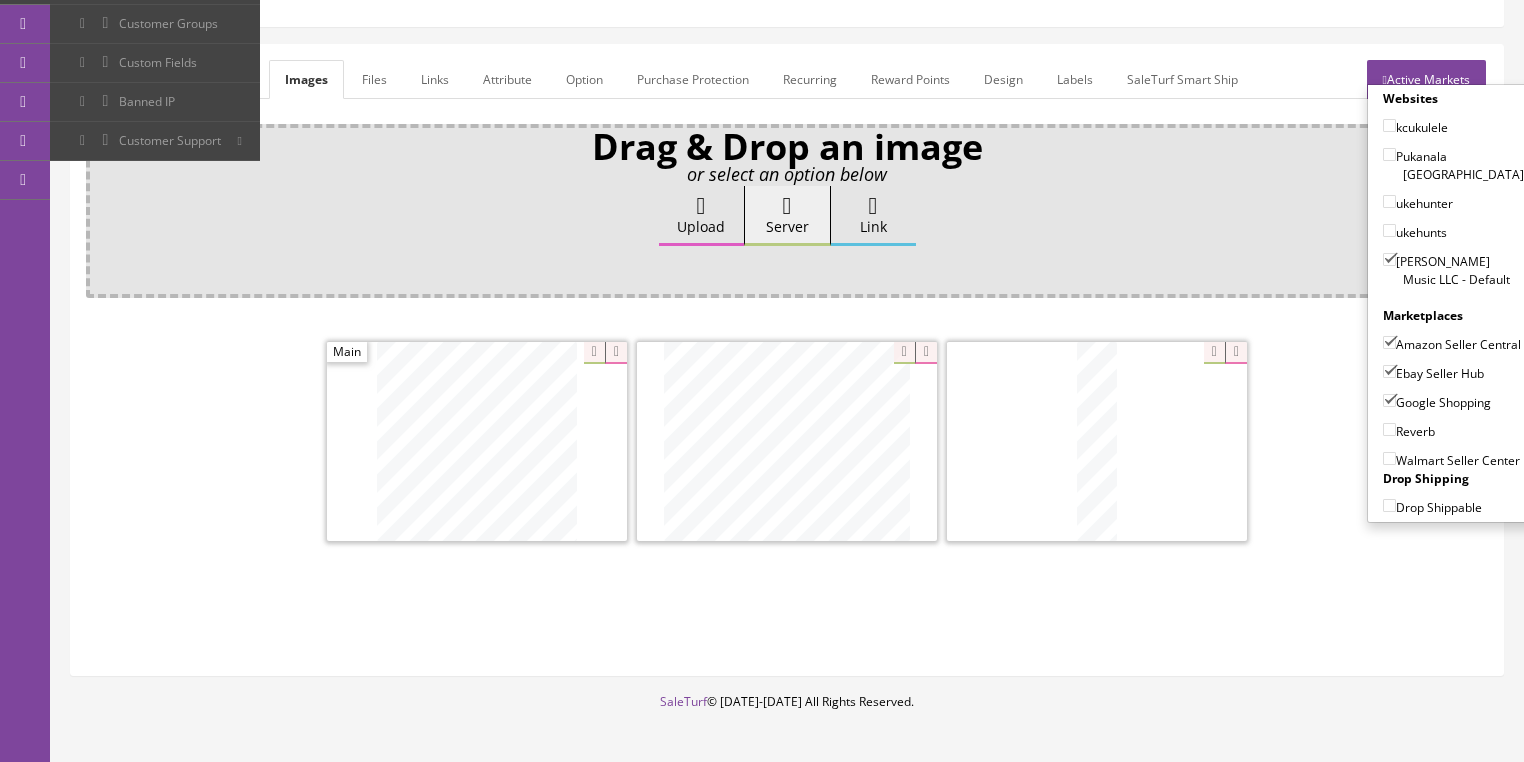drag, startPoint x: 1382, startPoint y: 424, endPoint x: 1400, endPoint y: 389, distance: 39.357338 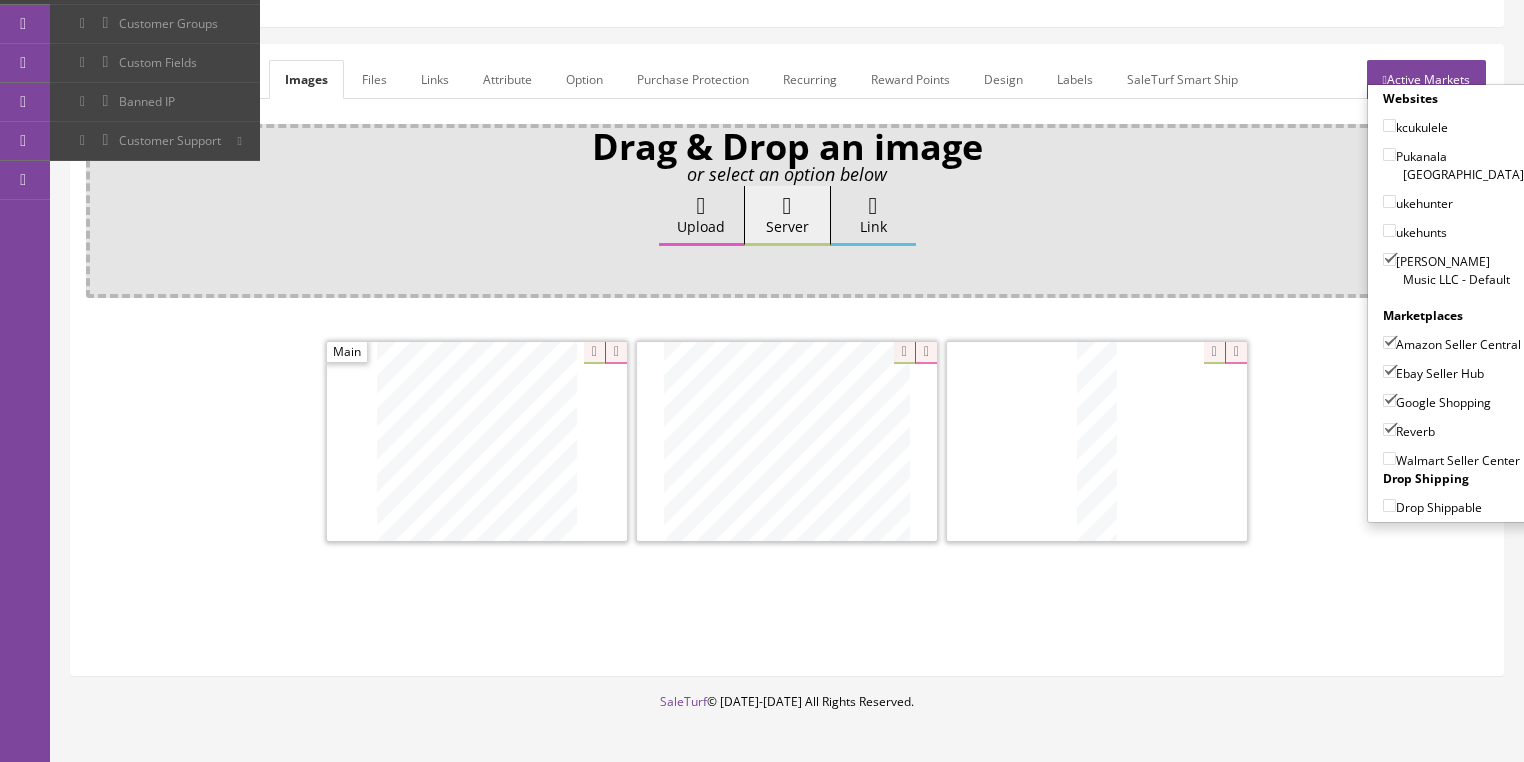 click on "Active Markets" at bounding box center (1426, 79) 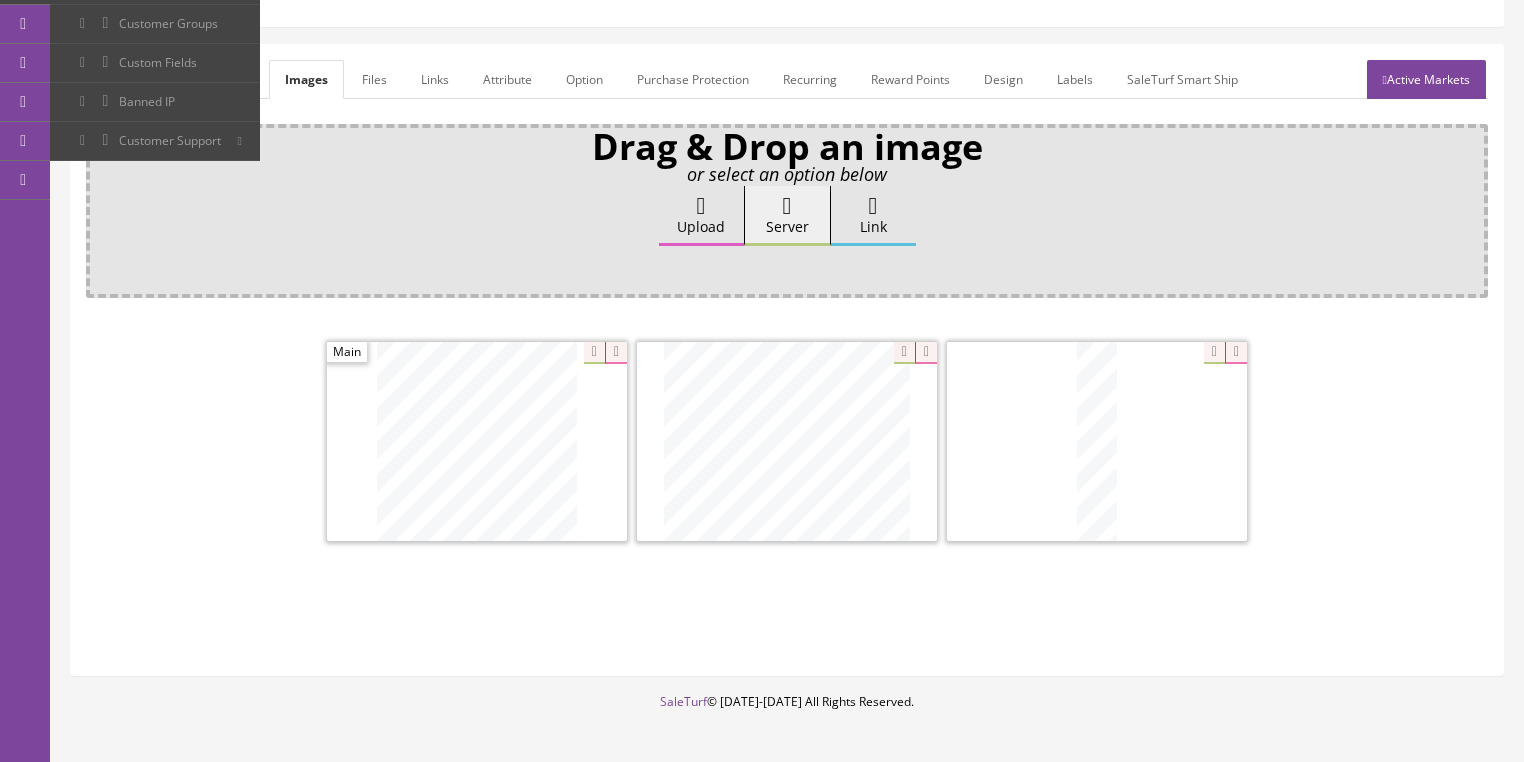 click on "General" at bounding box center [124, 79] 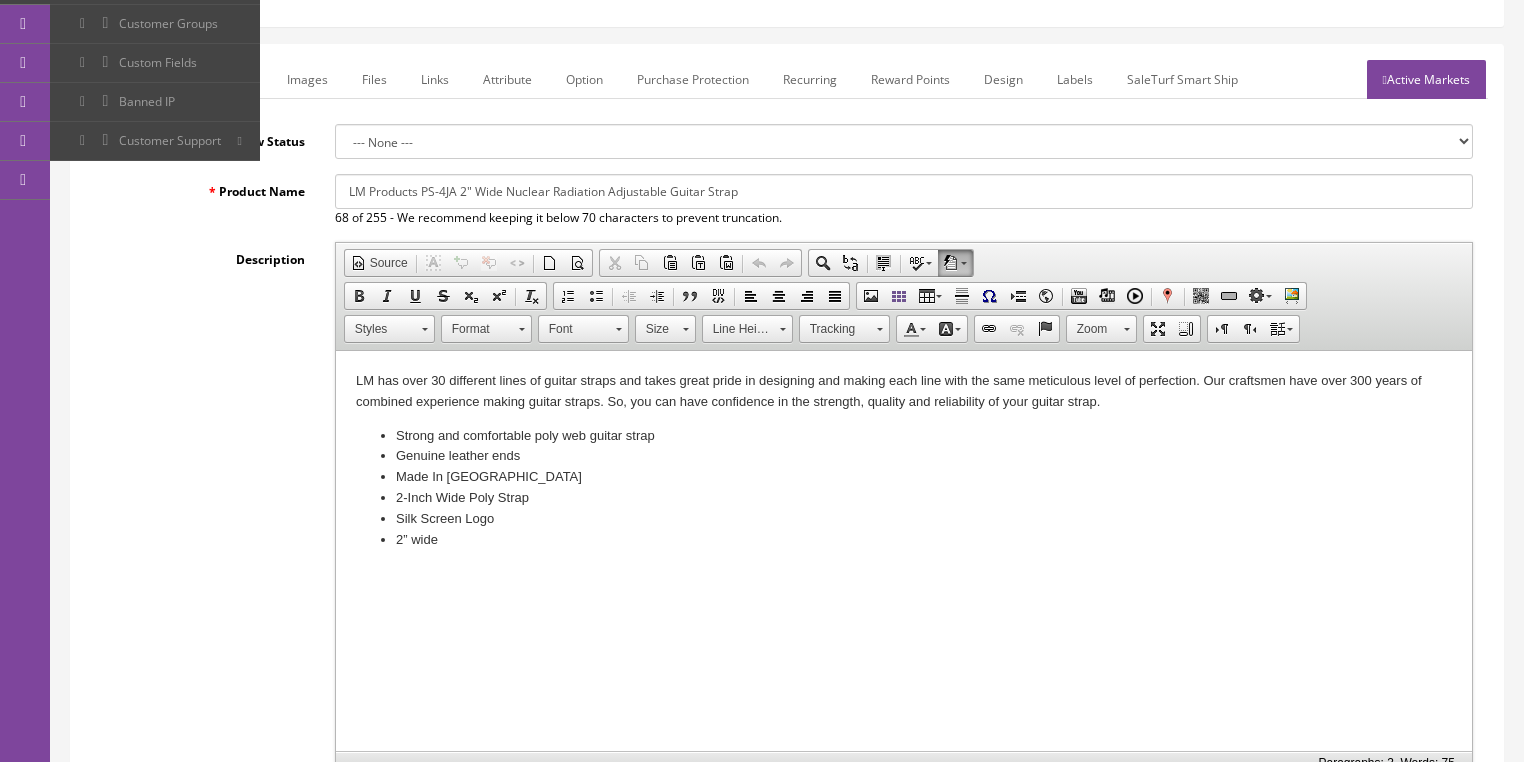 click on "LM has over 30 different lines of guitar straps and takes great pride in designing and making each line with the same meticulous level of perfection. Our craftsmen have over 300 years of combined experience making guitar straps. So, you can have confidence in the strength, quality and reliability of your guitar strap. Strong and comfortable poly web guitar strap Genuine leather ends Made In USA 2-Inch Wide Poly Strap Silk Screen Logo 2” wide" at bounding box center (903, 477) 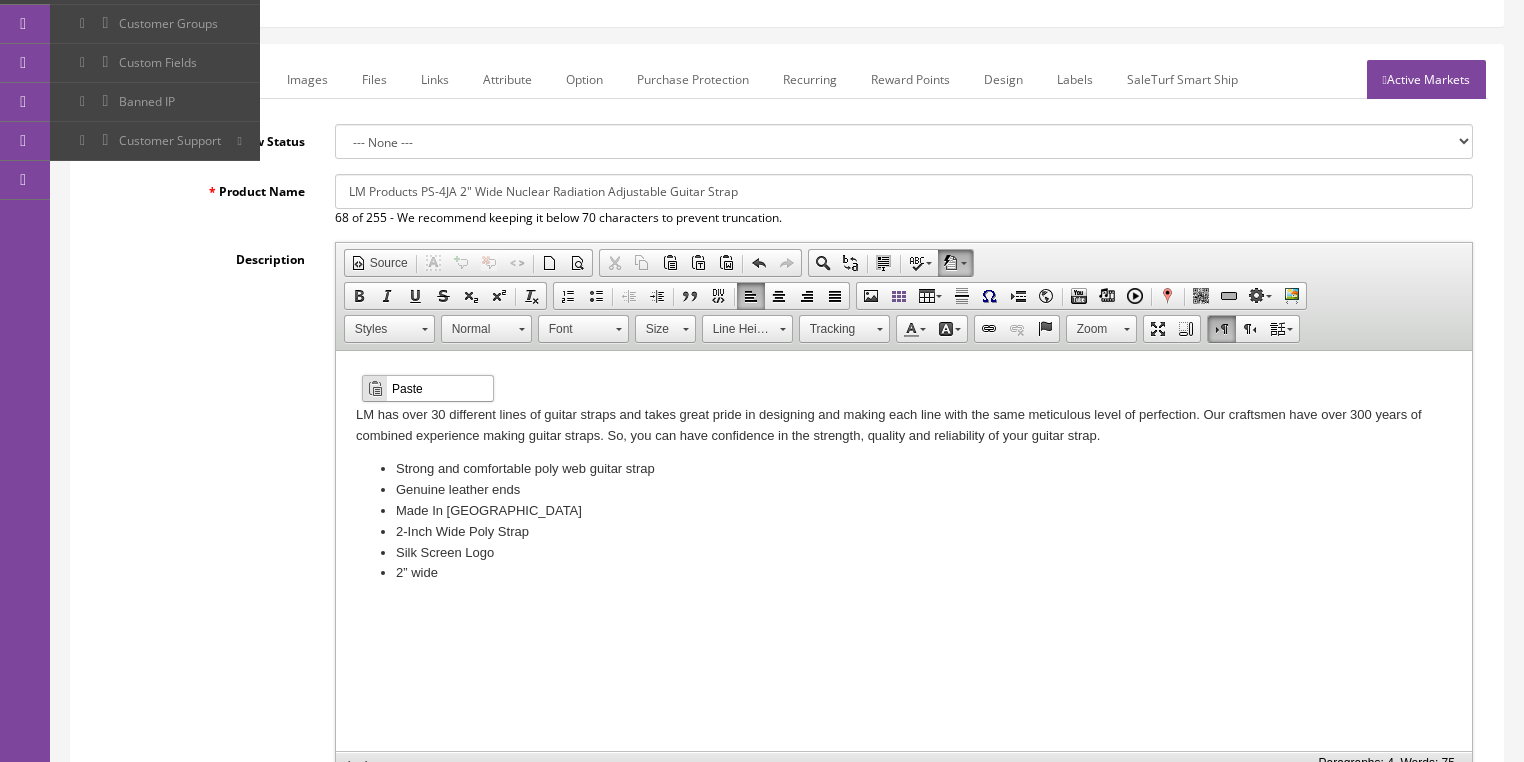 scroll, scrollTop: 0, scrollLeft: 0, axis: both 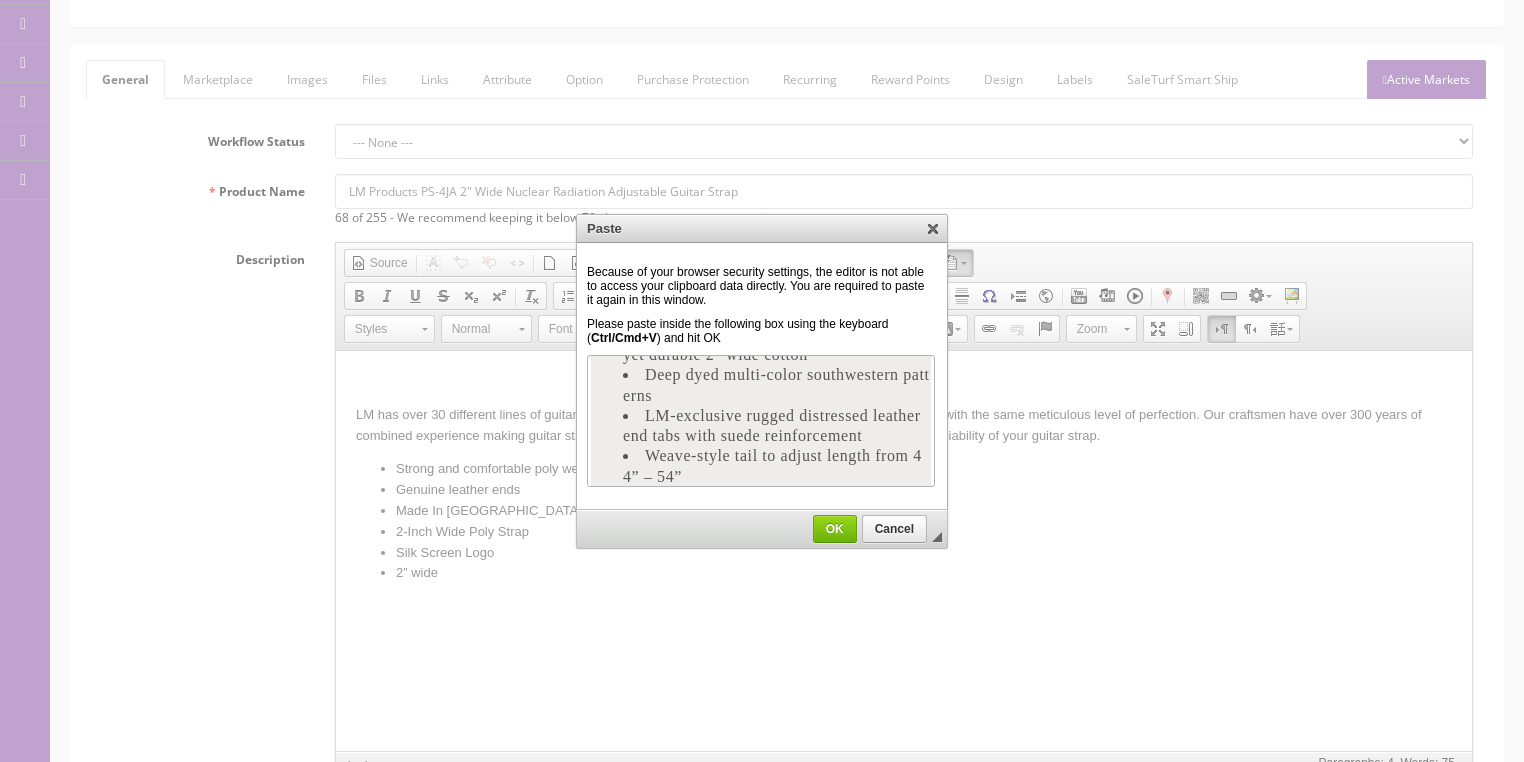 drag, startPoint x: 826, startPoint y: 525, endPoint x: 437, endPoint y: 241, distance: 481.6399 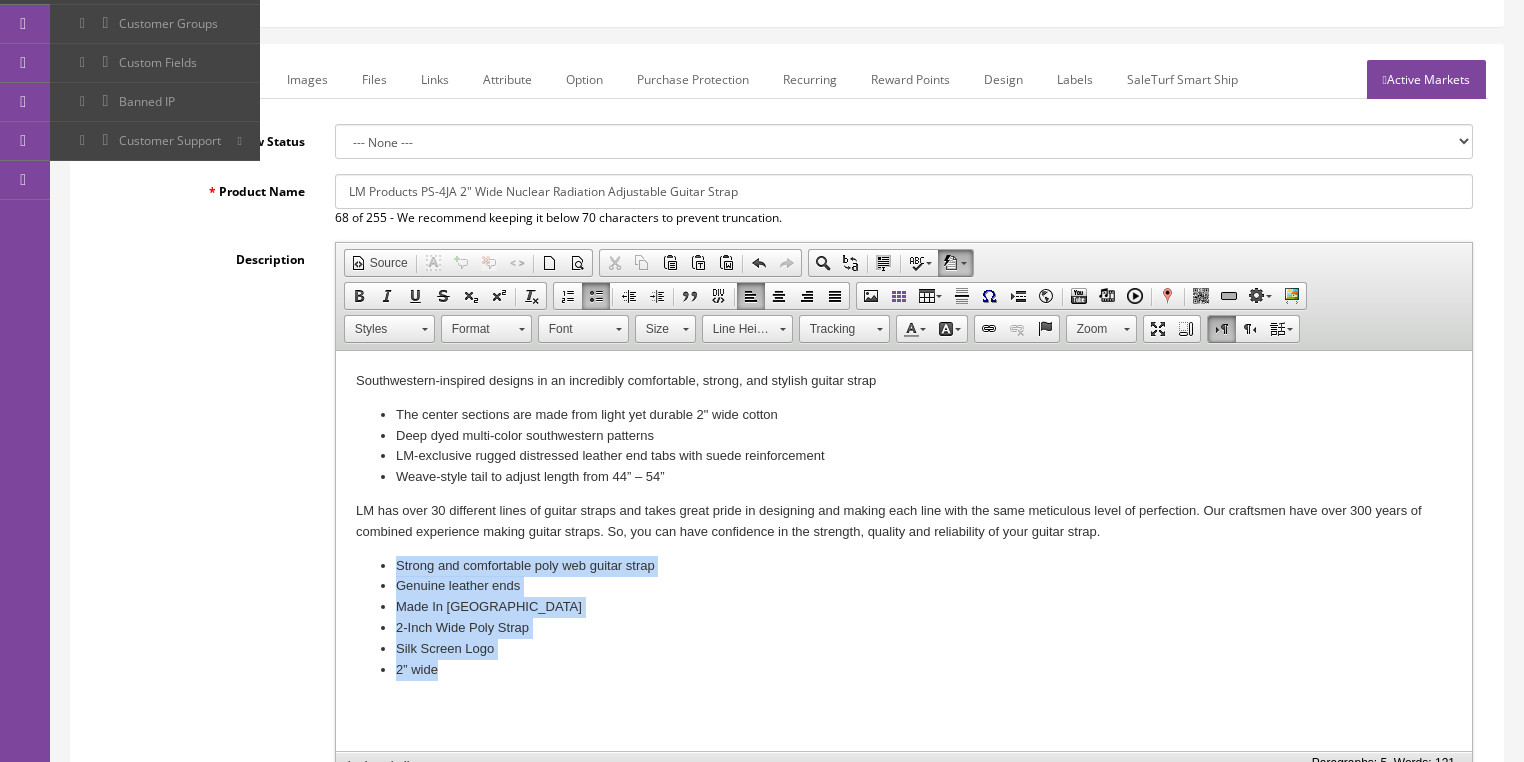 drag, startPoint x: 390, startPoint y: 562, endPoint x: 511, endPoint y: 665, distance: 158.90248 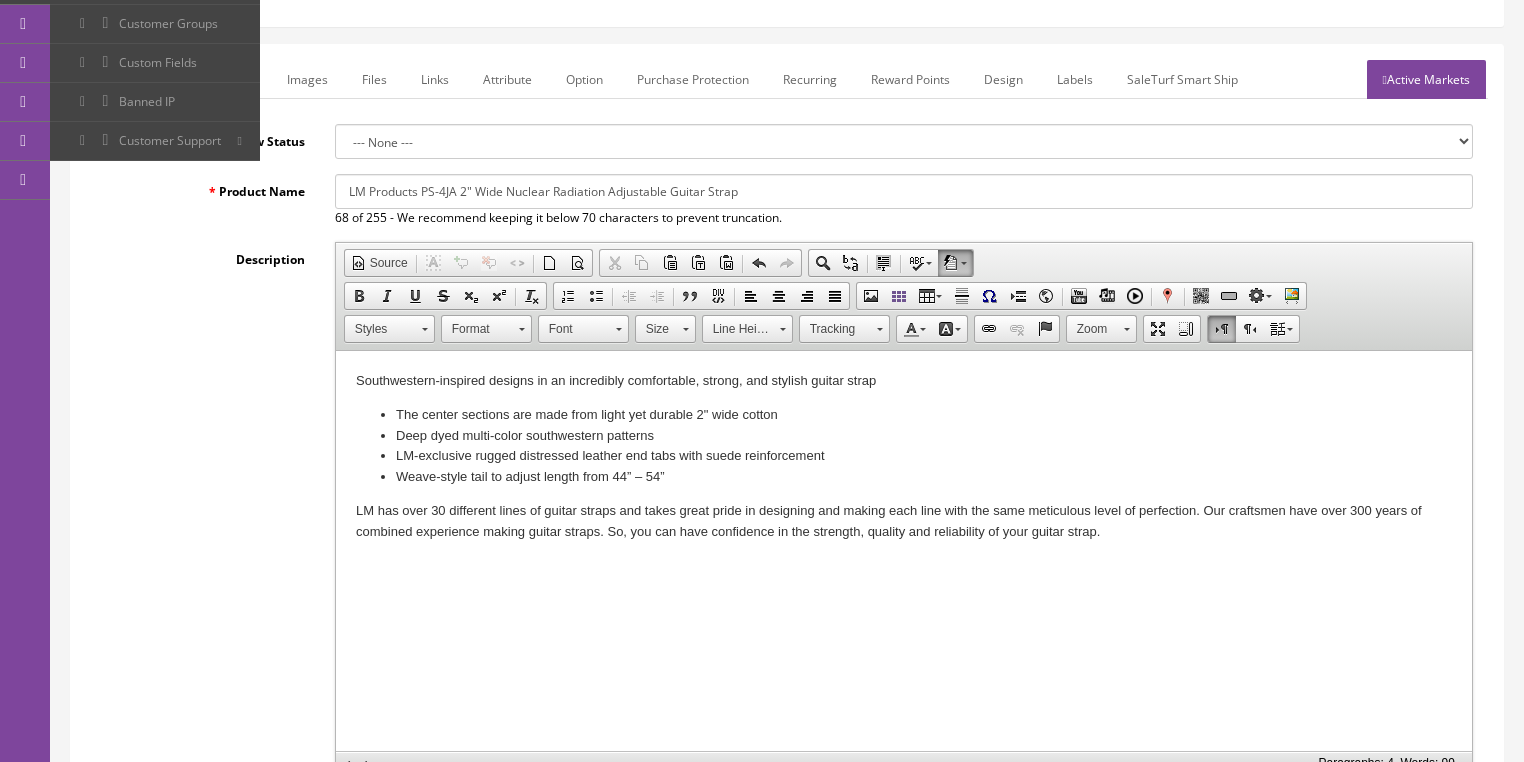 click on "LM Products PS-4JA 2" Wide Nuclear Radiation Adjustable Guitar Strap" at bounding box center [904, 191] 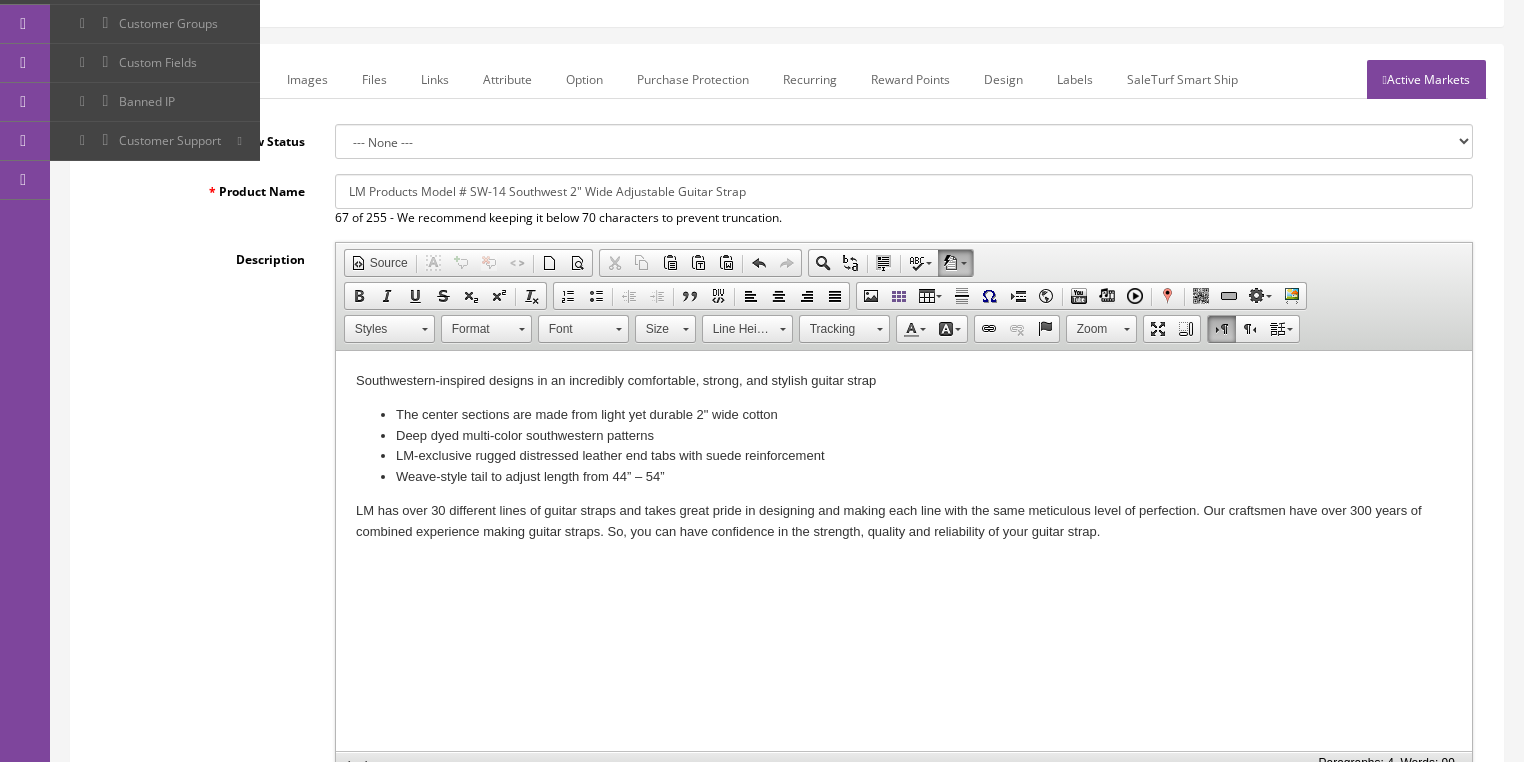 click on "LM Products Model # SW-14 Southwest 2" Wide Adjustable Guitar Strap" at bounding box center [904, 191] 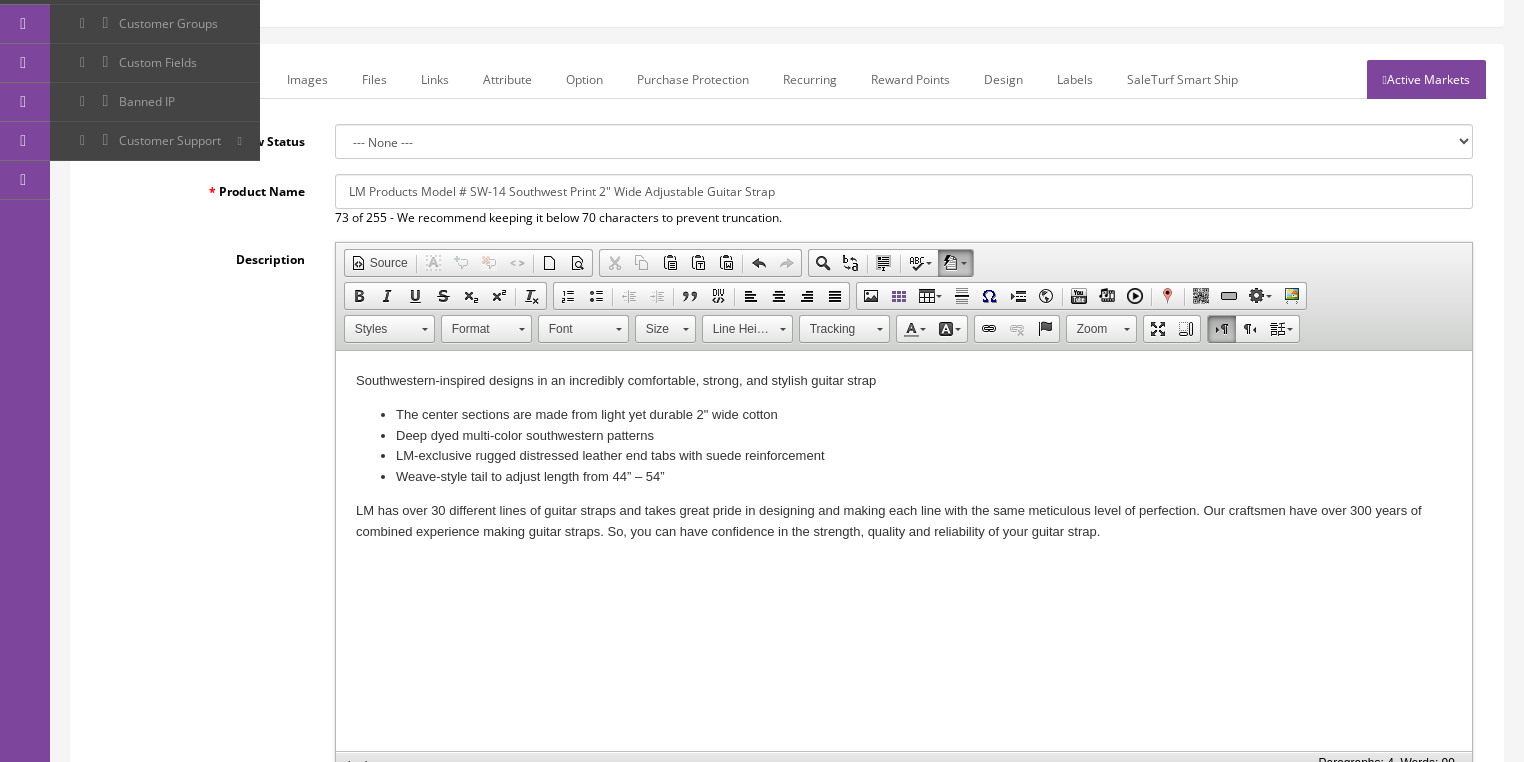 drag, startPoint x: 346, startPoint y: 192, endPoint x: 972, endPoint y: 195, distance: 626.0072 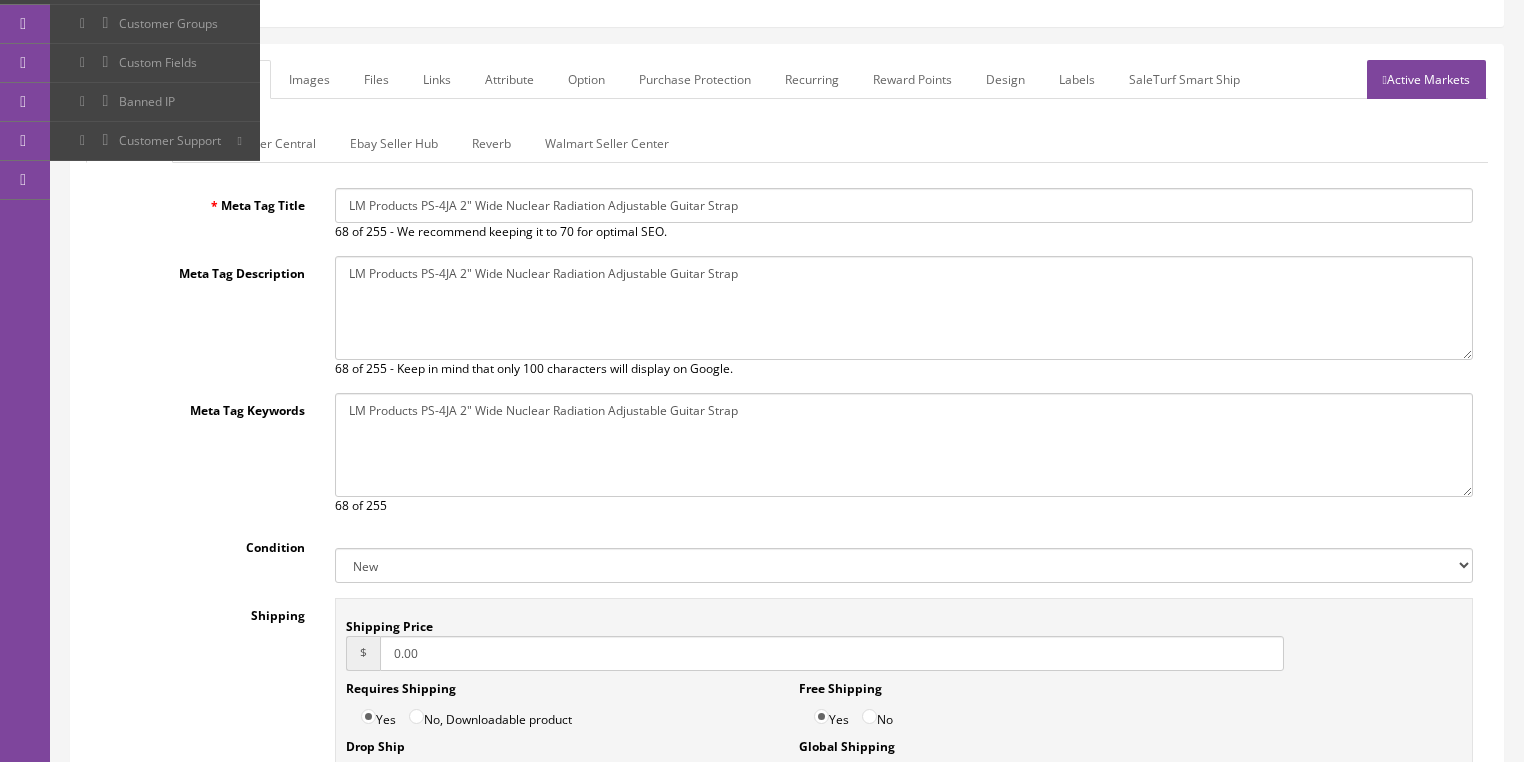 drag, startPoint x: 344, startPoint y: 205, endPoint x: 863, endPoint y: 214, distance: 519.078 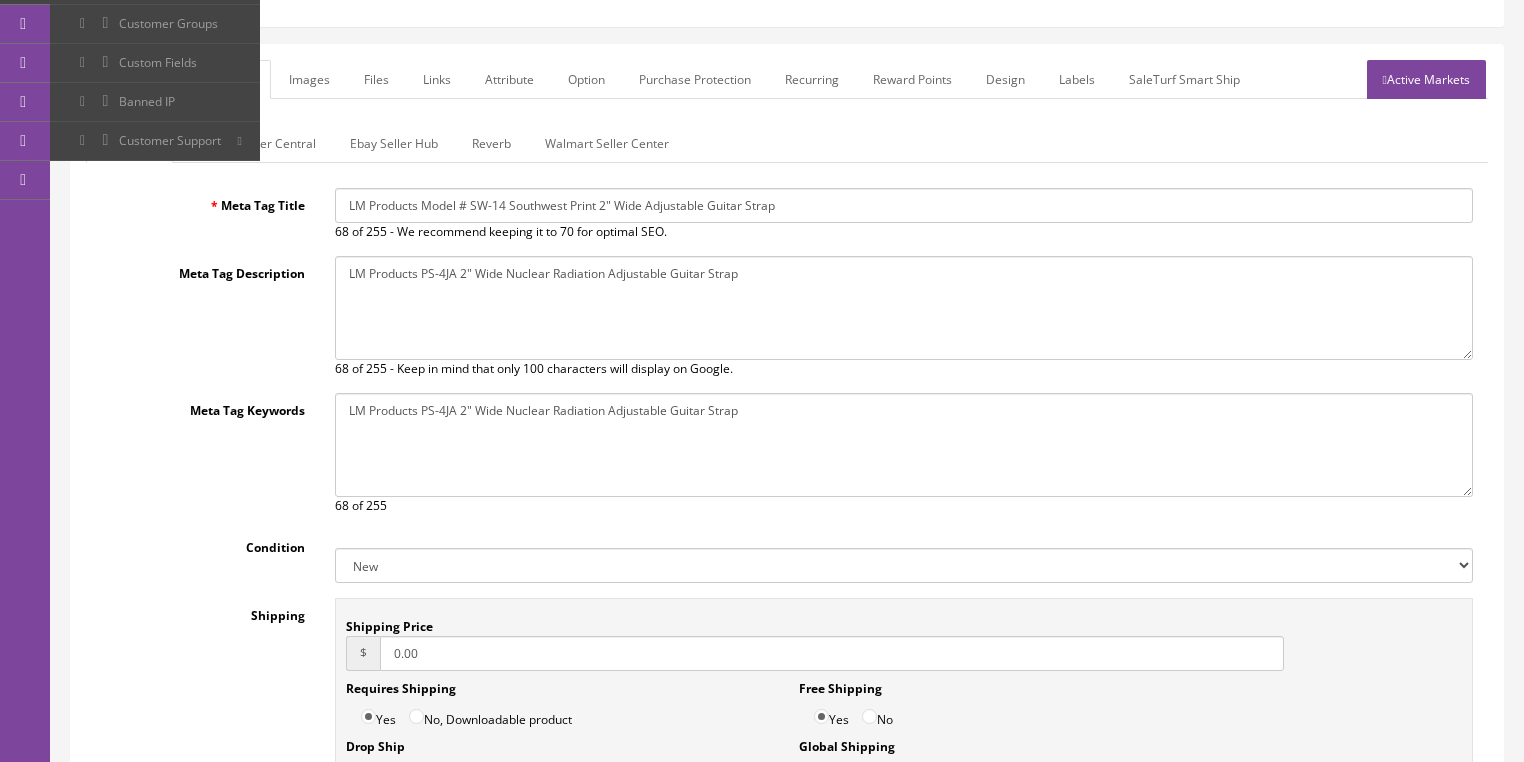 type on "LM Products Model # SW-14 Southwest Print 2" Wide Adjustable Guitar Strap" 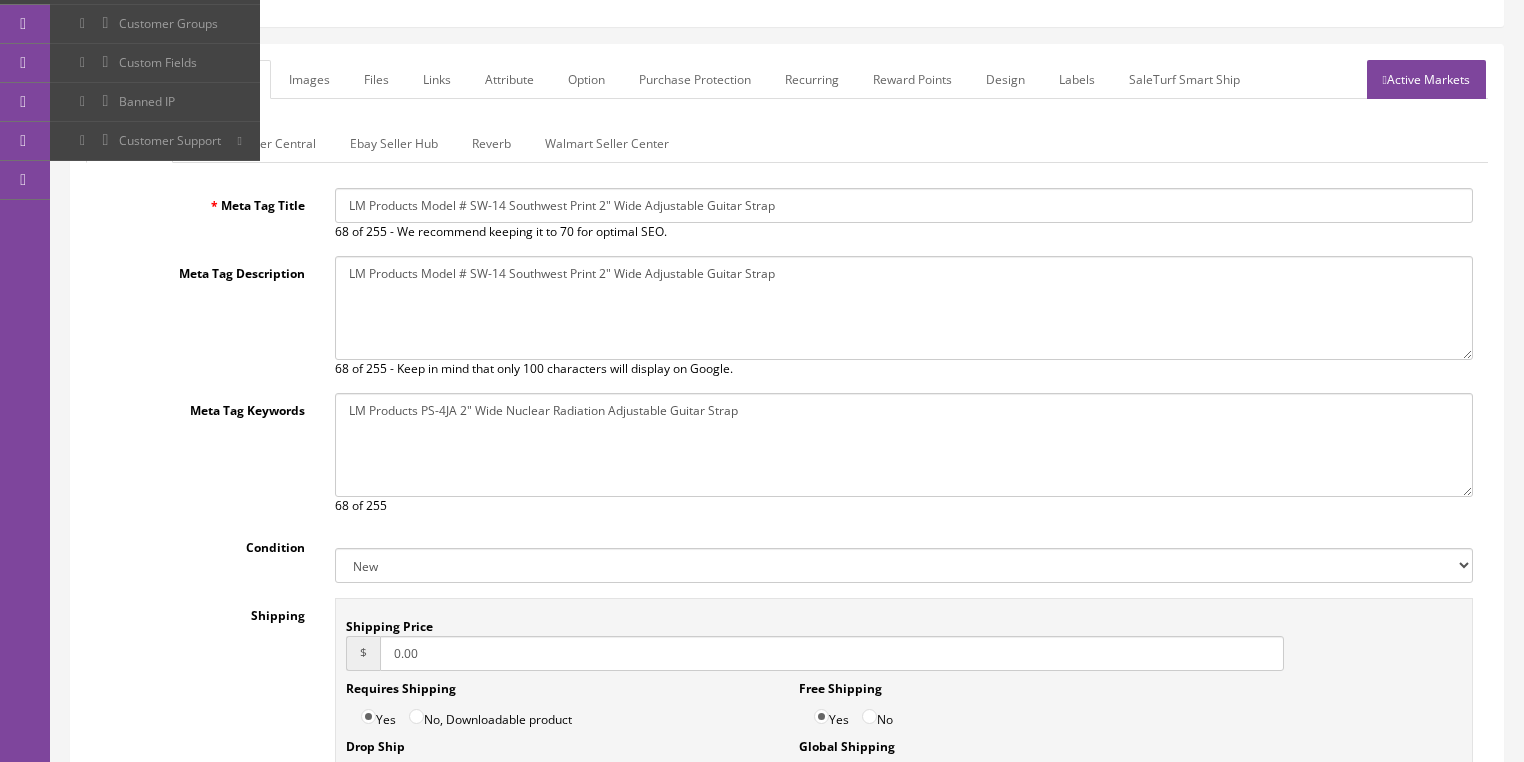 type on "LM Products Model # SW-14 Southwest Print 2" Wide Adjustable Guitar Strap" 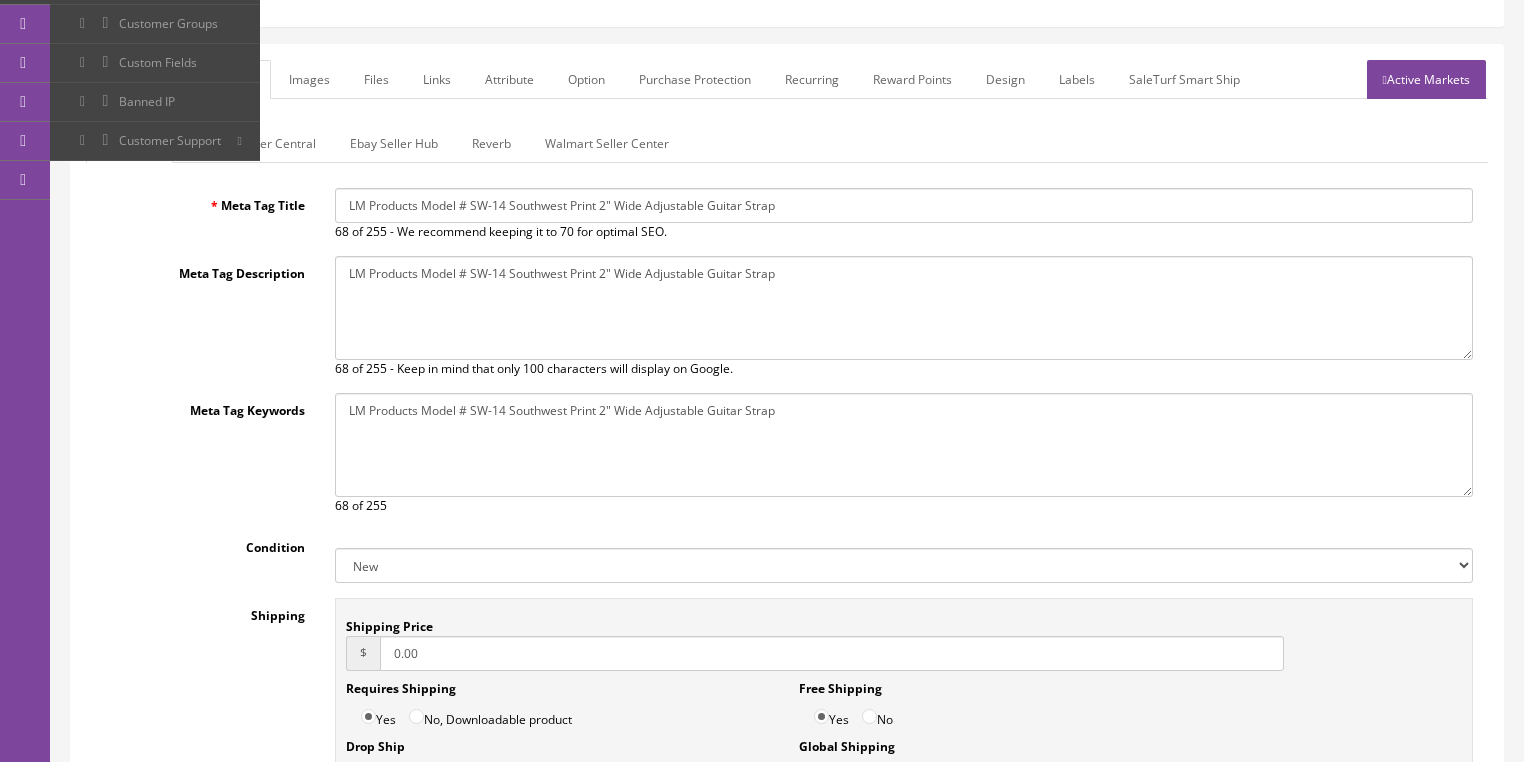 type on "LM Products Model # SW-14 Southwest Print 2" Wide Adjustable Guitar Strap" 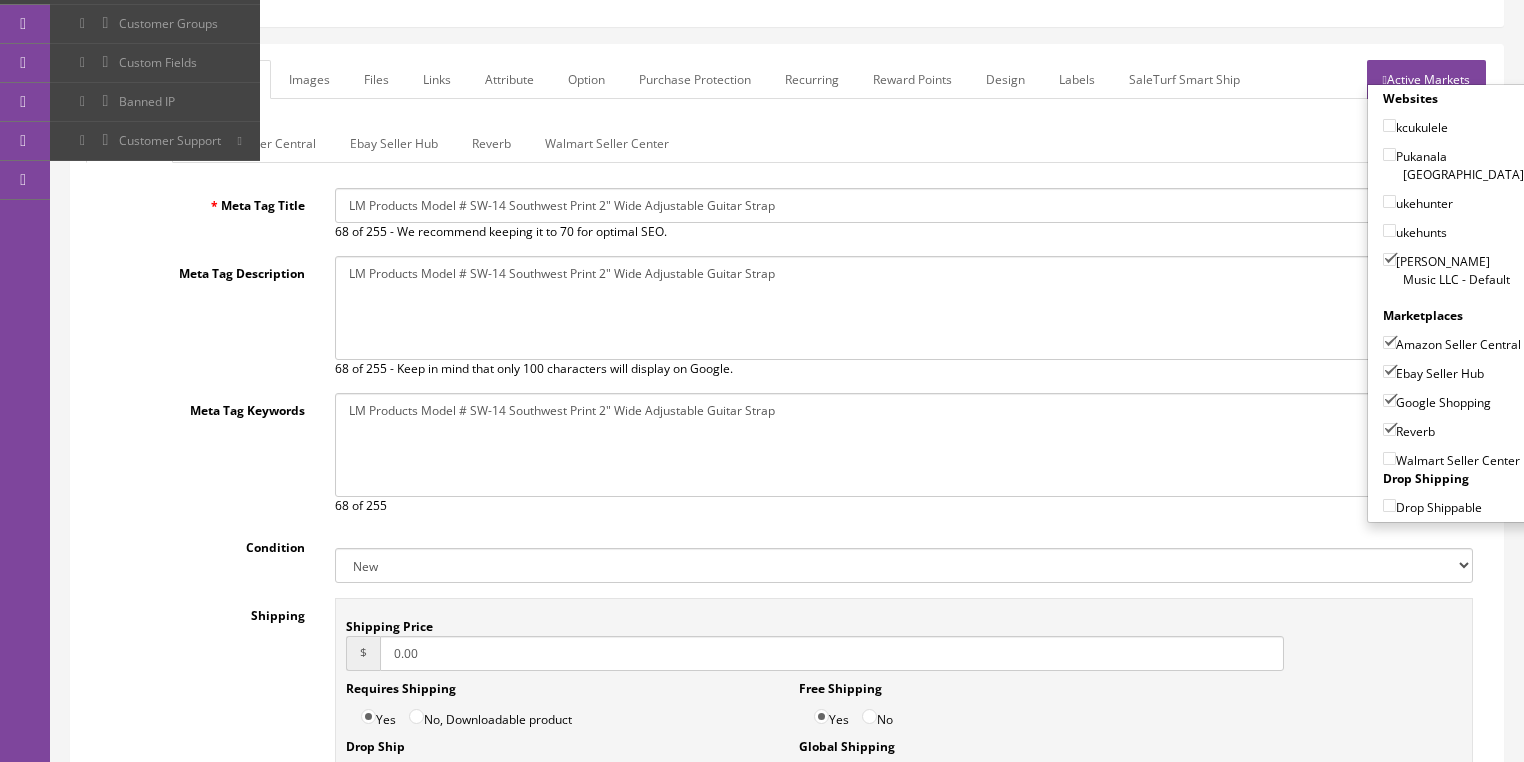 click on "Active Markets" at bounding box center (1426, 79) 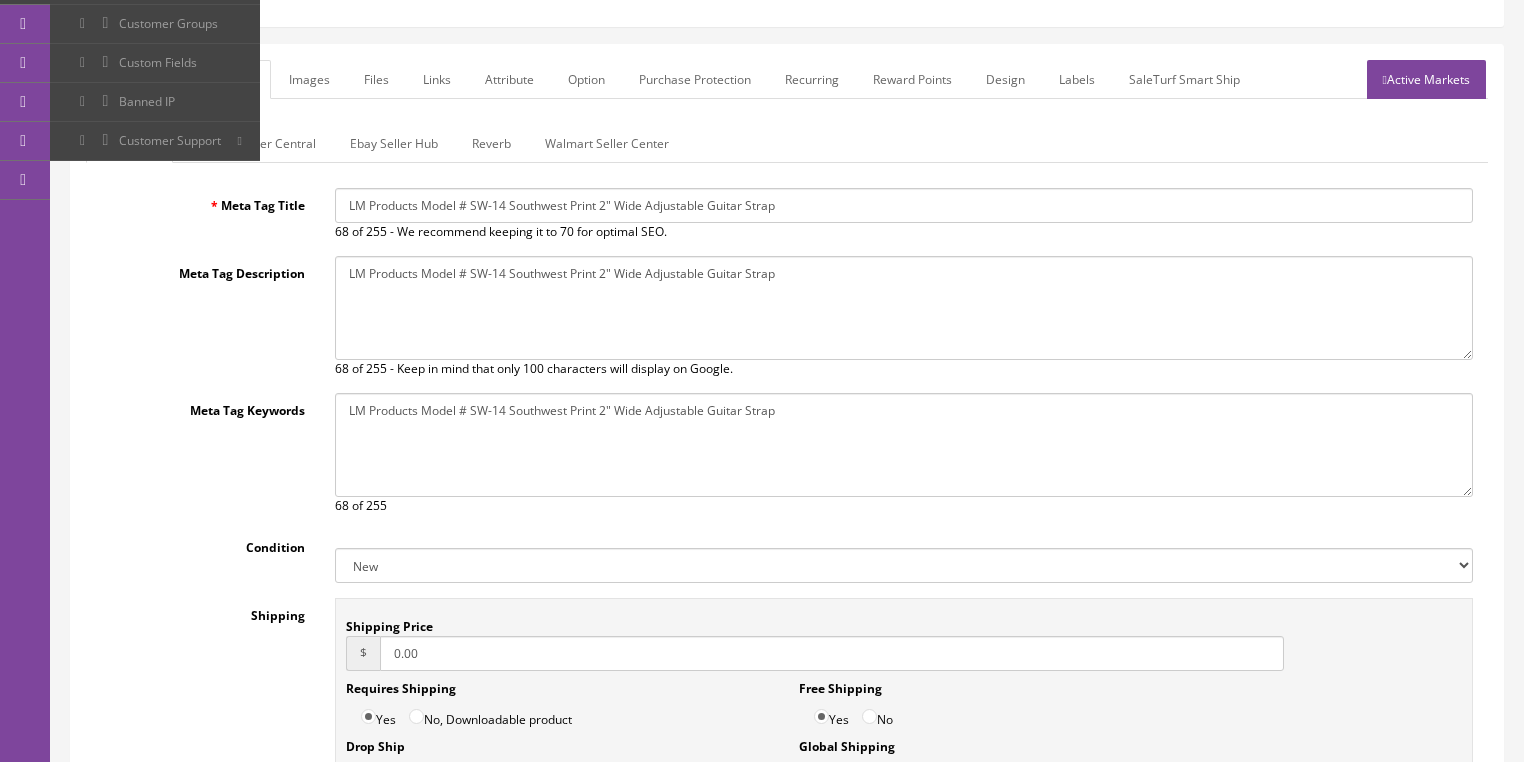 click on "General" at bounding box center [124, 79] 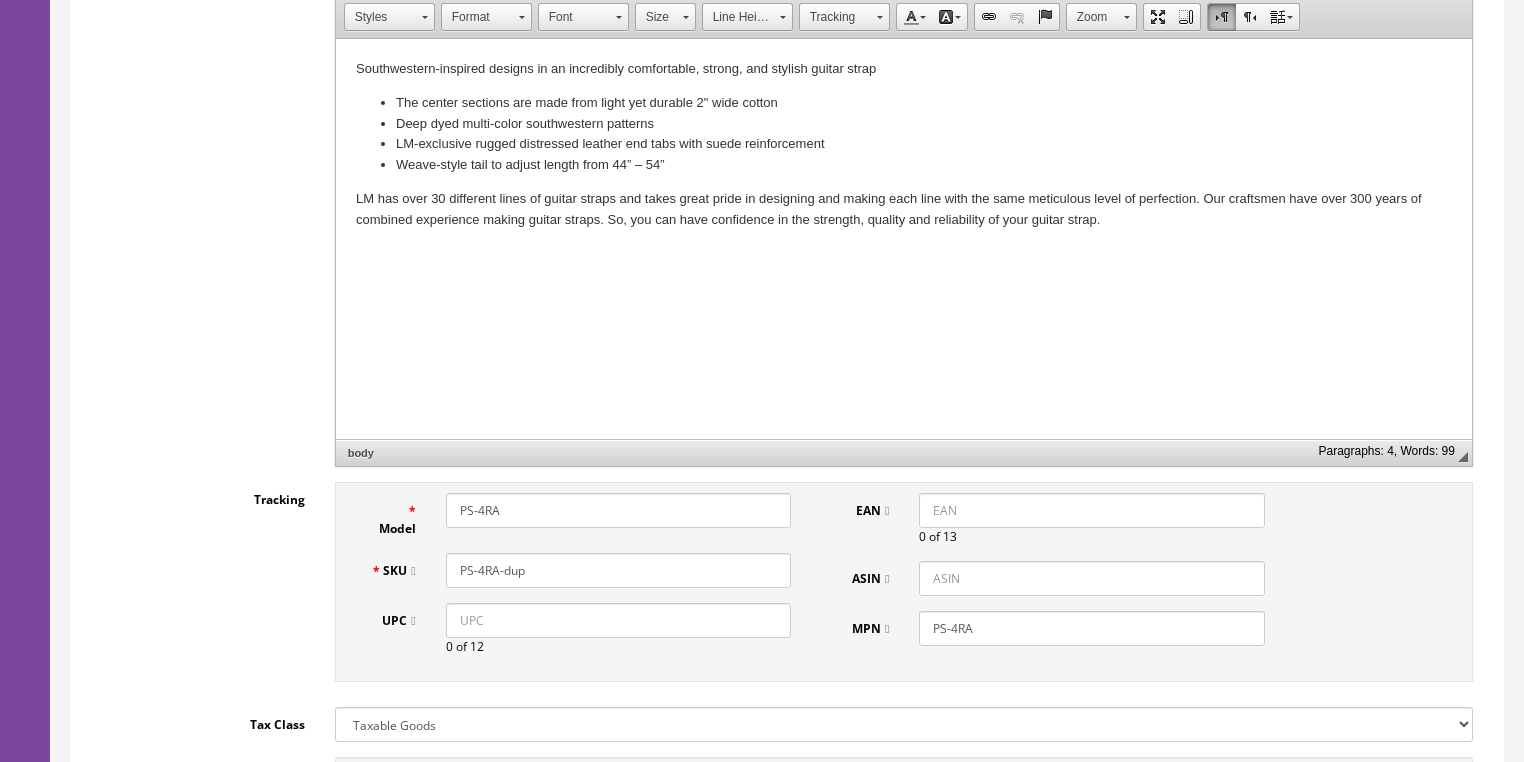 scroll, scrollTop: 560, scrollLeft: 0, axis: vertical 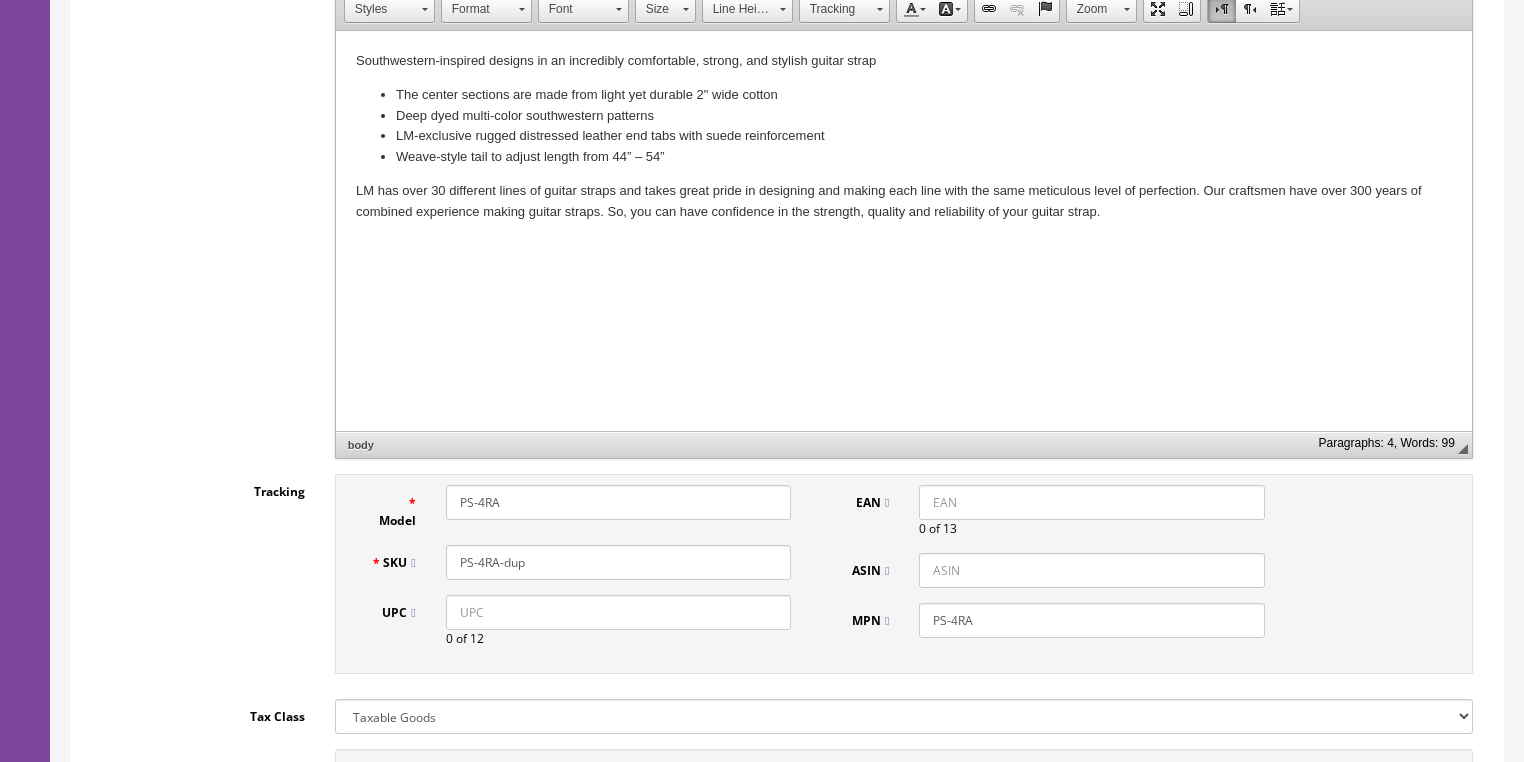 drag, startPoint x: 508, startPoint y: 511, endPoint x: 279, endPoint y: 452, distance: 236.47833 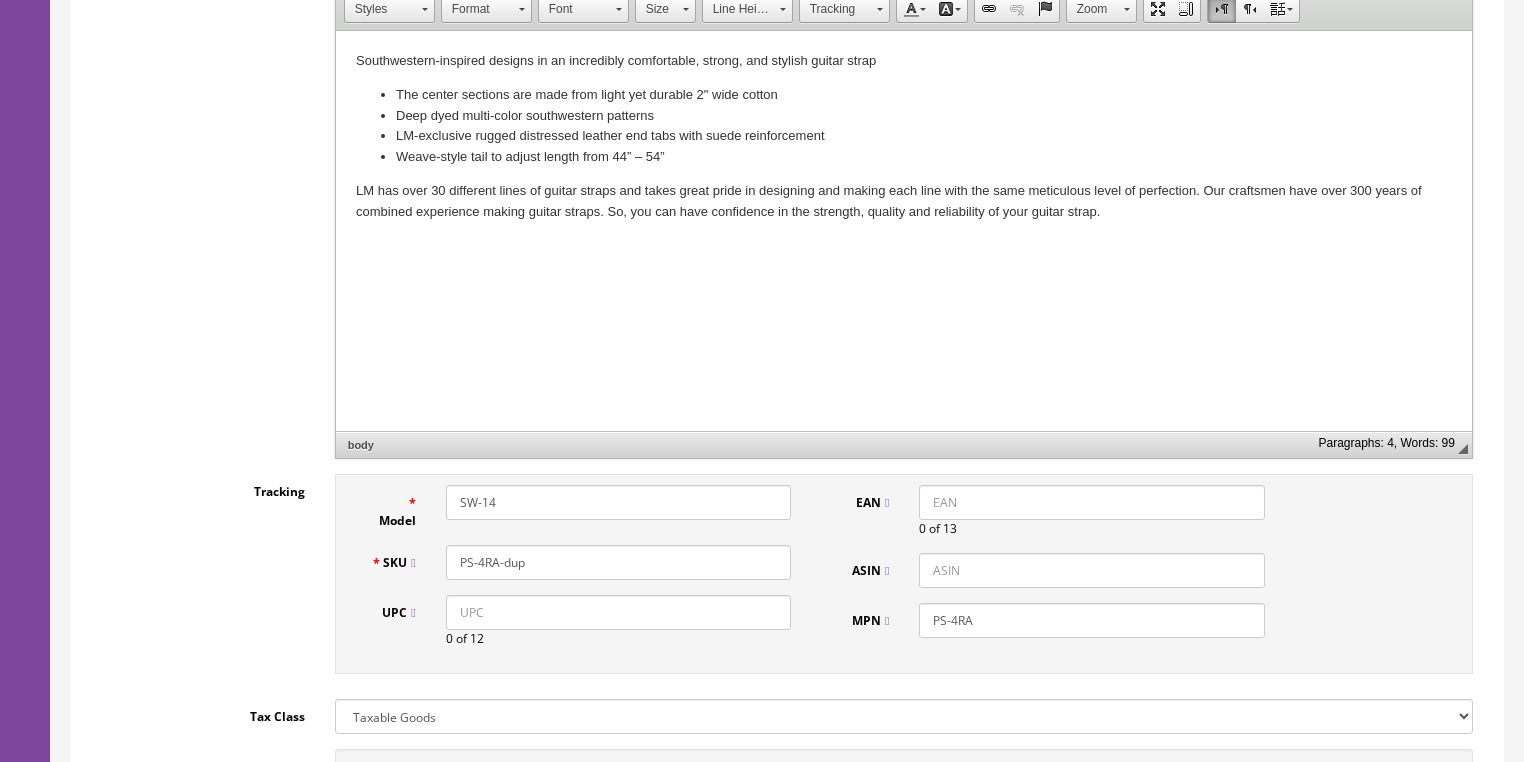 drag, startPoint x: 543, startPoint y: 488, endPoint x: 456, endPoint y: 489, distance: 87.005745 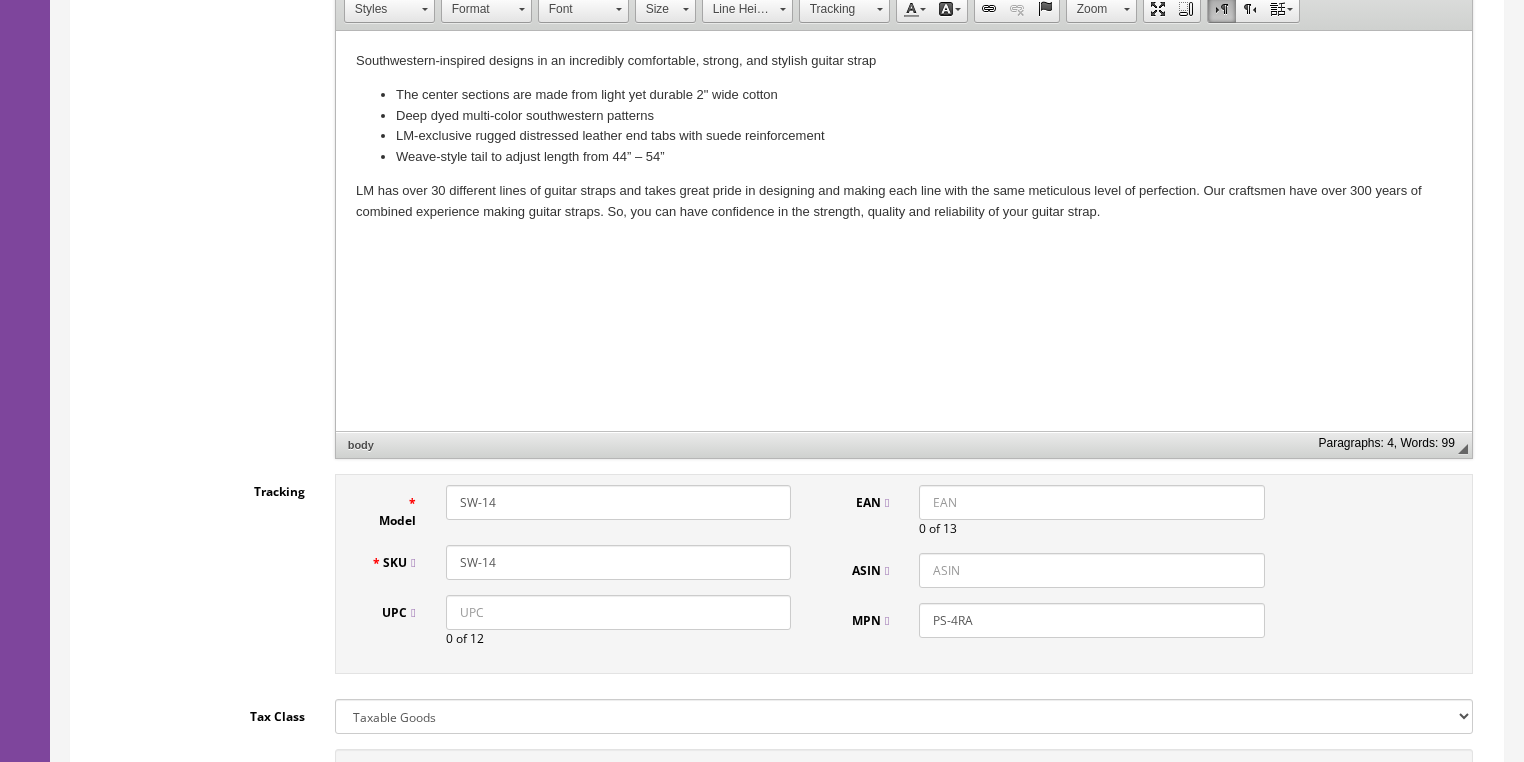 type on "SW-14" 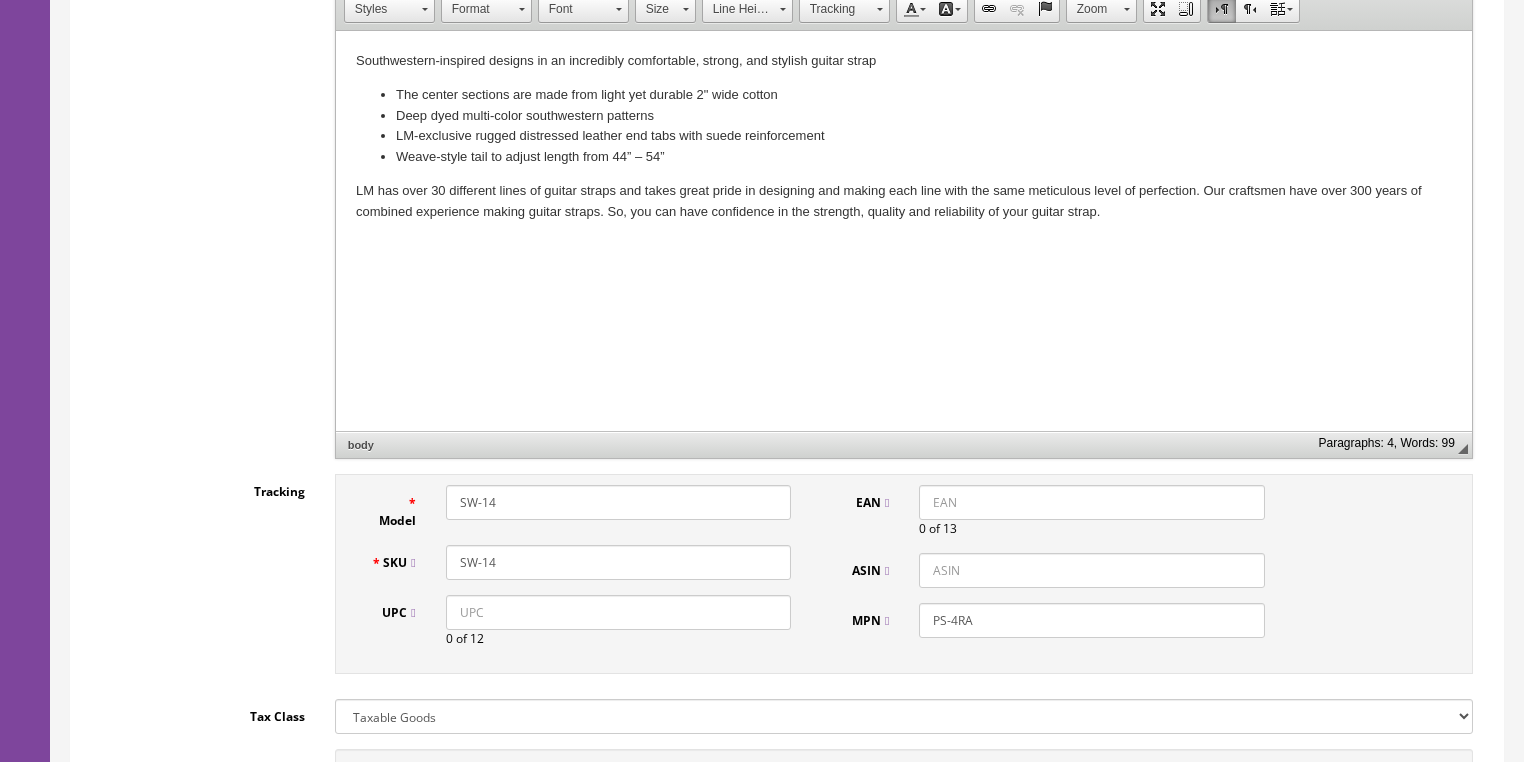 paste on "SW-14" 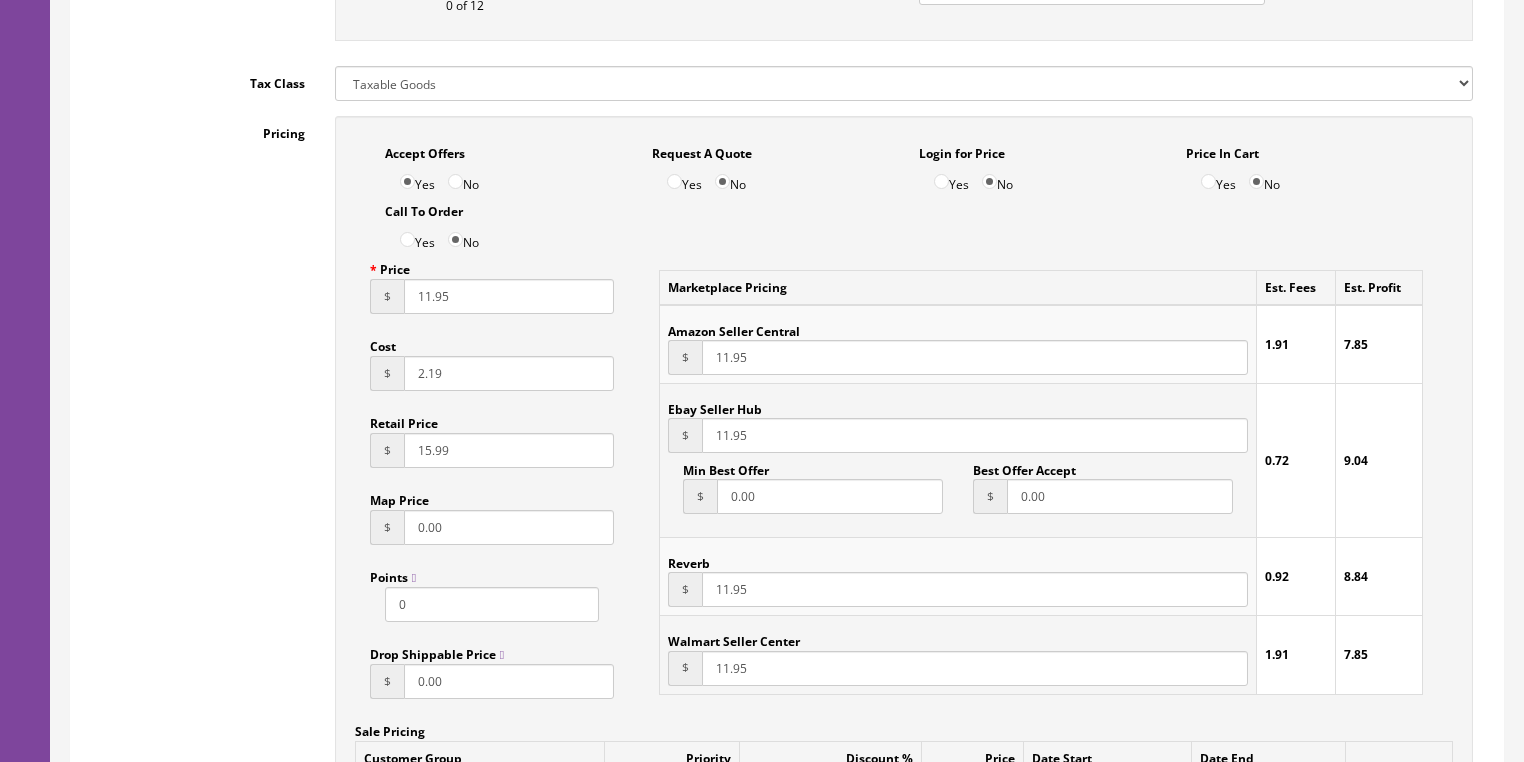 scroll, scrollTop: 1200, scrollLeft: 0, axis: vertical 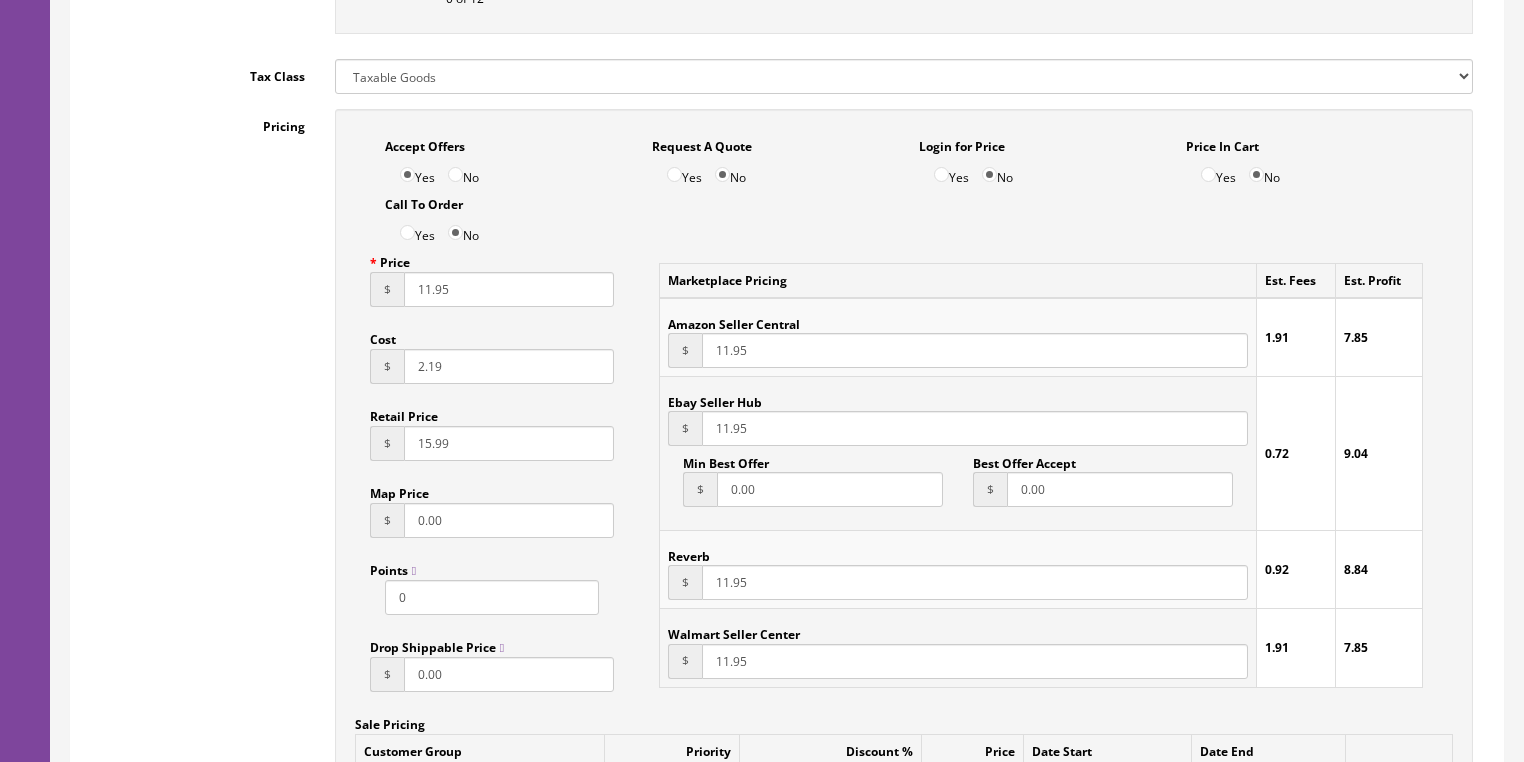 type on "SW-14" 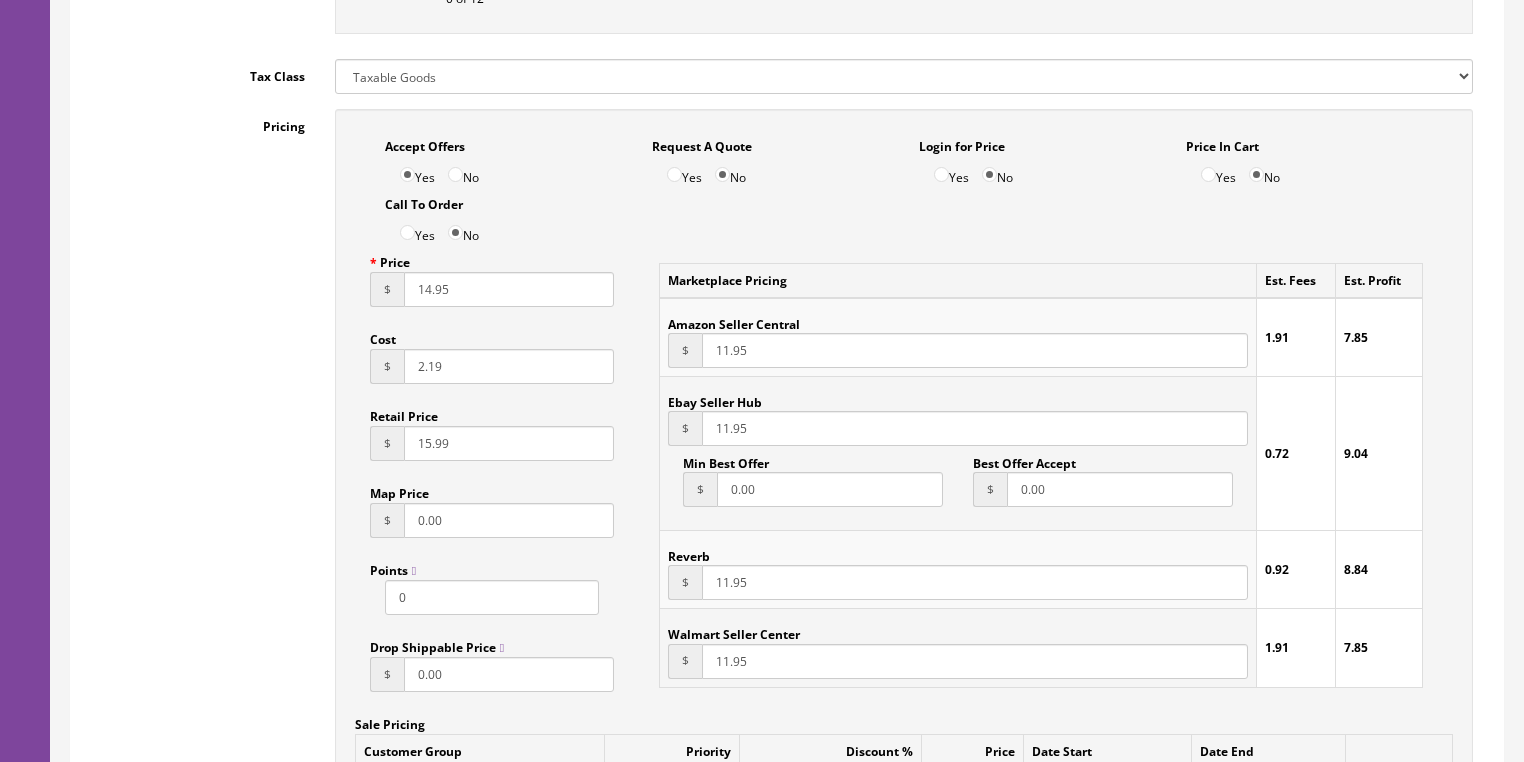 type on "14.95" 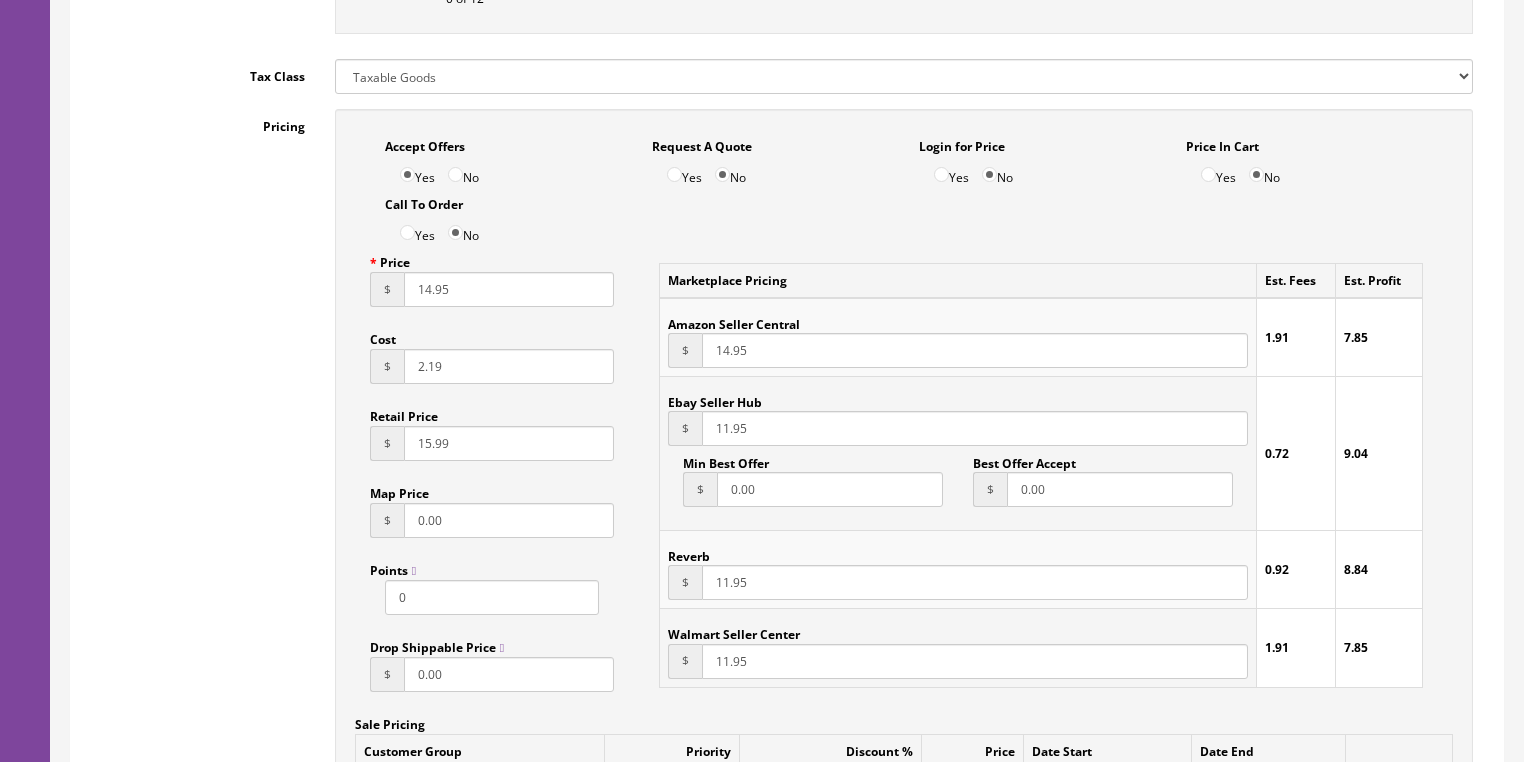 type on "14.95" 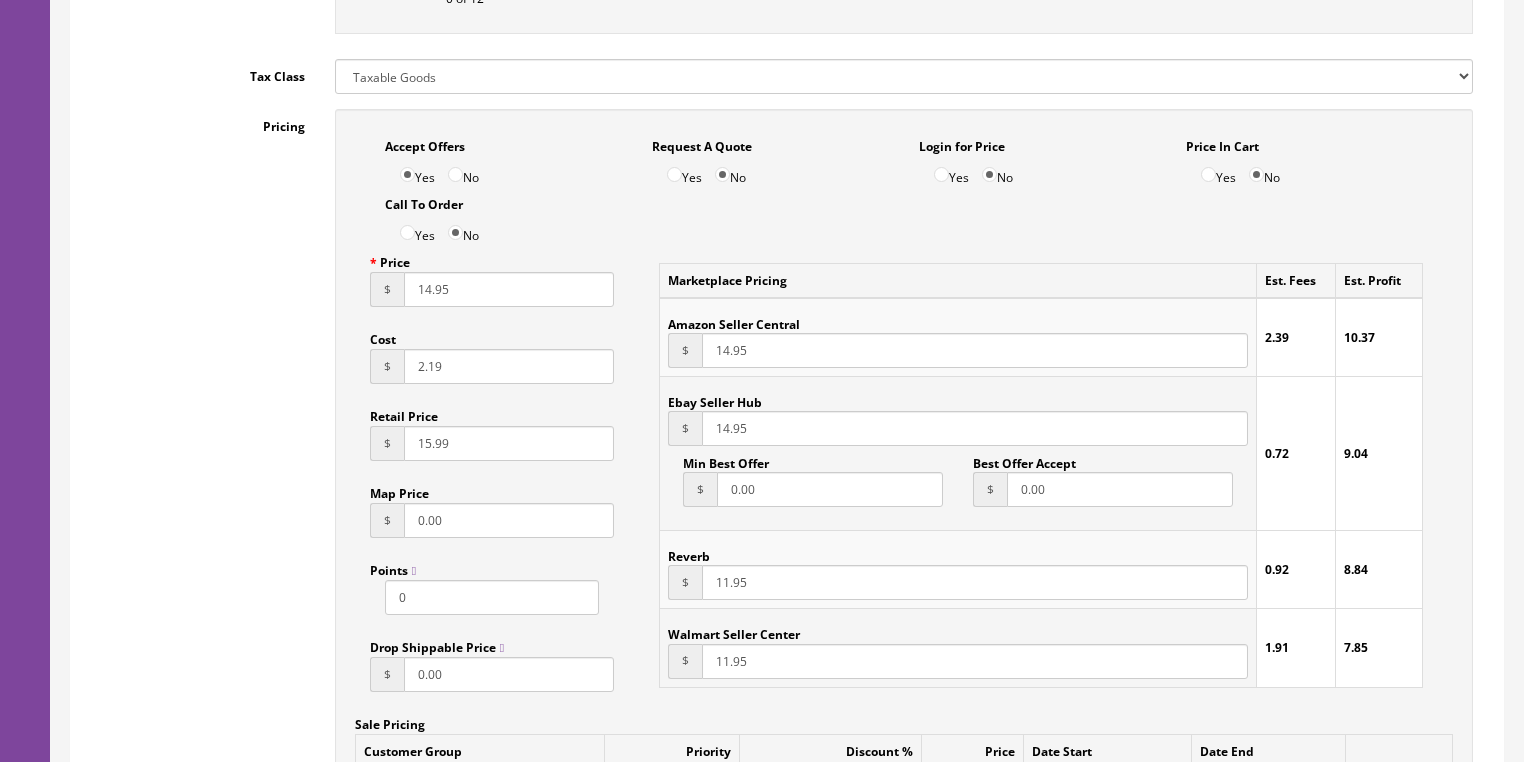 type on "14.95" 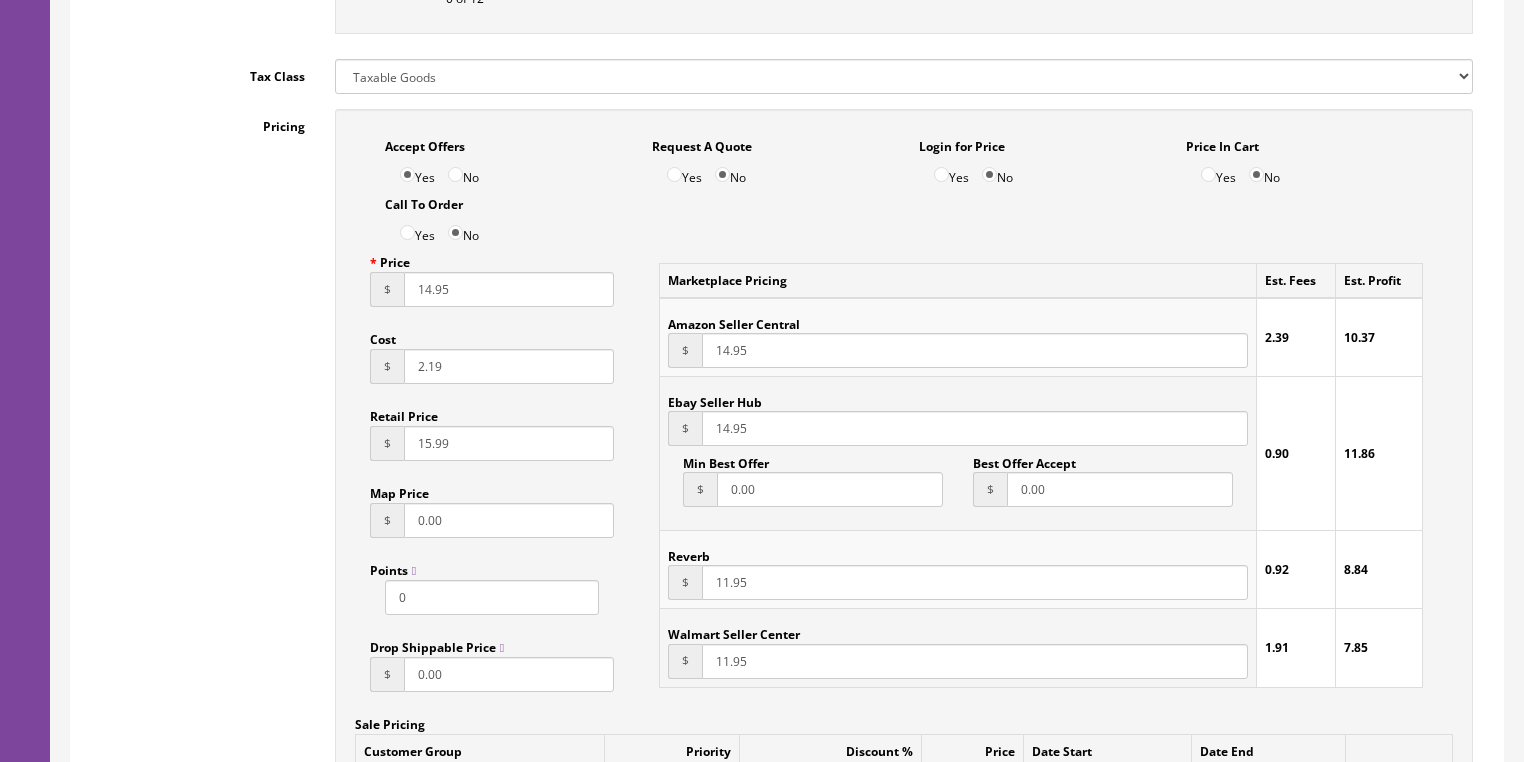 click on "11.95" at bounding box center [974, 582] 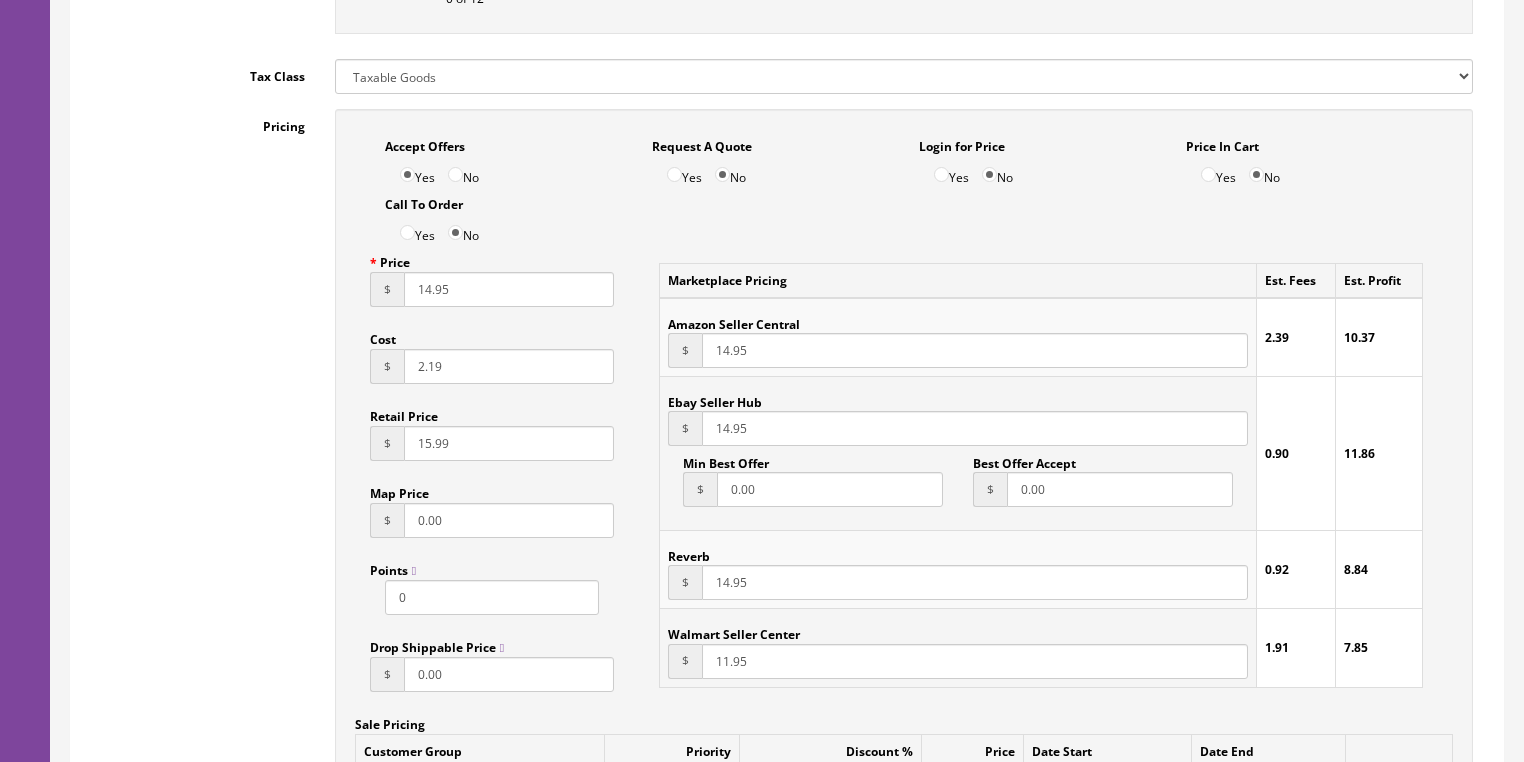 type on "14.95" 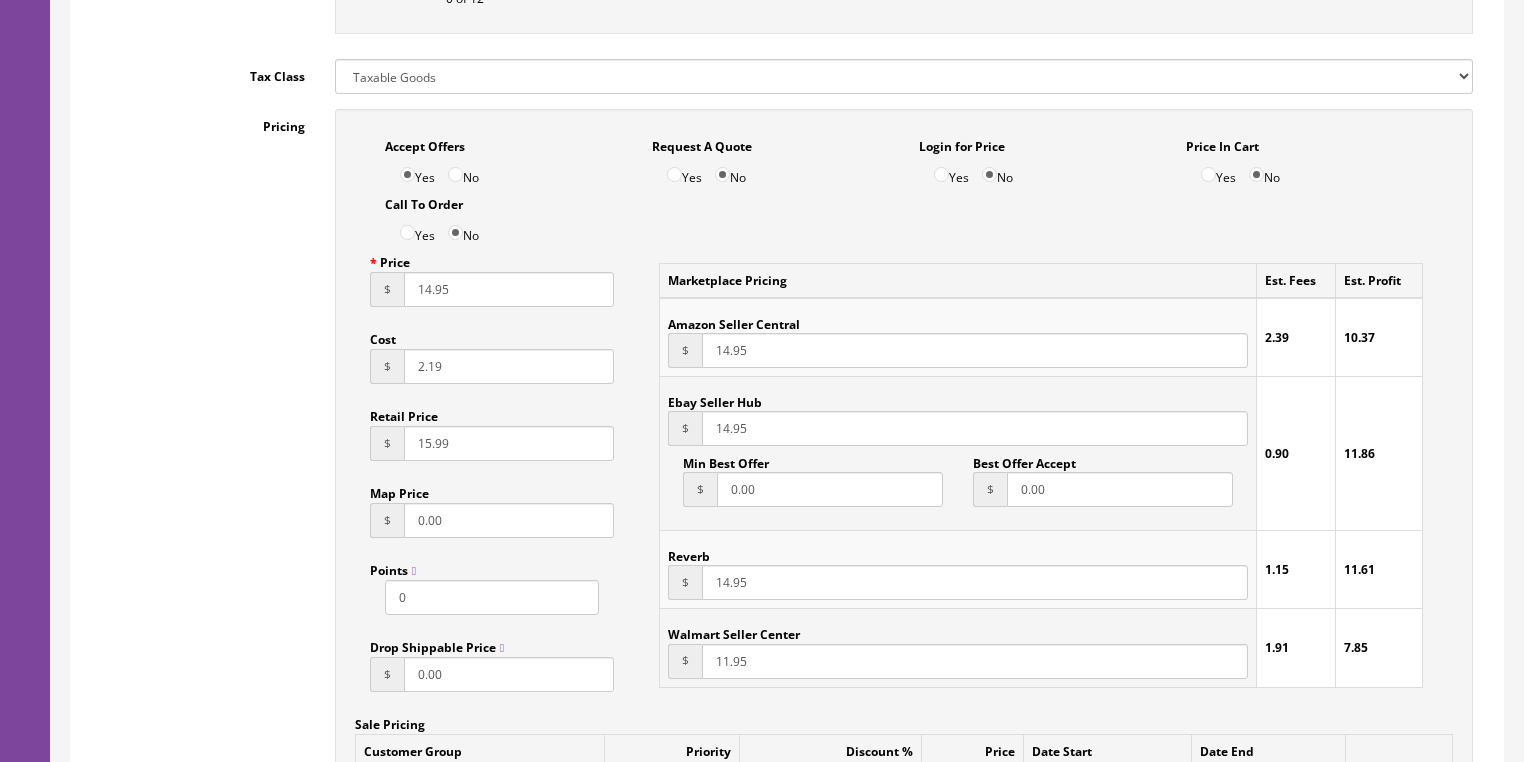 drag, startPoint x: 720, startPoint y: 662, endPoint x: 718, endPoint y: 691, distance: 29.068884 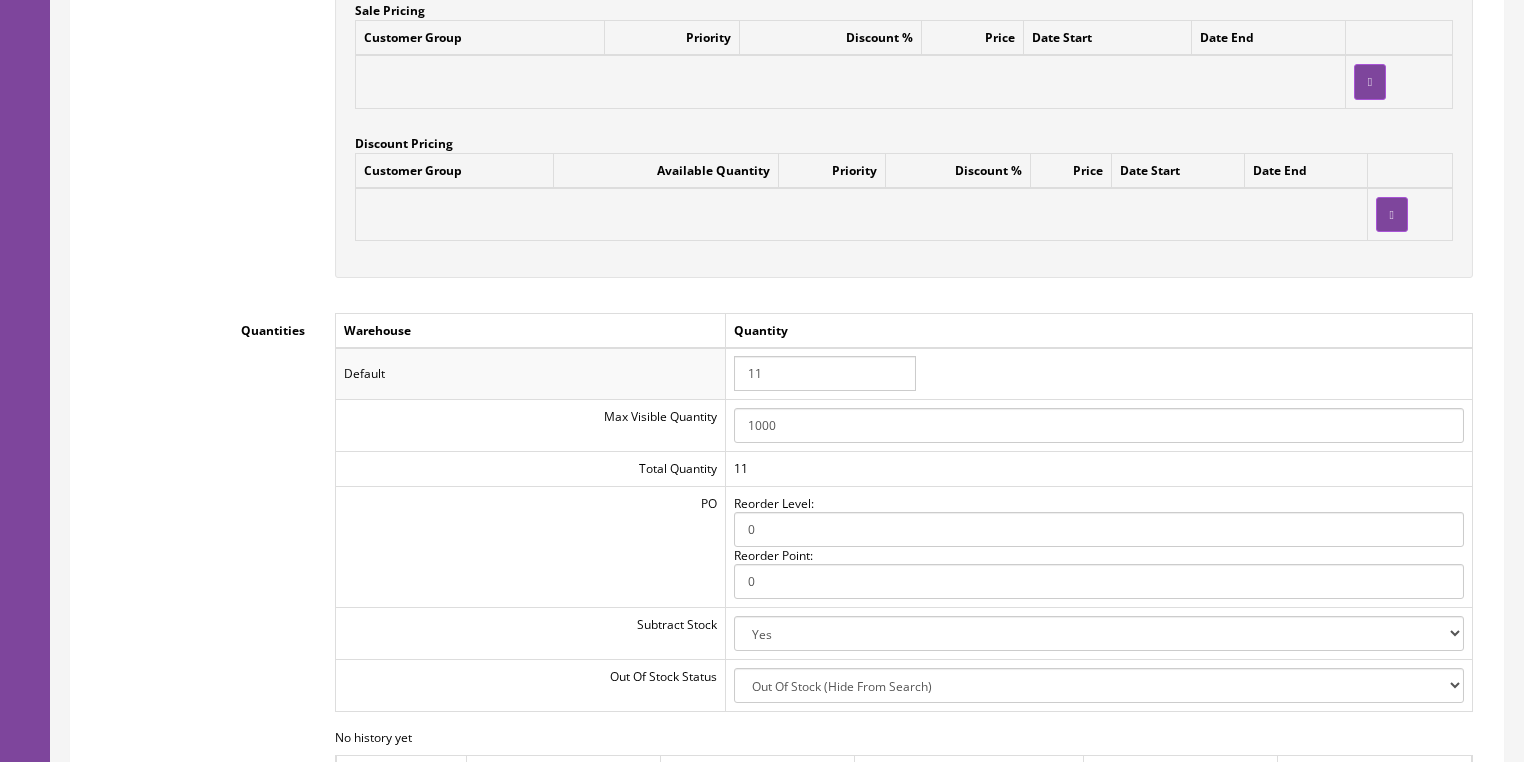 scroll, scrollTop: 1920, scrollLeft: 0, axis: vertical 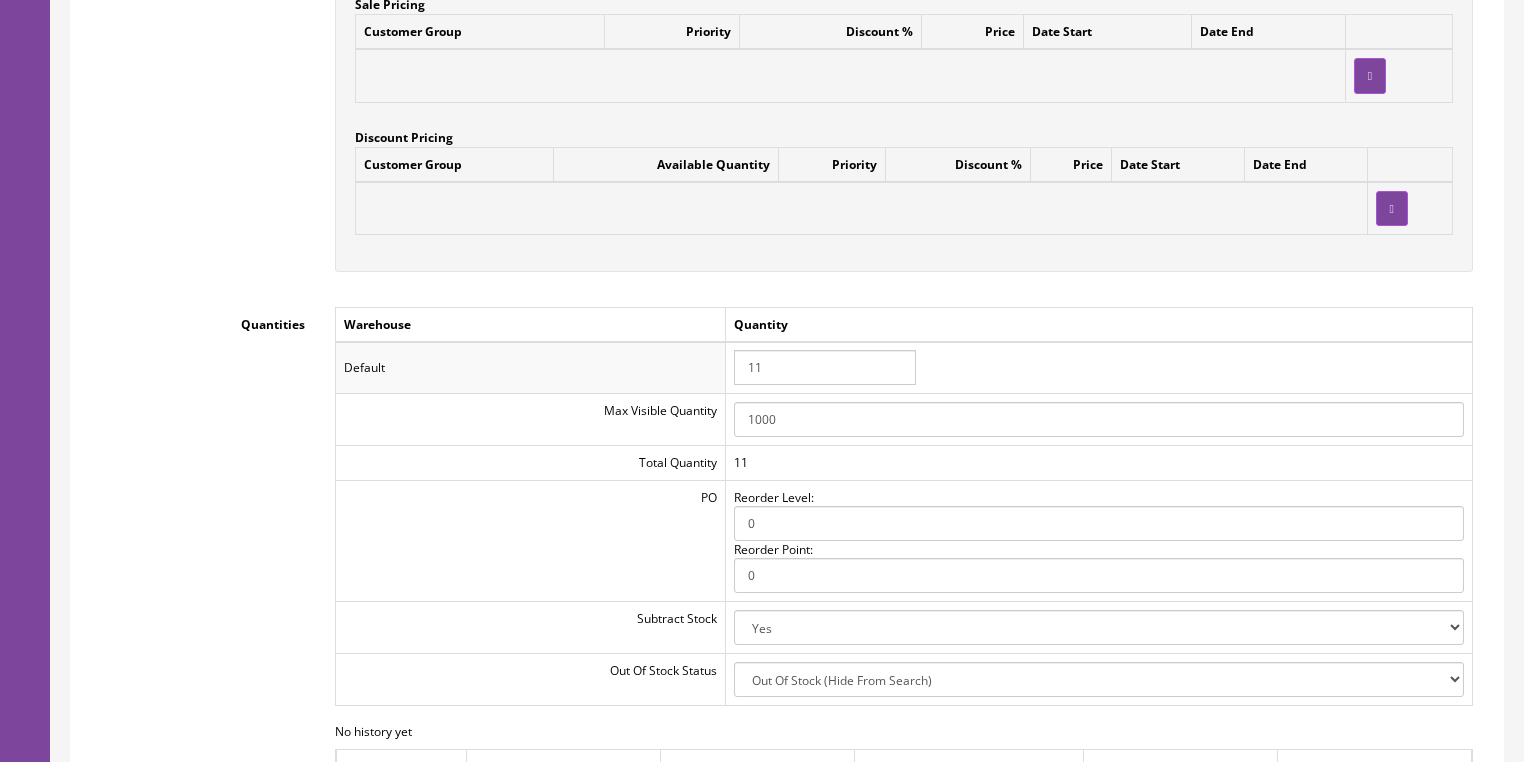 type on "14.95" 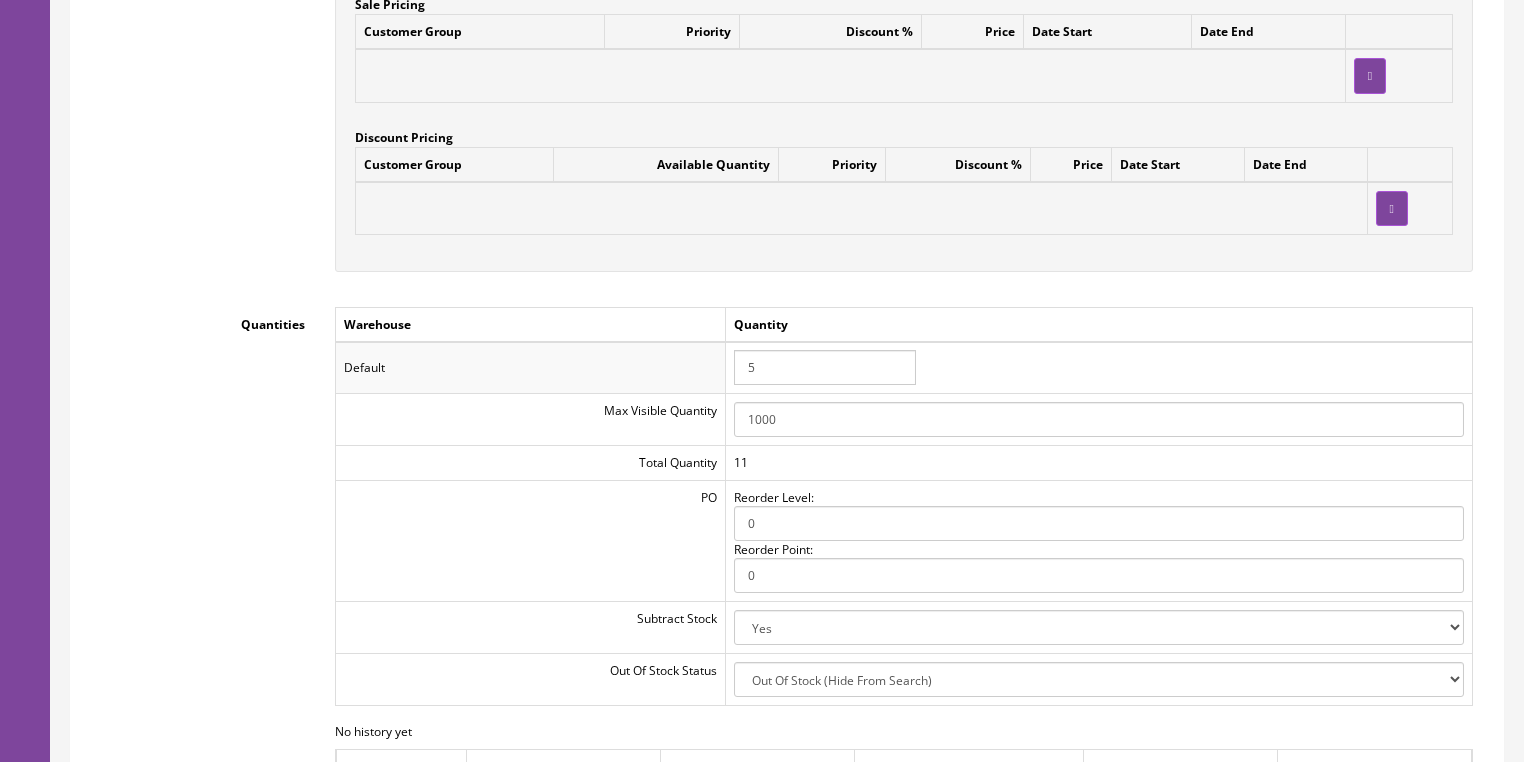 type on "5" 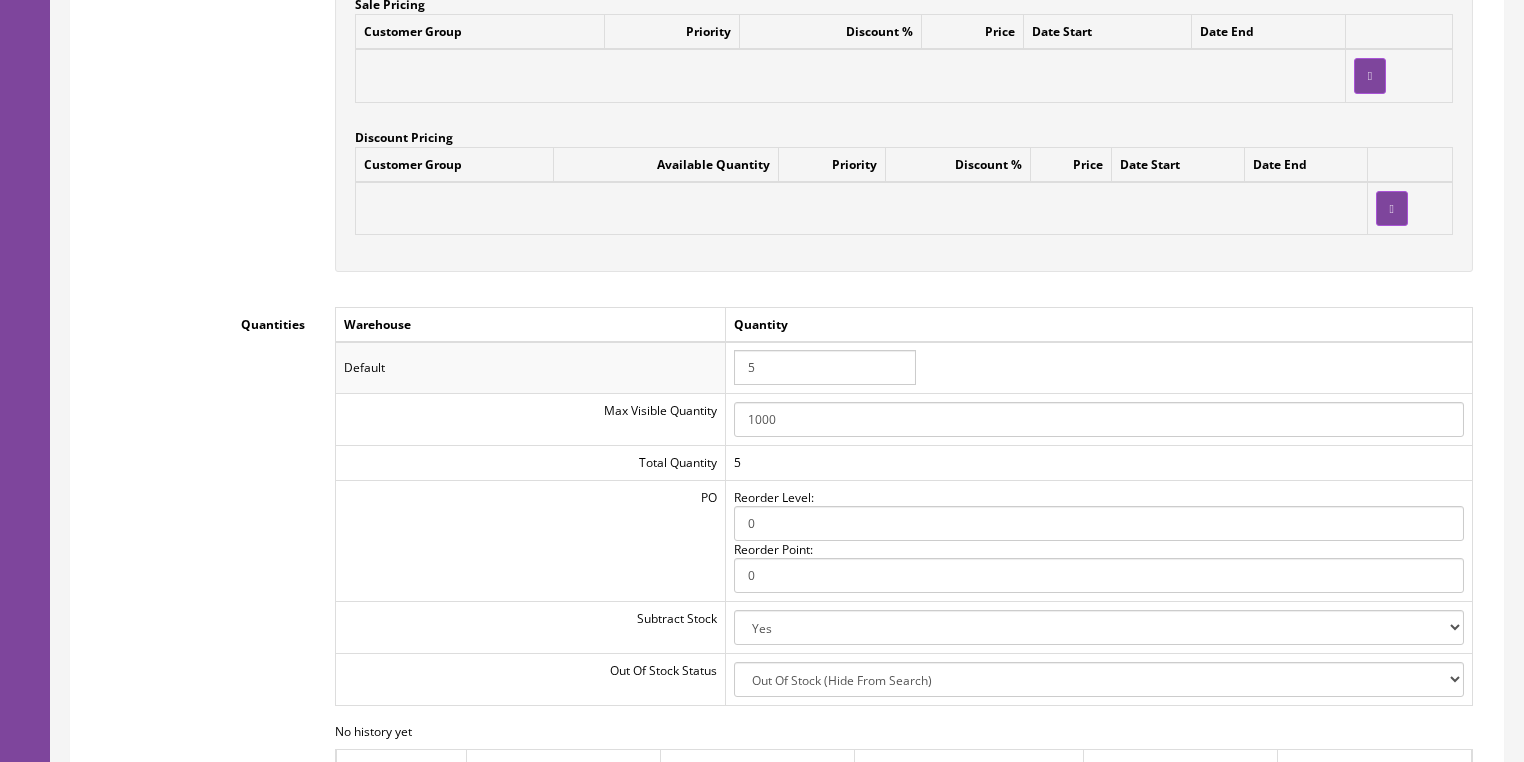 click on "Quantities" at bounding box center (203, 320) 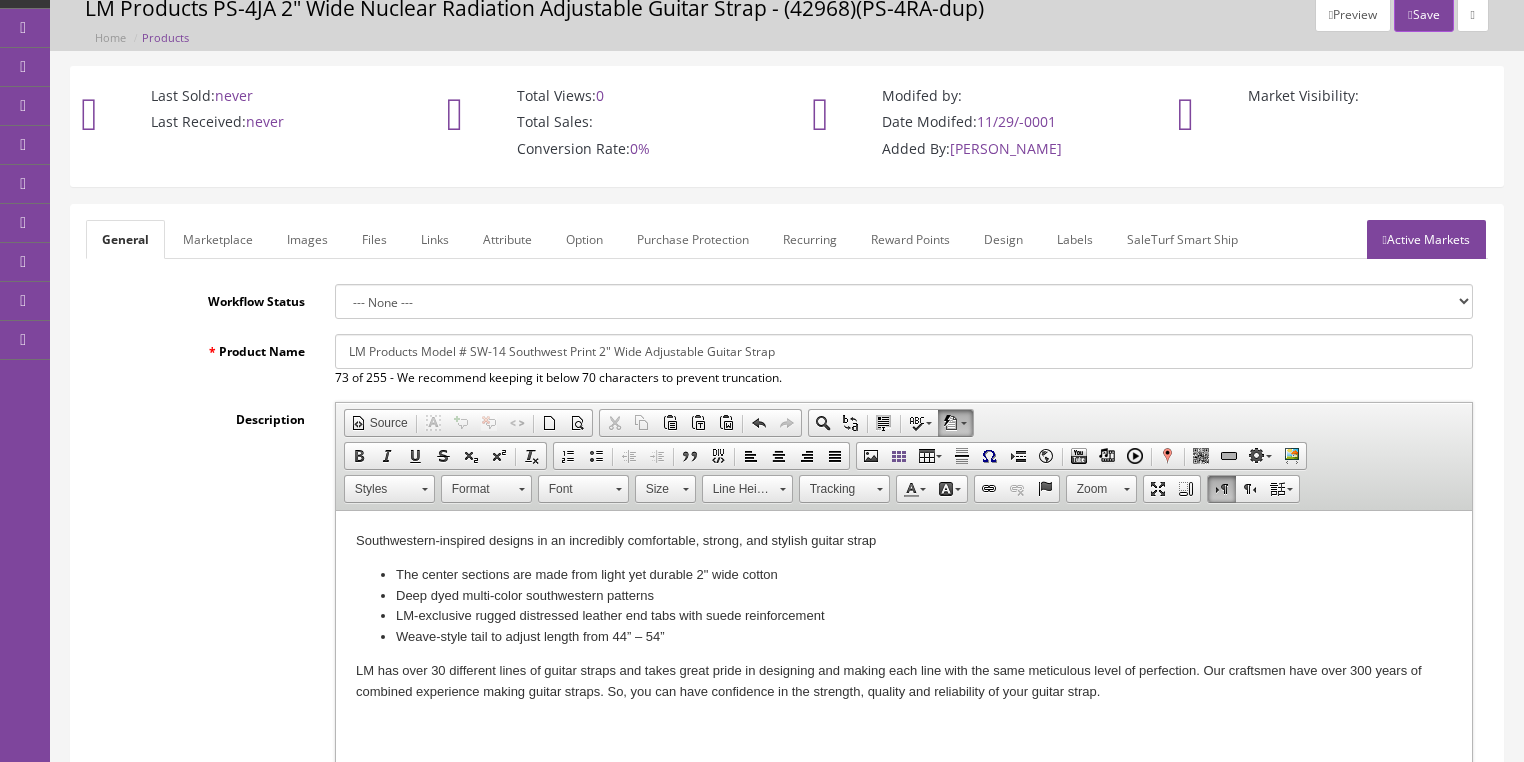 scroll, scrollTop: 0, scrollLeft: 0, axis: both 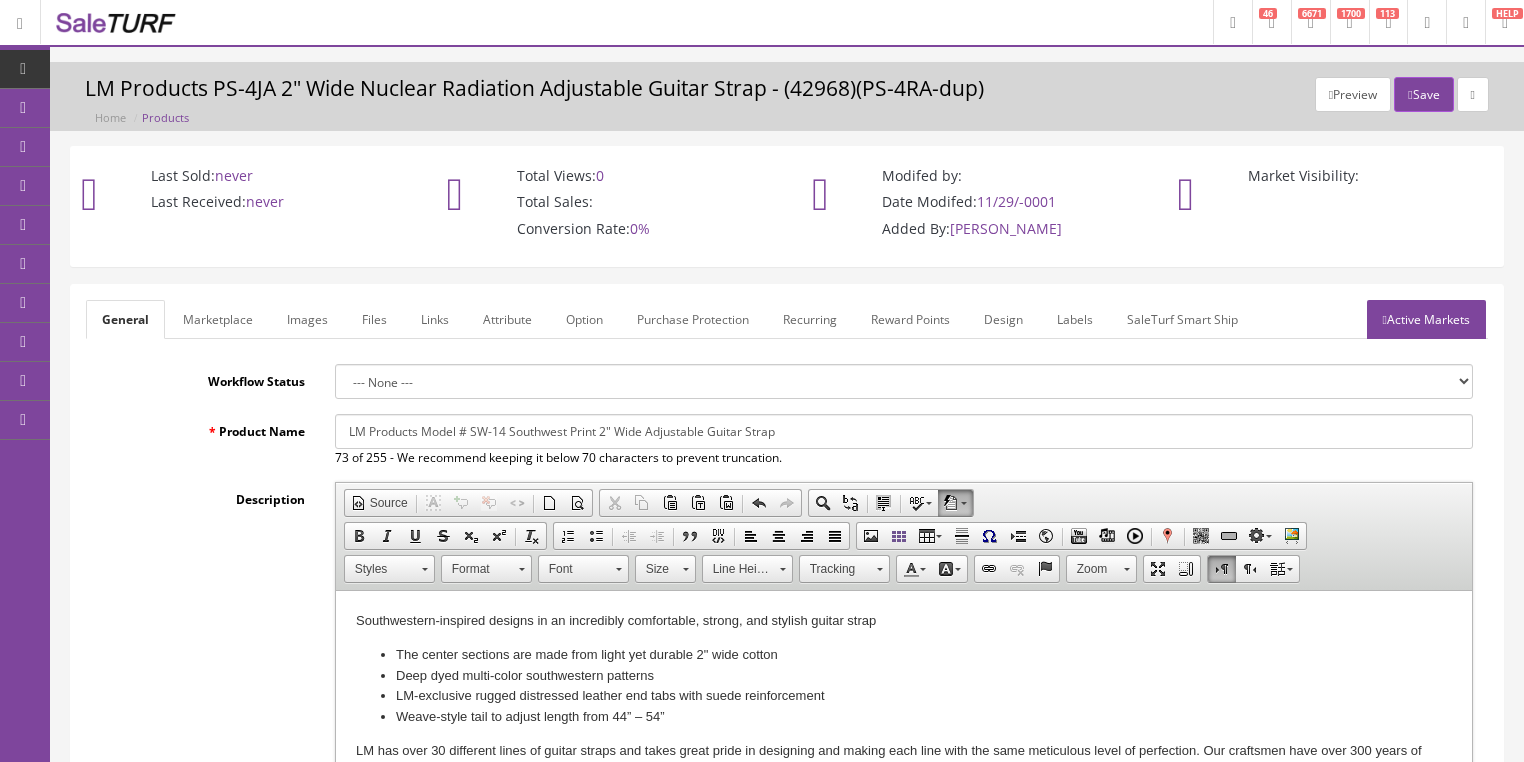 click on "Images" at bounding box center (307, 319) 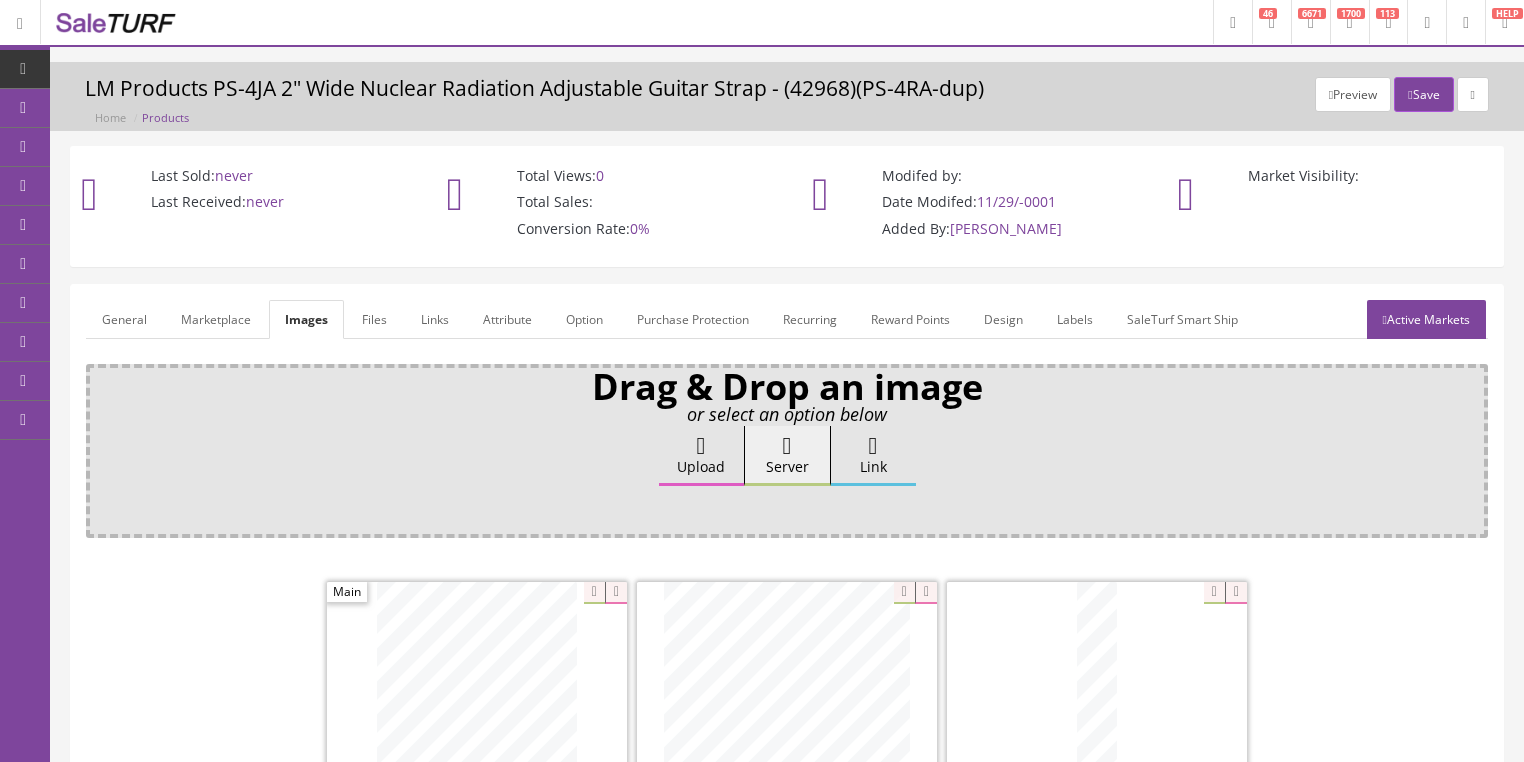 click on "Attribute" at bounding box center (507, 319) 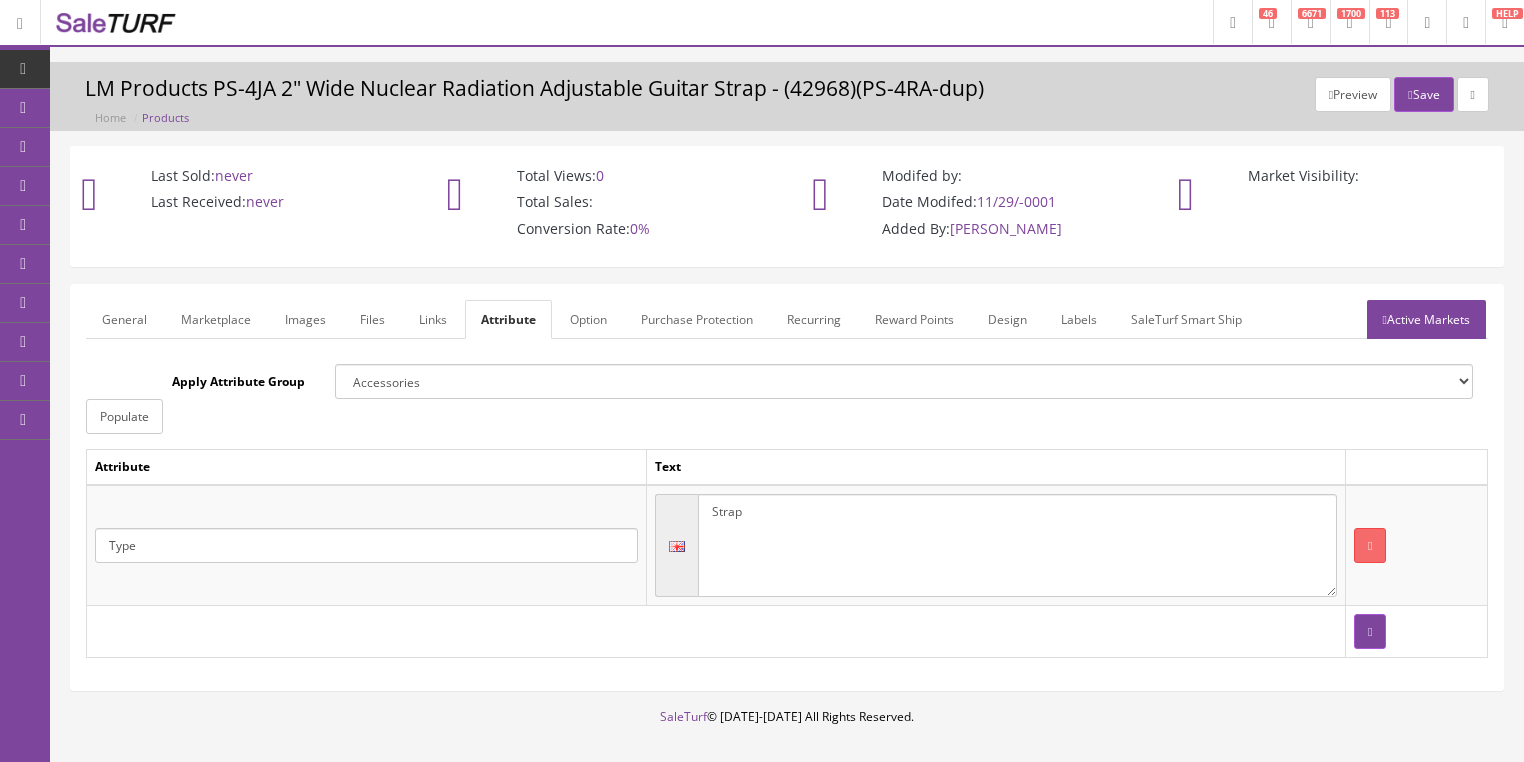 click on "Active Markets" at bounding box center [1426, 319] 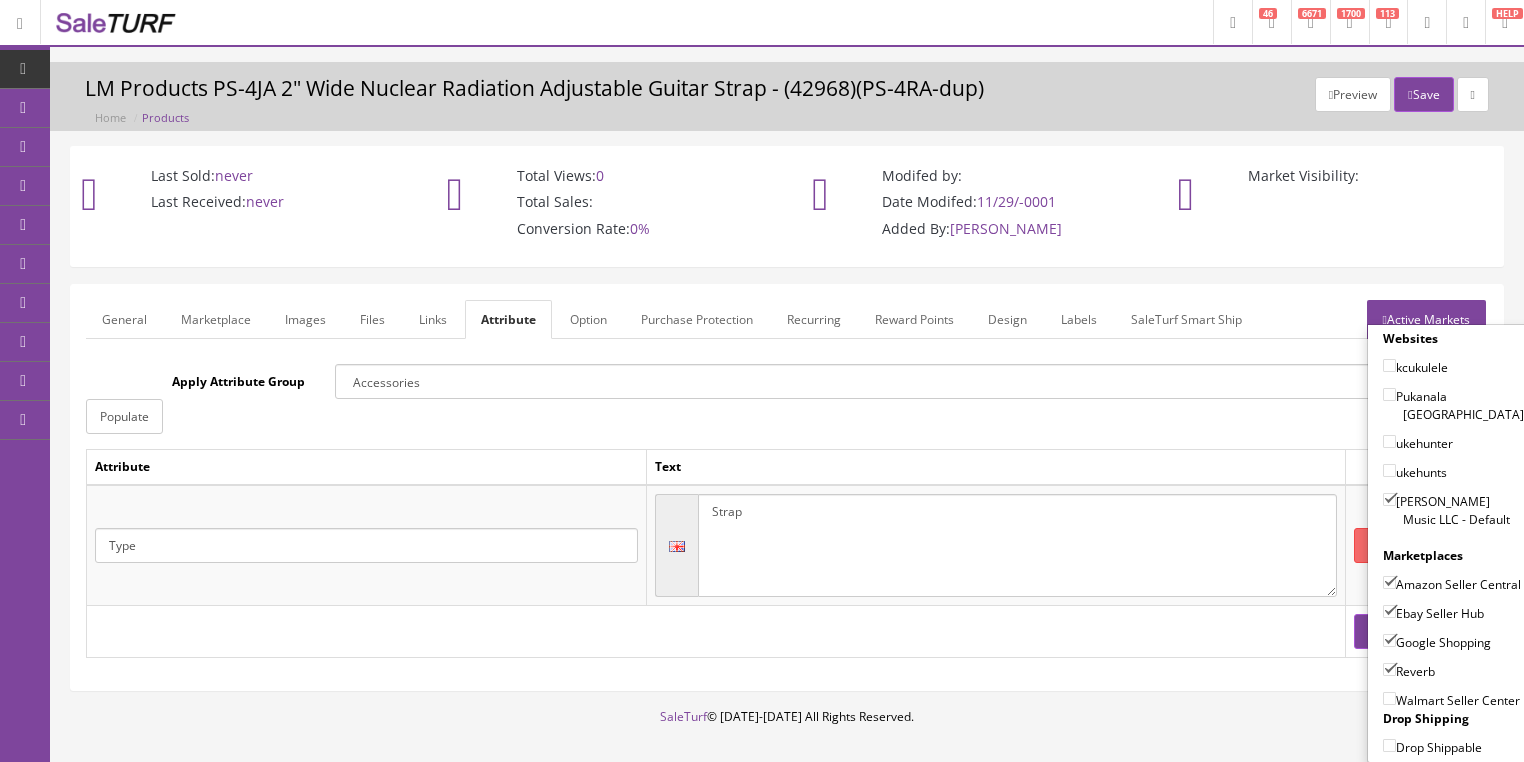 click on "Save" at bounding box center (1423, 94) 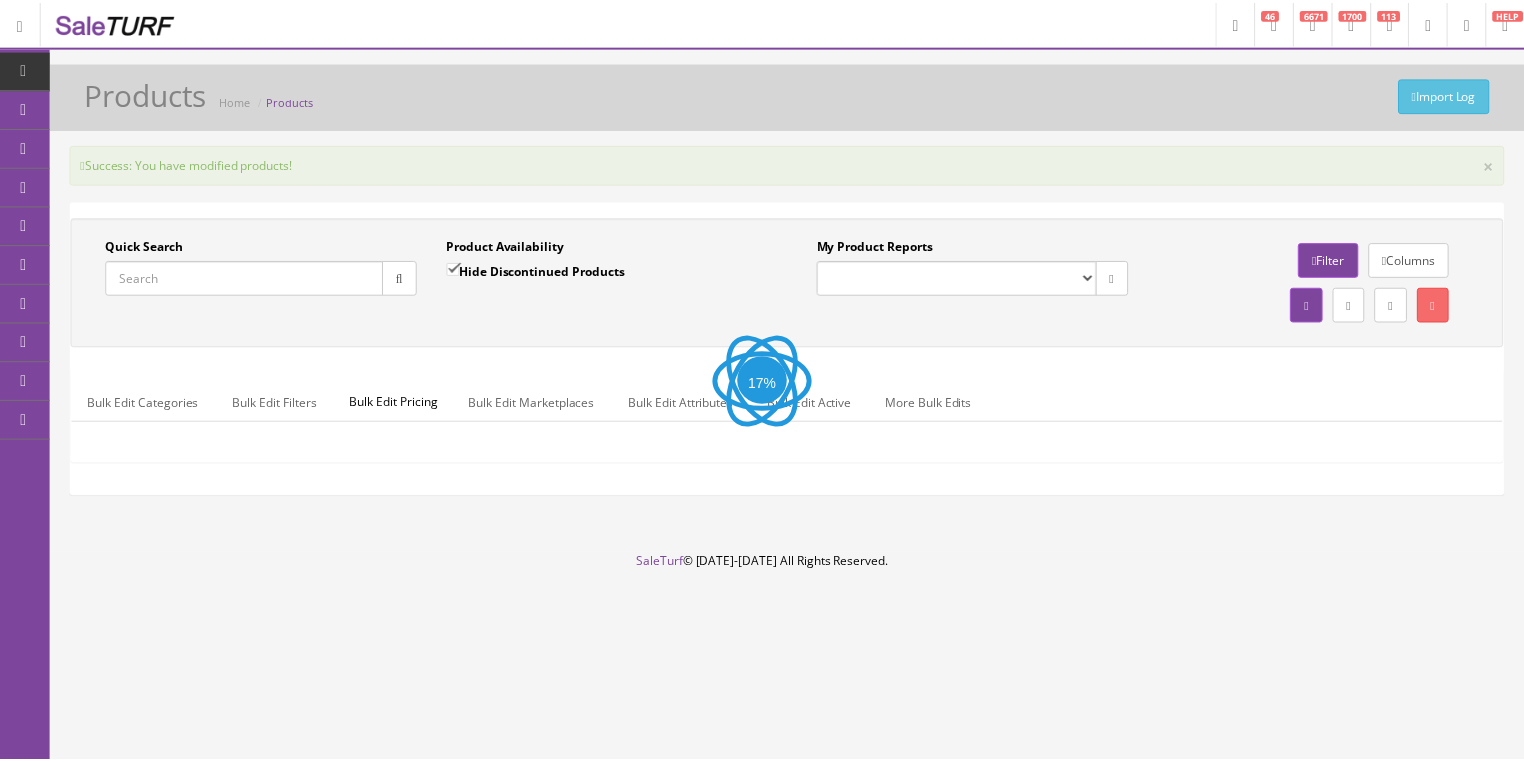 scroll, scrollTop: 0, scrollLeft: 0, axis: both 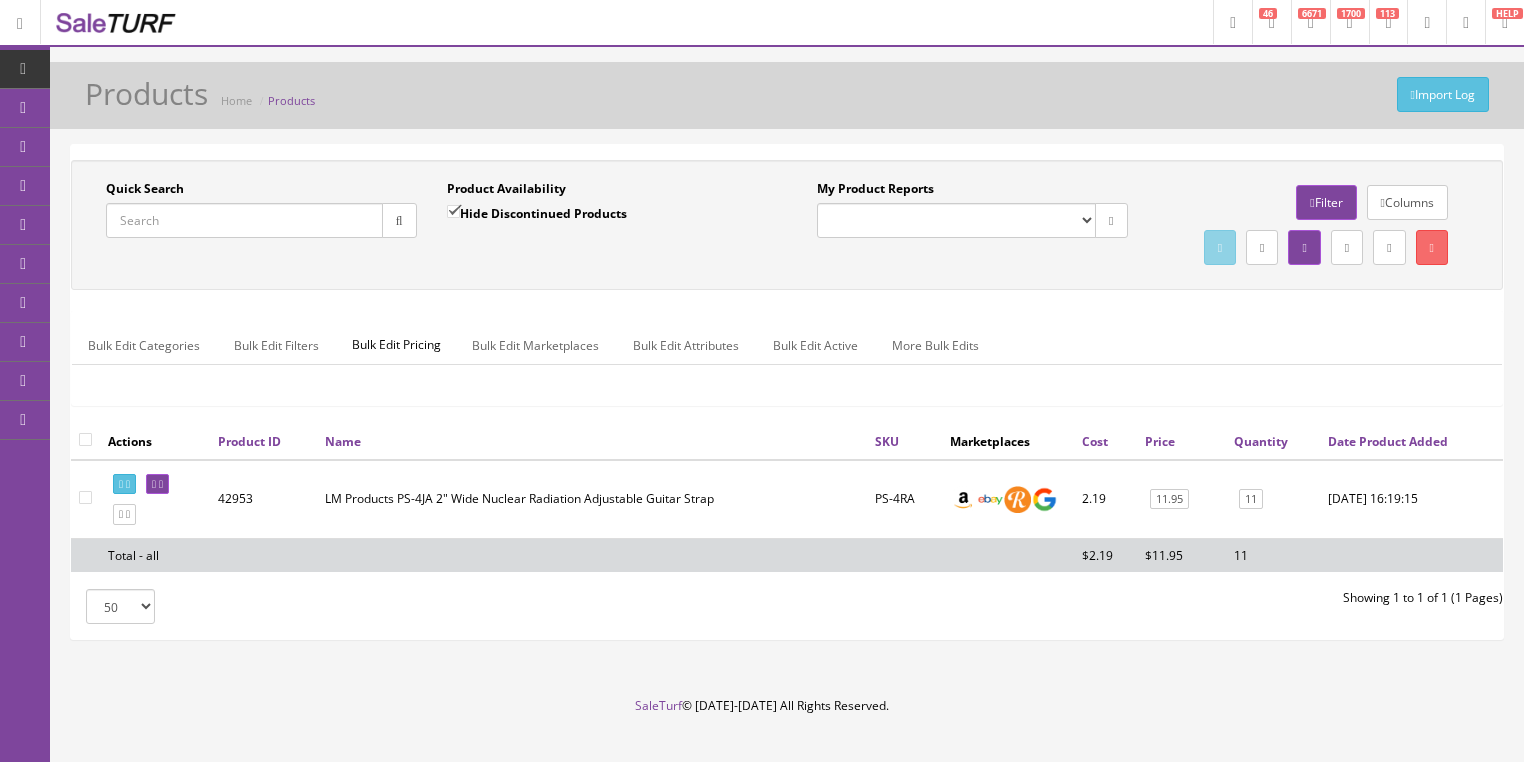 click on "Quick Search" at bounding box center (244, 220) 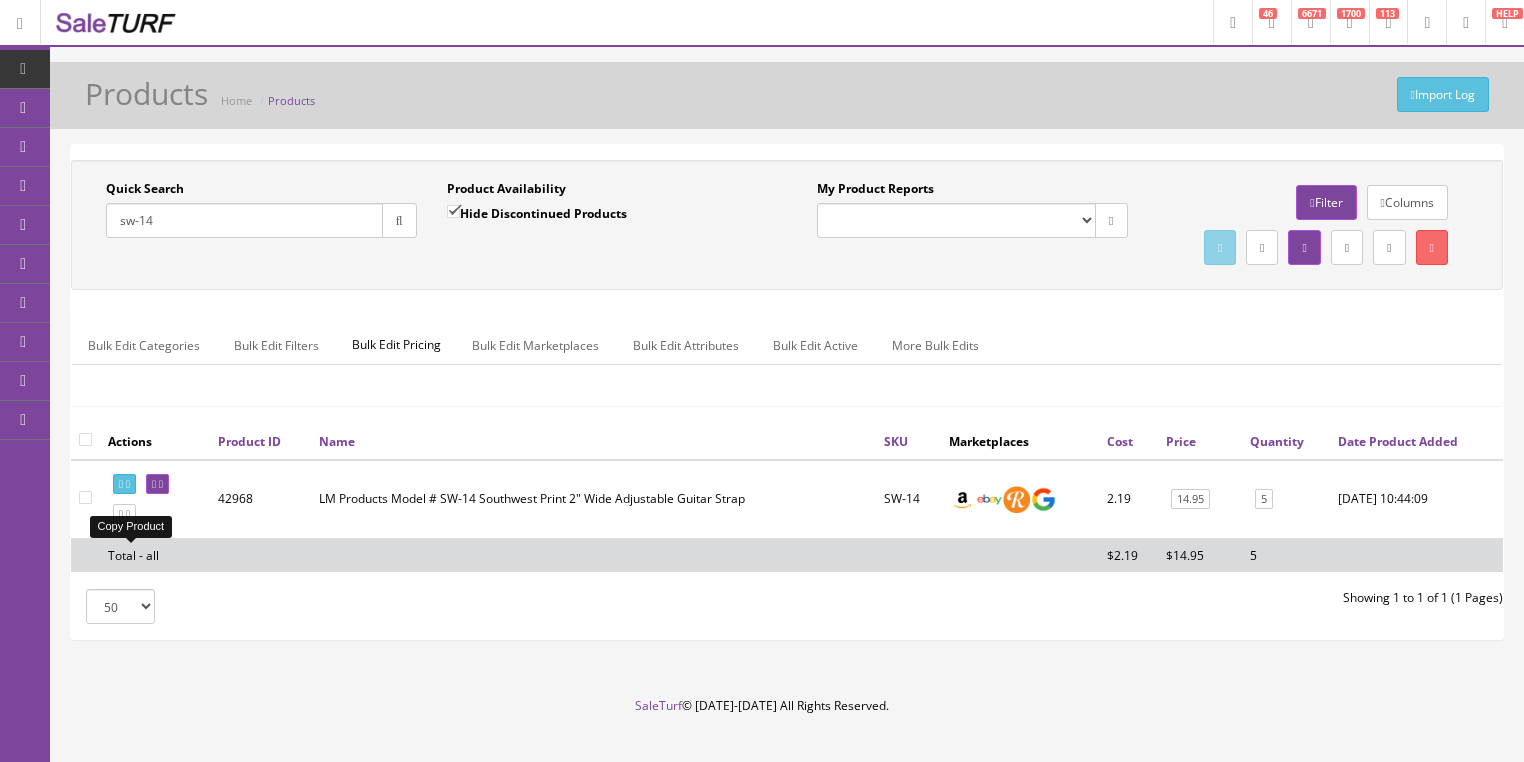 type on "sw-14" 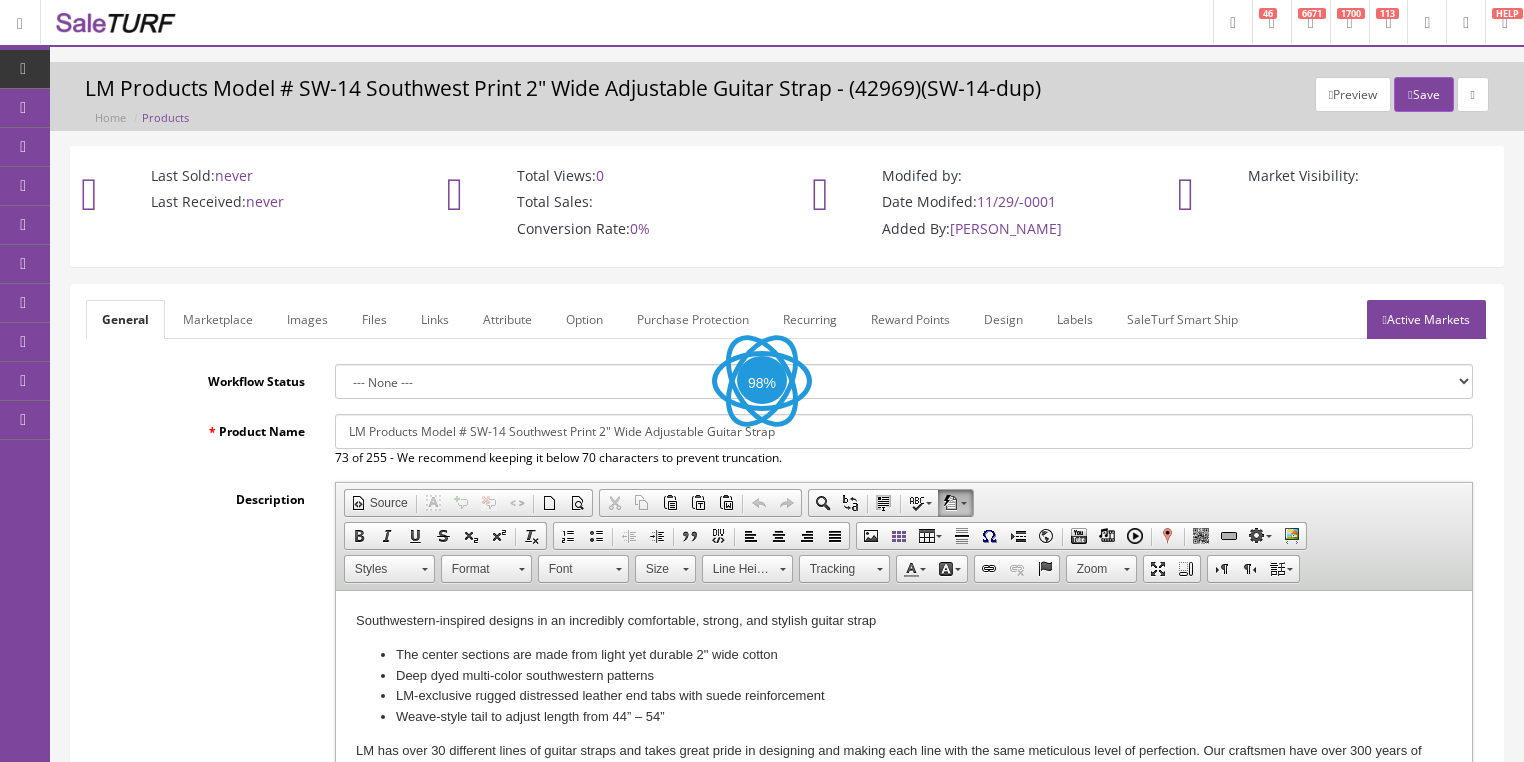 scroll, scrollTop: 0, scrollLeft: 0, axis: both 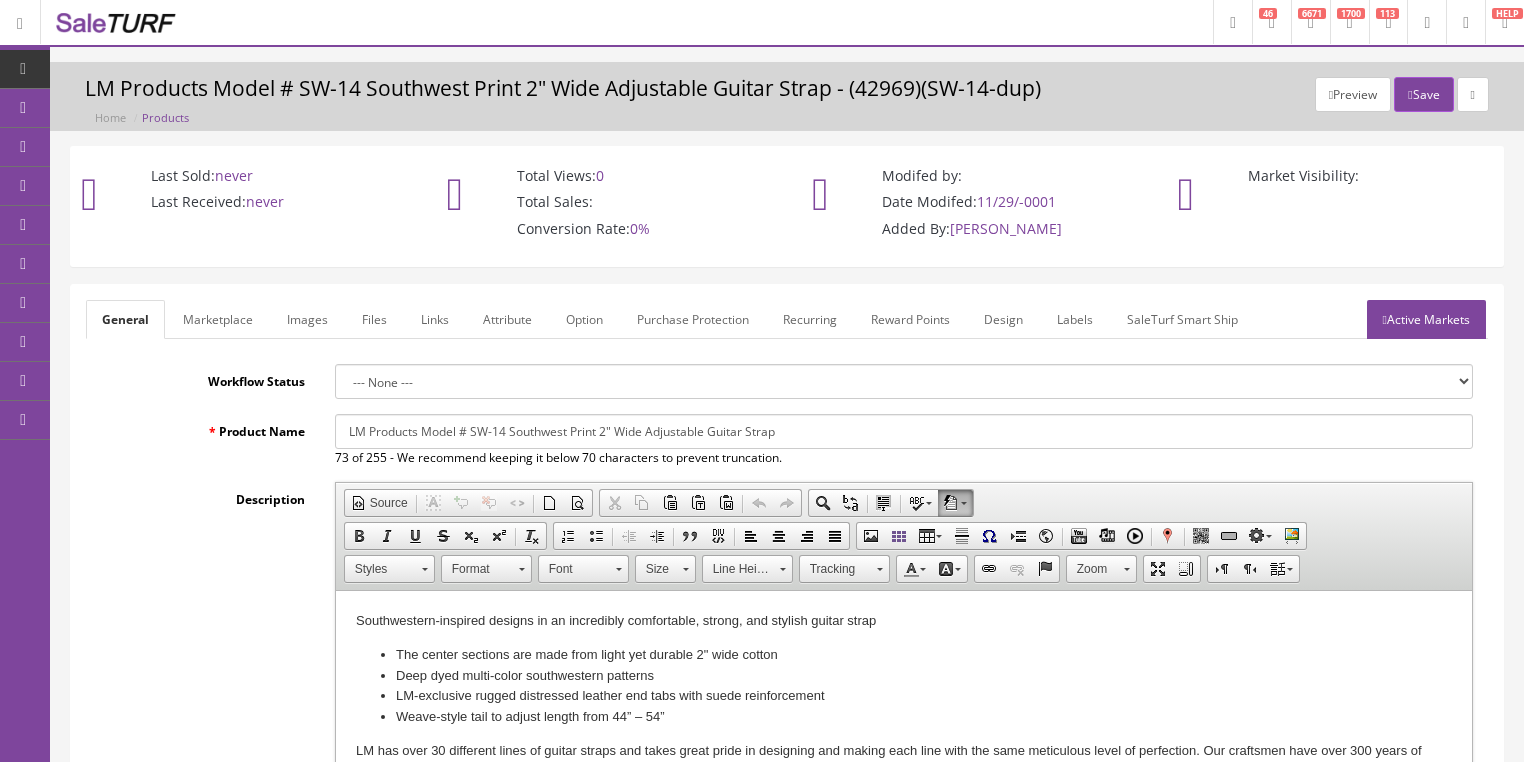 click on "LM Products Model # SW-14 Southwest Print 2" Wide Adjustable Guitar Strap" at bounding box center (904, 431) 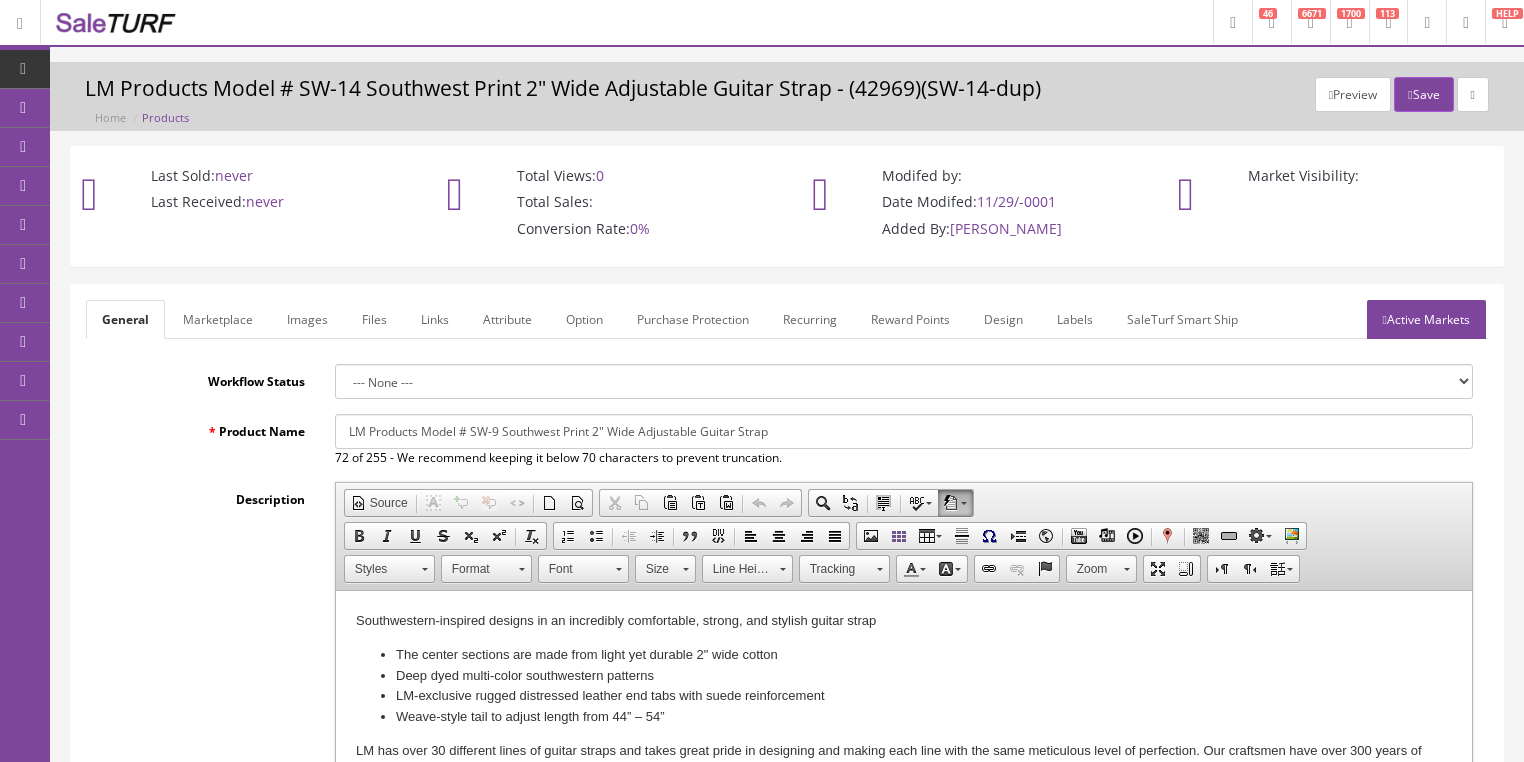 drag, startPoint x: 344, startPoint y: 432, endPoint x: 866, endPoint y: 432, distance: 522 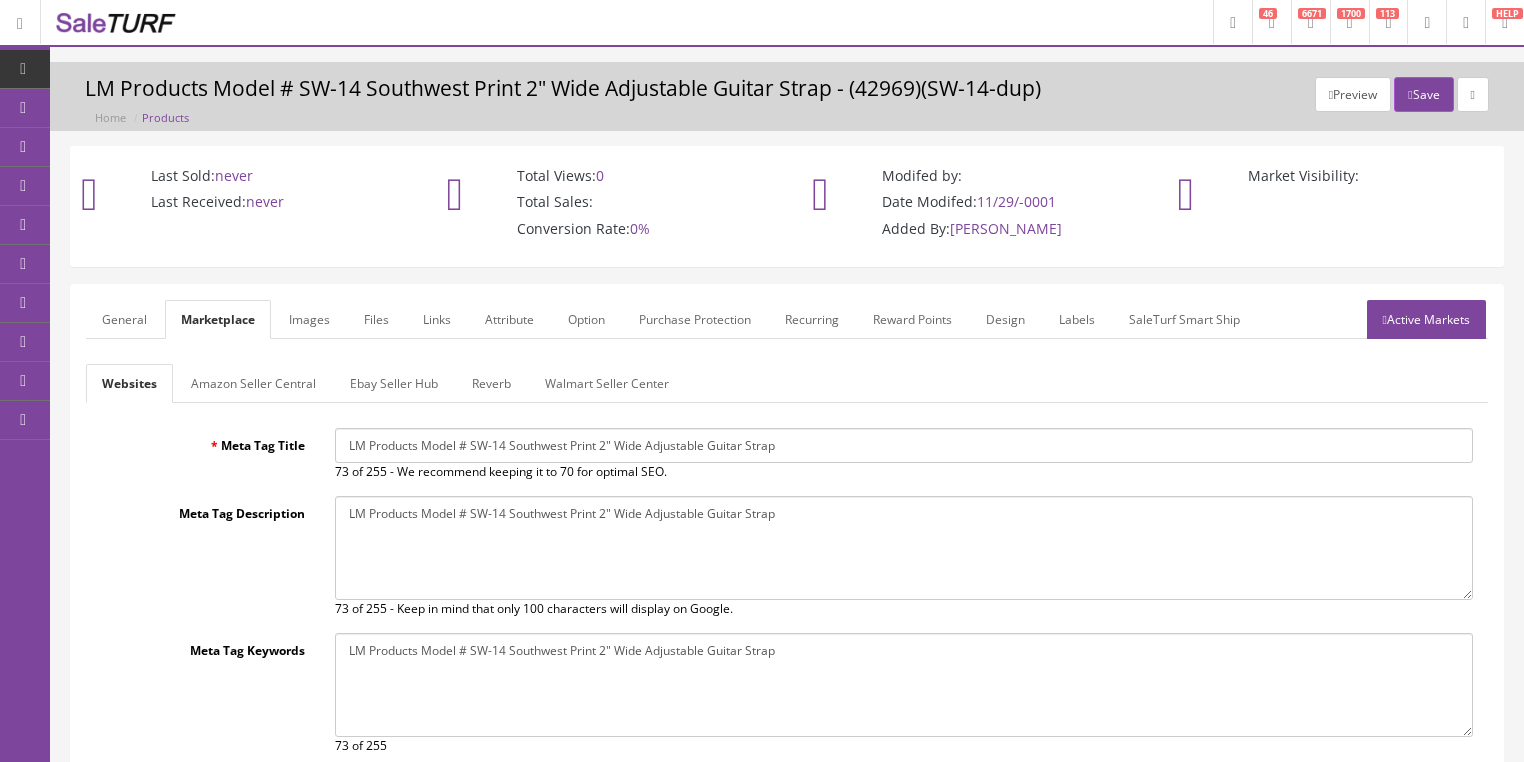 drag, startPoint x: 344, startPoint y: 447, endPoint x: 839, endPoint y: 443, distance: 495.01617 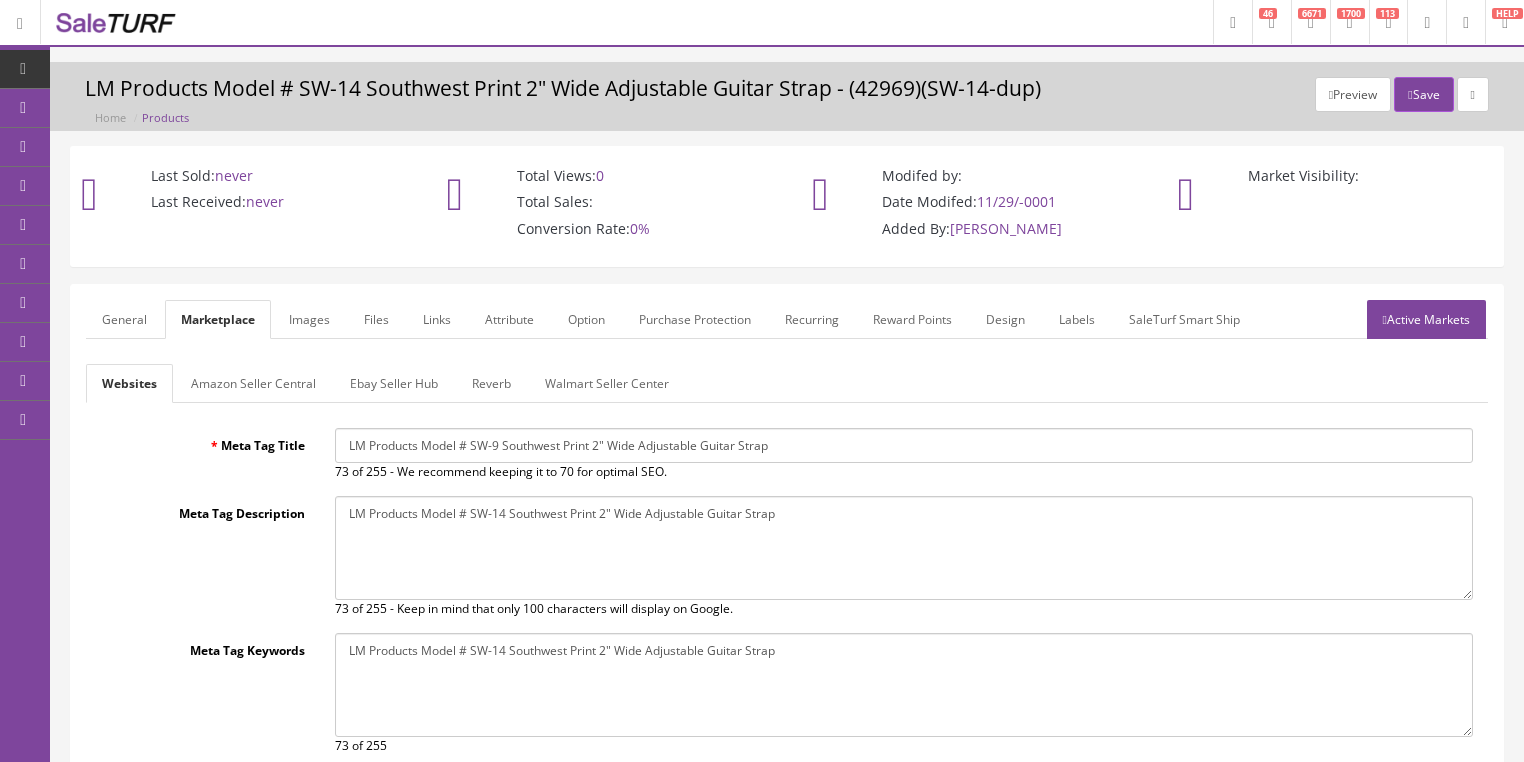 type on "LM Products Model # SW-9 Southwest Print 2" Wide Adjustable Guitar Strap" 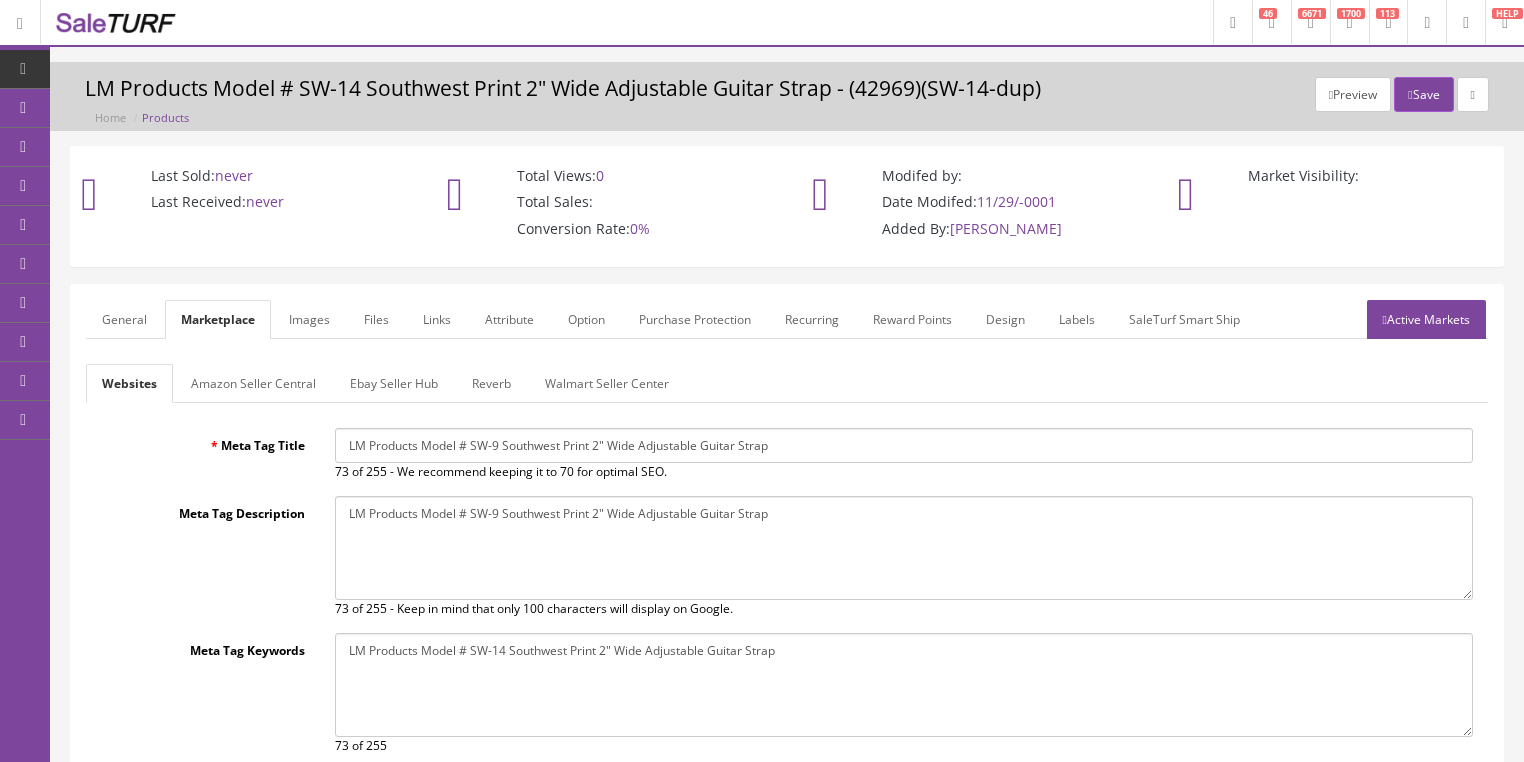 type on "LM Products Model # SW-9 Southwest Print 2" Wide Adjustable Guitar Strap" 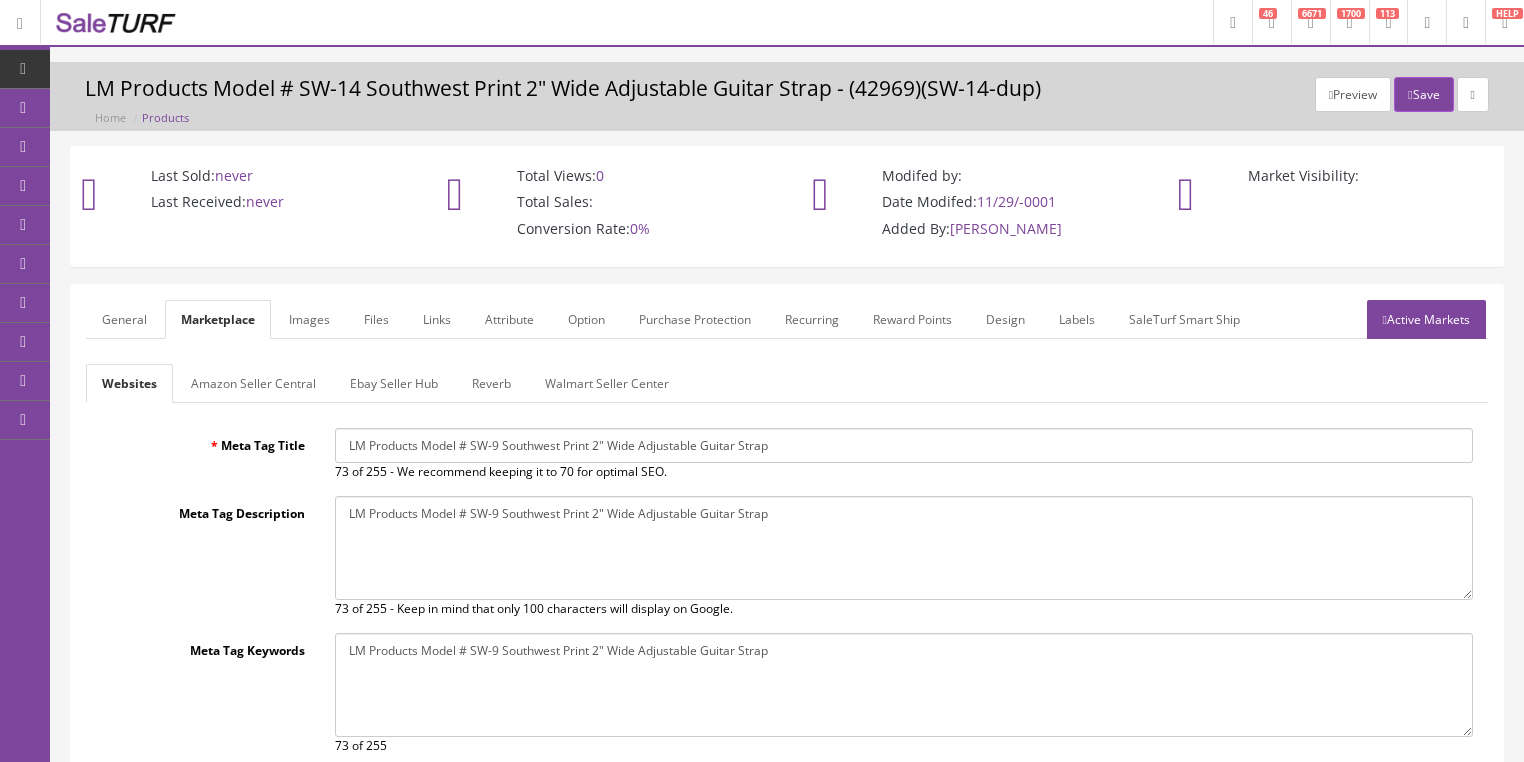 type on "LM Products Model # SW-9 Southwest Print 2" Wide Adjustable Guitar Strap" 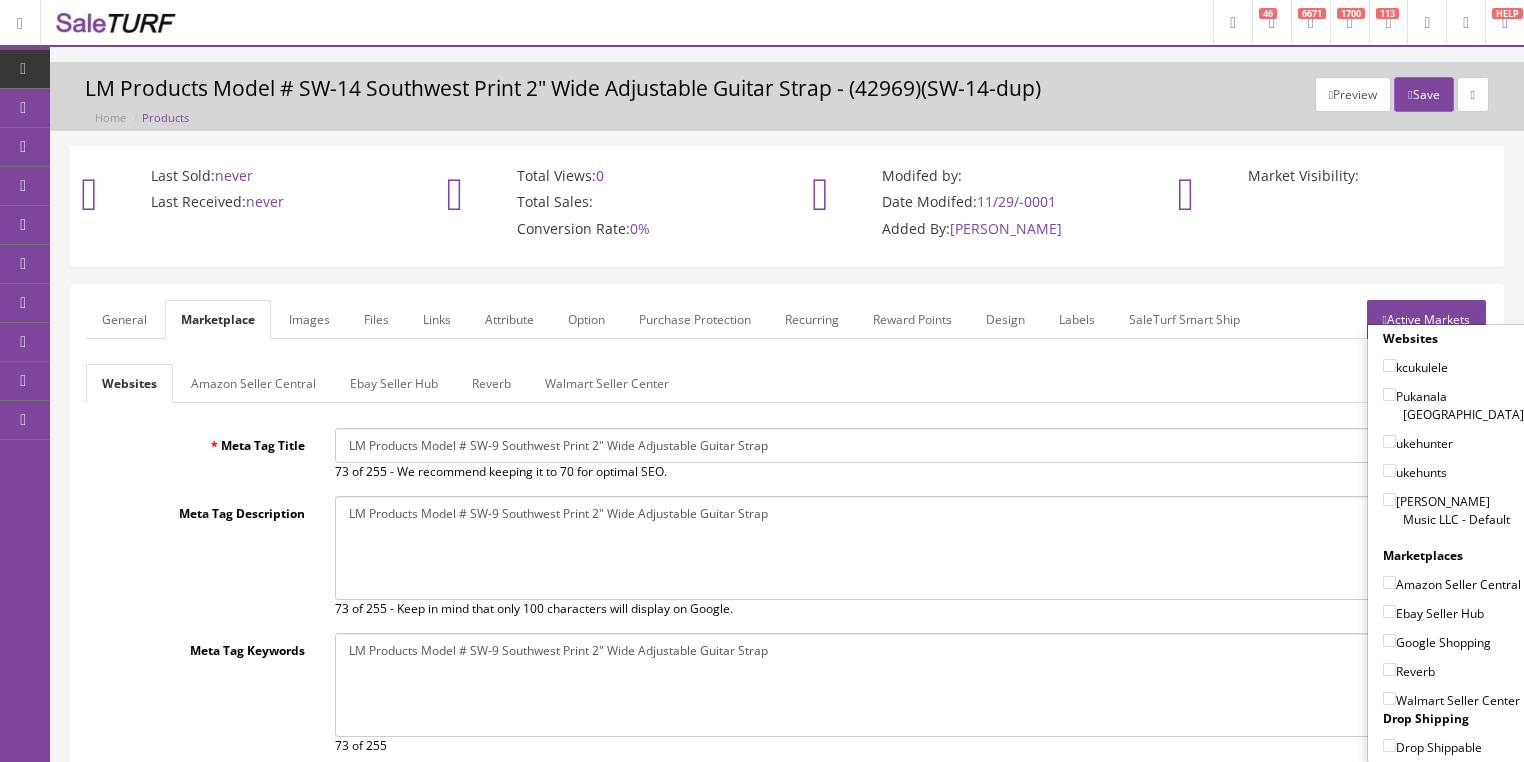 click on "[PERSON_NAME] Music LLC - Default" at bounding box center [1389, 499] 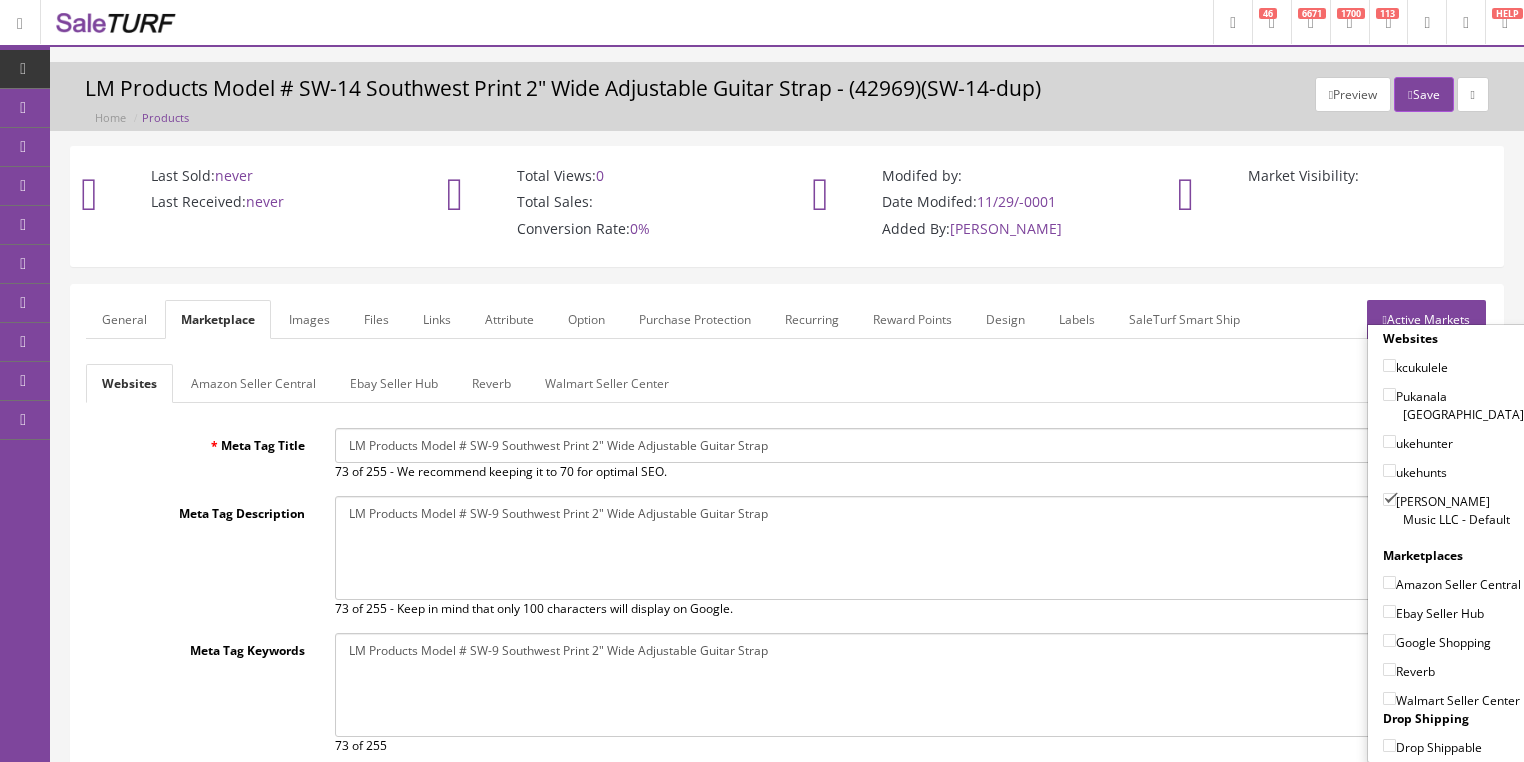 click on "Amazon Seller Central" at bounding box center [1389, 582] 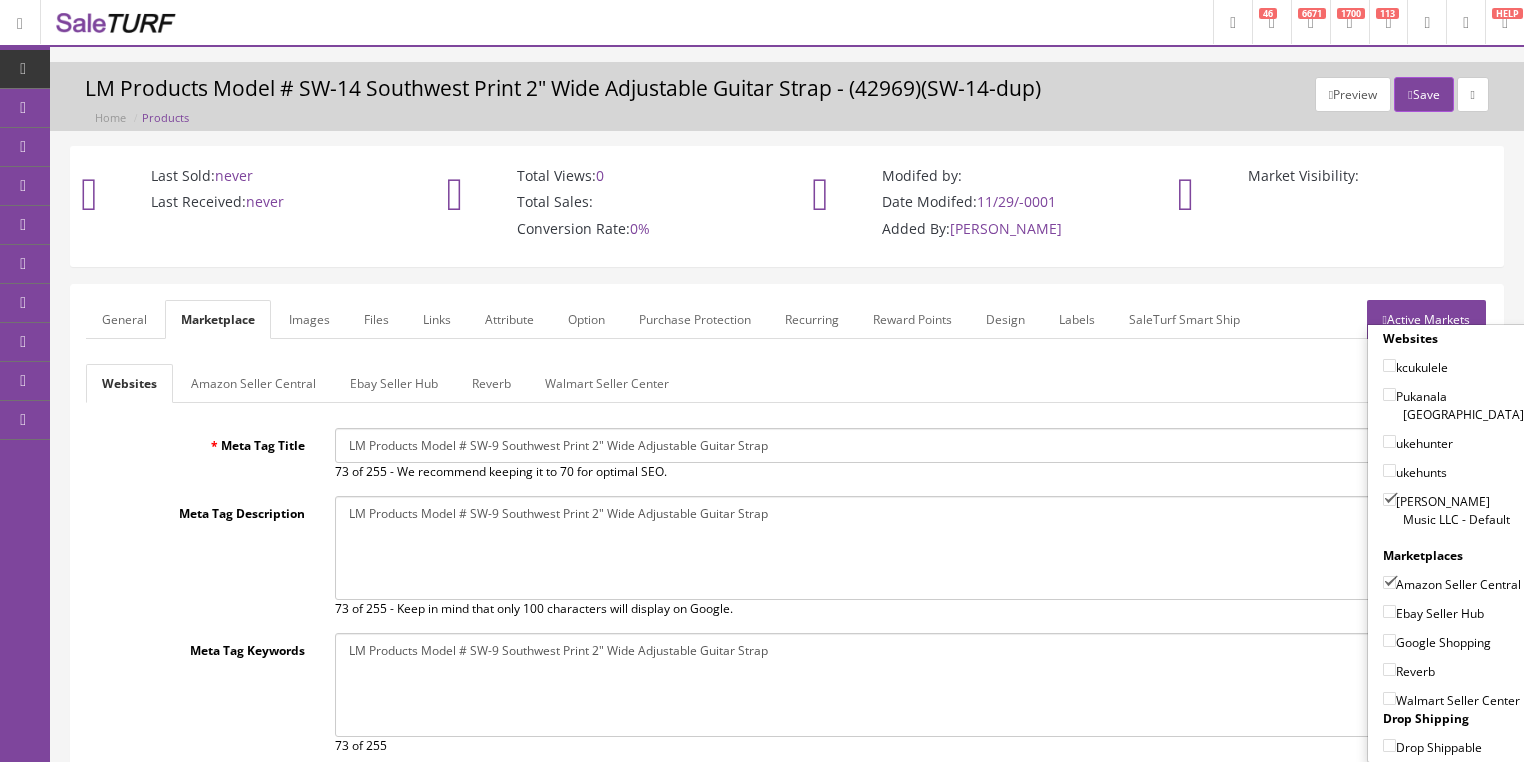 drag, startPoint x: 1377, startPoint y: 604, endPoint x: 1376, endPoint y: 616, distance: 12.0415945 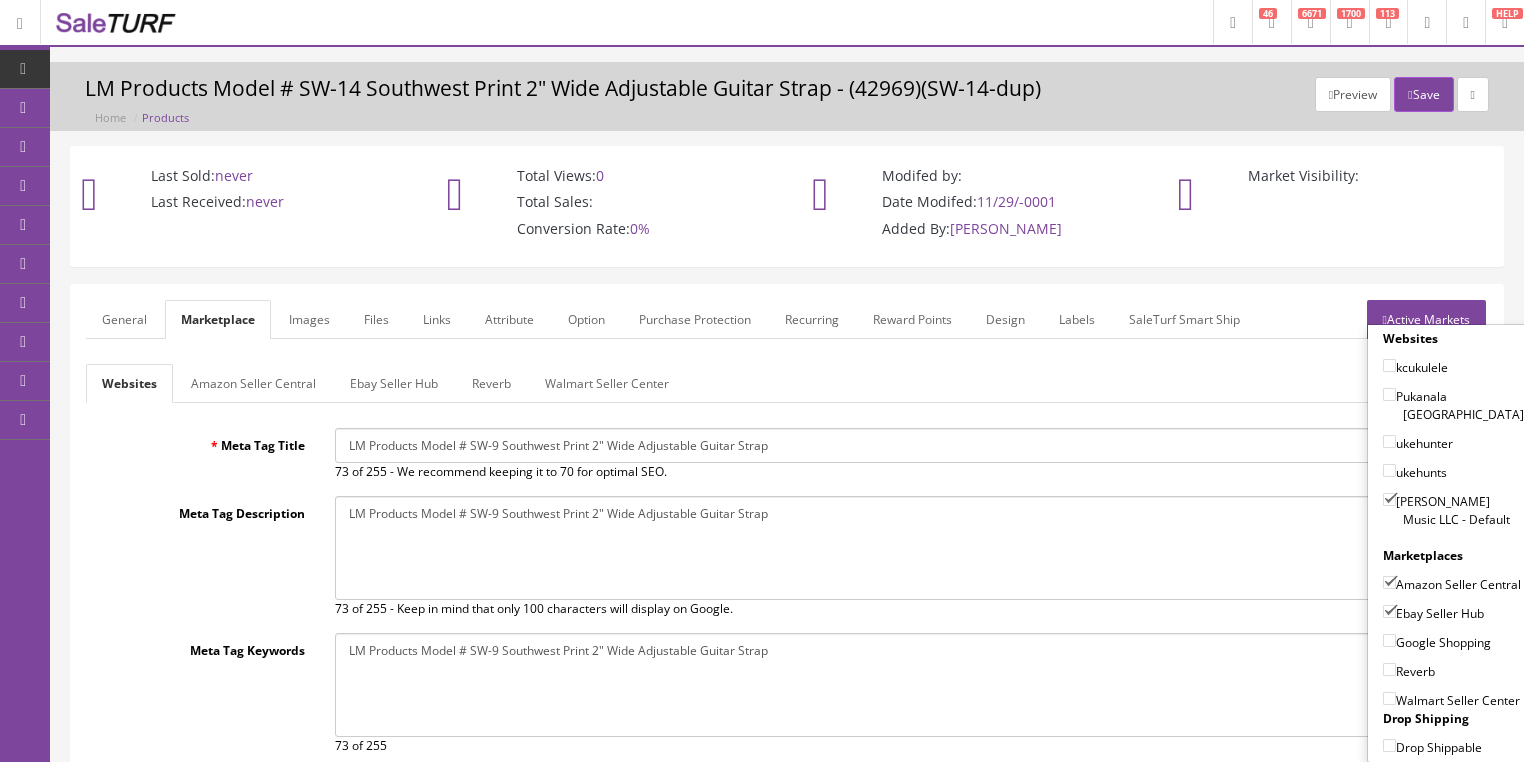click on "Google Shopping" at bounding box center [1389, 640] 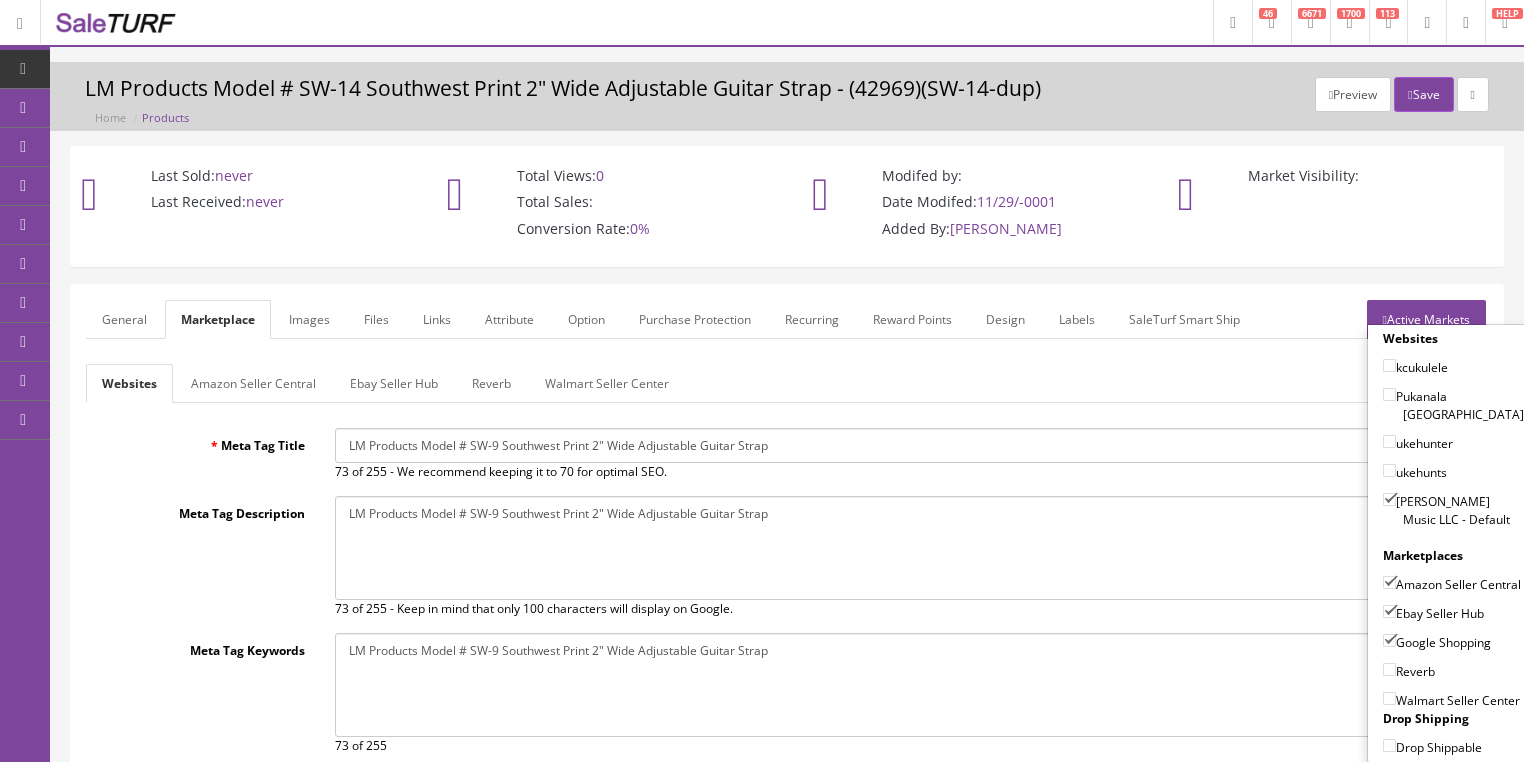 drag, startPoint x: 1381, startPoint y: 664, endPoint x: 1400, endPoint y: 575, distance: 91.00549 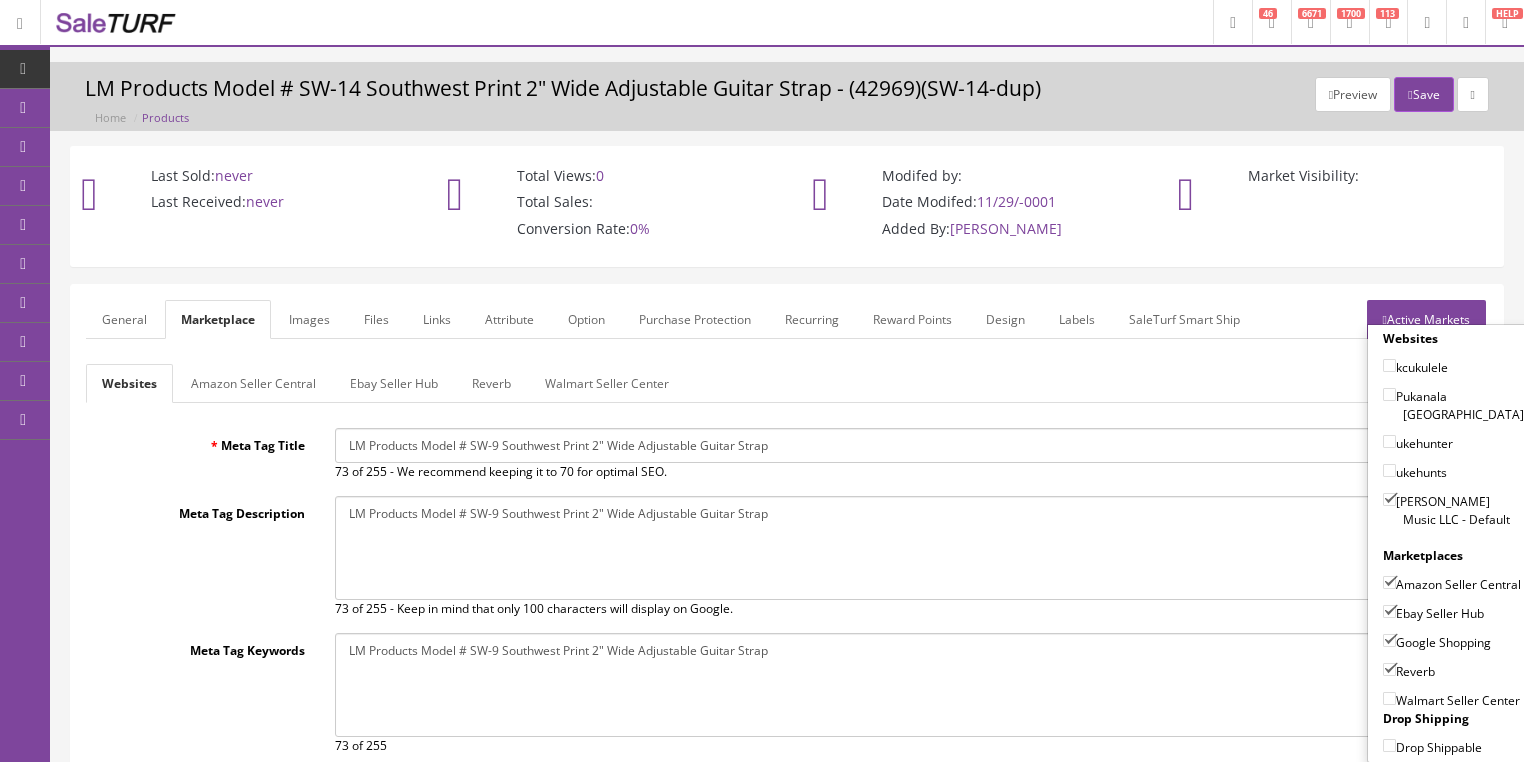 click on "Active Markets" at bounding box center (1426, 319) 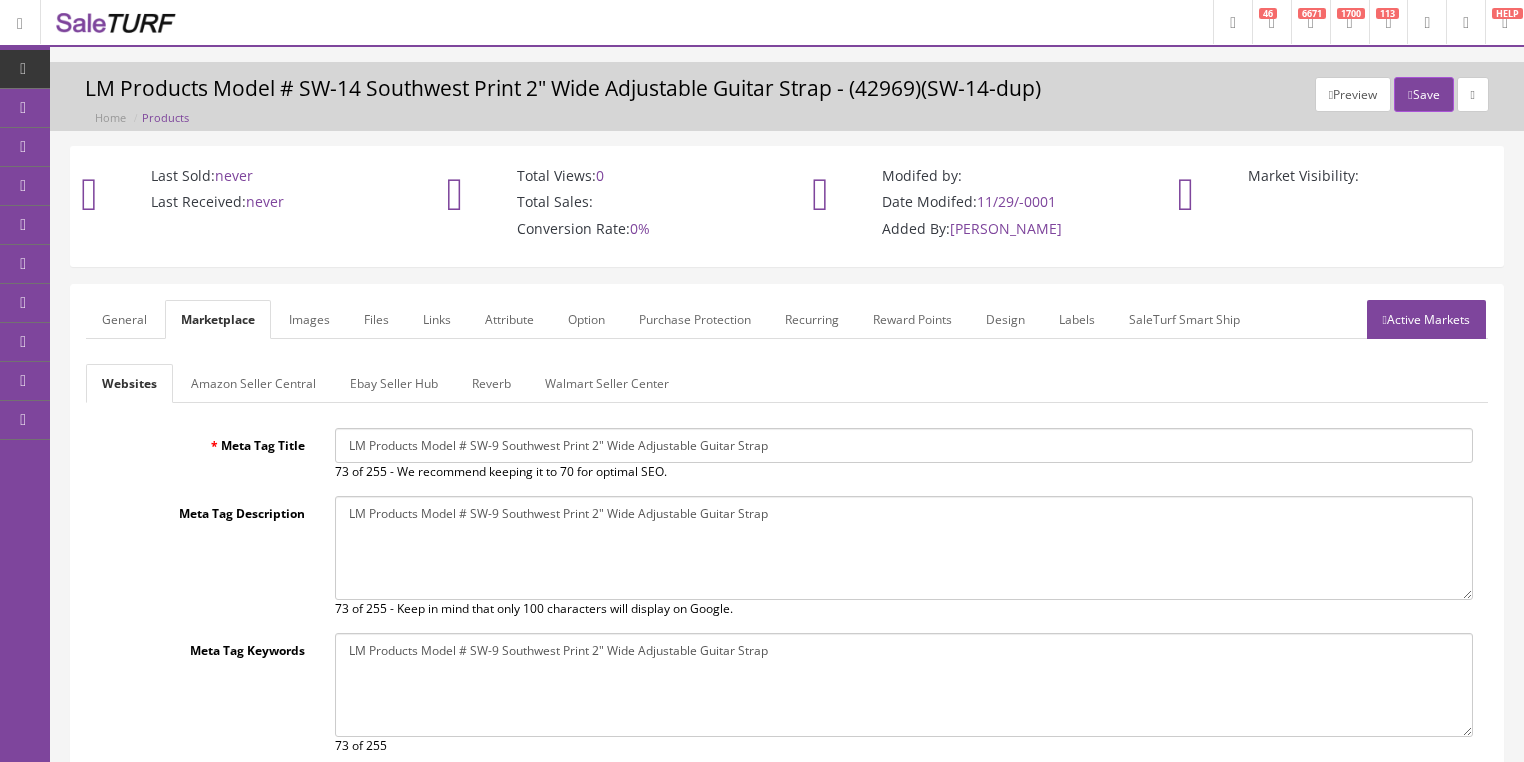 click on "General" at bounding box center [124, 319] 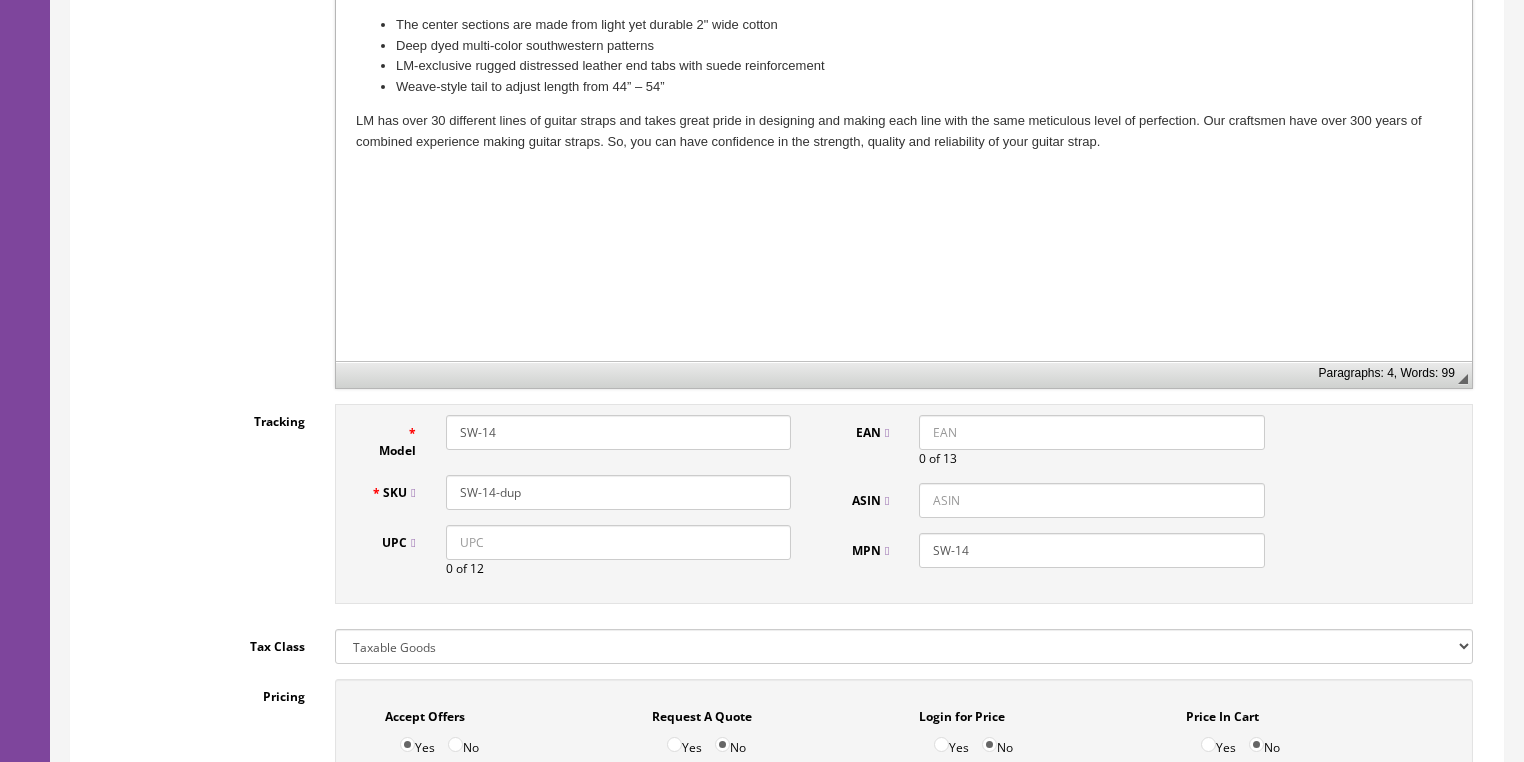 scroll, scrollTop: 640, scrollLeft: 0, axis: vertical 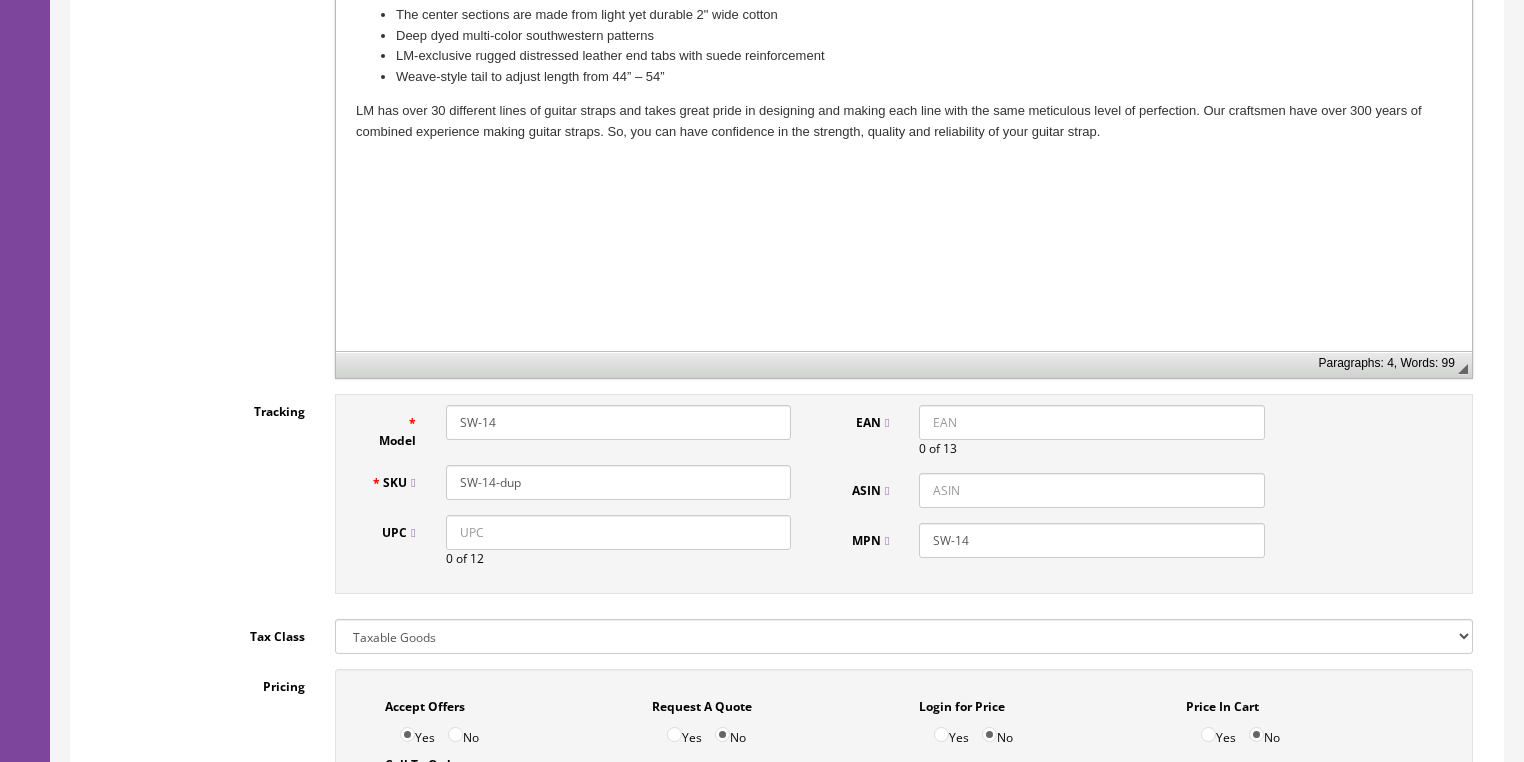 drag, startPoint x: 483, startPoint y: 416, endPoint x: 516, endPoint y: 416, distance: 33 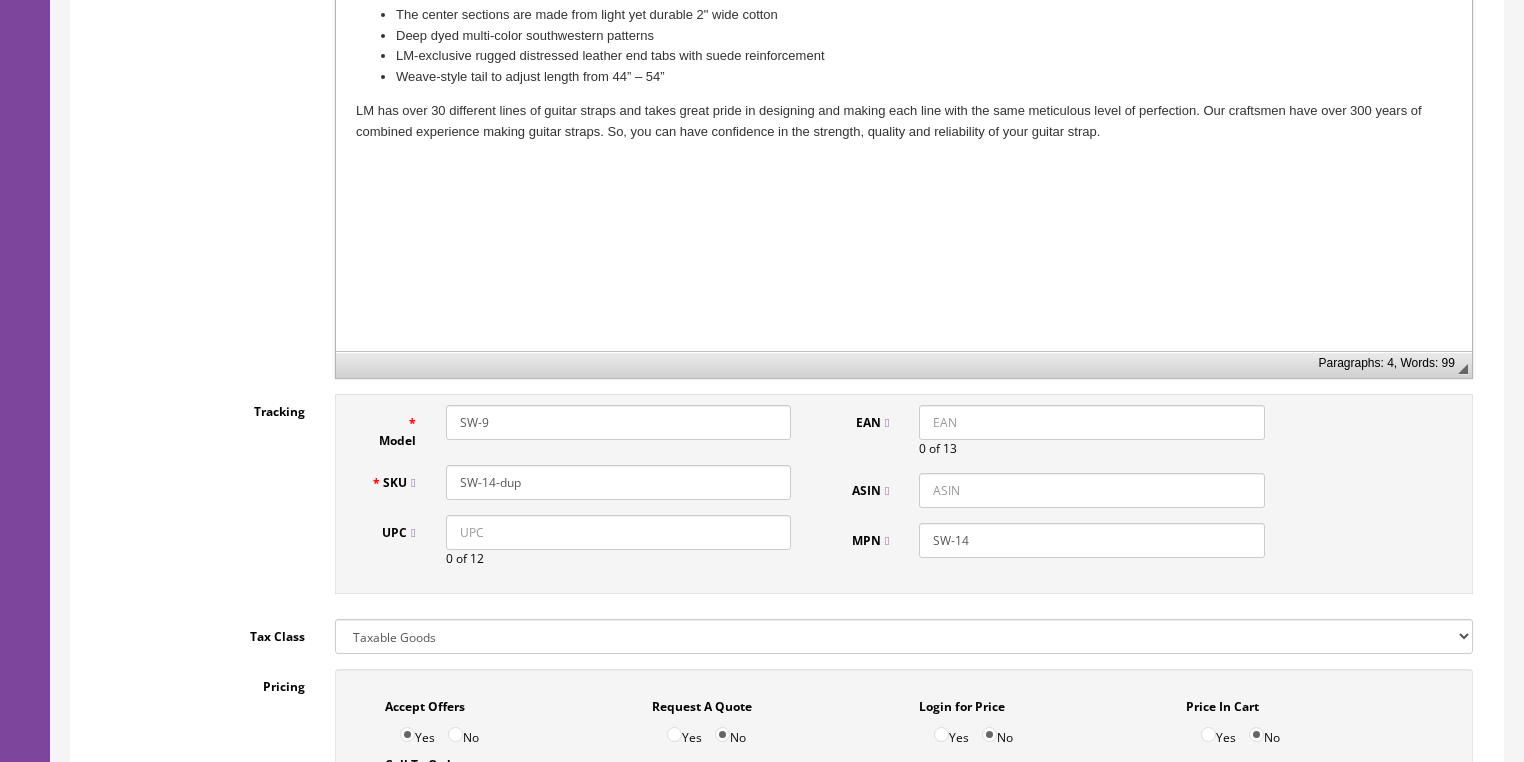 drag, startPoint x: 509, startPoint y: 435, endPoint x: 457, endPoint y: 428, distance: 52.46904 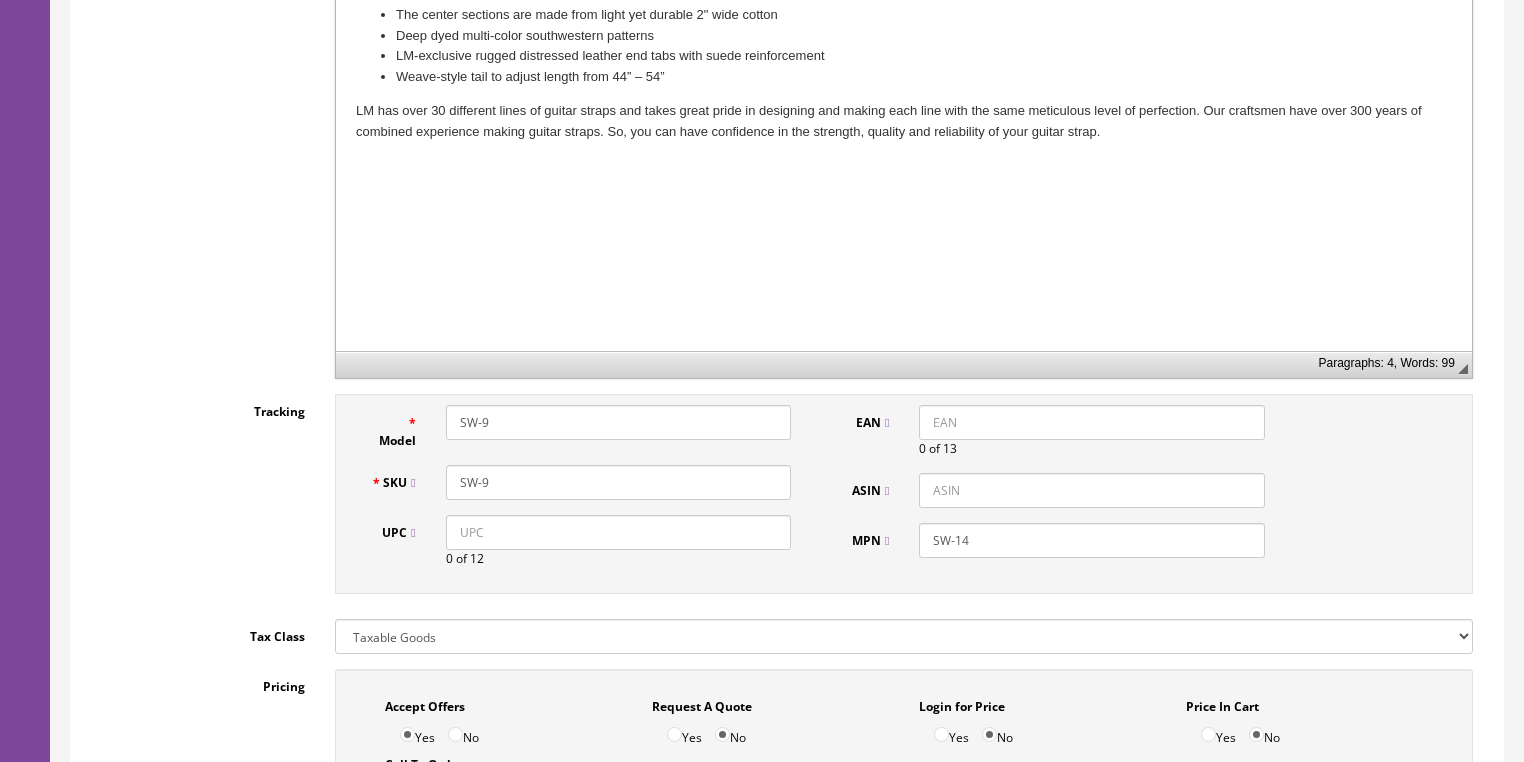 type on "SW-9" 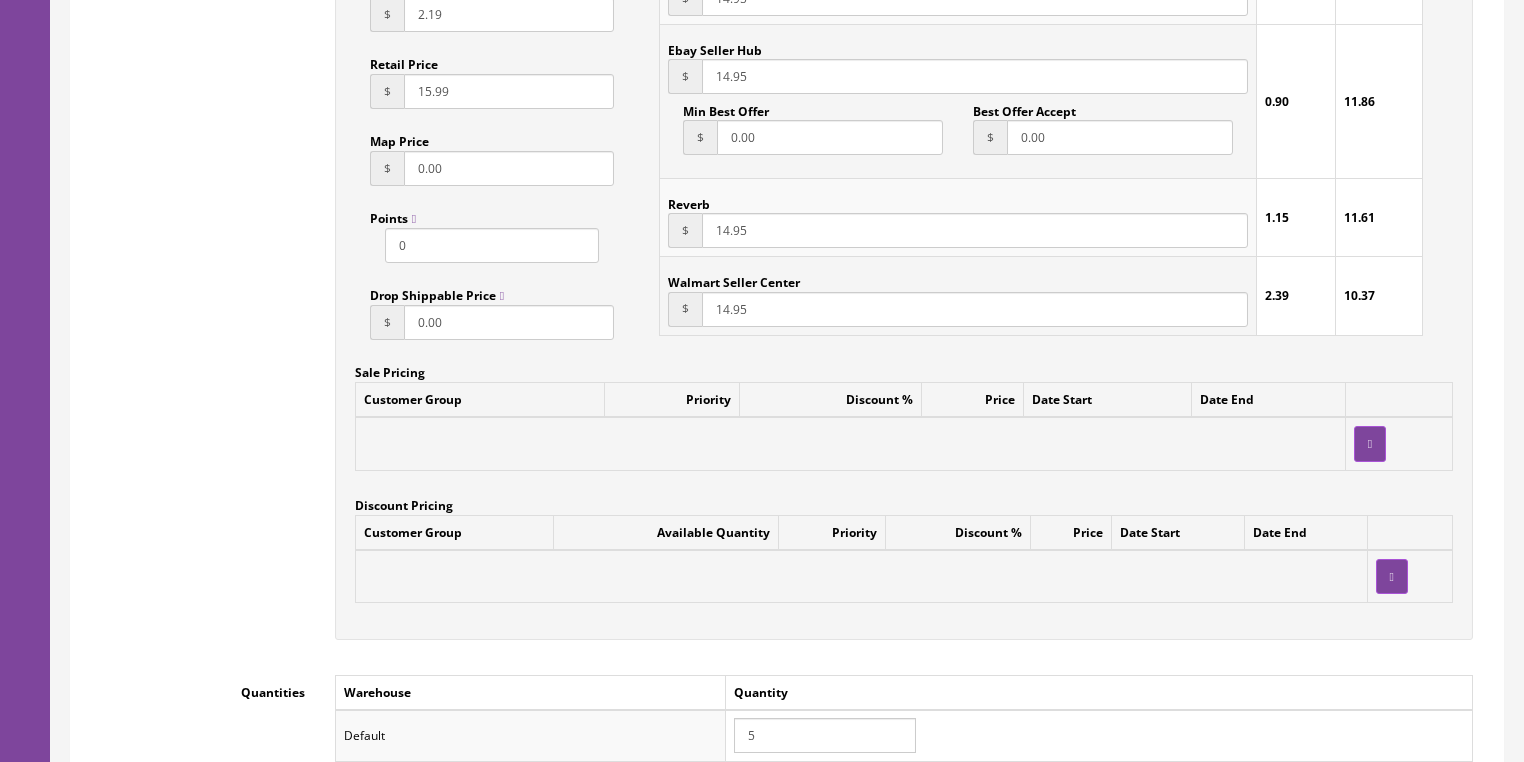 scroll, scrollTop: 1680, scrollLeft: 0, axis: vertical 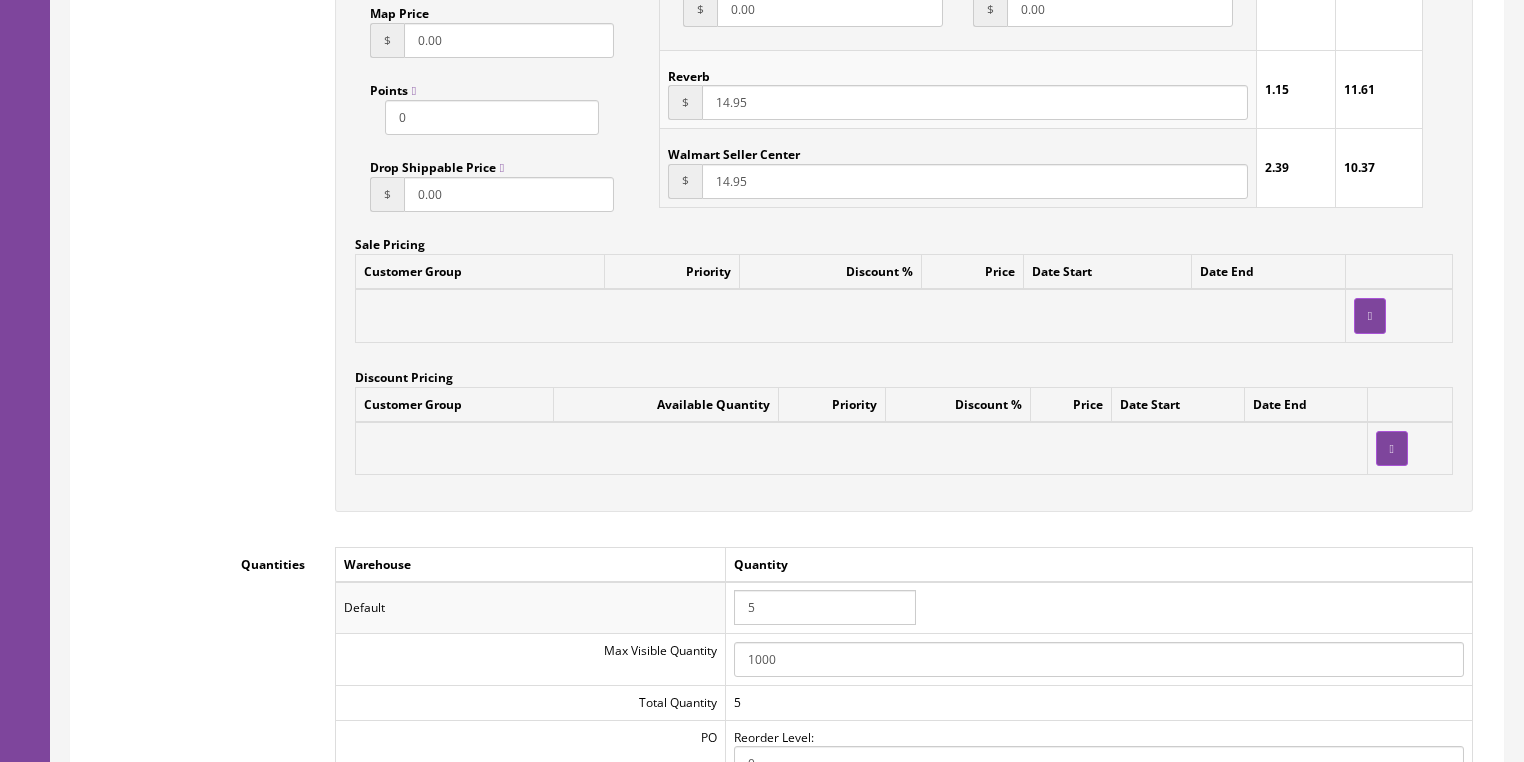 type on "SW-9" 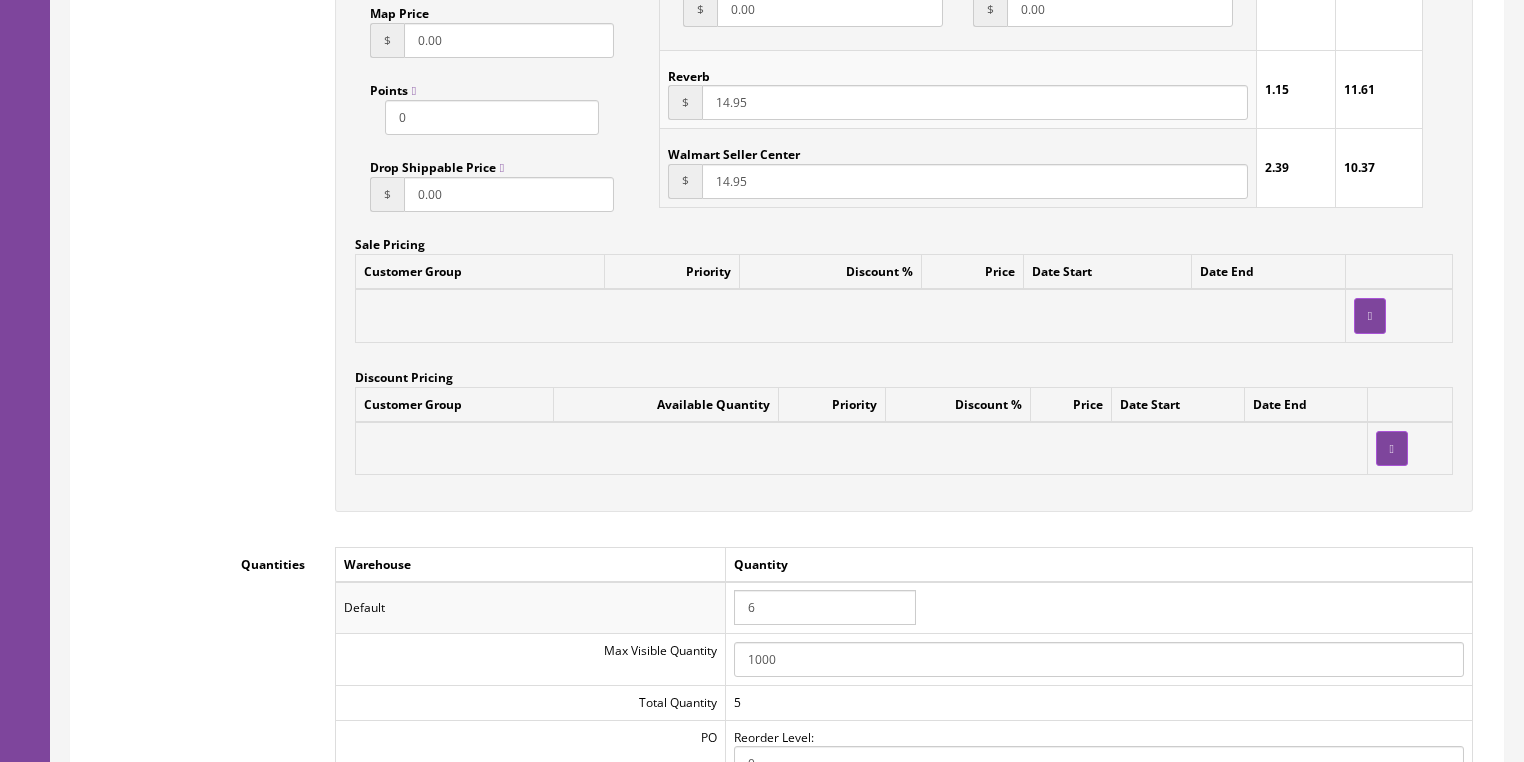 type on "6" 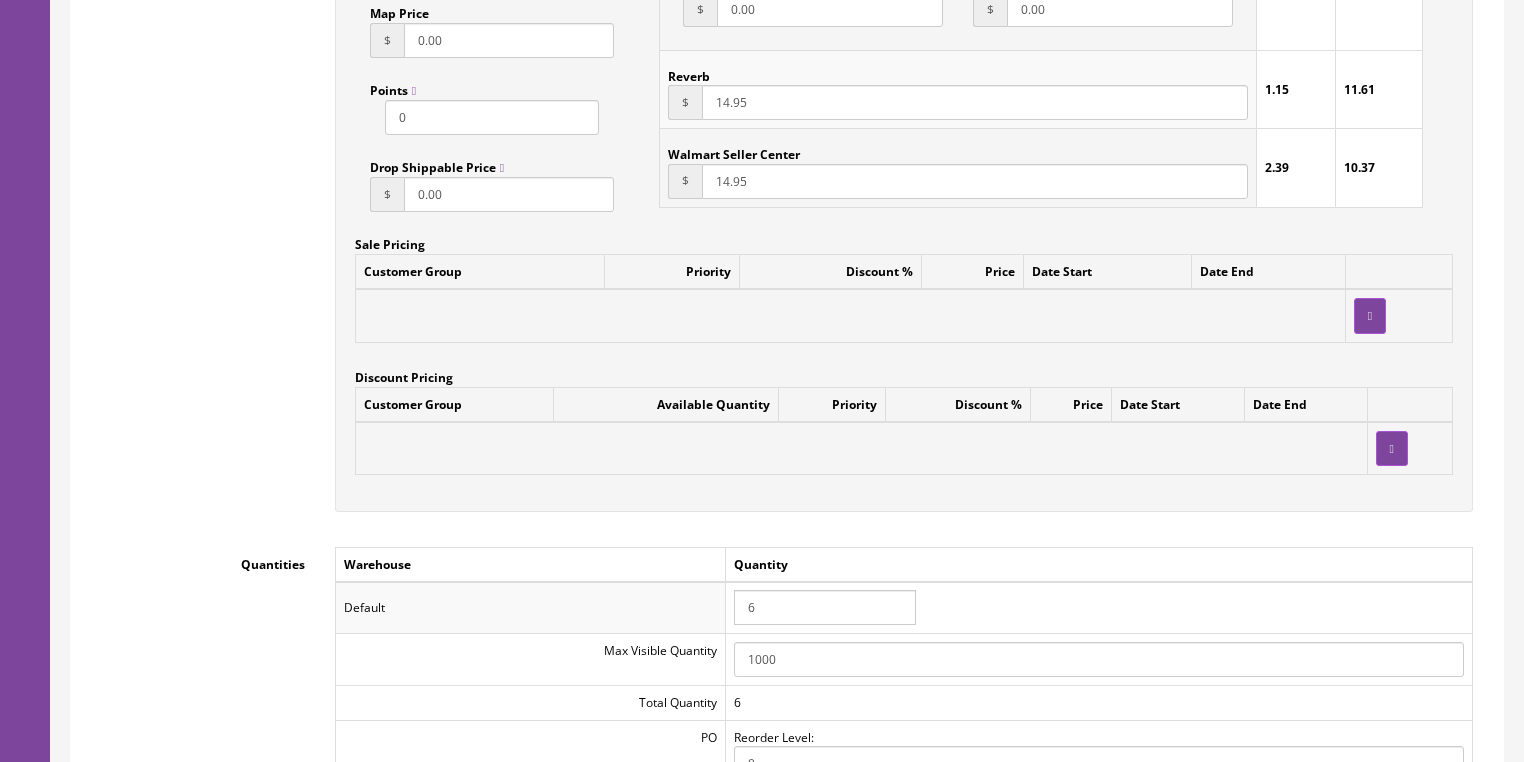 click on "Pricing
Accept Offers
Yes
No
Request A Quote
Yes
No
Login for Price
Yes
No
Price In Cart
Yes
No
Call To Order
Yes
No
Price
$ 14.95
$ $ $" 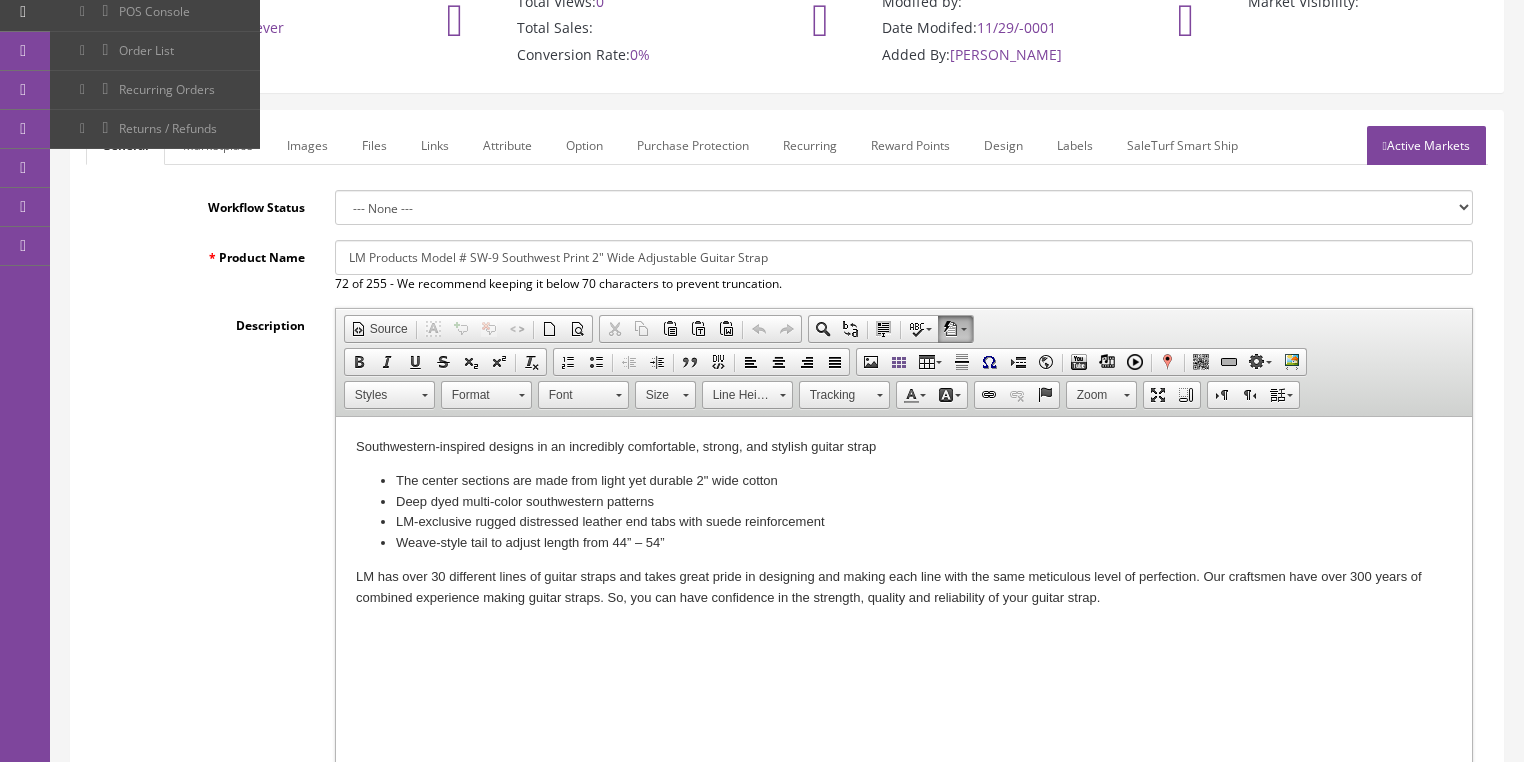 scroll, scrollTop: 161, scrollLeft: 0, axis: vertical 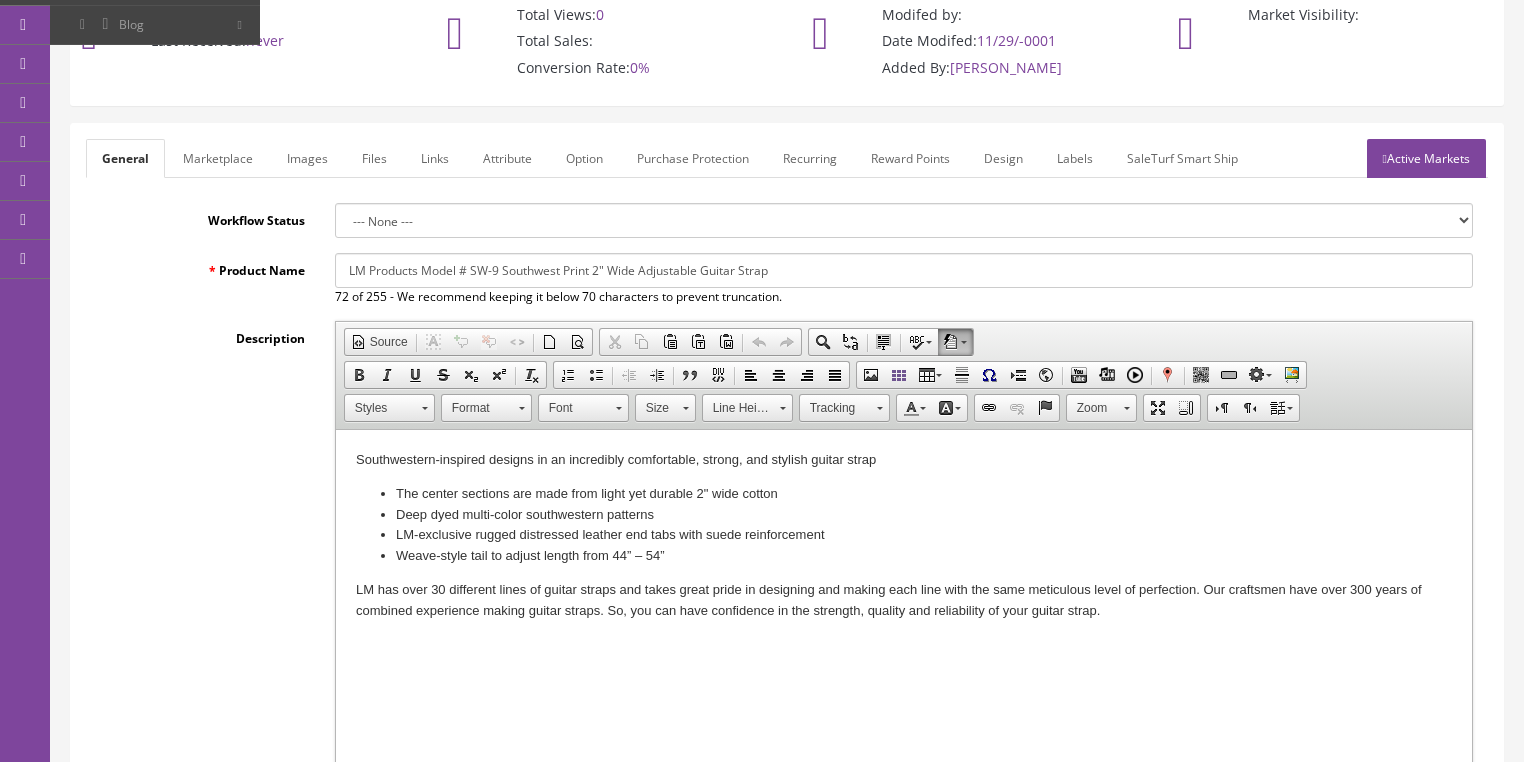click on "Marketplace" 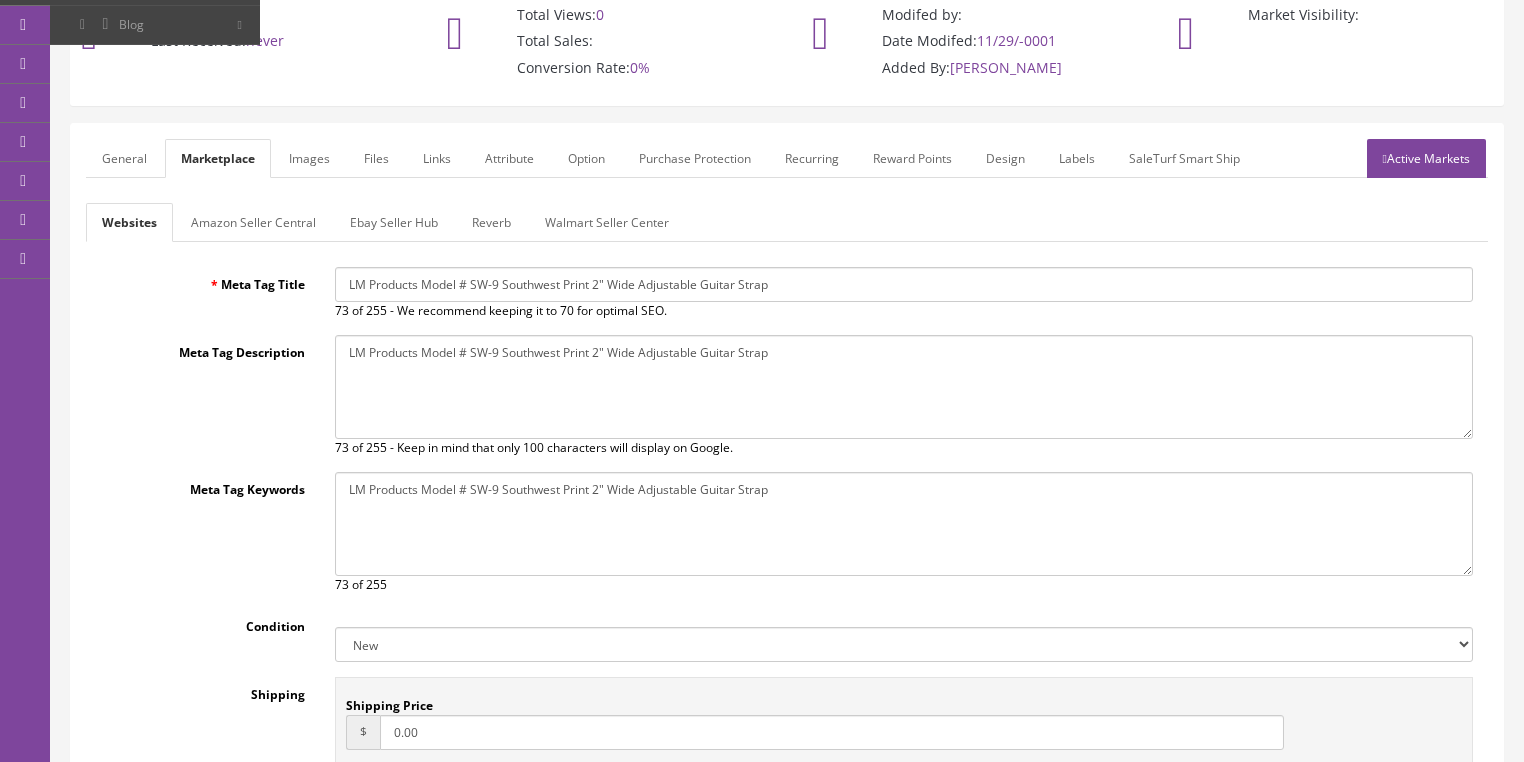 click on "Amazon Seller Central" 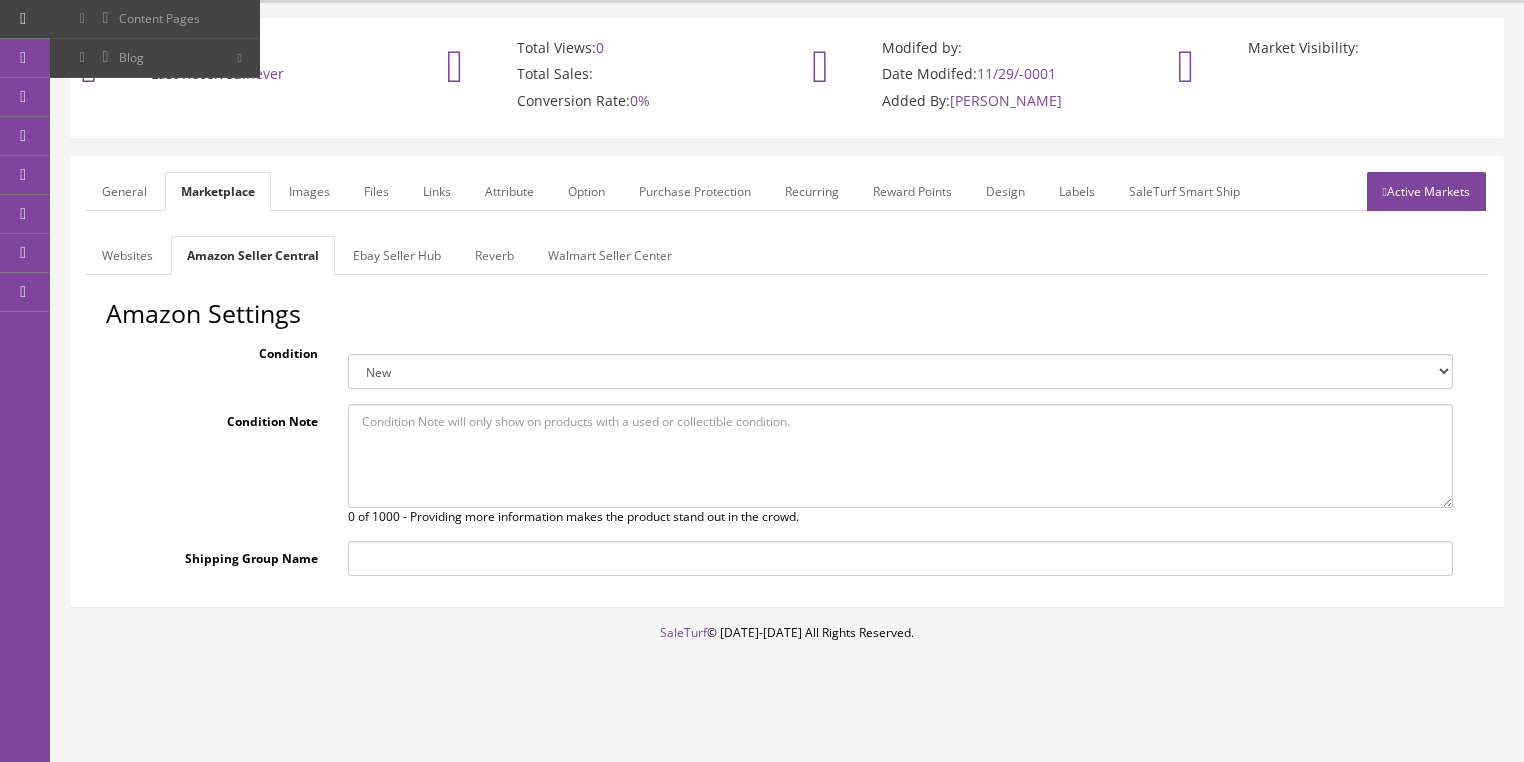 drag, startPoint x: 391, startPoint y: 252, endPoint x: 414, endPoint y: 252, distance: 23 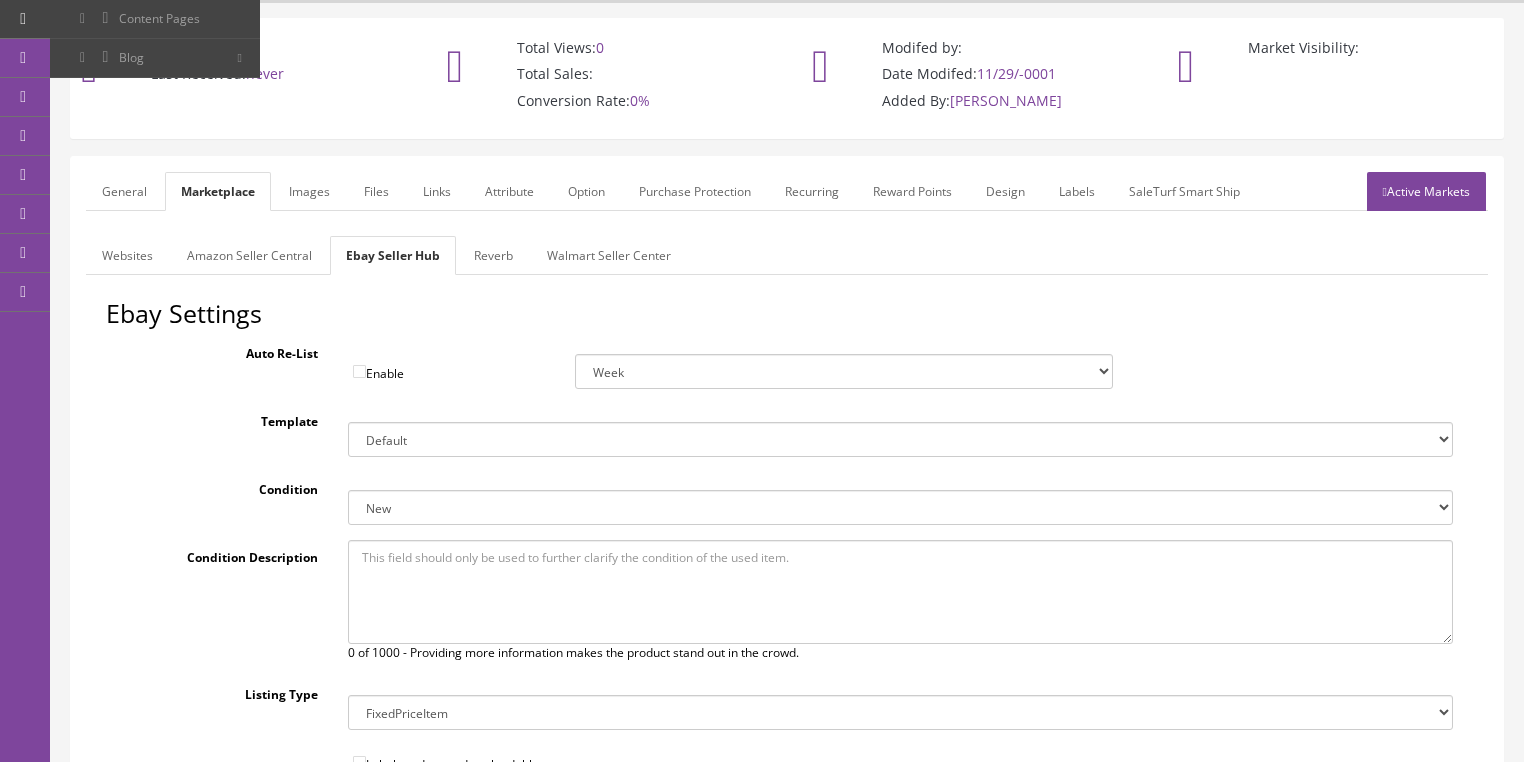 click on "Reverb" 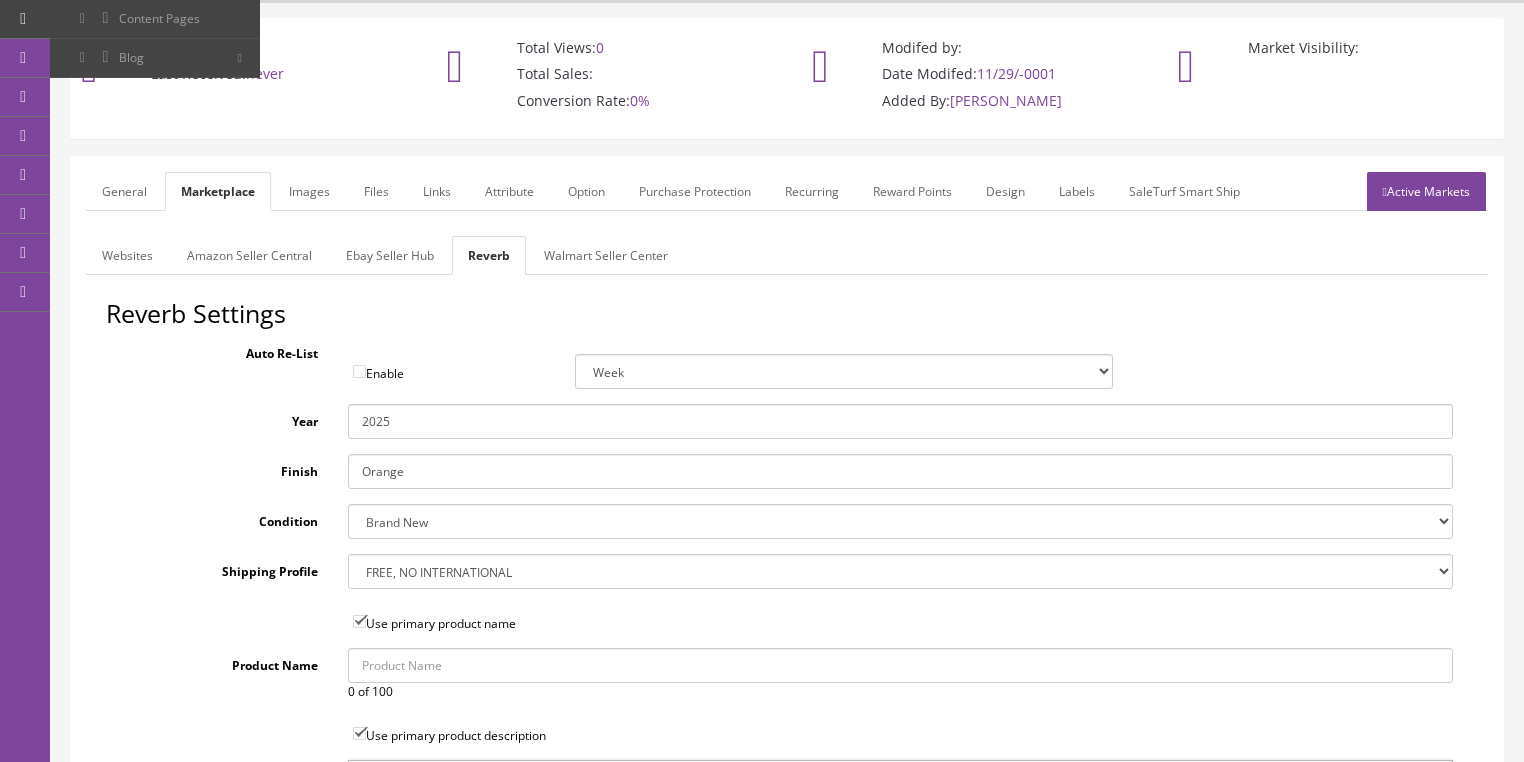drag, startPoint x: 432, startPoint y: 474, endPoint x: 194, endPoint y: 476, distance: 238.0084 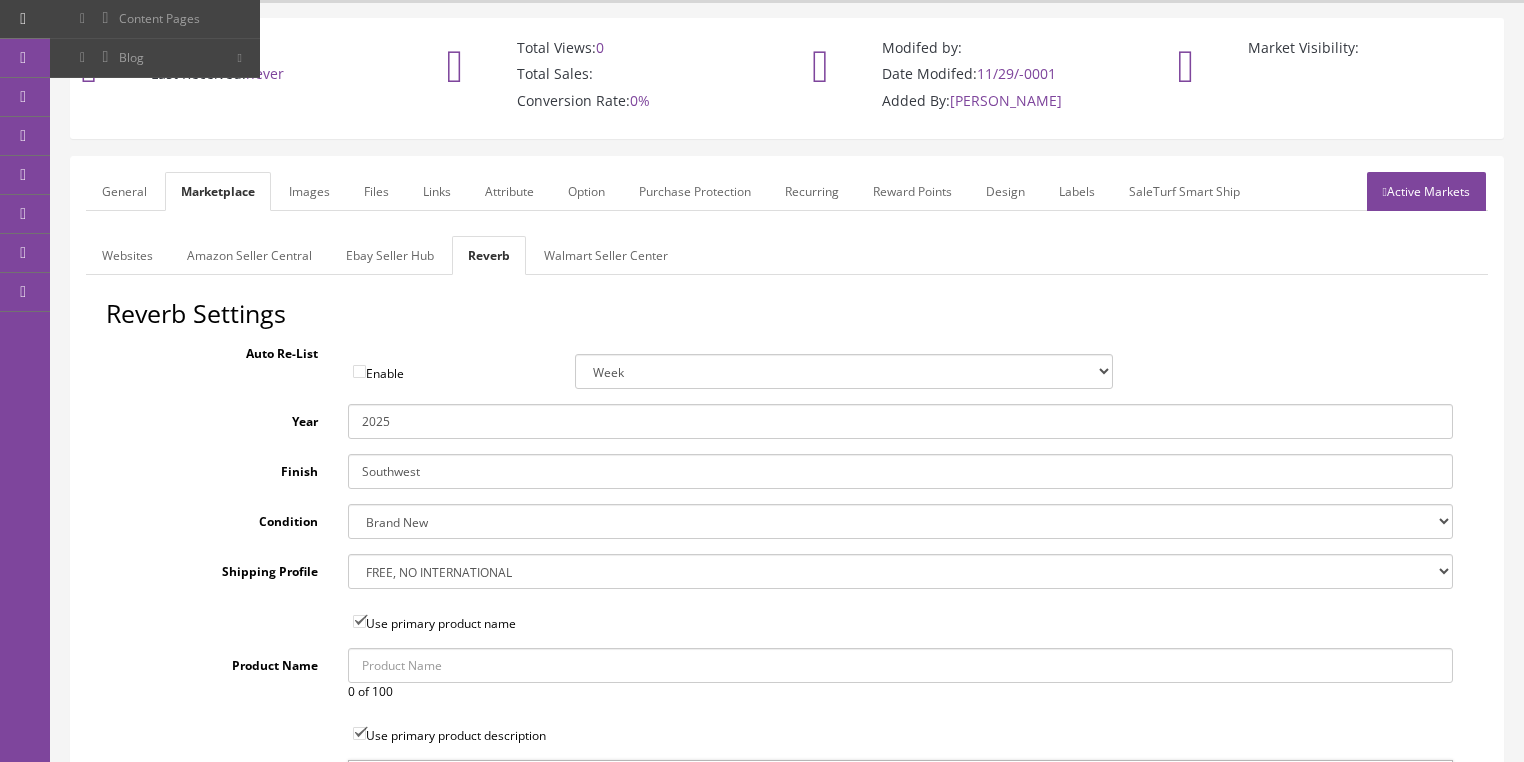 type on "Southwest" 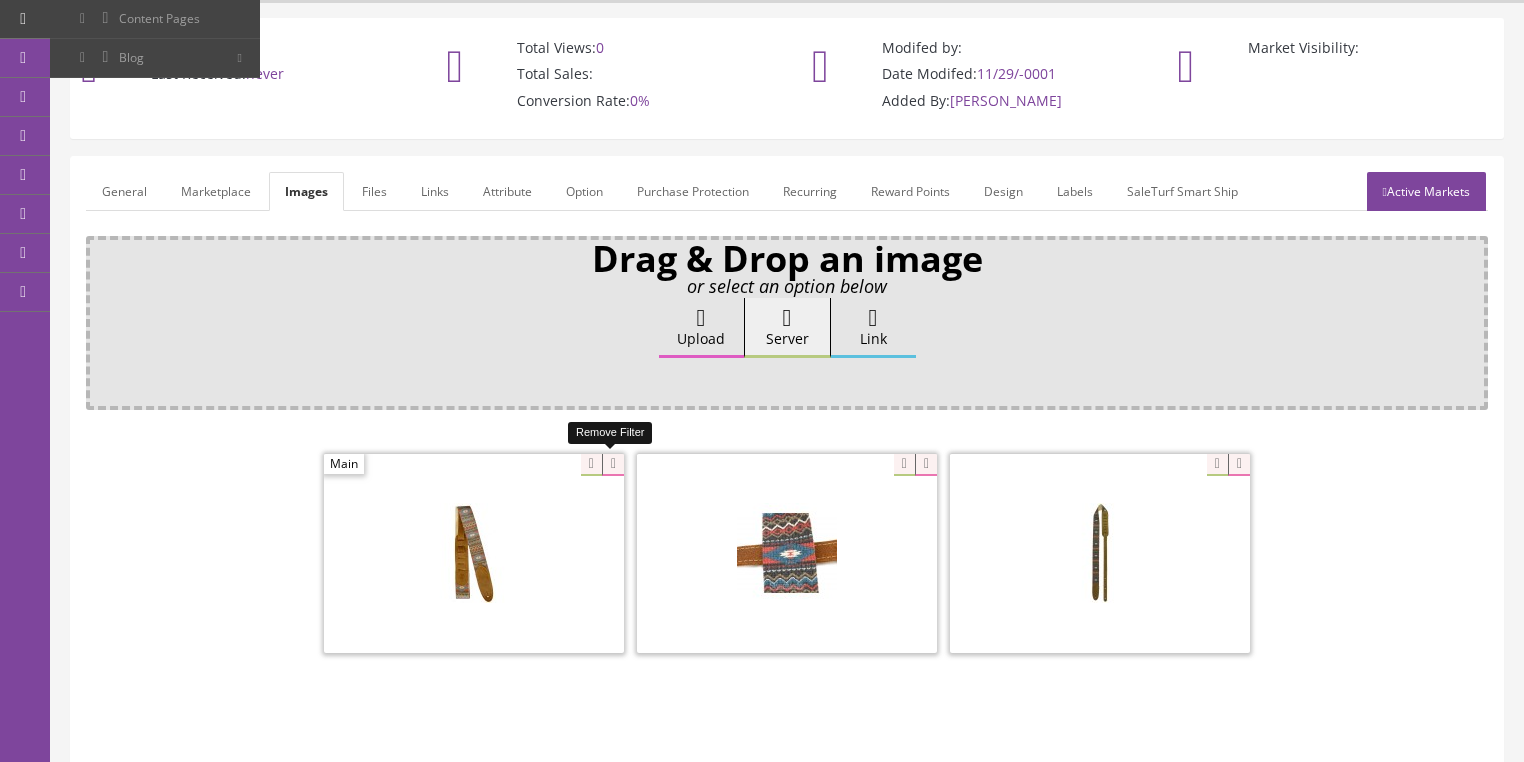 click 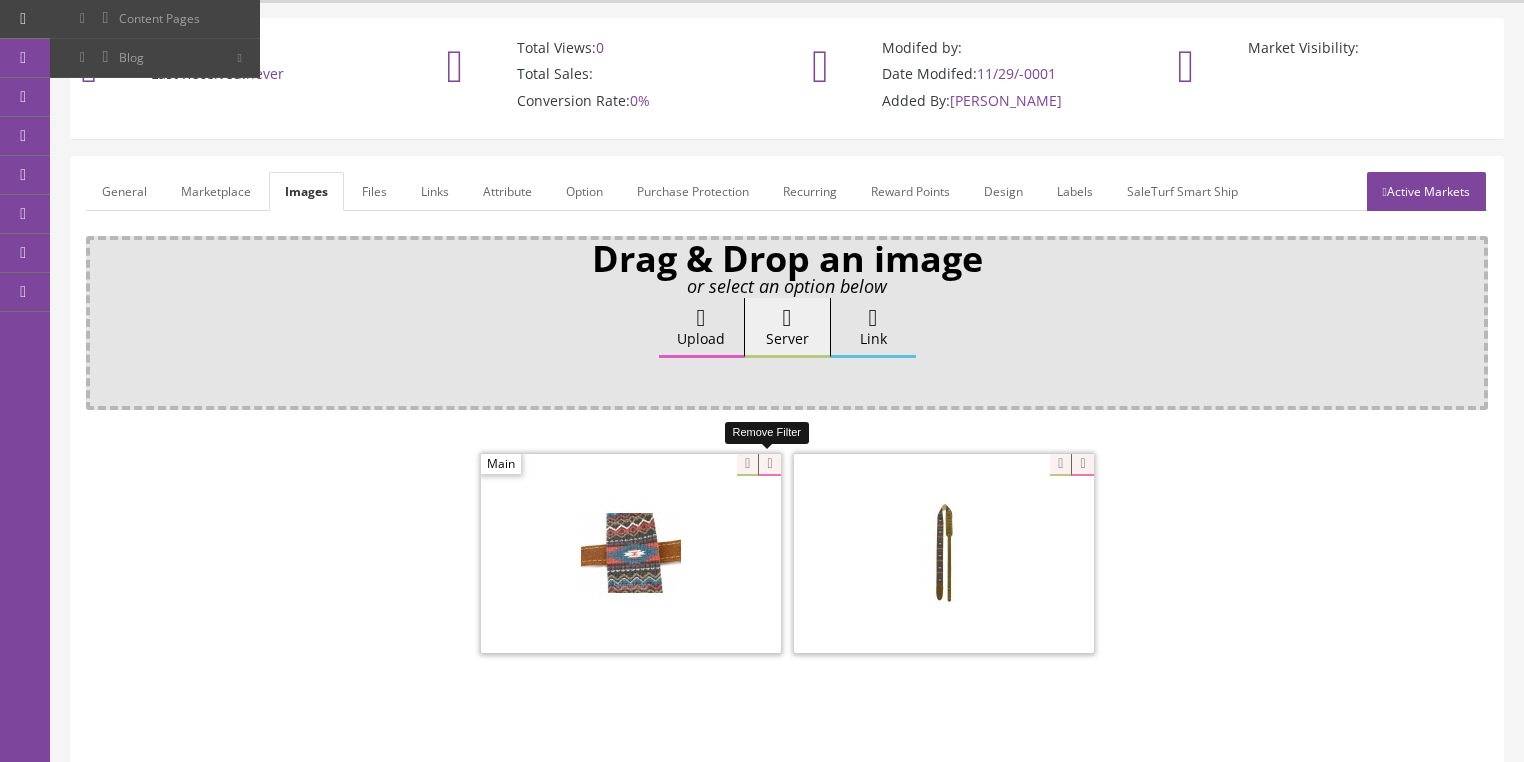 click 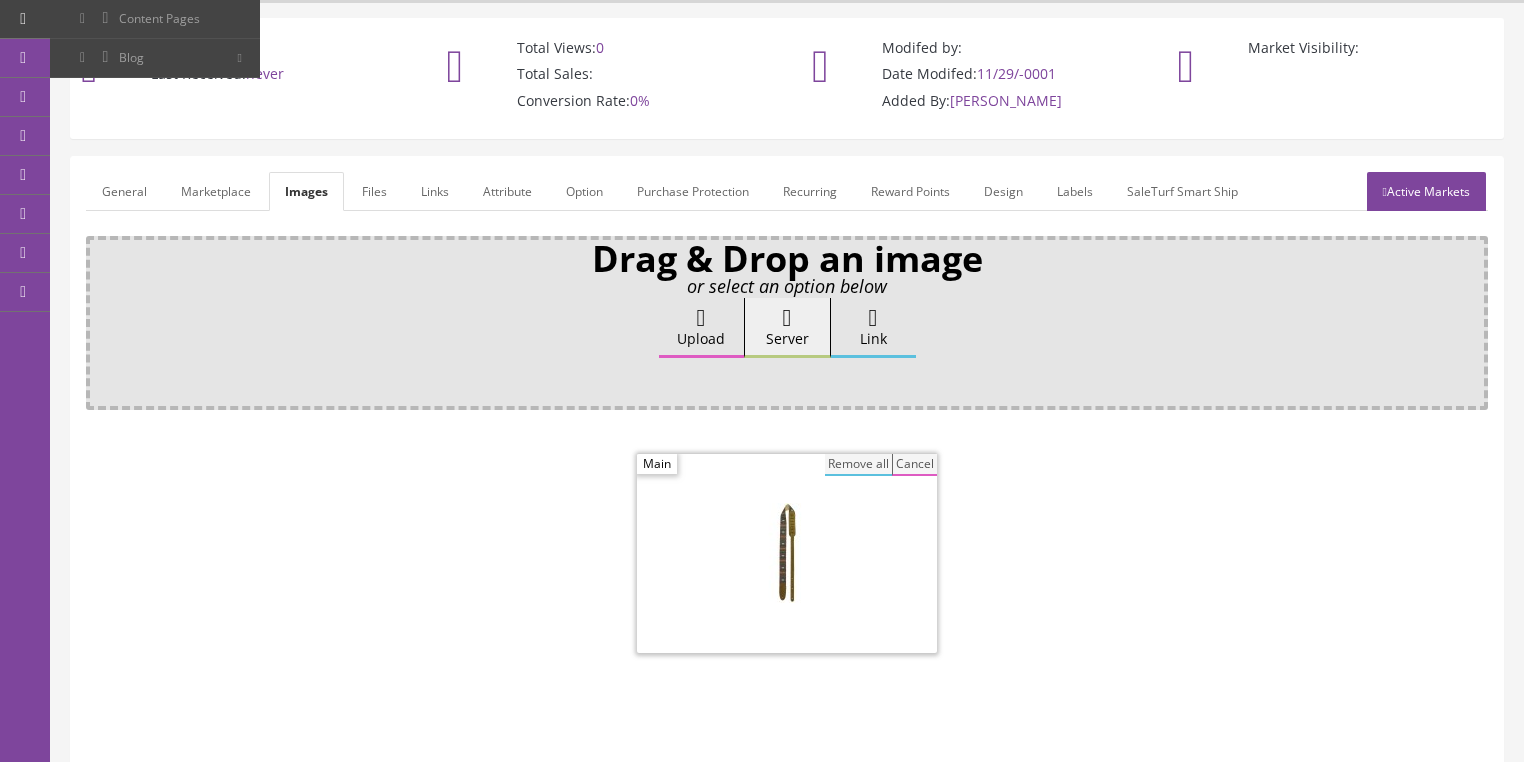 click on "Remove all" 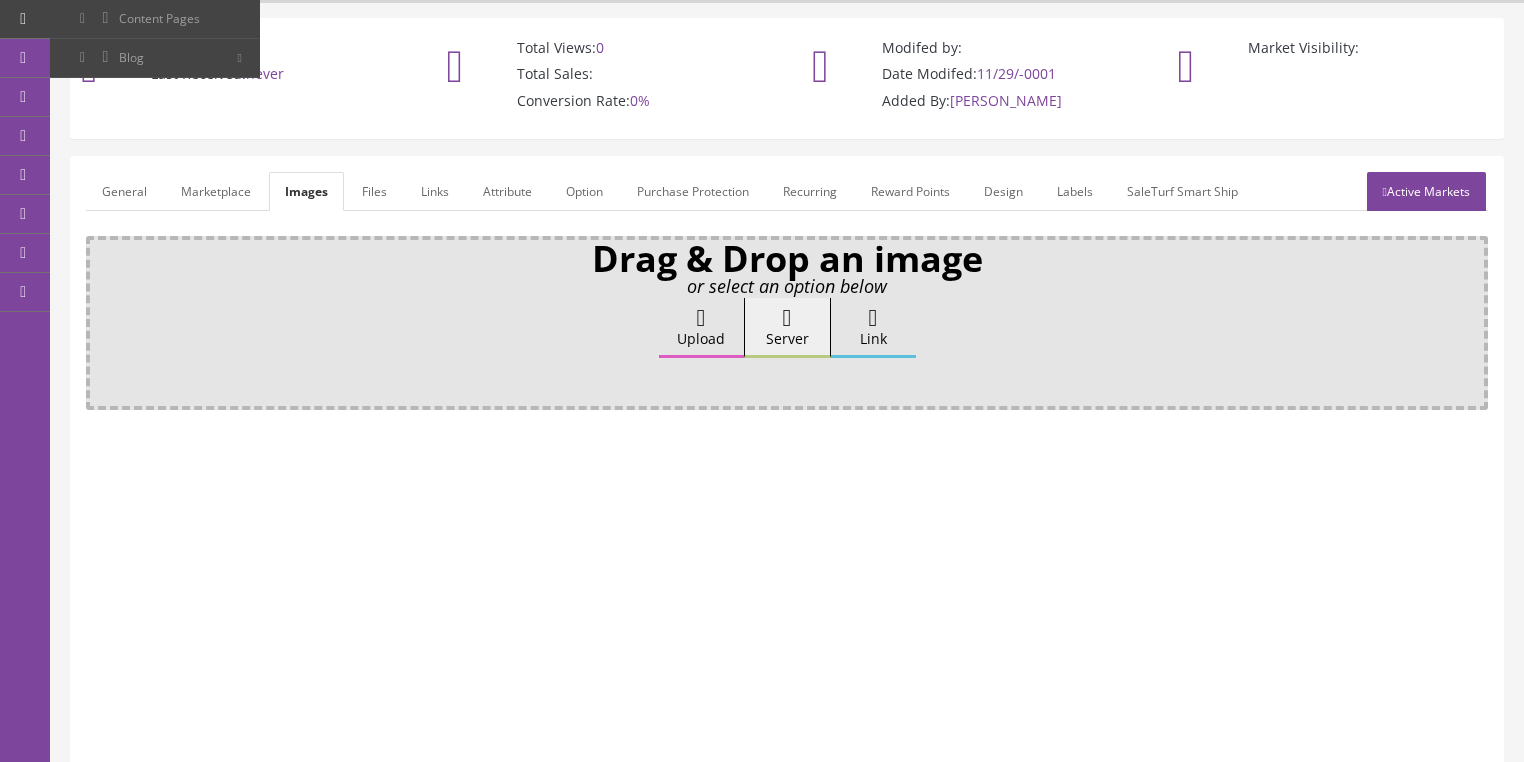 click on "Upload" 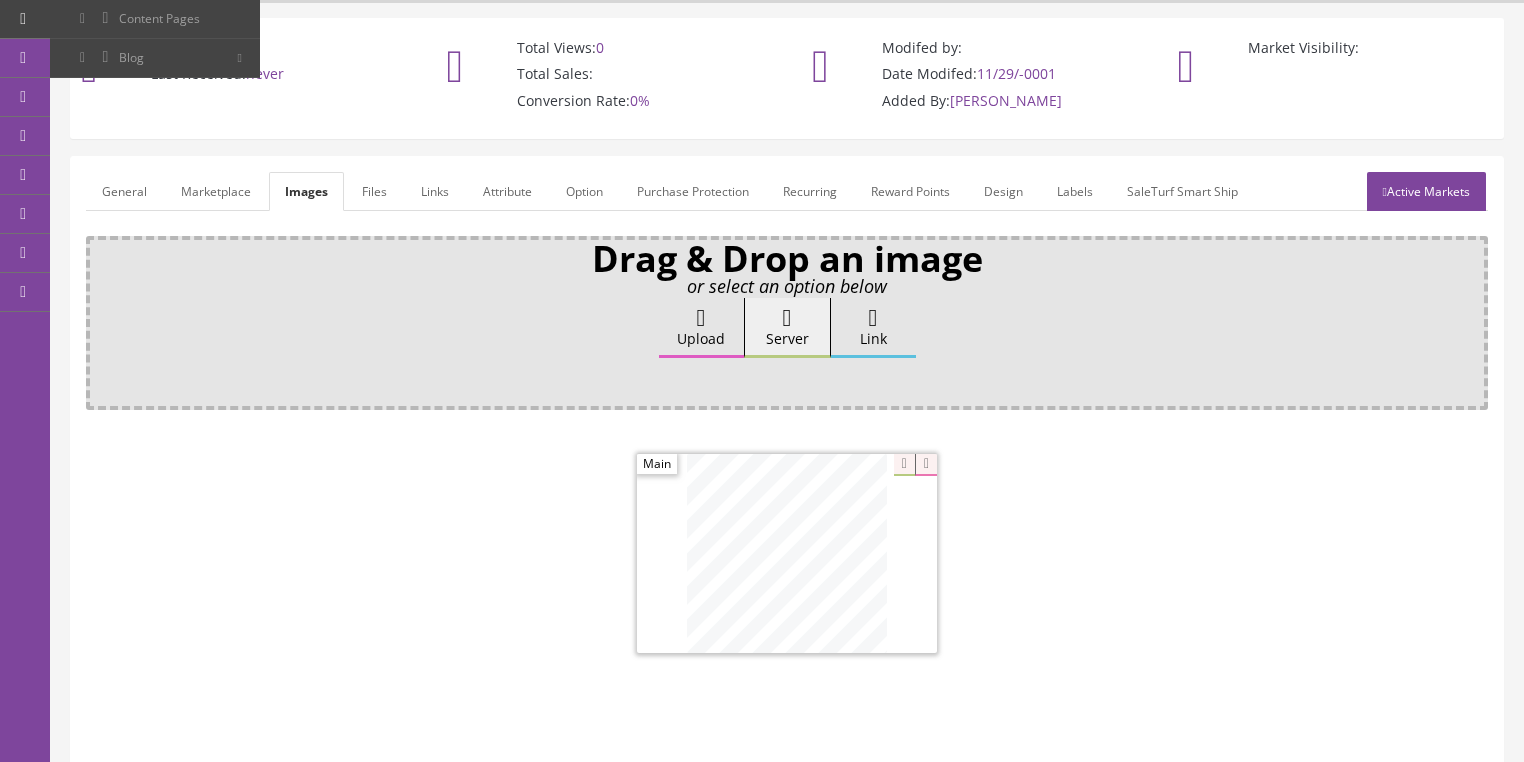 click on "Active Markets" 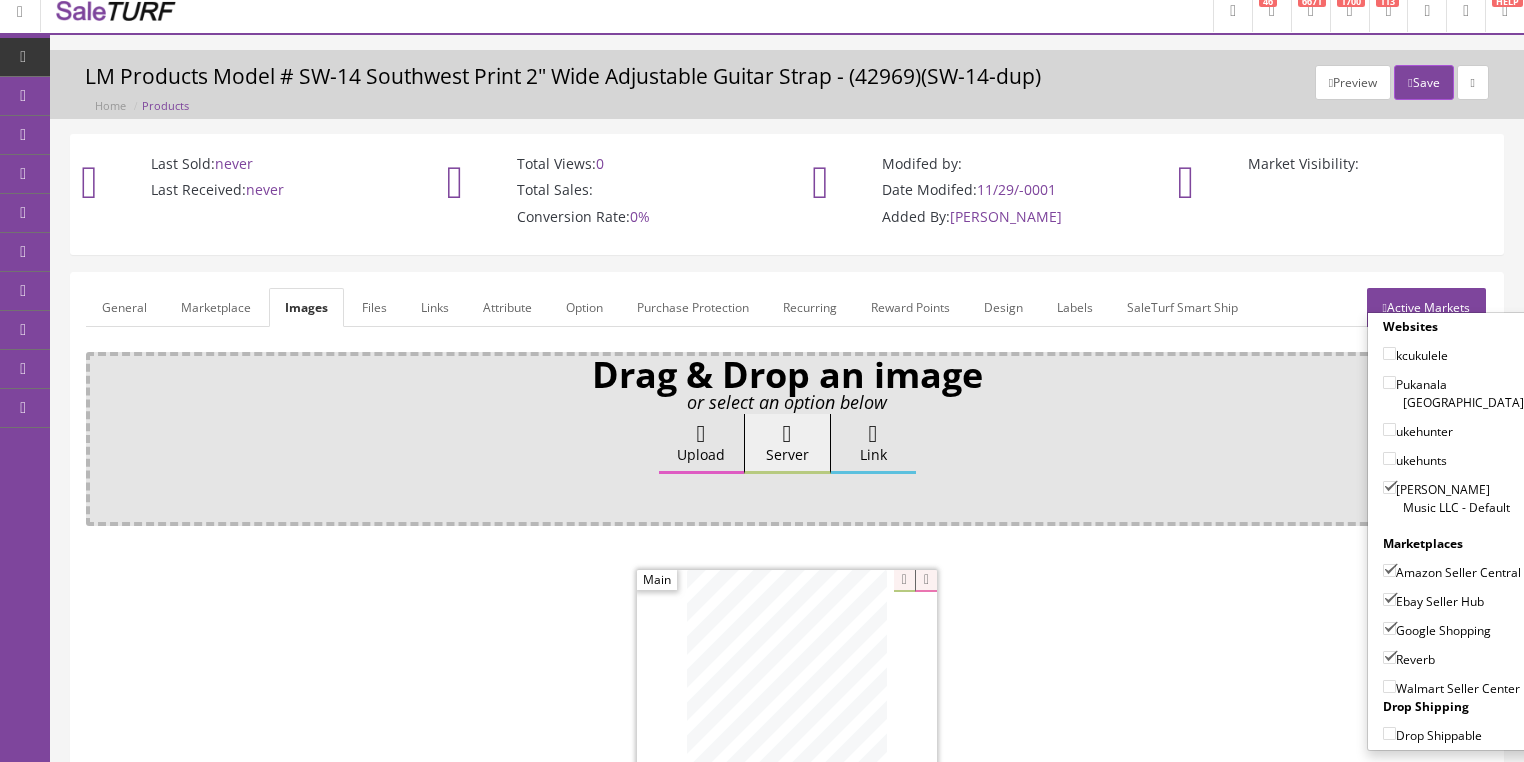 scroll, scrollTop: 0, scrollLeft: 0, axis: both 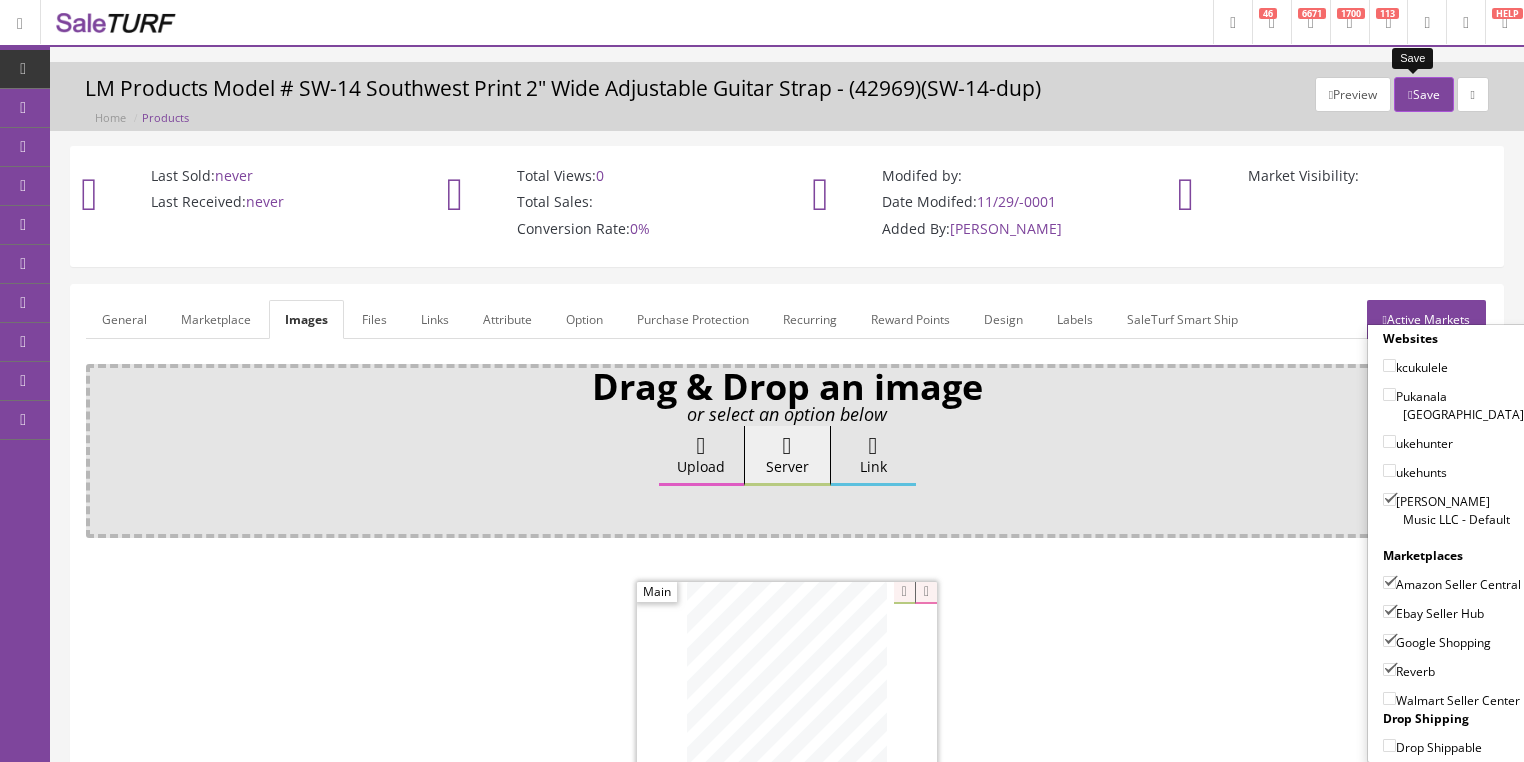 click on "Save" 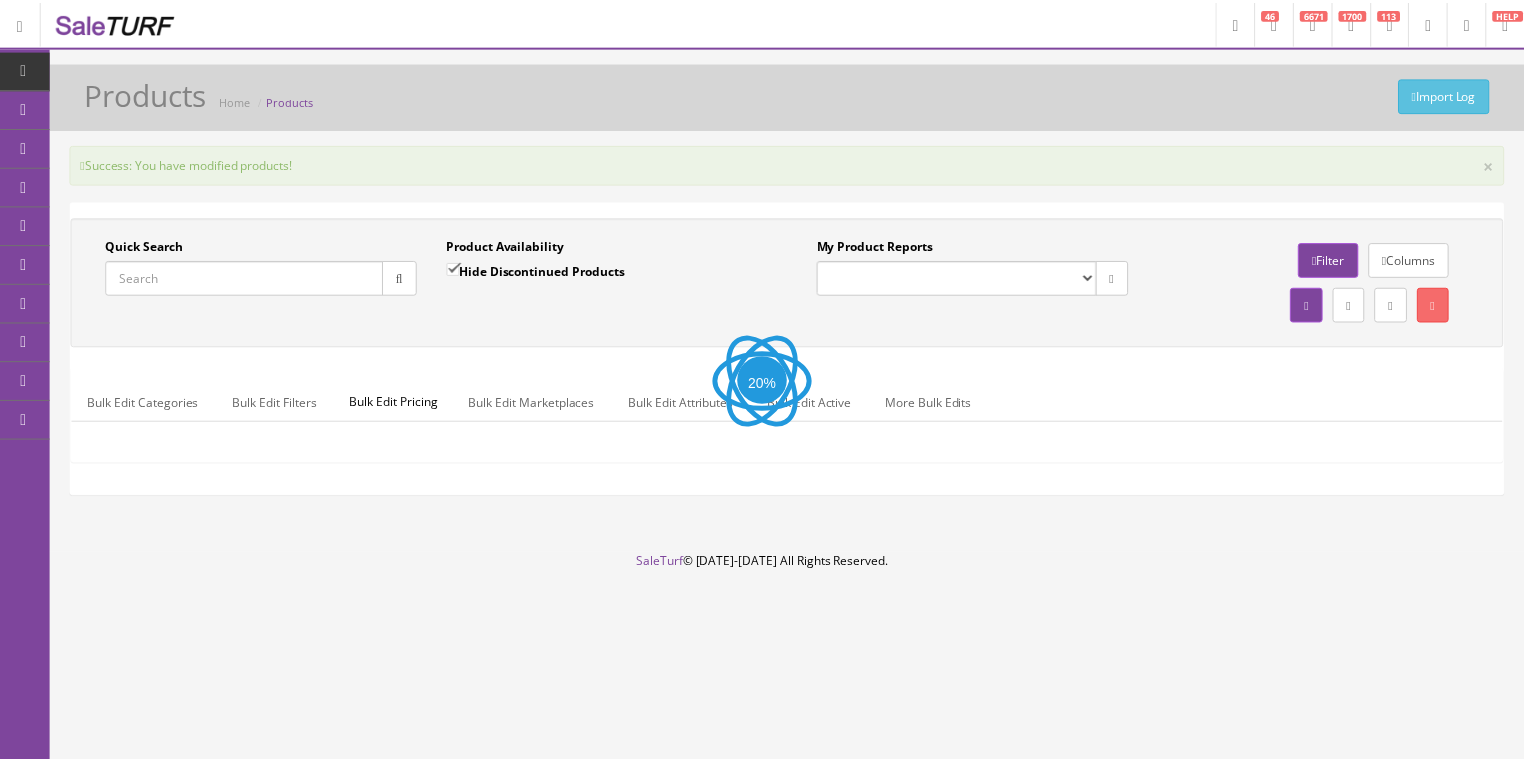 scroll, scrollTop: 0, scrollLeft: 0, axis: both 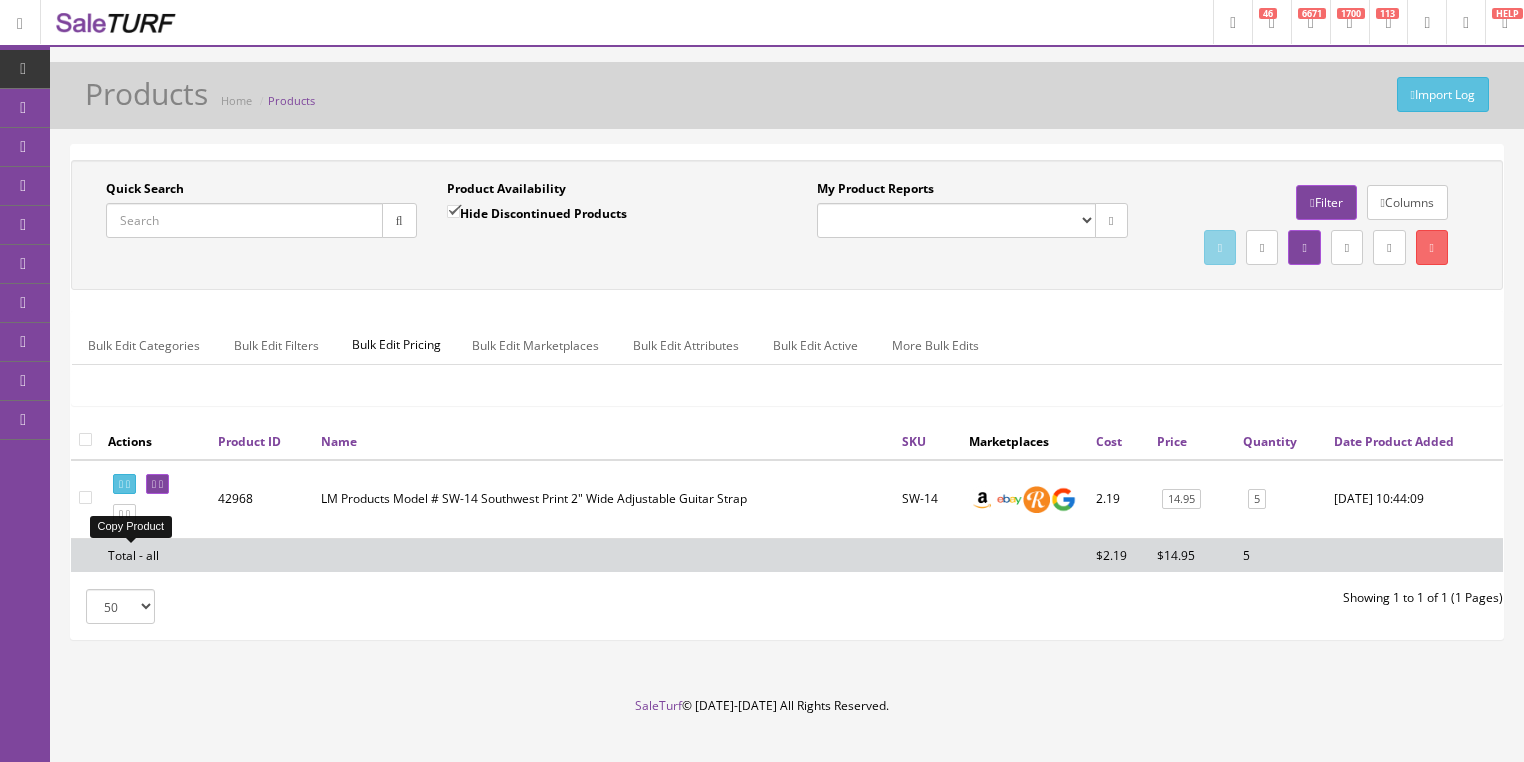 click at bounding box center (124, 514) 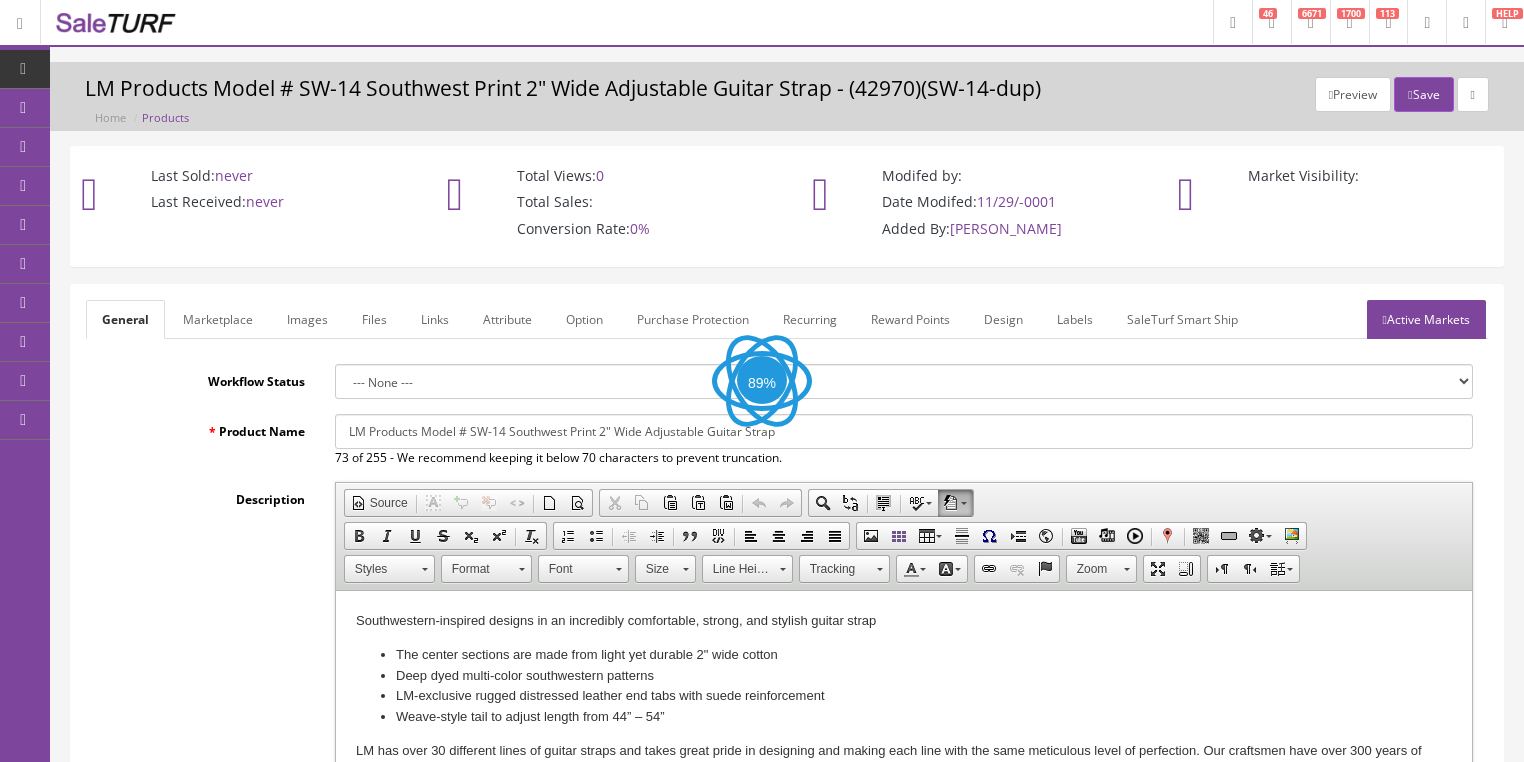 scroll, scrollTop: 0, scrollLeft: 0, axis: both 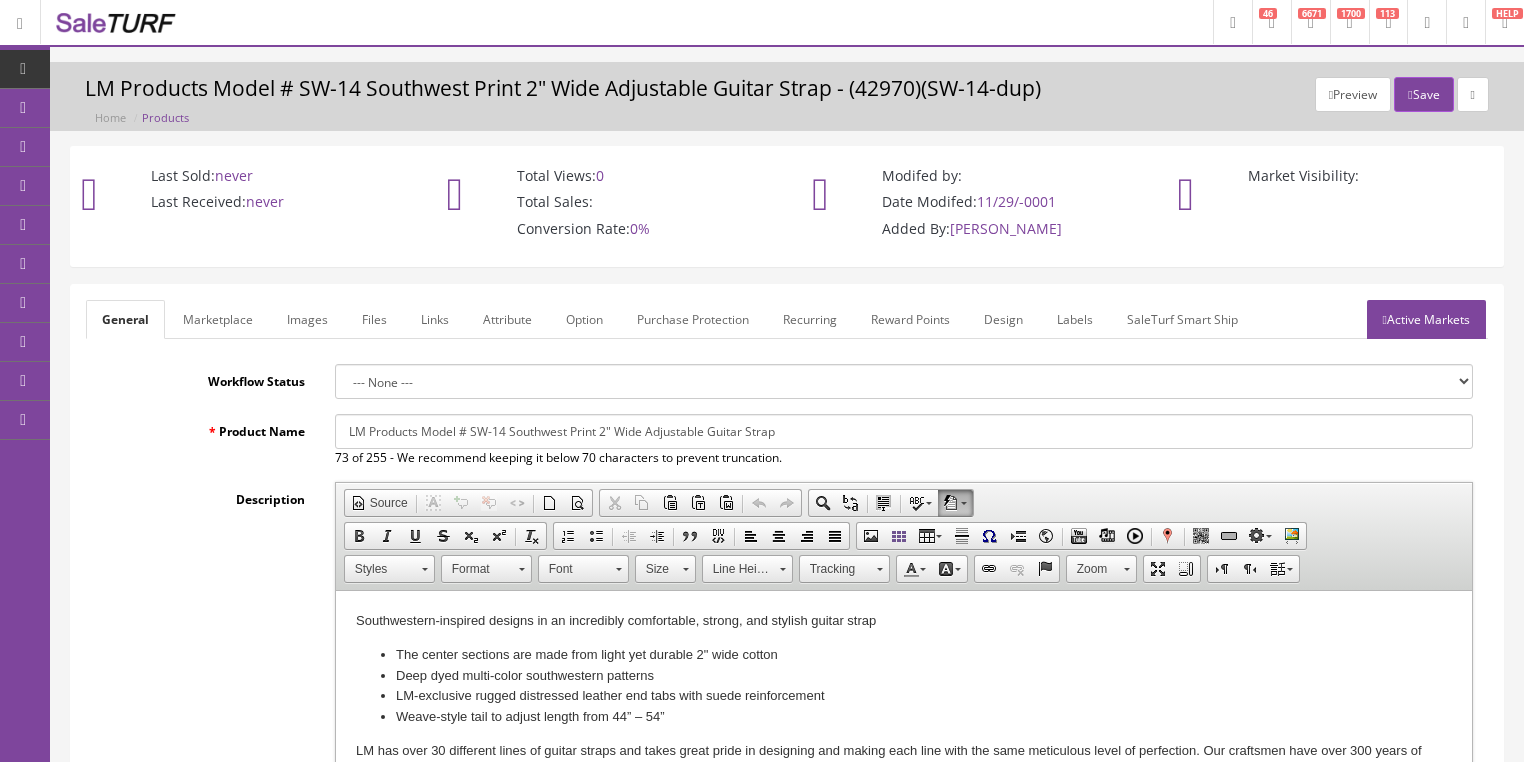 click on "LM Products Model # SW-14 Southwest Print 2" Wide Adjustable Guitar Strap" at bounding box center [904, 431] 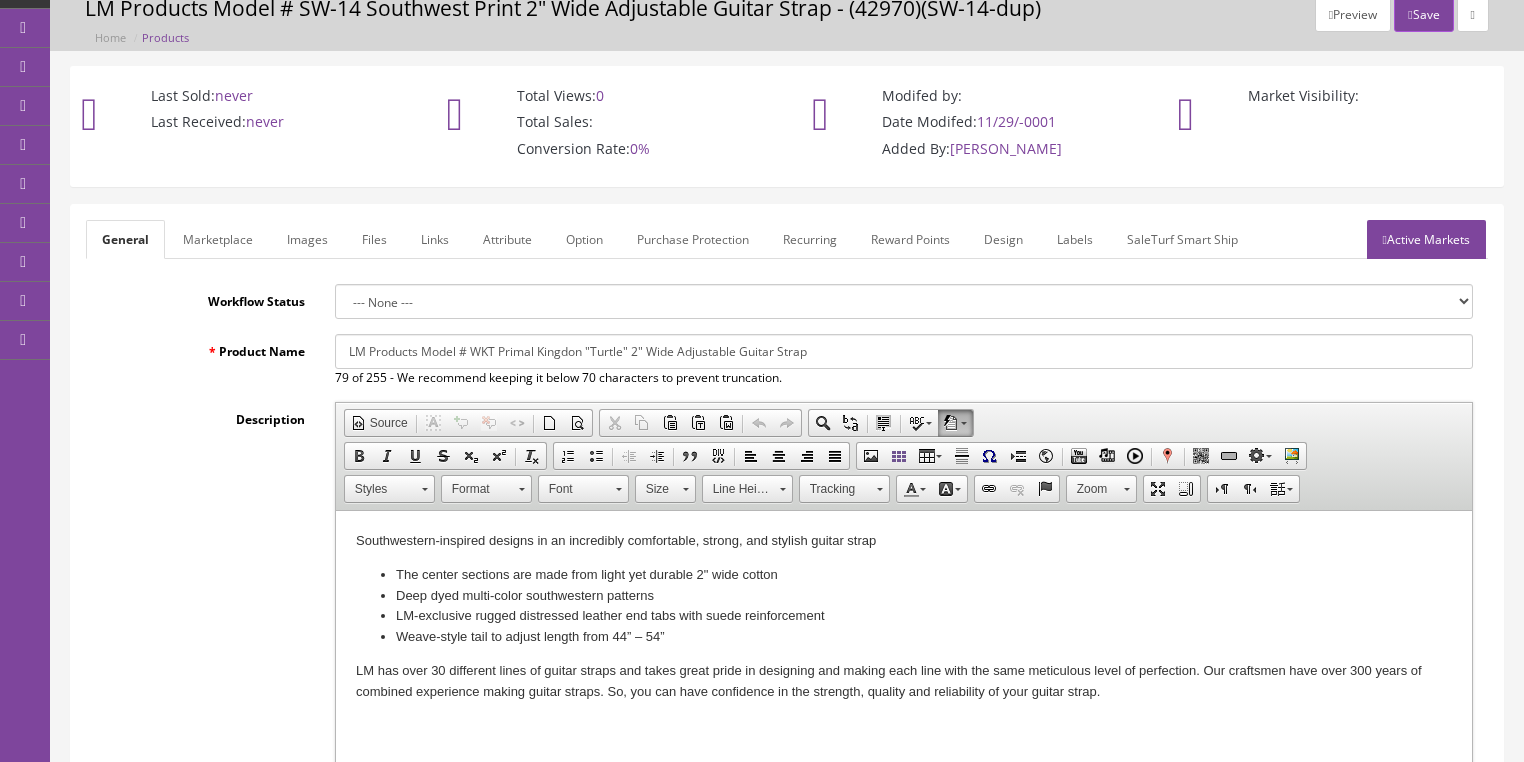 scroll, scrollTop: 160, scrollLeft: 0, axis: vertical 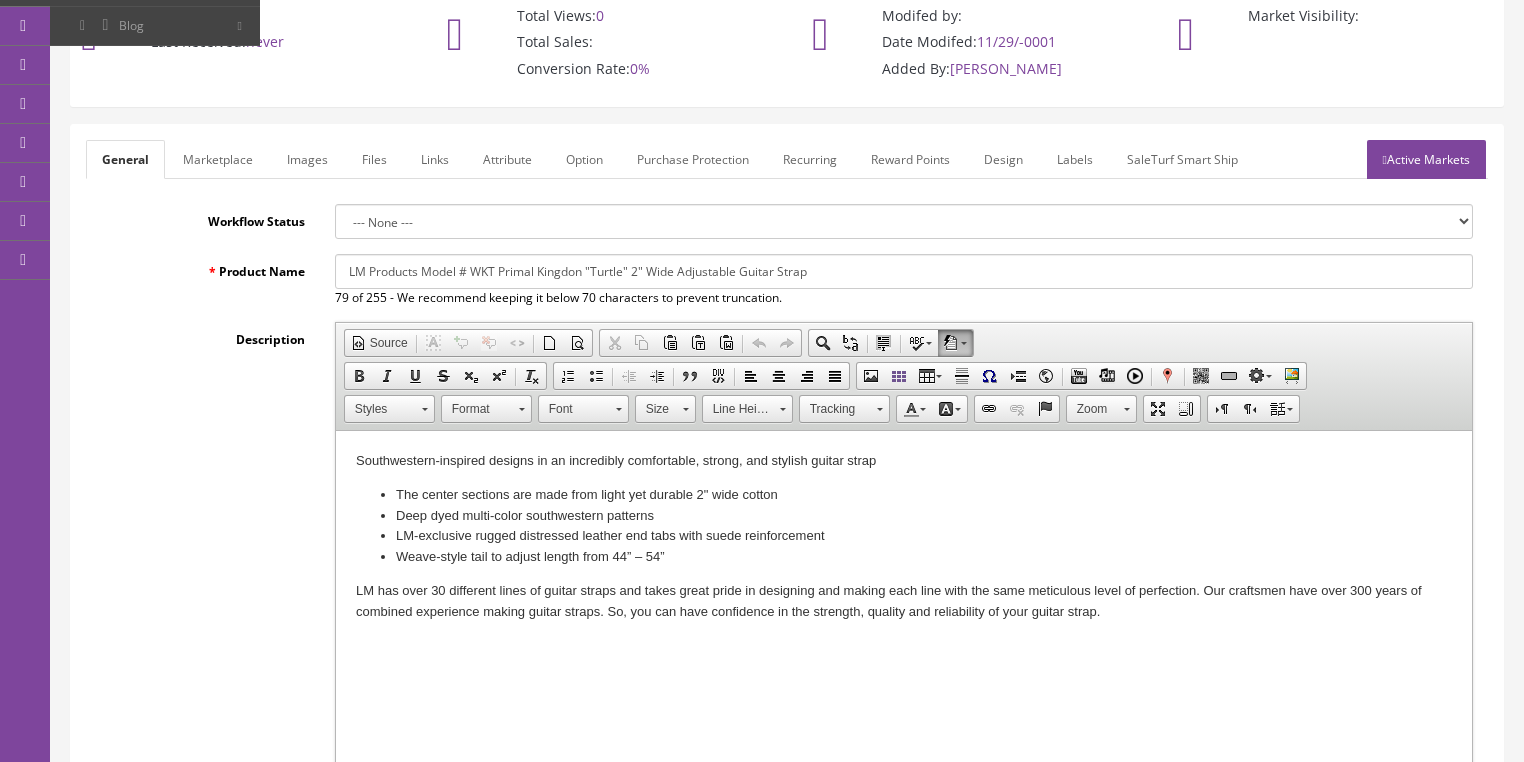 type on "LM Products Model # WKT Primal Kingdon "Turtle" 2" Wide Adjustable Guitar Strap" 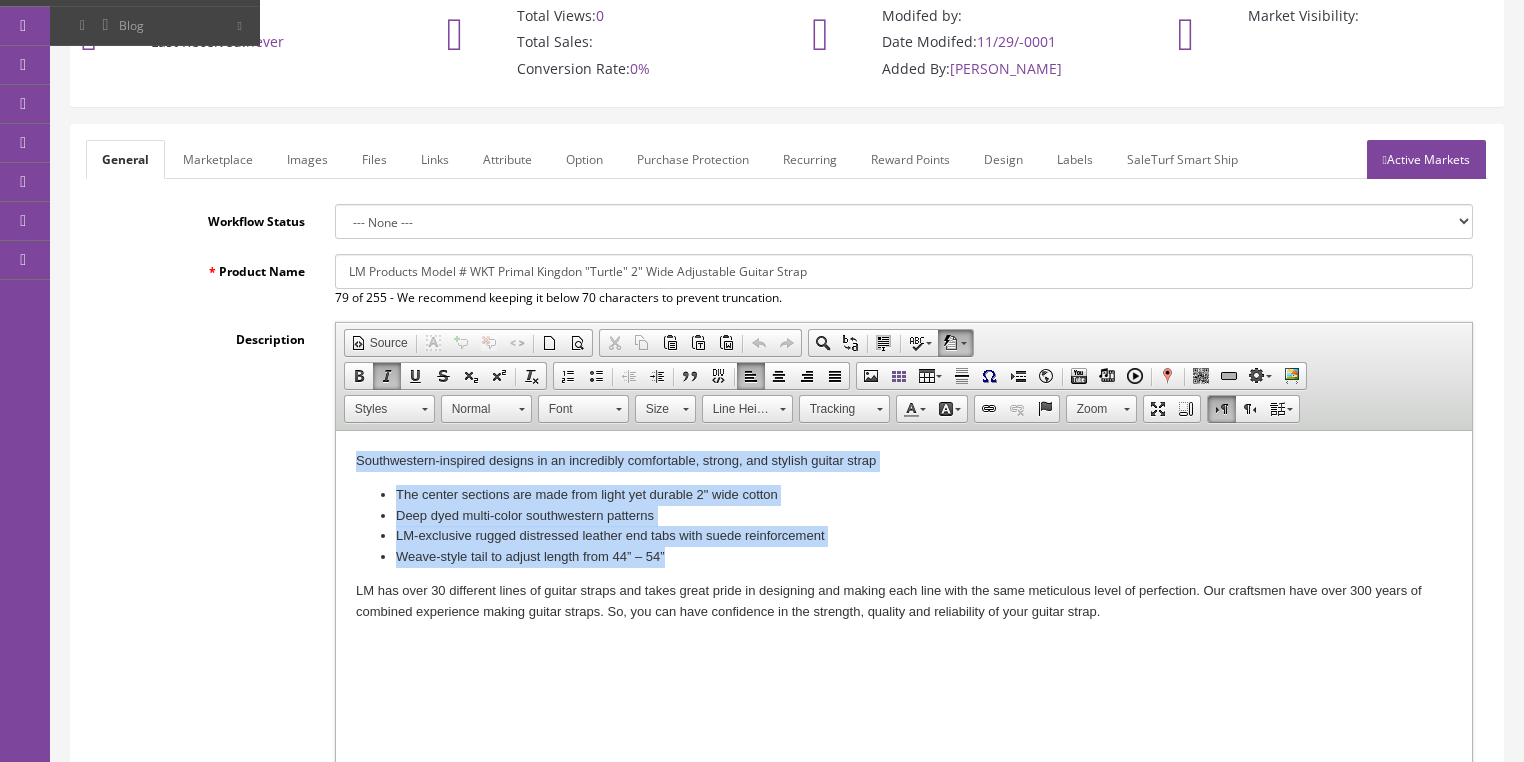 drag, startPoint x: 344, startPoint y: 461, endPoint x: 696, endPoint y: 550, distance: 363.07712 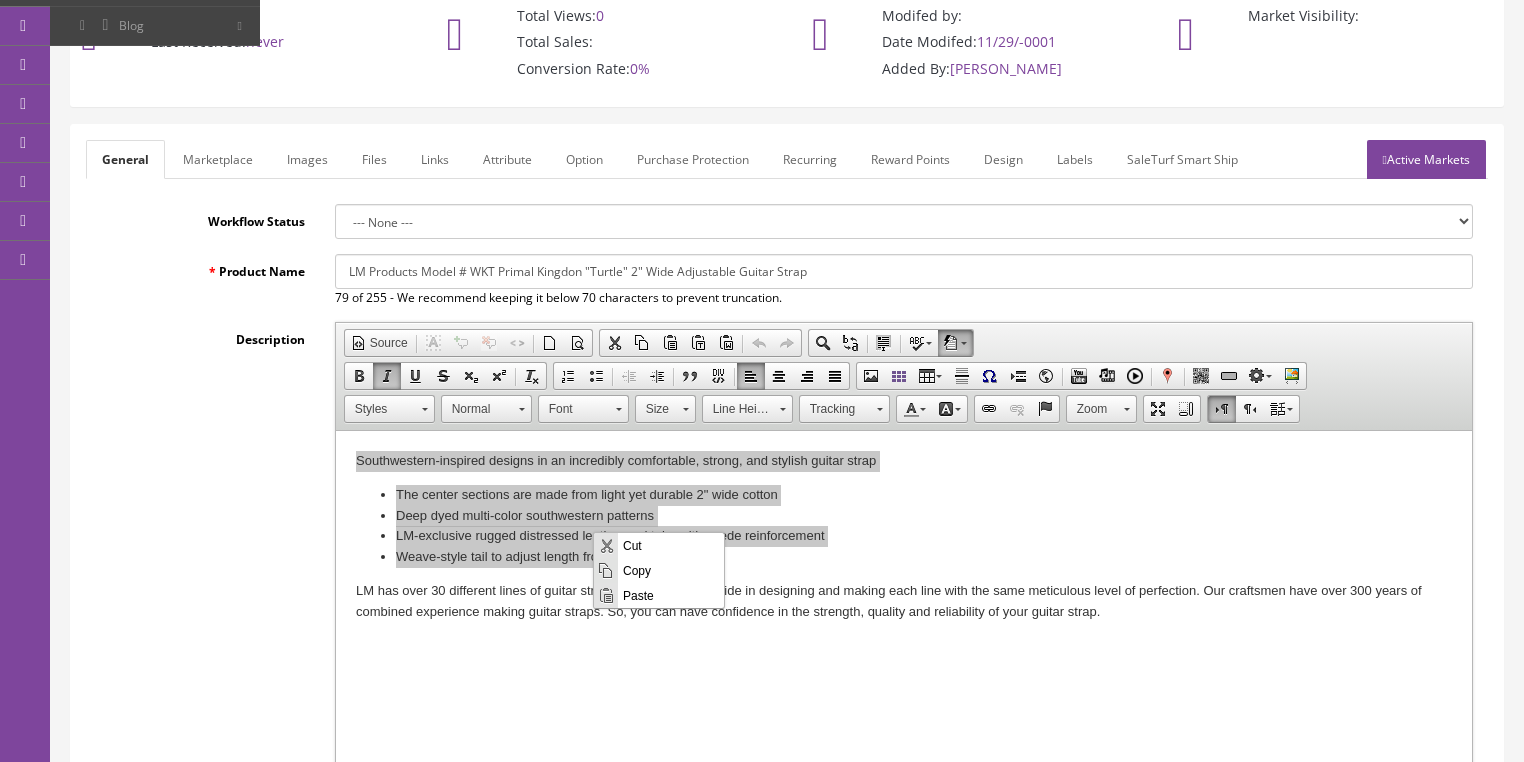 scroll, scrollTop: 0, scrollLeft: 0, axis: both 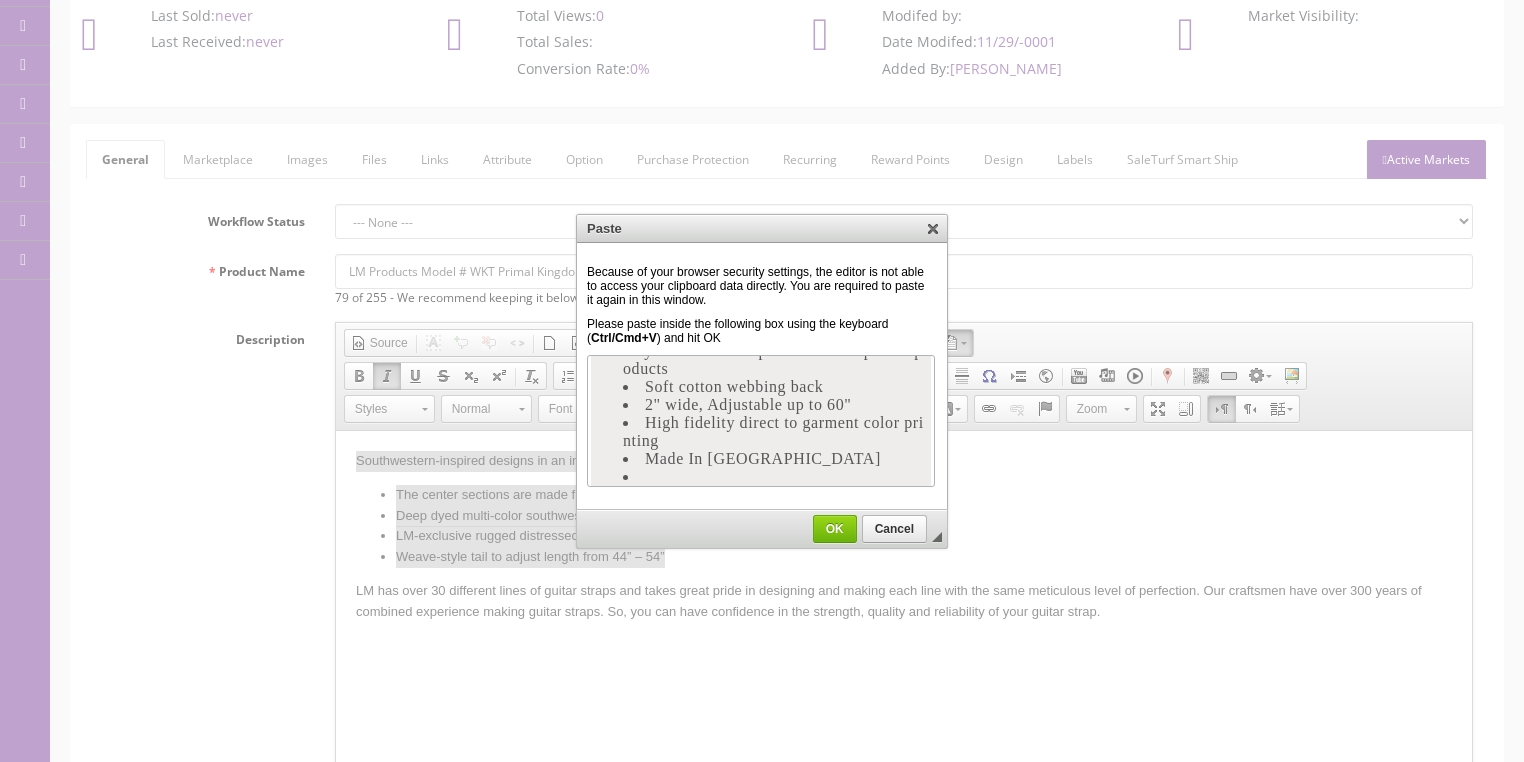 click on "OK" at bounding box center (835, 529) 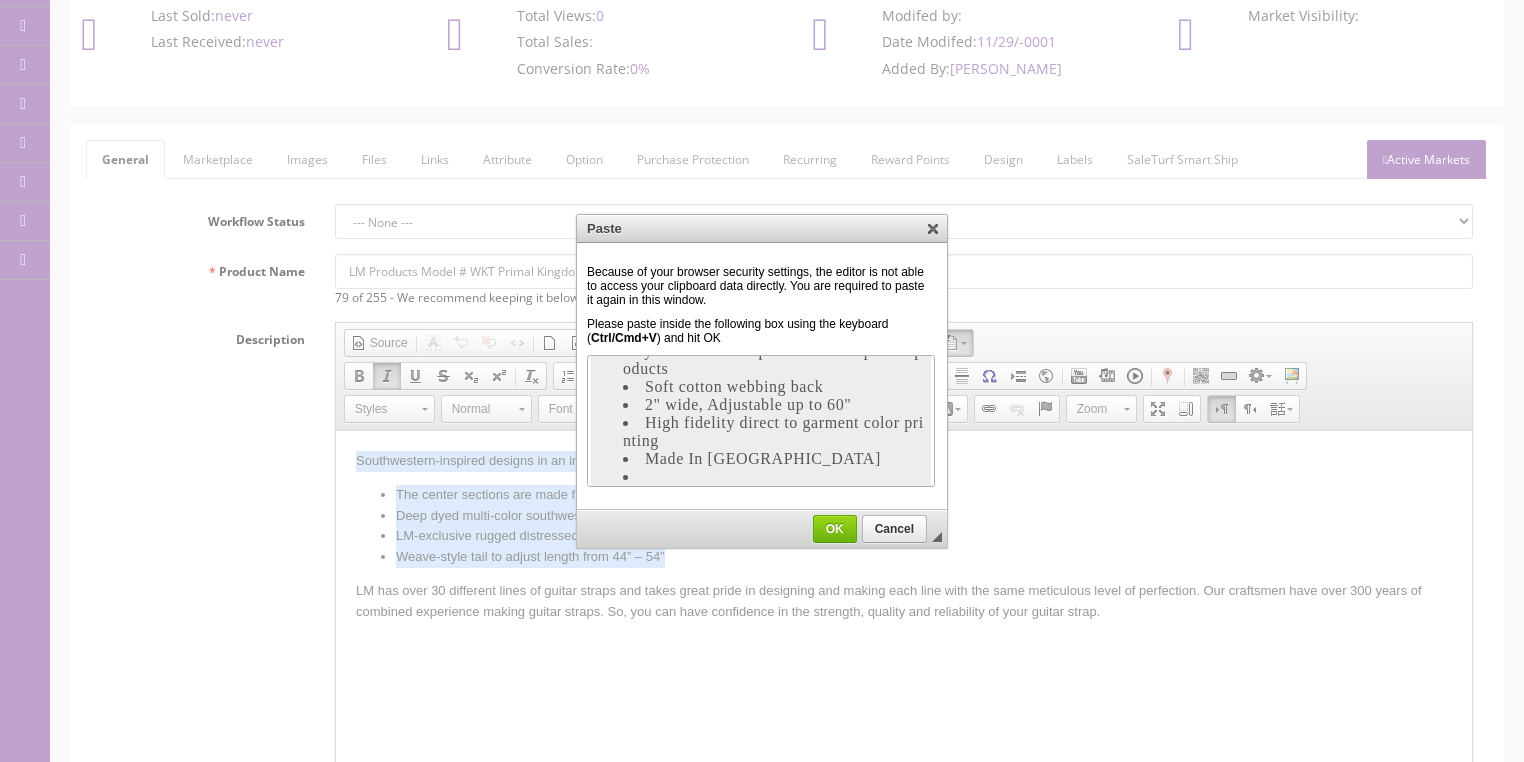 scroll, scrollTop: 0, scrollLeft: 0, axis: both 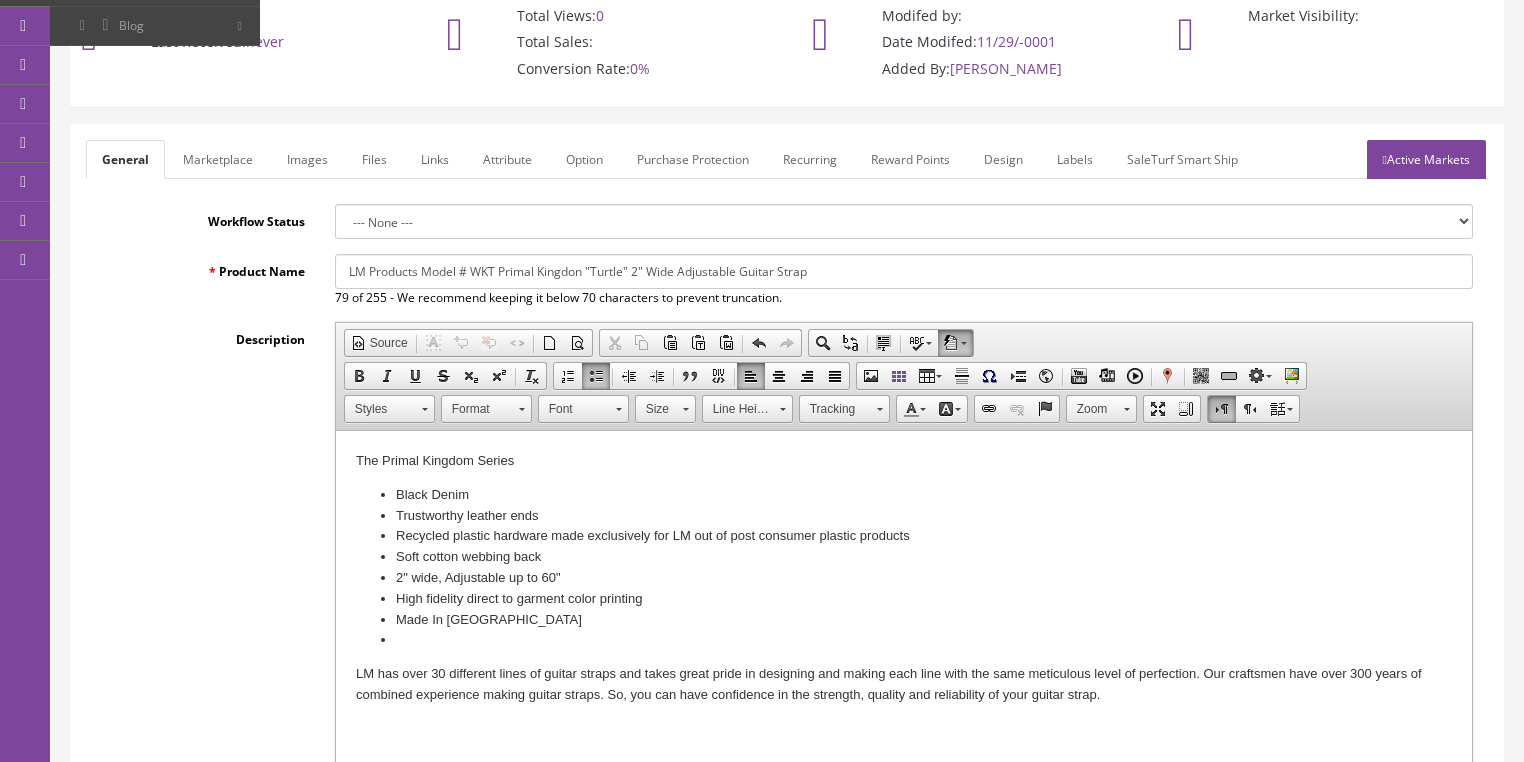 drag, startPoint x: 340, startPoint y: 272, endPoint x: 875, endPoint y: 276, distance: 535.01495 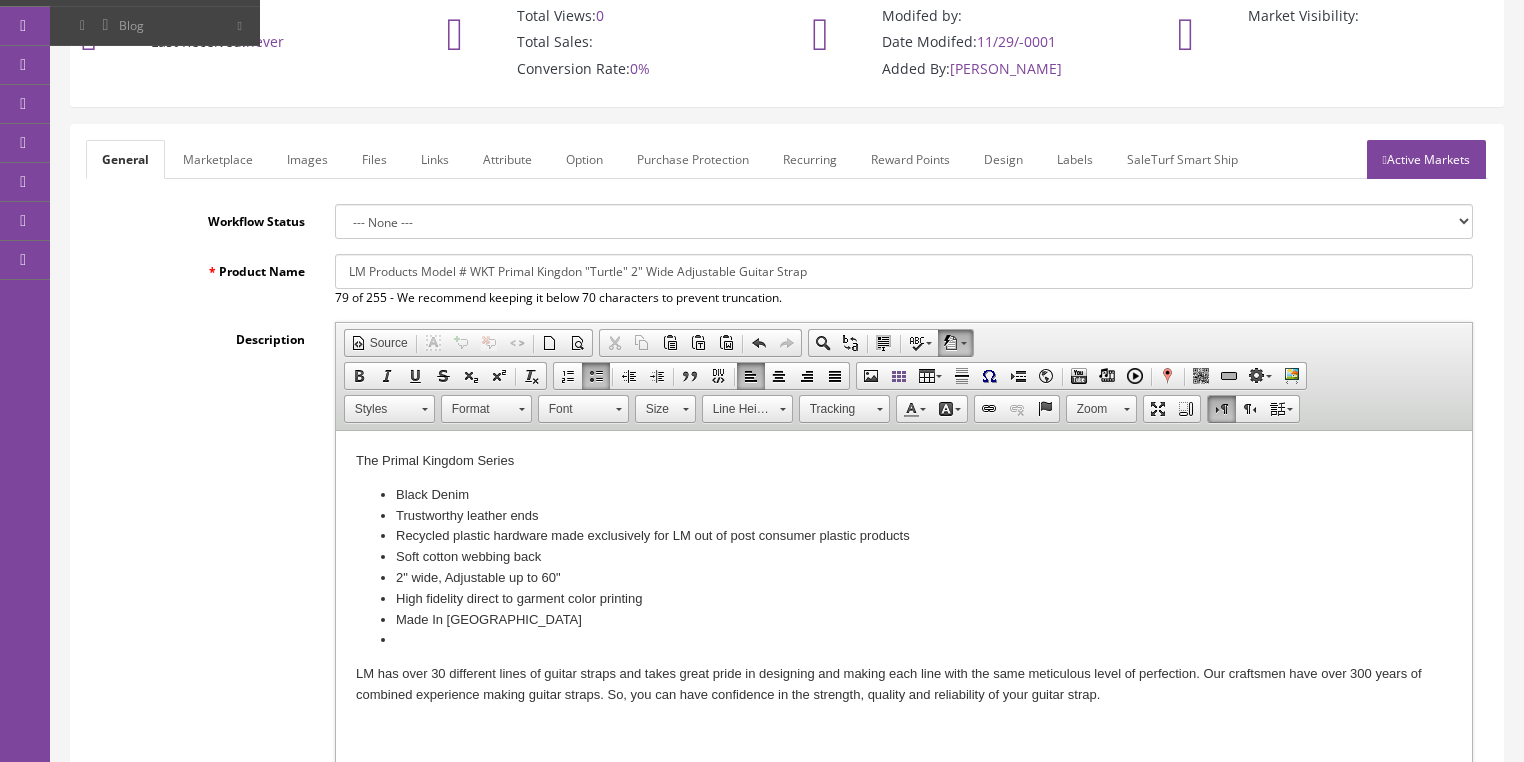 click on "Marketplace" at bounding box center (218, 159) 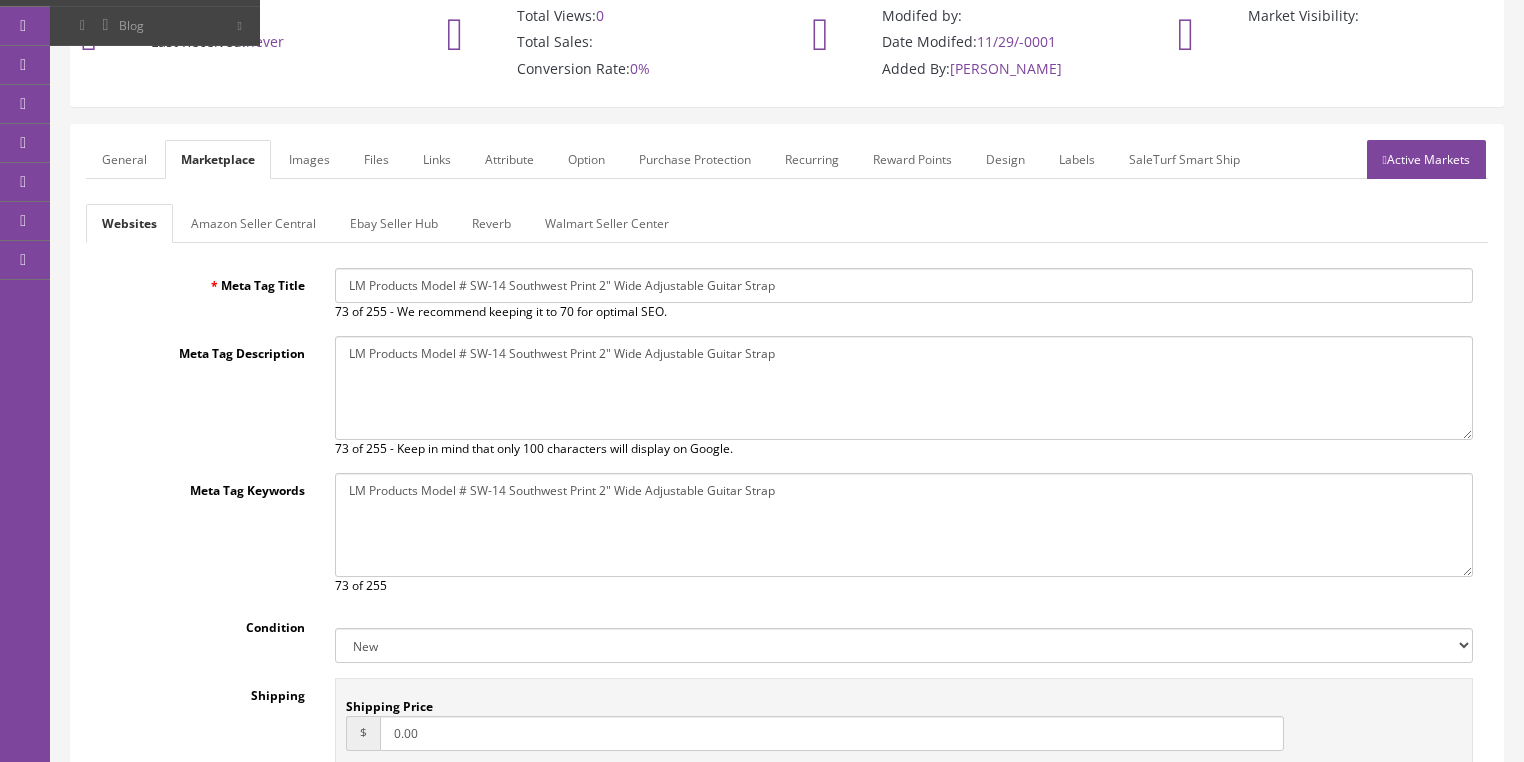 drag, startPoint x: 341, startPoint y: 286, endPoint x: 813, endPoint y: 297, distance: 472.12817 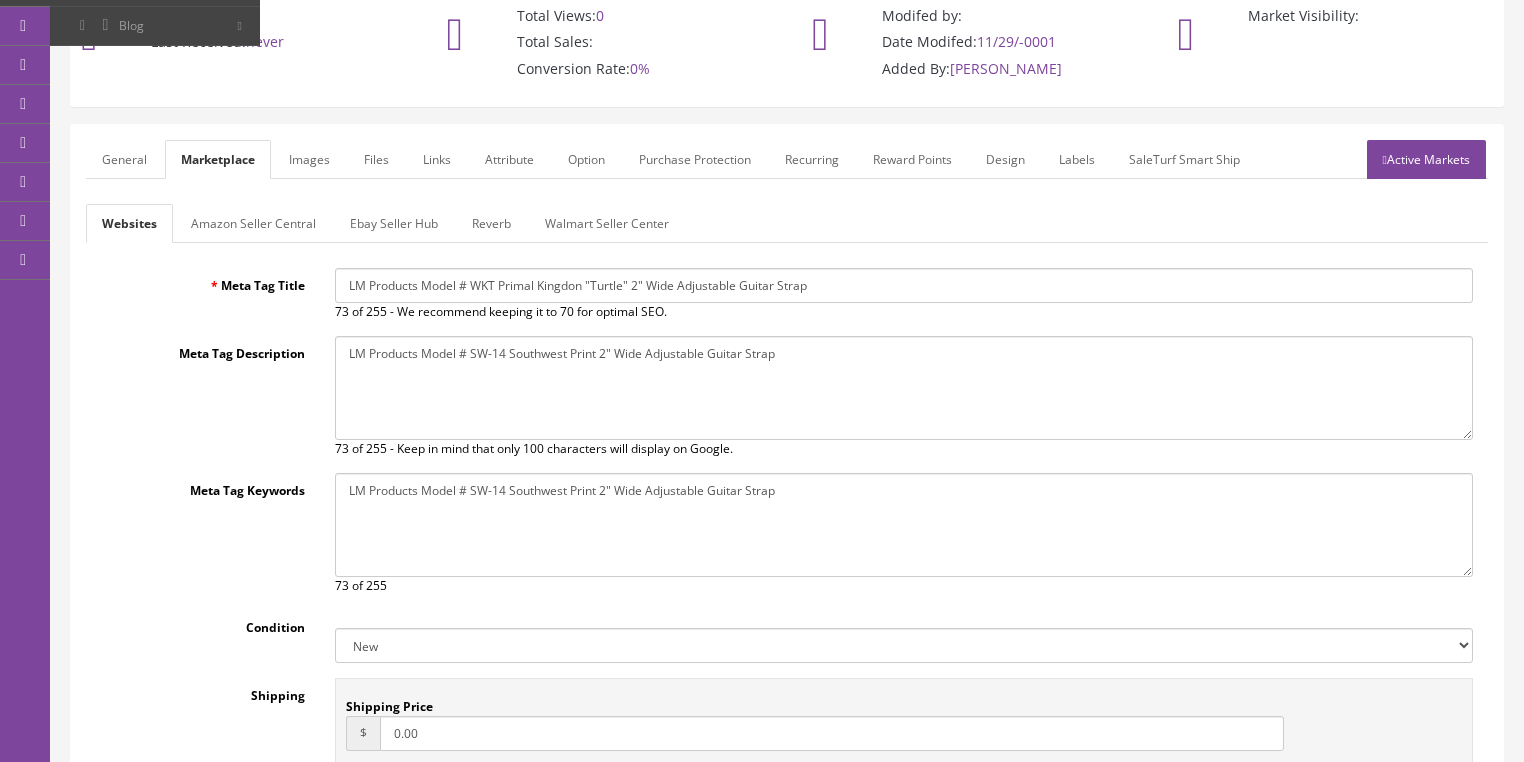 type on "LM Products Model # WKT Primal Kingdon "Turtle" 2" Wide Adjustable Guitar Strap" 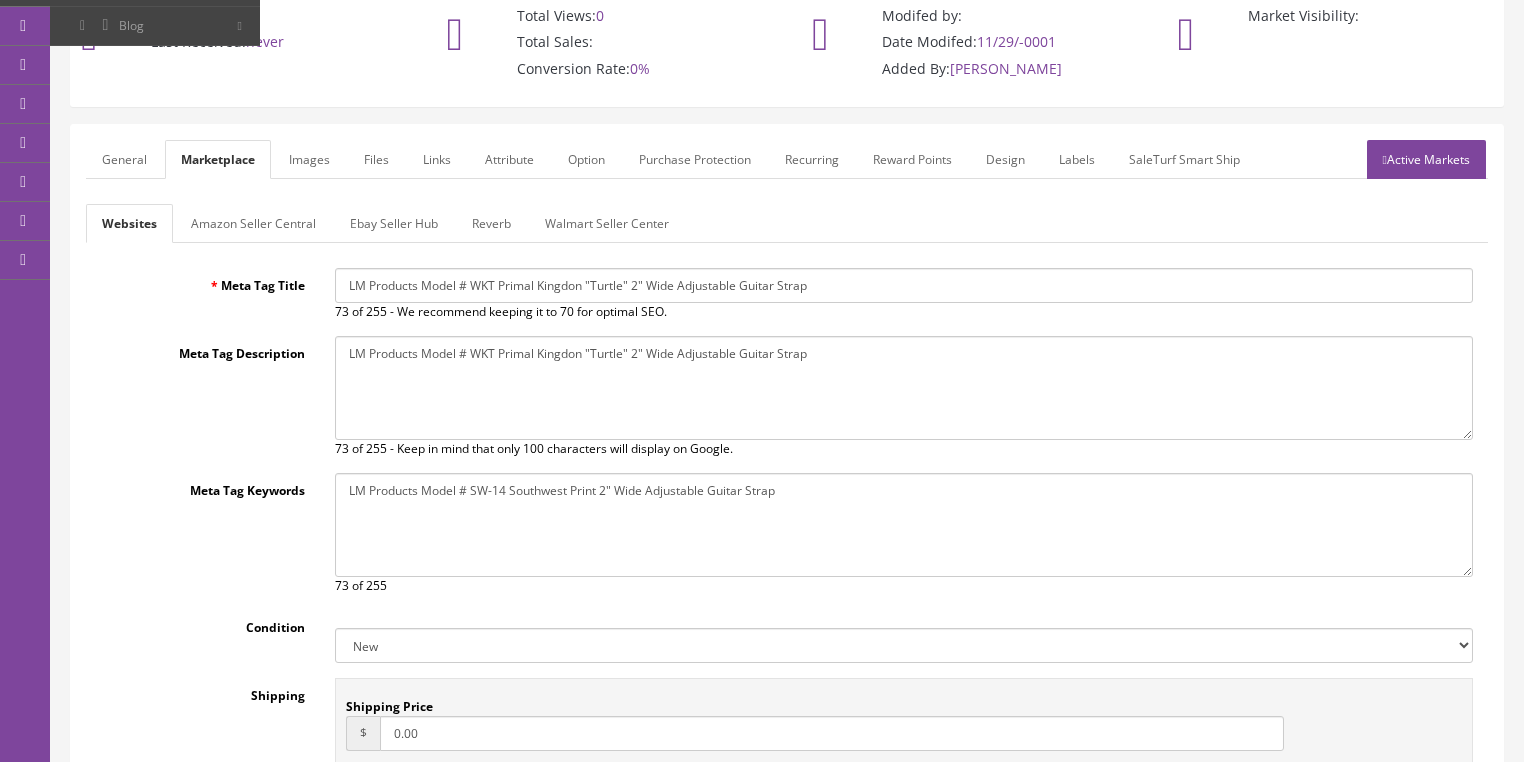 type on "LM Products Model # WKT Primal Kingdon "Turtle" 2" Wide Adjustable Guitar Strap" 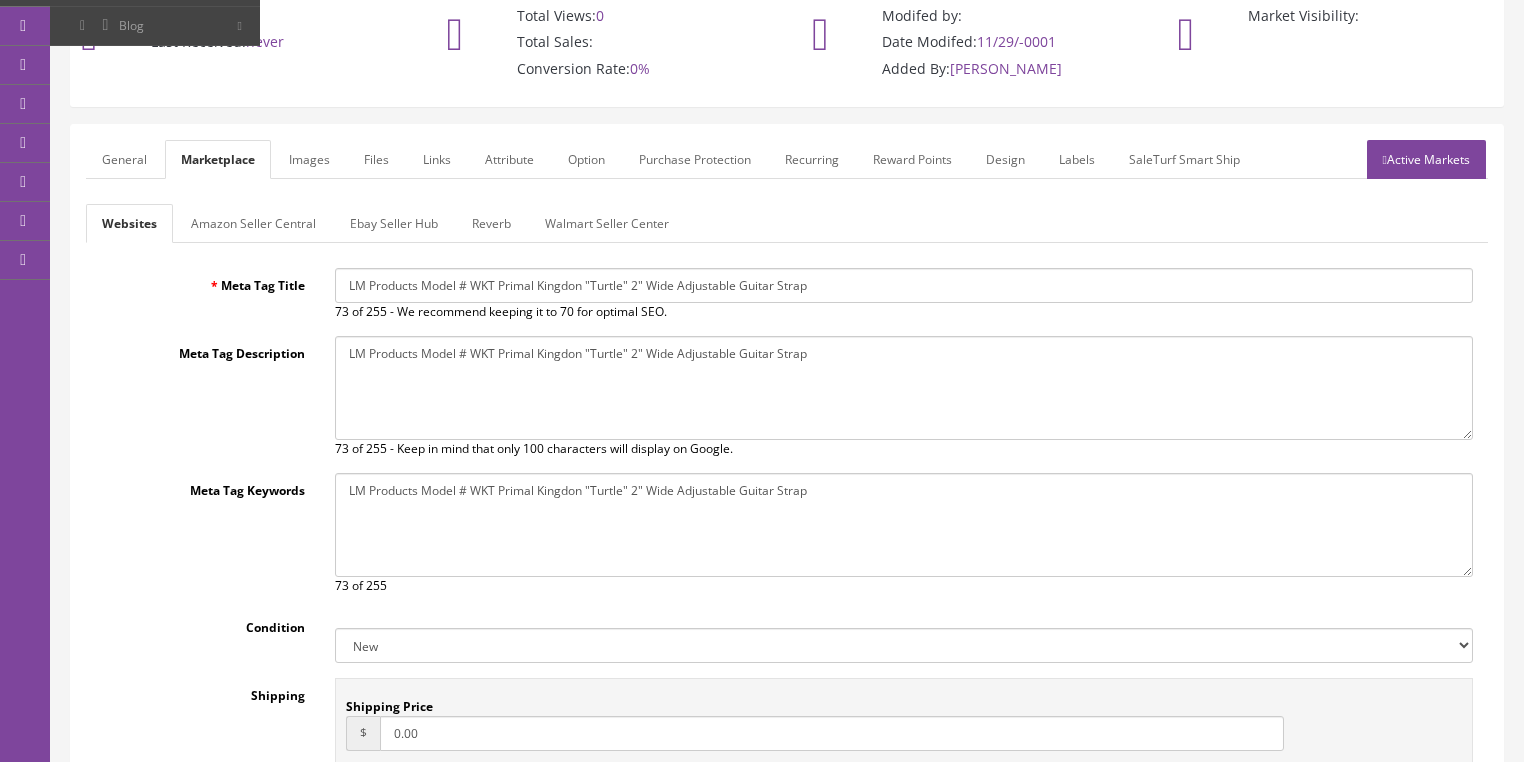 type on "LM Products Model # WKT Primal Kingdon "Turtle" 2" Wide Adjustable Guitar Strap" 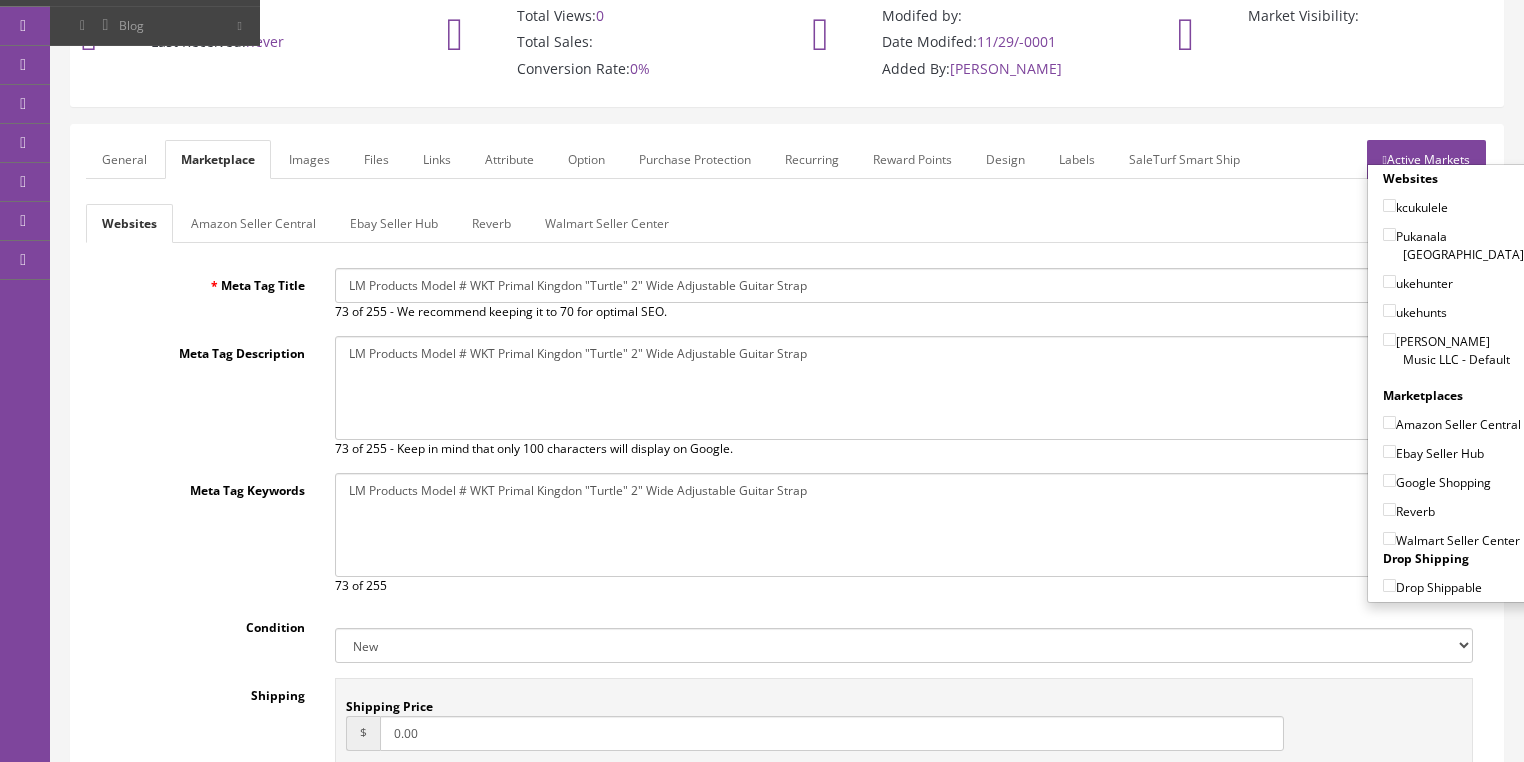 drag, startPoint x: 1380, startPoint y: 316, endPoint x: 1372, endPoint y: 360, distance: 44.72136 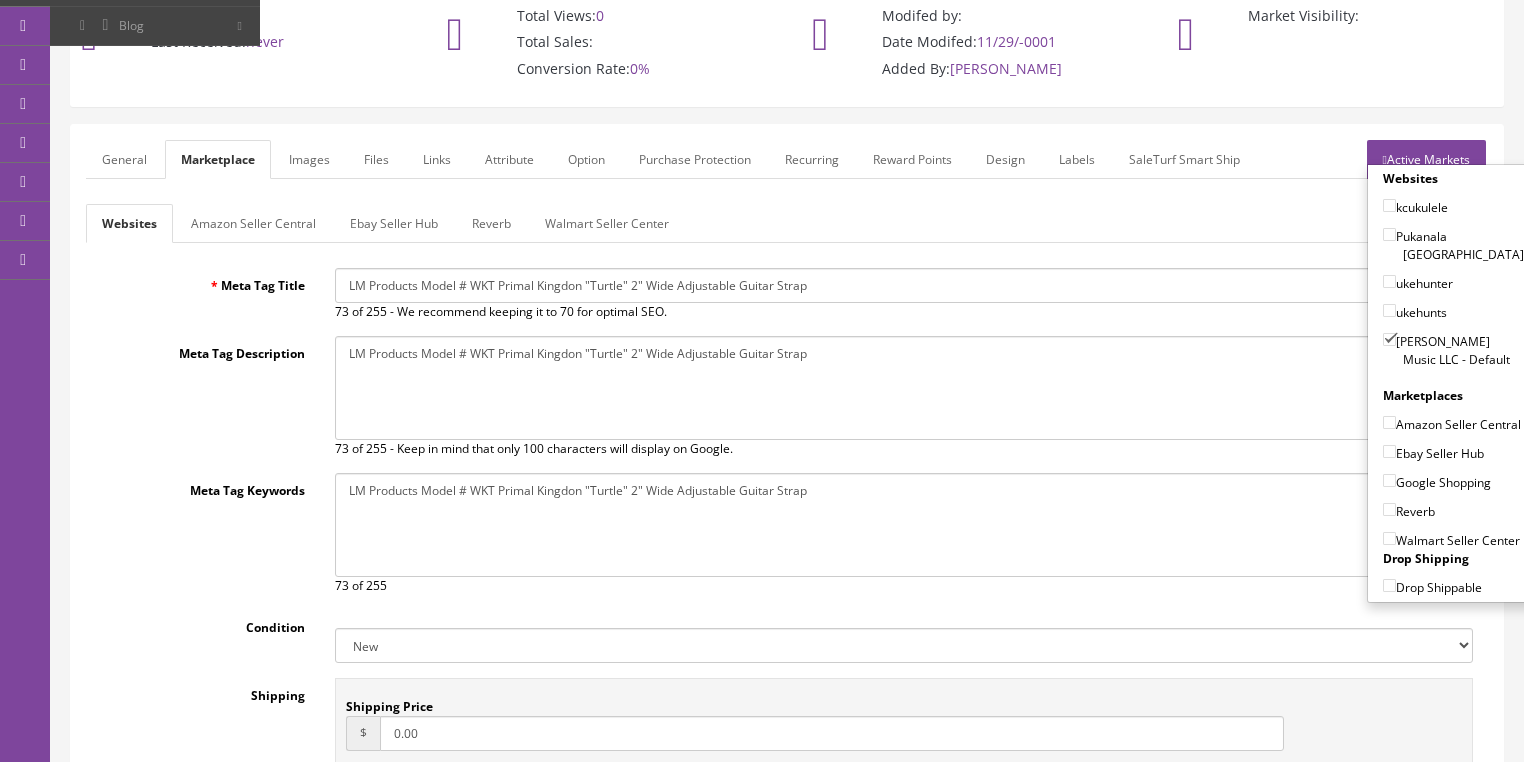 drag, startPoint x: 1387, startPoint y: 397, endPoint x: 1385, endPoint y: 410, distance: 13.152946 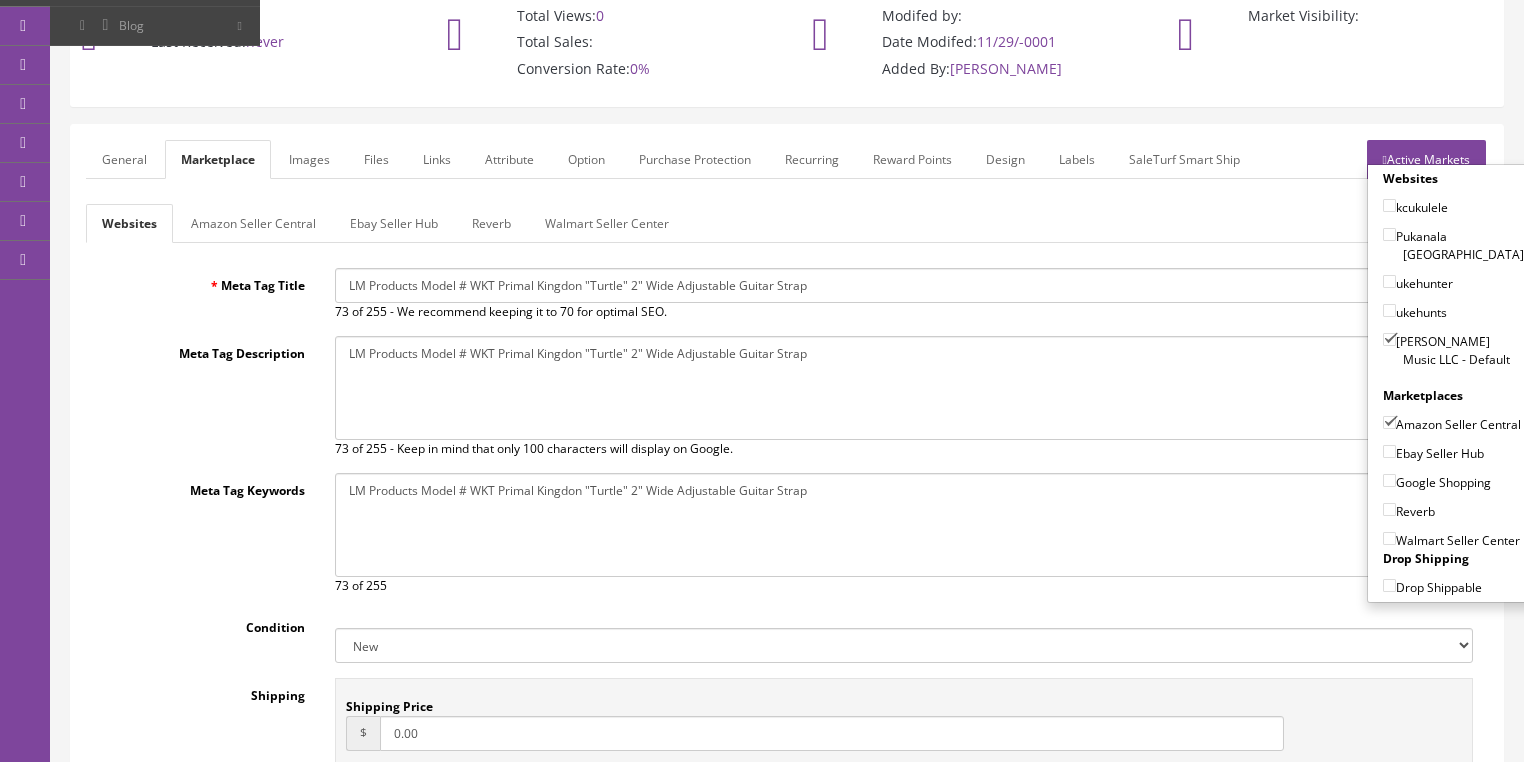 click on "Ebay Seller Hub" at bounding box center (1389, 451) 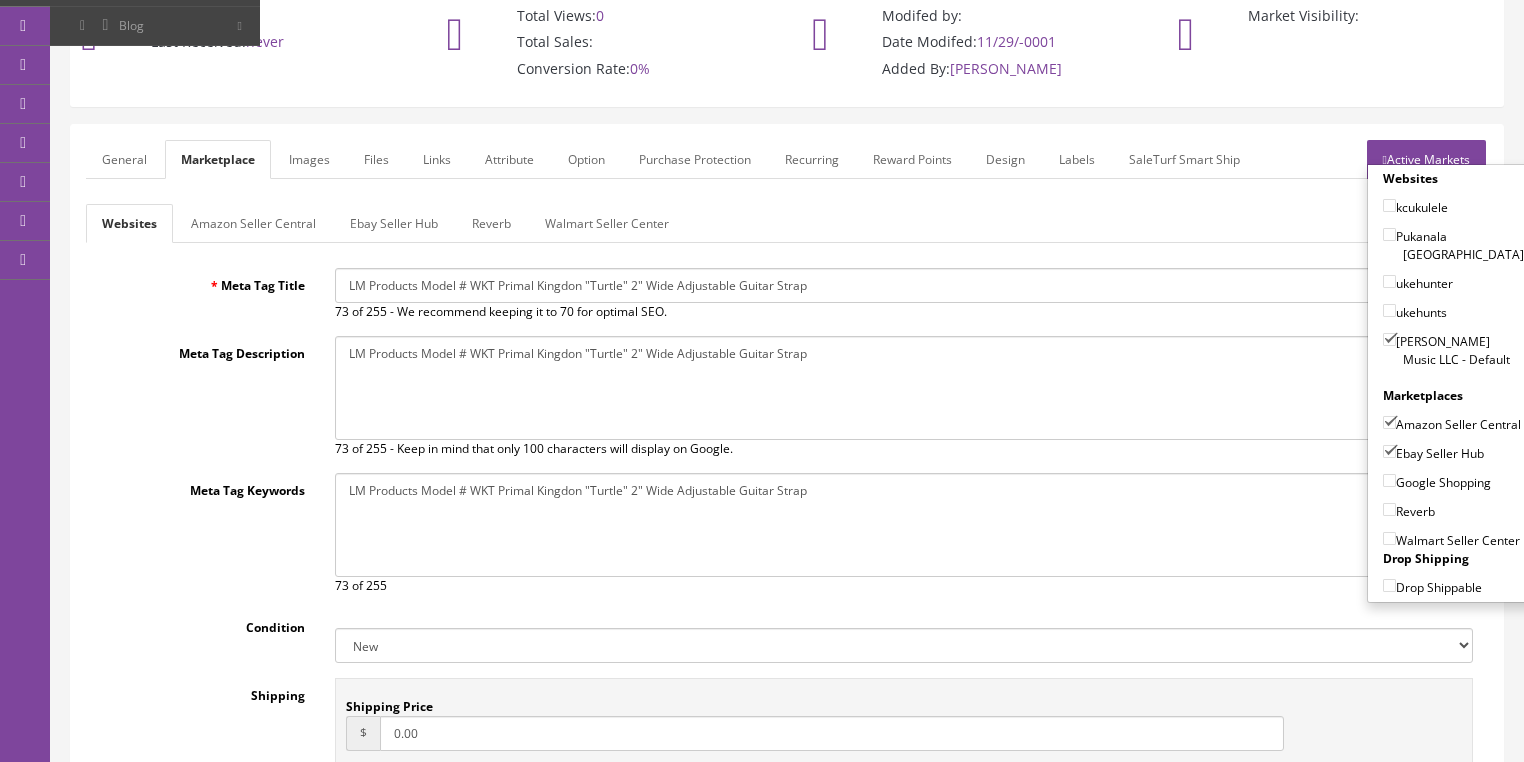 click on "Google Shopping" at bounding box center [1389, 480] 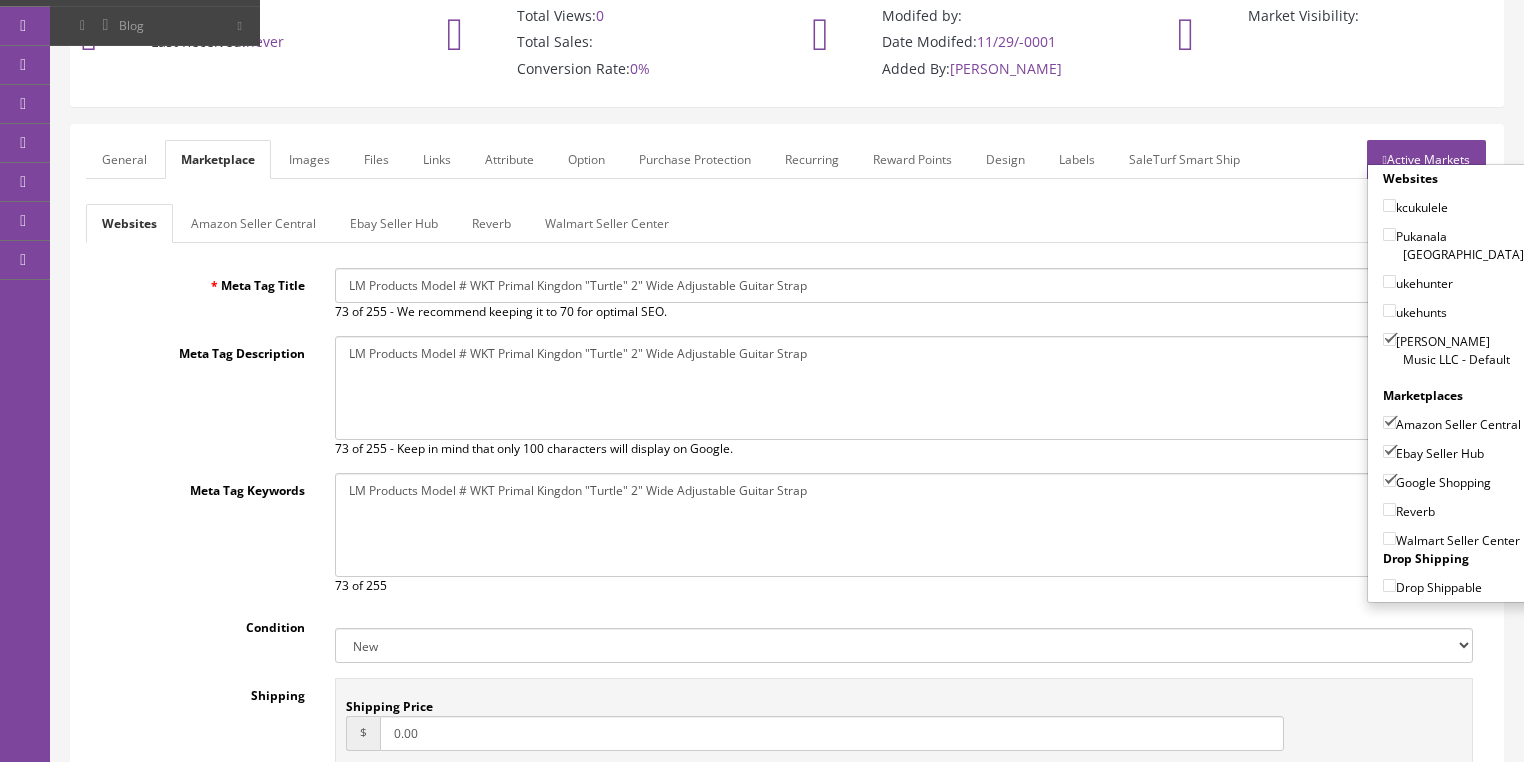 drag, startPoint x: 1380, startPoint y: 503, endPoint x: 1405, endPoint y: 406, distance: 100.16985 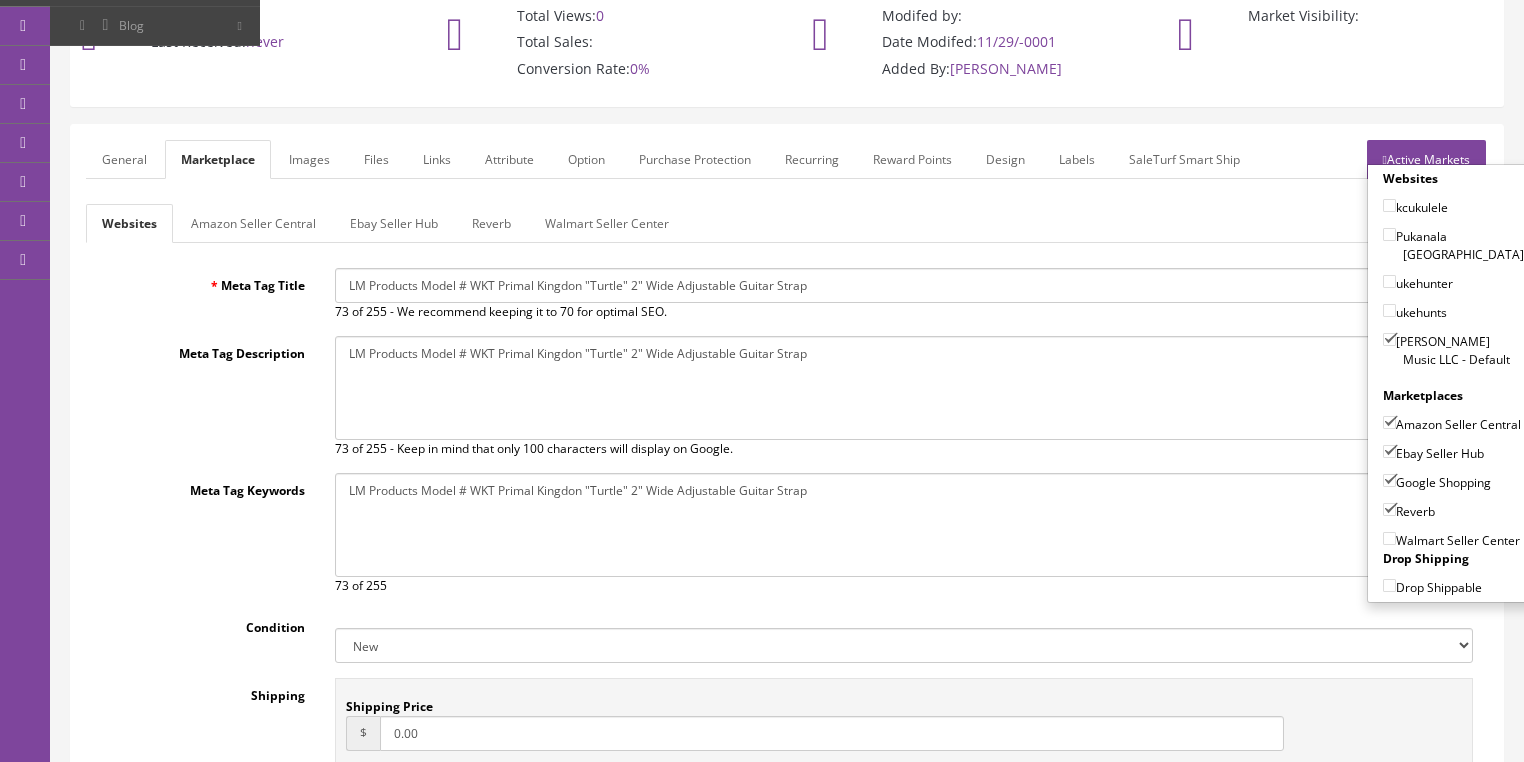 click on "Active Markets" at bounding box center (1426, 159) 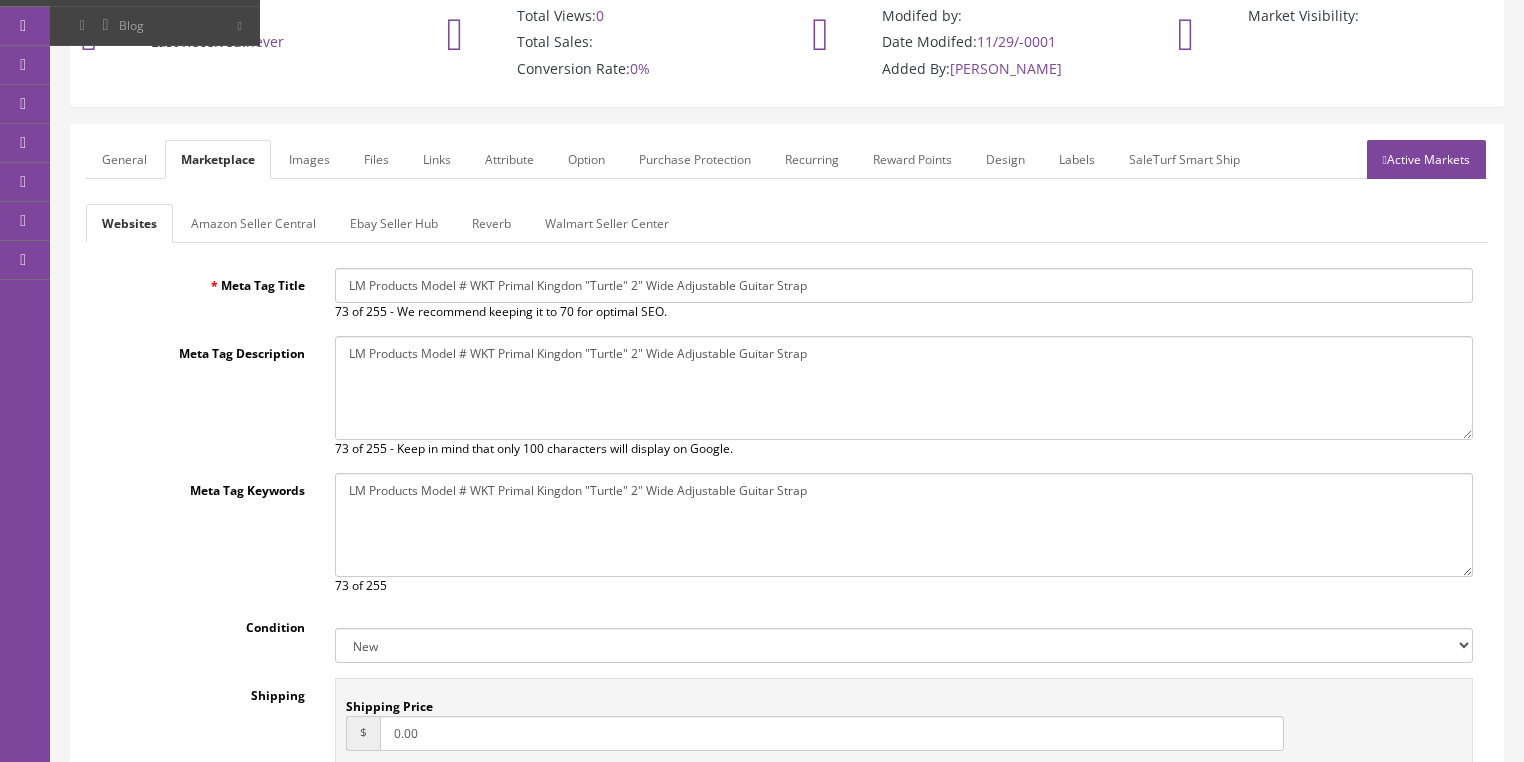 click on "General" at bounding box center (124, 159) 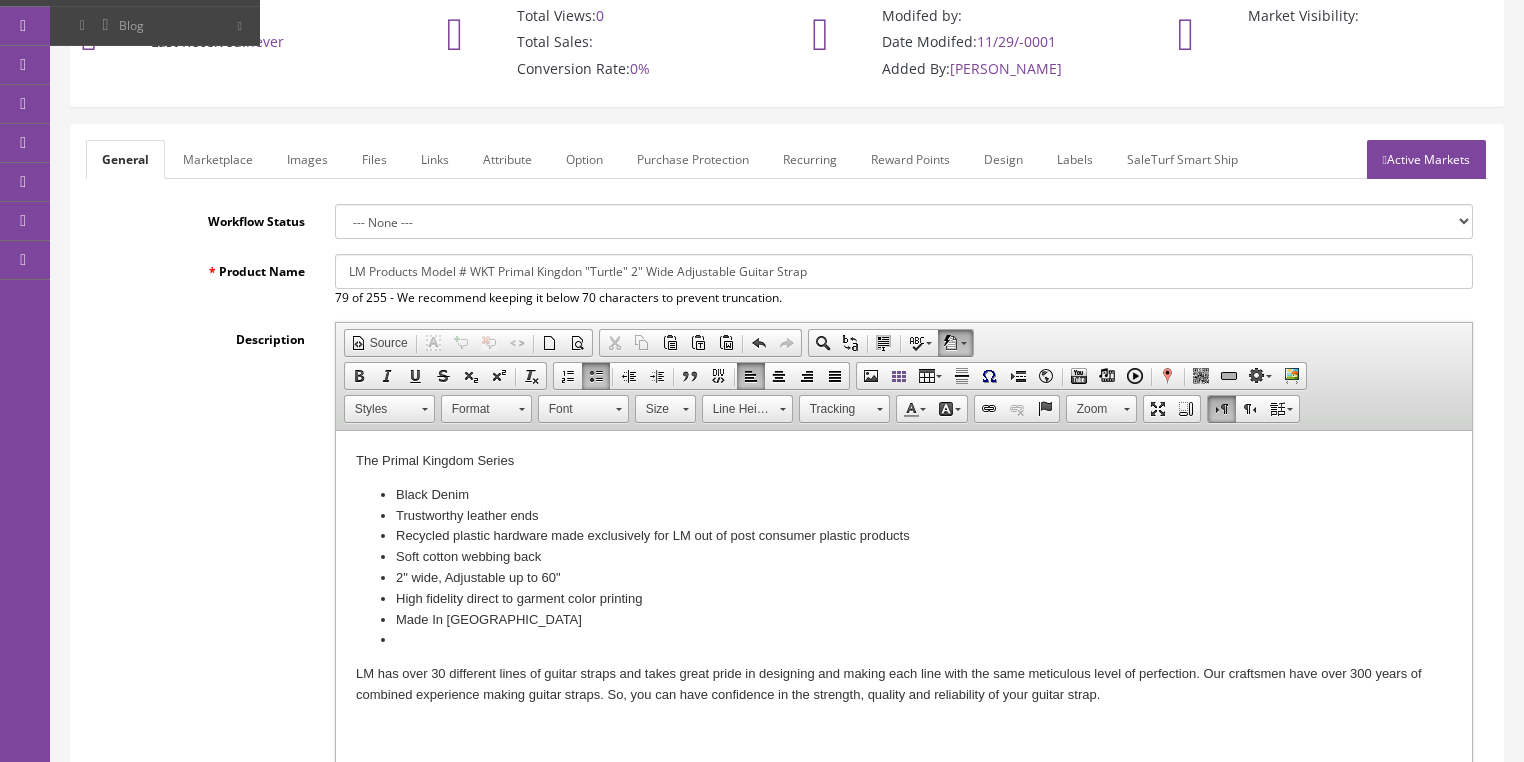 click on "LM Products Model # WKT Primal Kingdon "Turtle" 2" Wide Adjustable Guitar Strap" at bounding box center [904, 271] 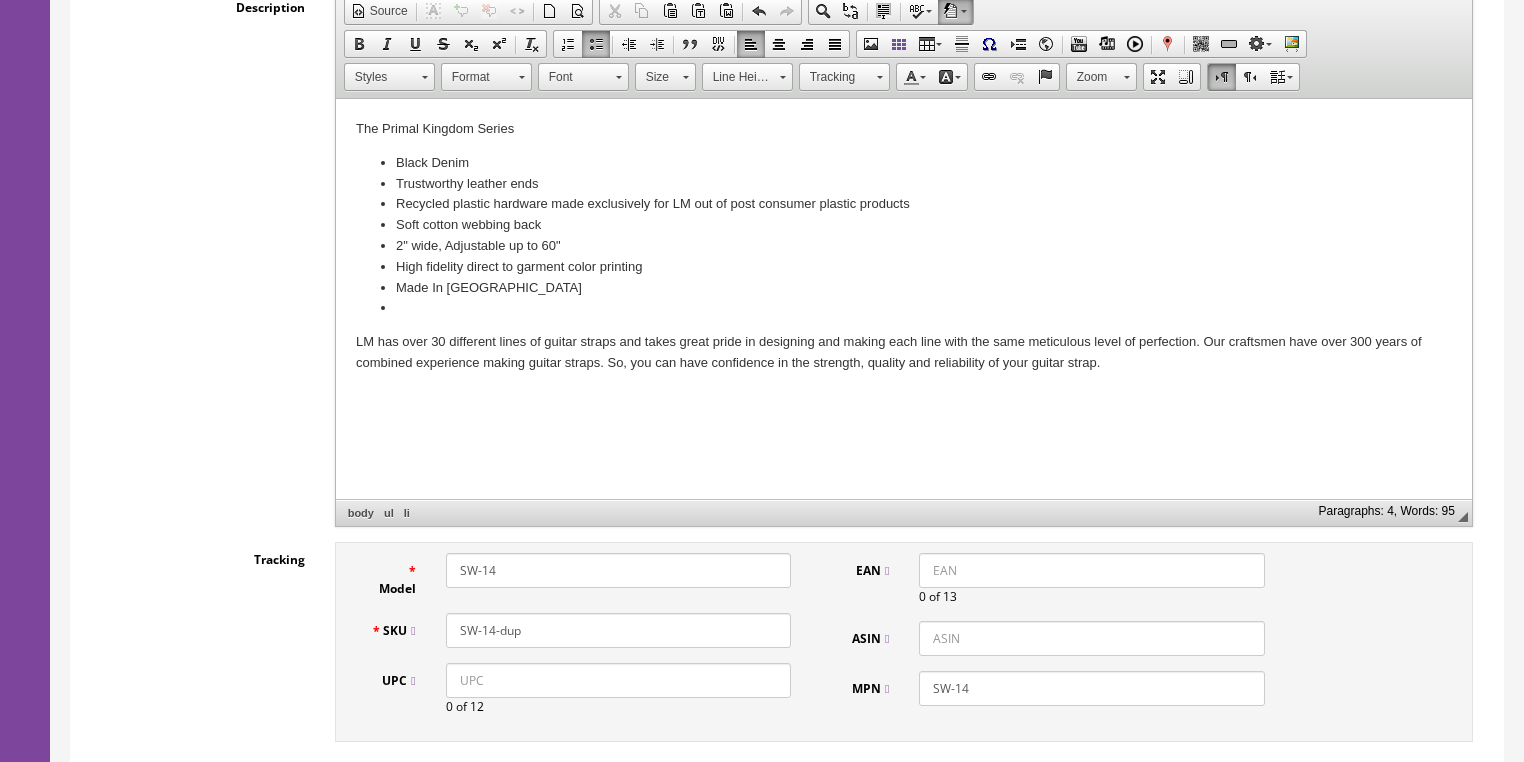 scroll, scrollTop: 557, scrollLeft: 0, axis: vertical 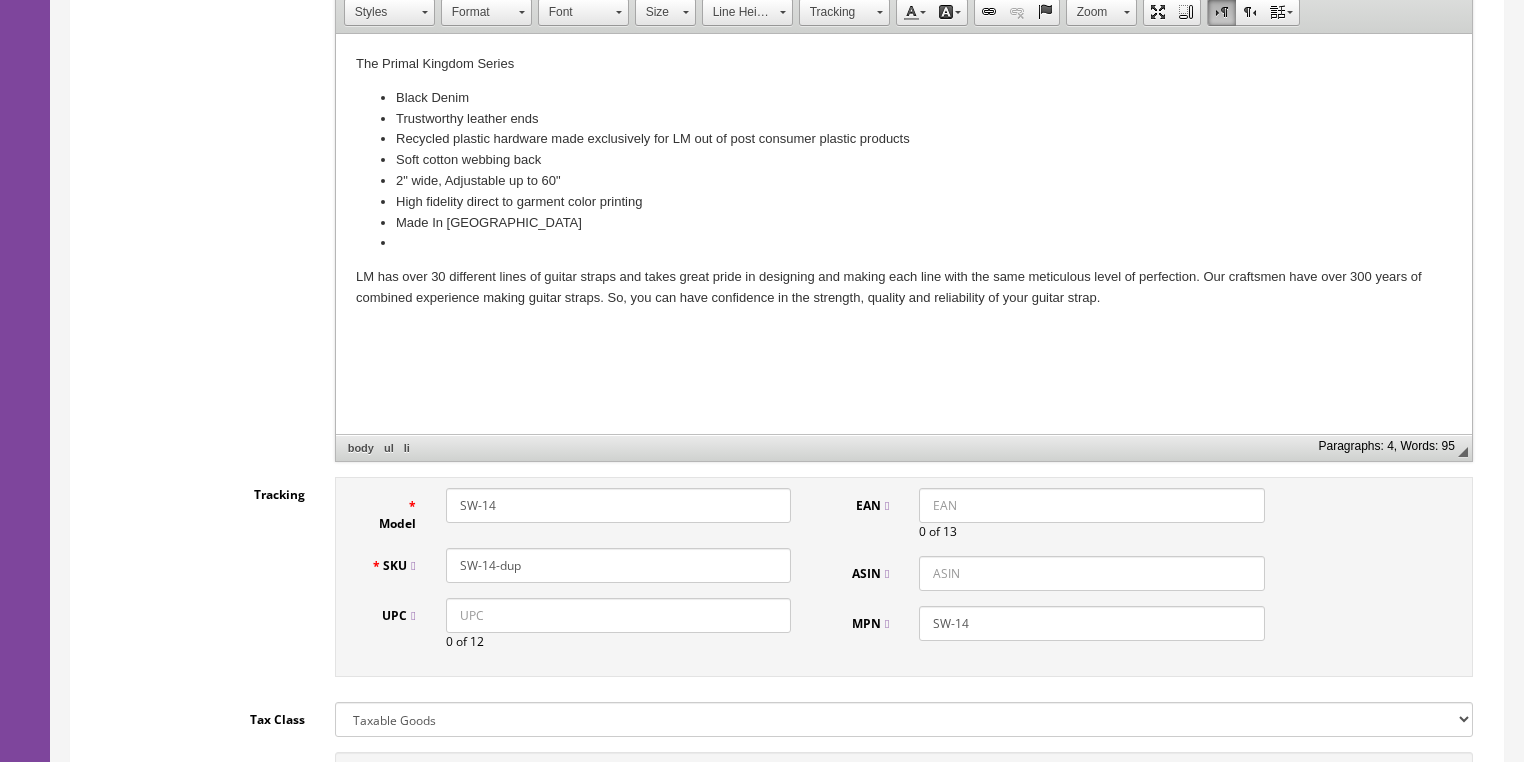 type on "LM Products Model # WKT Primal Kingdom "Turtle" 2" Wide Adjustable Guitar Strap" 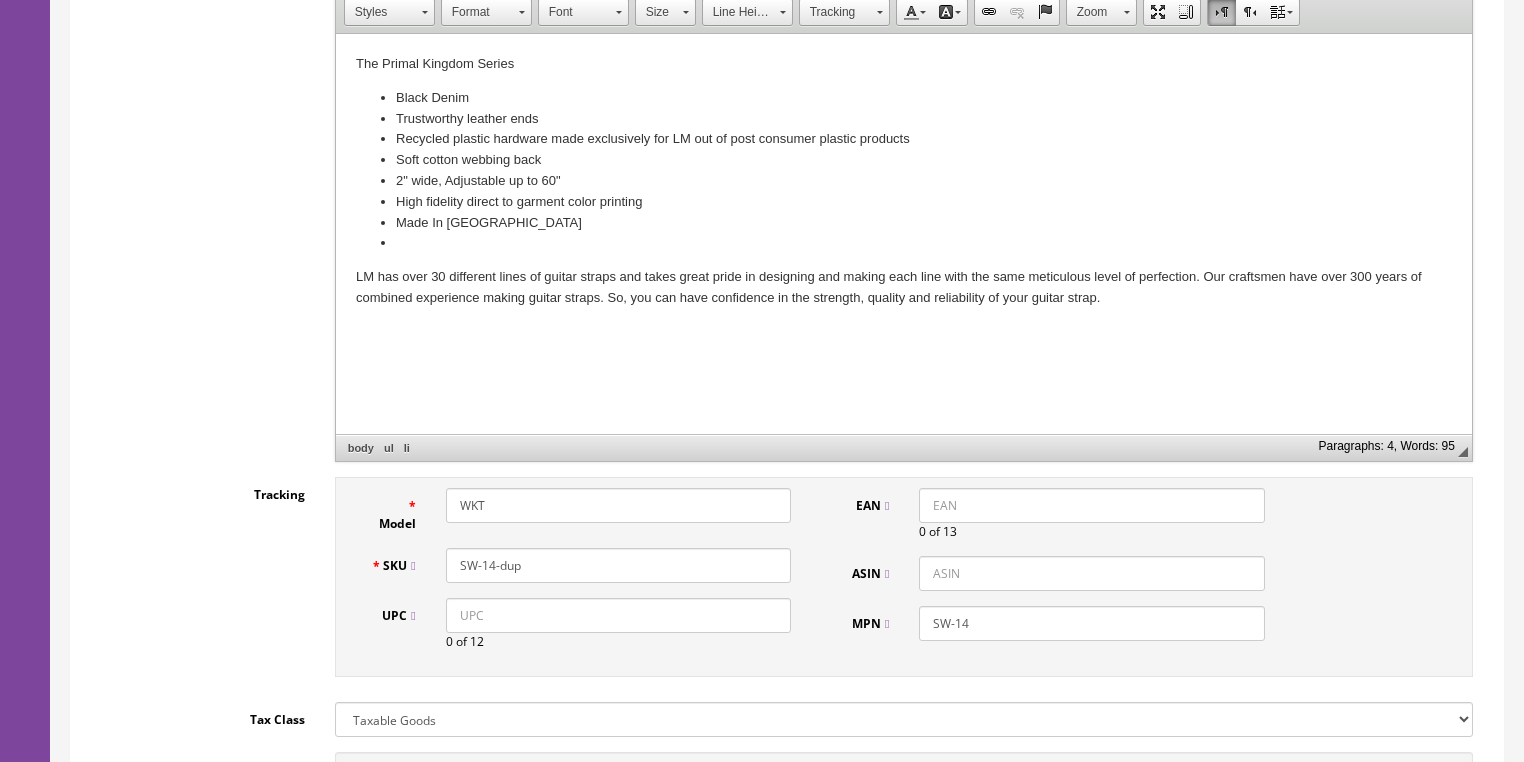 drag, startPoint x: 440, startPoint y: 511, endPoint x: 492, endPoint y: 508, distance: 52.086468 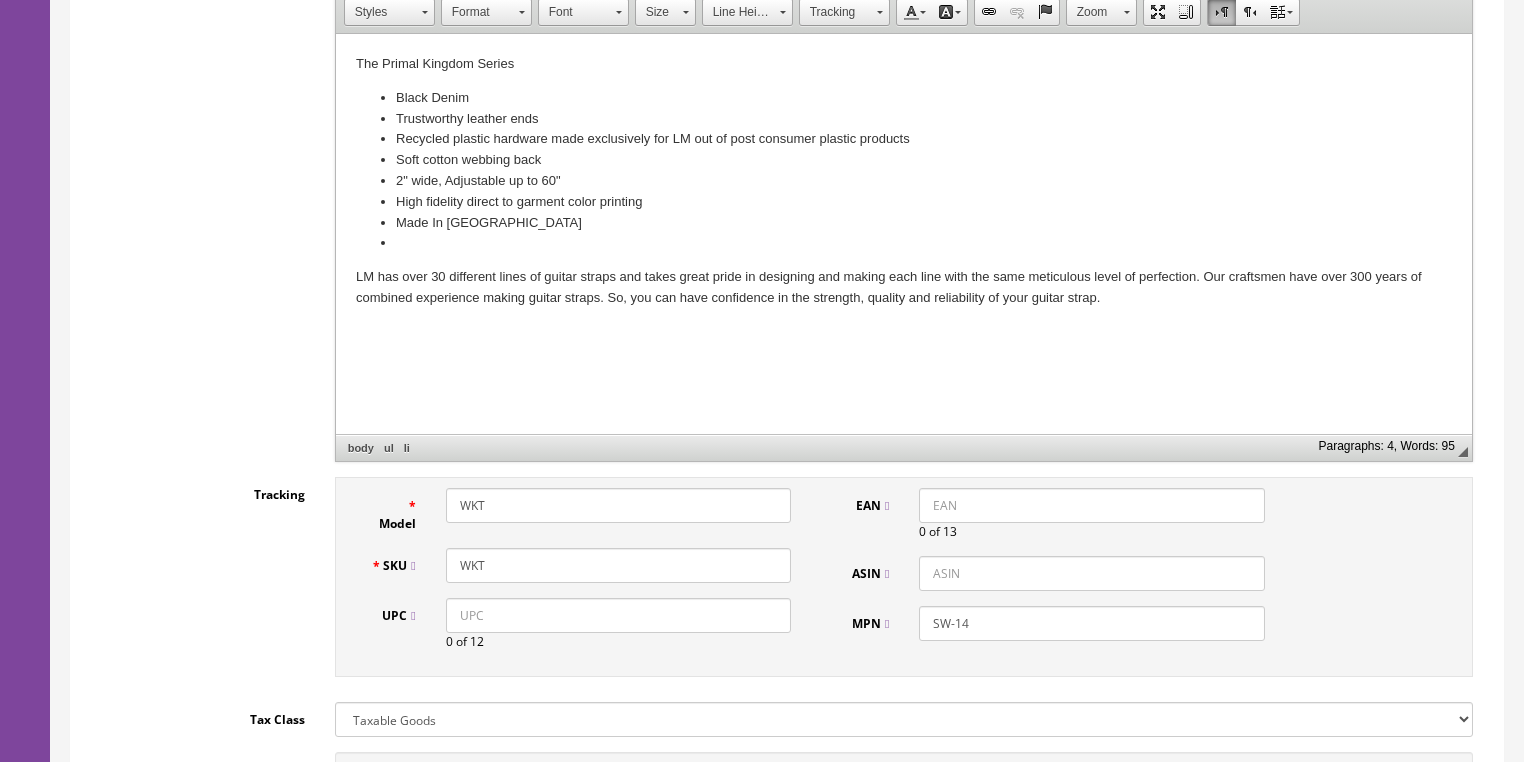 type on "WKT" 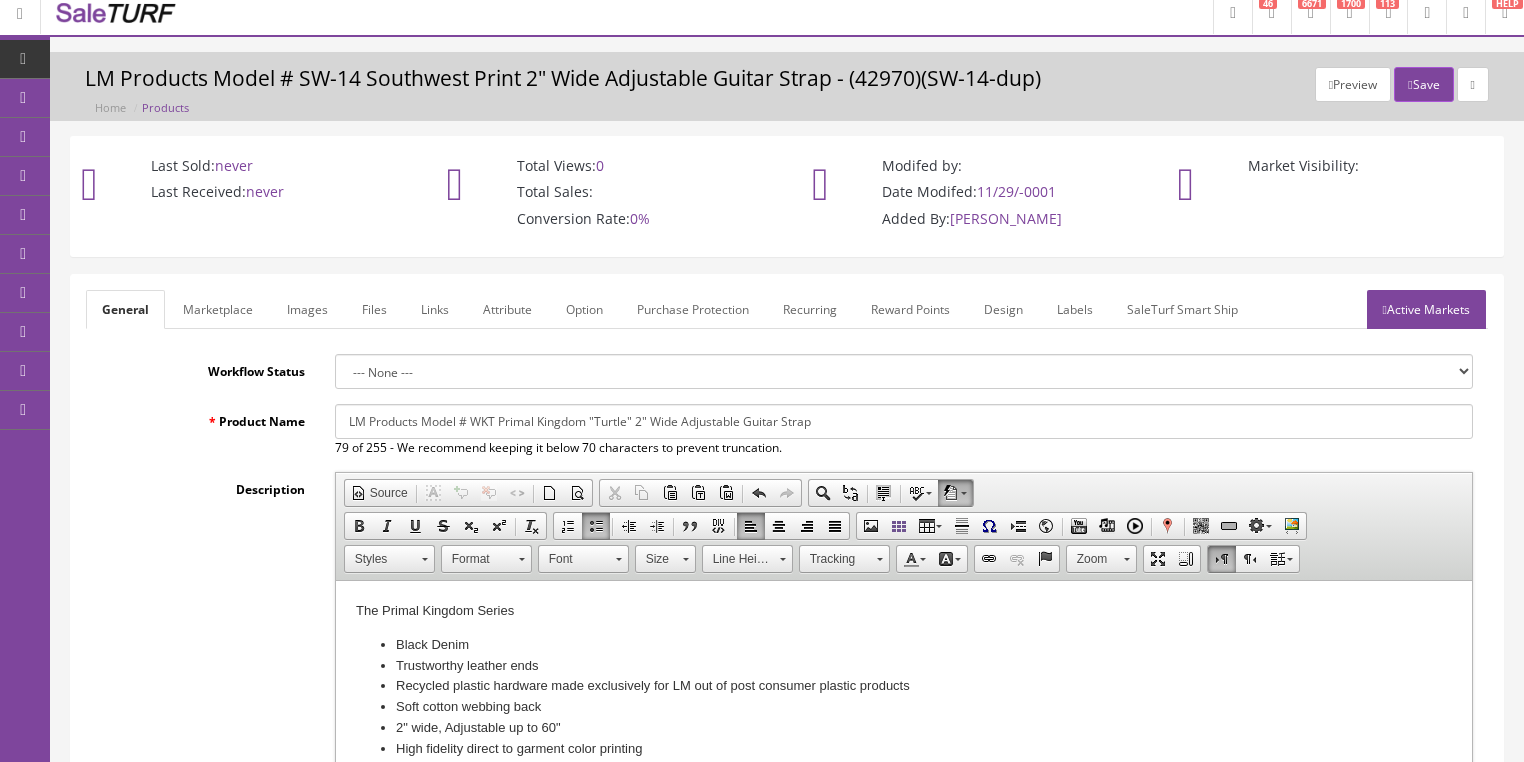 scroll, scrollTop: 0, scrollLeft: 0, axis: both 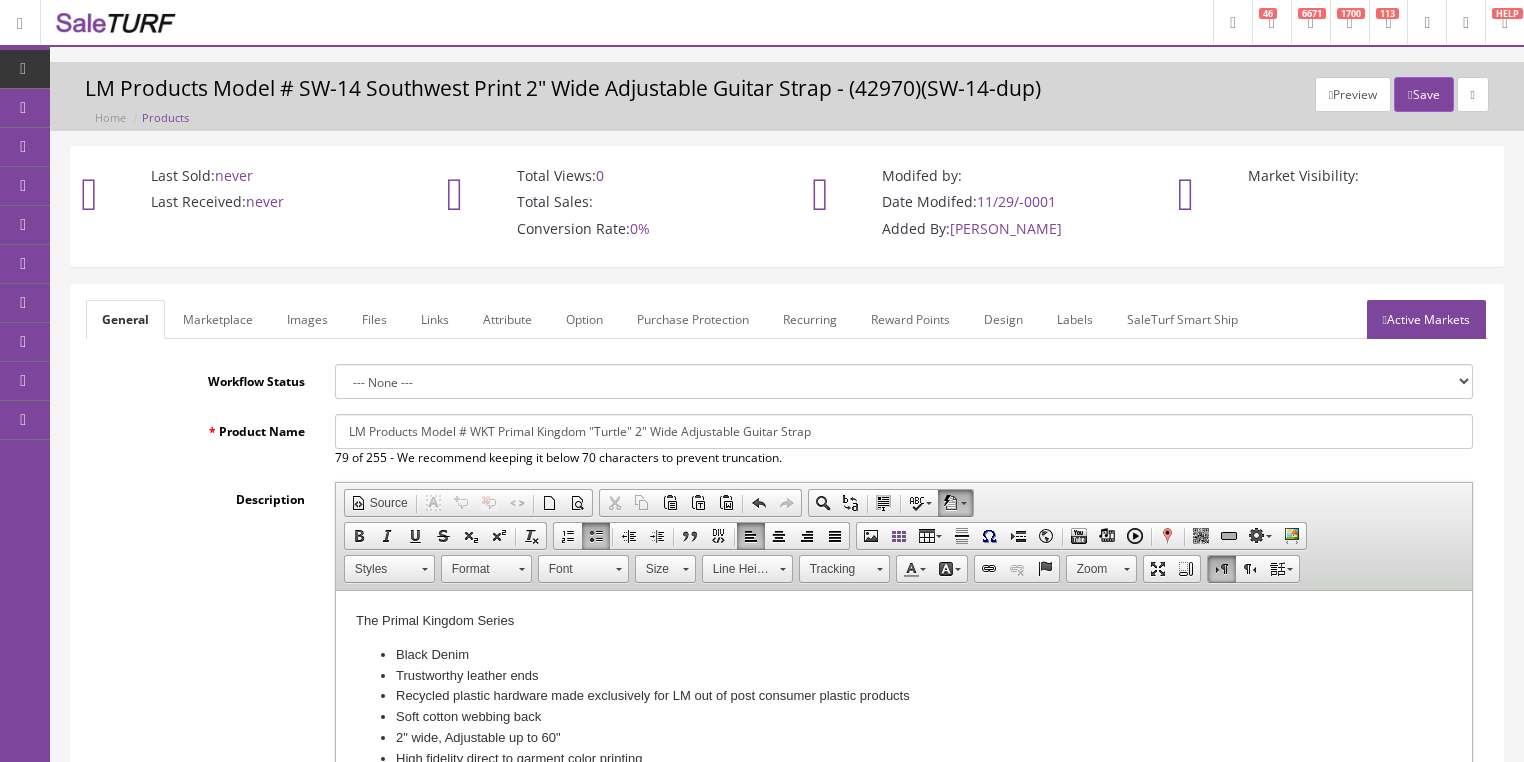 type on "WKT" 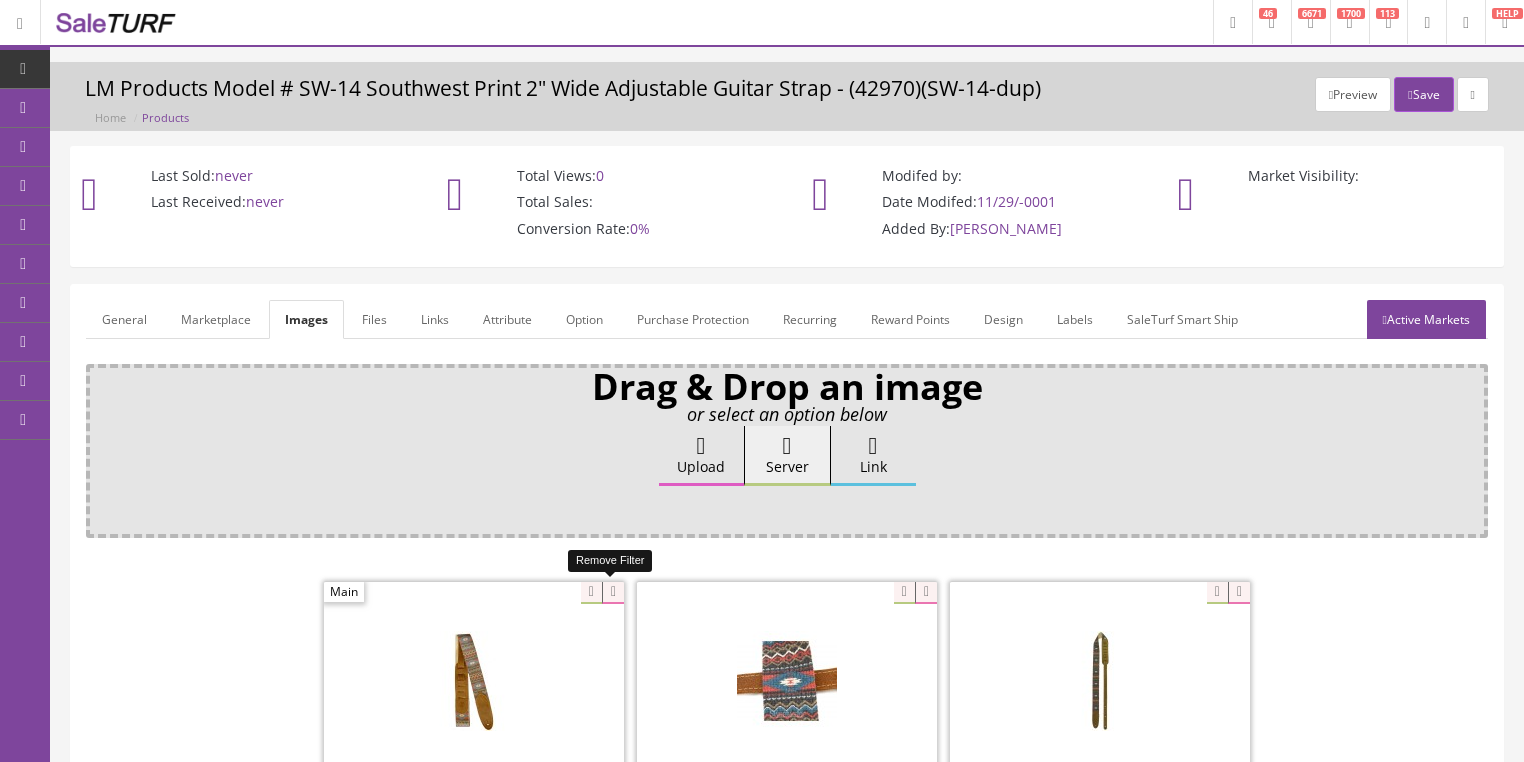 click at bounding box center [613, 593] 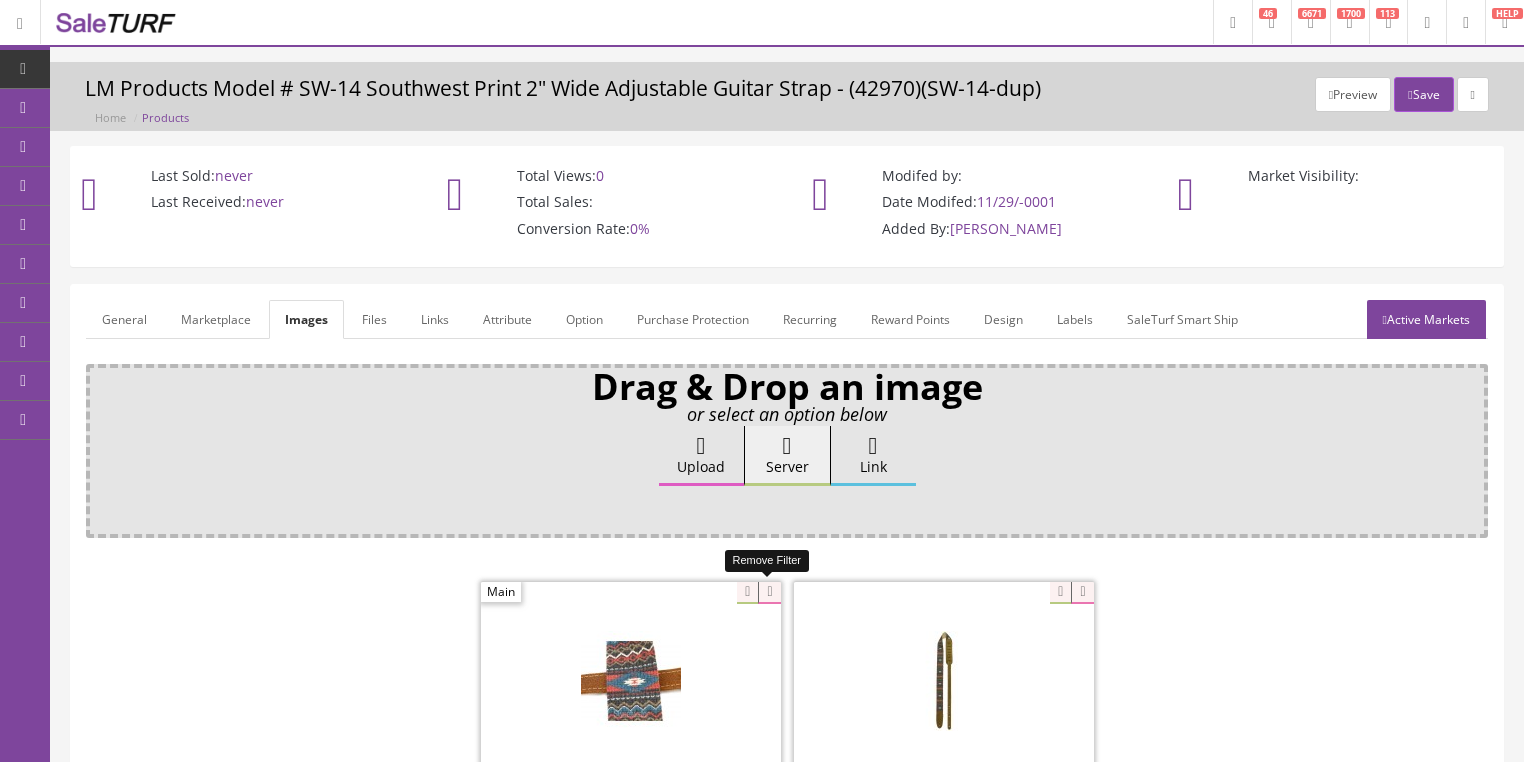click at bounding box center (769, 593) 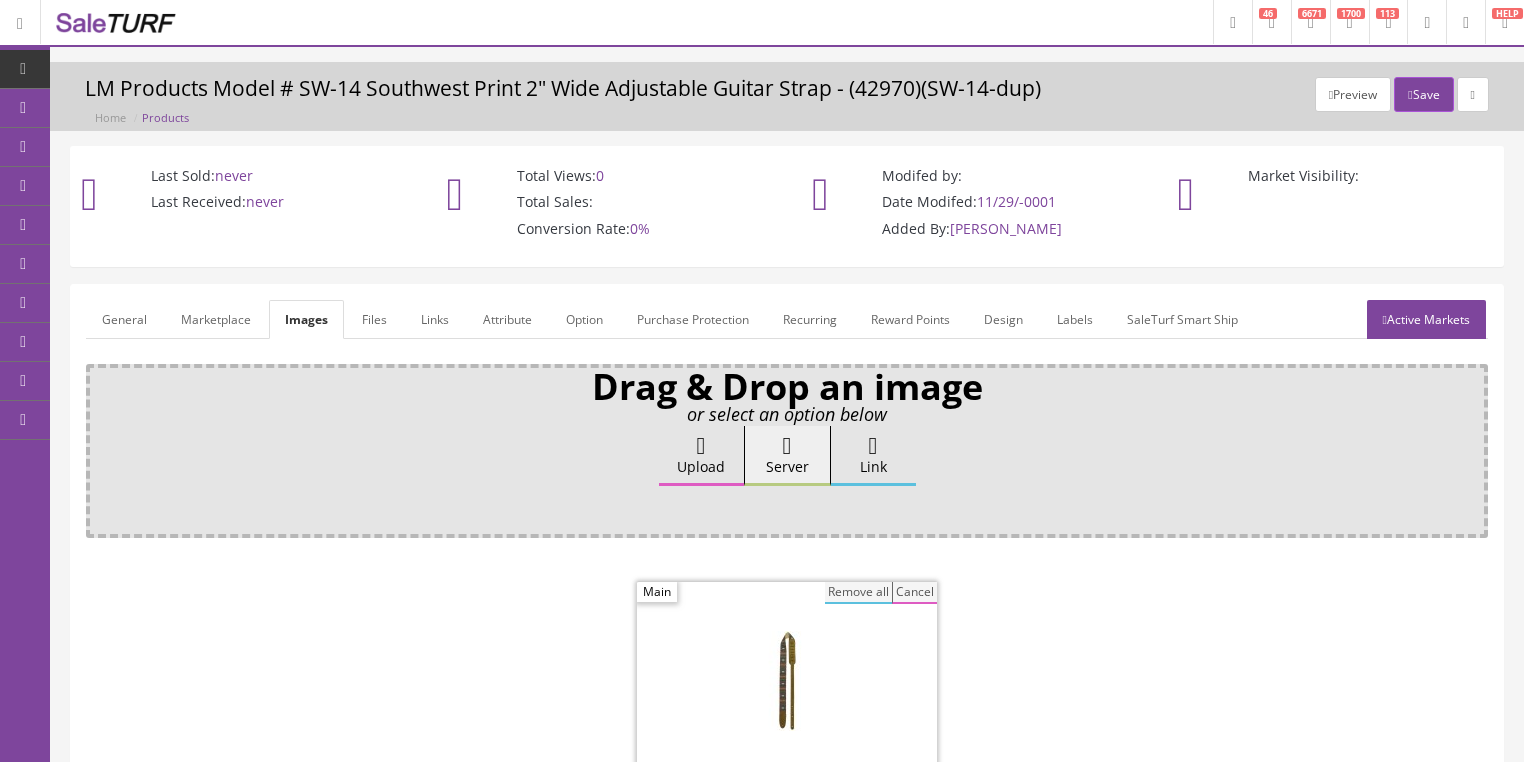 click on "Remove all" at bounding box center [858, 593] 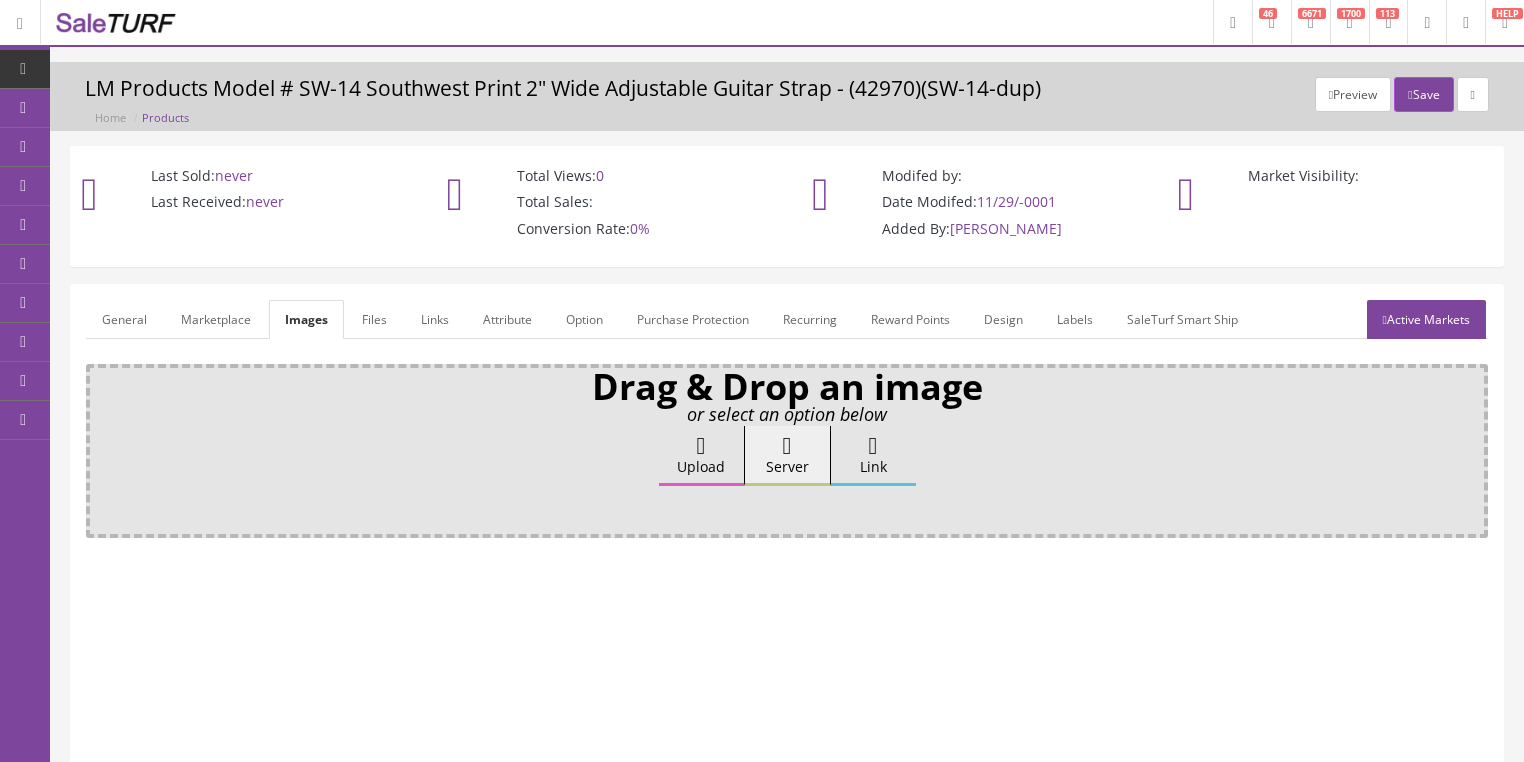 click on "Upload" at bounding box center (701, 456) 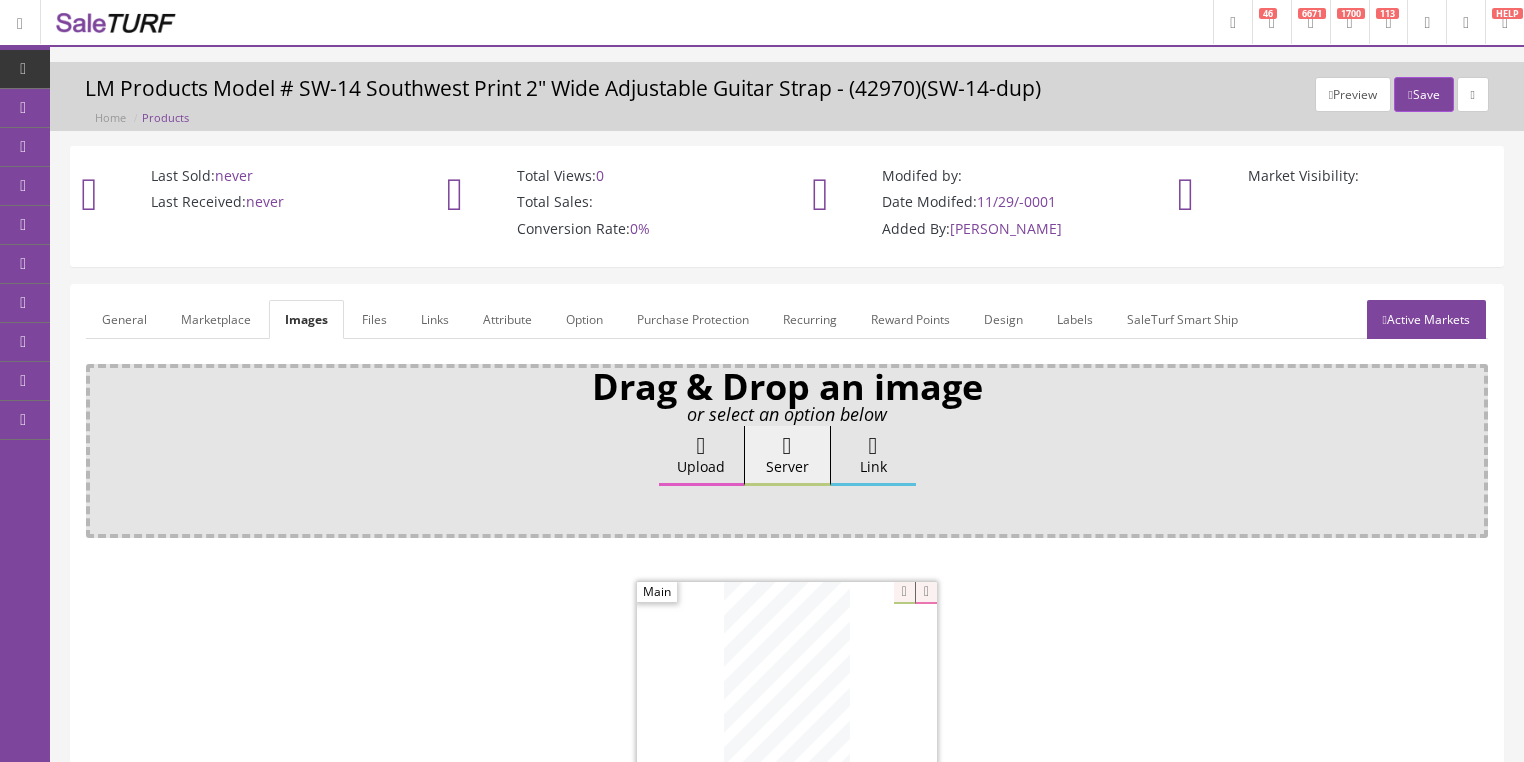 click on "Active Markets" at bounding box center (1426, 319) 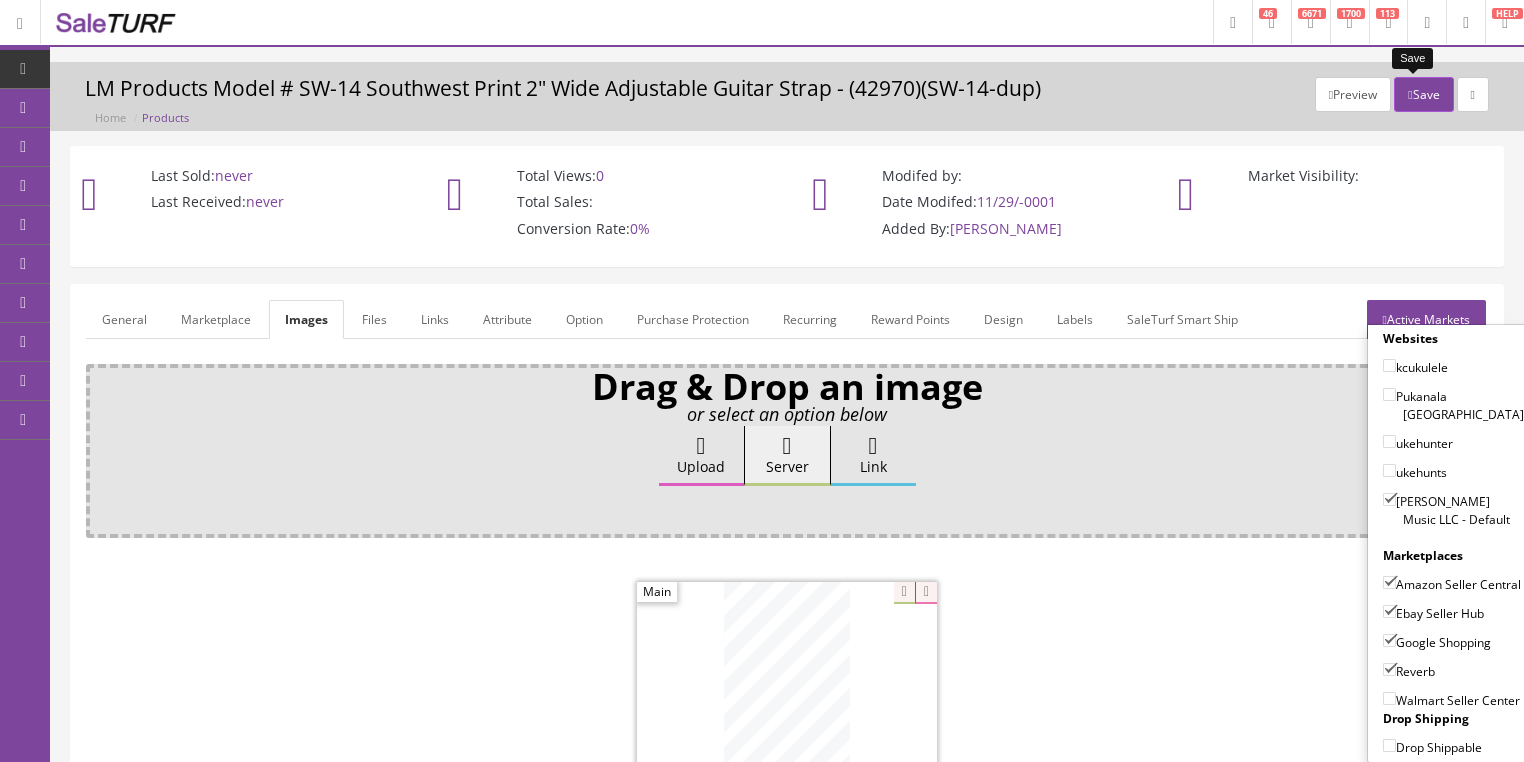 click at bounding box center [1410, 95] 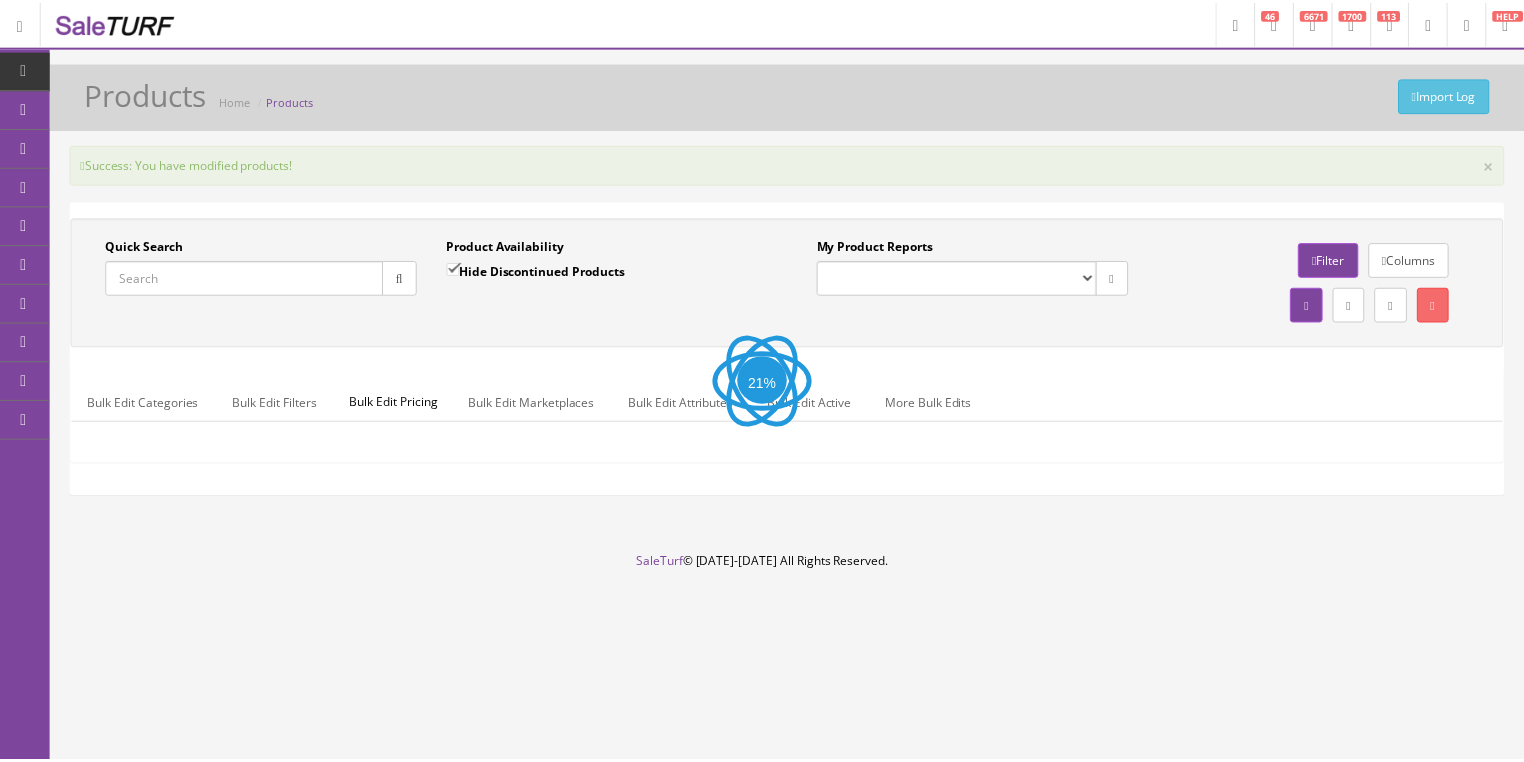 scroll, scrollTop: 0, scrollLeft: 0, axis: both 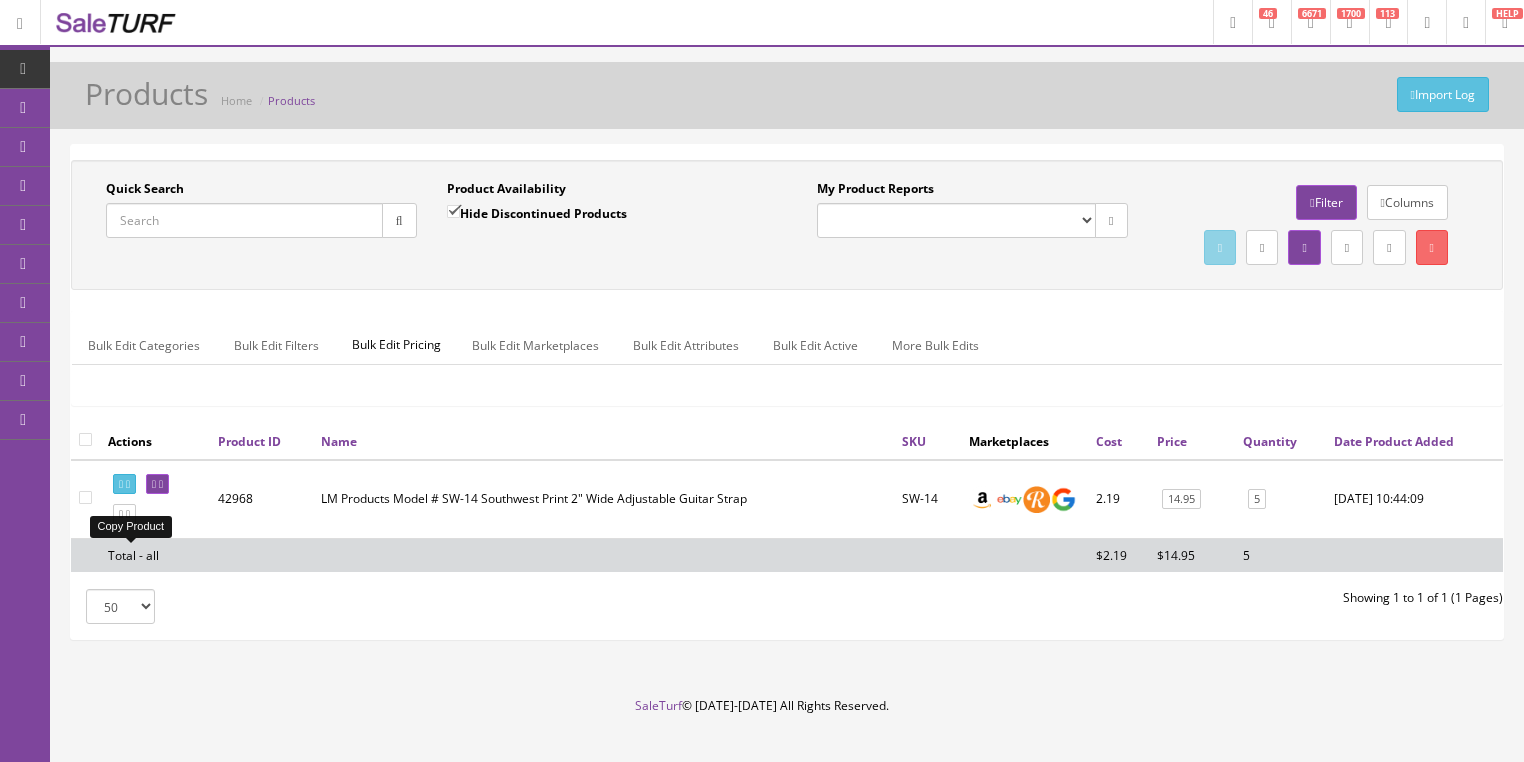 click at bounding box center [128, 514] 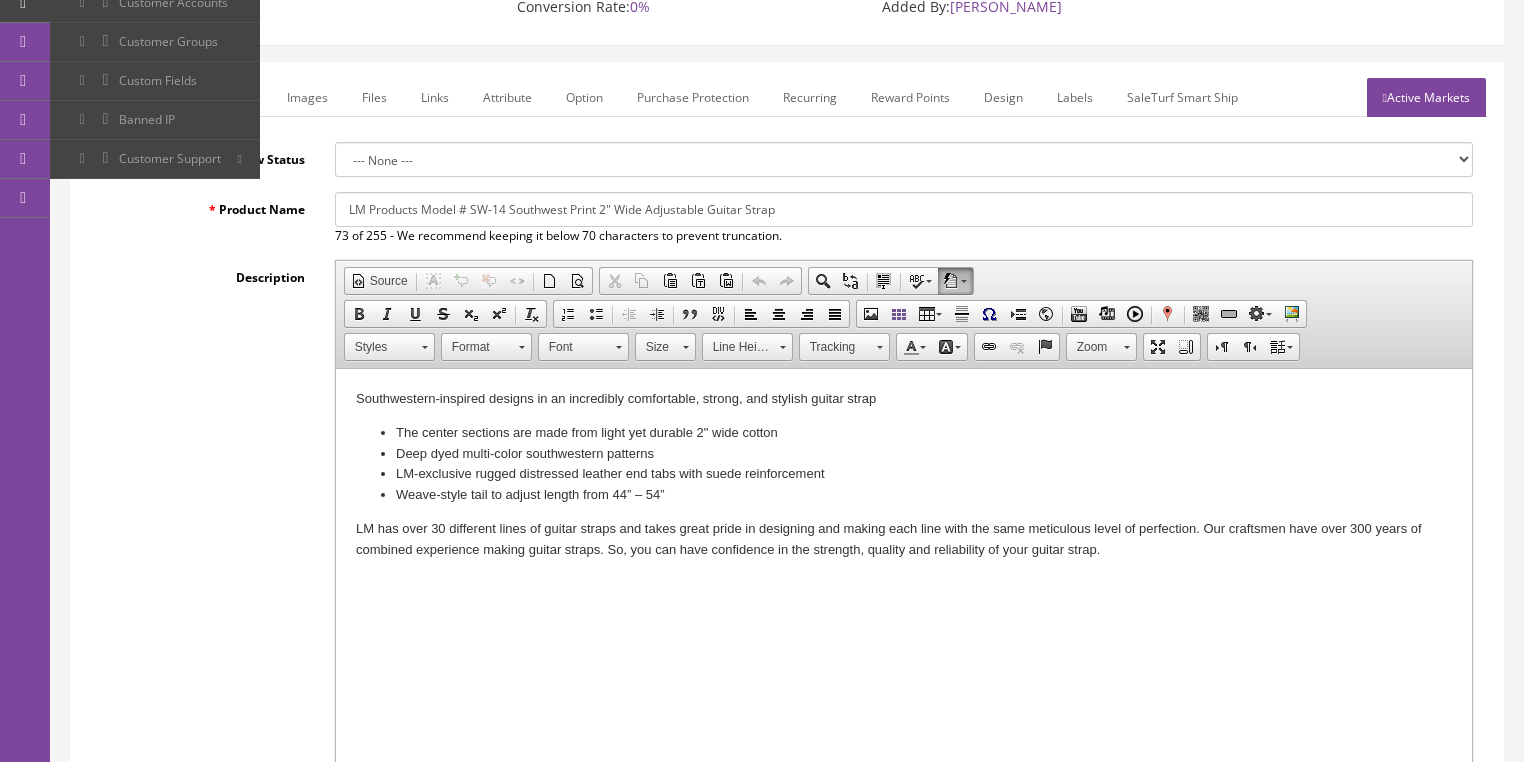 scroll, scrollTop: 240, scrollLeft: 0, axis: vertical 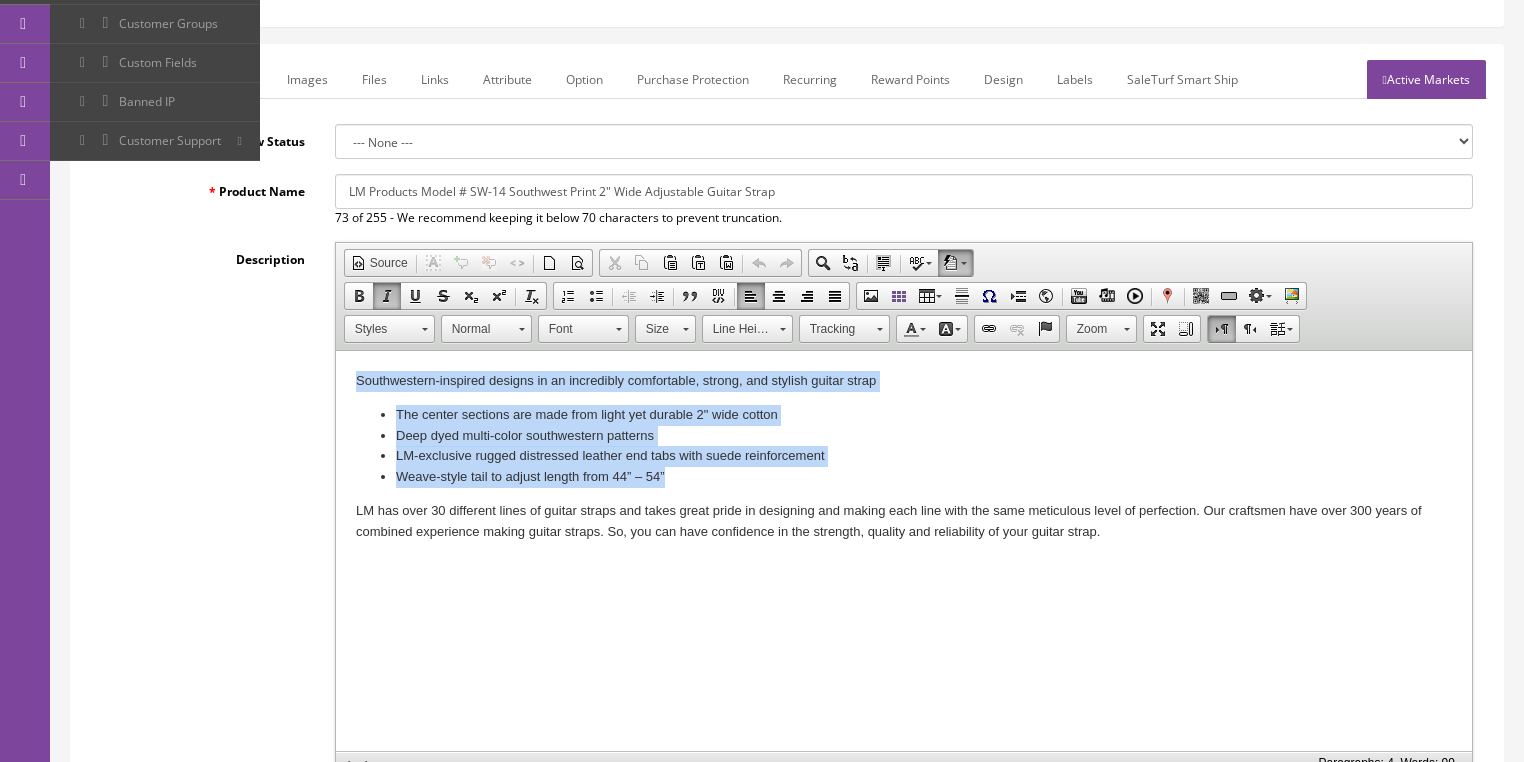 drag, startPoint x: 345, startPoint y: 381, endPoint x: 681, endPoint y: 469, distance: 347.3327 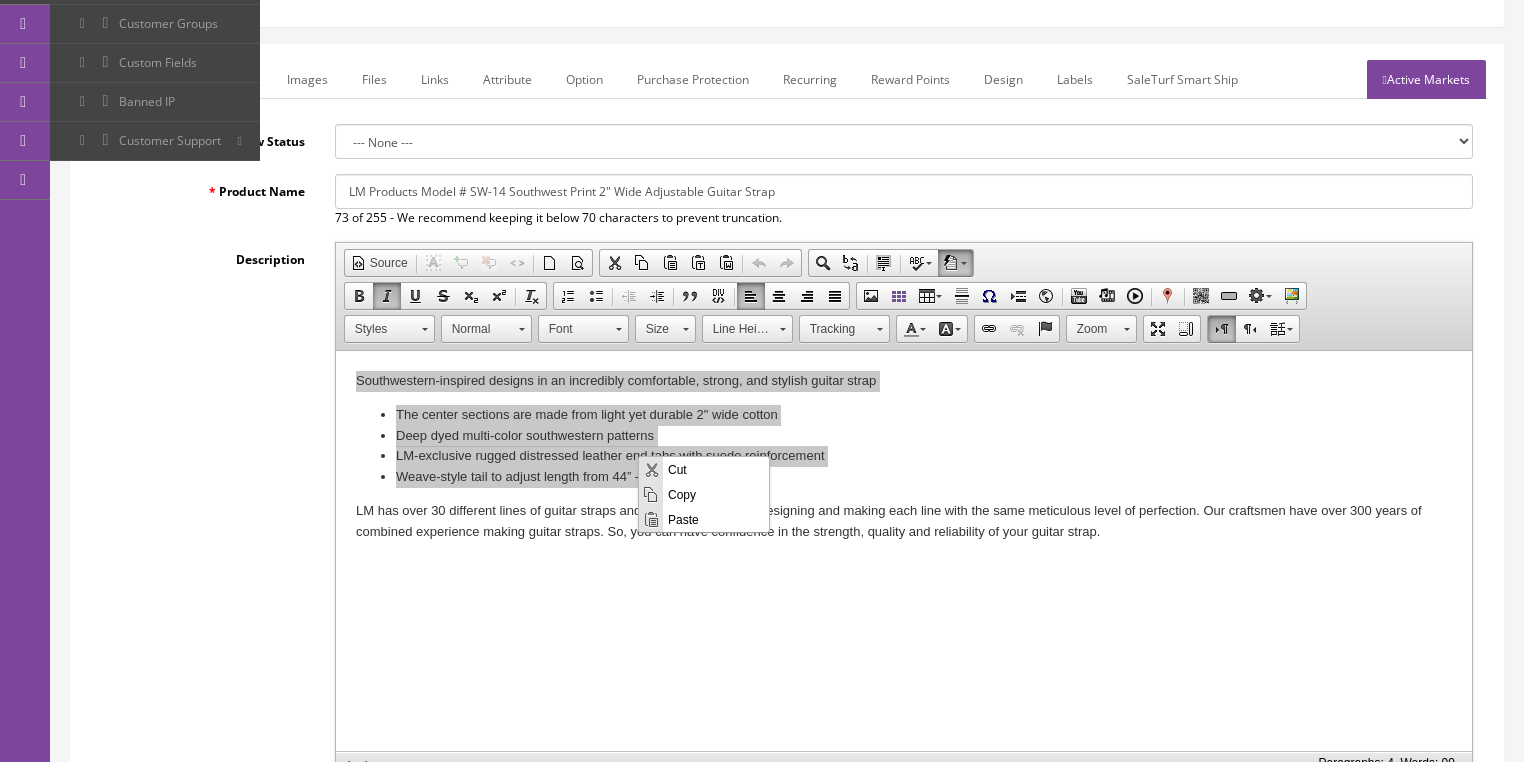 scroll, scrollTop: 0, scrollLeft: 0, axis: both 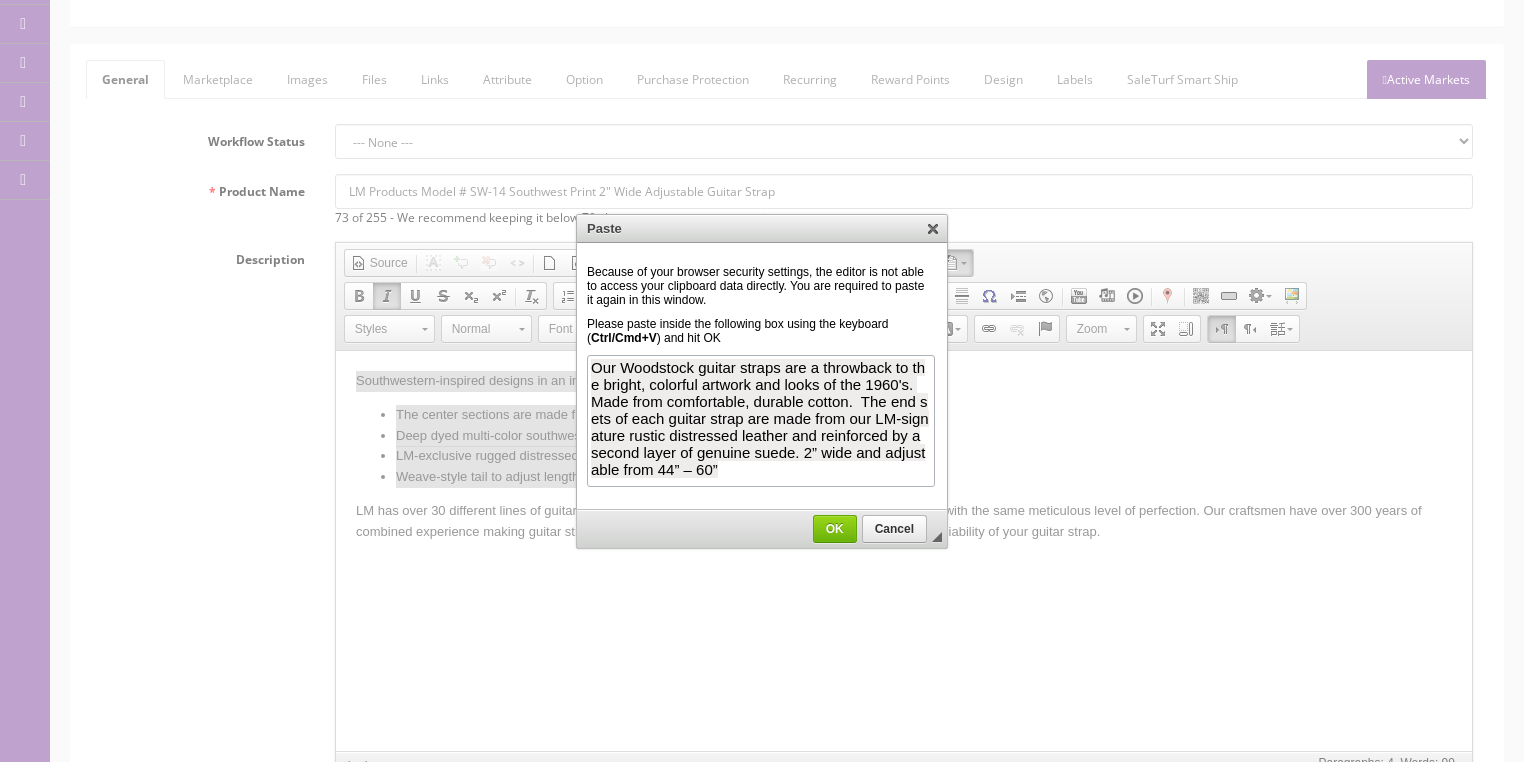 click on "OK" at bounding box center (835, 529) 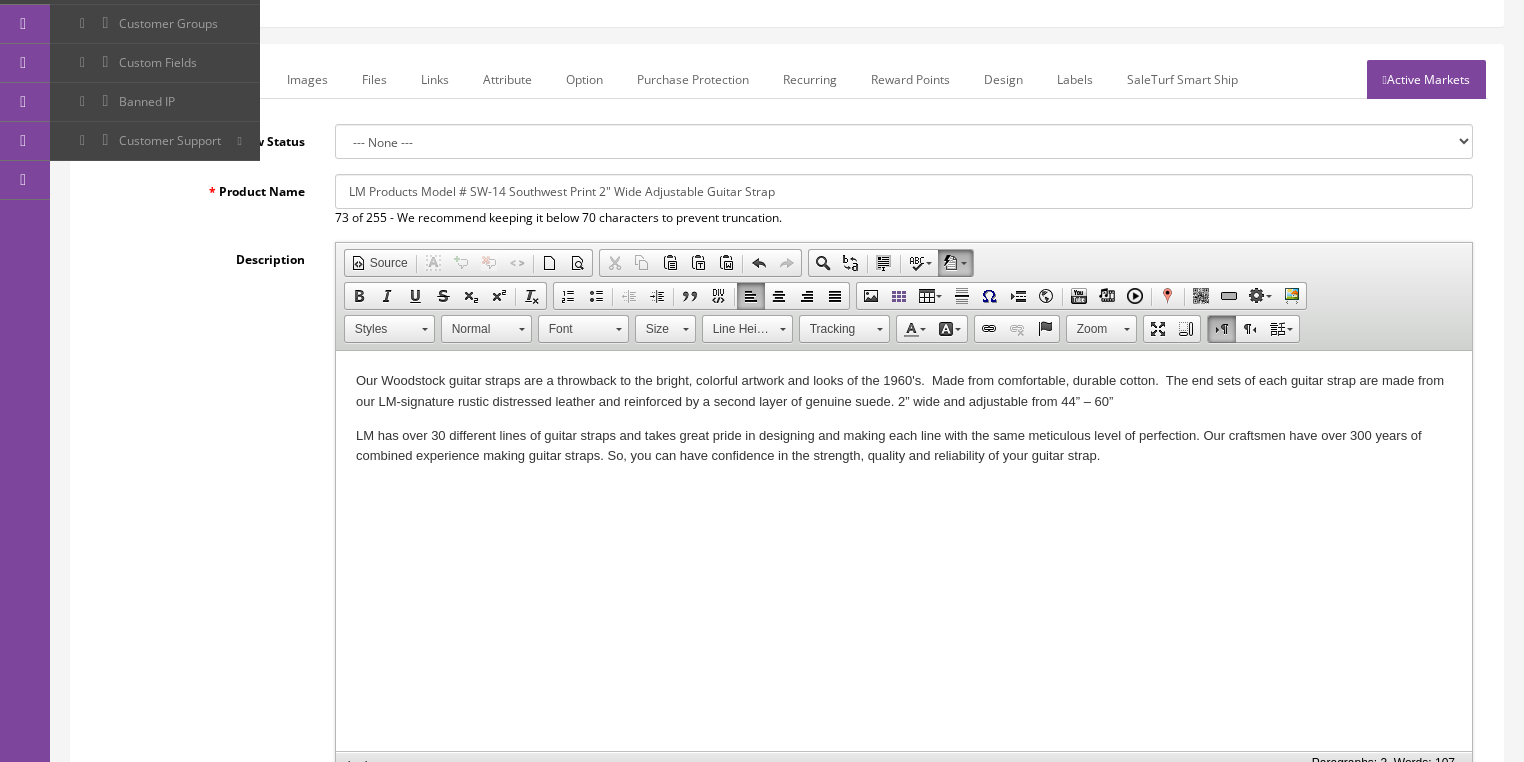 click on "LM Products Model # SW-14 Southwest Print 2" Wide Adjustable Guitar Strap" at bounding box center (904, 191) 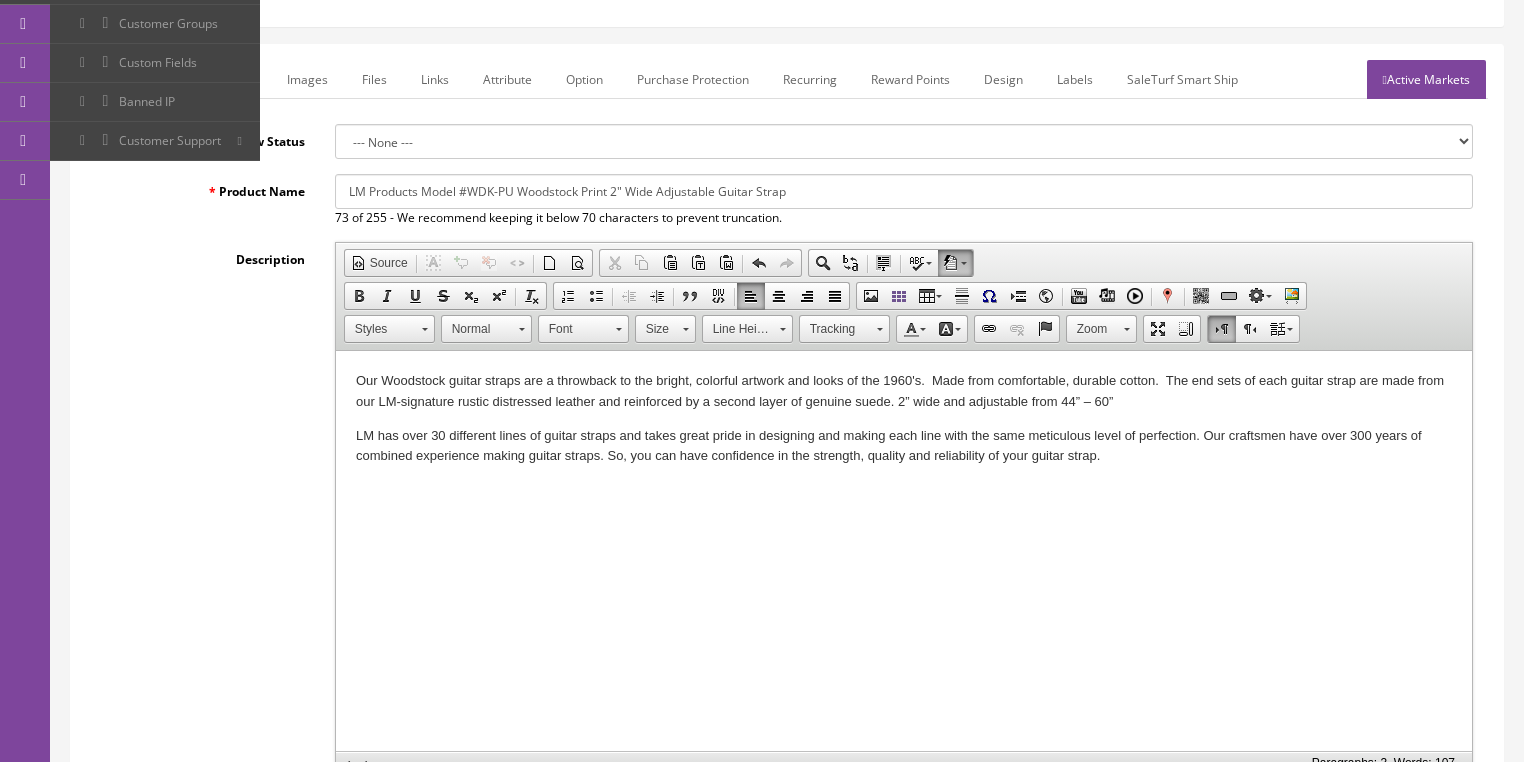 drag, startPoint x: 336, startPoint y: 185, endPoint x: 884, endPoint y: 192, distance: 548.0447 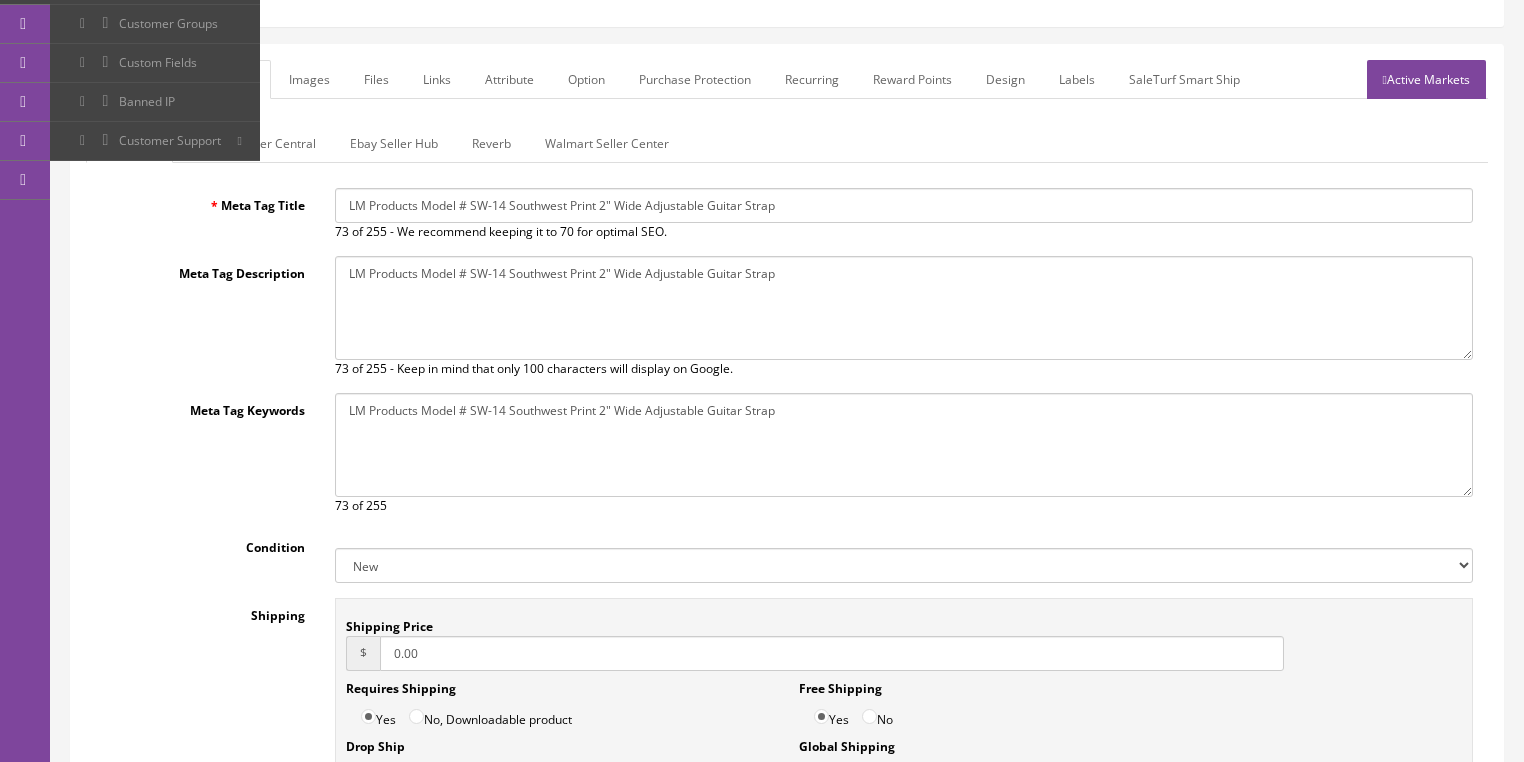drag, startPoint x: 344, startPoint y: 199, endPoint x: 867, endPoint y: 208, distance: 523.07745 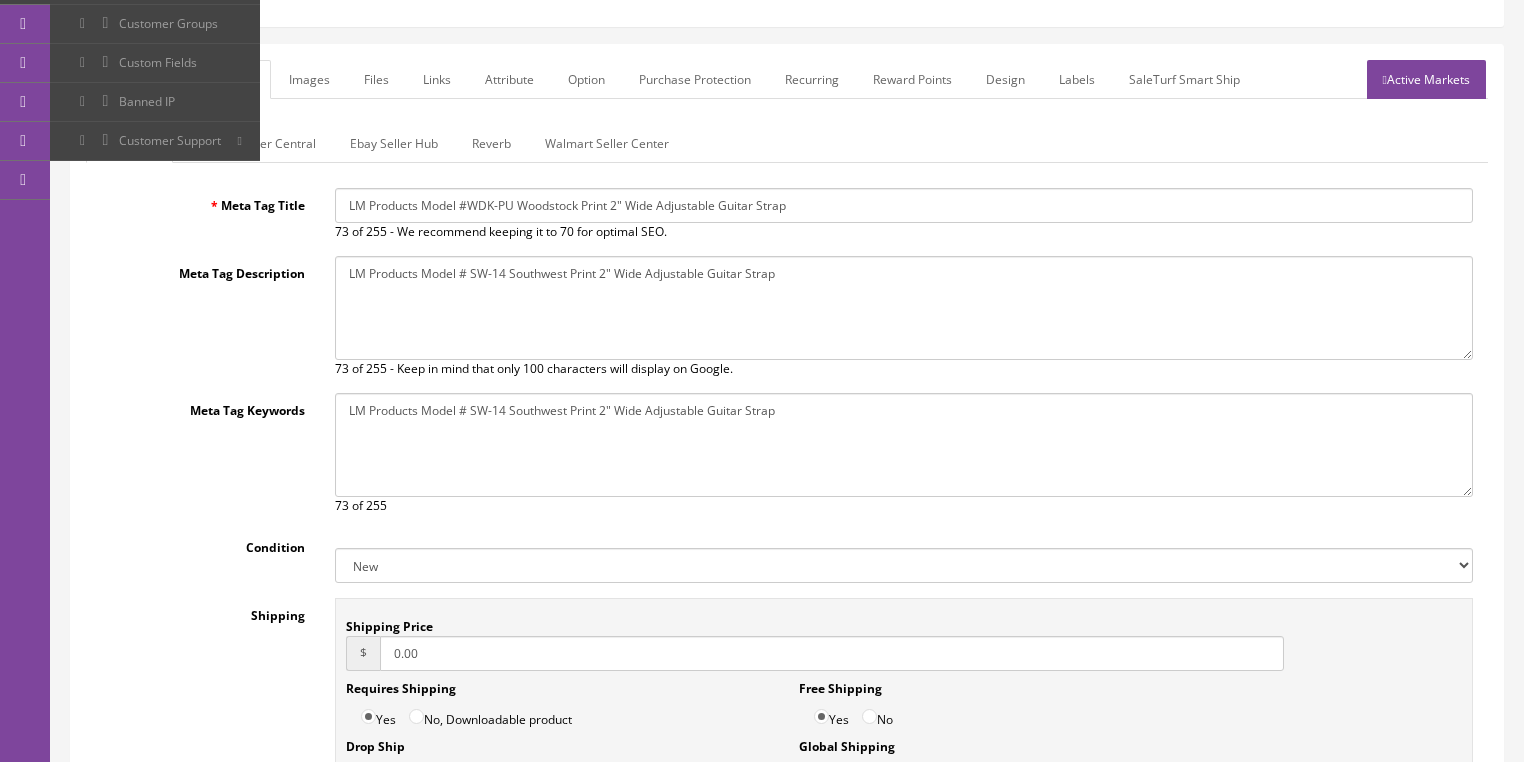 type on "LM Products Model #WDK-PU Woodstock Print 2" Wide Adjustable Guitar Strap" 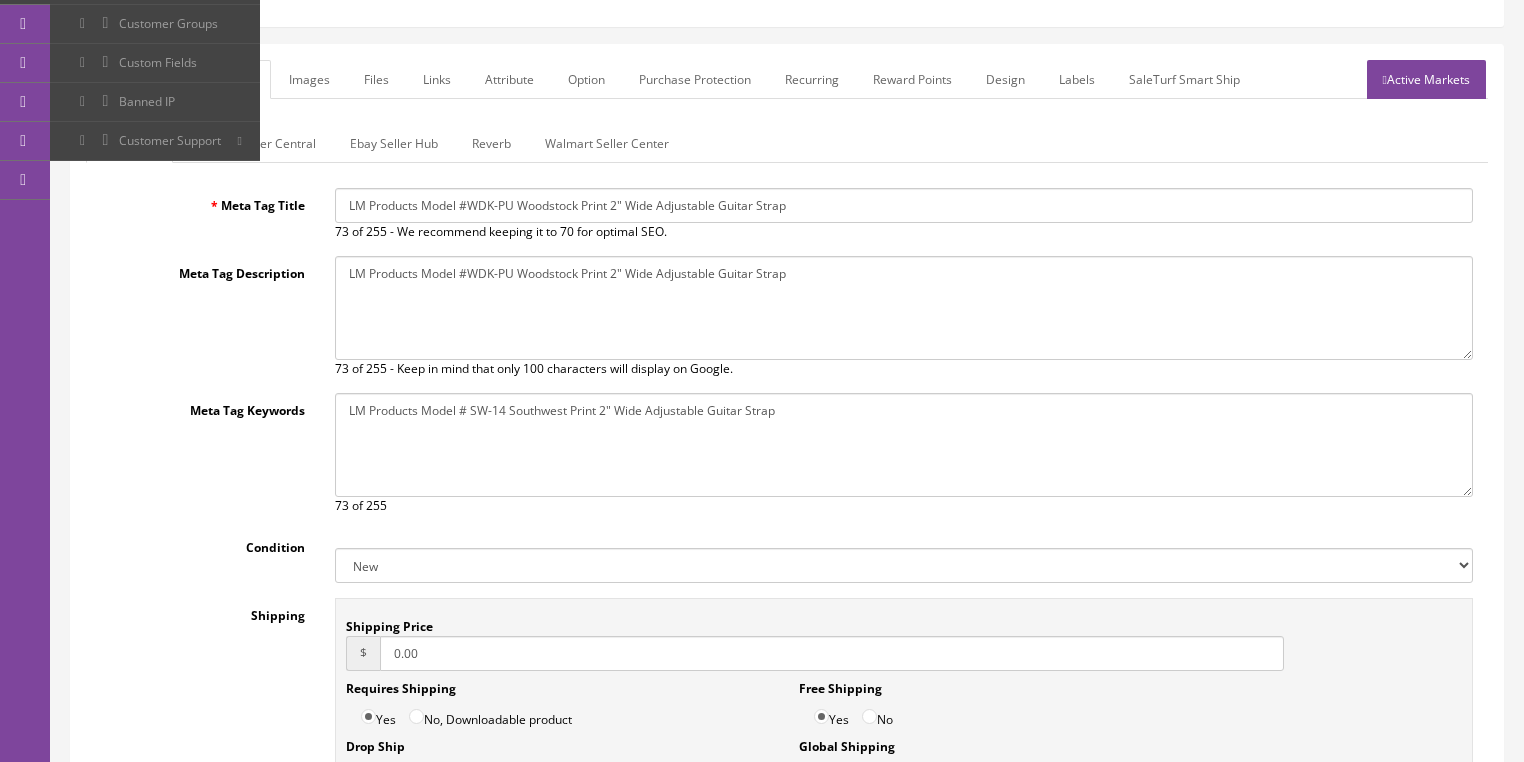type on "LM Products Model #WDK-PU Woodstock Print 2" Wide Adjustable Guitar Strap" 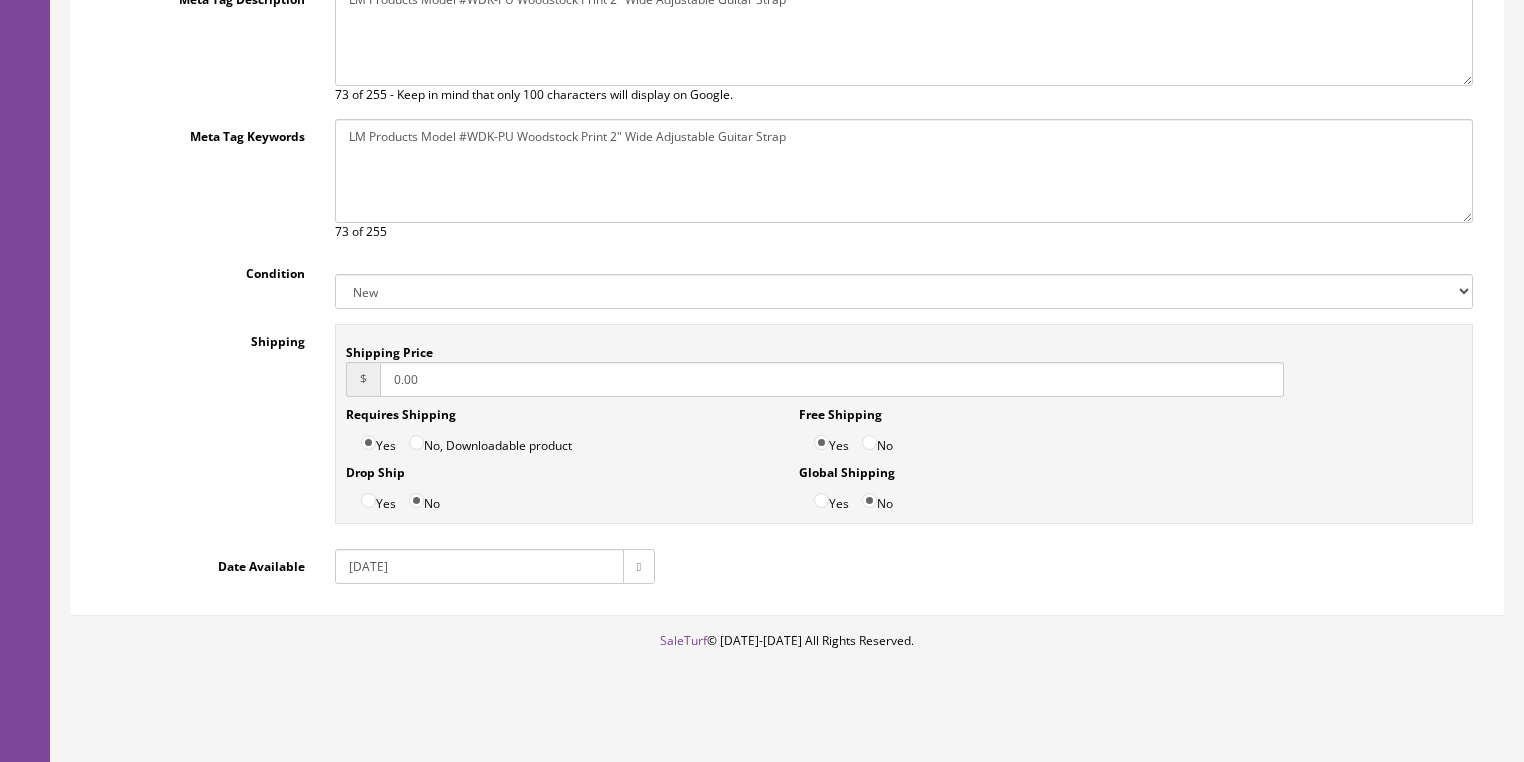 scroll, scrollTop: 519, scrollLeft: 0, axis: vertical 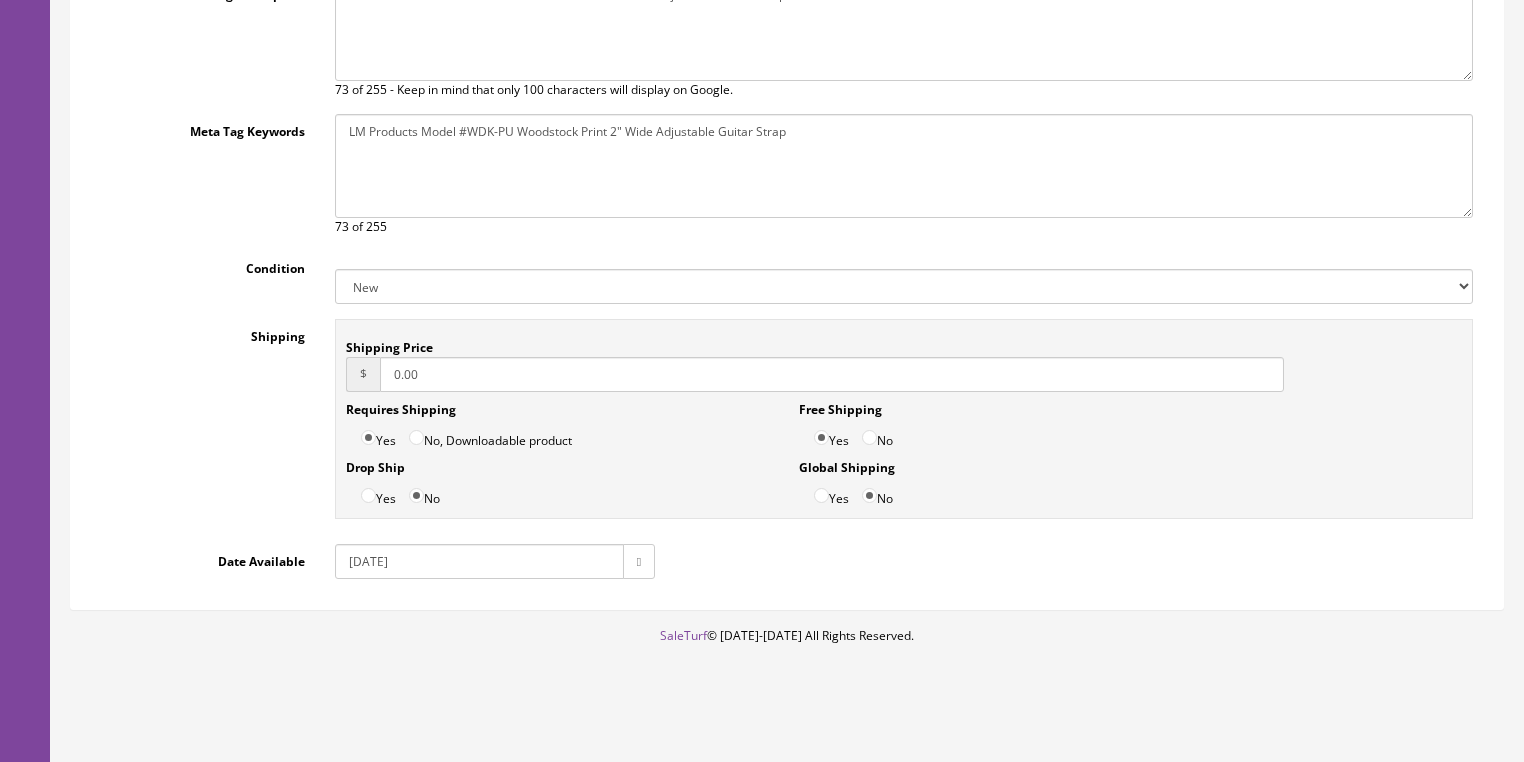 type on "LM Products Model #WDK-PU Woodstock Print 2" Wide Adjustable Guitar Strap" 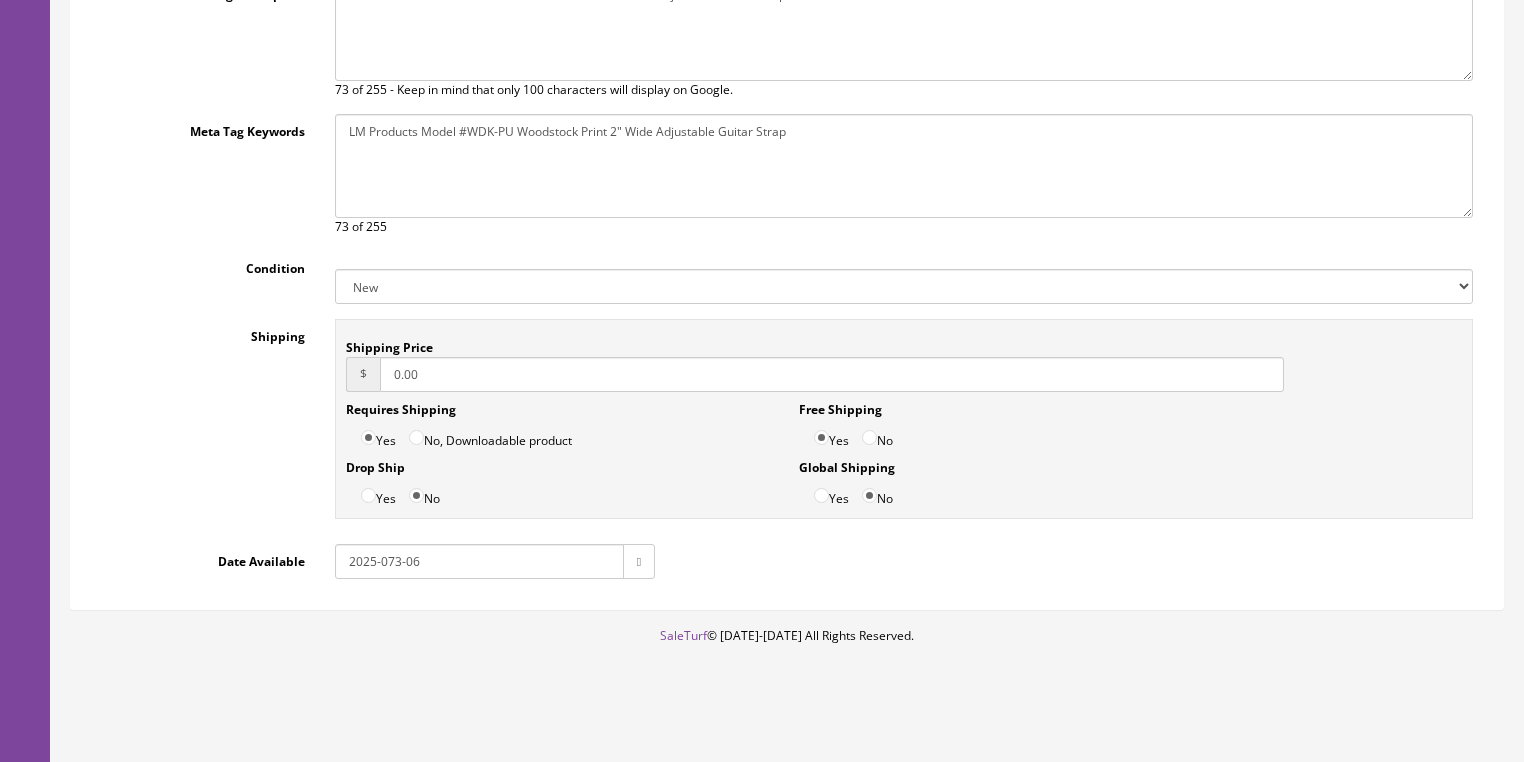 type on "2025-07-06" 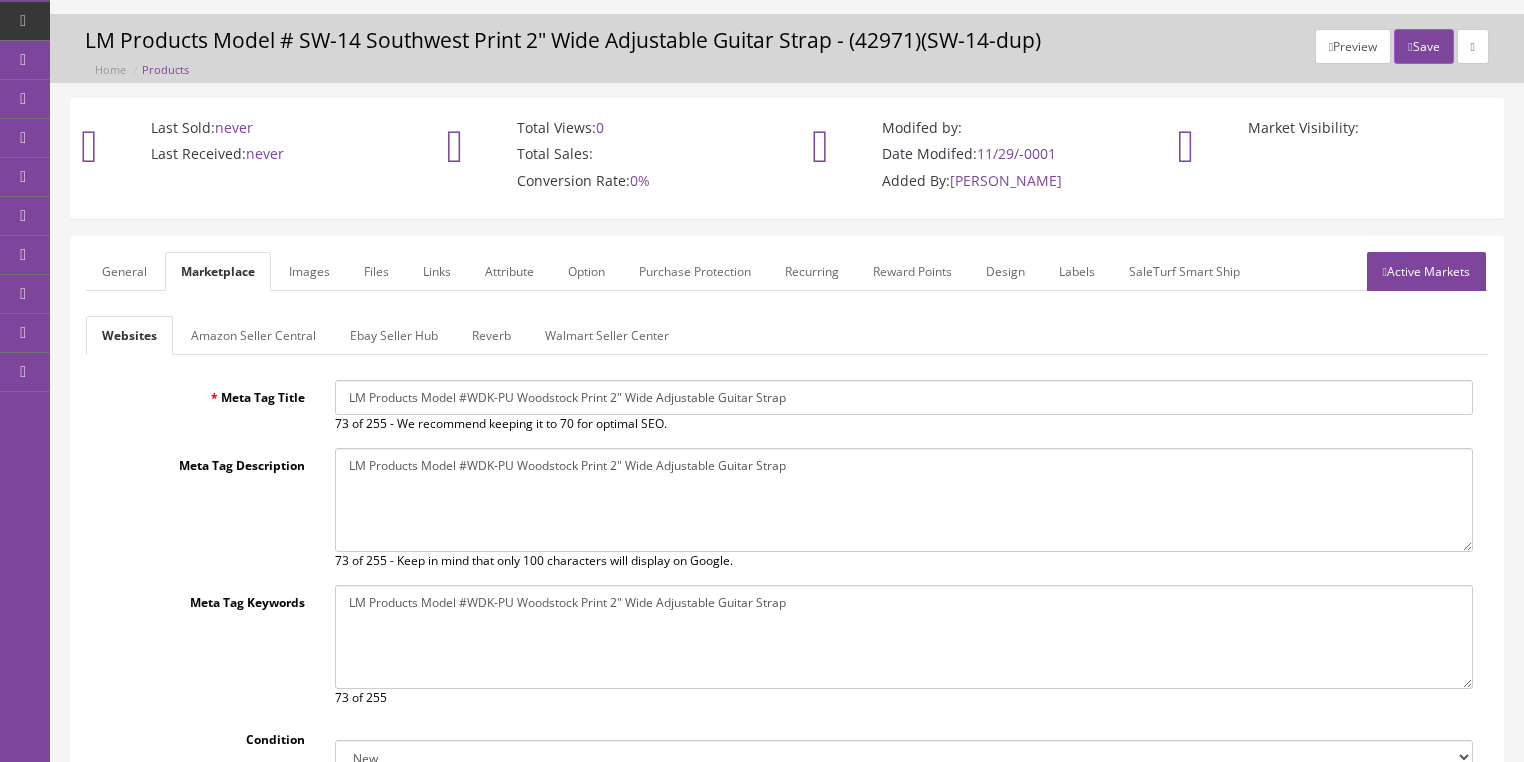 scroll, scrollTop: 39, scrollLeft: 0, axis: vertical 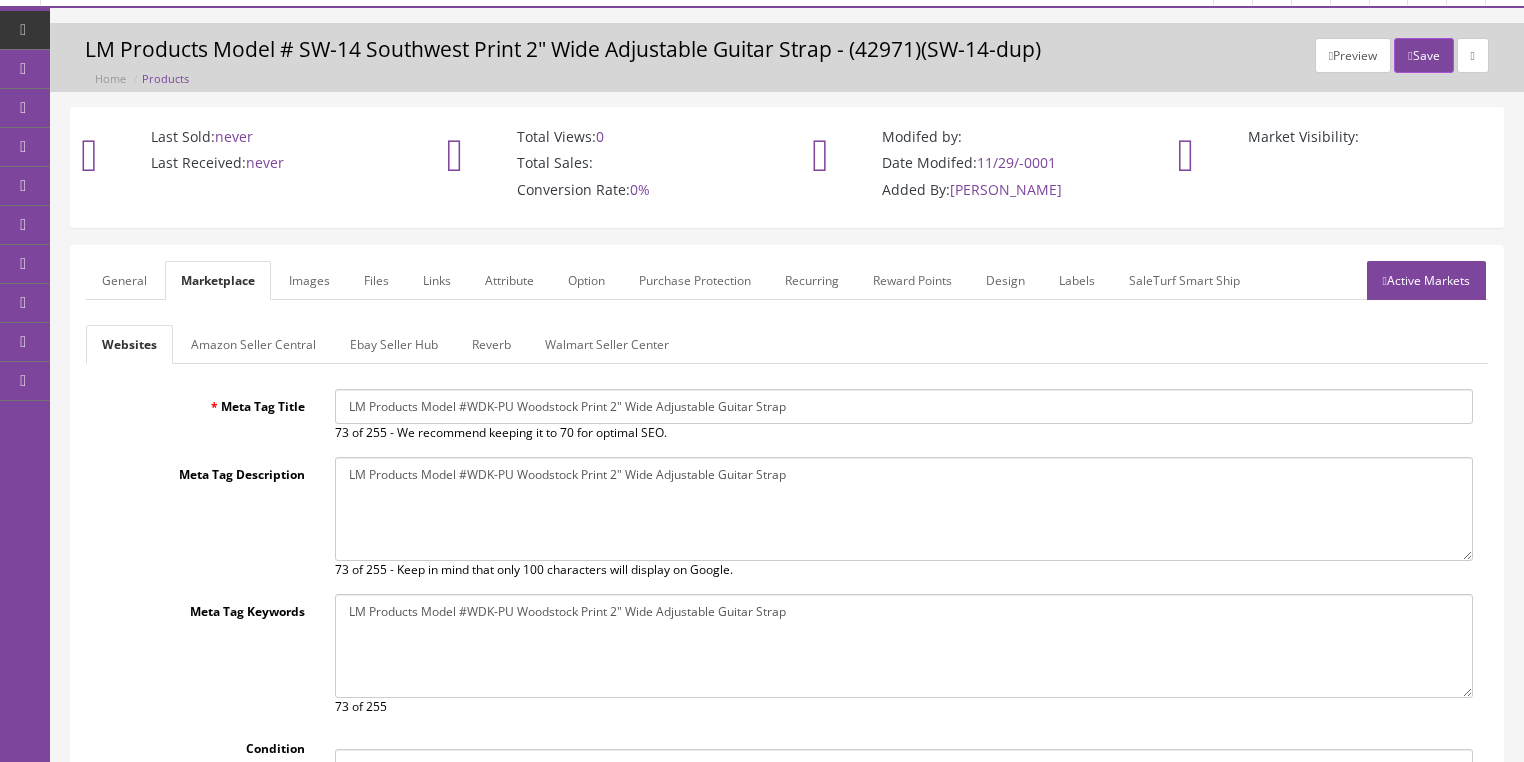click on "Reverb" at bounding box center [491, 344] 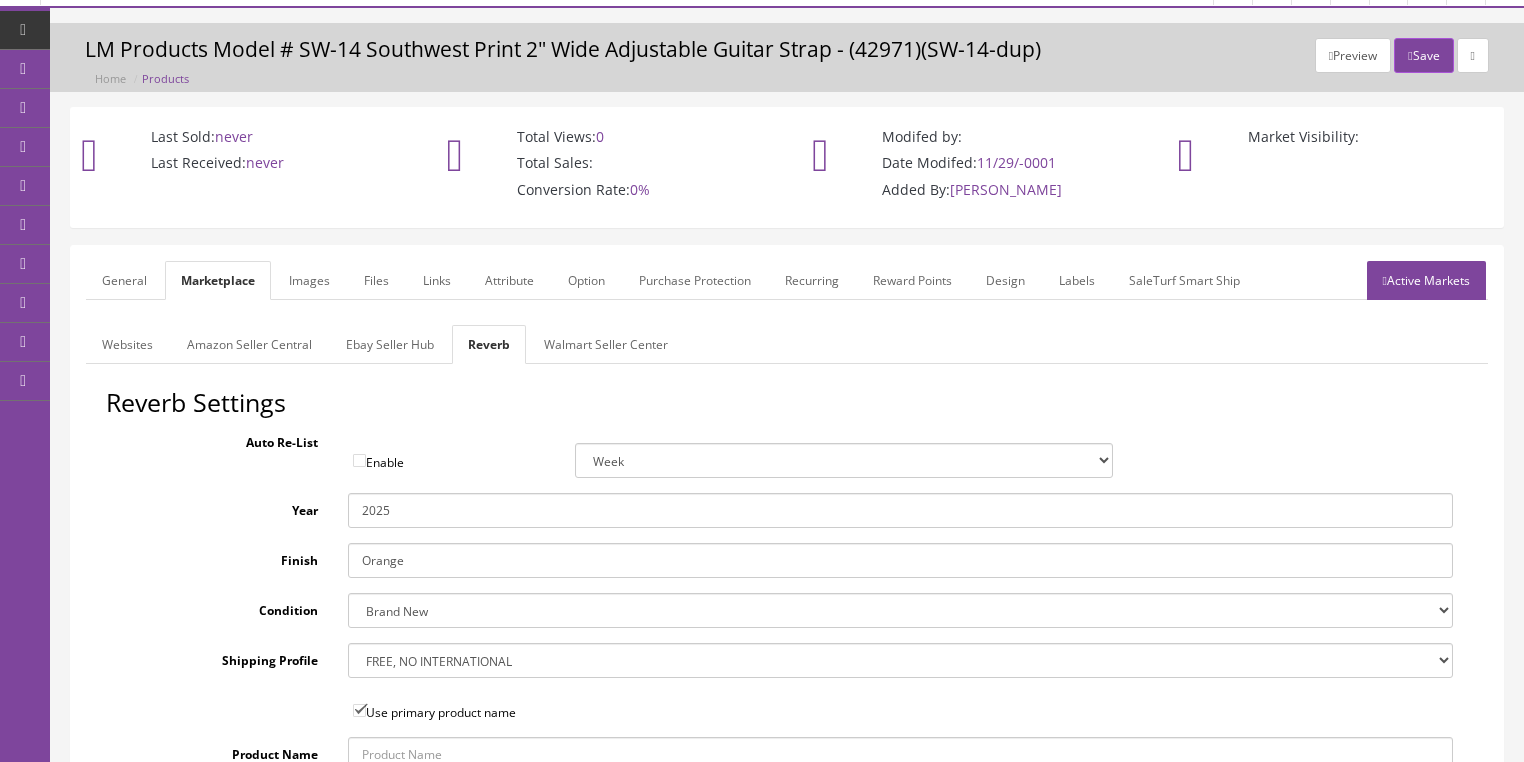 drag, startPoint x: 404, startPoint y: 565, endPoint x: 300, endPoint y: 552, distance: 104.80935 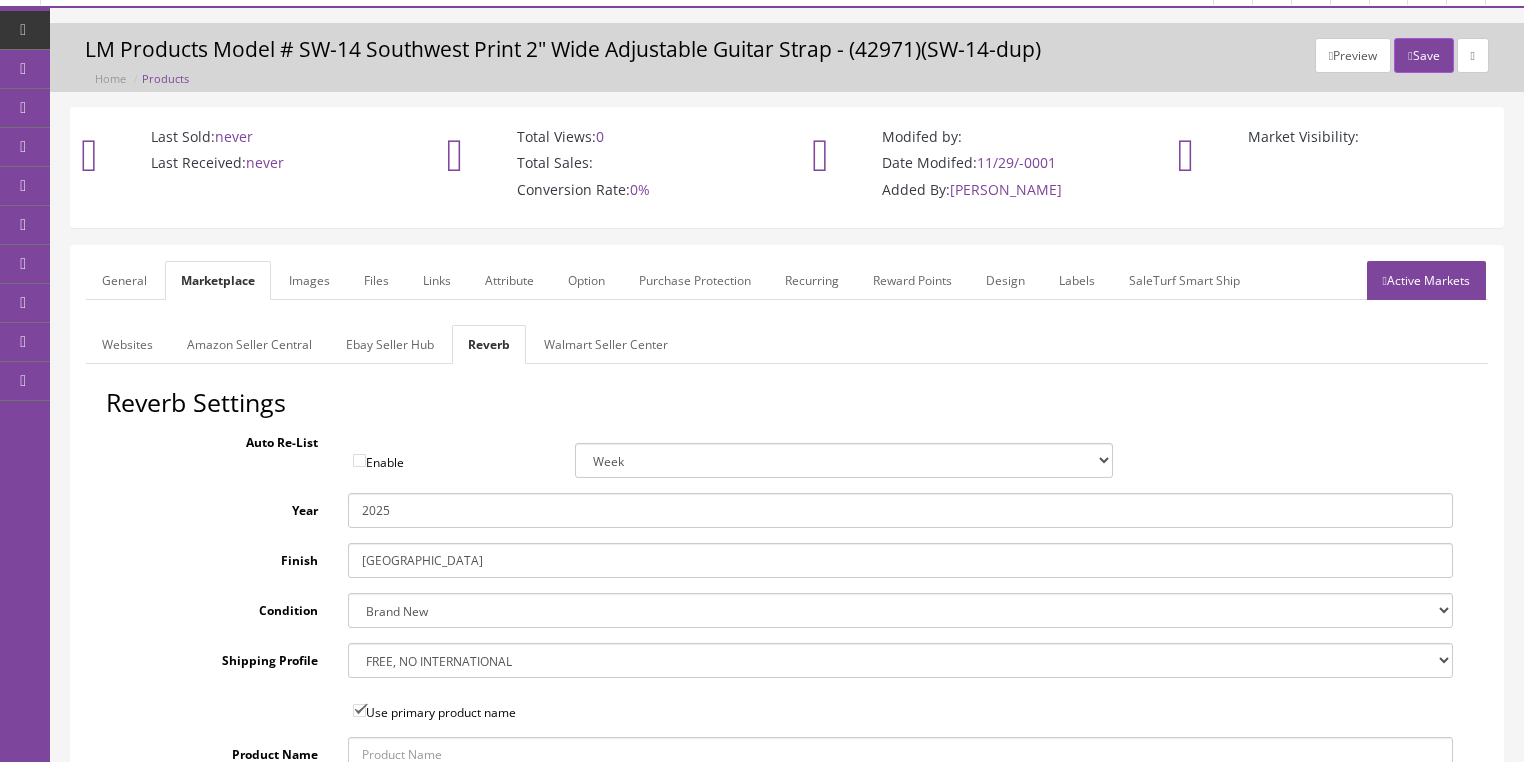 type on "Woodstock" 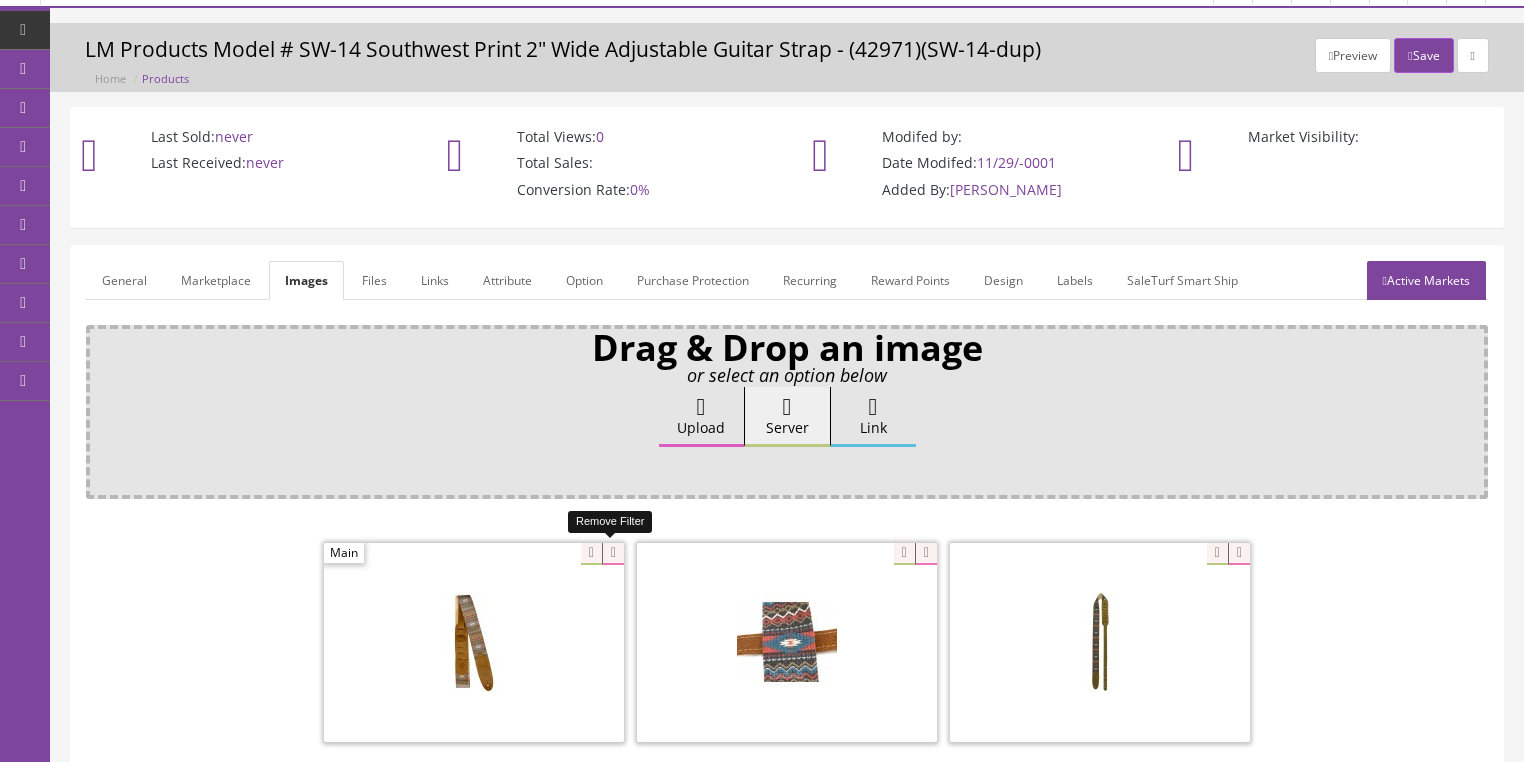 click at bounding box center (613, 554) 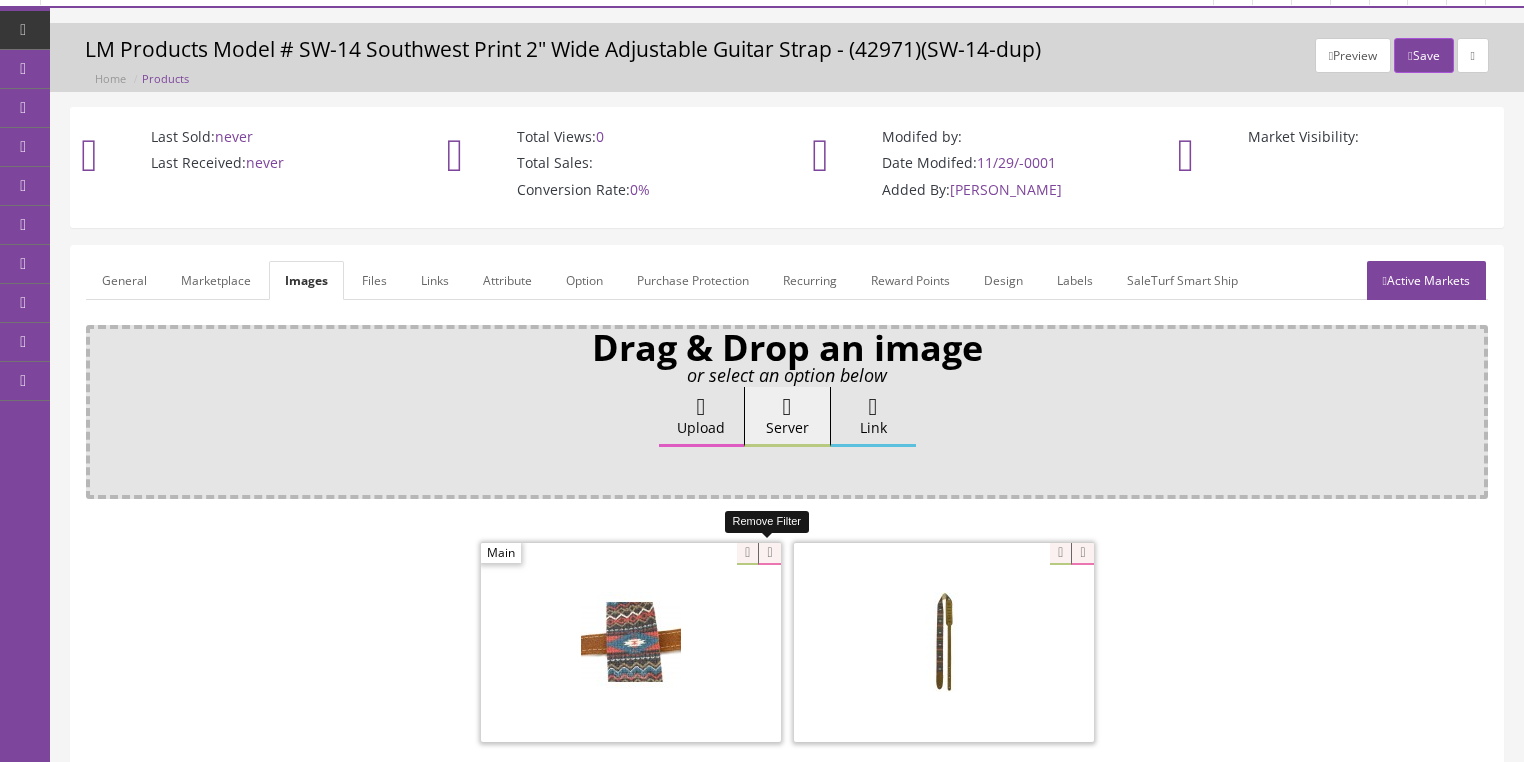 click at bounding box center (769, 554) 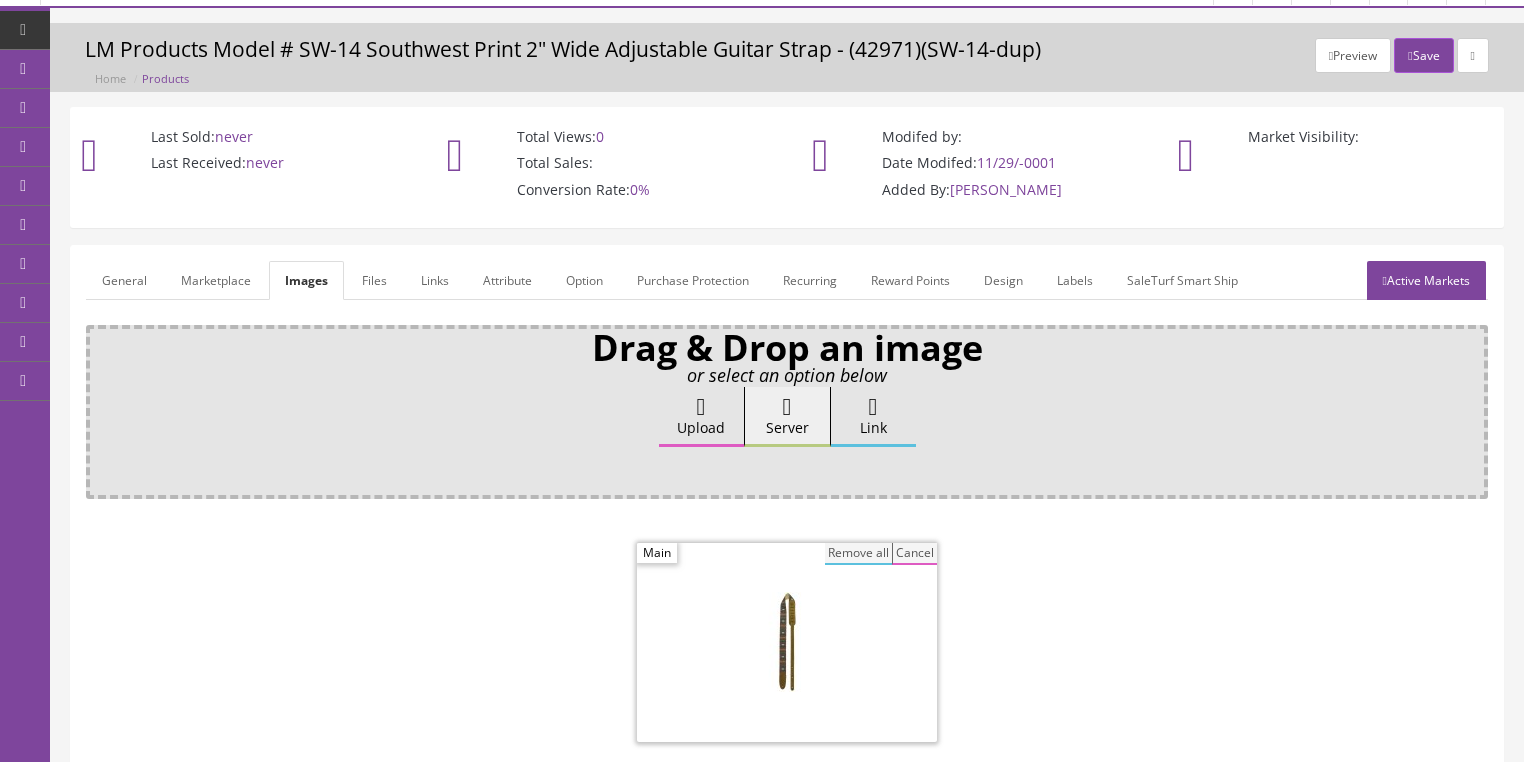 click on "Remove all" at bounding box center [858, 554] 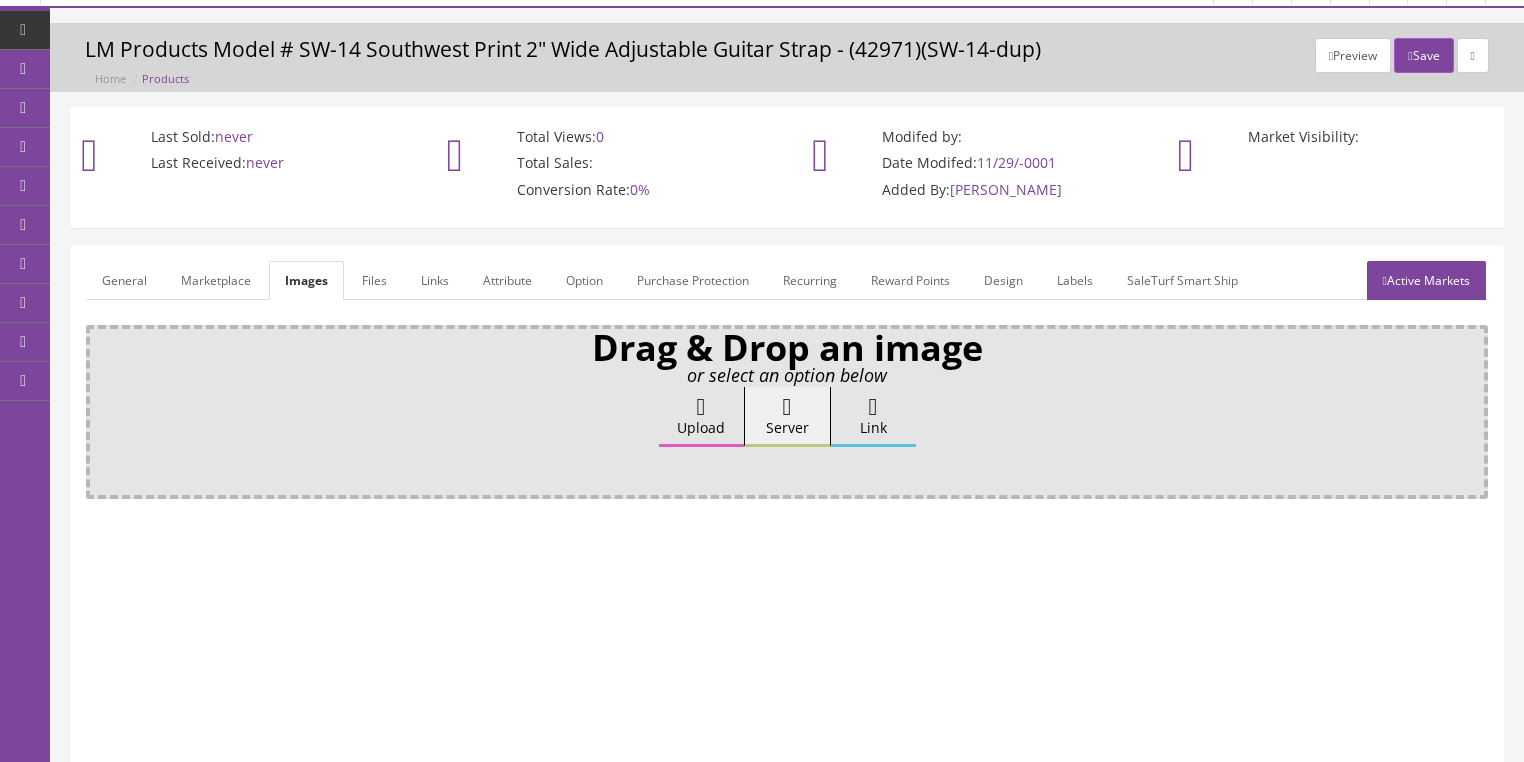 click on "Upload" at bounding box center (701, 417) 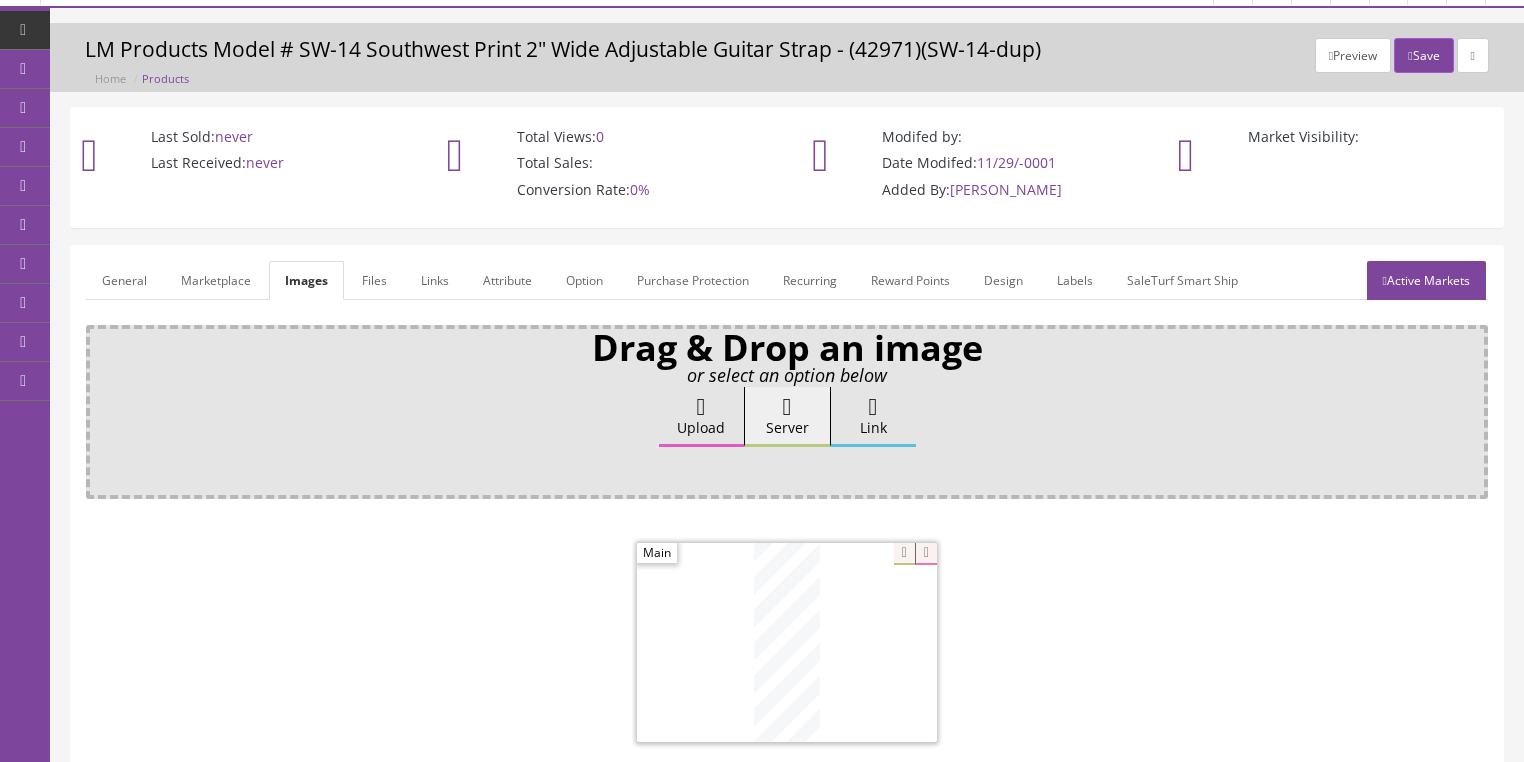 click on "Active Markets" at bounding box center [1426, 280] 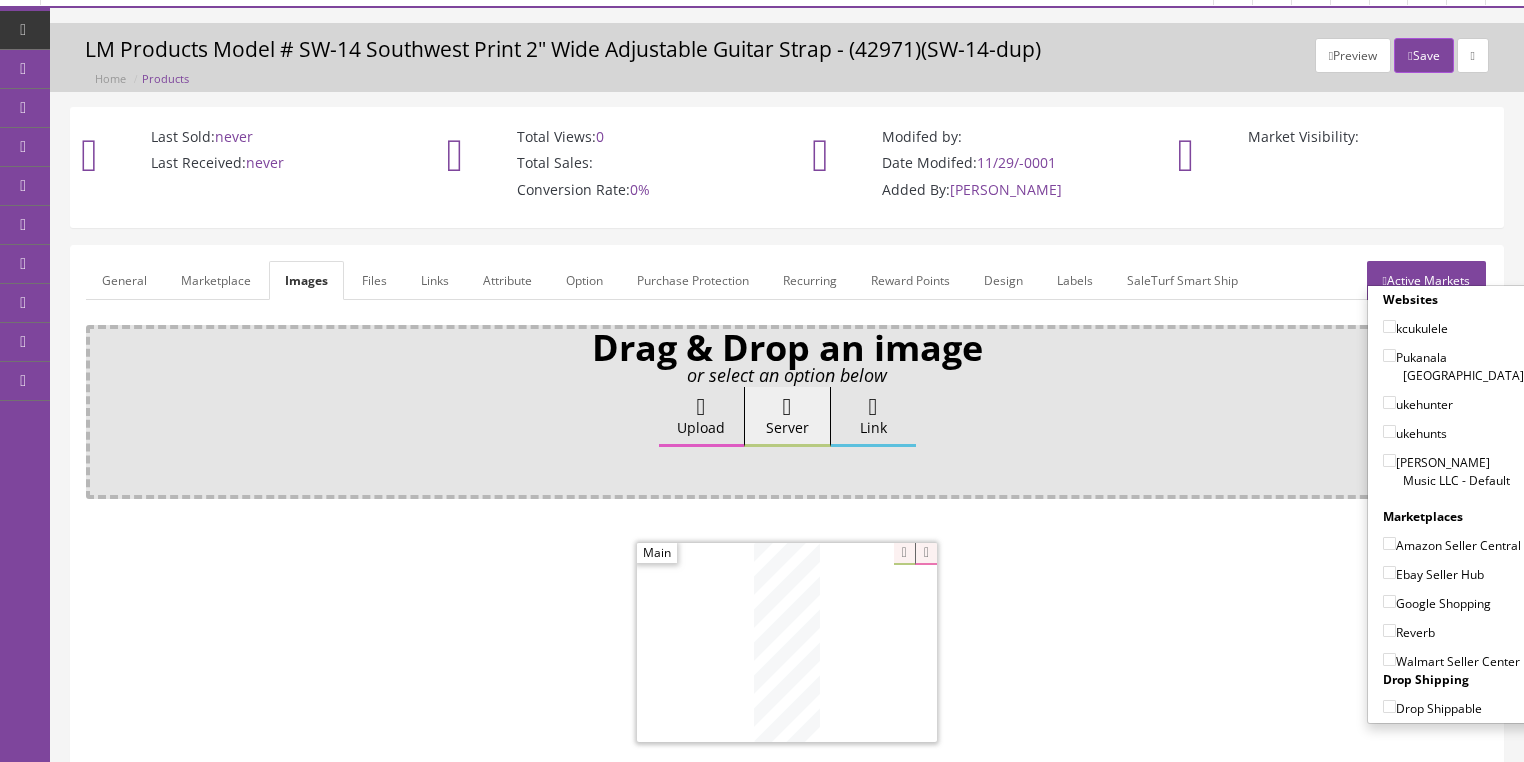 drag, startPoint x: 1378, startPoint y: 440, endPoint x: 1381, endPoint y: 453, distance: 13.341664 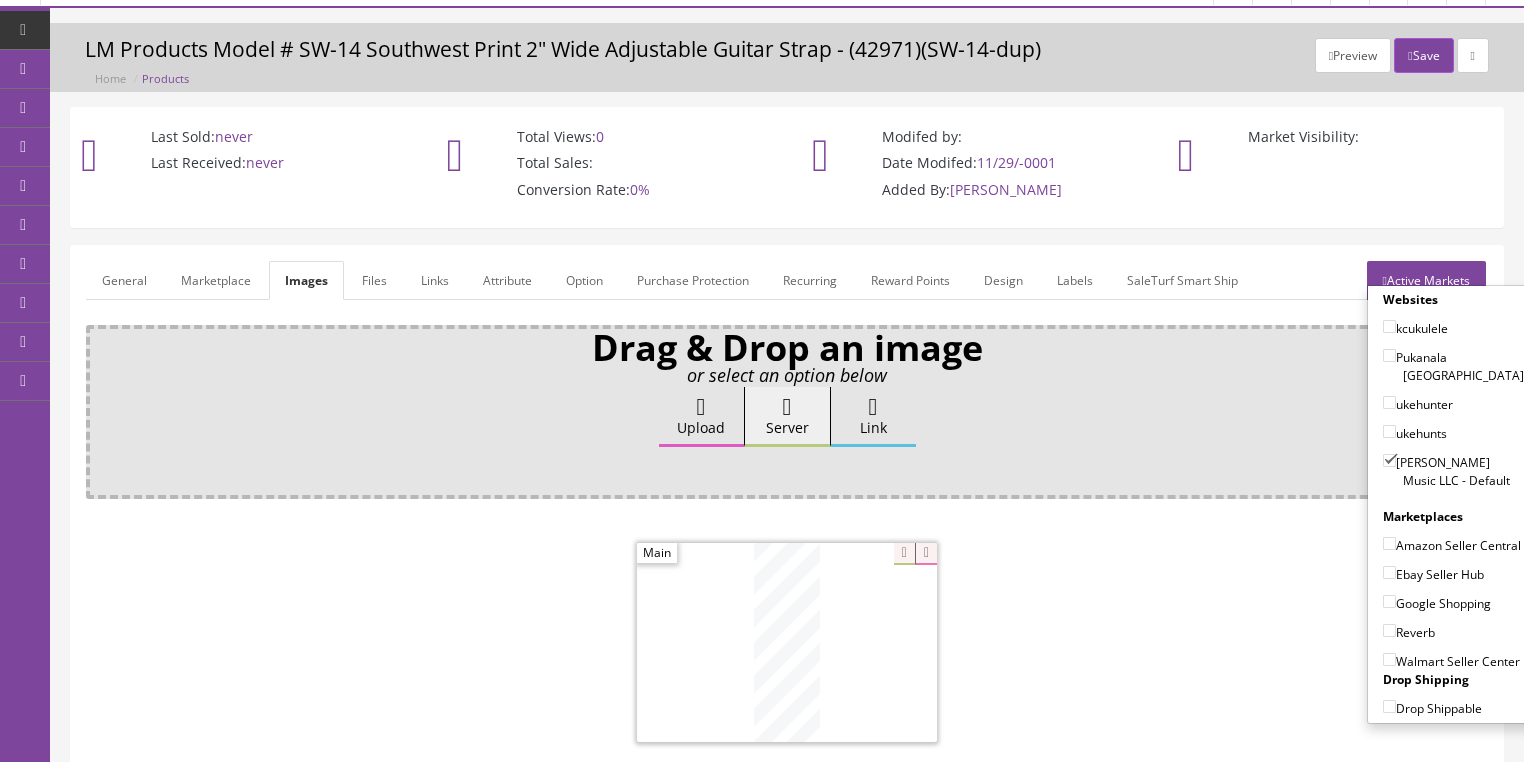 click on "Amazon Seller Central" at bounding box center [1389, 543] 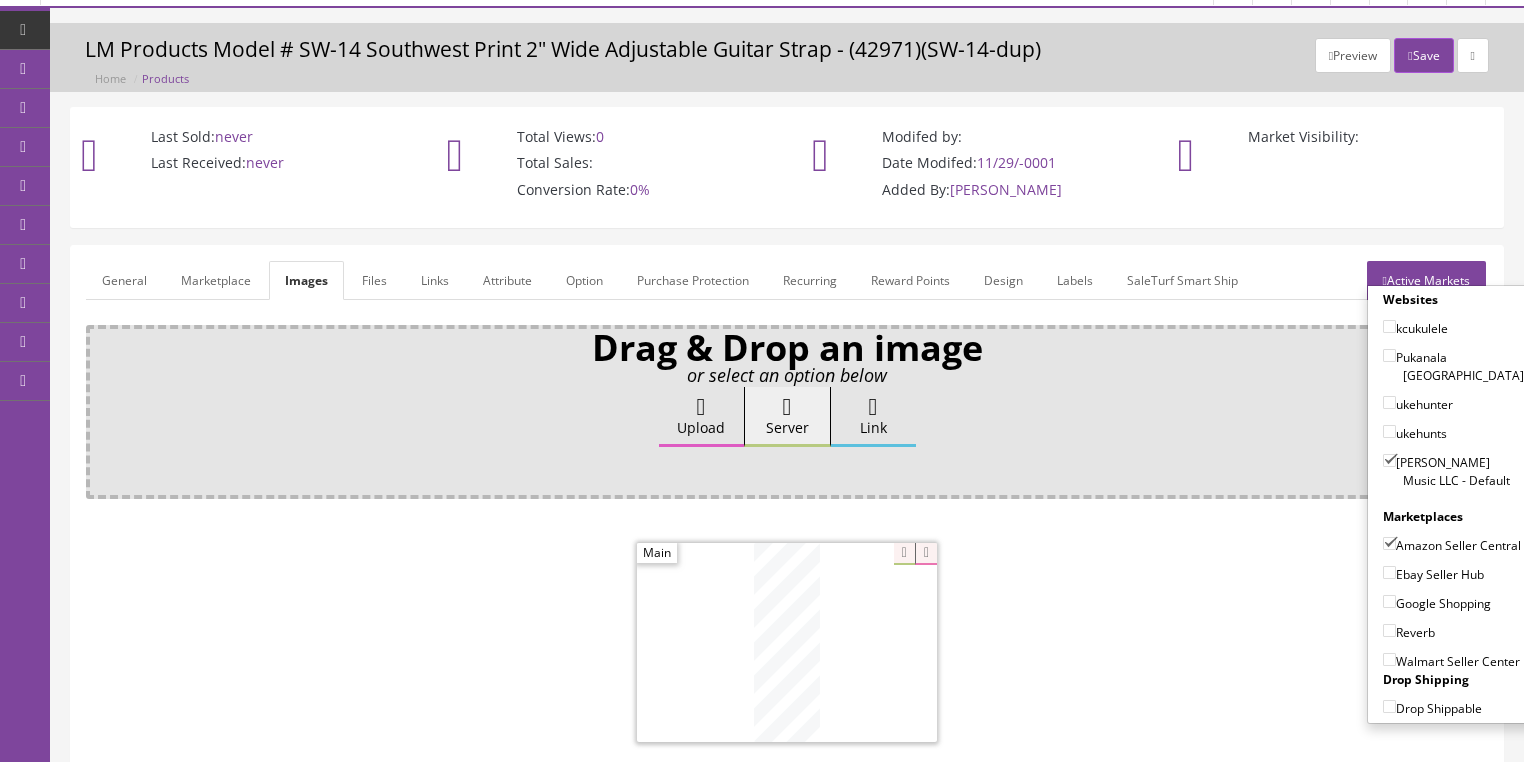 click on "Ebay Seller Hub" at bounding box center [1389, 572] 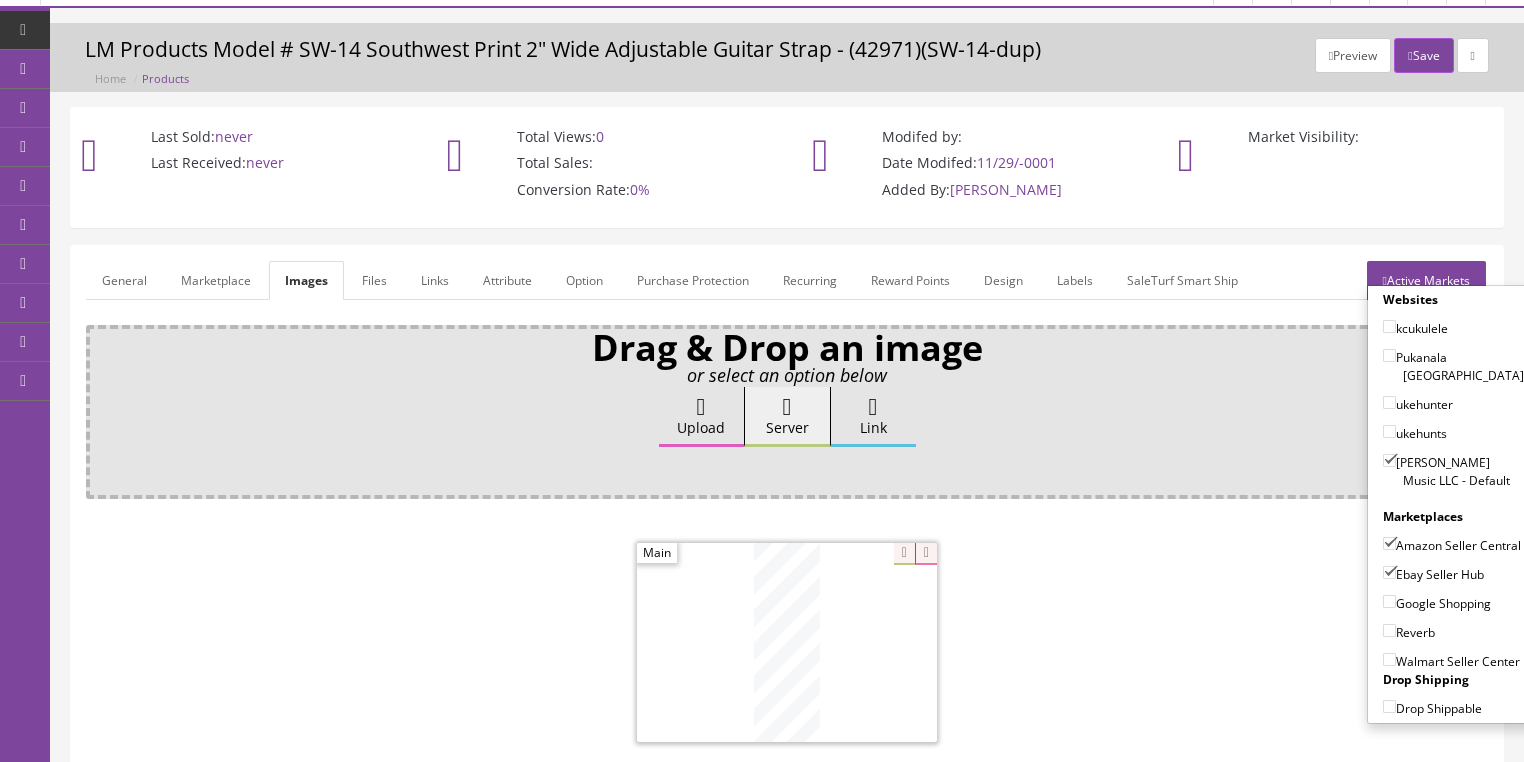 click on "Google Shopping" at bounding box center (1389, 601) 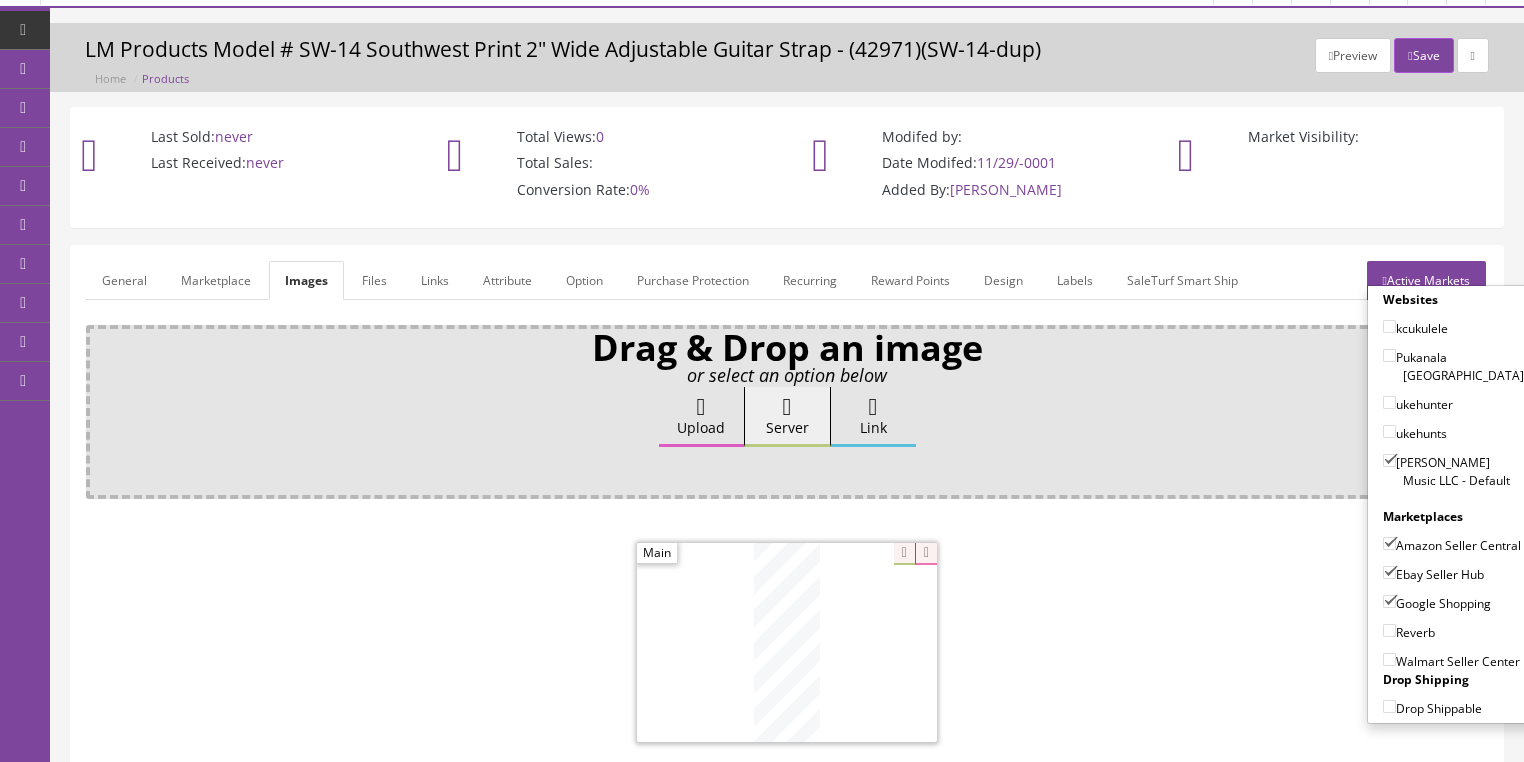 click on "Reverb" at bounding box center [1389, 630] 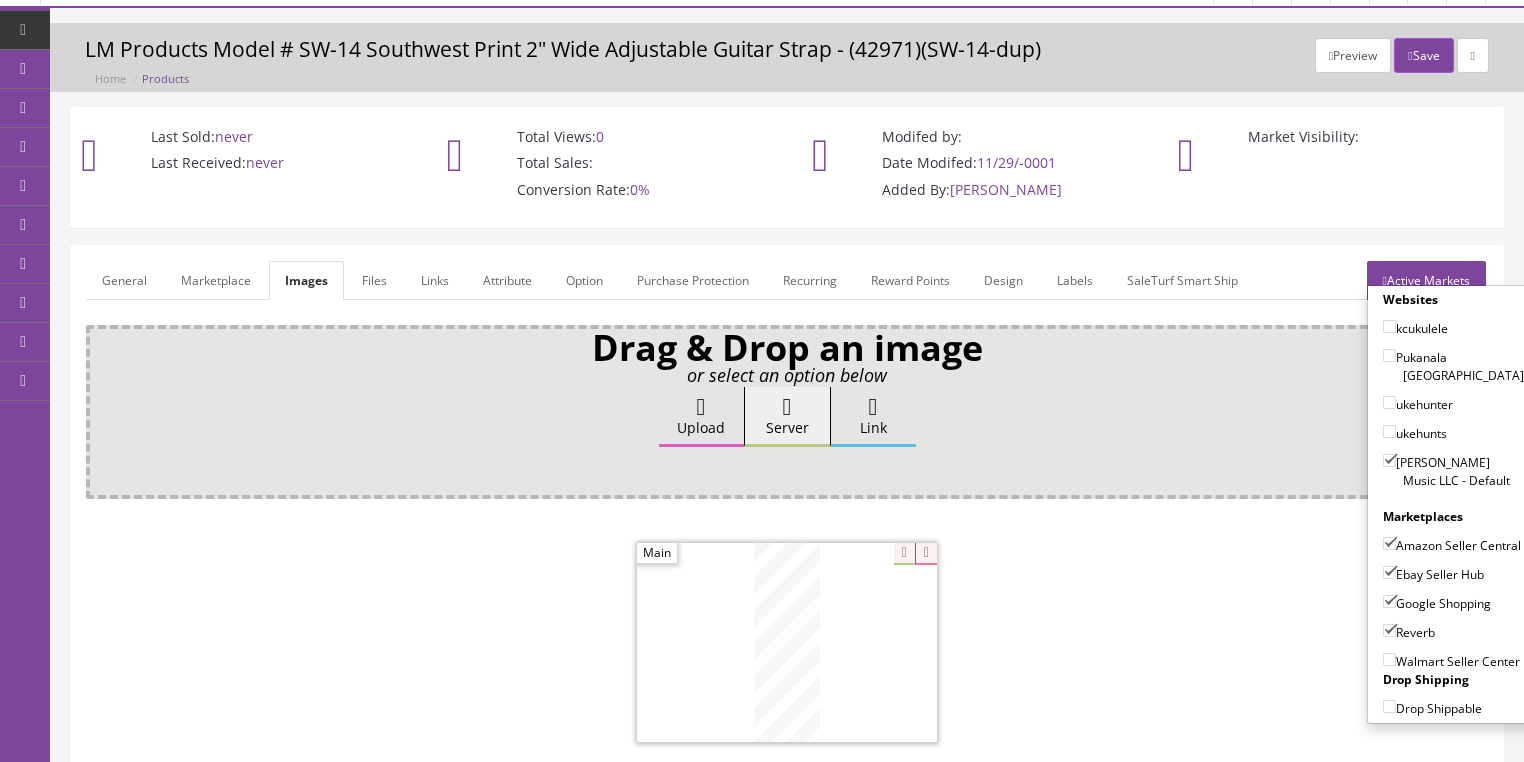 click on "Active Markets" at bounding box center (1426, 280) 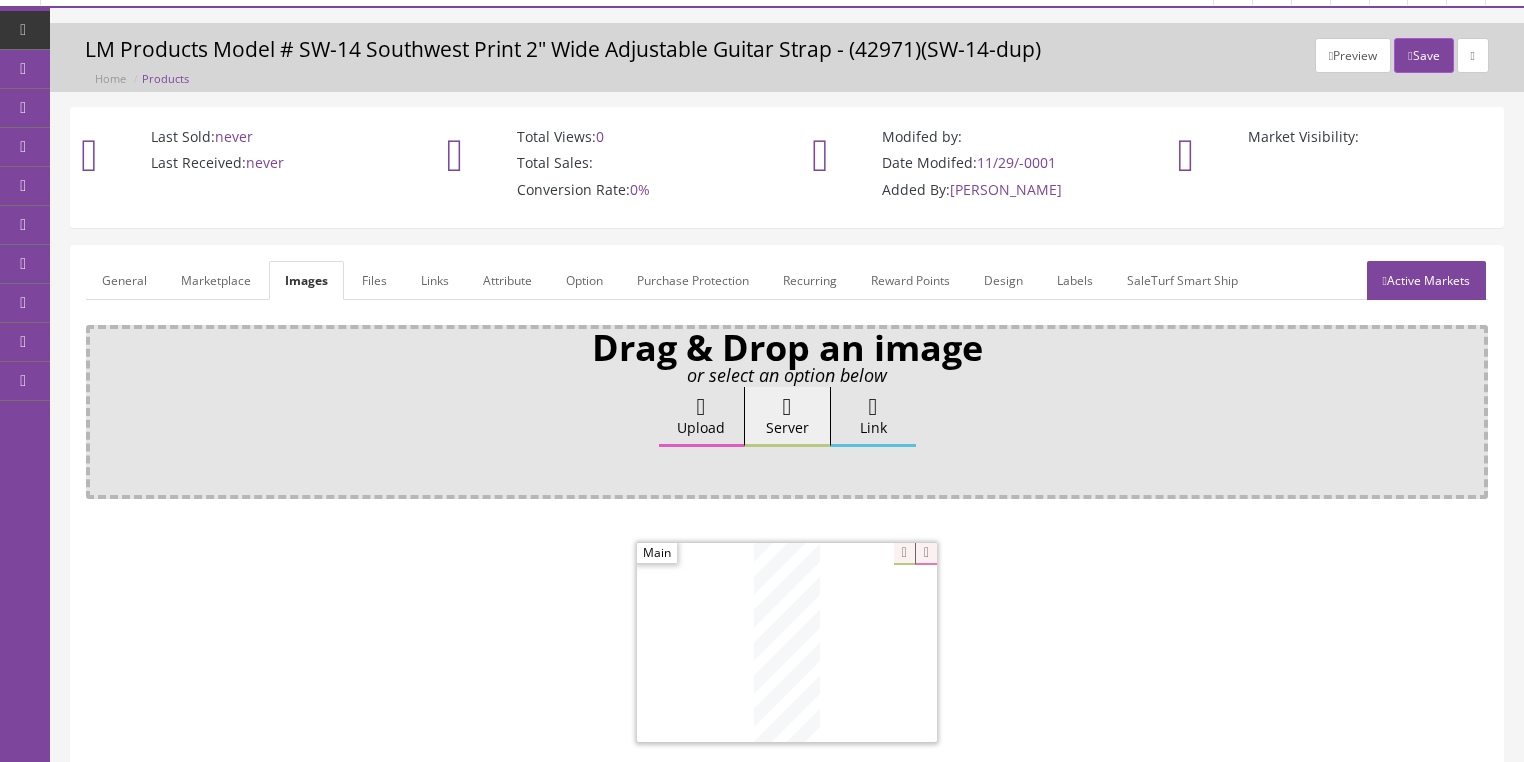 click on "General" at bounding box center (124, 280) 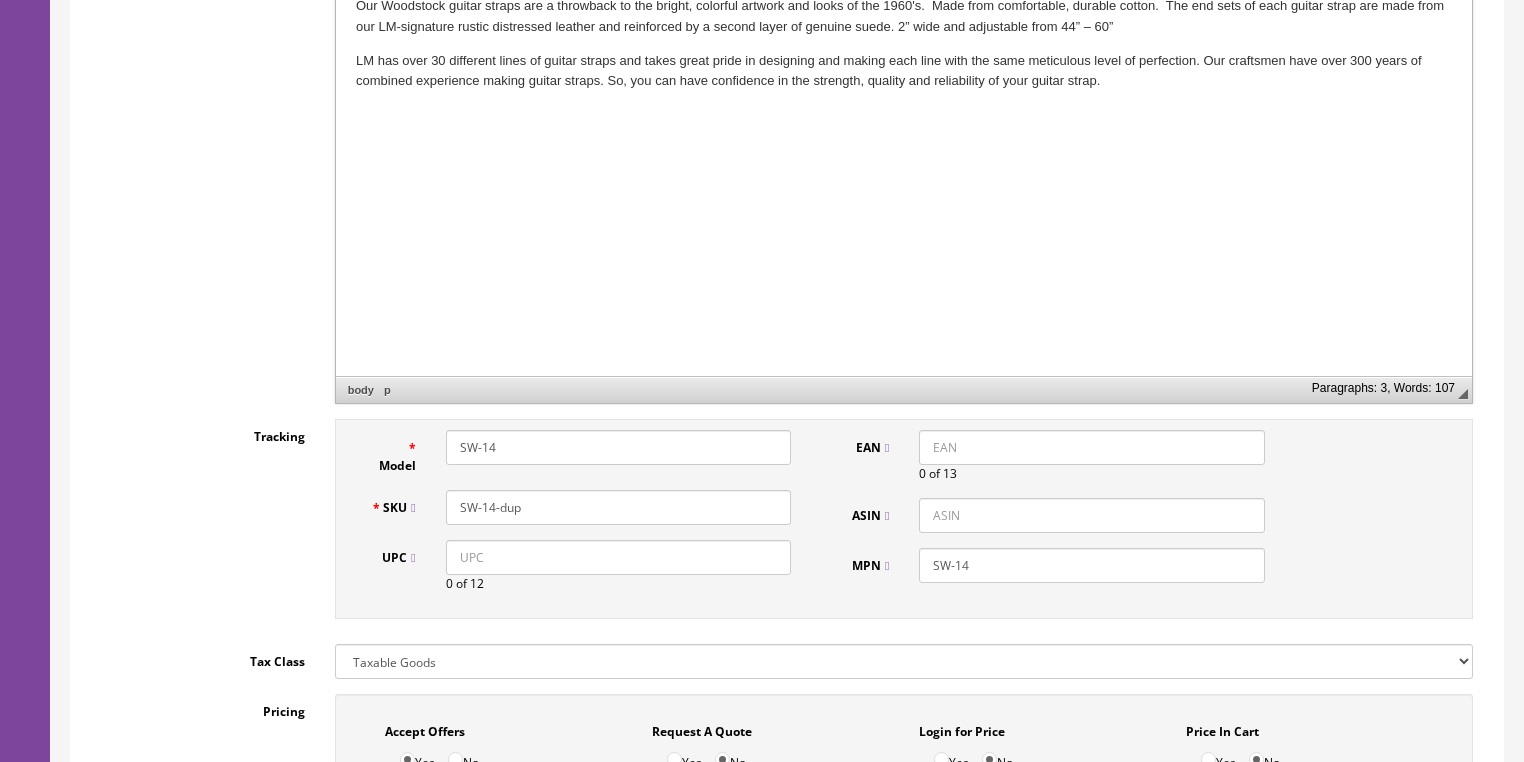 scroll, scrollTop: 839, scrollLeft: 0, axis: vertical 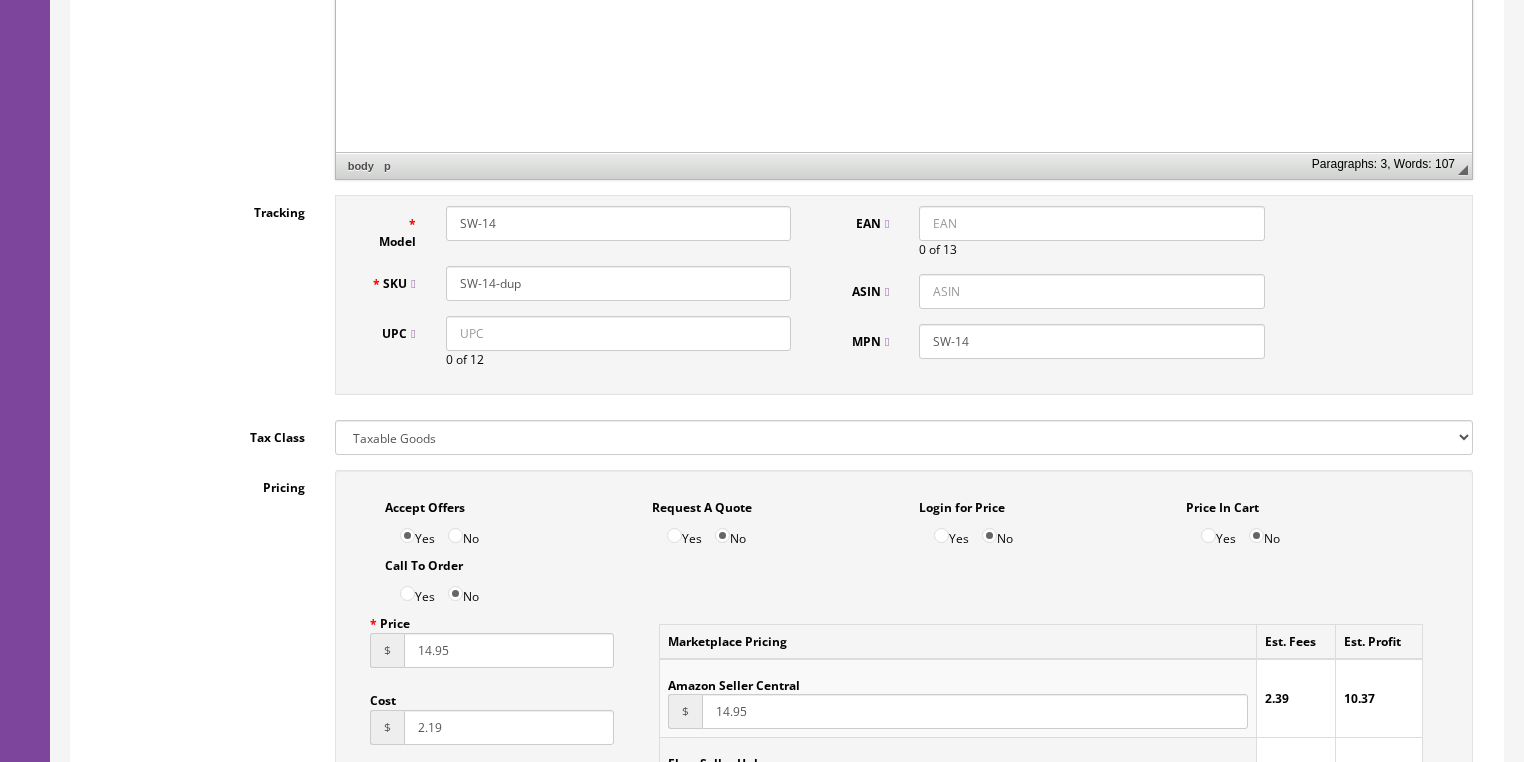 drag, startPoint x: 396, startPoint y: 206, endPoint x: 270, endPoint y: 176, distance: 129.5222 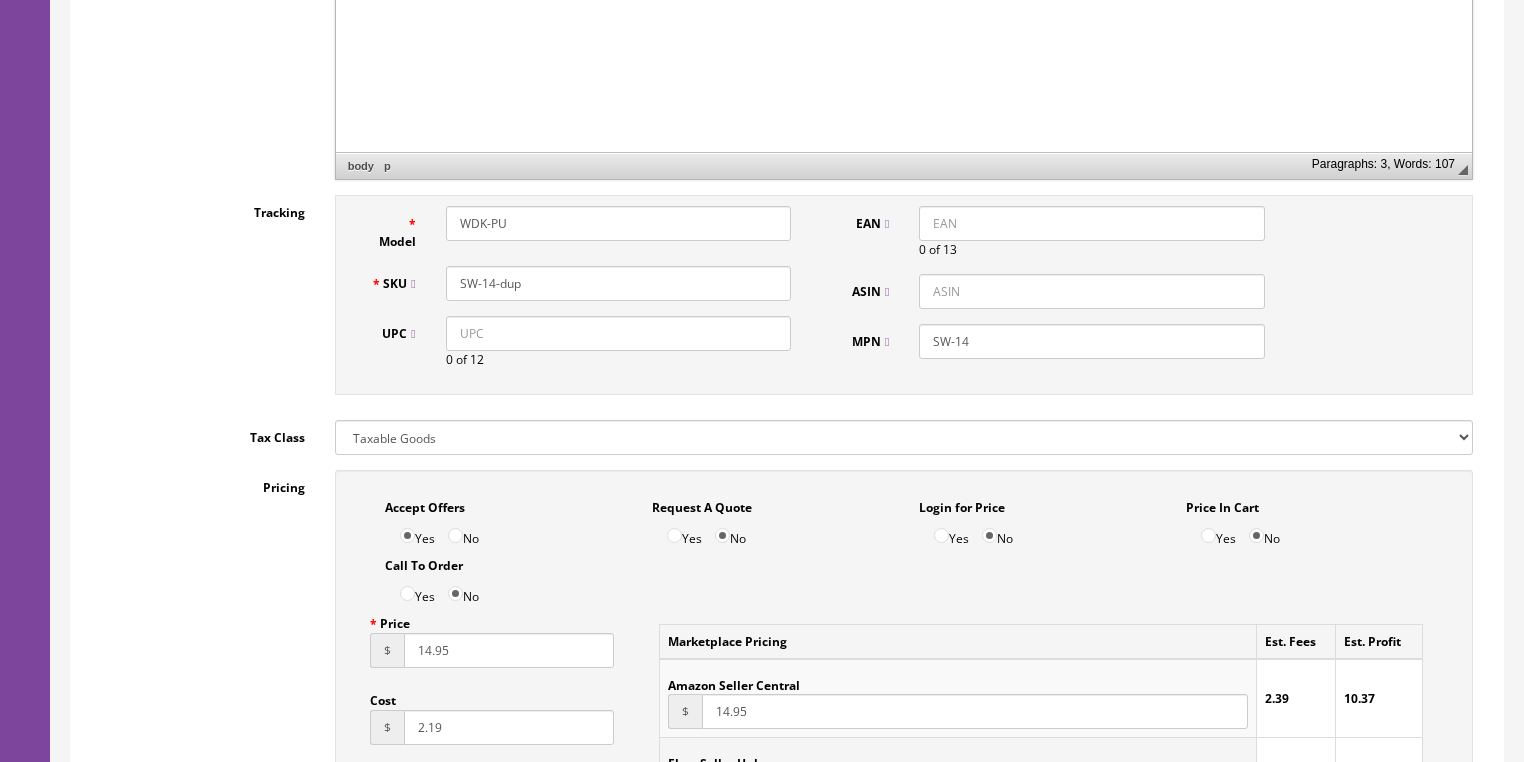drag, startPoint x: 514, startPoint y: 230, endPoint x: 433, endPoint y: 236, distance: 81.22192 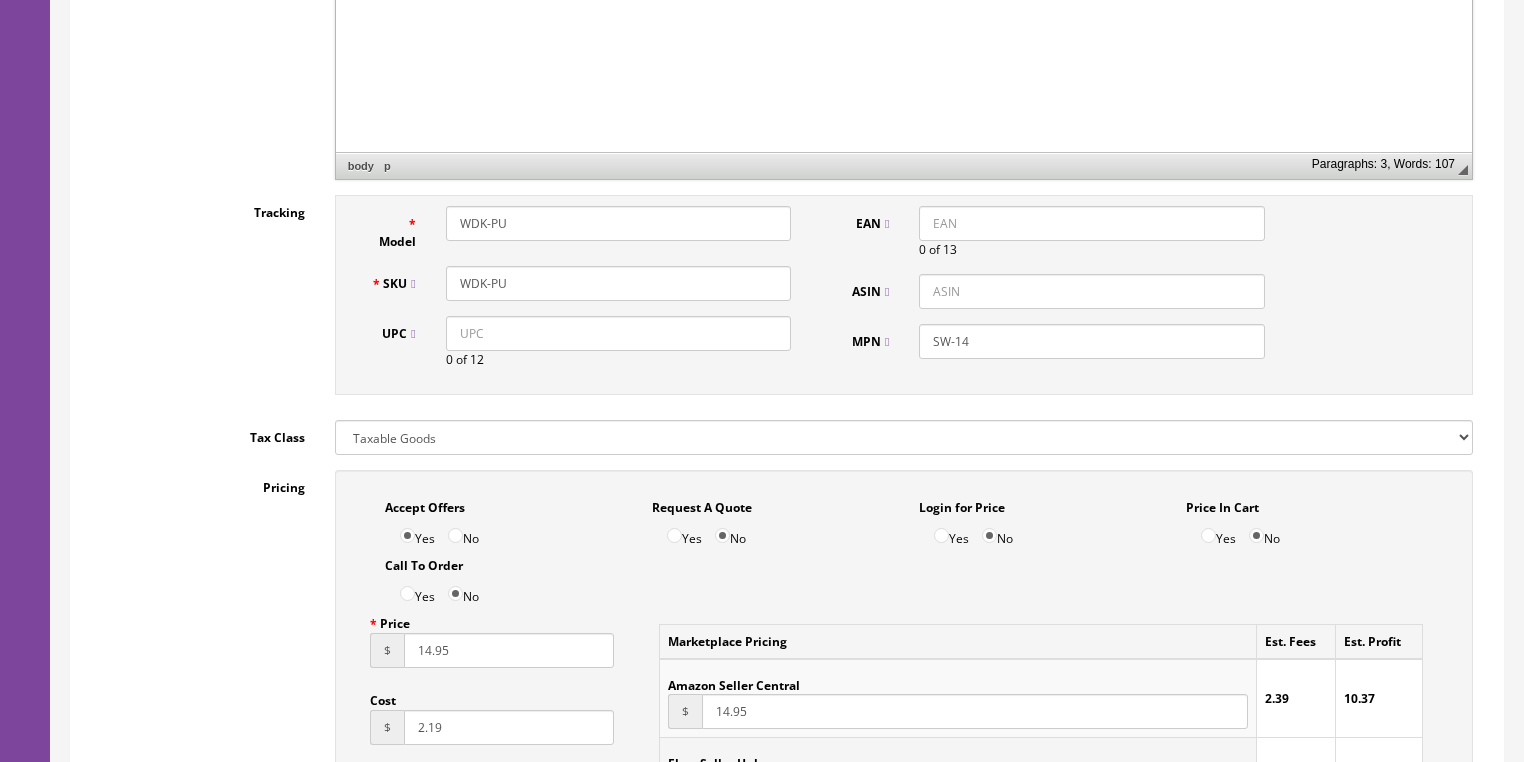 type on "WDK-PU" 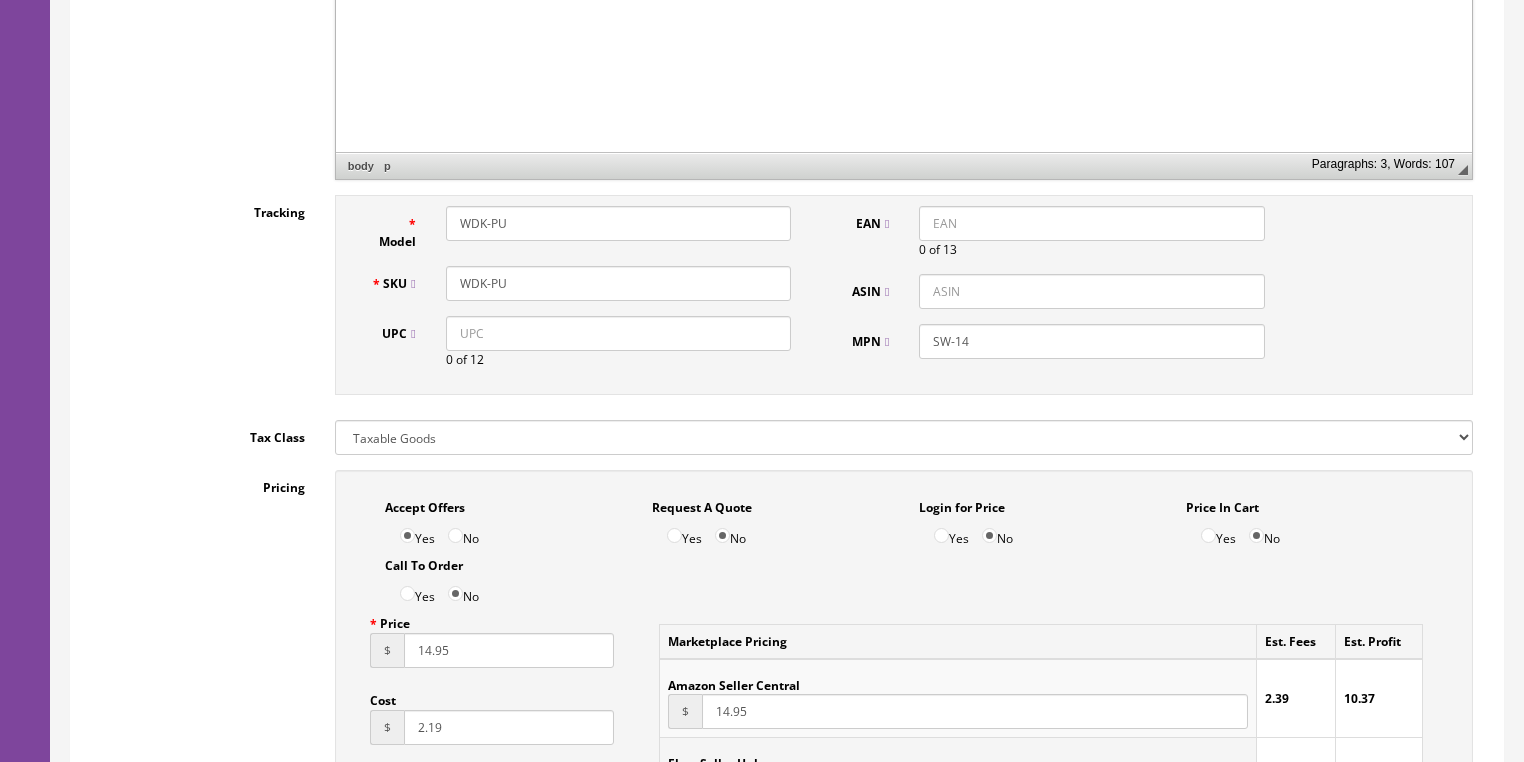 drag, startPoint x: 987, startPoint y: 345, endPoint x: 920, endPoint y: 346, distance: 67.00746 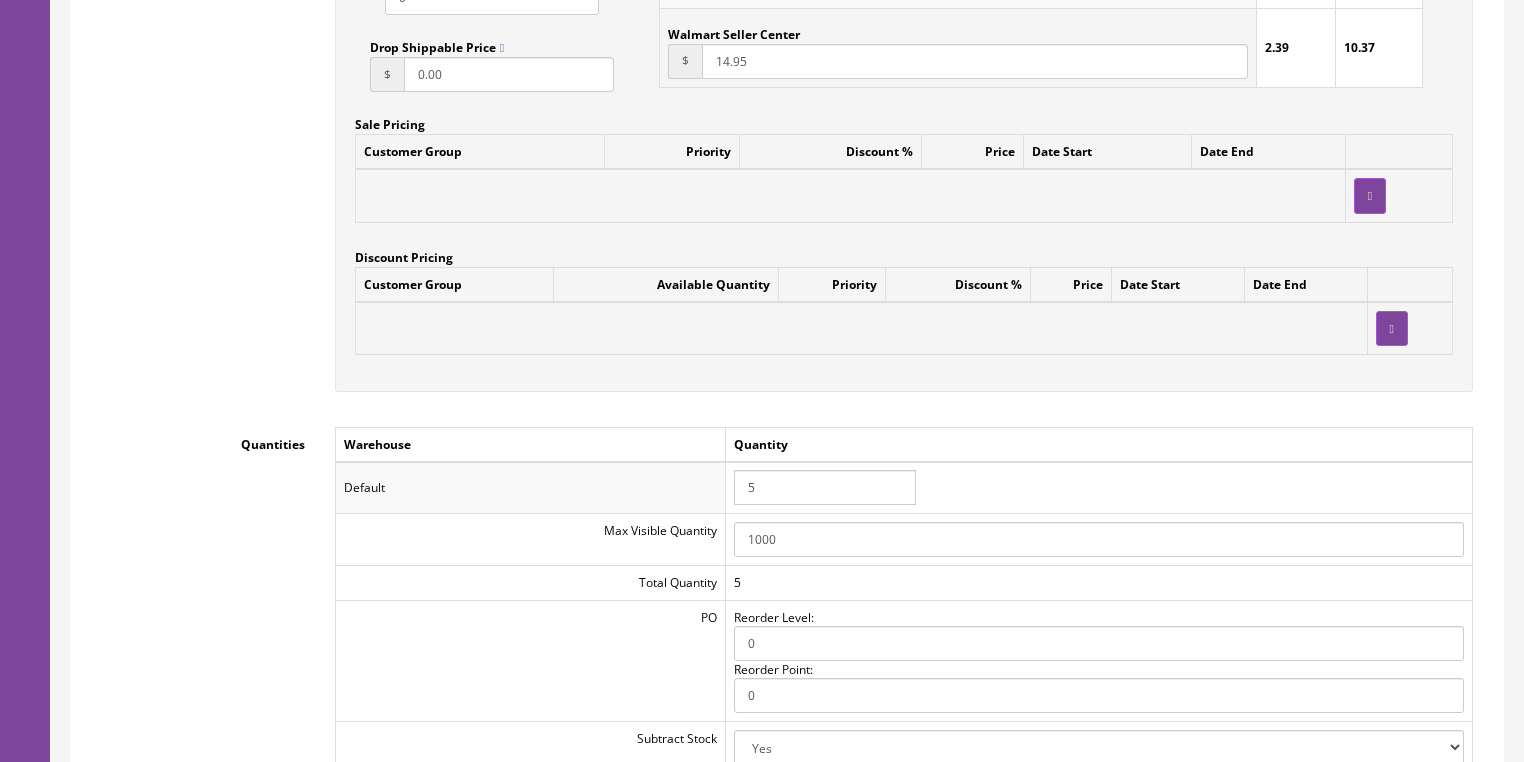 scroll, scrollTop: 1879, scrollLeft: 0, axis: vertical 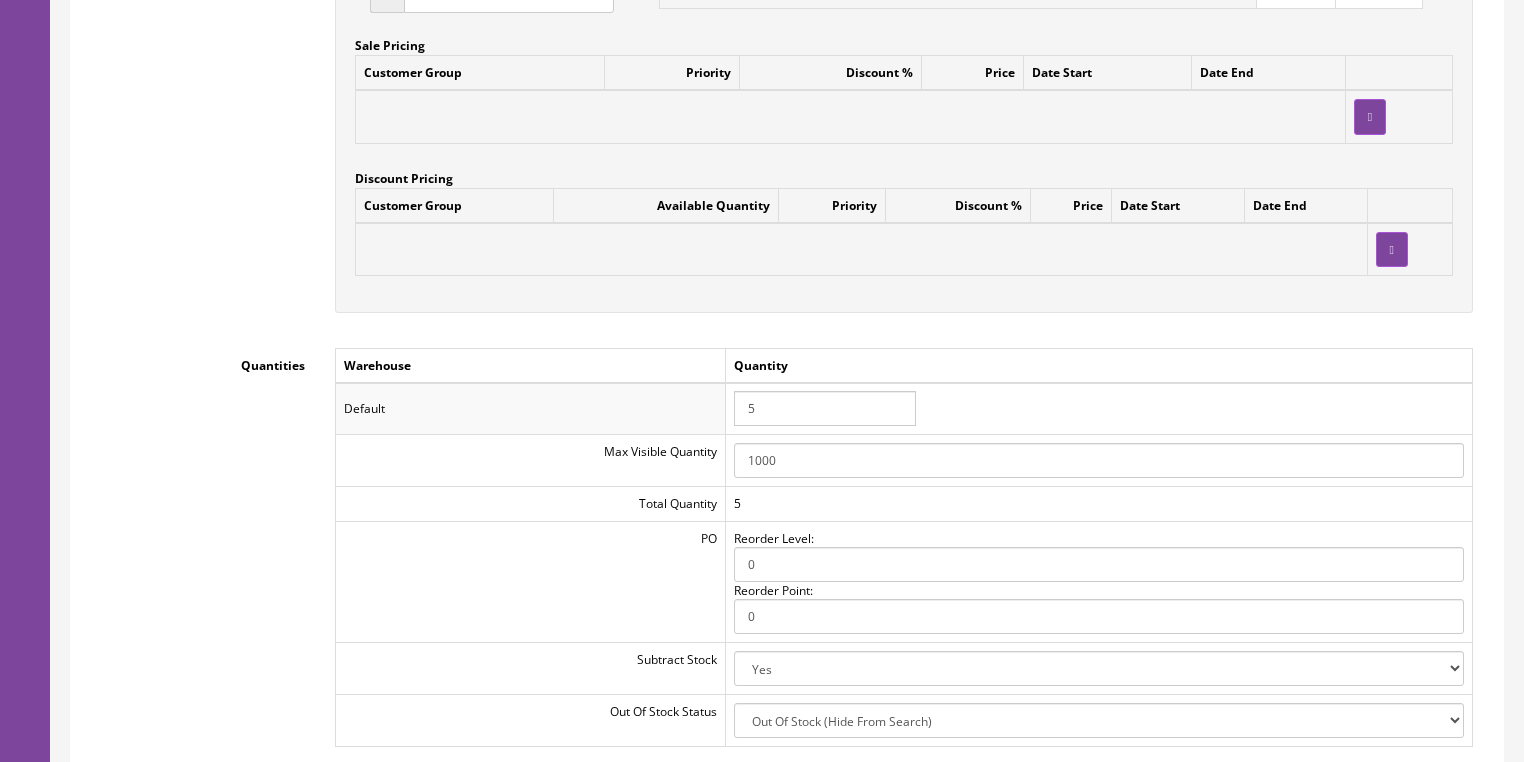 type on "WDK-PU" 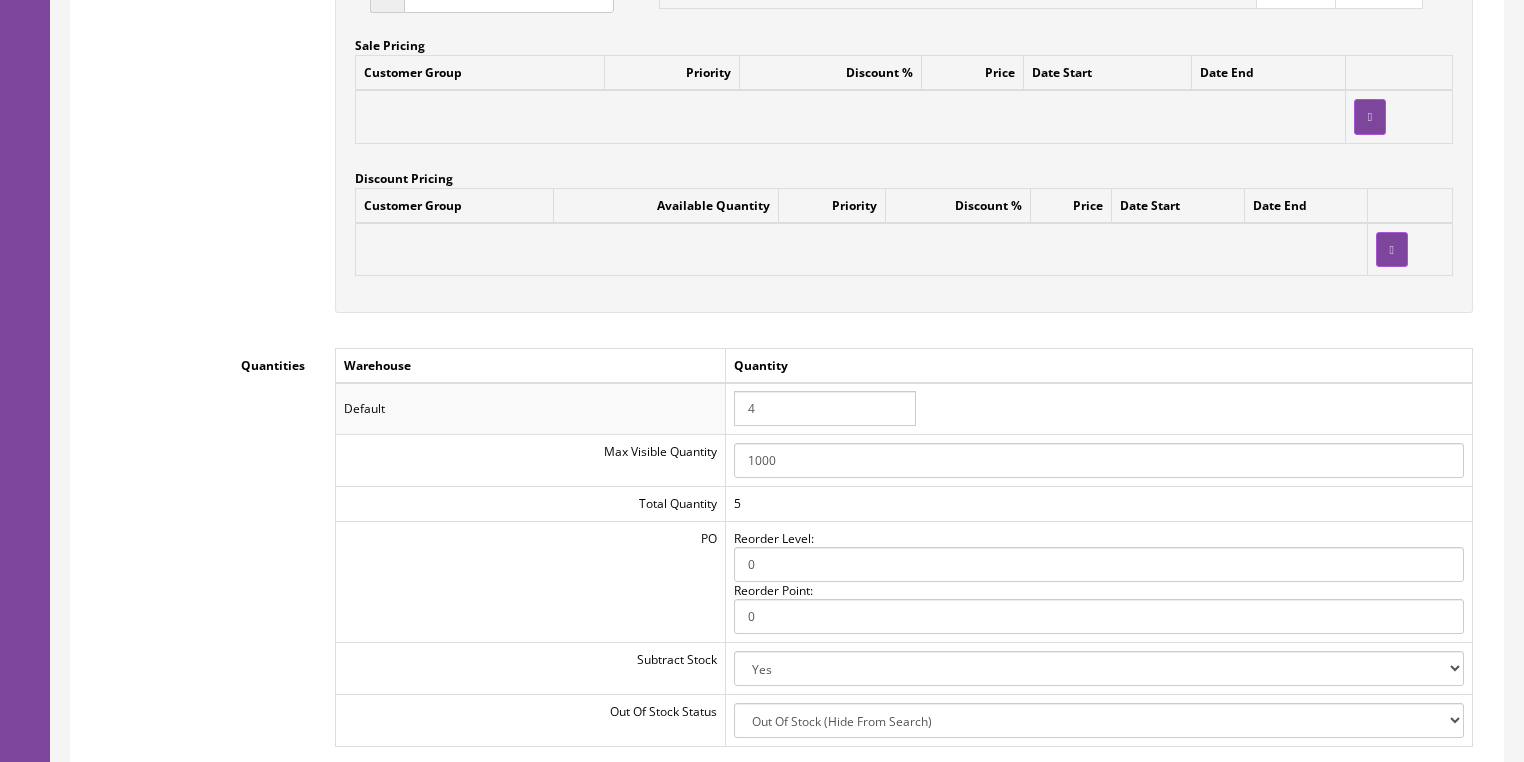 type on "4" 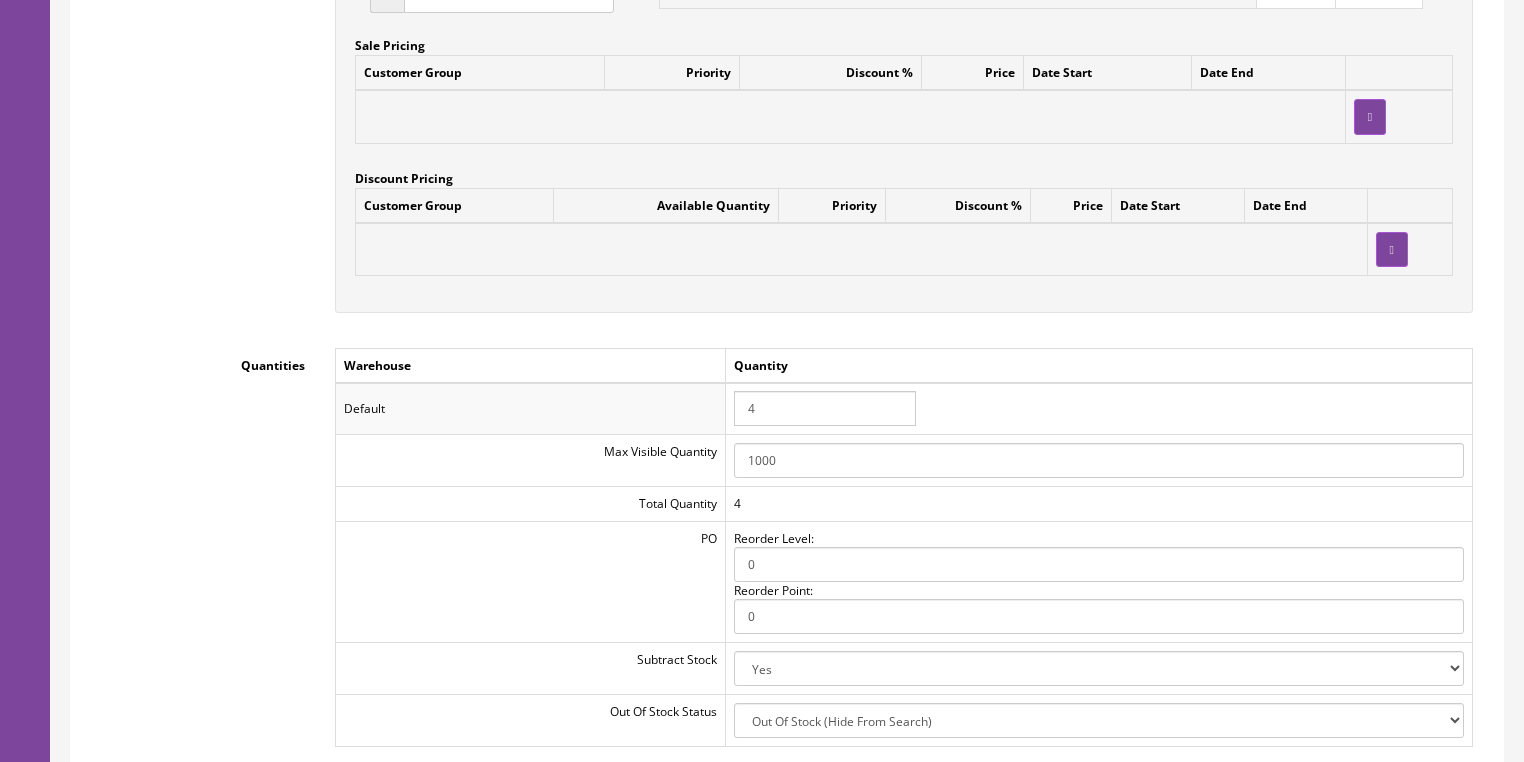 drag, startPoint x: 1035, startPoint y: 318, endPoint x: 1059, endPoint y: 316, distance: 24.083189 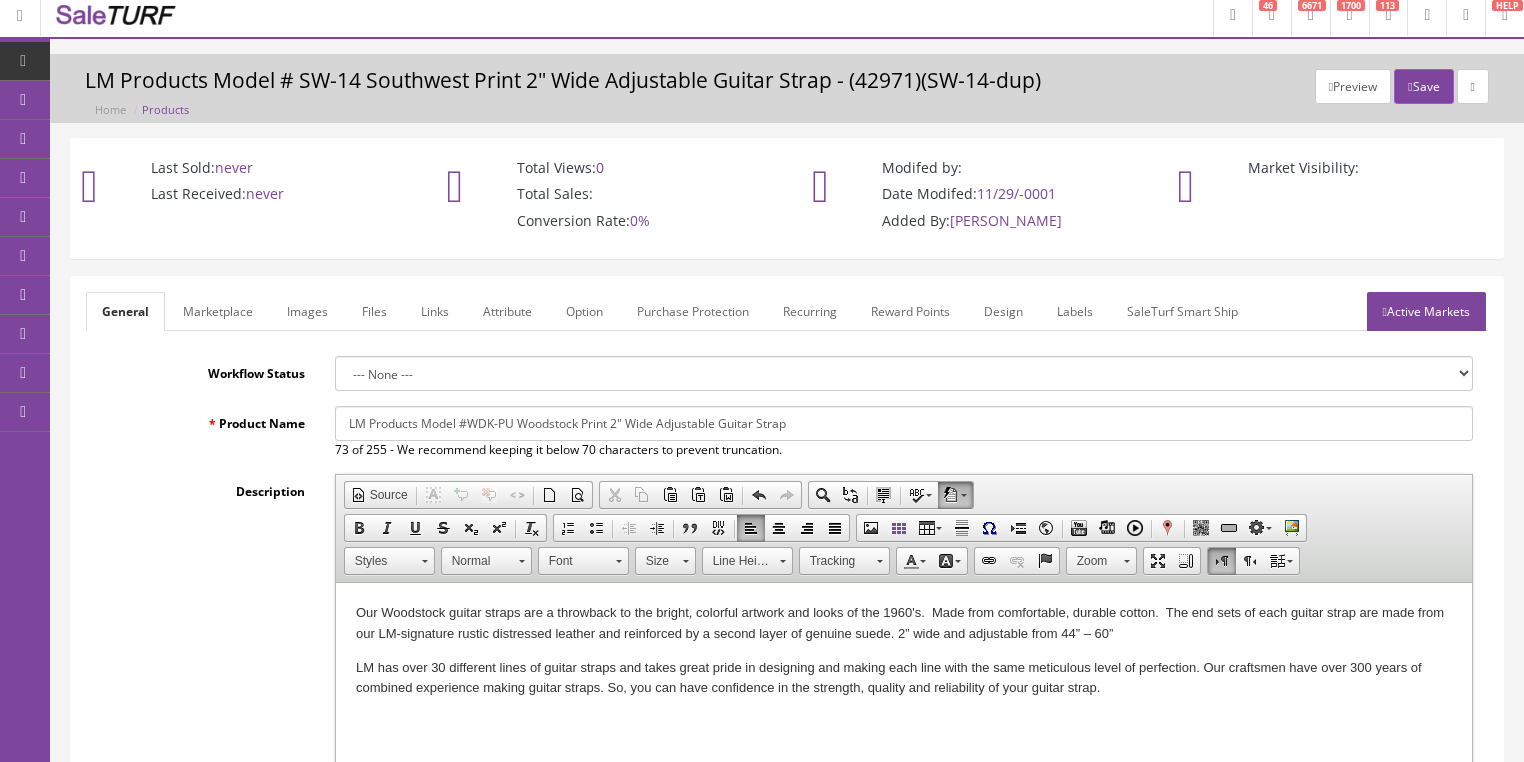 scroll, scrollTop: 0, scrollLeft: 0, axis: both 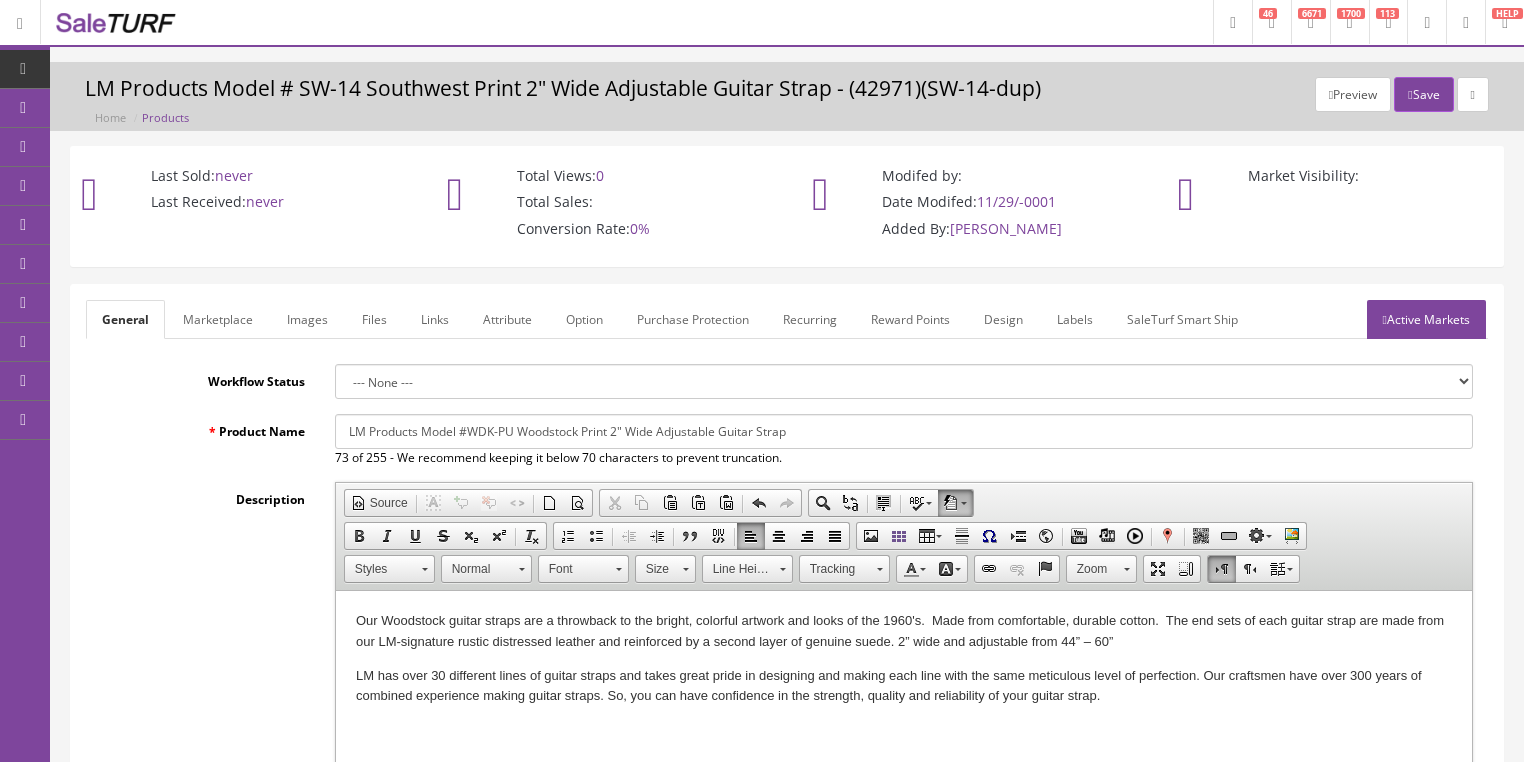 click on "Active Markets" at bounding box center [1426, 319] 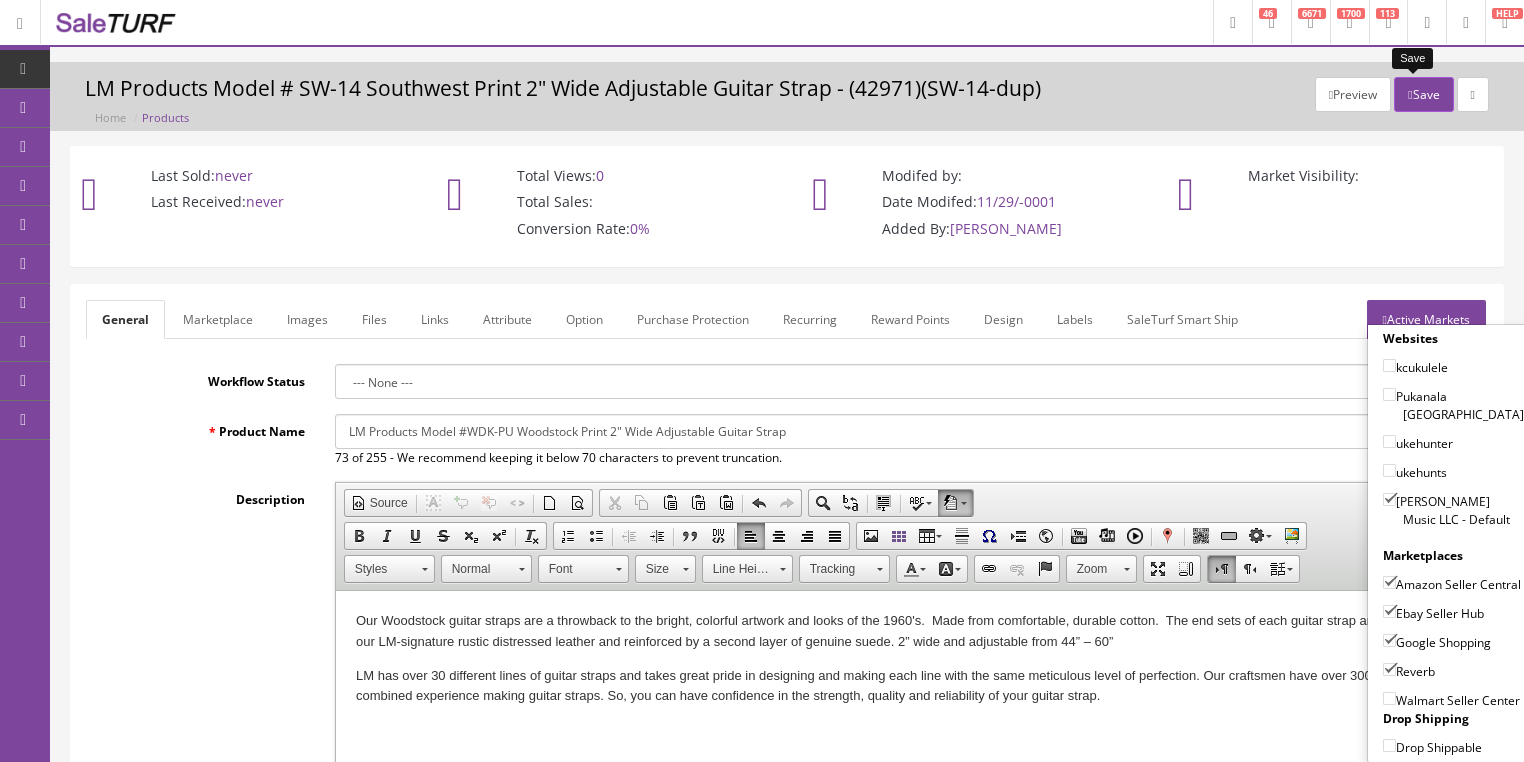 click at bounding box center [1410, 95] 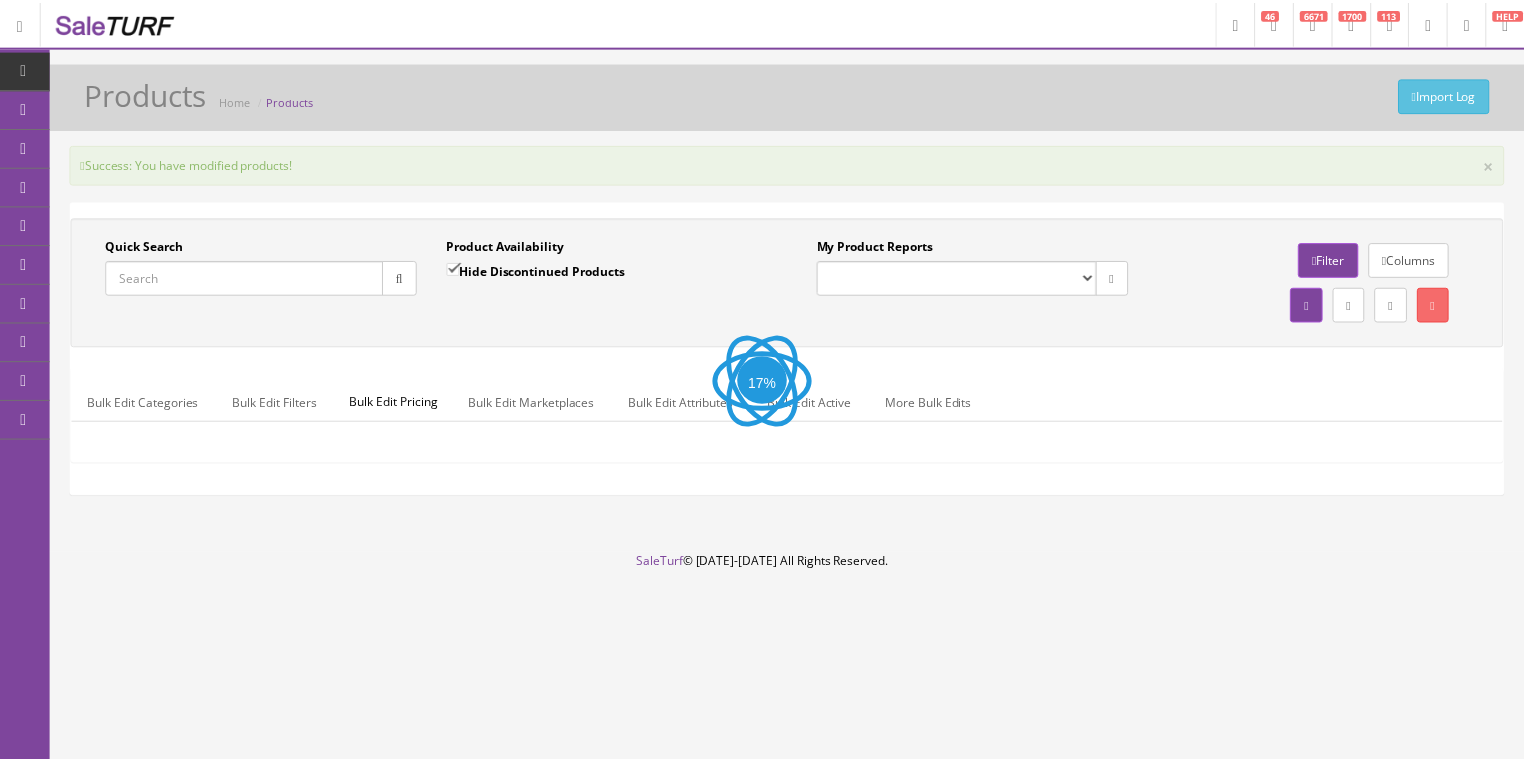 scroll, scrollTop: 0, scrollLeft: 0, axis: both 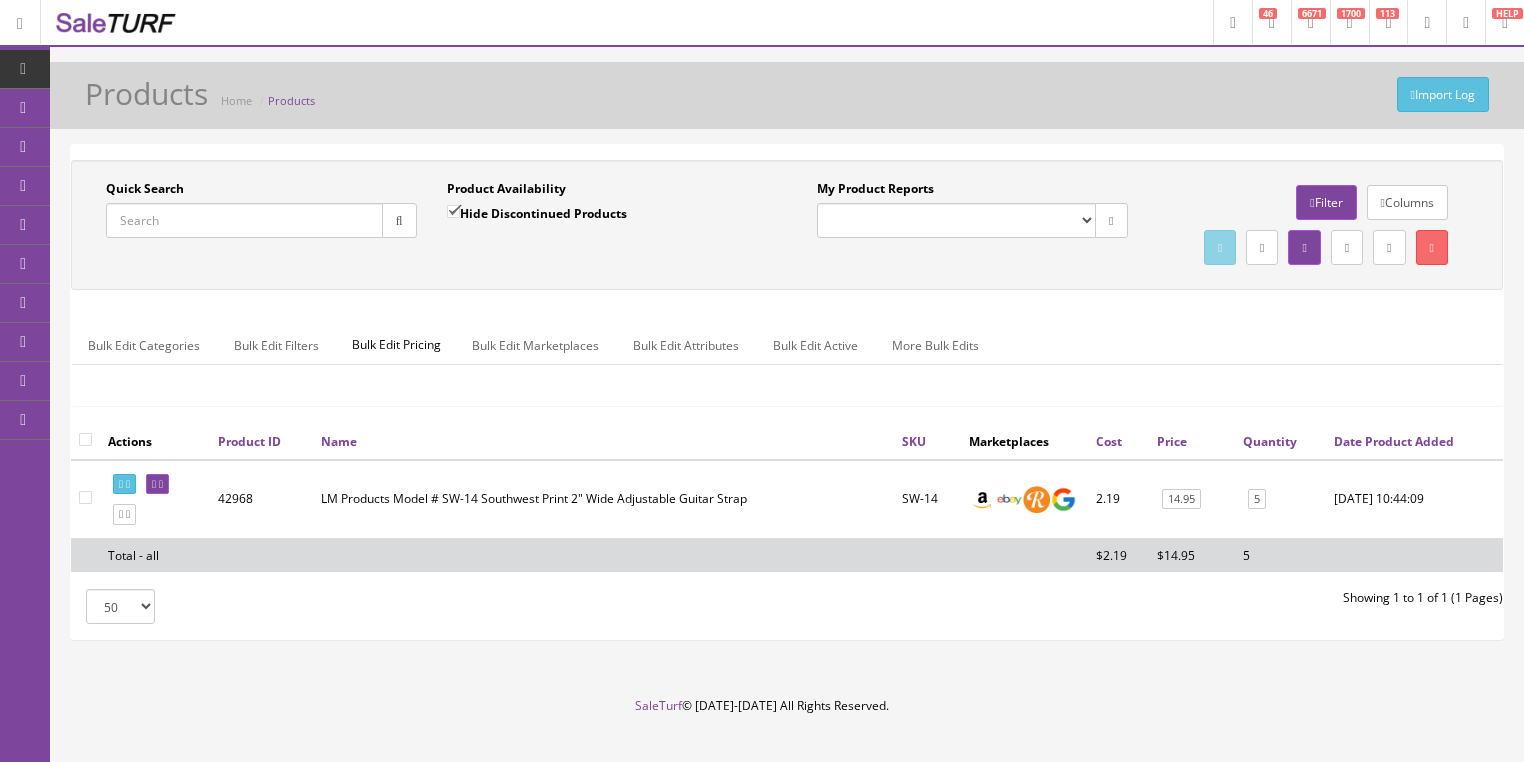 click on "Quick Search" at bounding box center (244, 220) 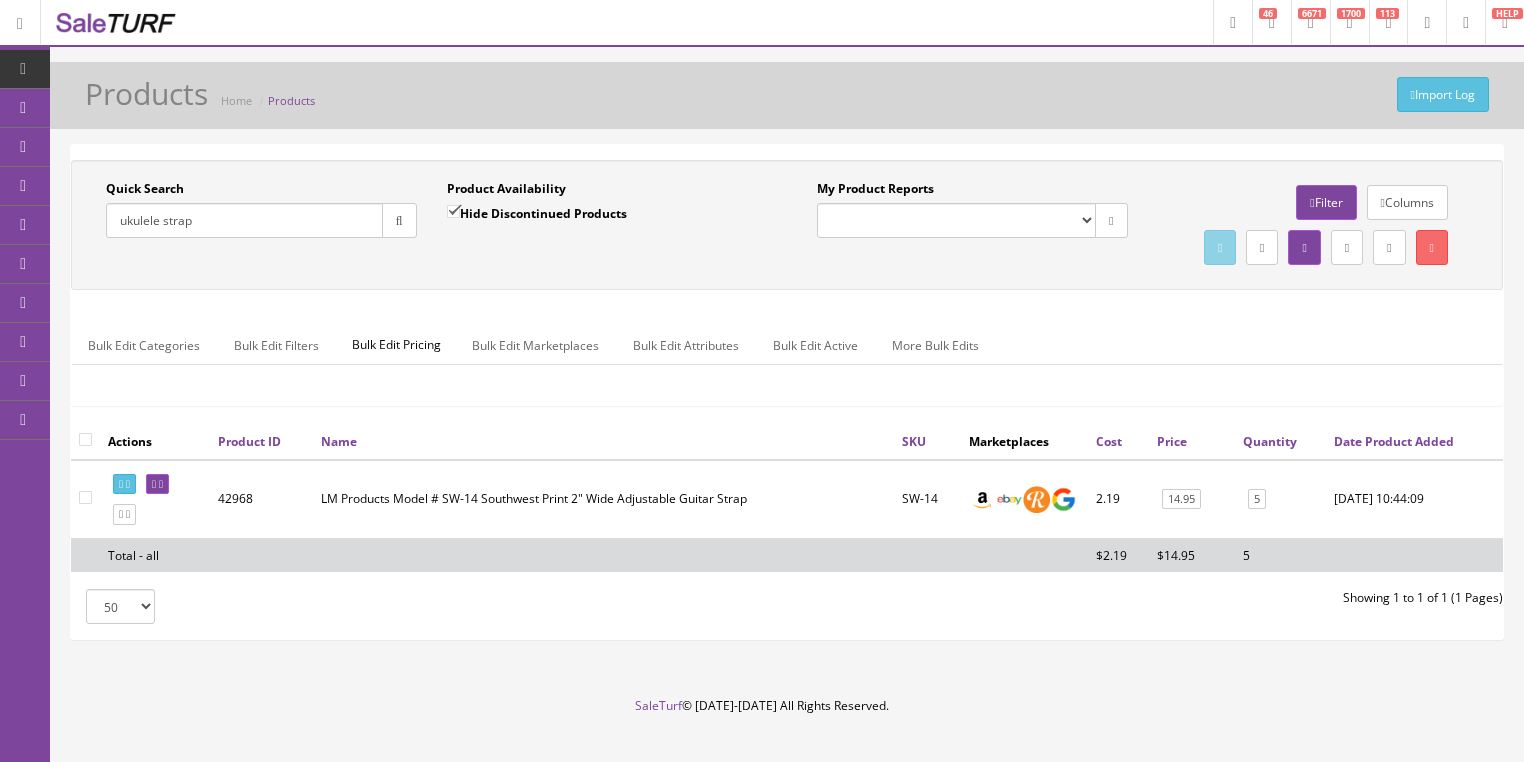 type on "ukulele strap" 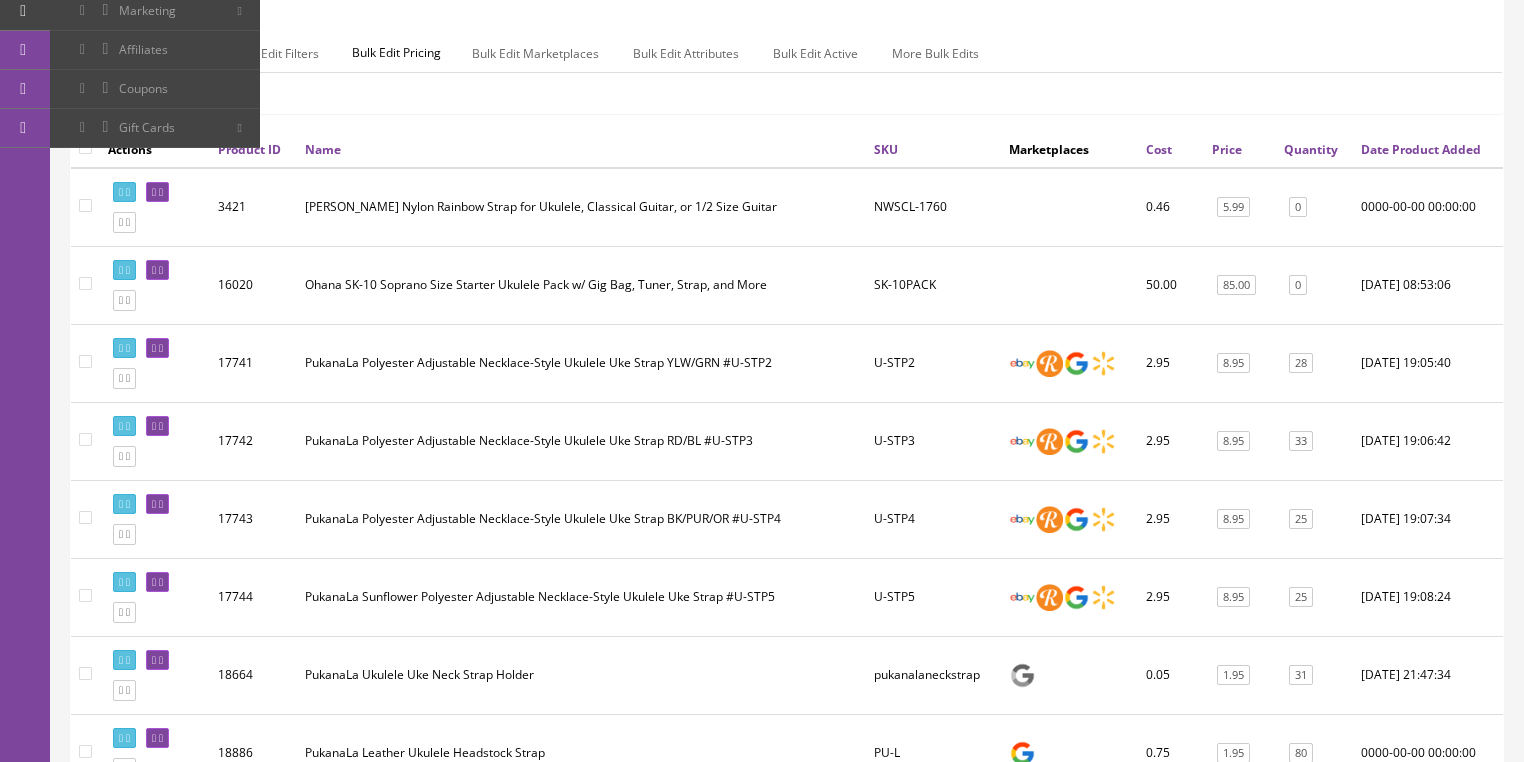 scroll, scrollTop: 320, scrollLeft: 0, axis: vertical 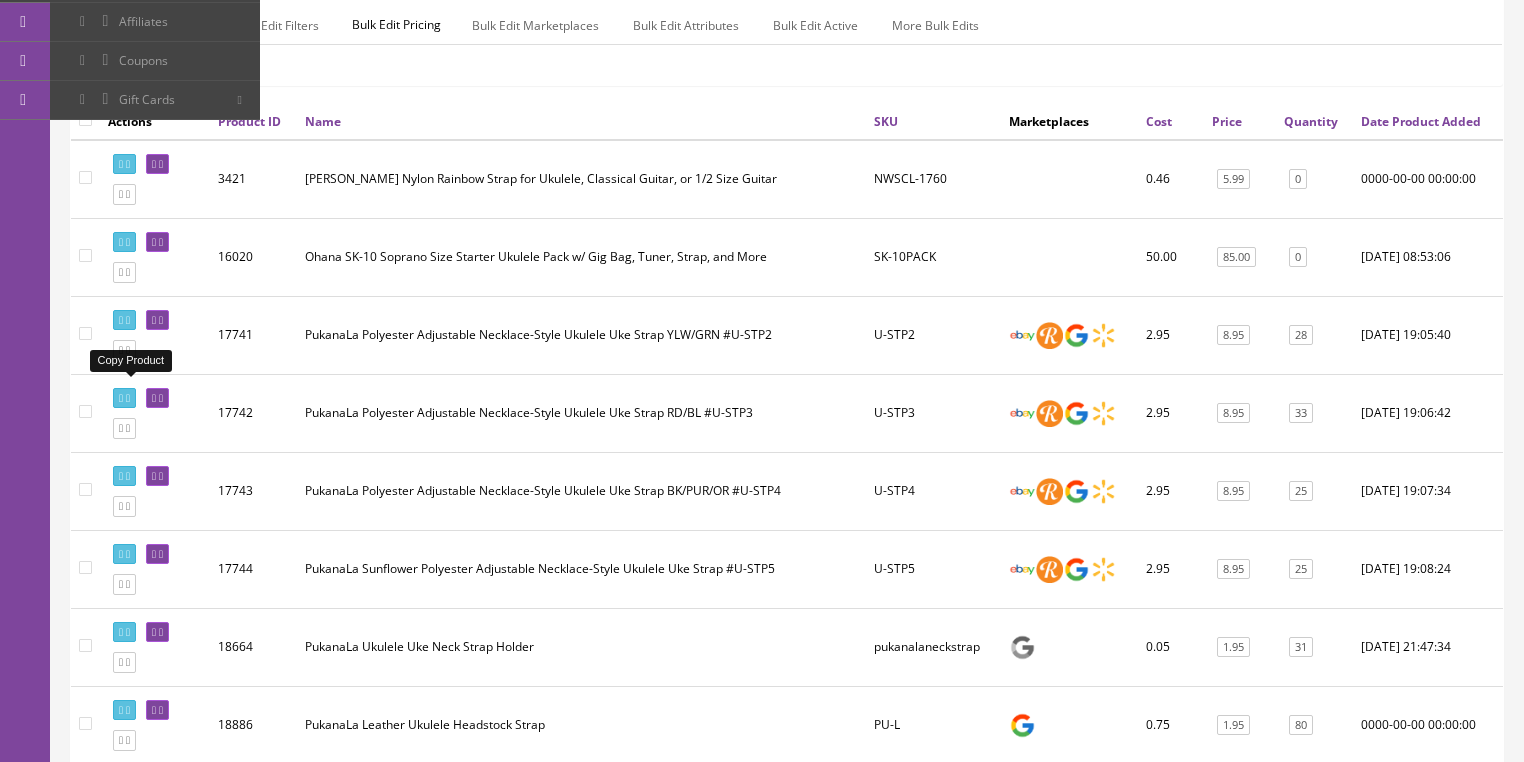 click at bounding box center (124, 350) 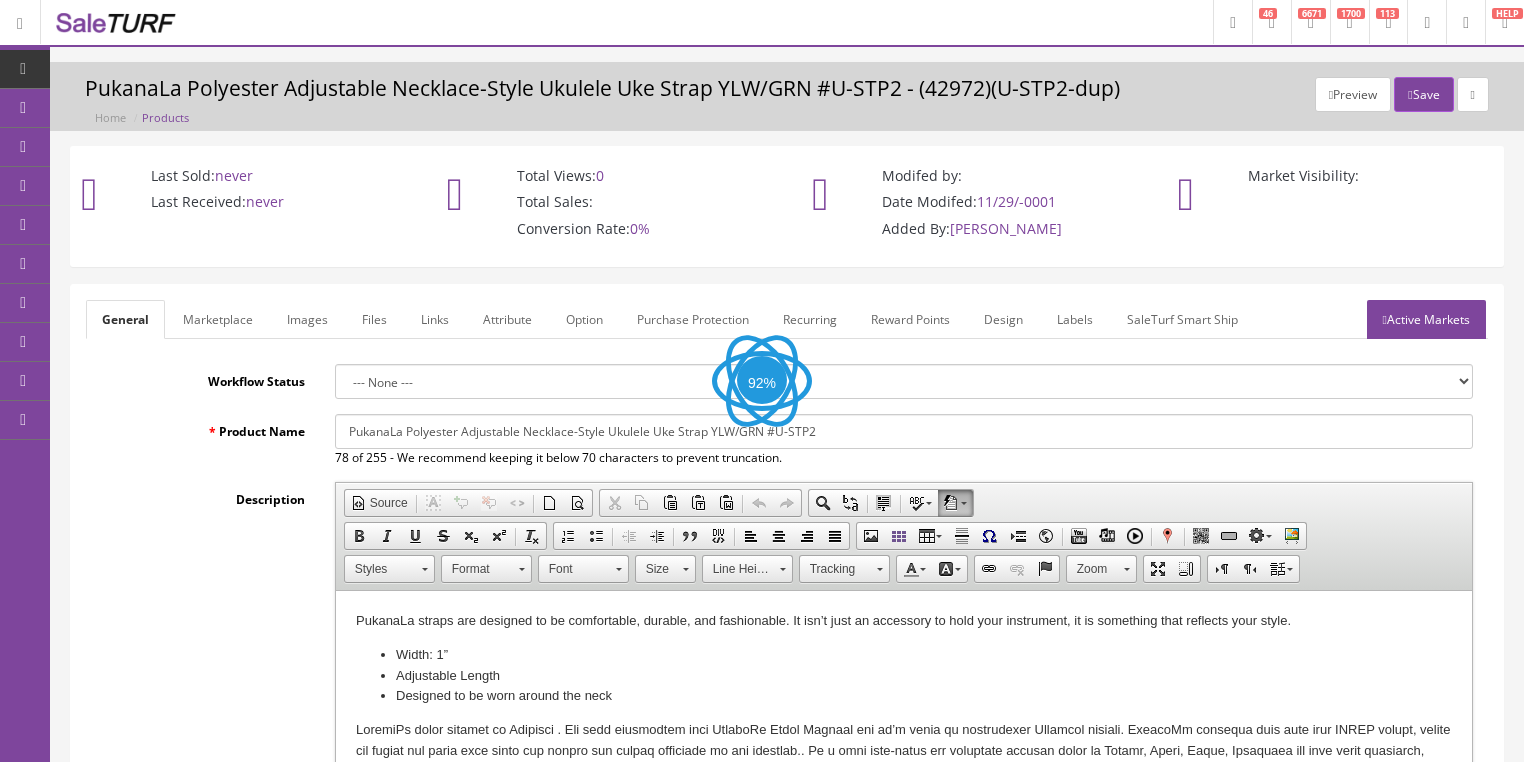 scroll, scrollTop: 0, scrollLeft: 0, axis: both 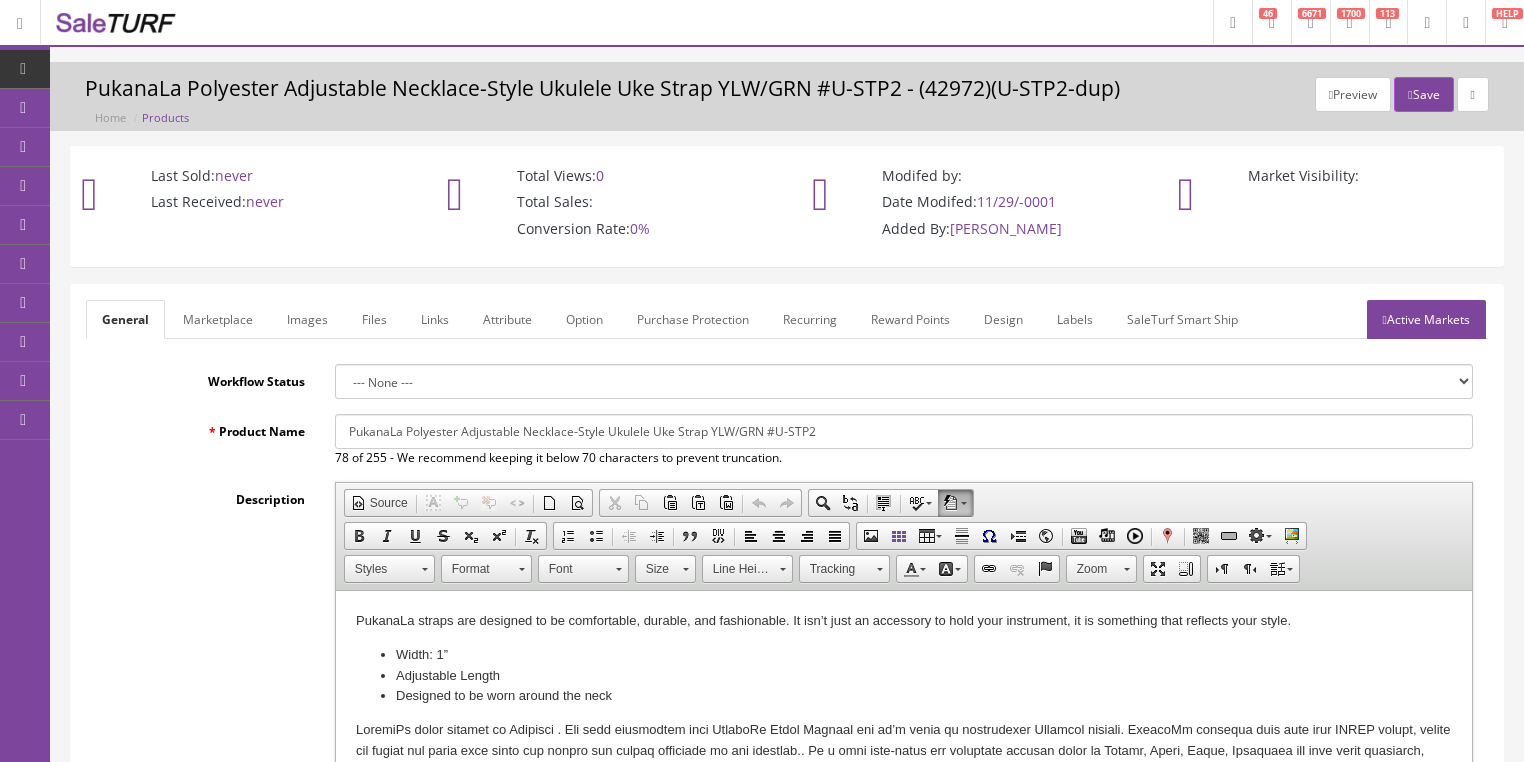 drag, startPoint x: 349, startPoint y: 432, endPoint x: 949, endPoint y: 431, distance: 600.00085 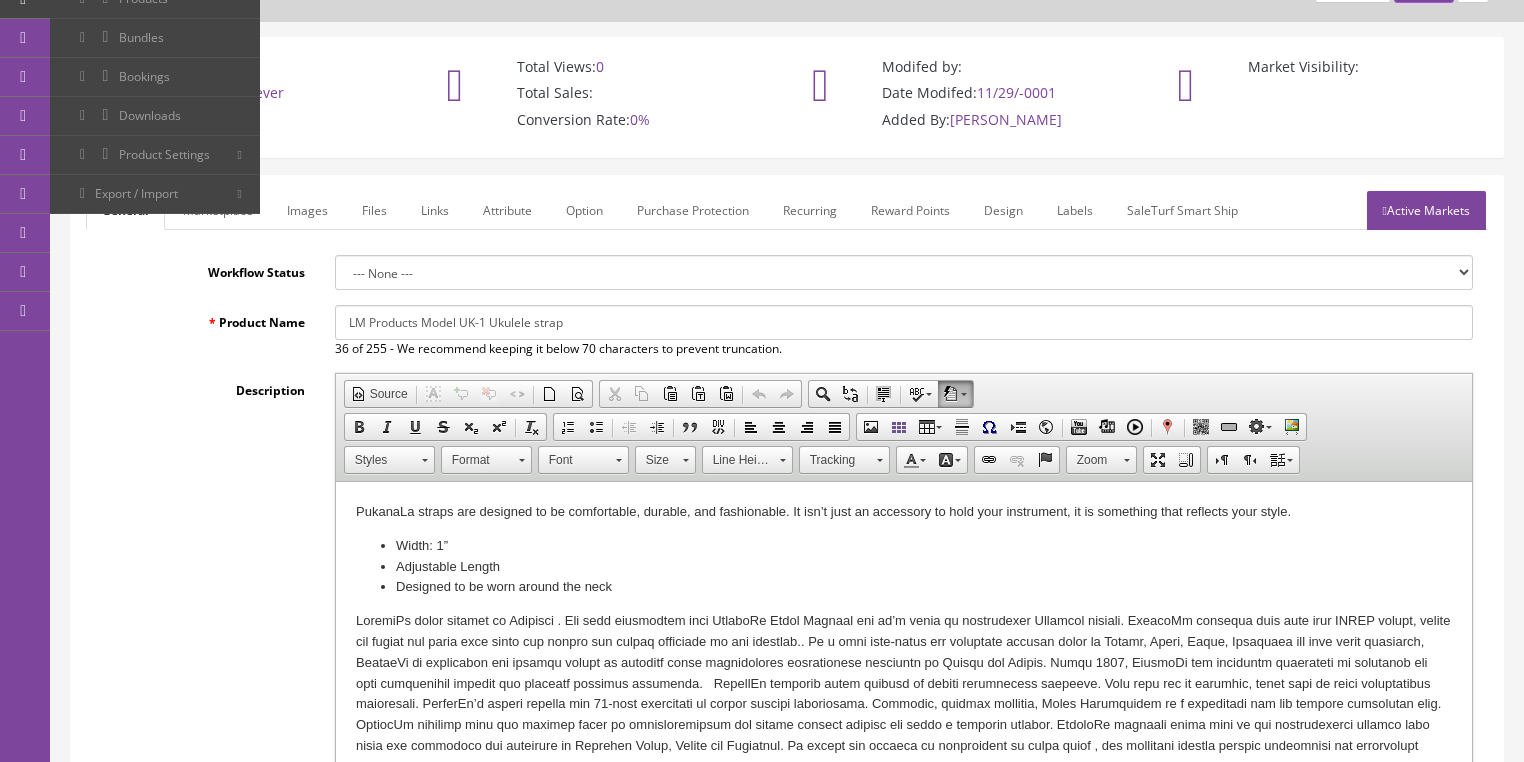 scroll, scrollTop: 160, scrollLeft: 0, axis: vertical 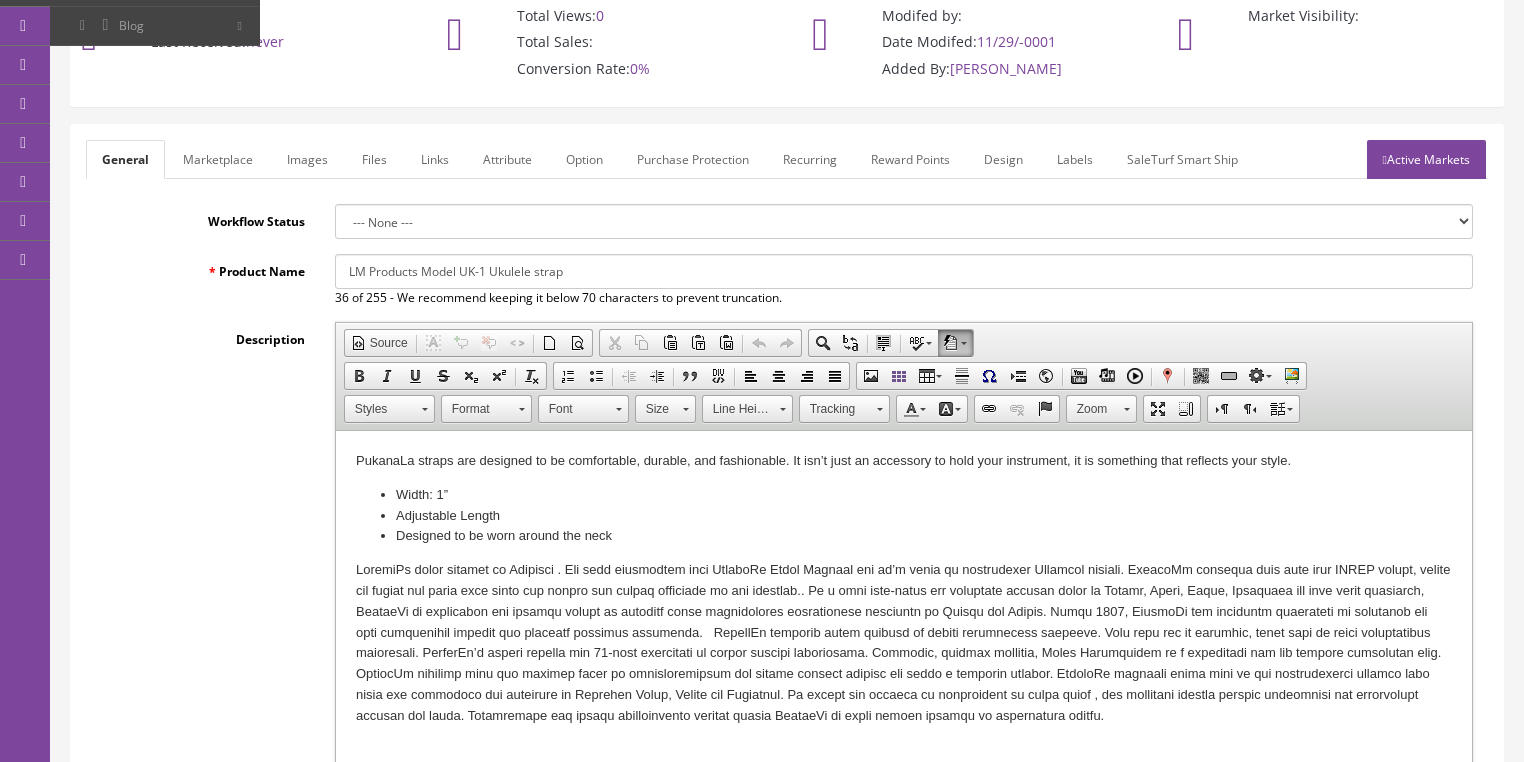 type on "LM Products Model UK-1 Ukulele strap" 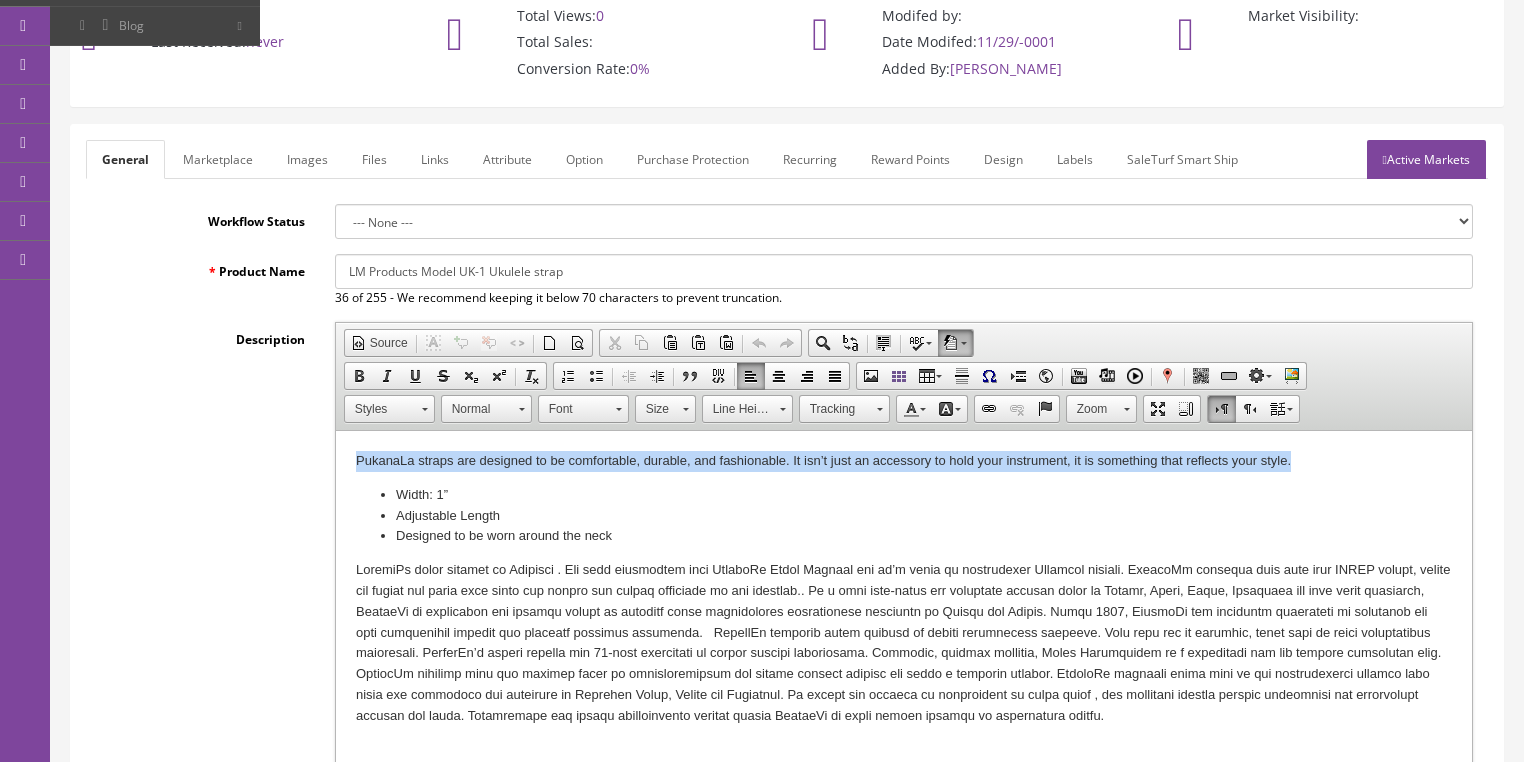 drag, startPoint x: 355, startPoint y: 462, endPoint x: 1344, endPoint y: 461, distance: 989.0005 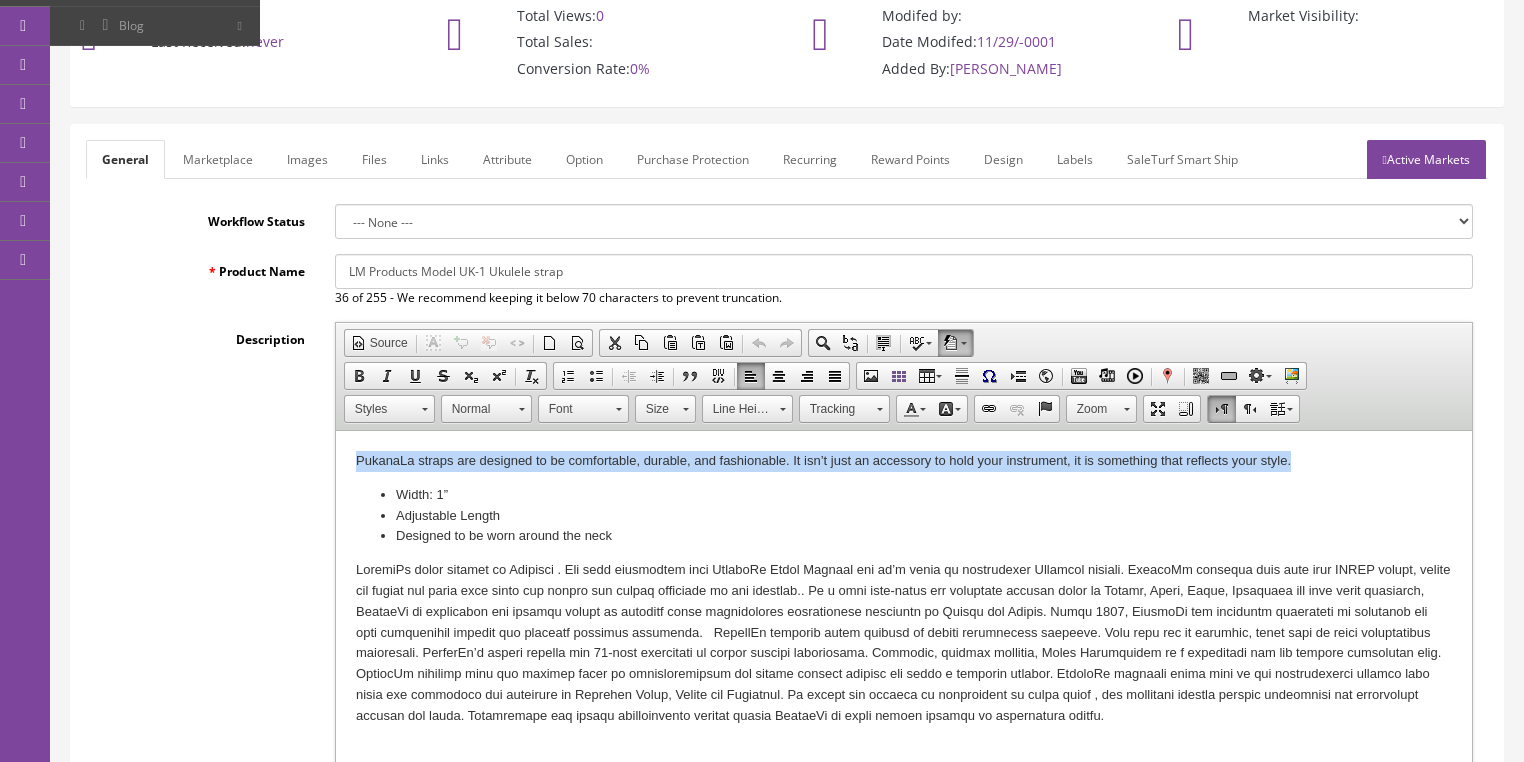 type 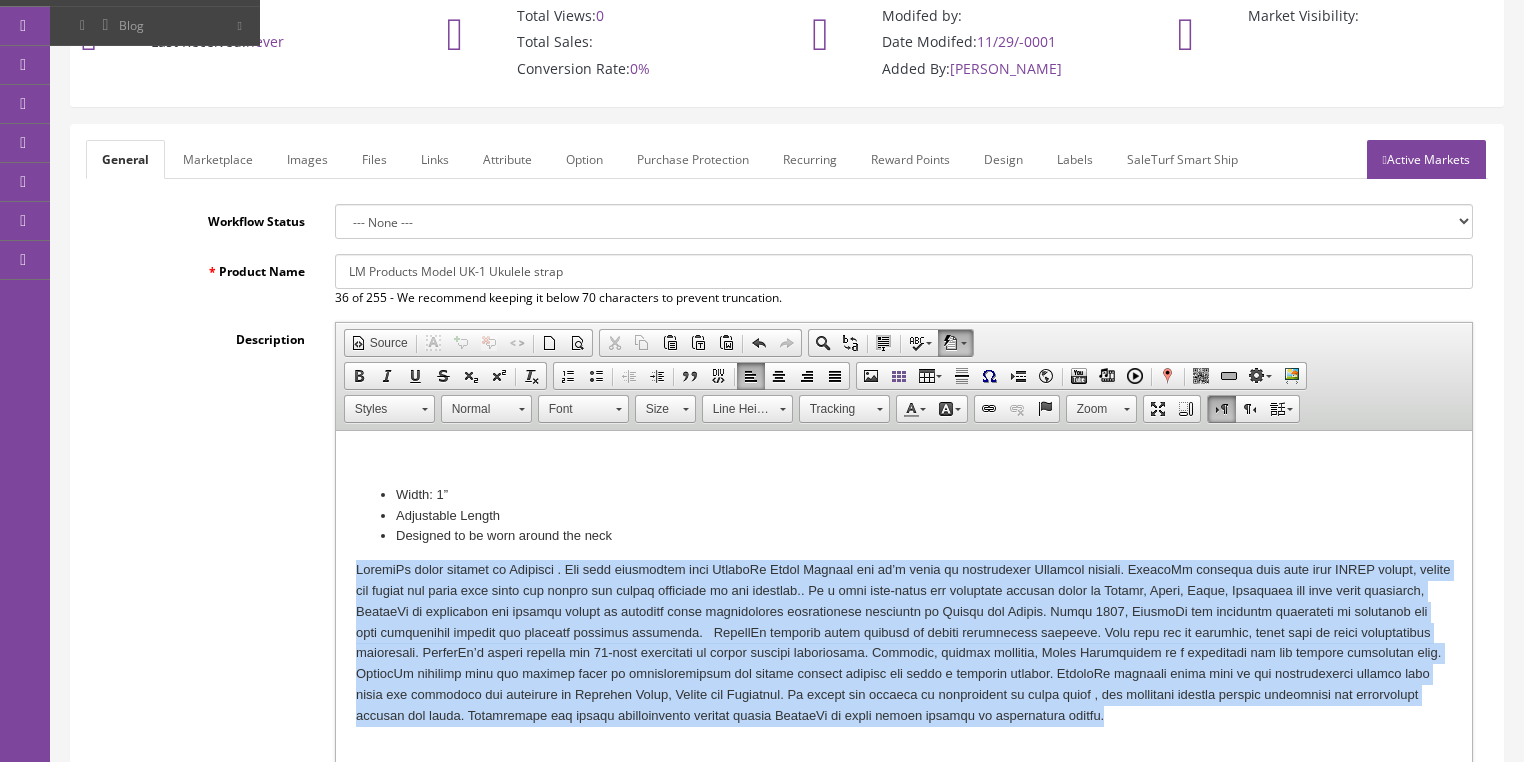 drag, startPoint x: 346, startPoint y: 575, endPoint x: 1046, endPoint y: 728, distance: 716.52563 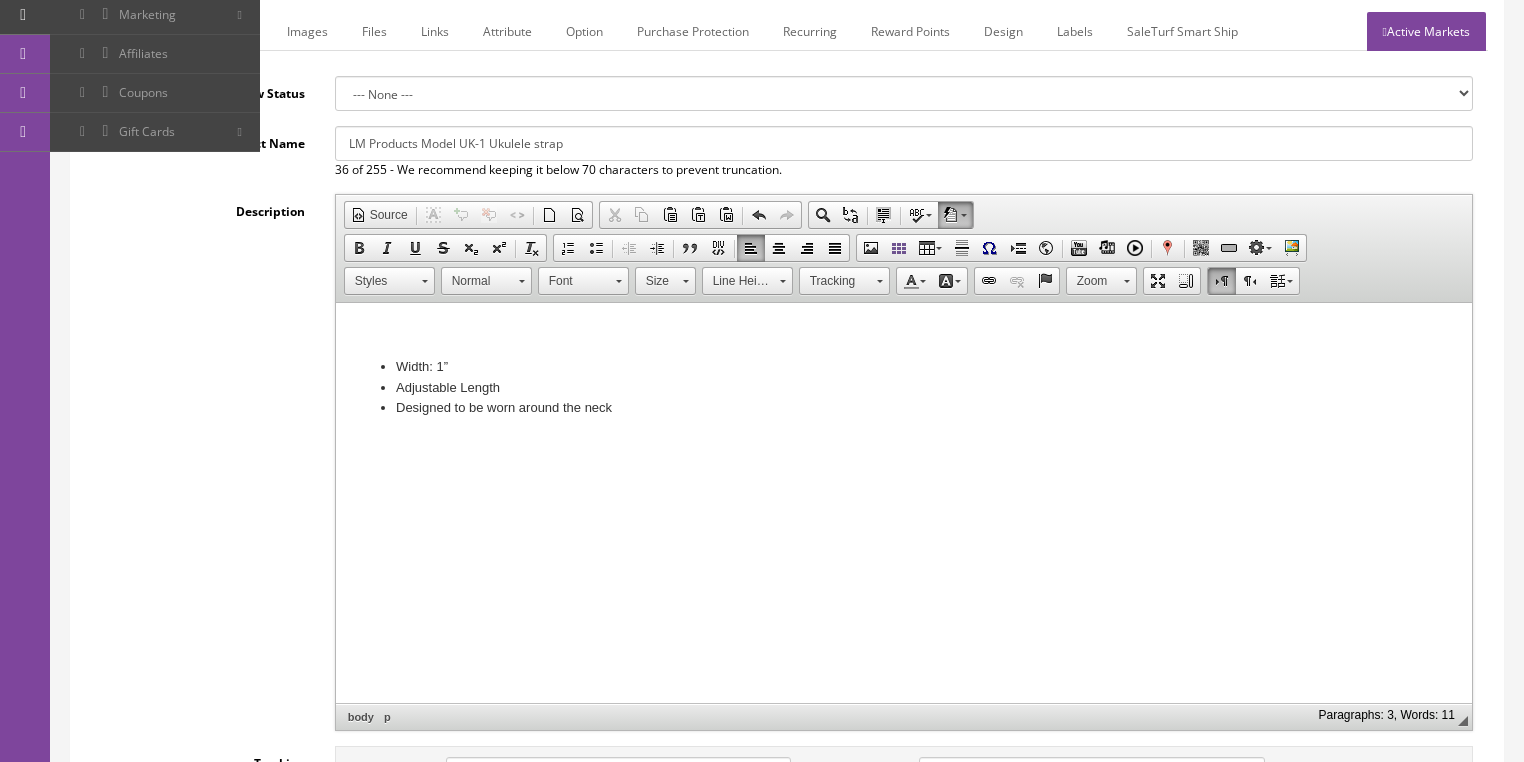 scroll, scrollTop: 560, scrollLeft: 0, axis: vertical 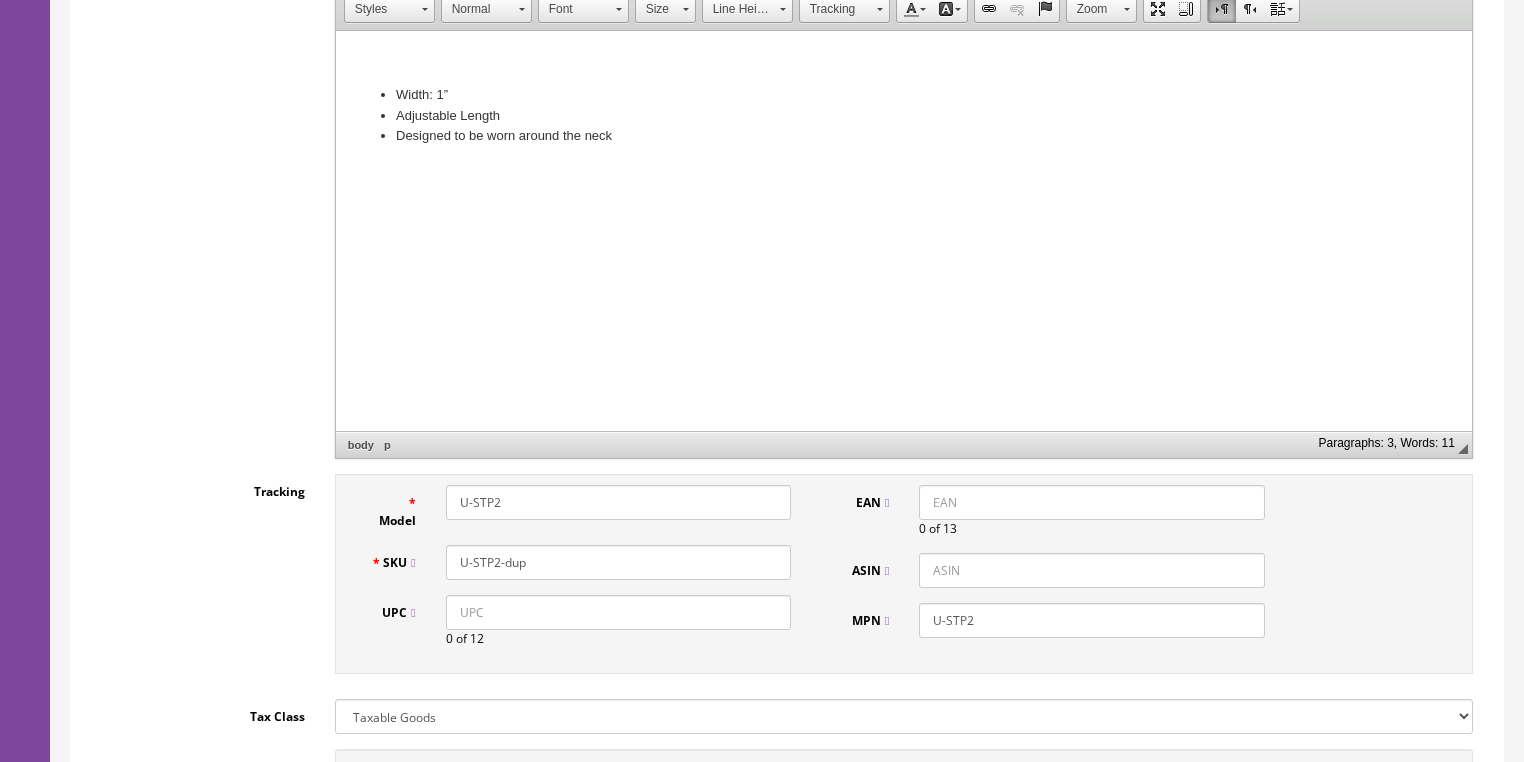 click on "U-STP2" at bounding box center [618, 502] 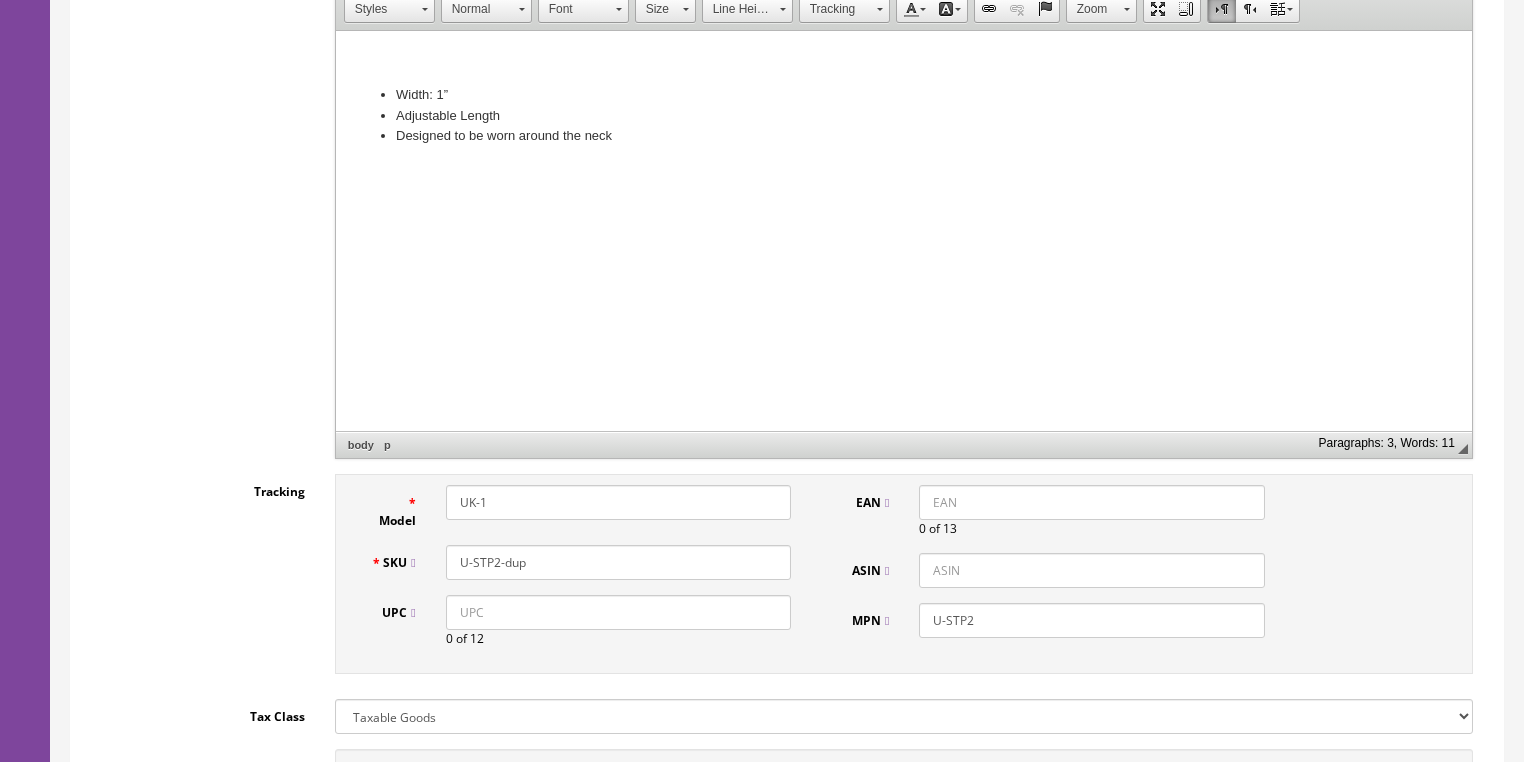 click on "Model
UK-1" at bounding box center [581, 507] 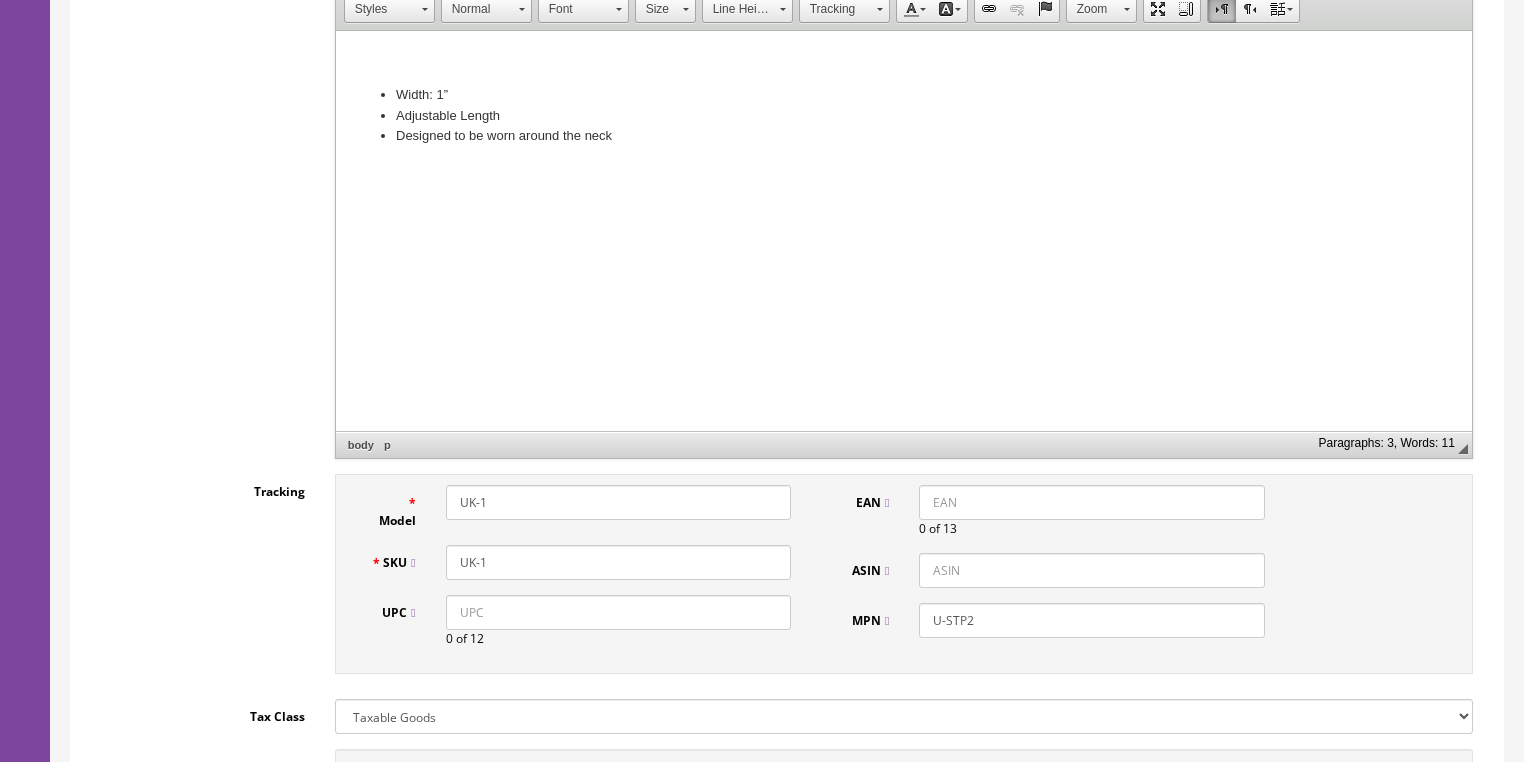 type on "UK-1" 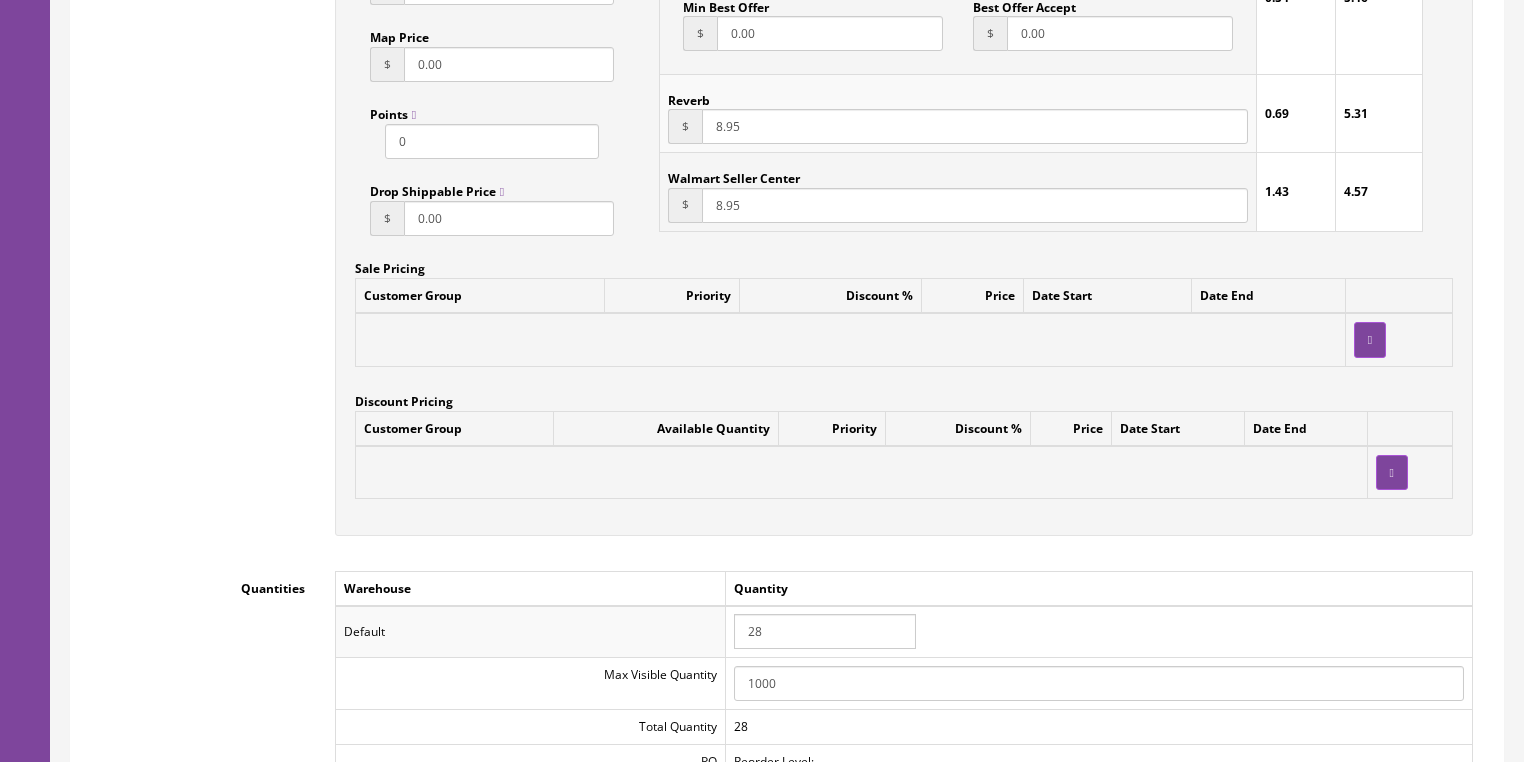 scroll, scrollTop: 1680, scrollLeft: 0, axis: vertical 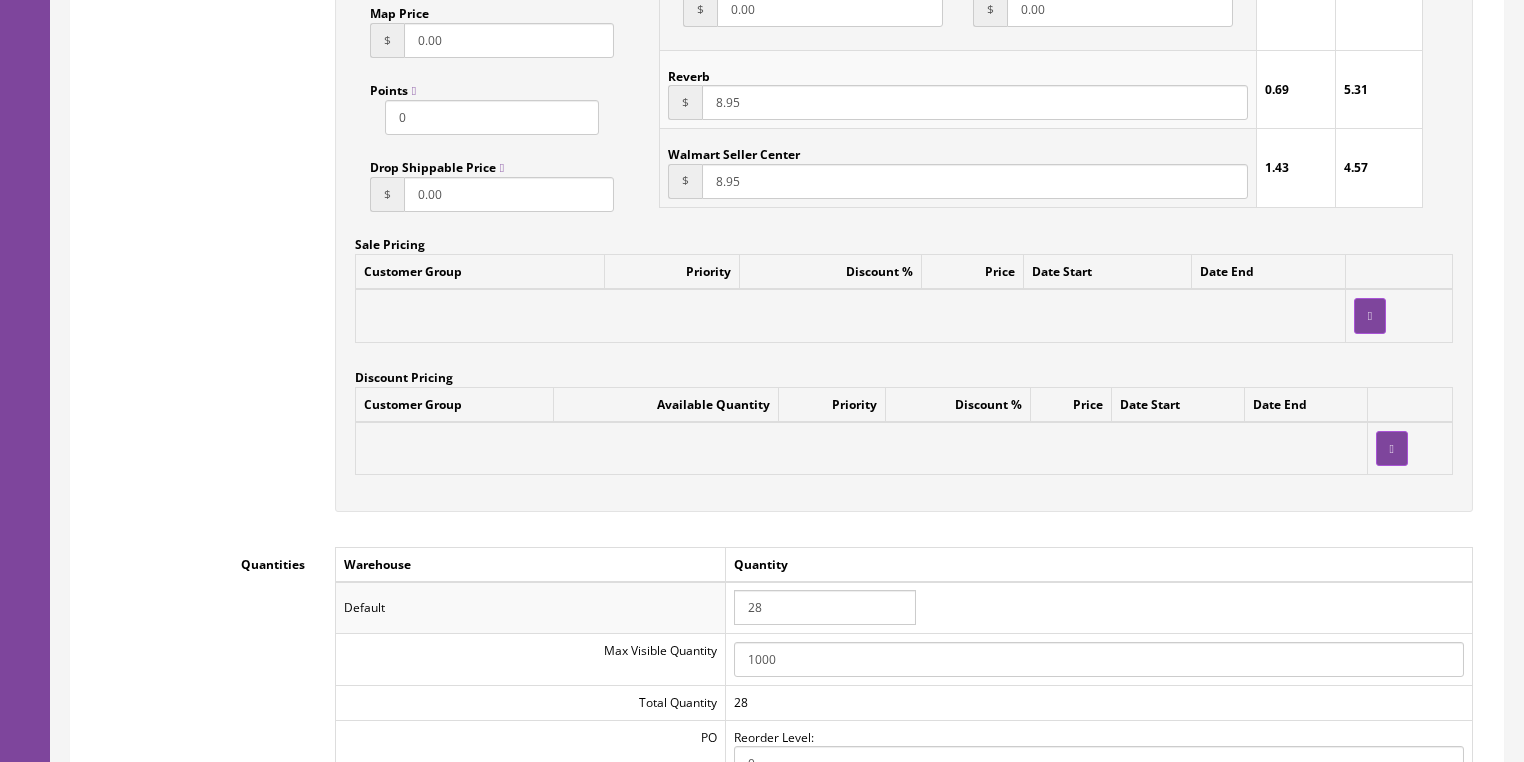type on "UK-1" 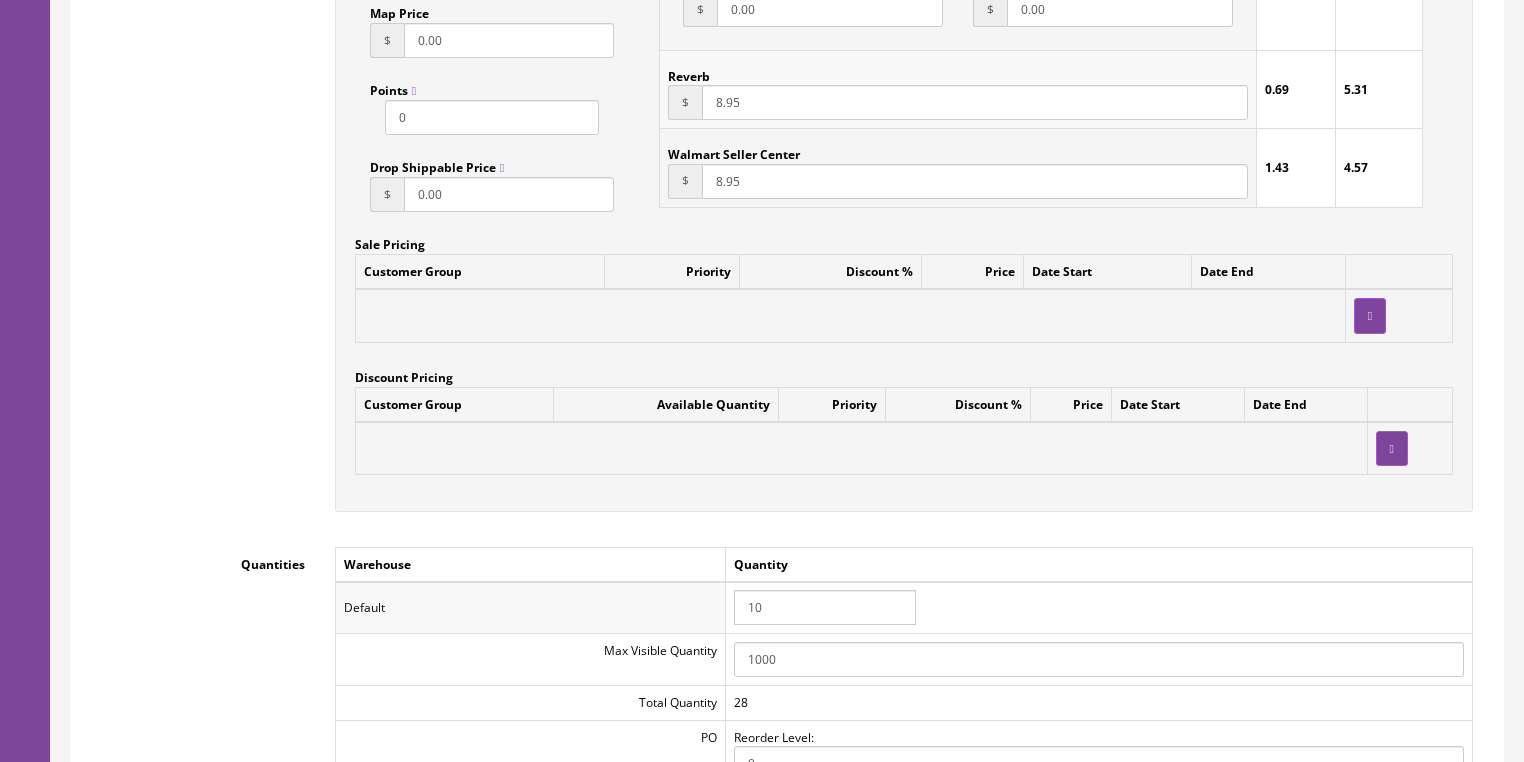 type on "10" 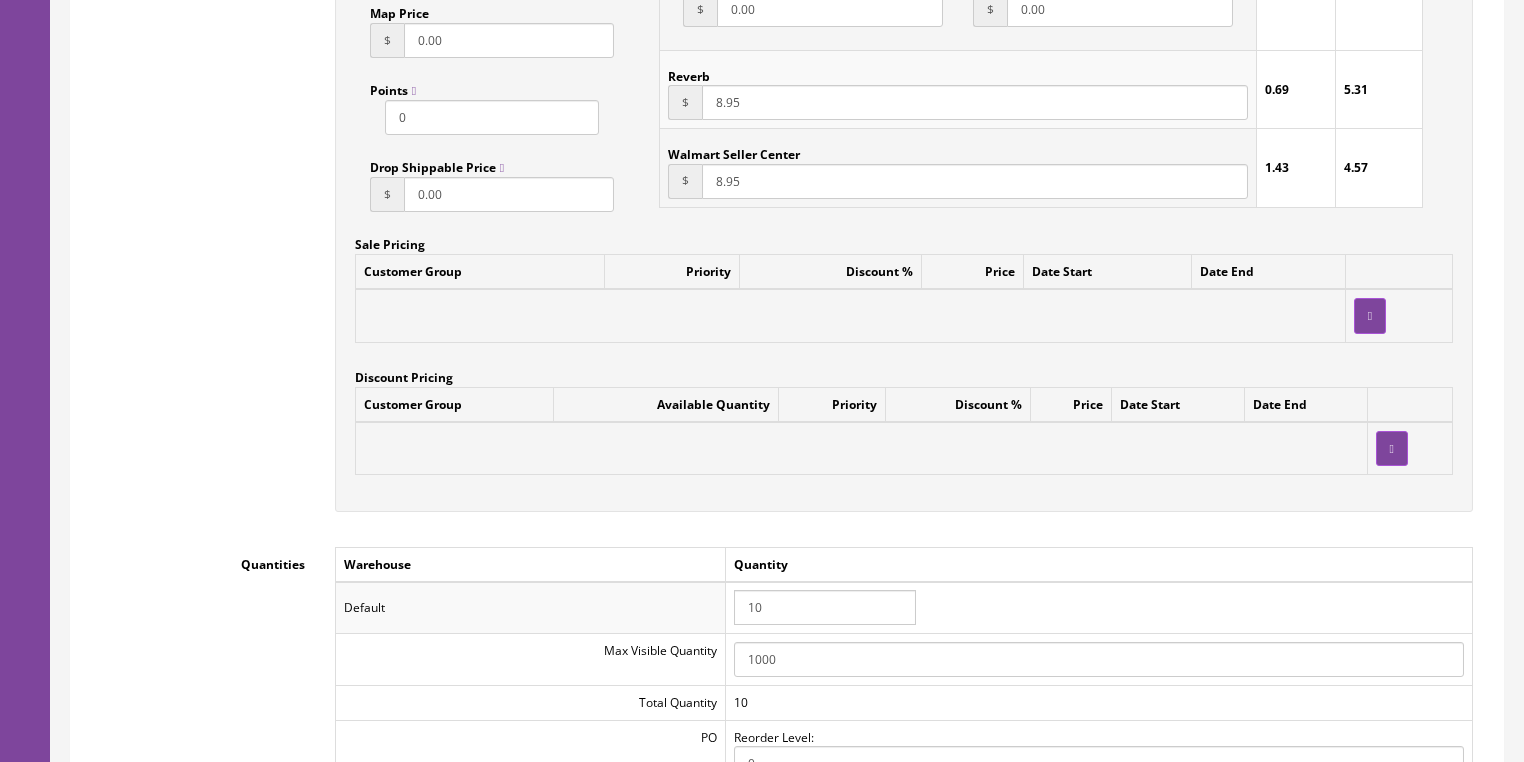 click on "Customer Group
Available Quantity
Priority
Discount %
Price
Date Start
Date End" at bounding box center [904, 439] 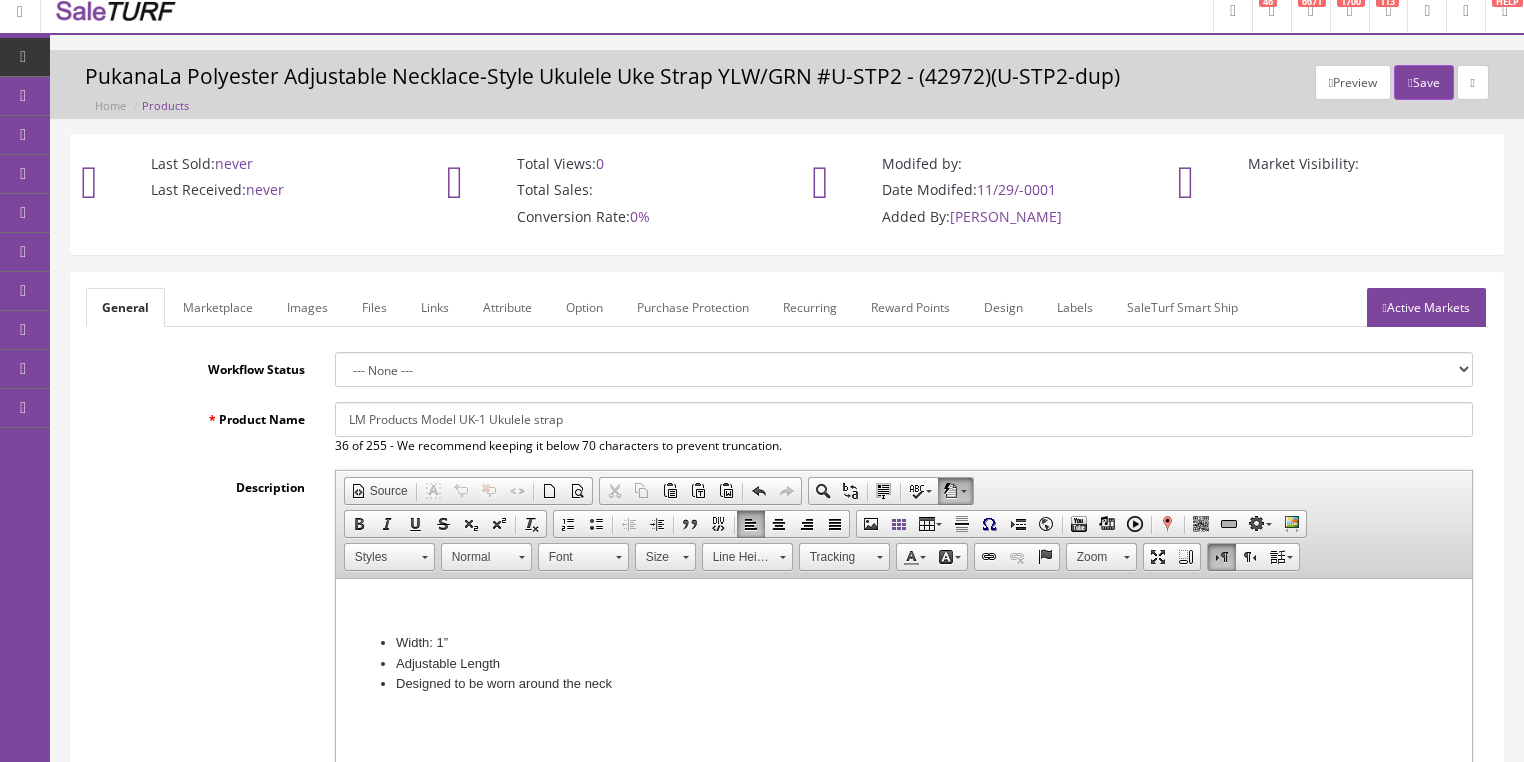 scroll, scrollTop: 0, scrollLeft: 0, axis: both 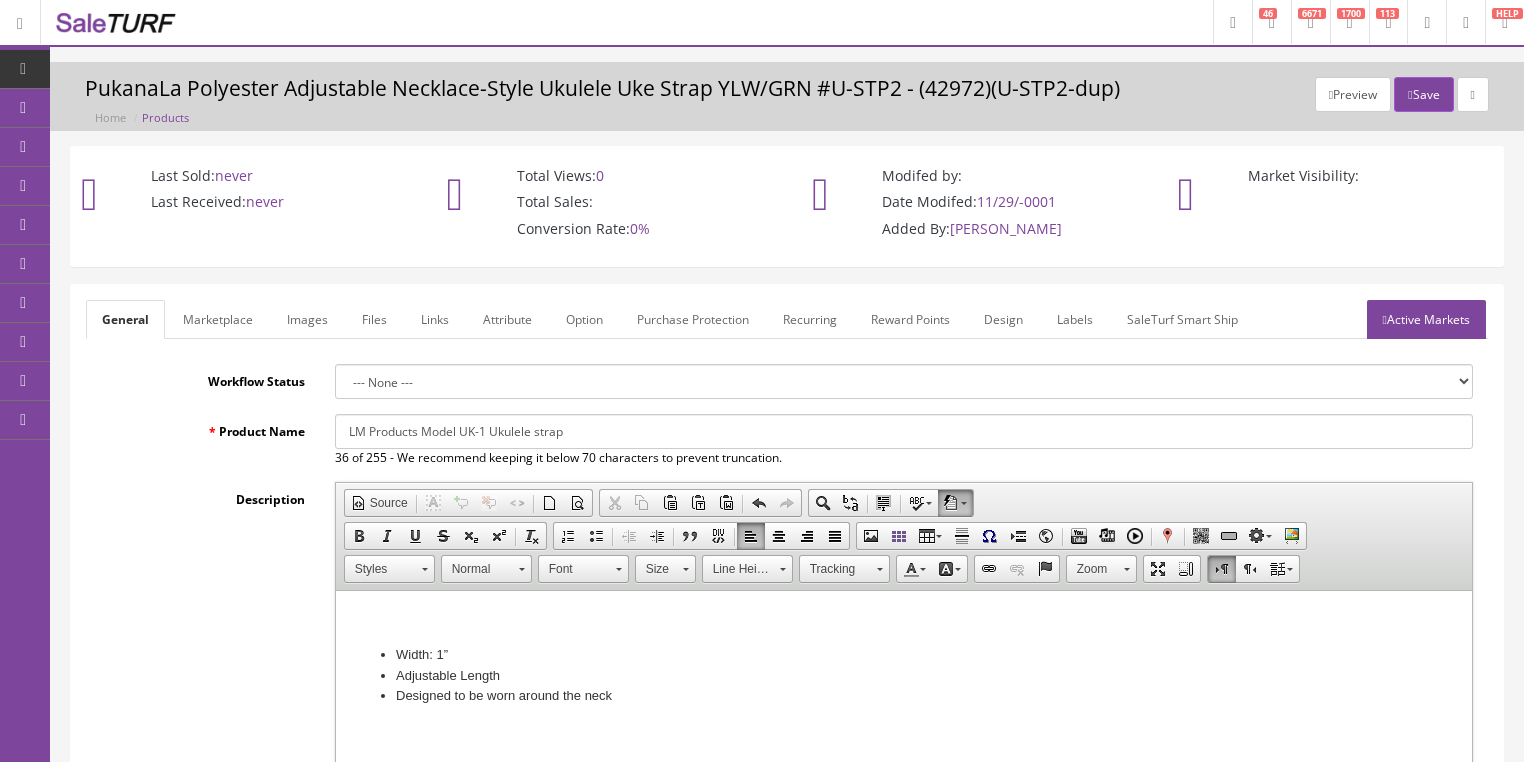 click on "Active Markets" at bounding box center (1426, 319) 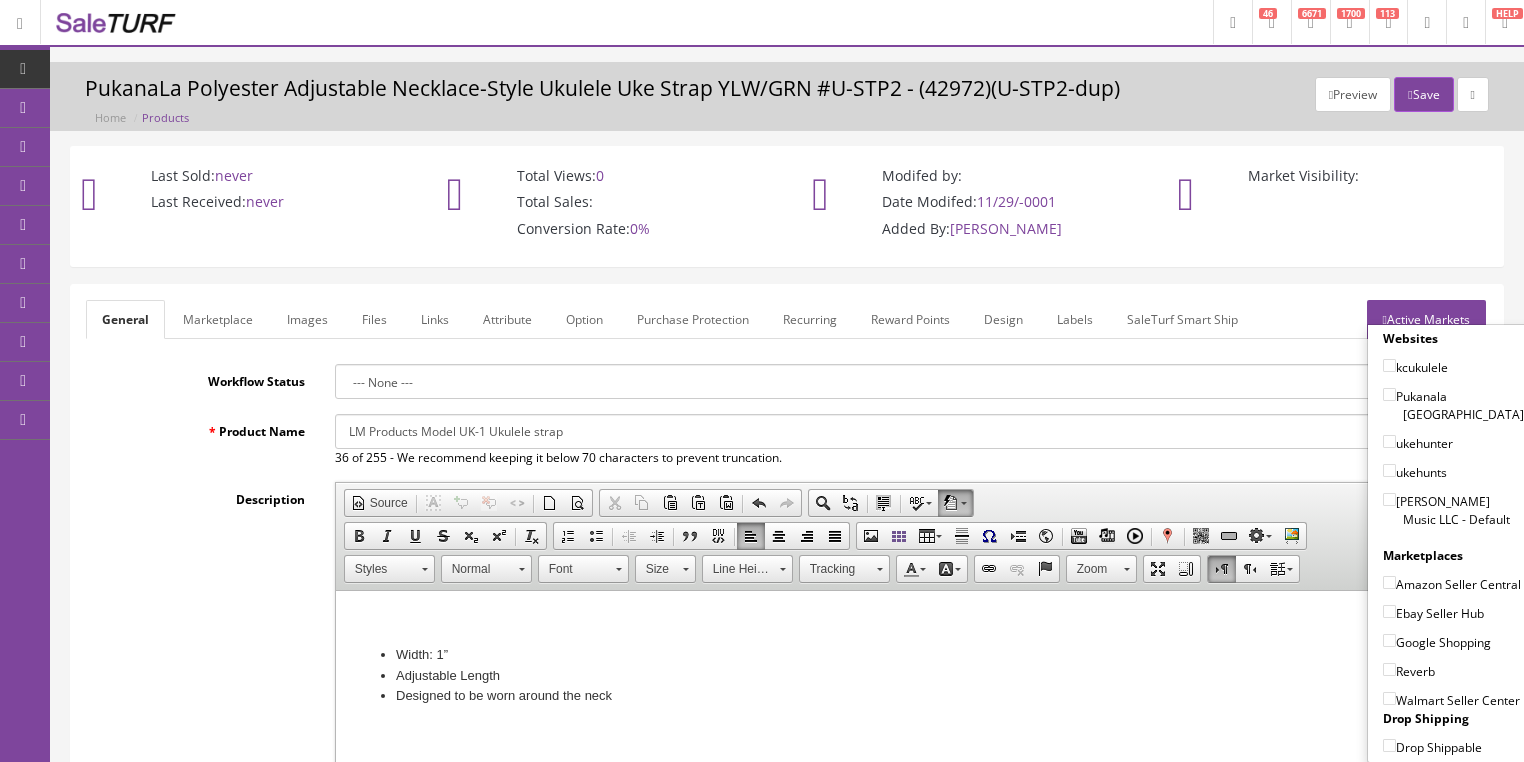 click on "[PERSON_NAME] Music LLC - Default" at bounding box center (1389, 499) 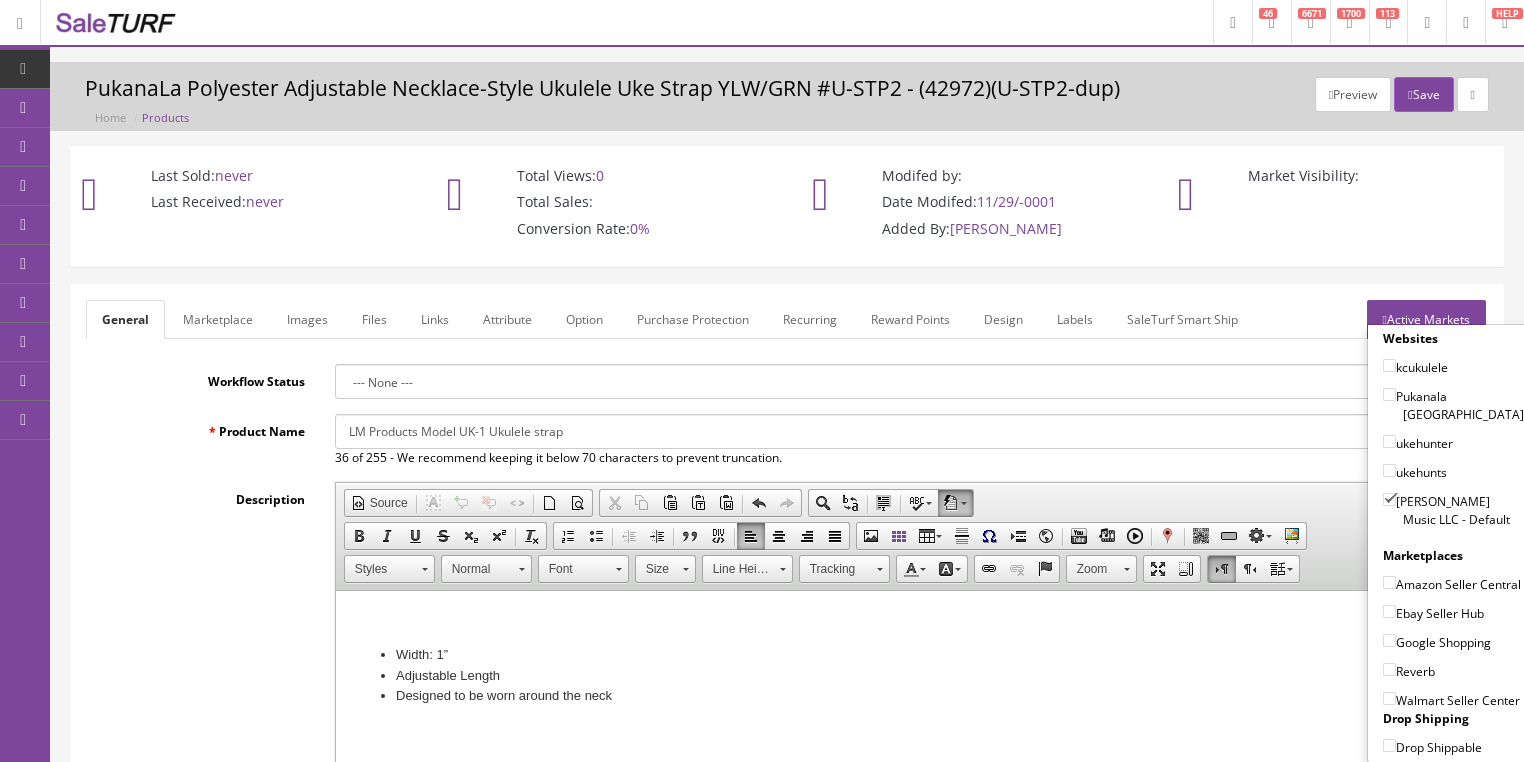 click on "Google Shopping" at bounding box center (1389, 640) 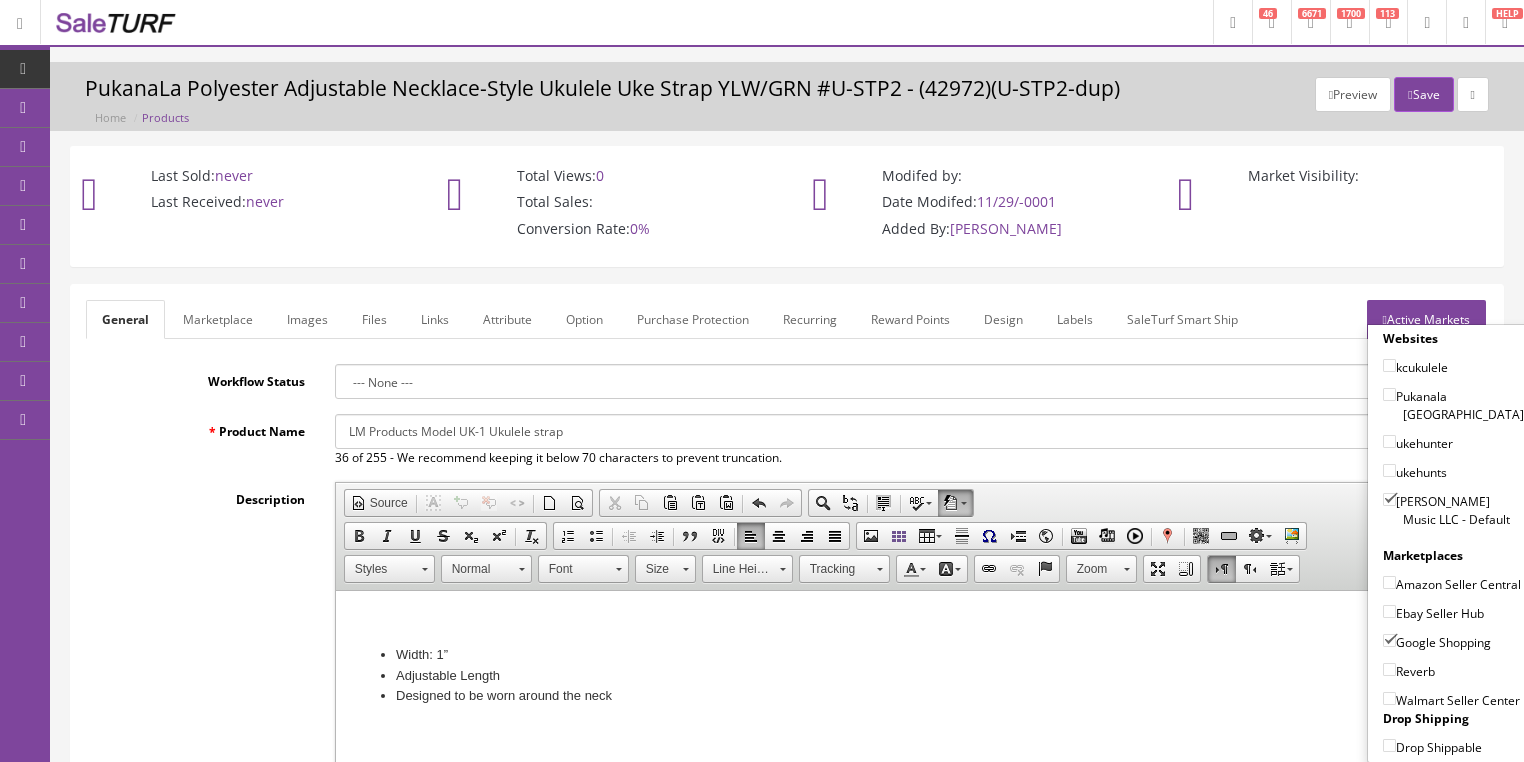 click on "Active Markets" at bounding box center (1426, 319) 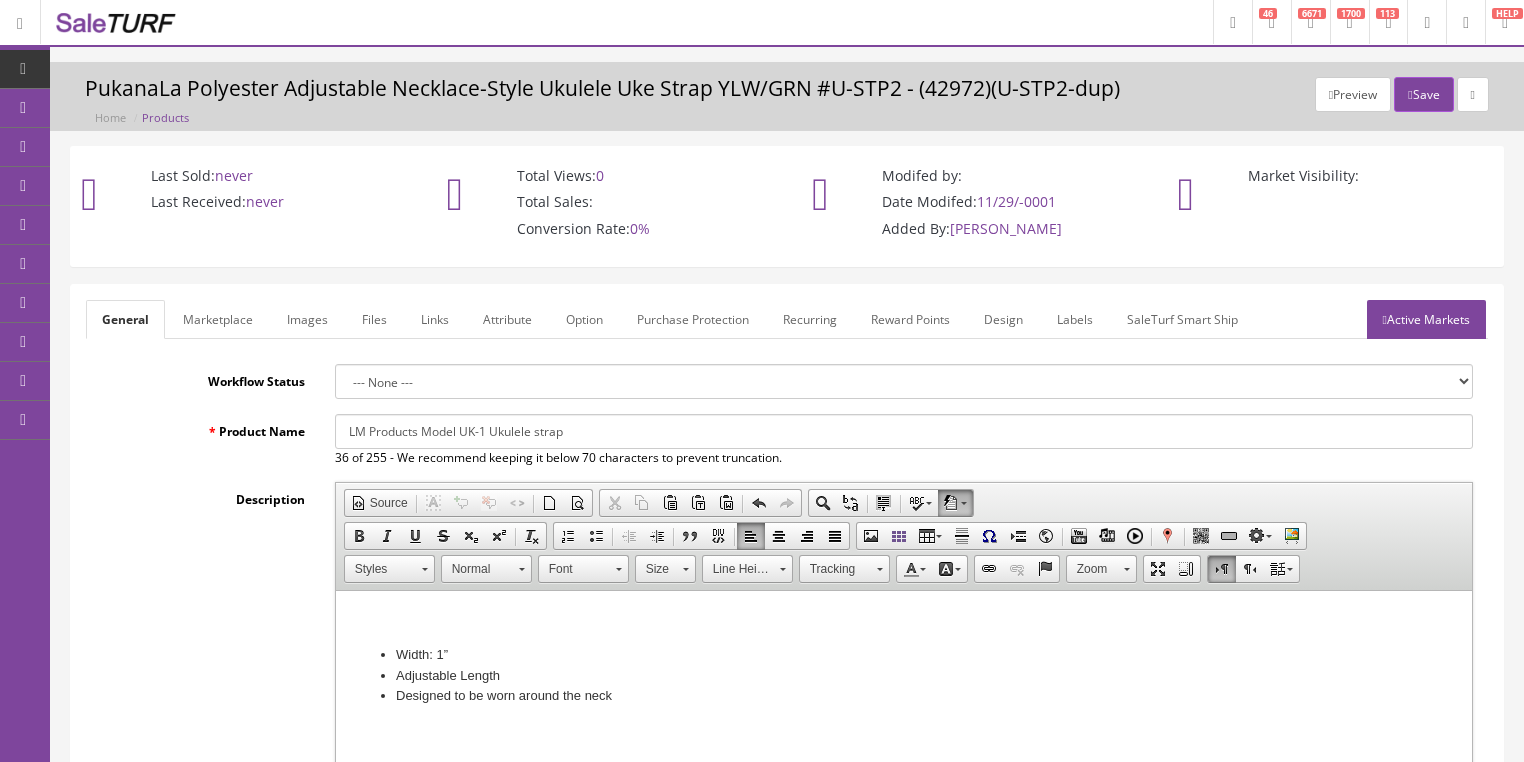 click on "Images" at bounding box center (307, 319) 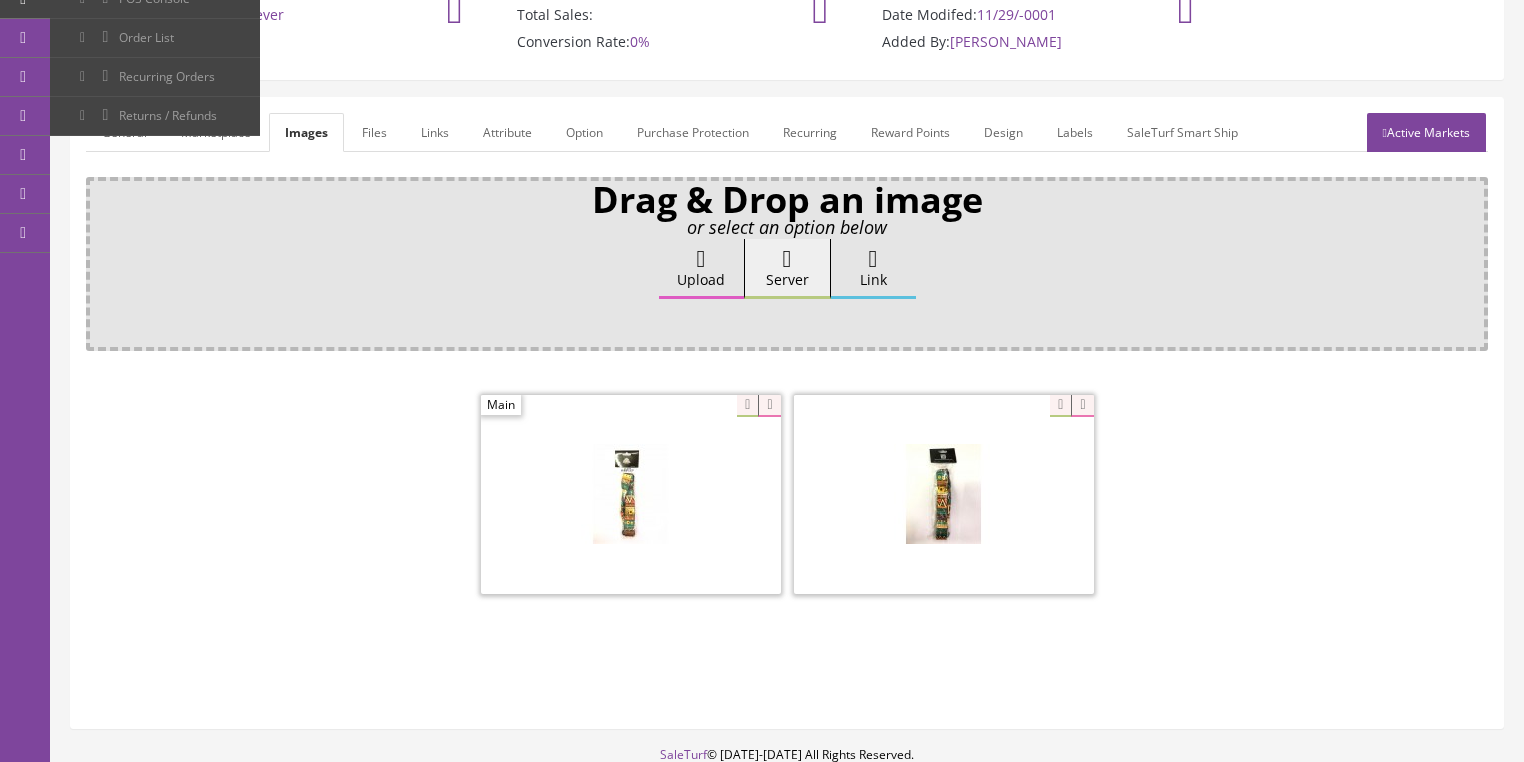 scroll, scrollTop: 308, scrollLeft: 0, axis: vertical 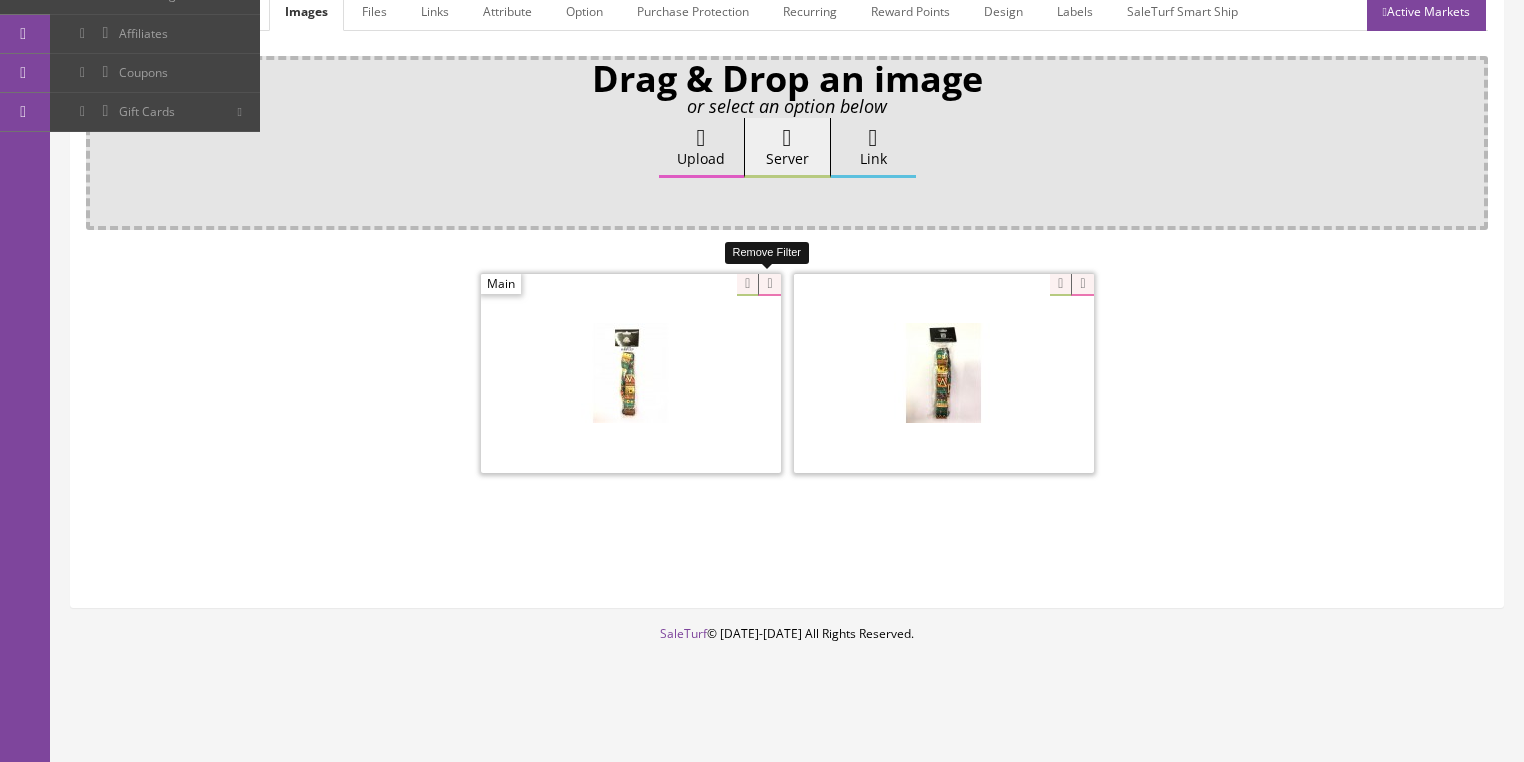 click at bounding box center [769, 285] 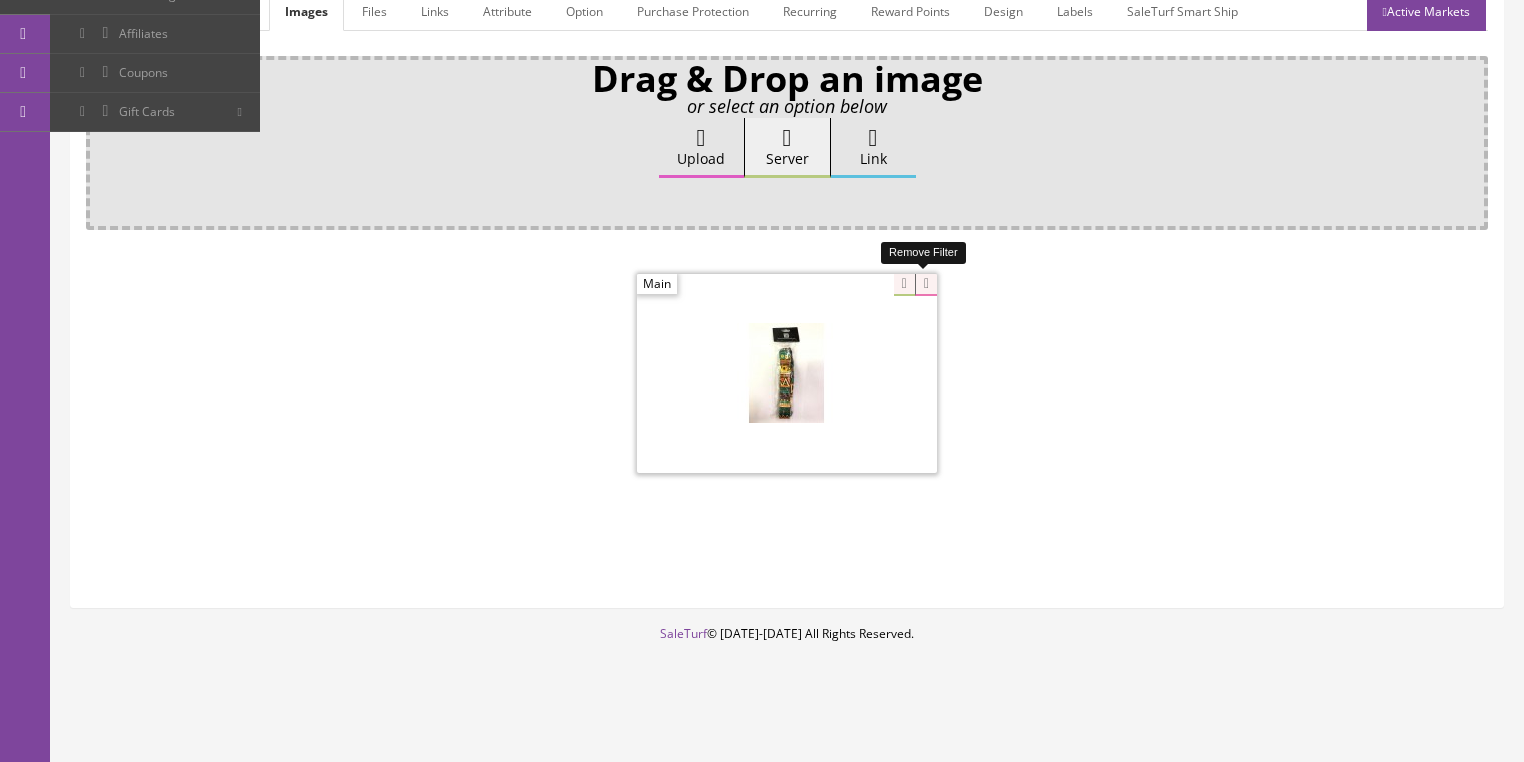 click at bounding box center (926, 285) 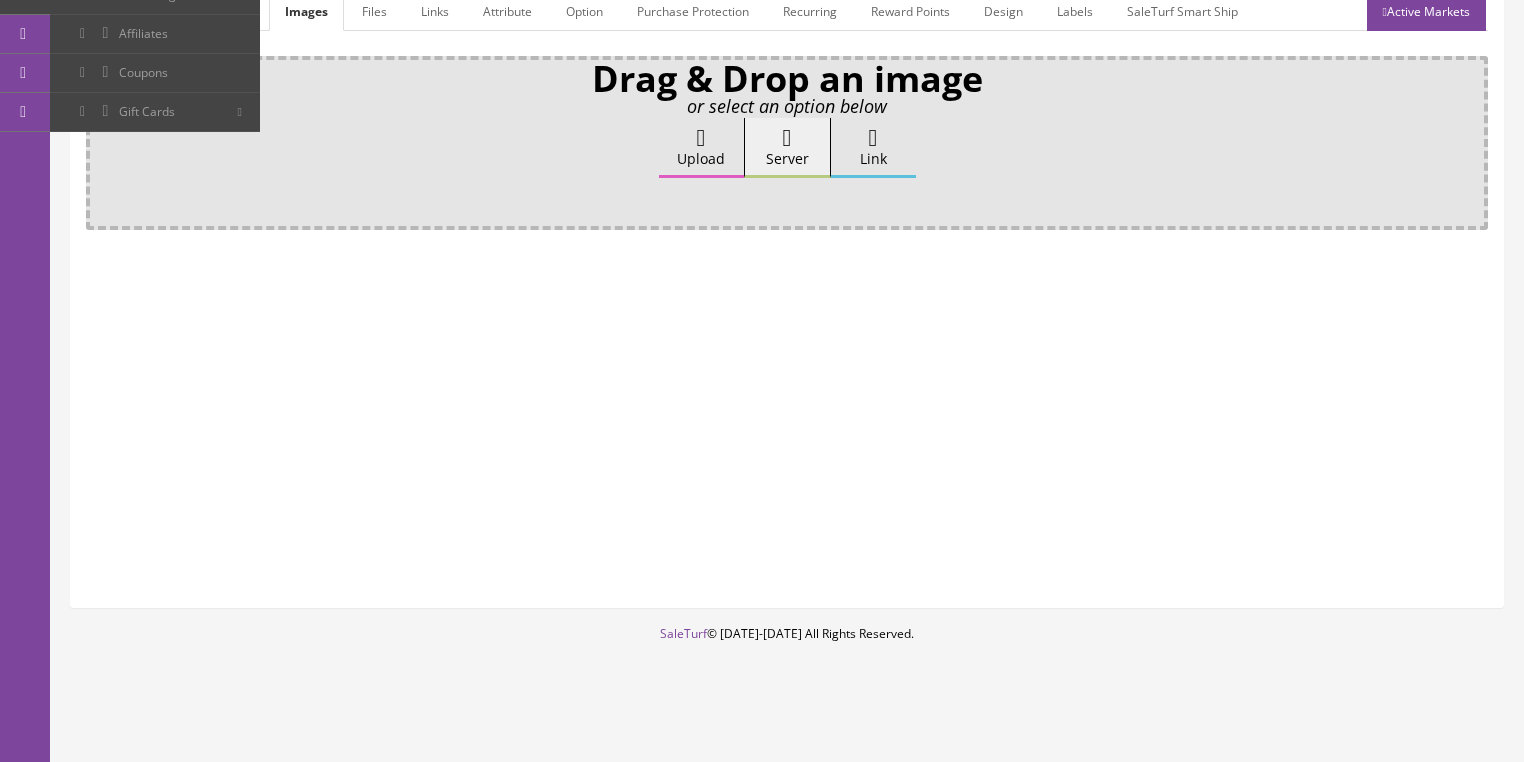 click on "Upload" at bounding box center [701, 148] 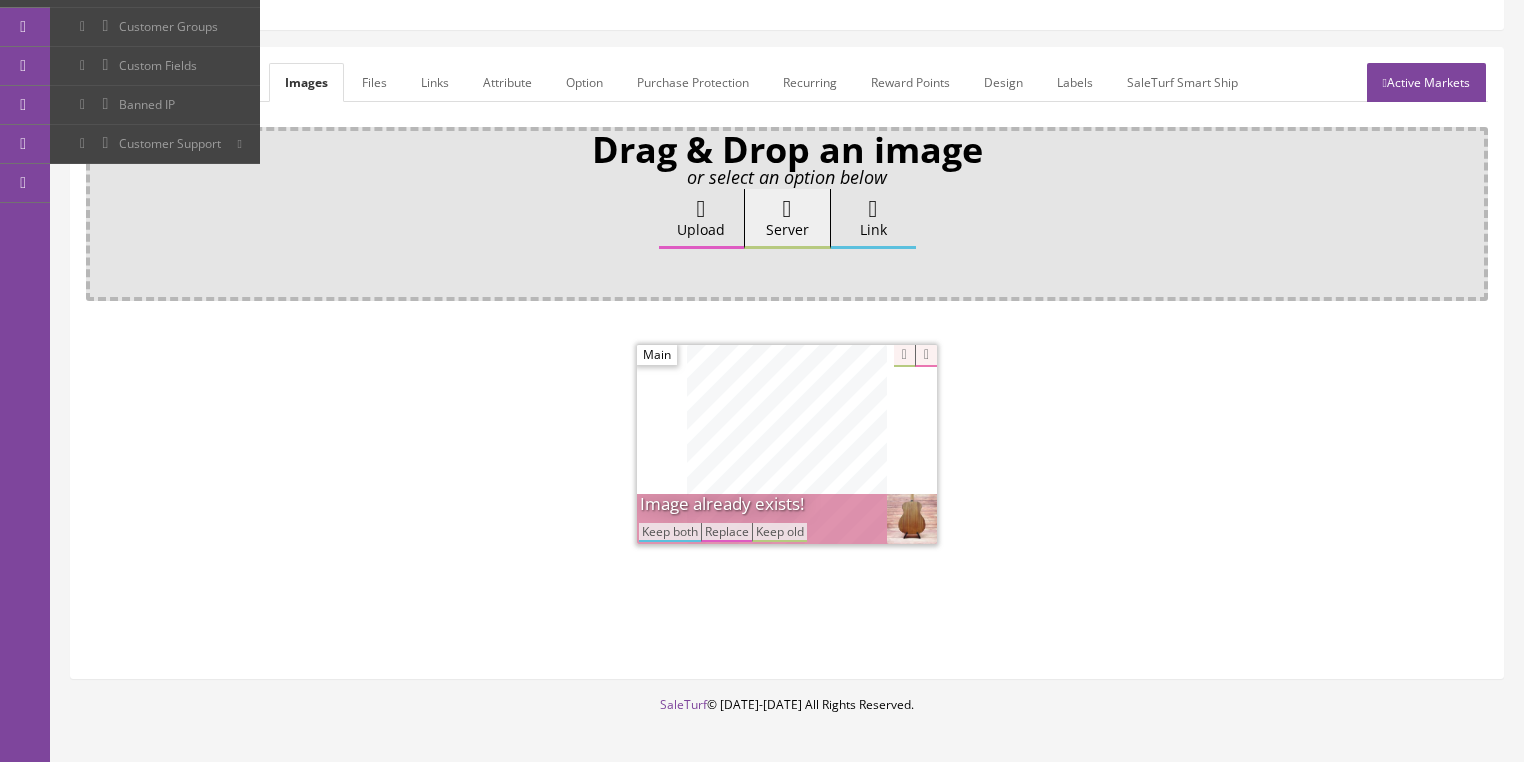 scroll, scrollTop: 228, scrollLeft: 0, axis: vertical 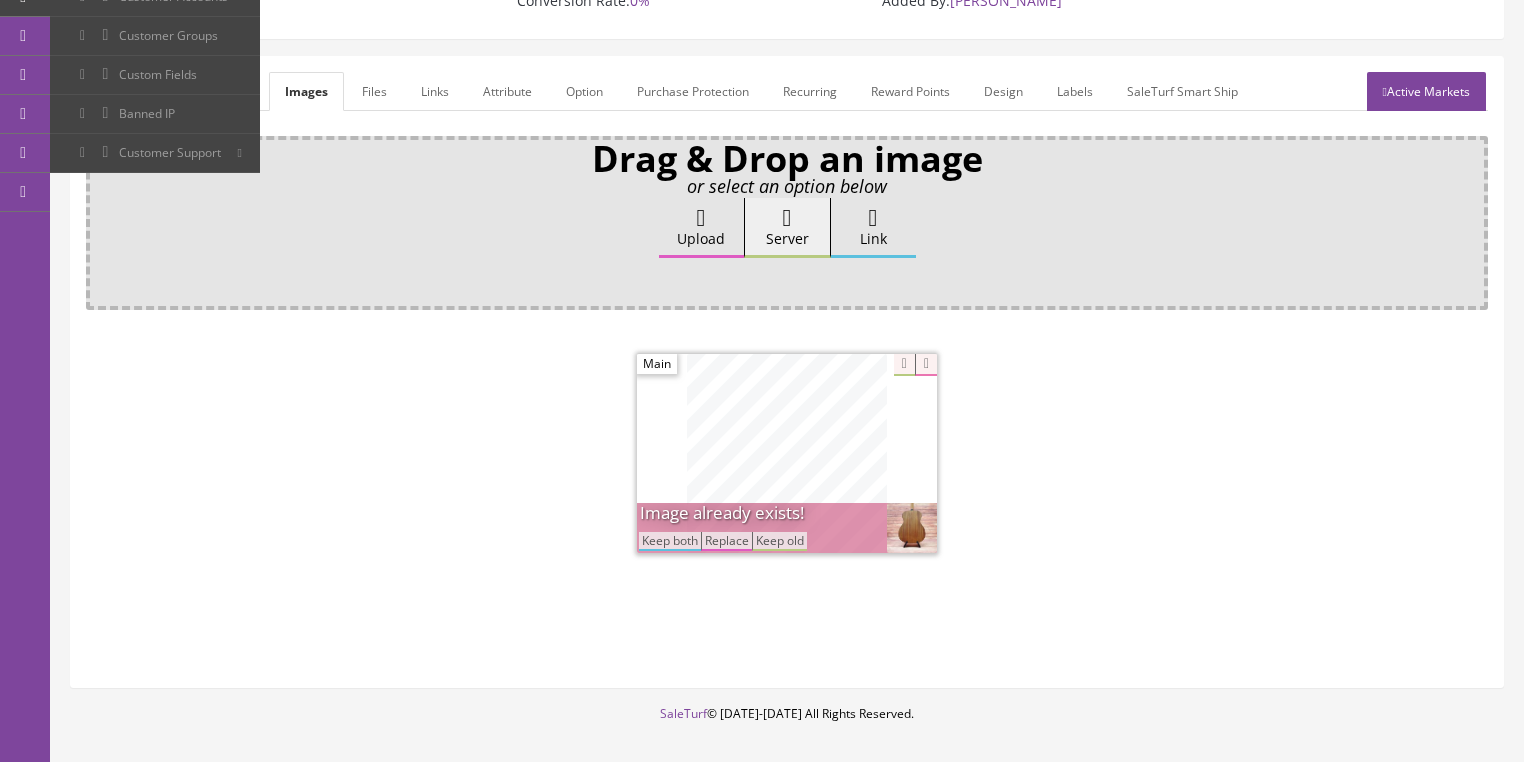 click on "Keep both" at bounding box center (670, 541) 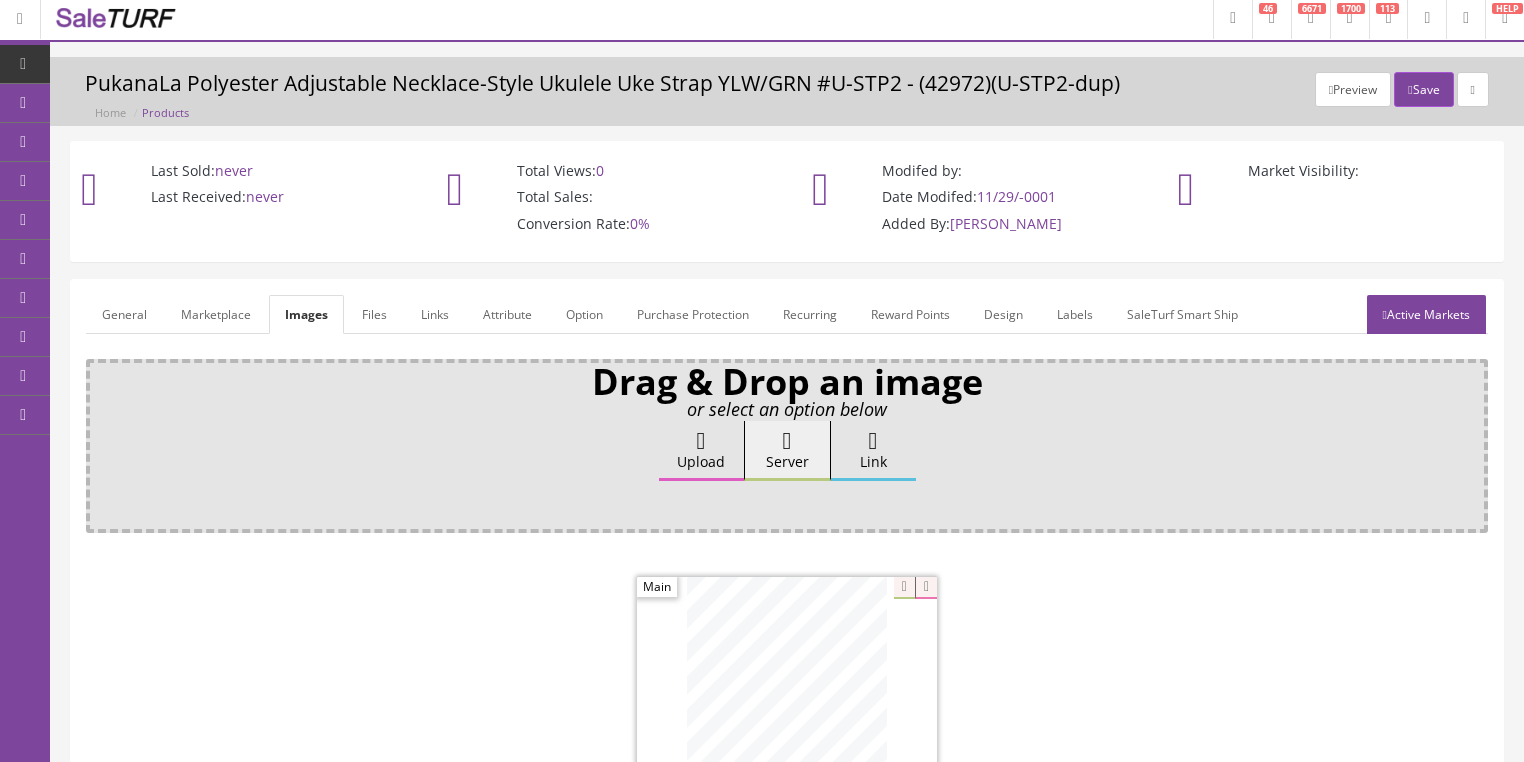 scroll, scrollTop: 0, scrollLeft: 0, axis: both 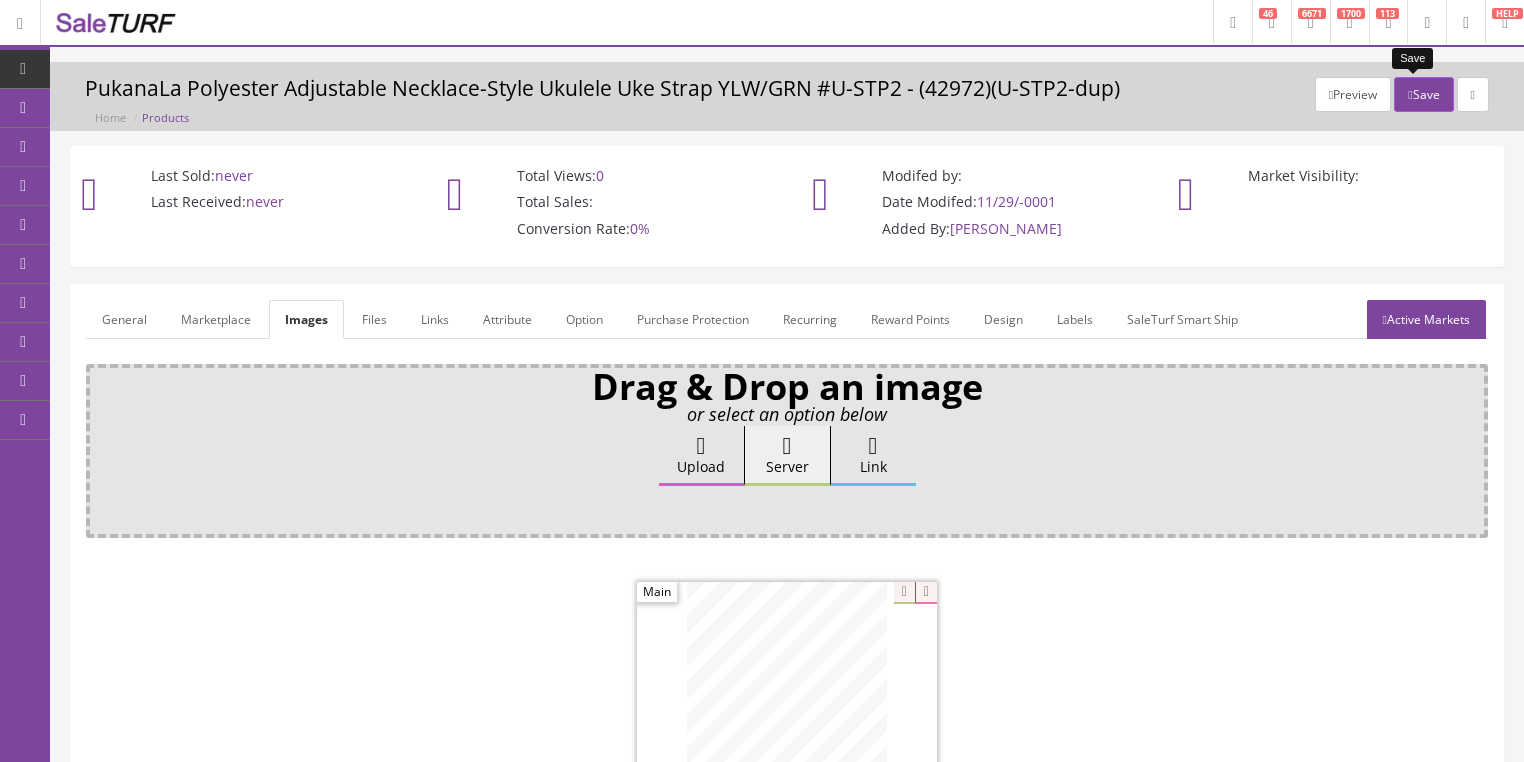 click at bounding box center (1410, 95) 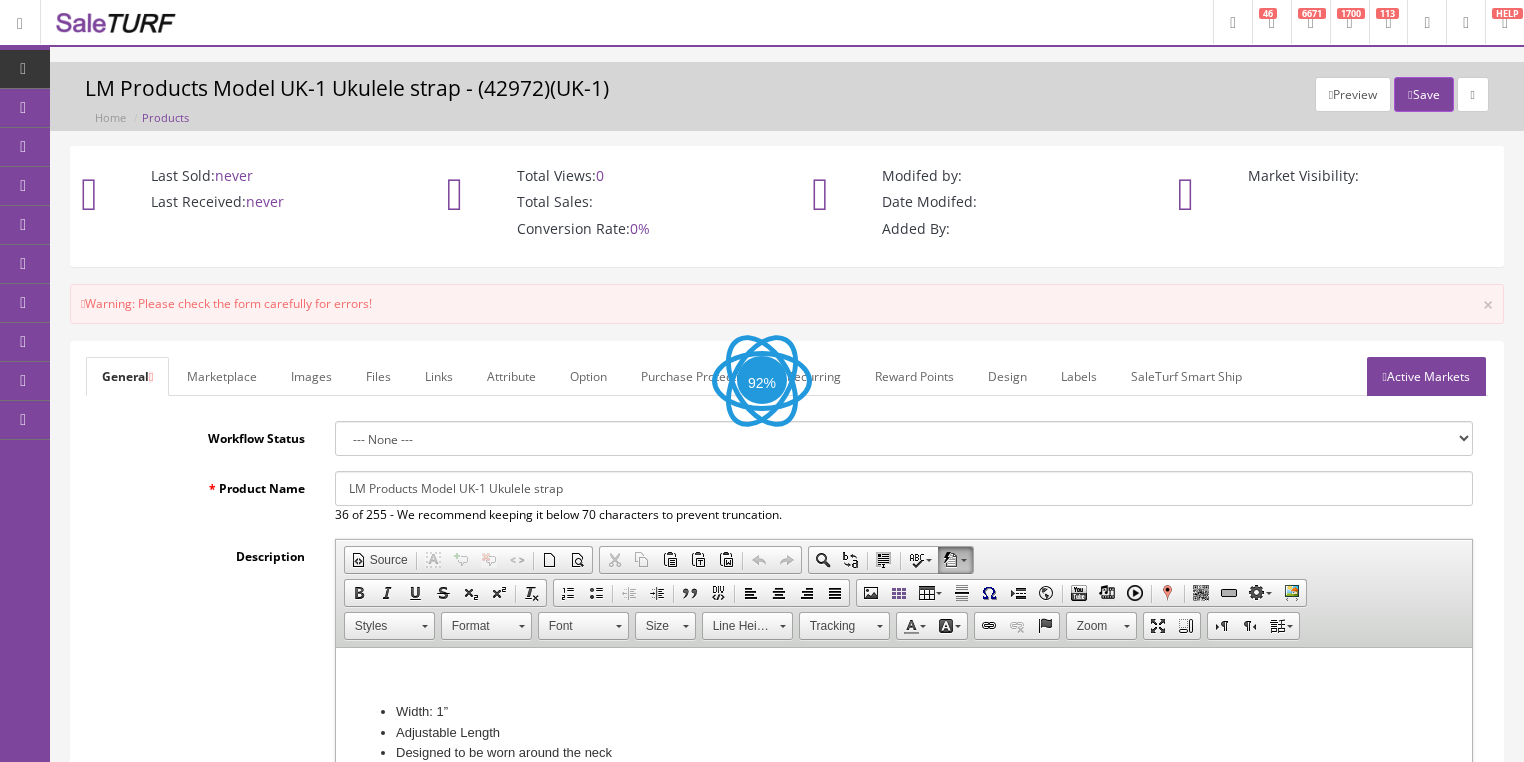 scroll, scrollTop: 0, scrollLeft: 0, axis: both 